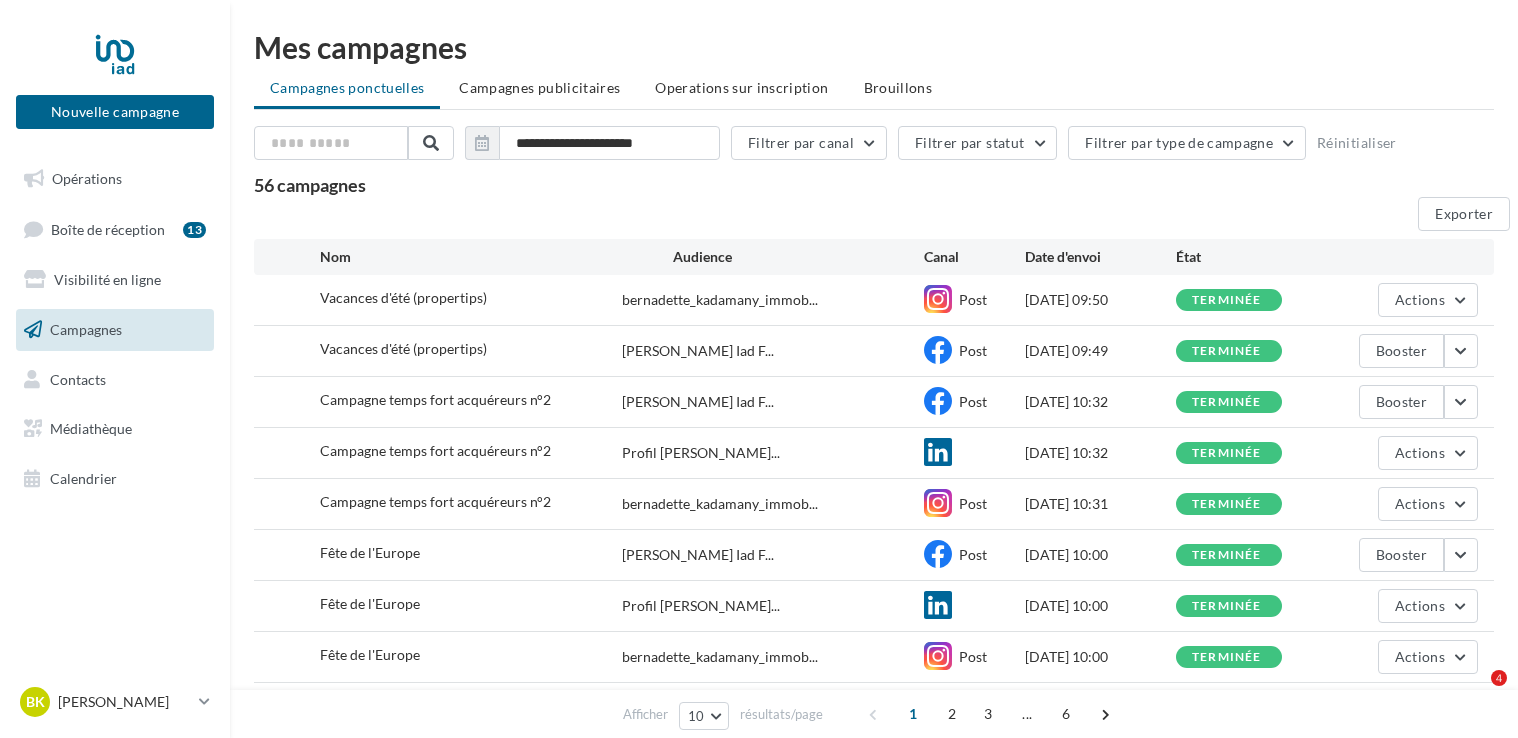 scroll, scrollTop: 0, scrollLeft: 0, axis: both 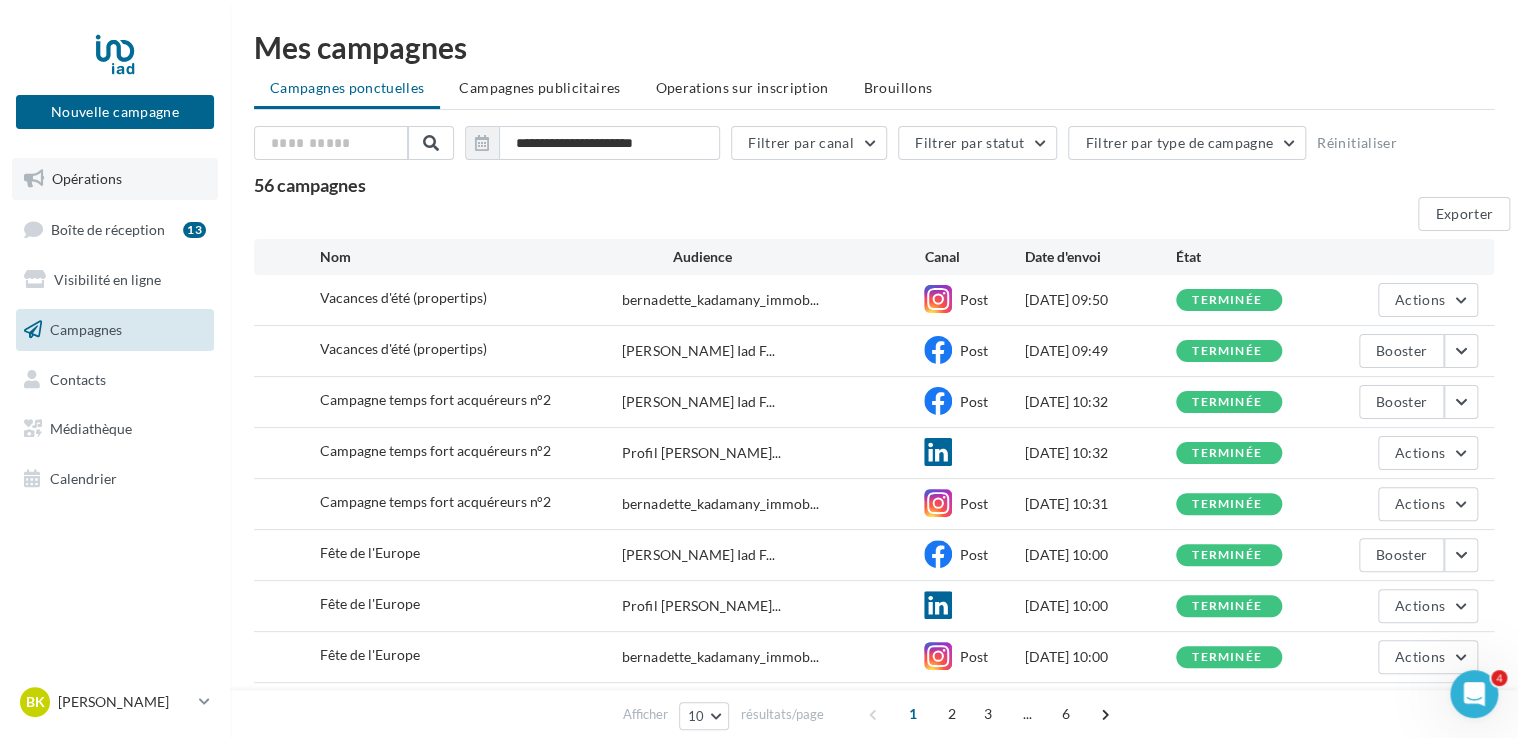 click on "Opérations" at bounding box center (87, 178) 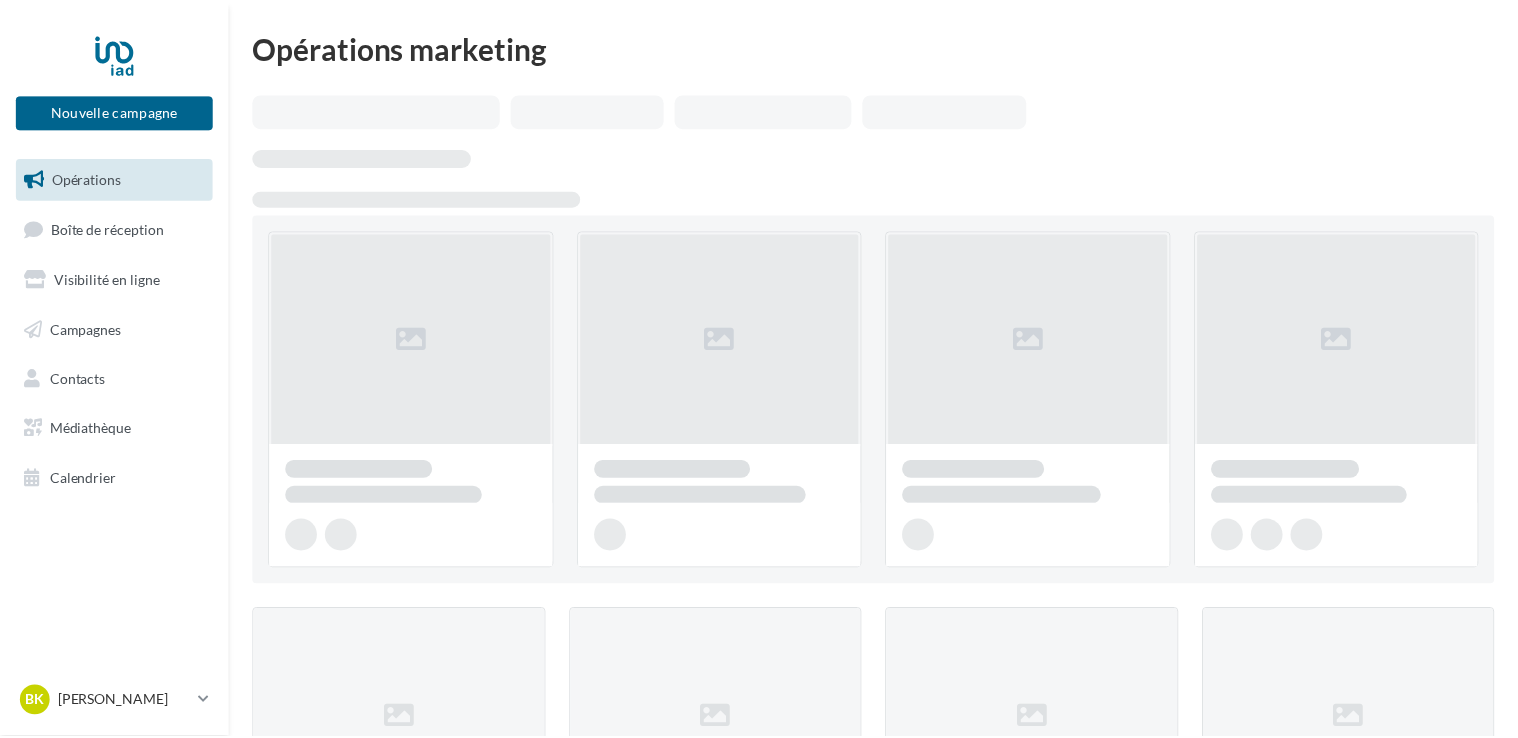 scroll, scrollTop: 0, scrollLeft: 0, axis: both 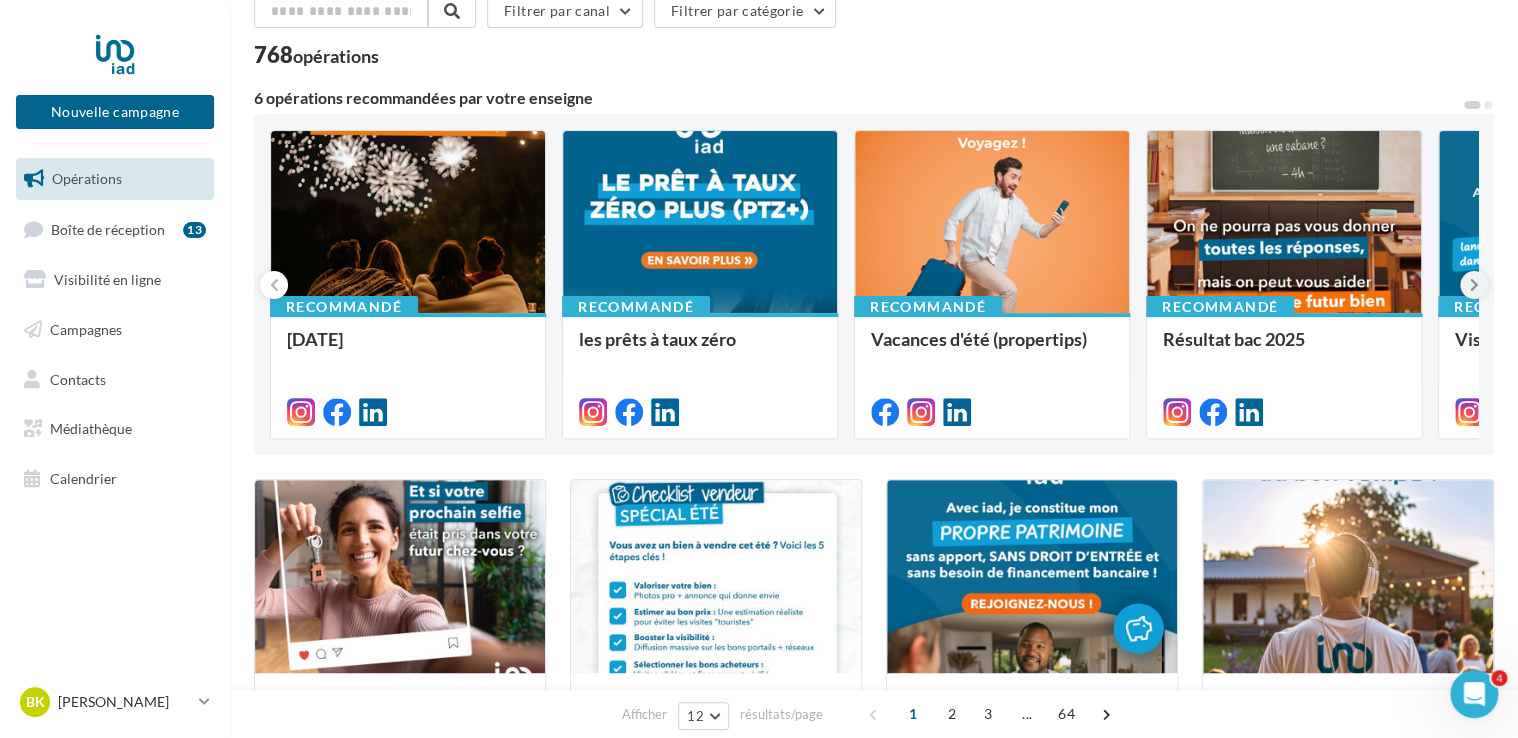 click at bounding box center [1474, 285] 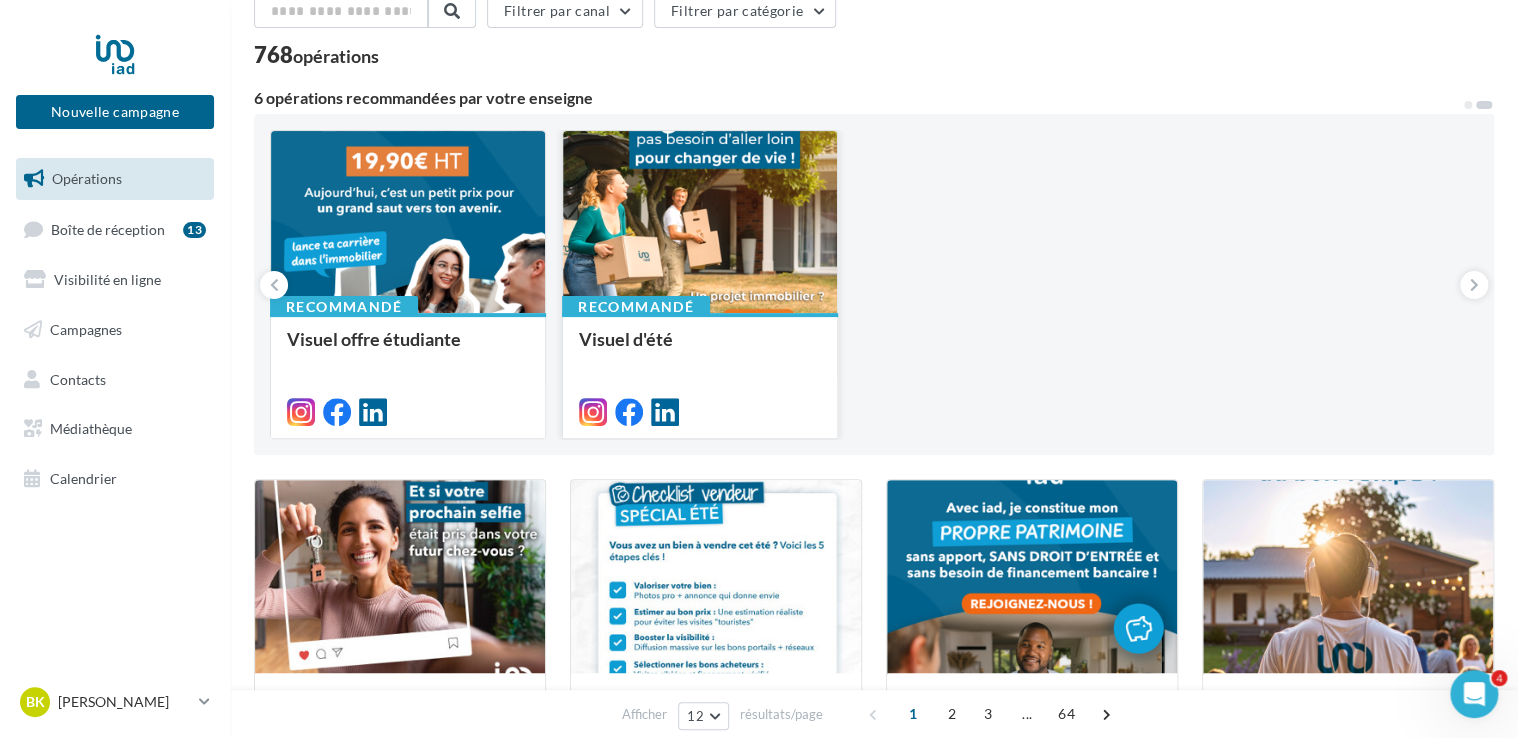click at bounding box center (700, 223) 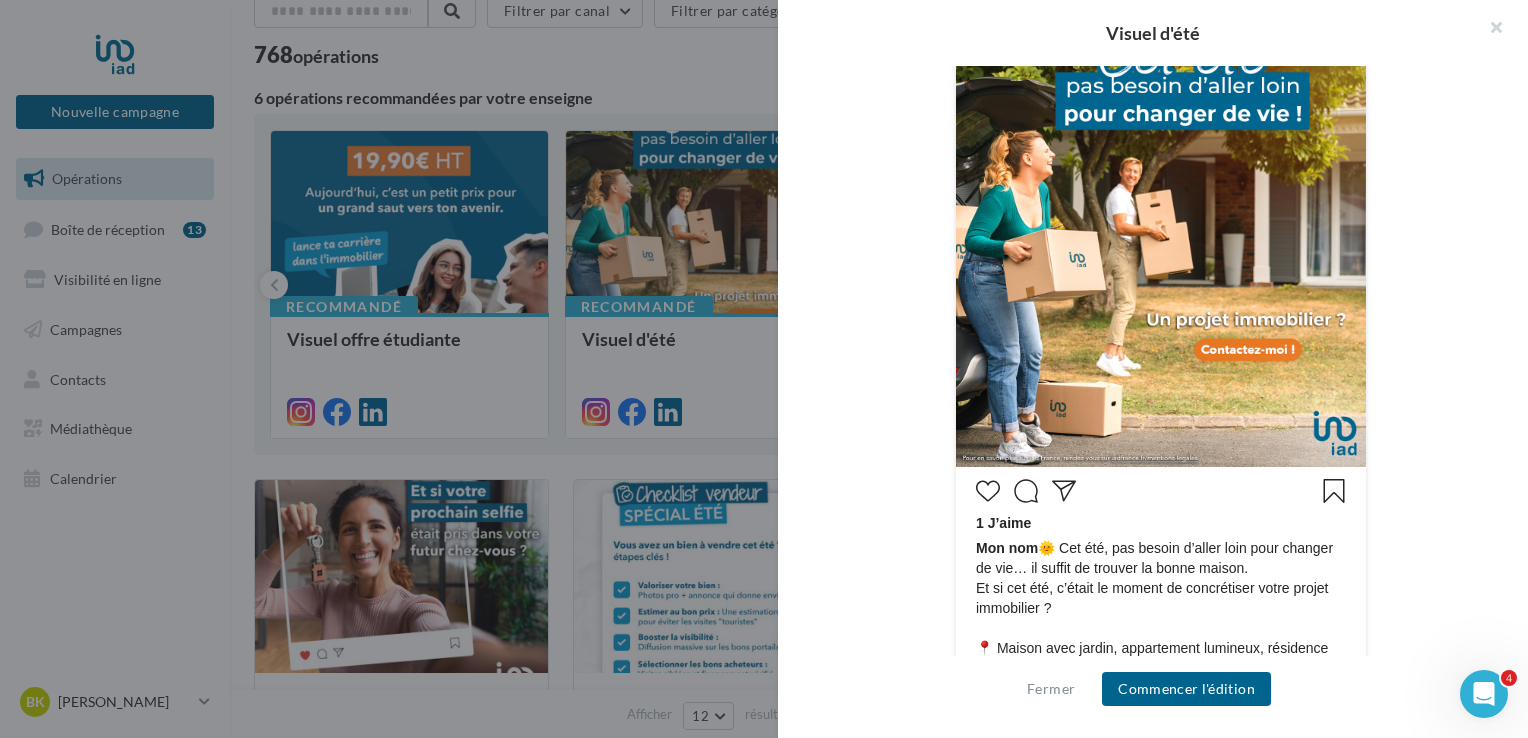 scroll, scrollTop: 600, scrollLeft: 0, axis: vertical 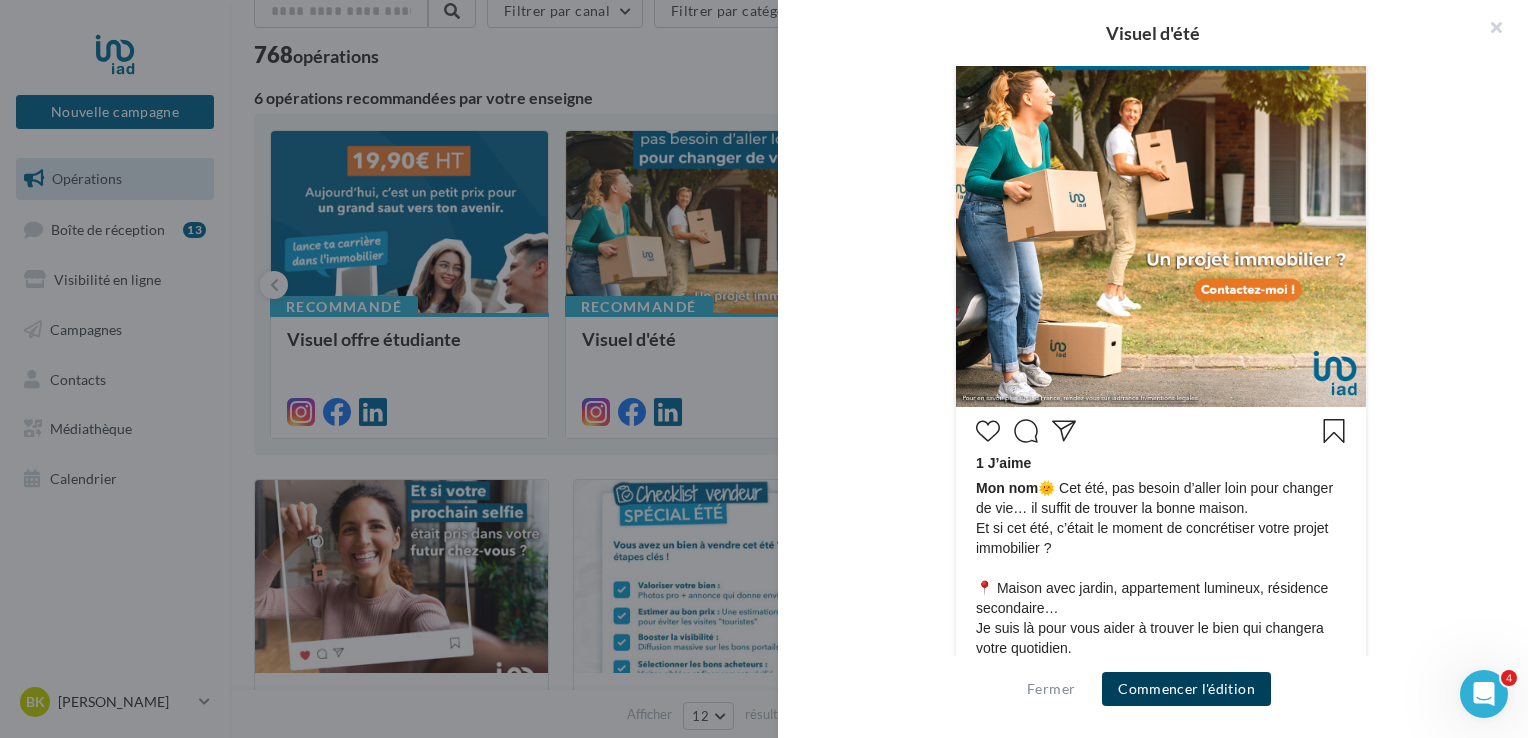 click on "Commencer l'édition" at bounding box center (1186, 689) 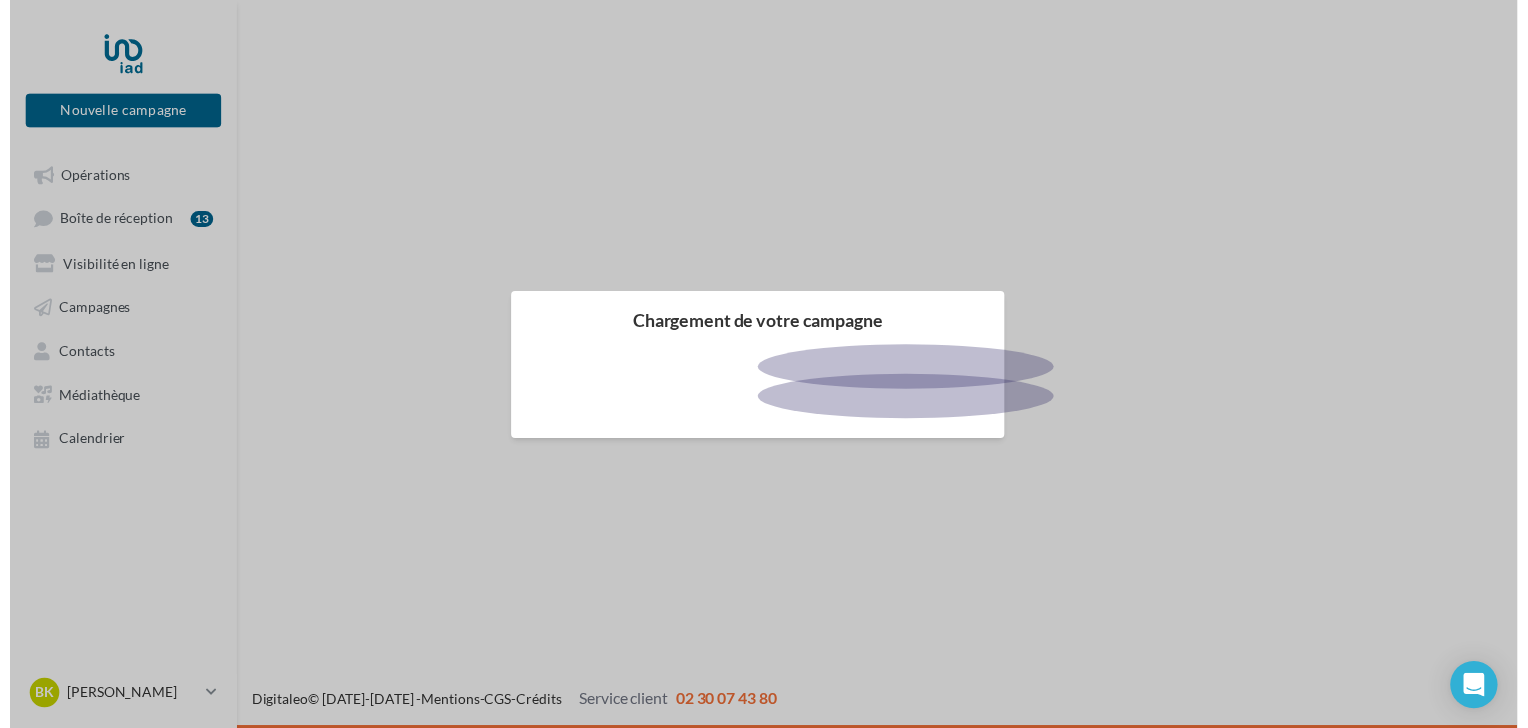 scroll, scrollTop: 0, scrollLeft: 0, axis: both 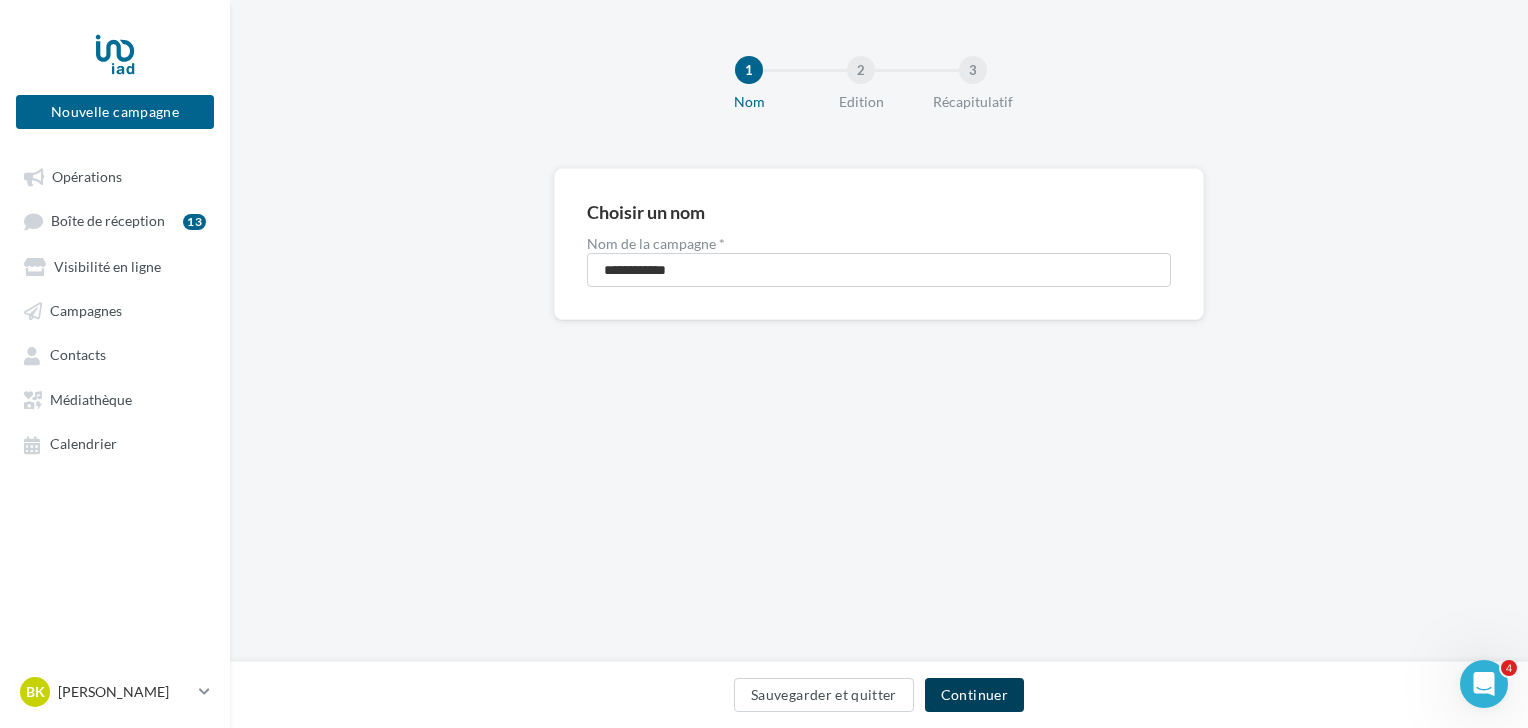 click on "Continuer" at bounding box center (974, 695) 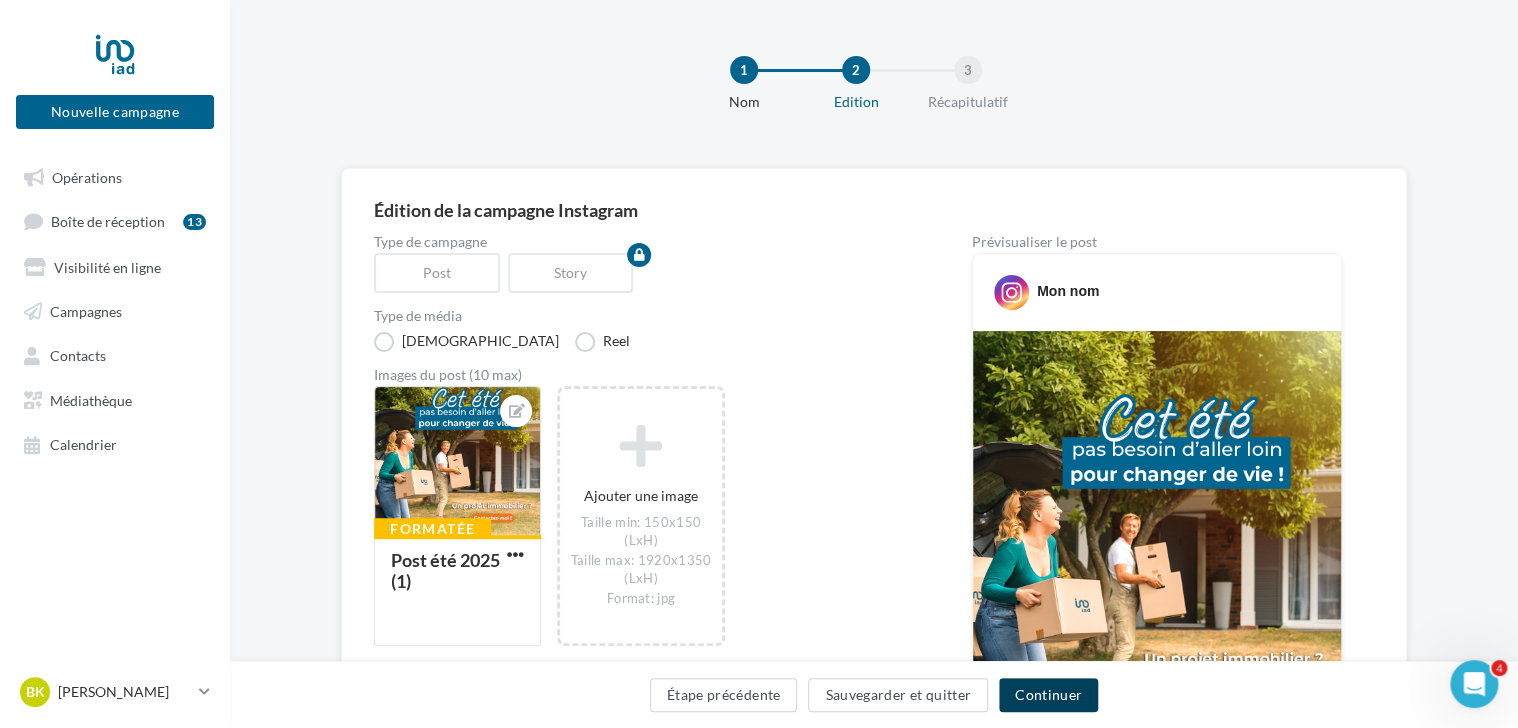 click on "Continuer" at bounding box center (1048, 695) 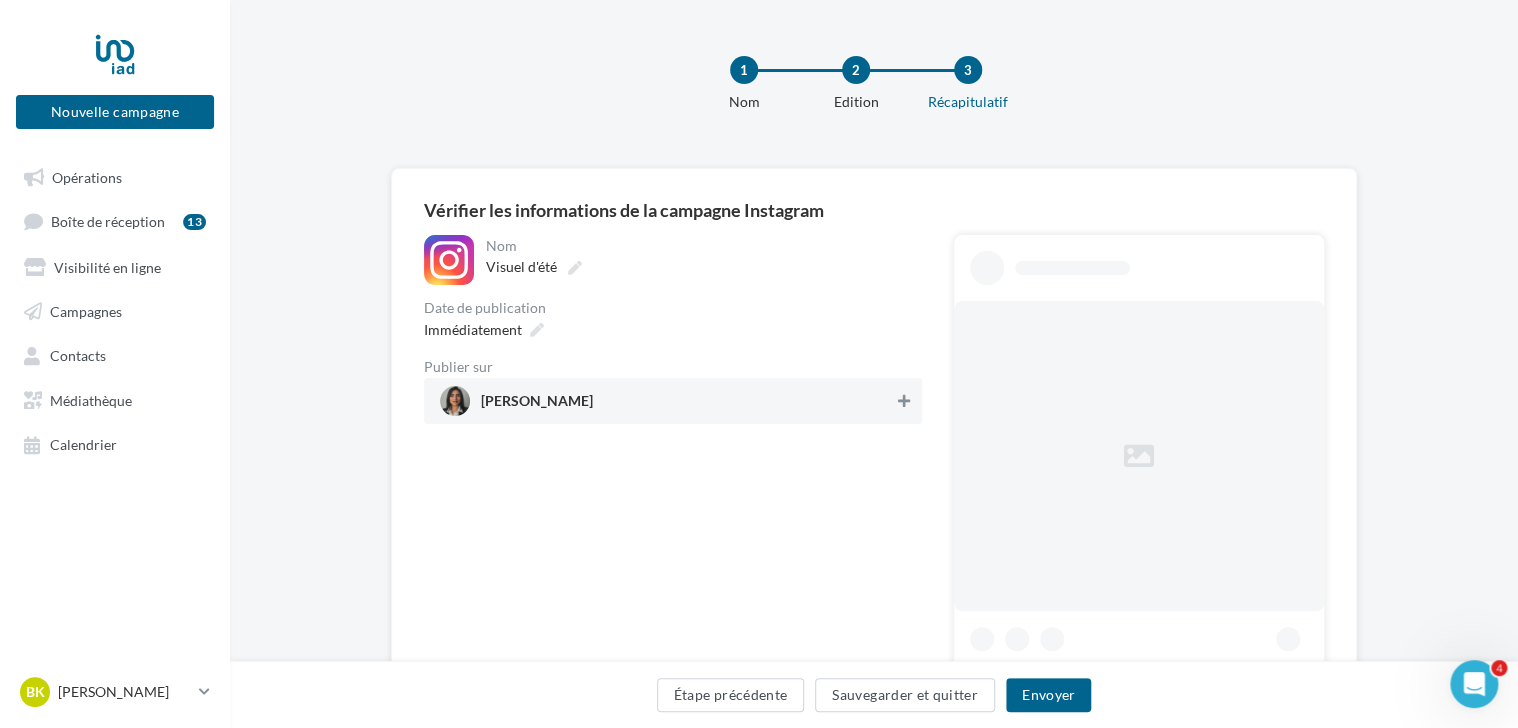 click at bounding box center [904, 401] 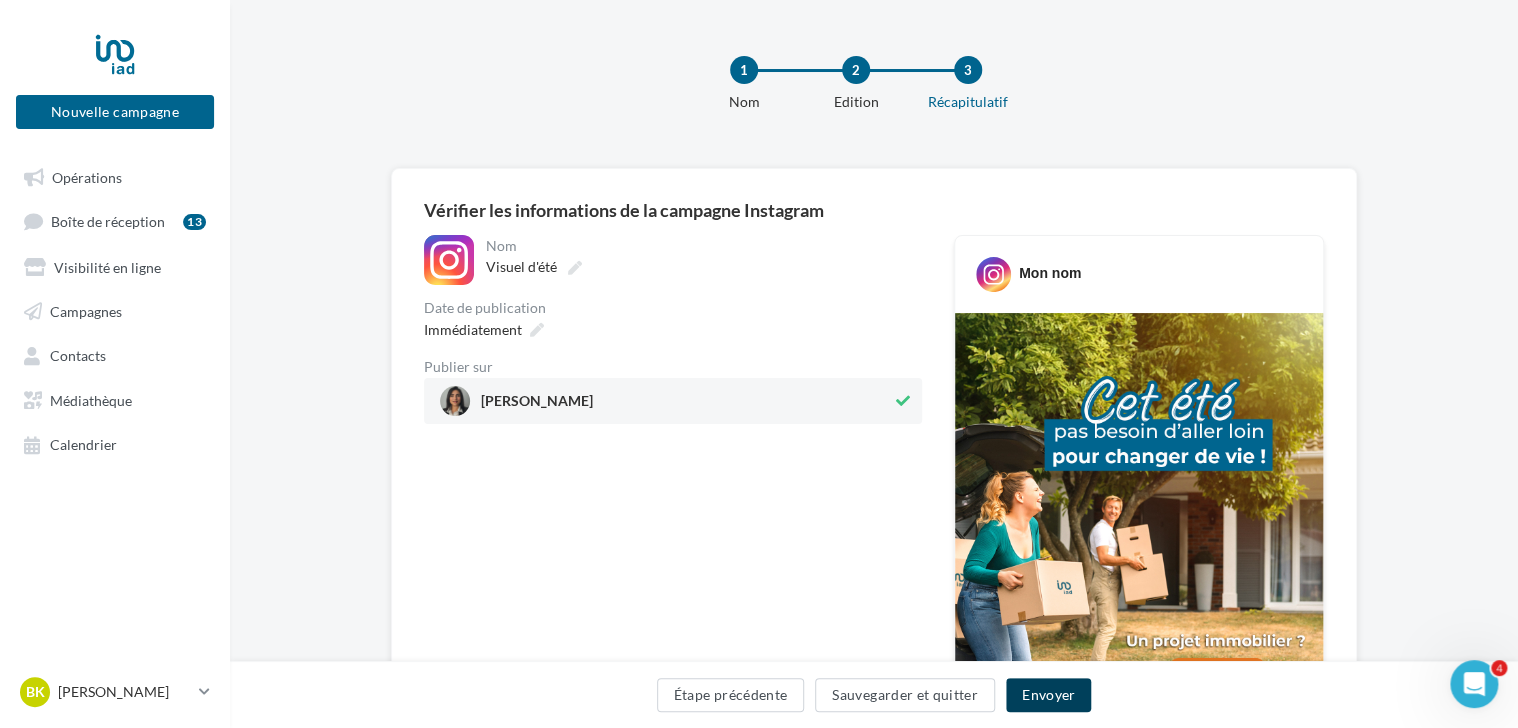 click on "Envoyer" at bounding box center (1048, 695) 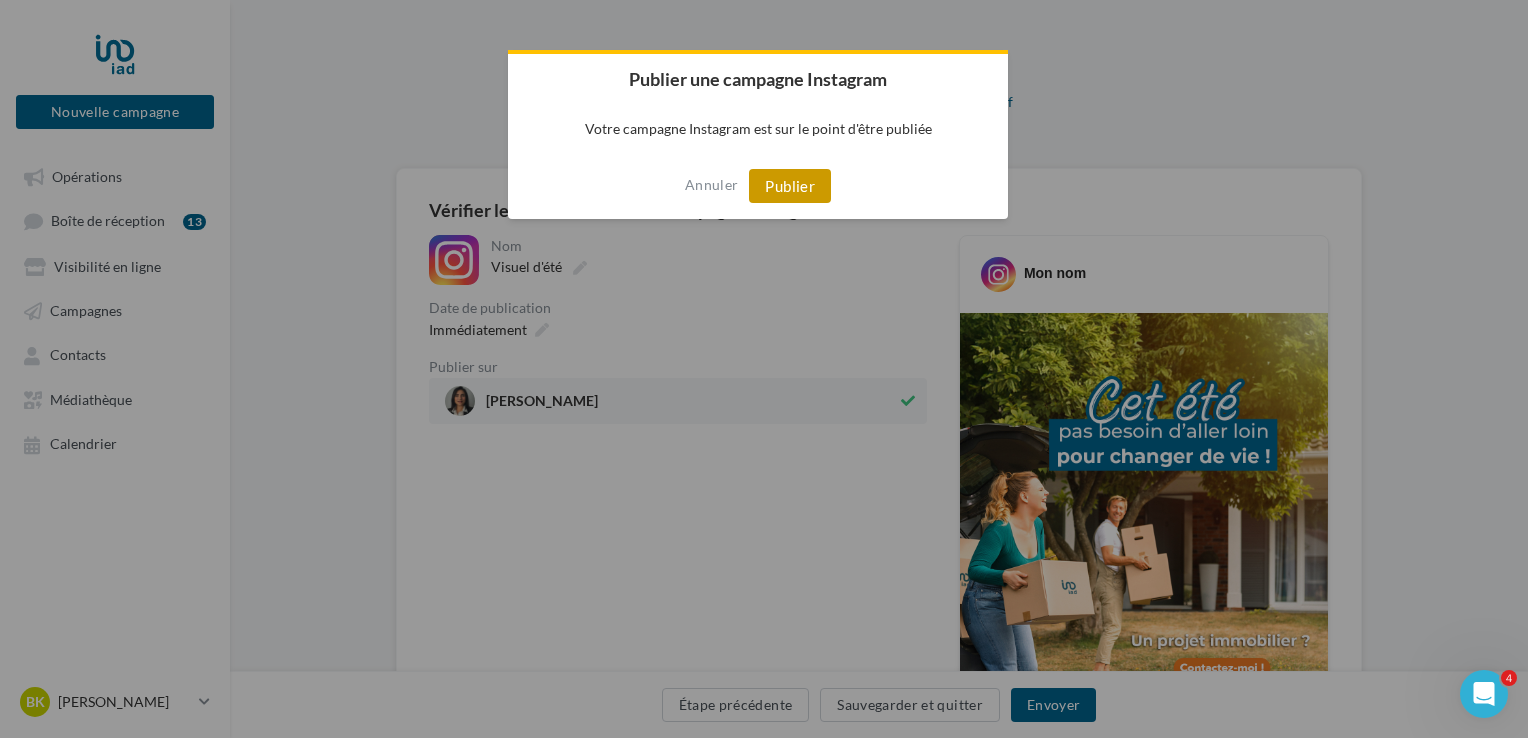 click on "Publier" at bounding box center [790, 186] 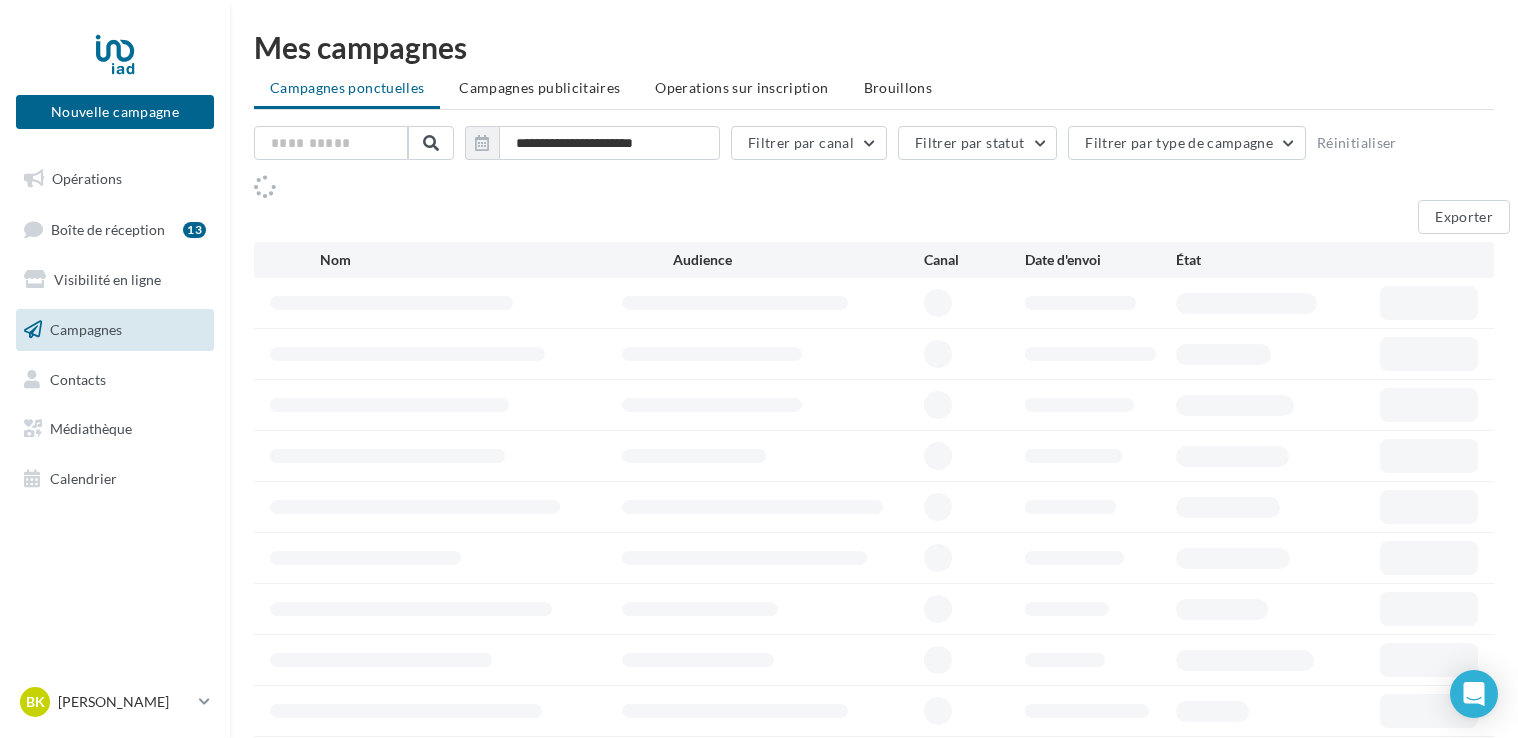 scroll, scrollTop: 0, scrollLeft: 0, axis: both 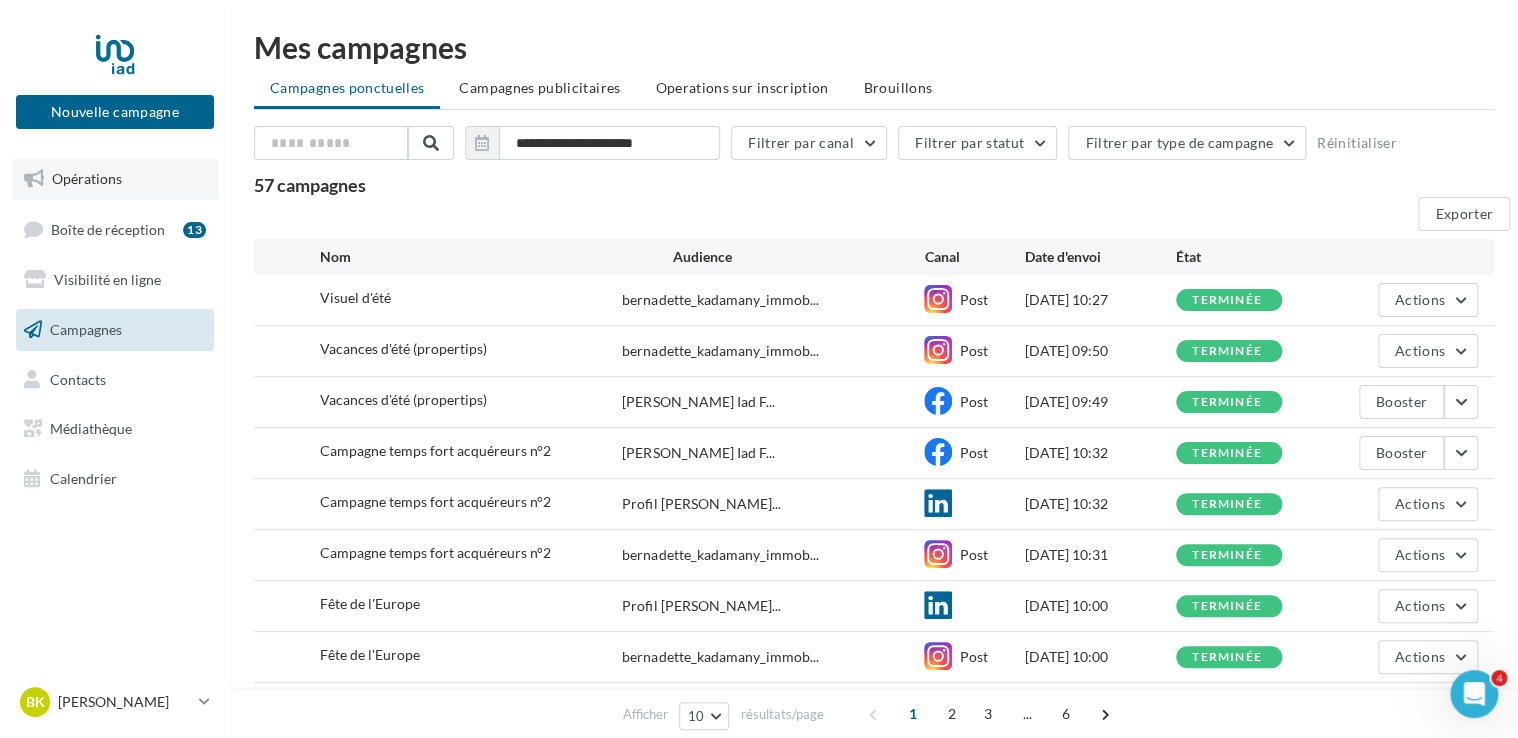 click on "Opérations" at bounding box center [87, 178] 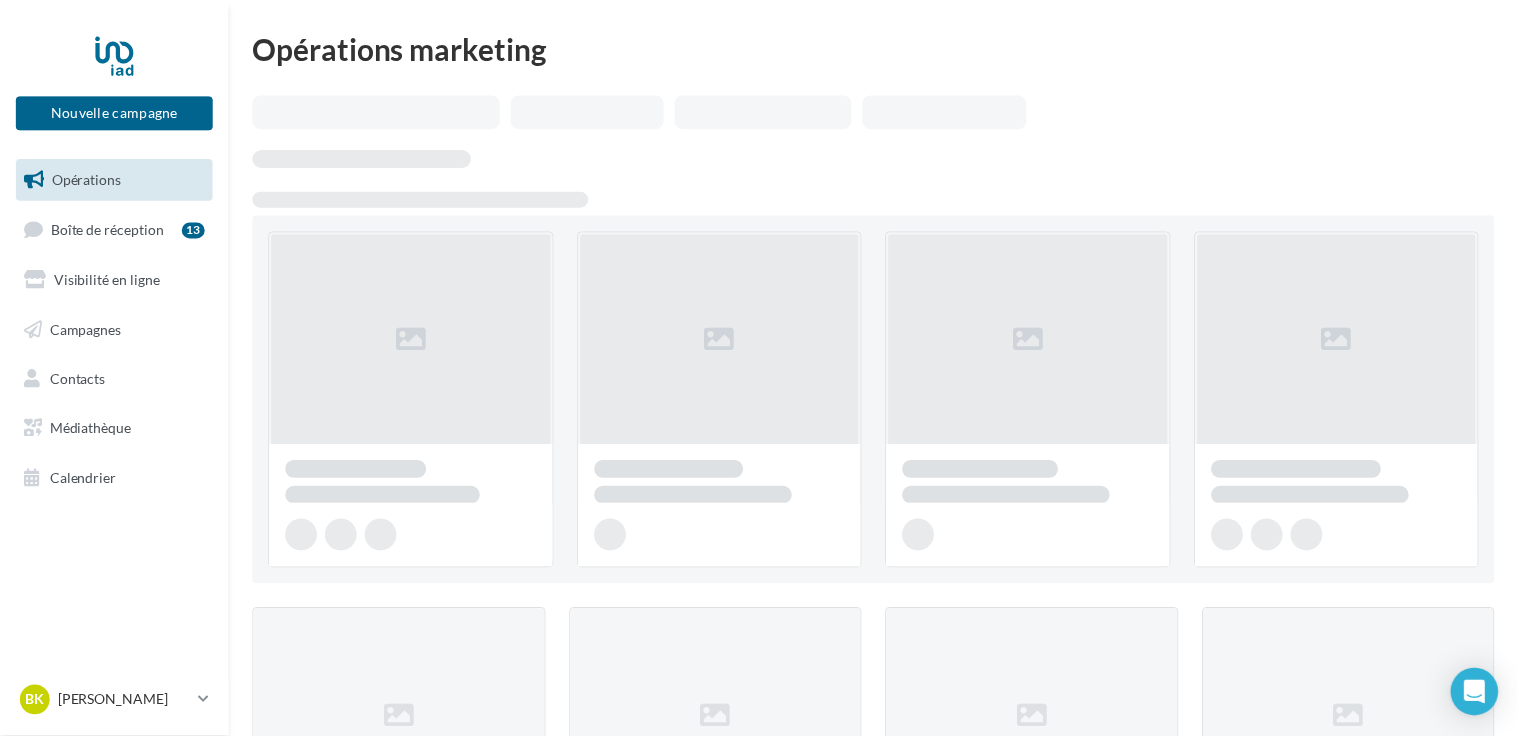 scroll, scrollTop: 0, scrollLeft: 0, axis: both 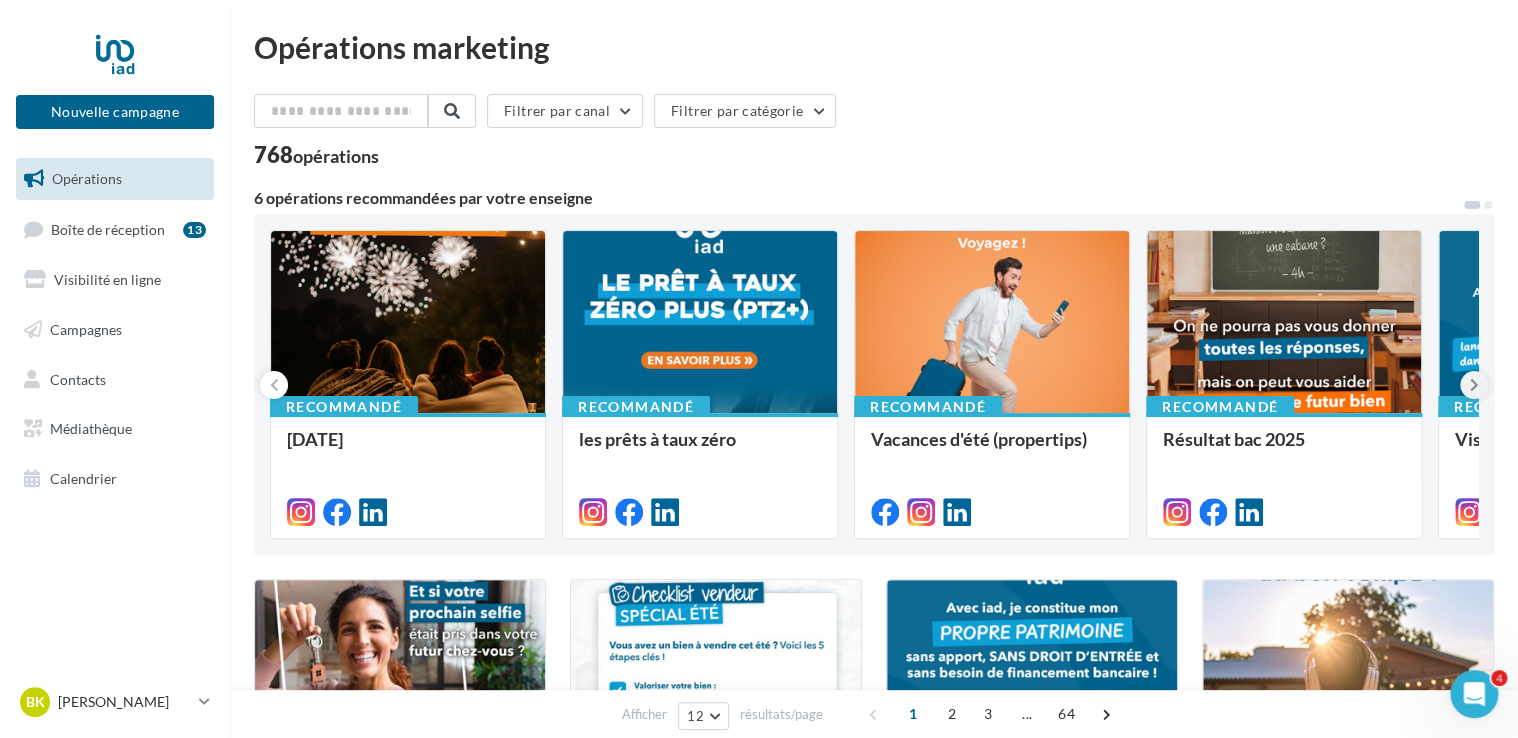 click at bounding box center [1474, 385] 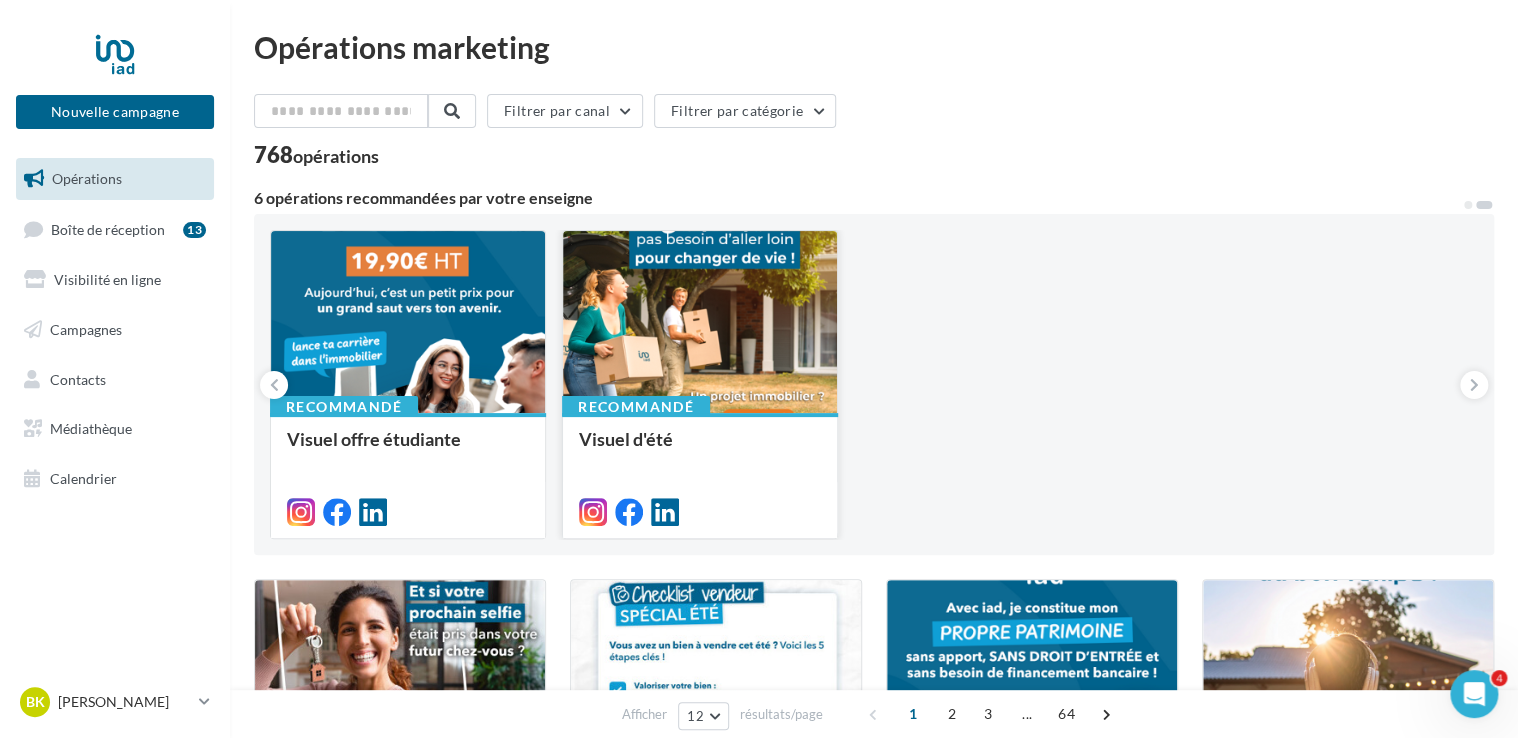 click at bounding box center [700, 323] 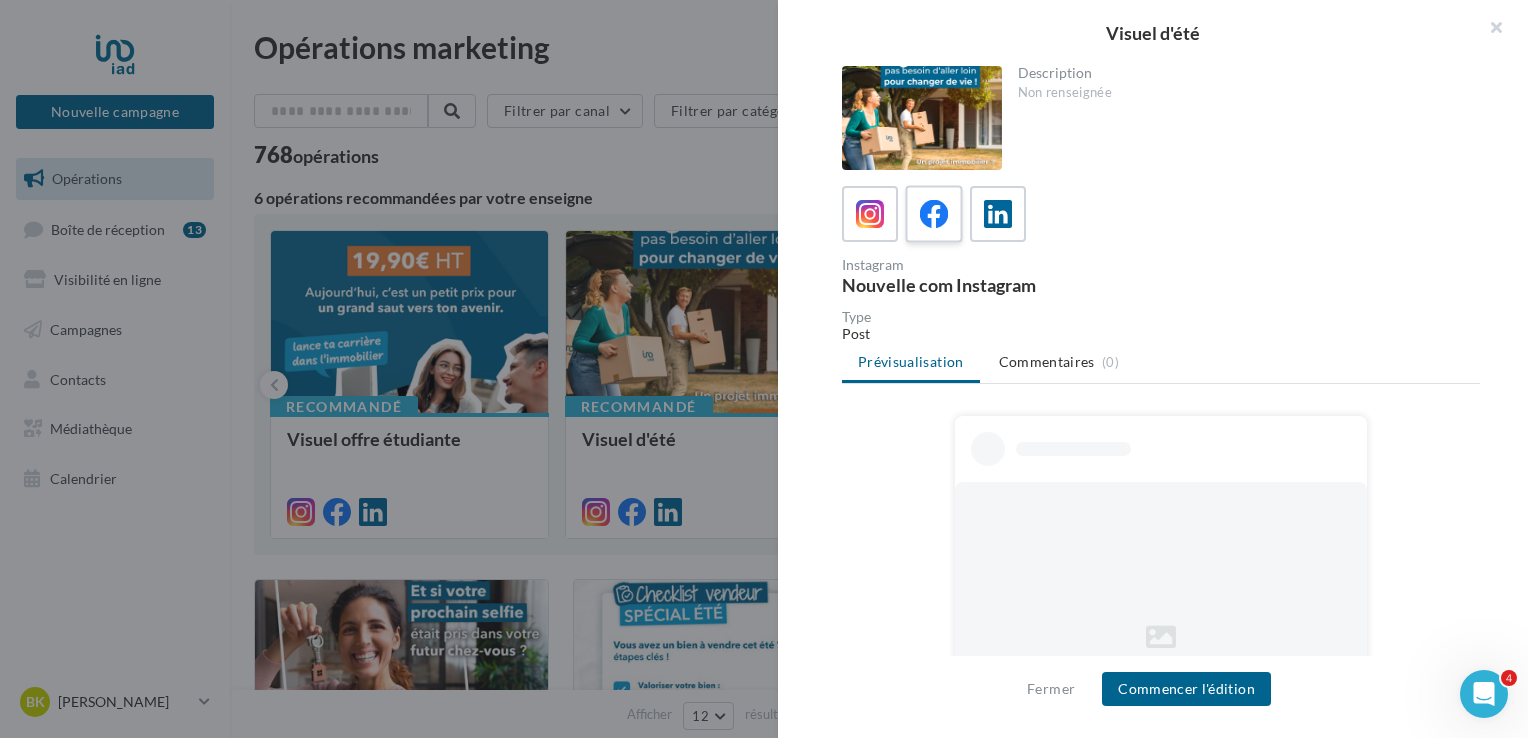 click at bounding box center [934, 214] 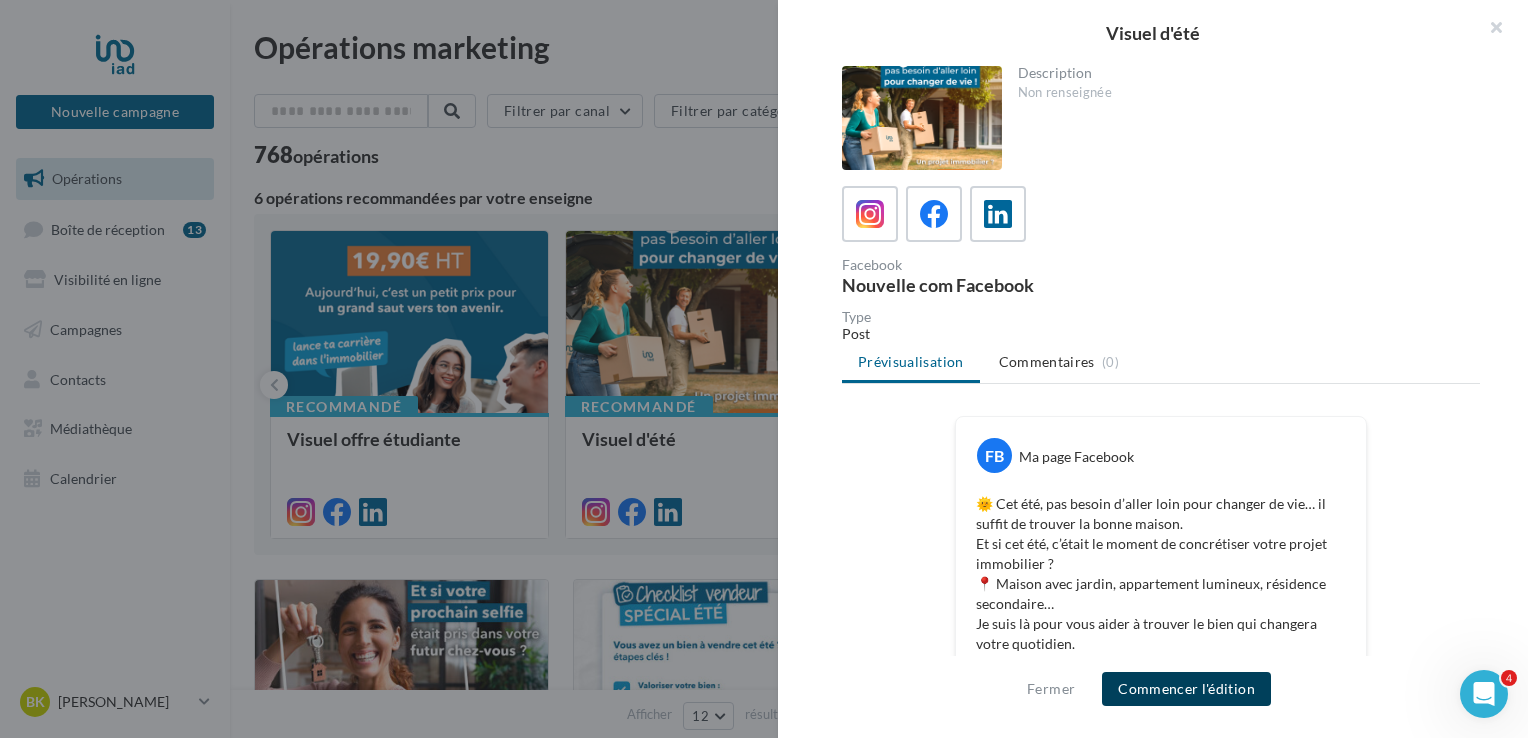 click on "Commencer l'édition" at bounding box center [1186, 689] 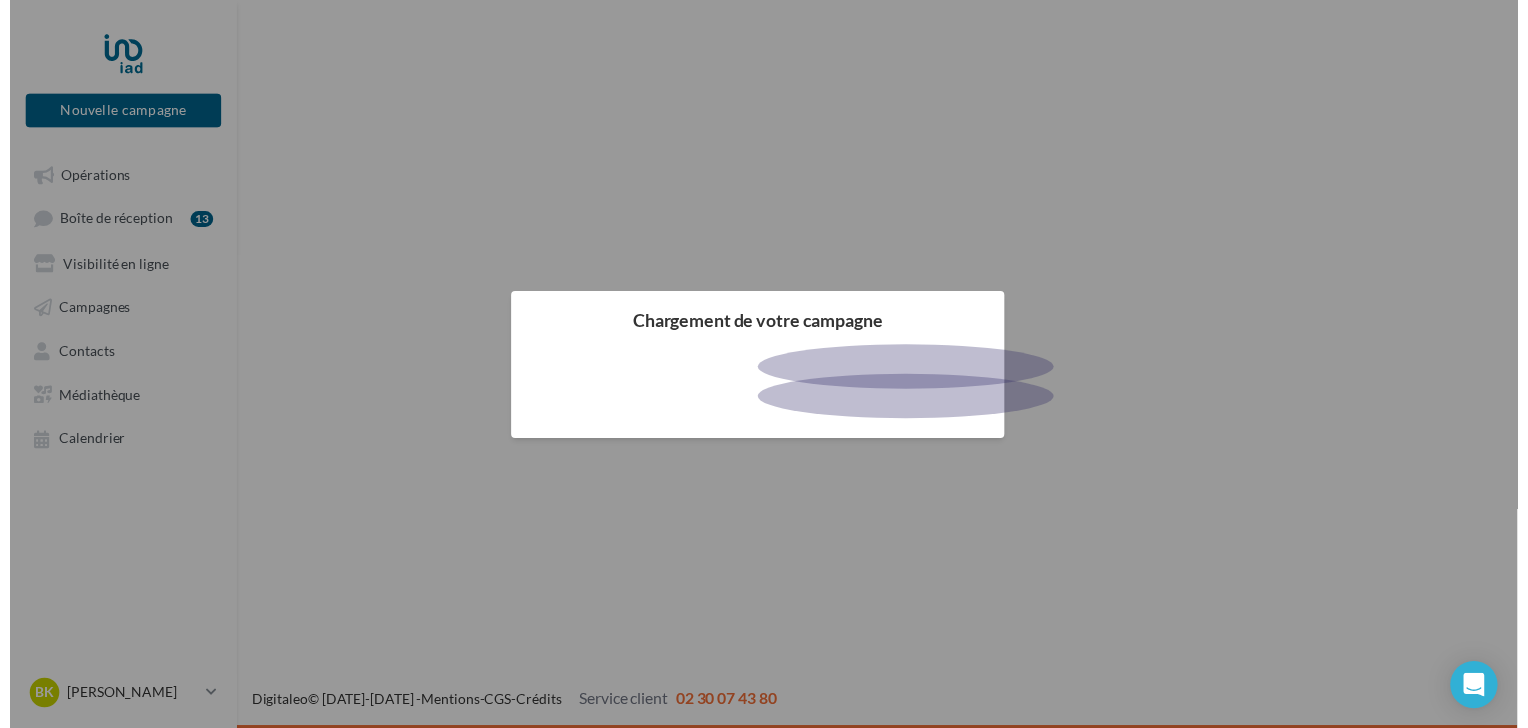 scroll, scrollTop: 0, scrollLeft: 0, axis: both 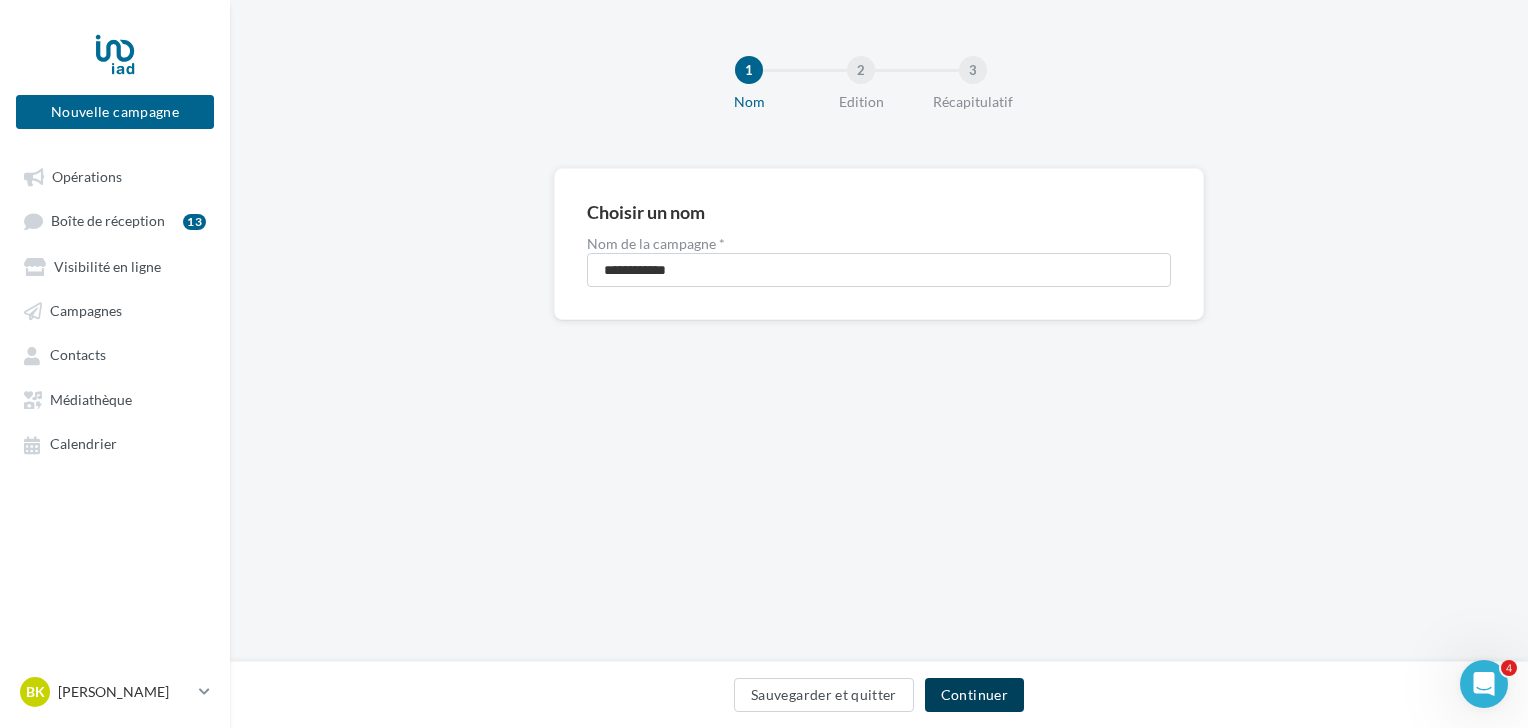 click on "Continuer" at bounding box center (974, 695) 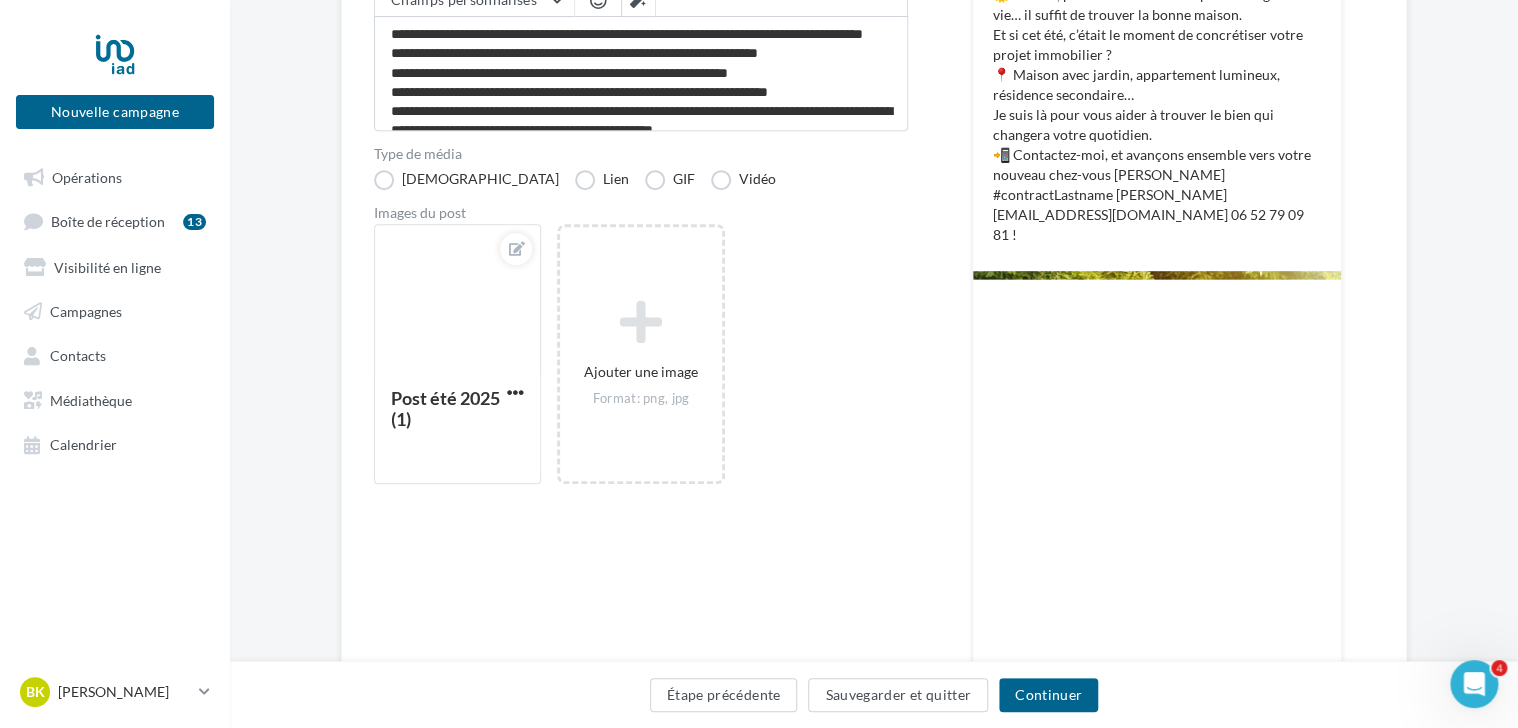 scroll, scrollTop: 300, scrollLeft: 0, axis: vertical 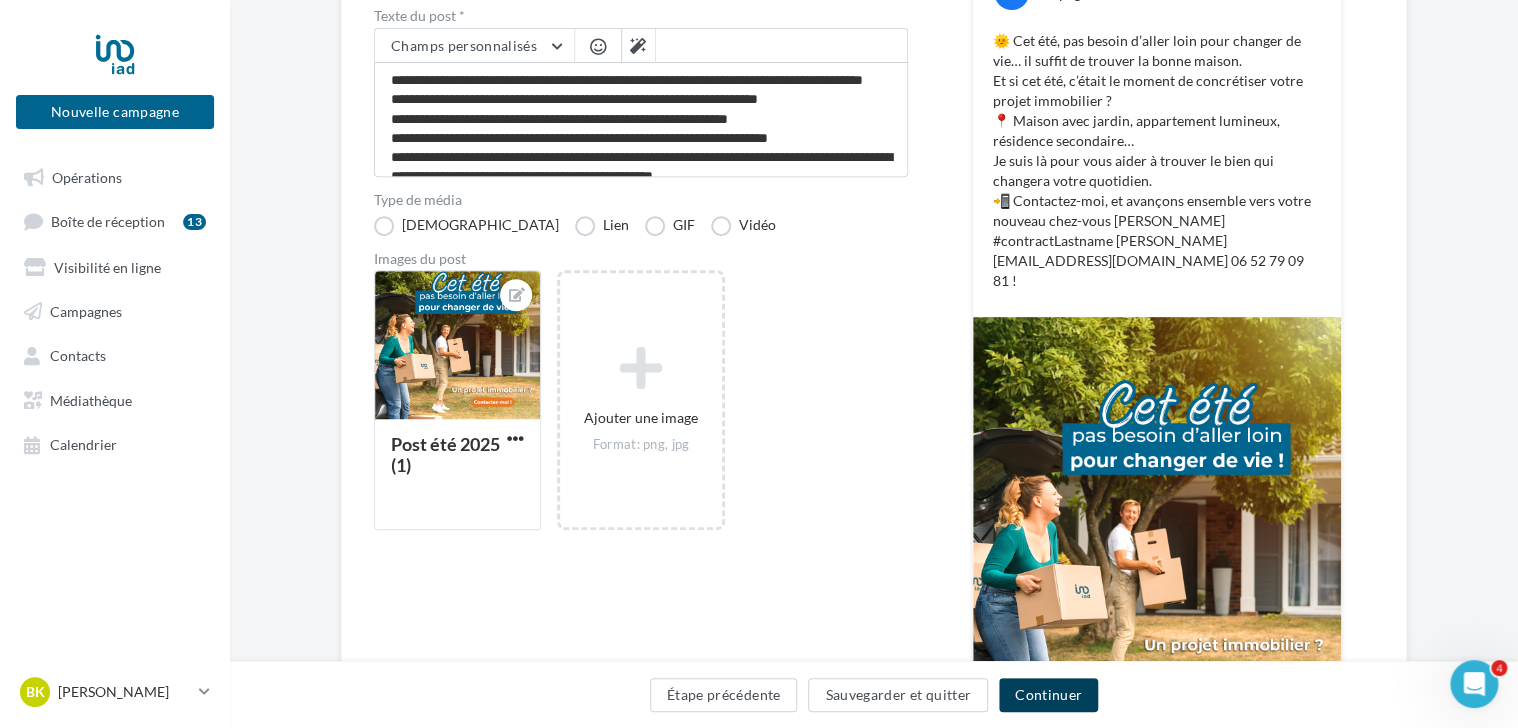 click on "Continuer" at bounding box center [1048, 695] 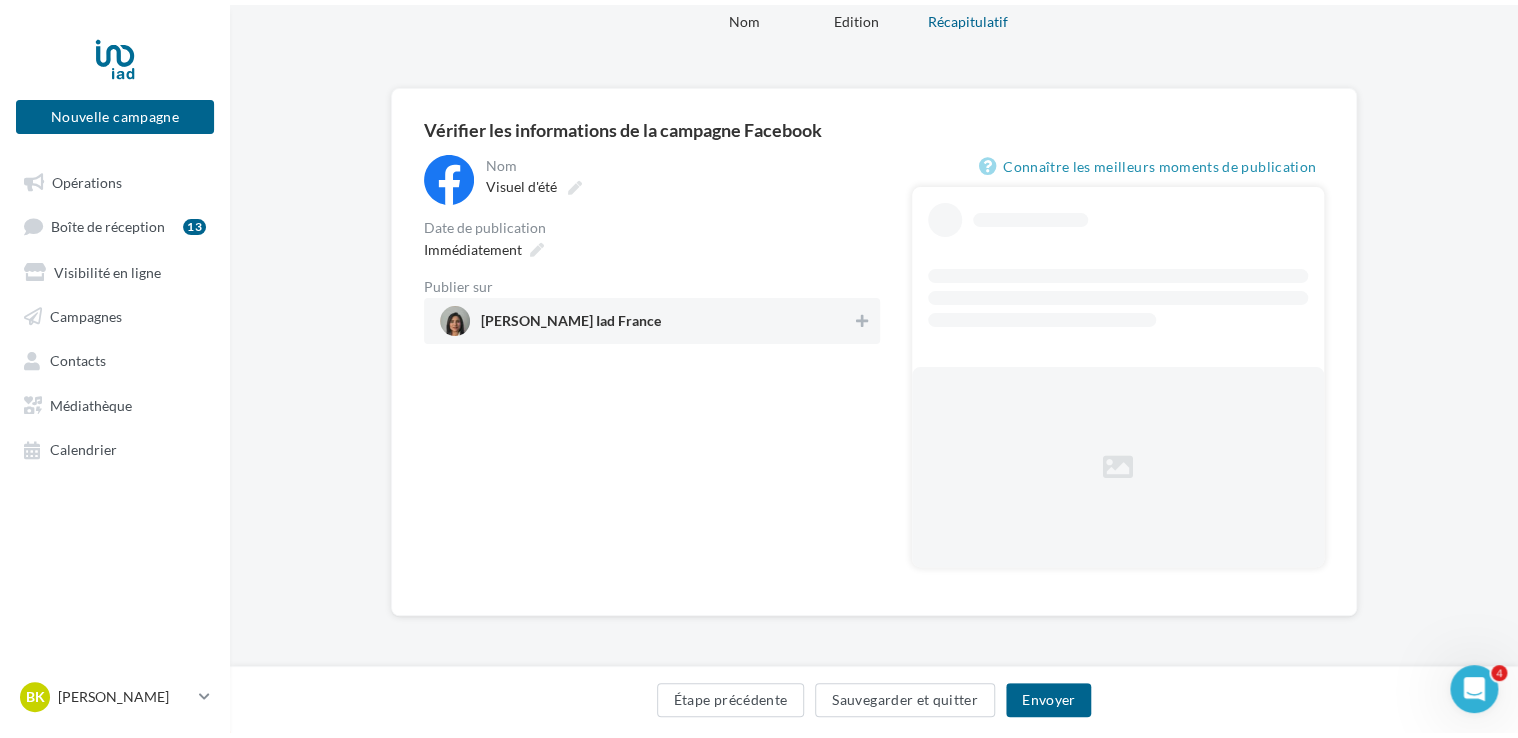 scroll, scrollTop: 32, scrollLeft: 0, axis: vertical 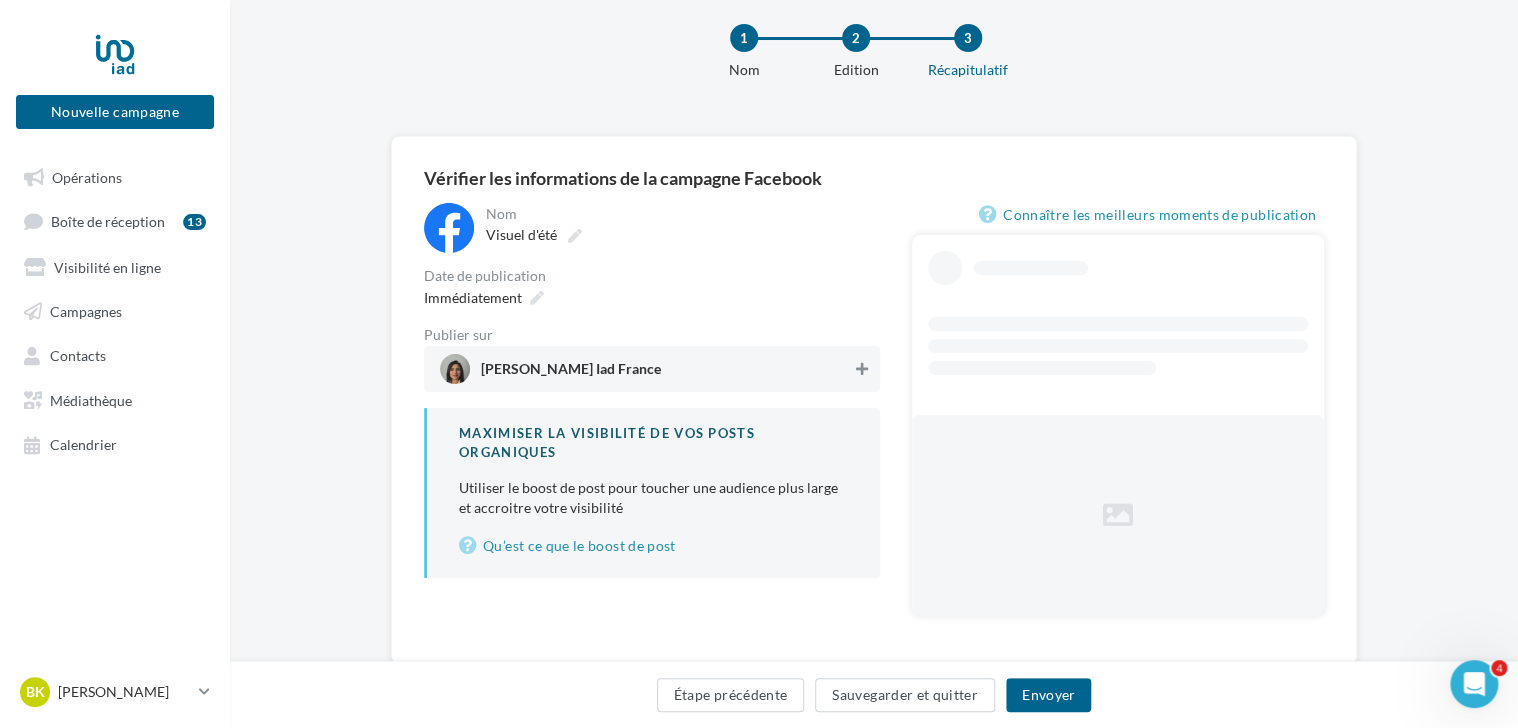 click at bounding box center [862, 369] 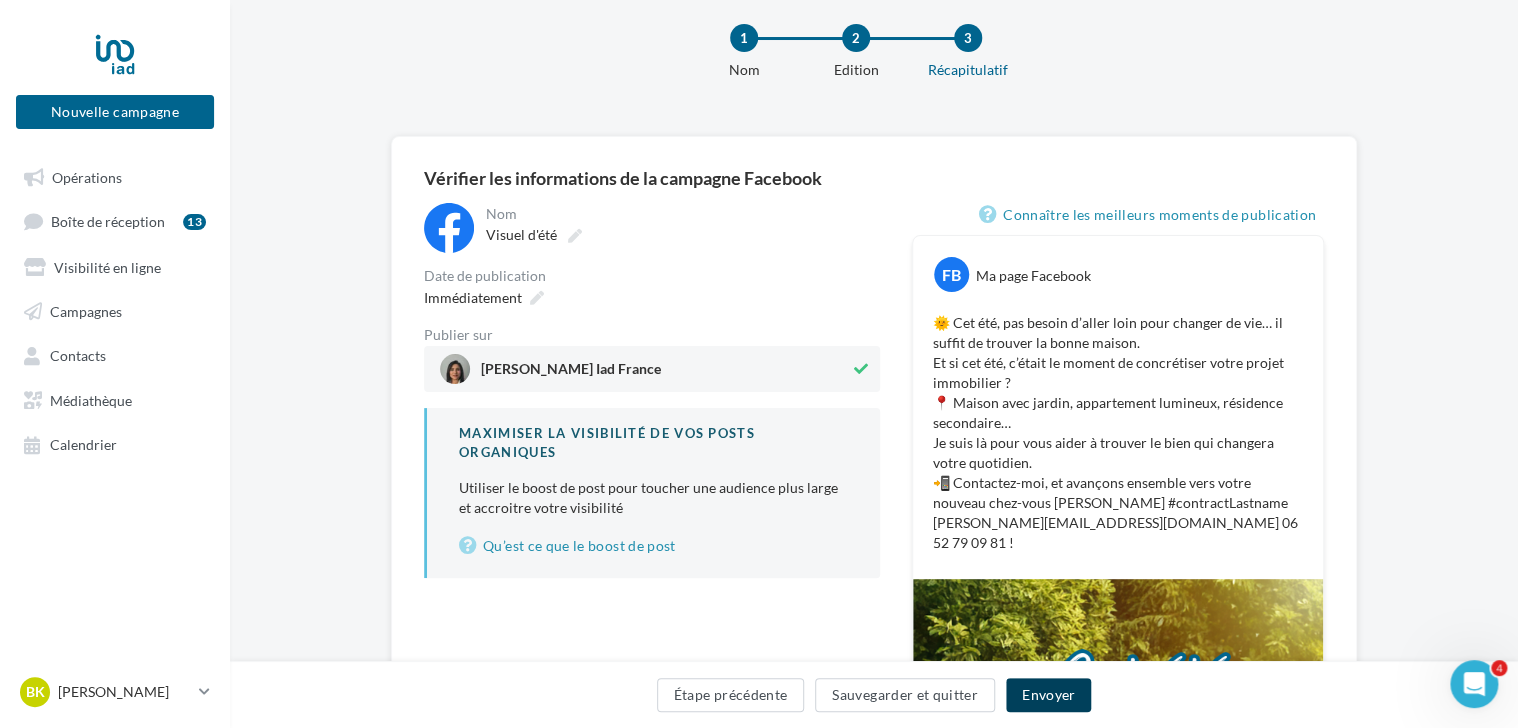 click on "Envoyer" at bounding box center (1048, 695) 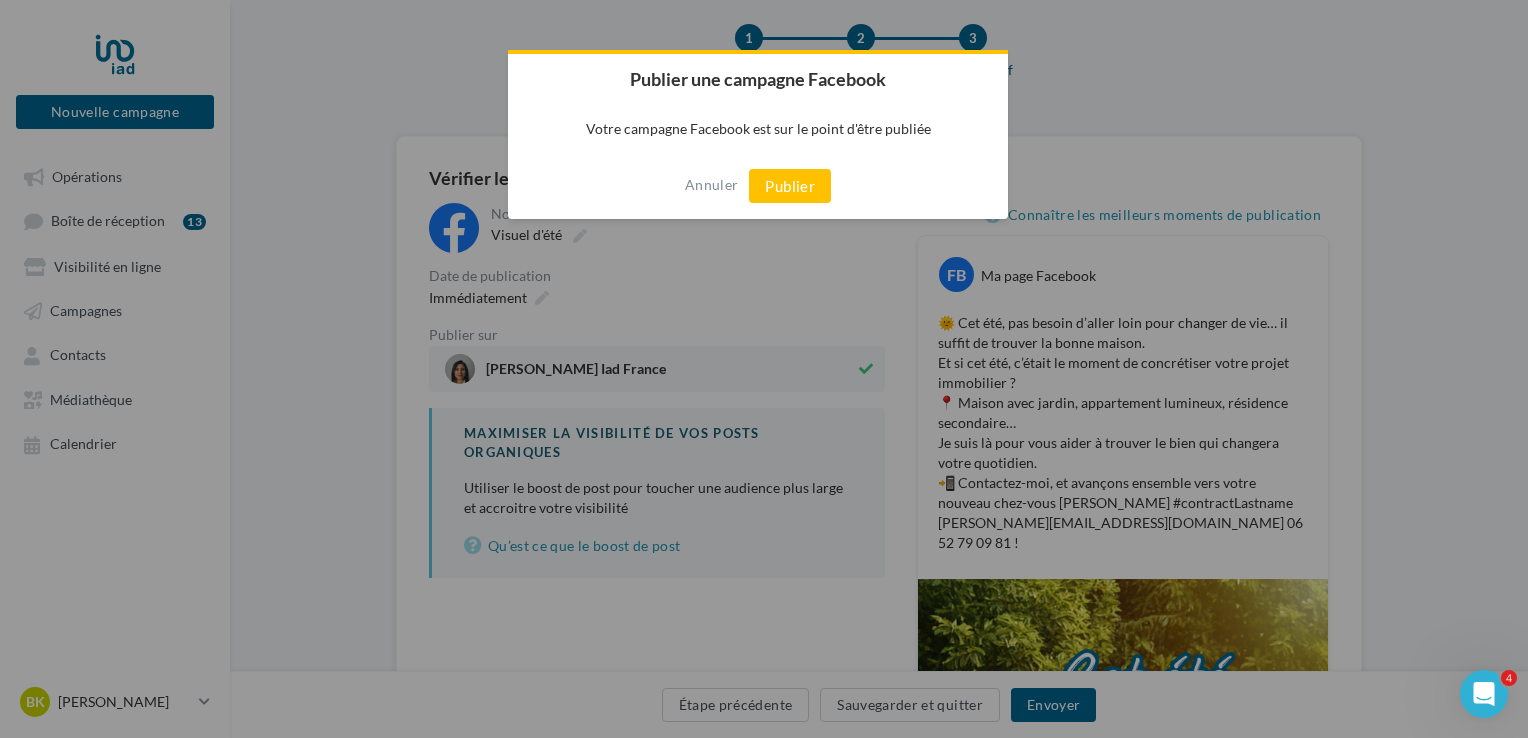 drag, startPoint x: 790, startPoint y: 188, endPoint x: 794, endPoint y: 224, distance: 36.221542 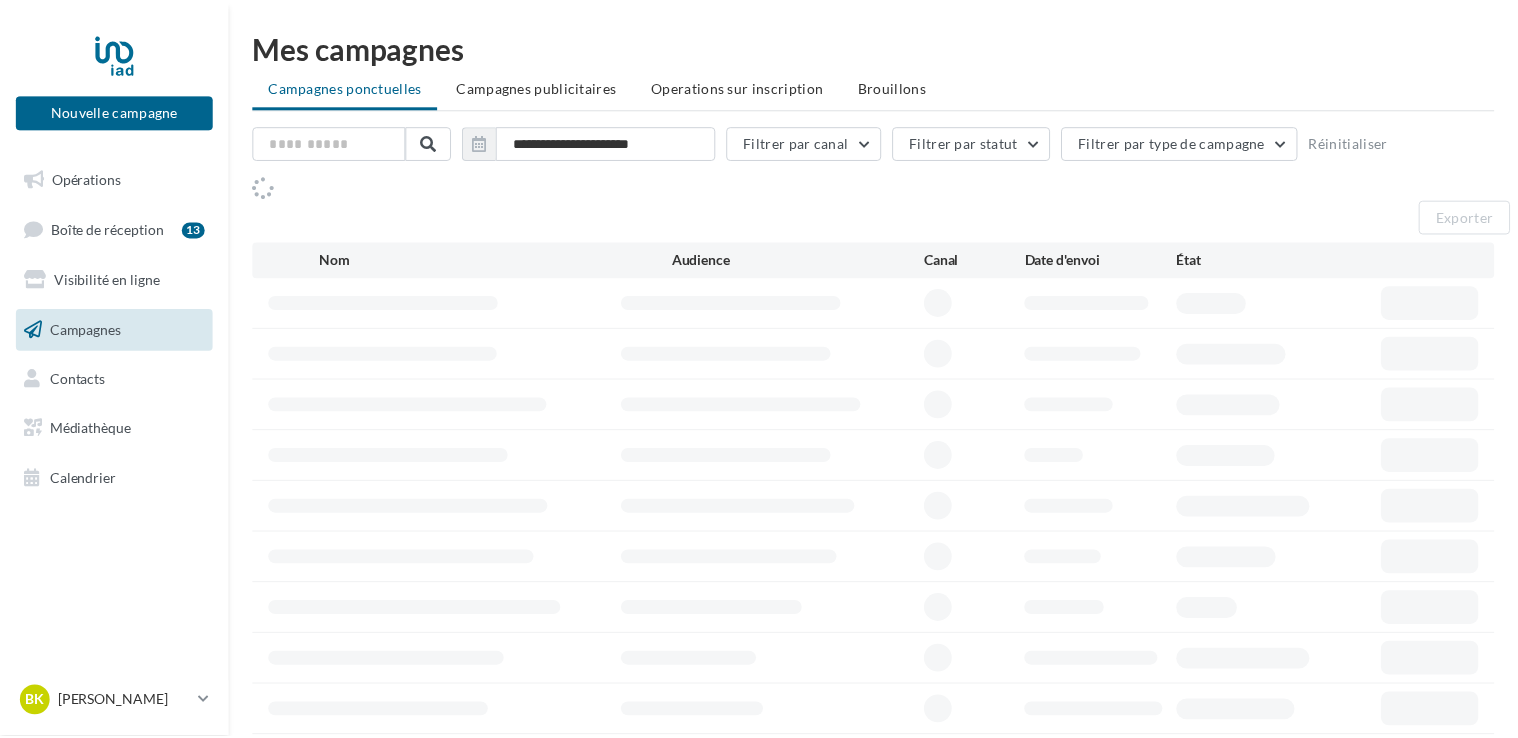 scroll, scrollTop: 0, scrollLeft: 0, axis: both 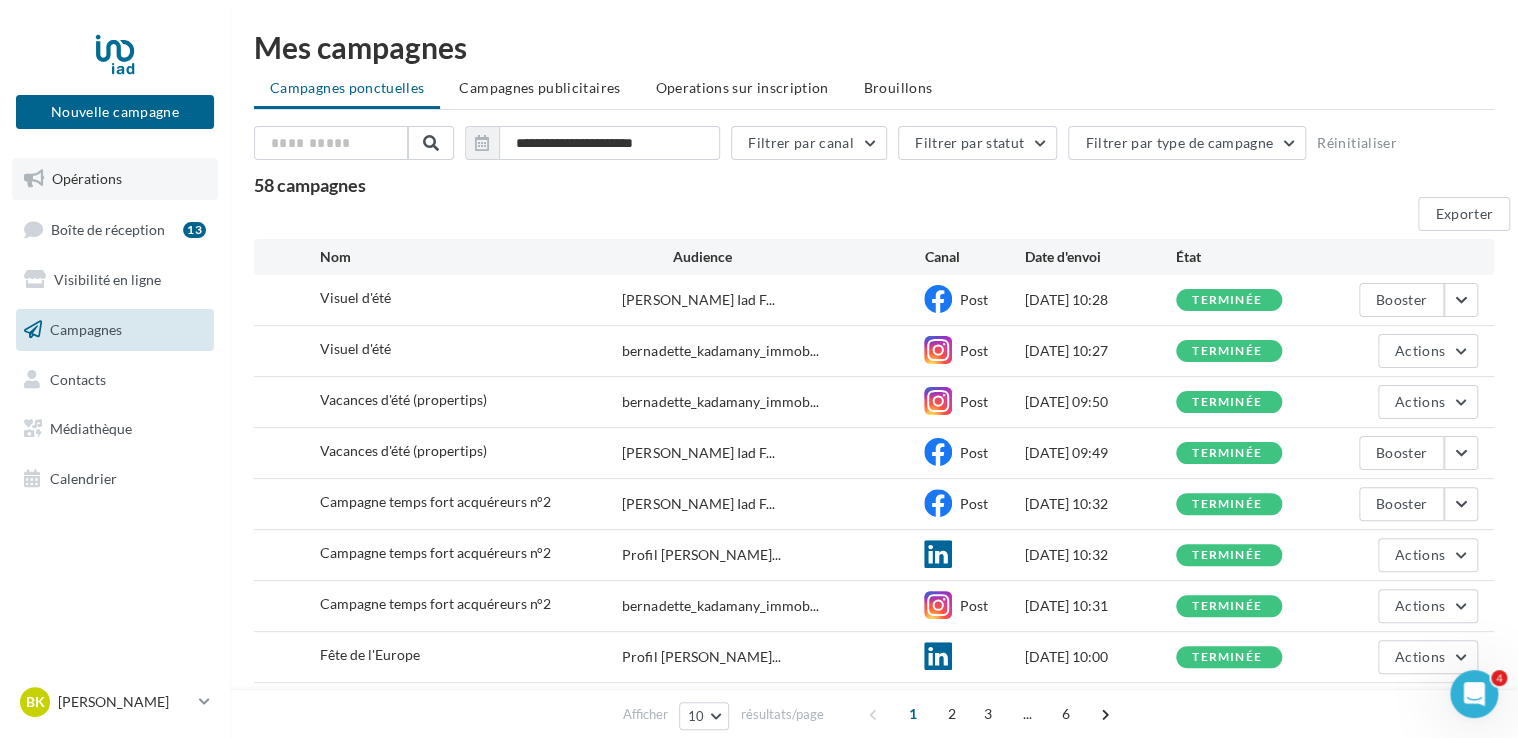 click on "Opérations" at bounding box center (87, 178) 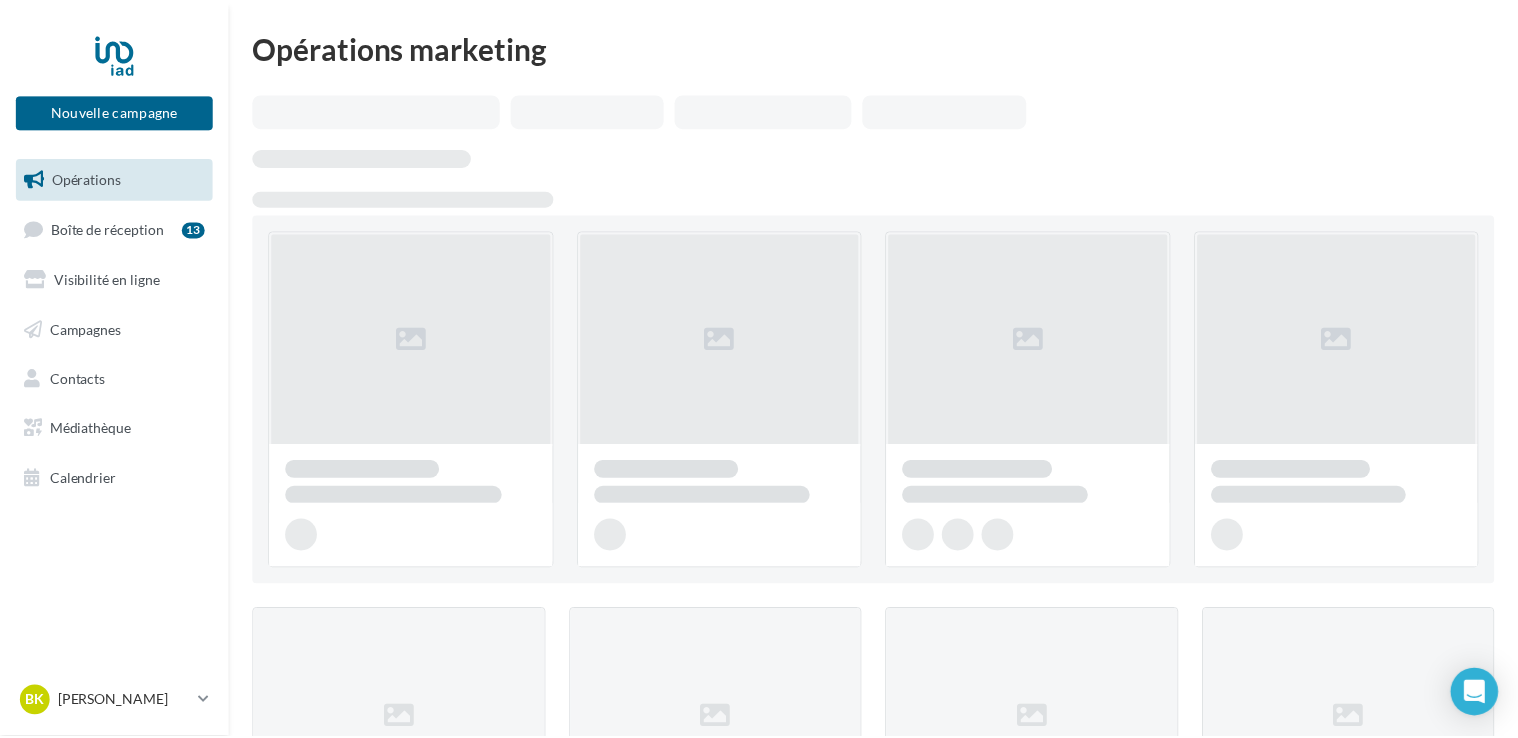 scroll, scrollTop: 0, scrollLeft: 0, axis: both 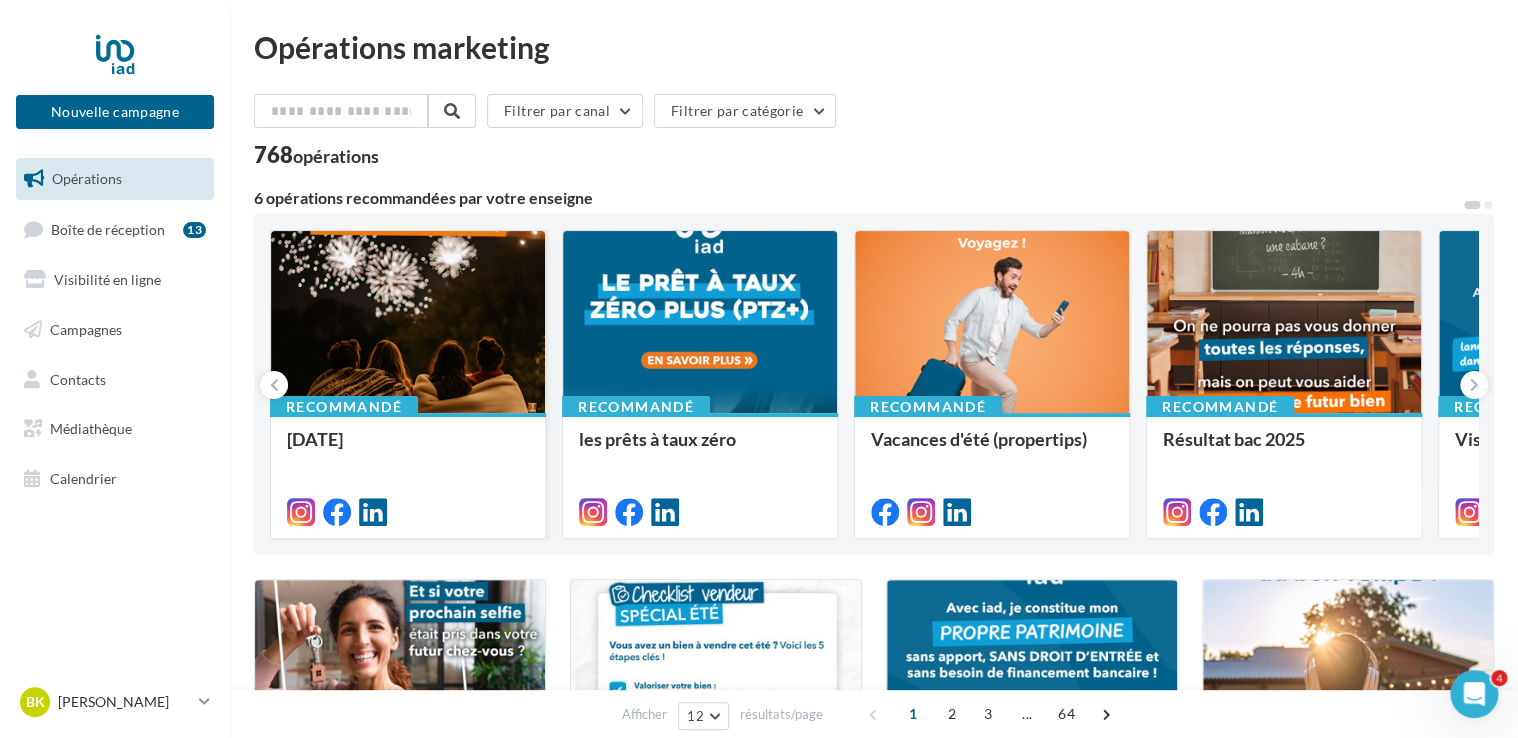 click at bounding box center (408, 323) 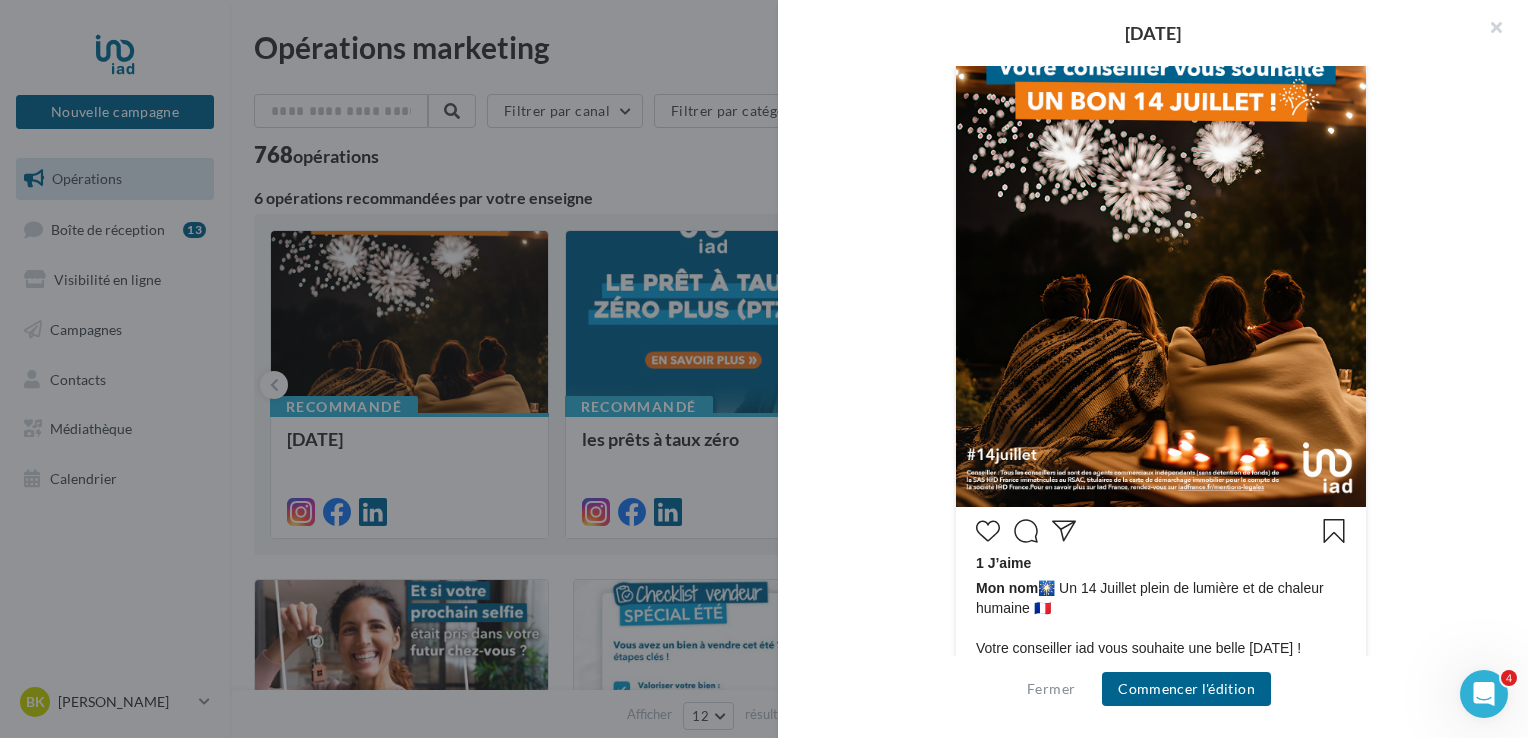 scroll, scrollTop: 688, scrollLeft: 0, axis: vertical 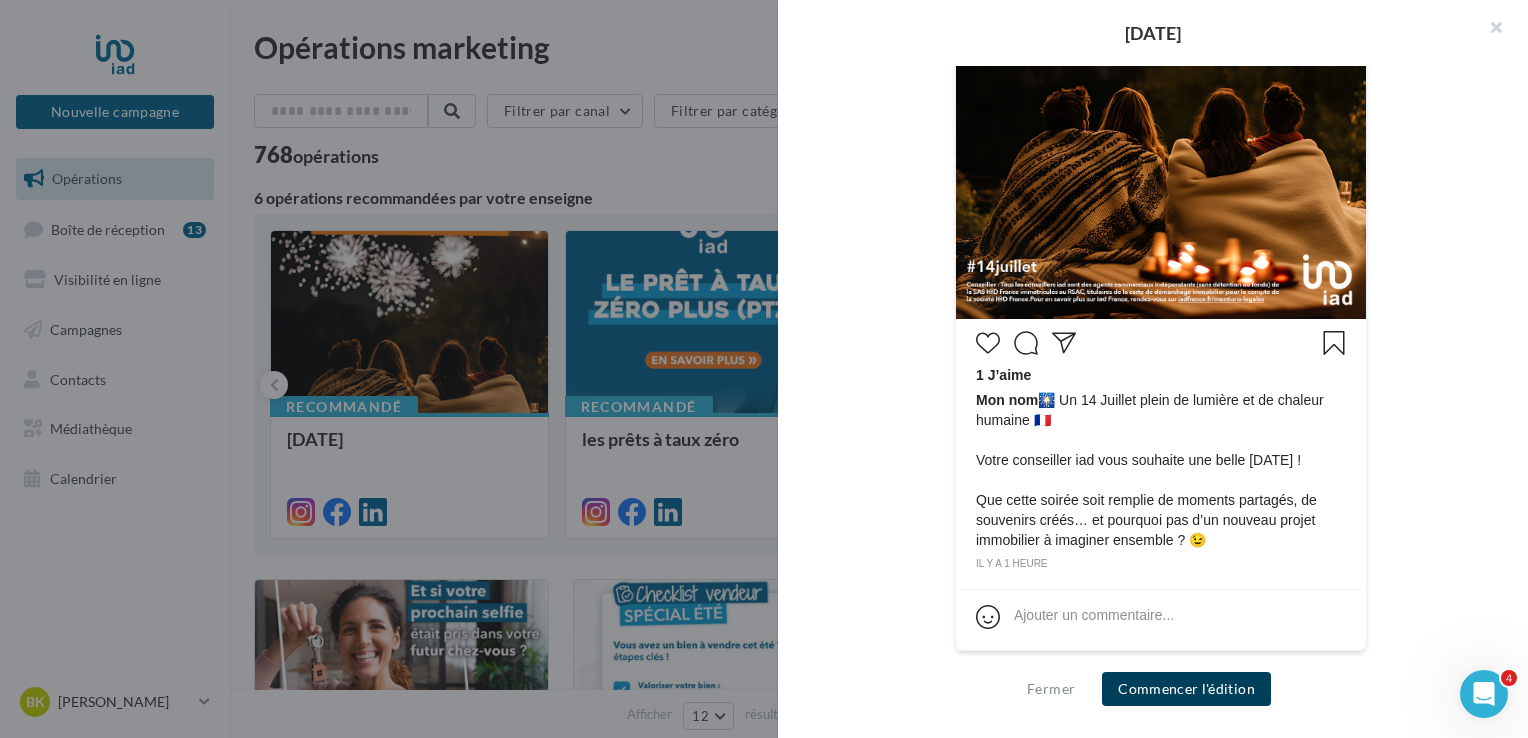 drag, startPoint x: 1187, startPoint y: 693, endPoint x: 1176, endPoint y: 690, distance: 11.401754 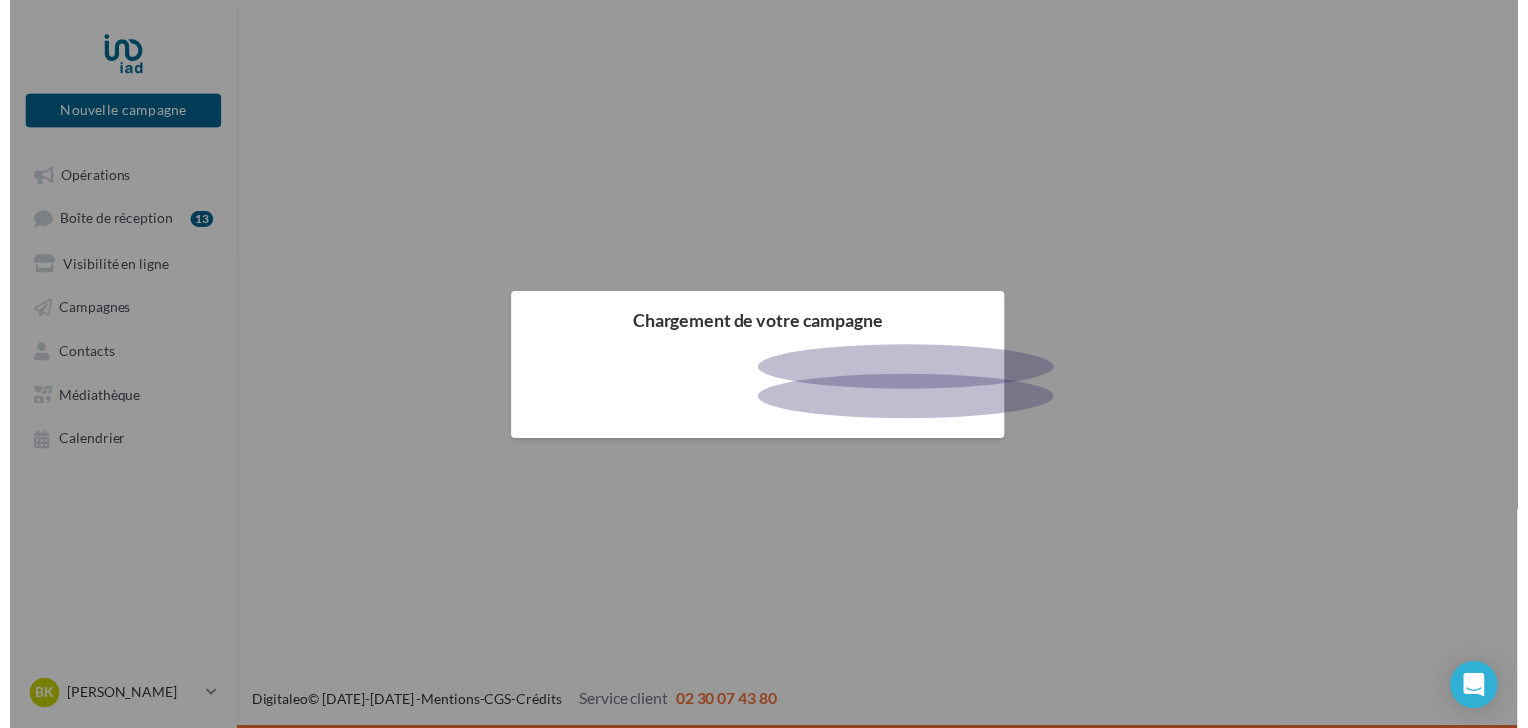 scroll, scrollTop: 0, scrollLeft: 0, axis: both 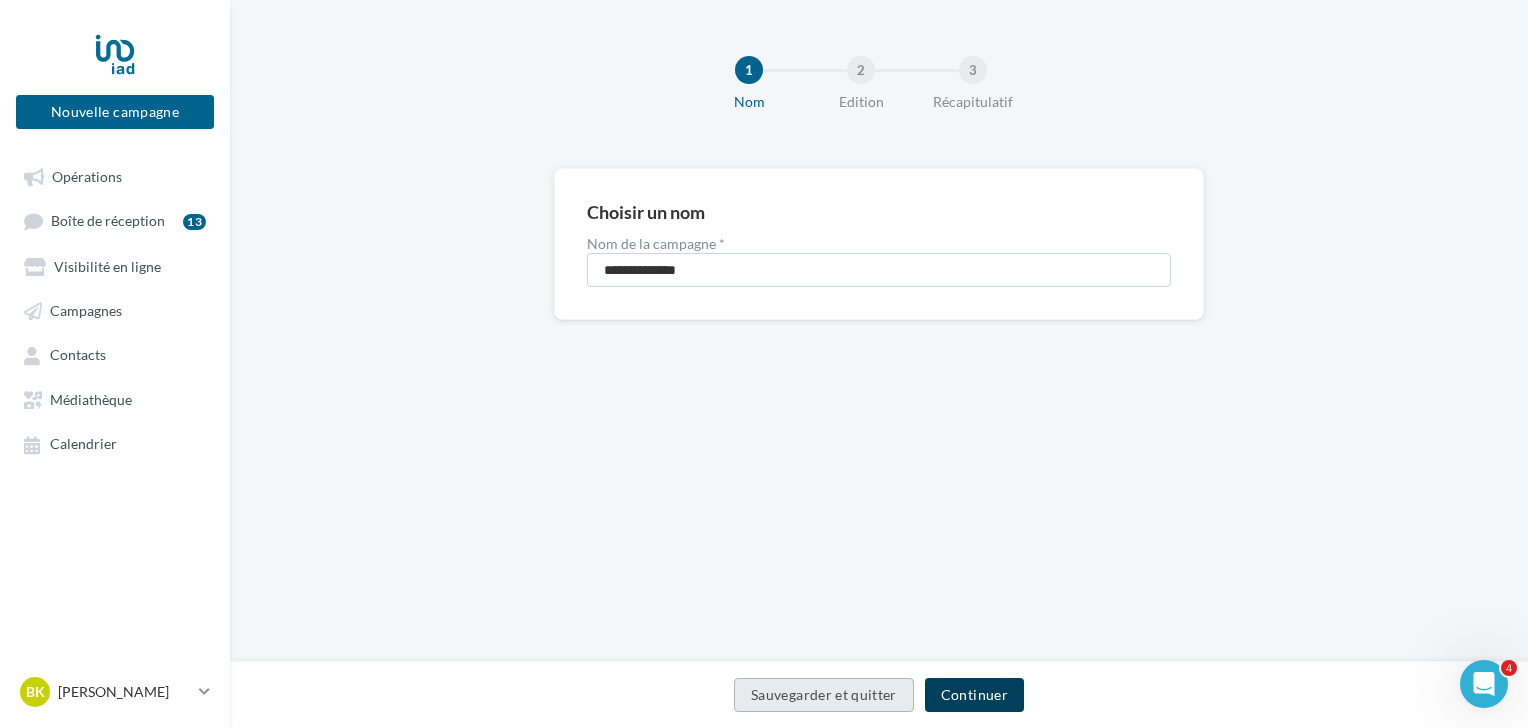 click on "Continuer" at bounding box center (974, 695) 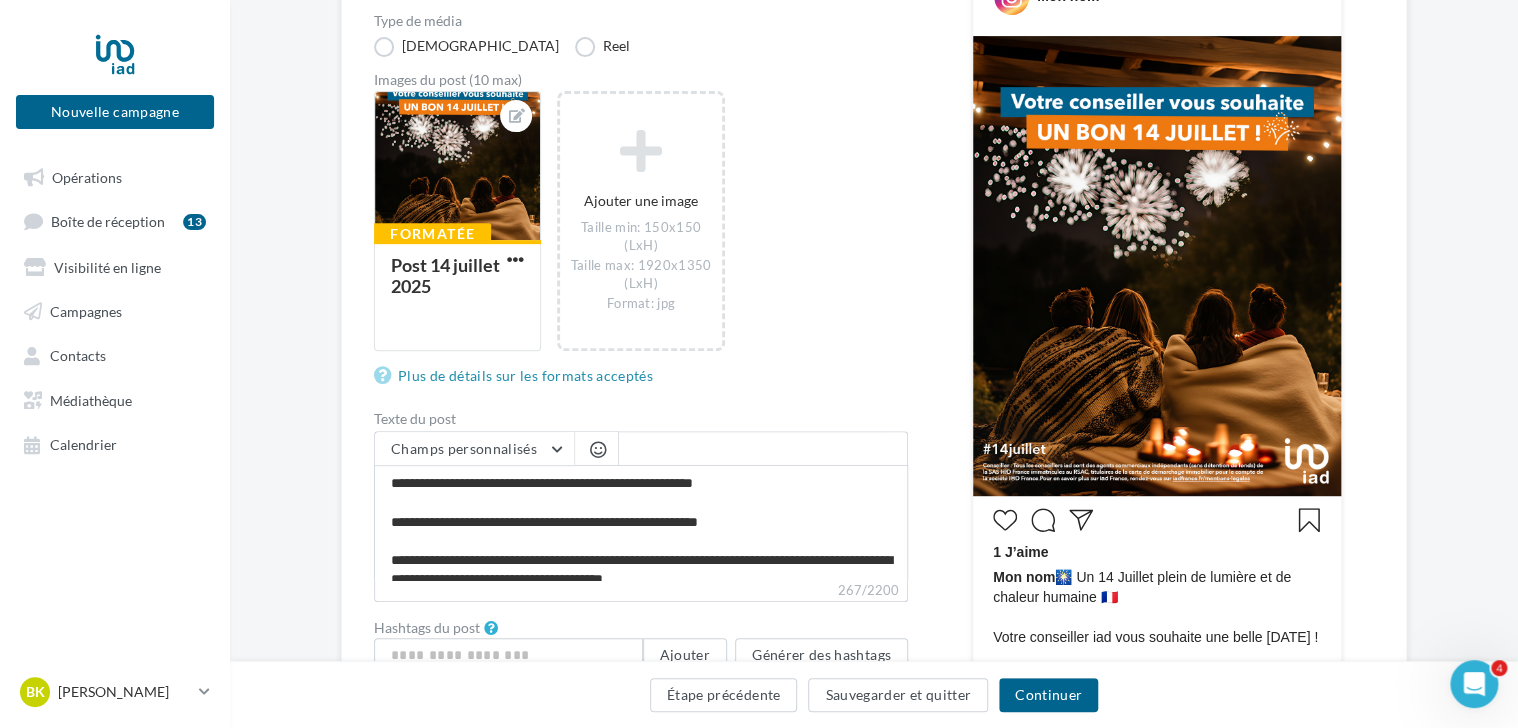 scroll, scrollTop: 300, scrollLeft: 0, axis: vertical 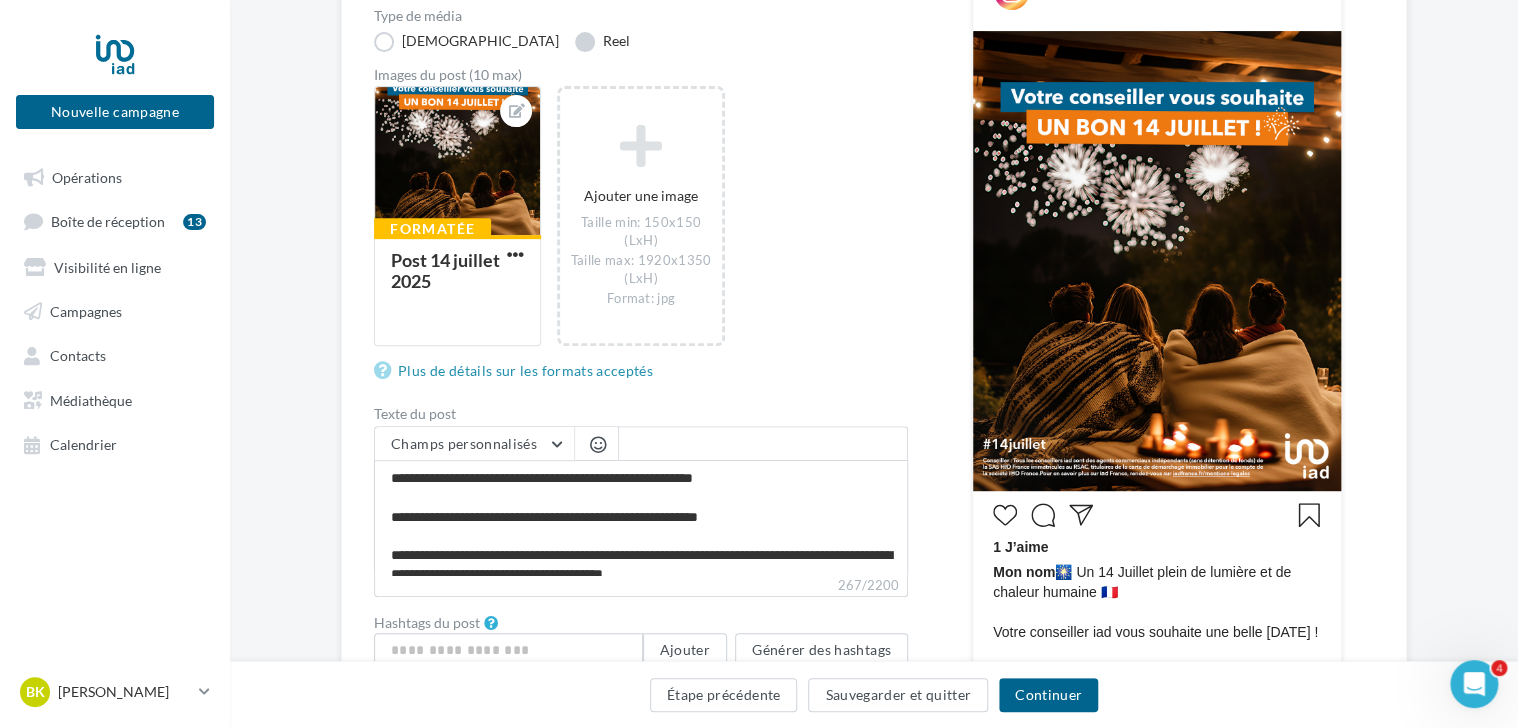 click on "Reel" at bounding box center [602, 42] 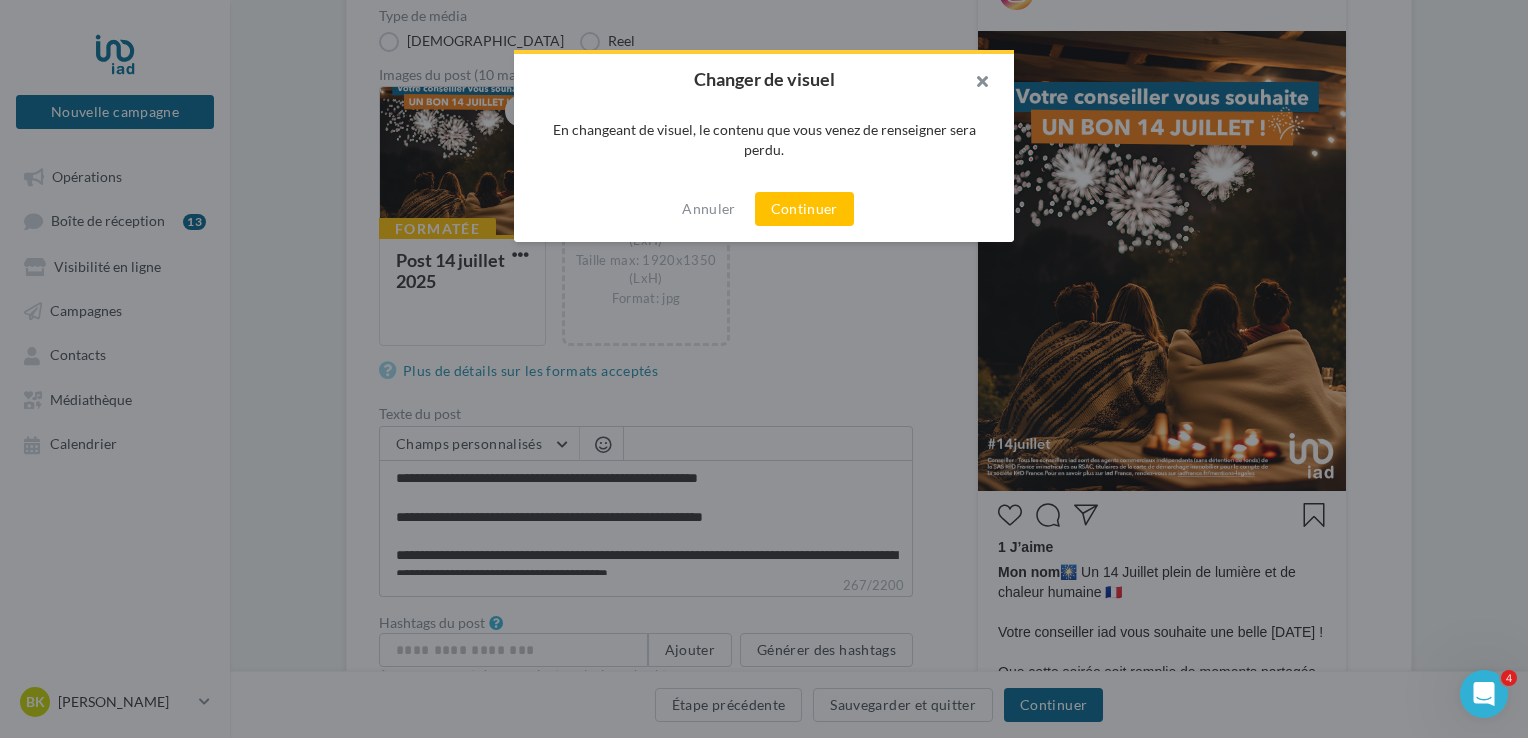 click at bounding box center (974, 84) 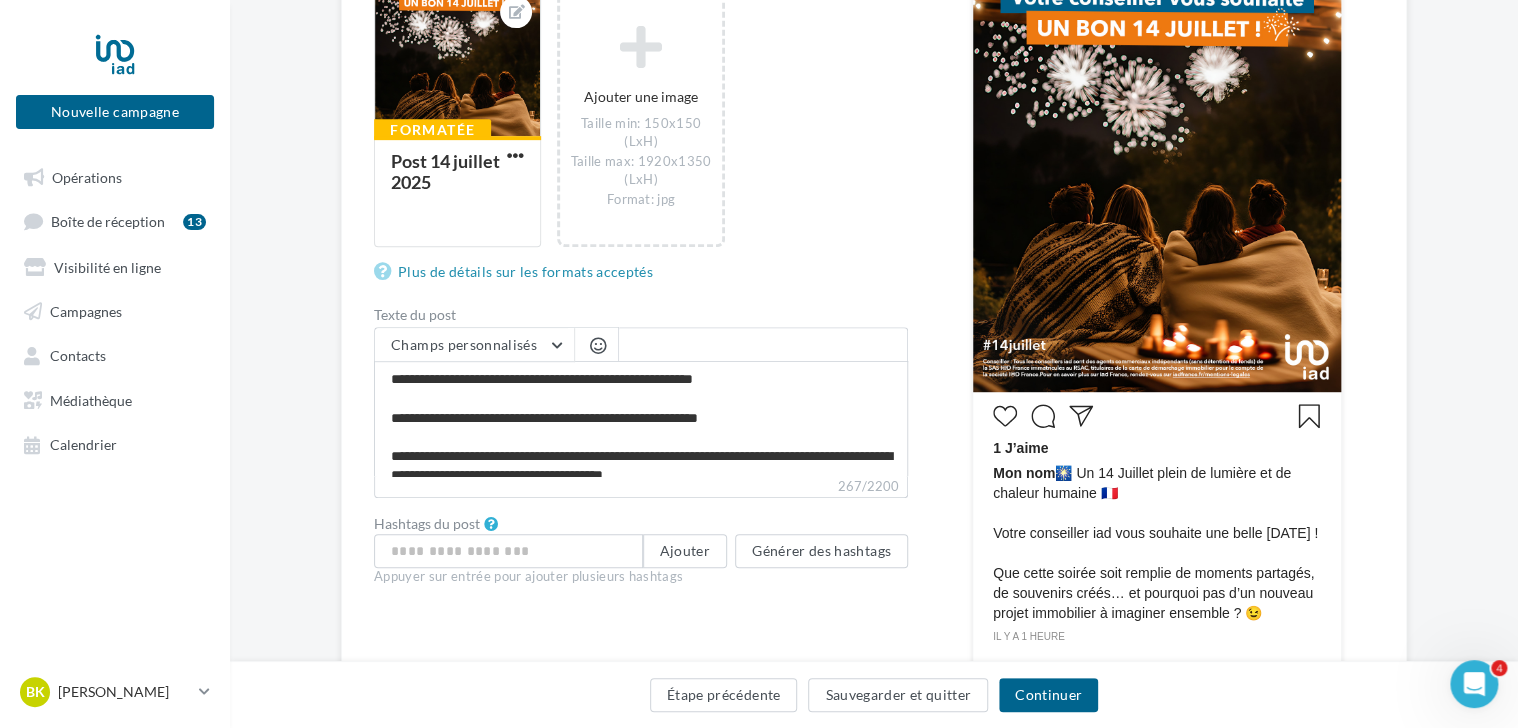 scroll, scrollTop: 600, scrollLeft: 0, axis: vertical 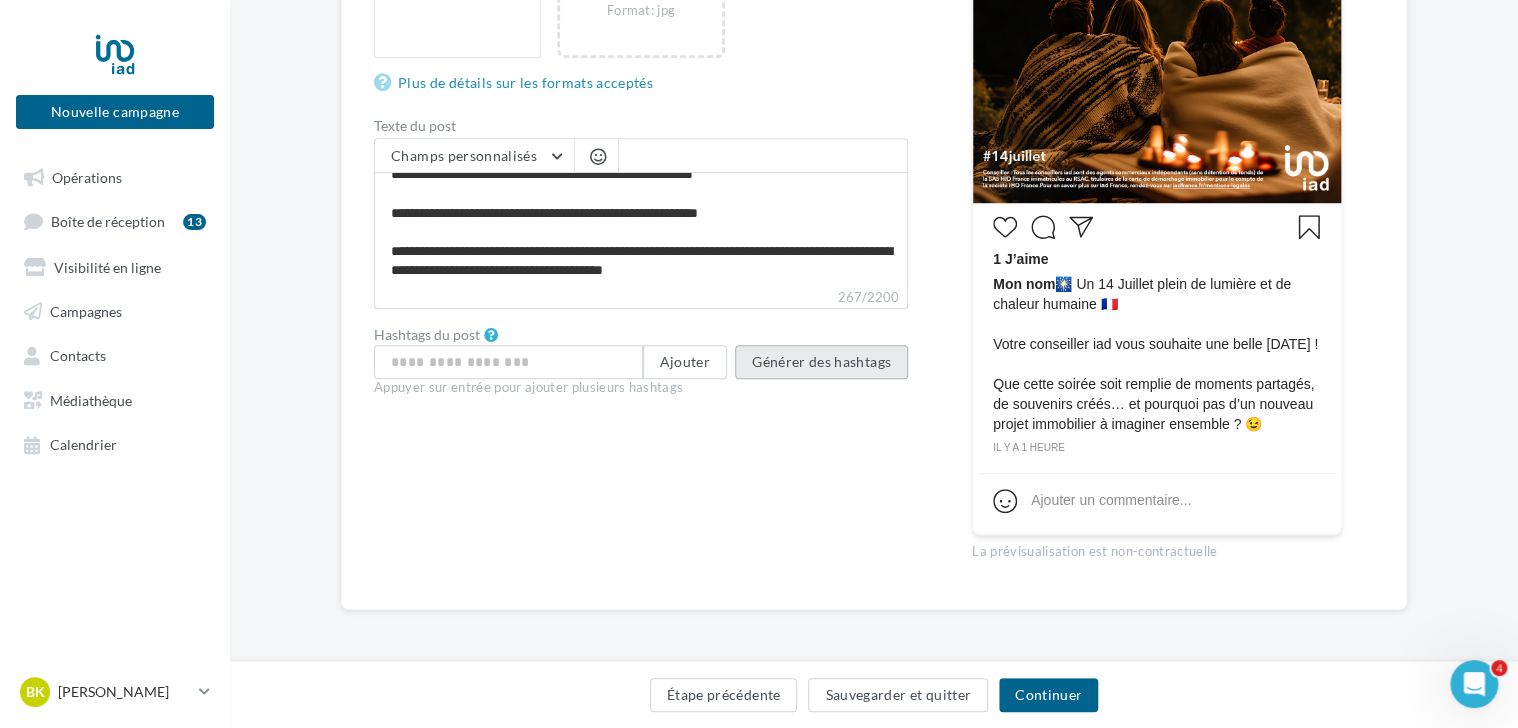 click on "Générer des hashtags" at bounding box center [821, 362] 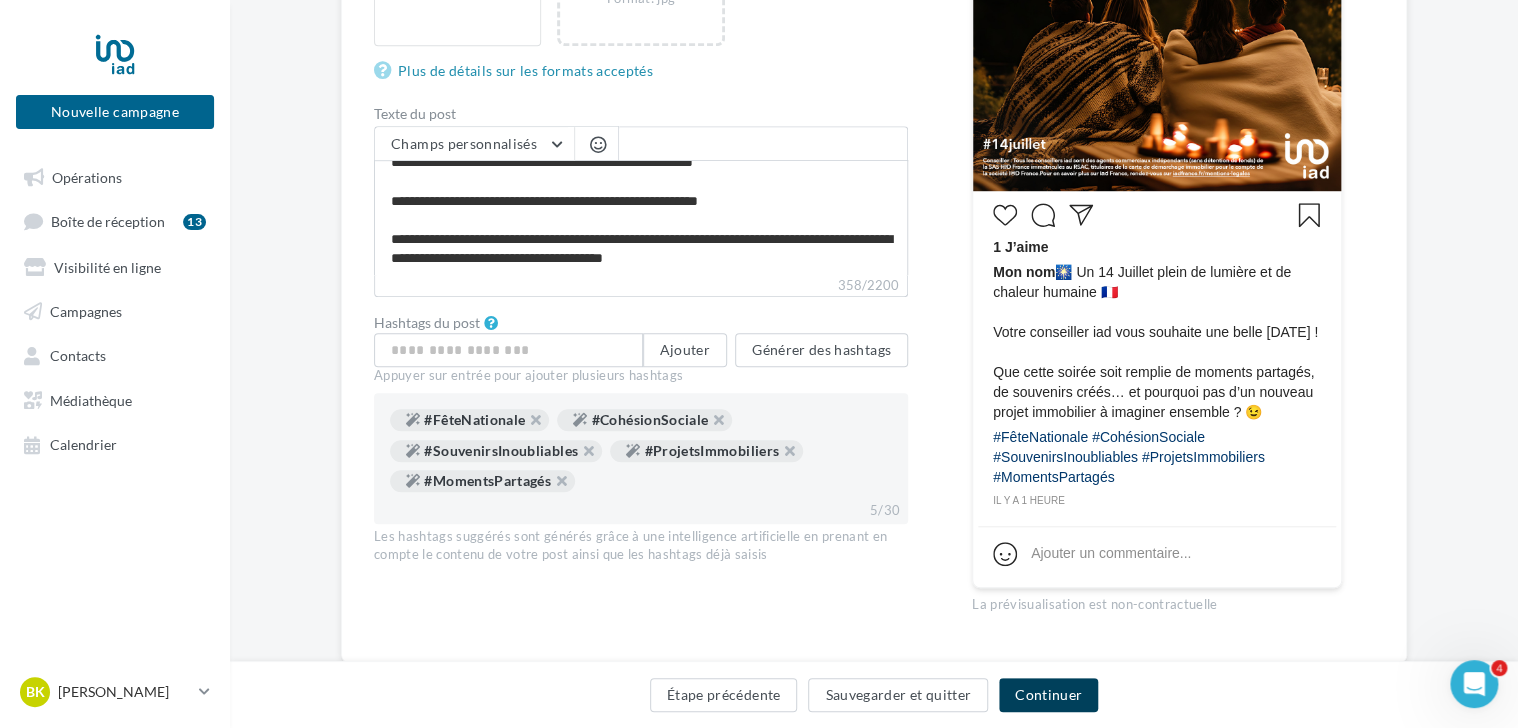 click on "Continuer" at bounding box center (1048, 695) 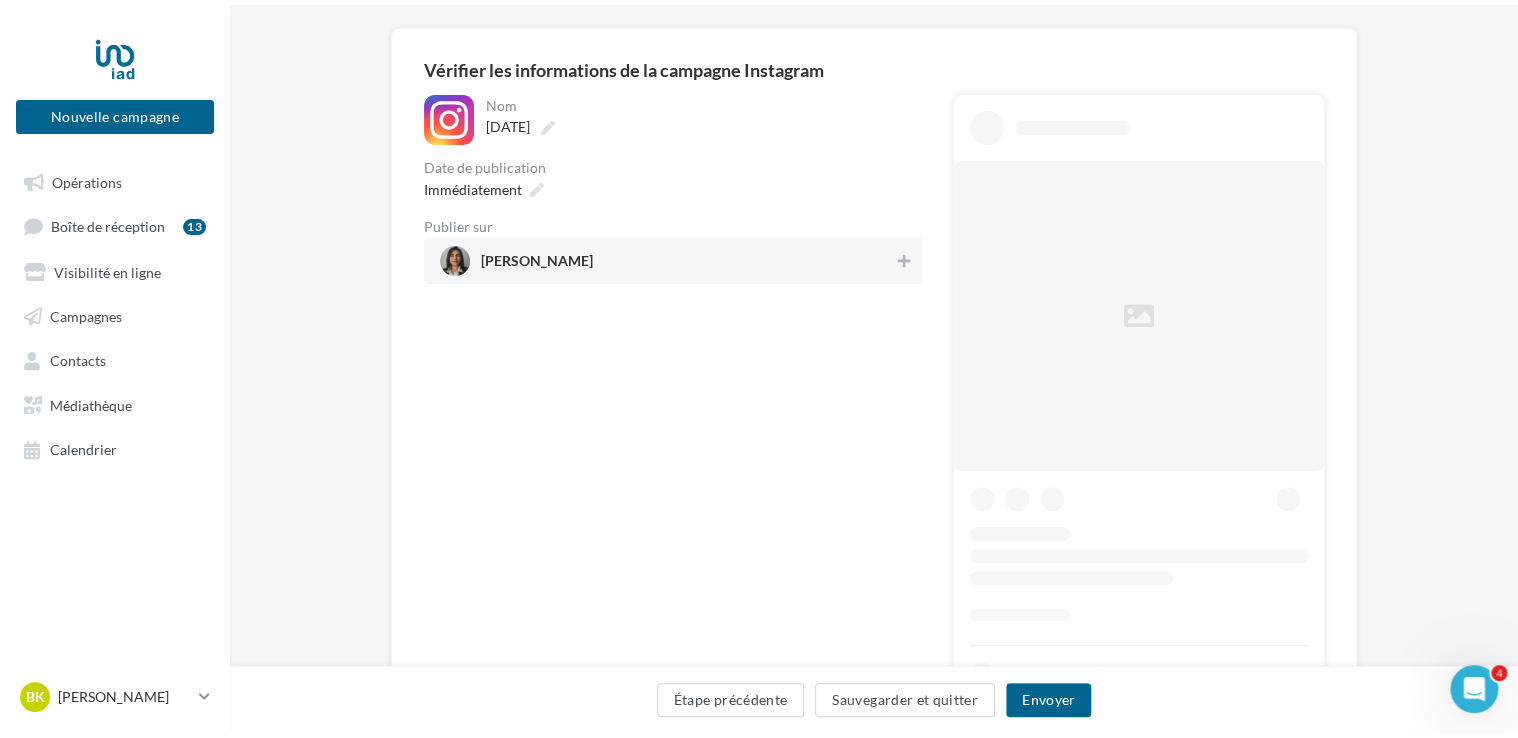 scroll, scrollTop: 0, scrollLeft: 0, axis: both 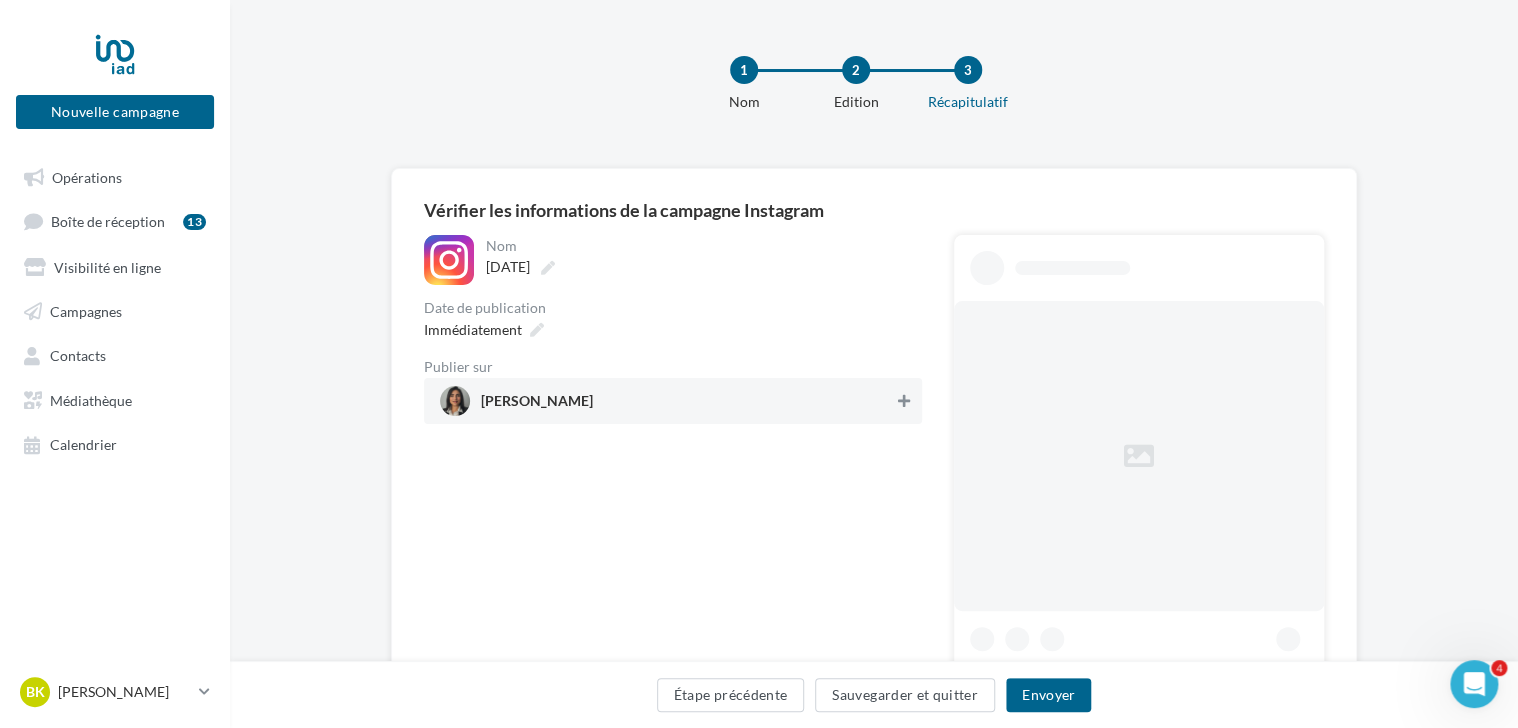 drag, startPoint x: 906, startPoint y: 402, endPoint x: 777, endPoint y: 426, distance: 131.21356 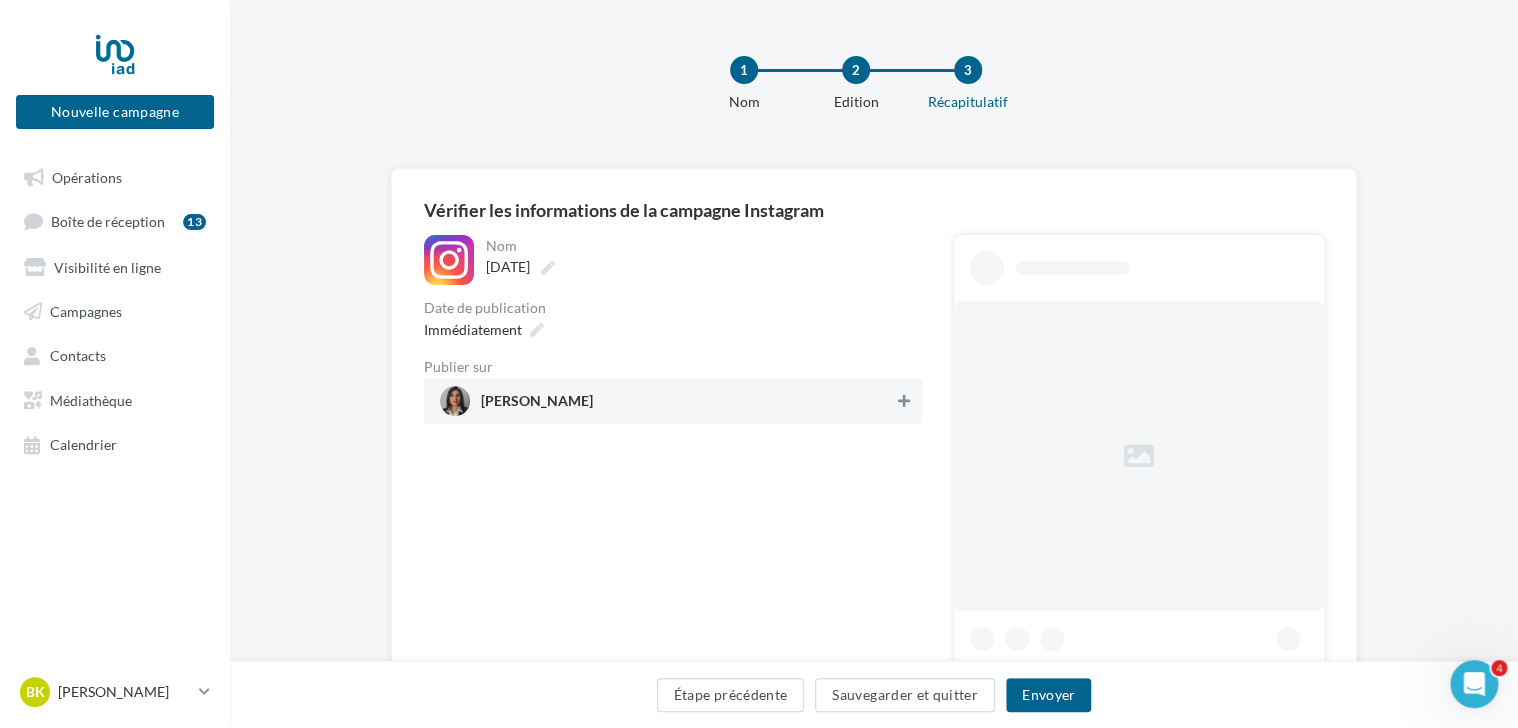 click at bounding box center (904, 401) 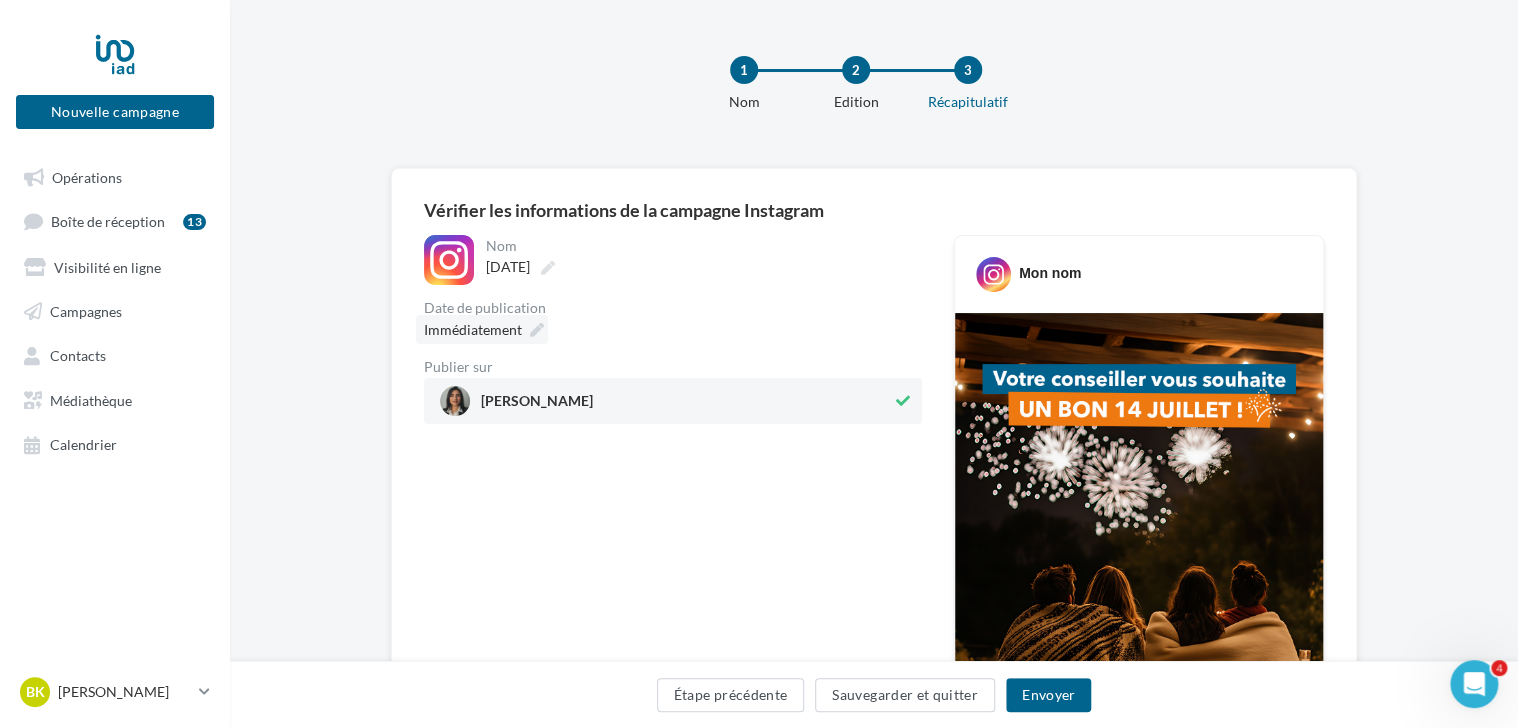 click at bounding box center [537, 330] 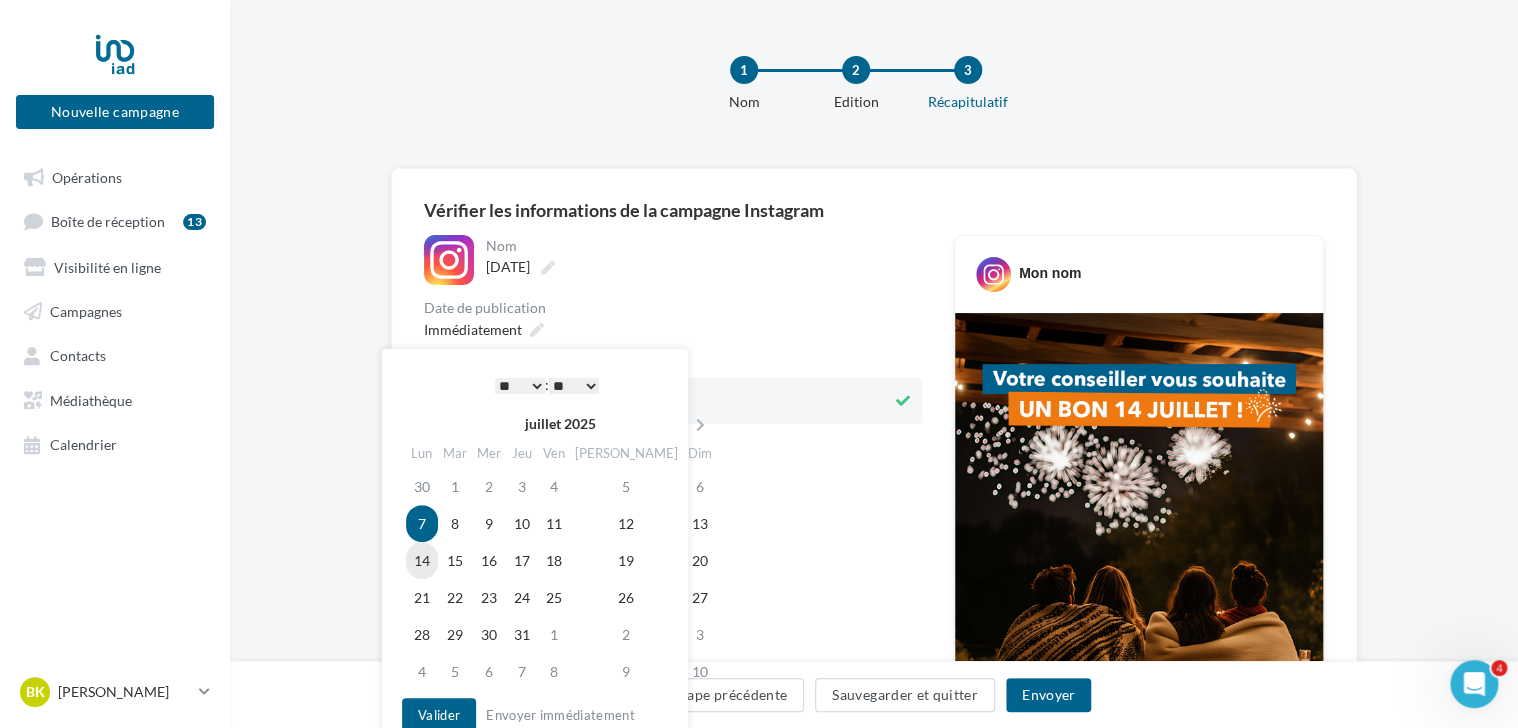 click on "14" at bounding box center (422, 560) 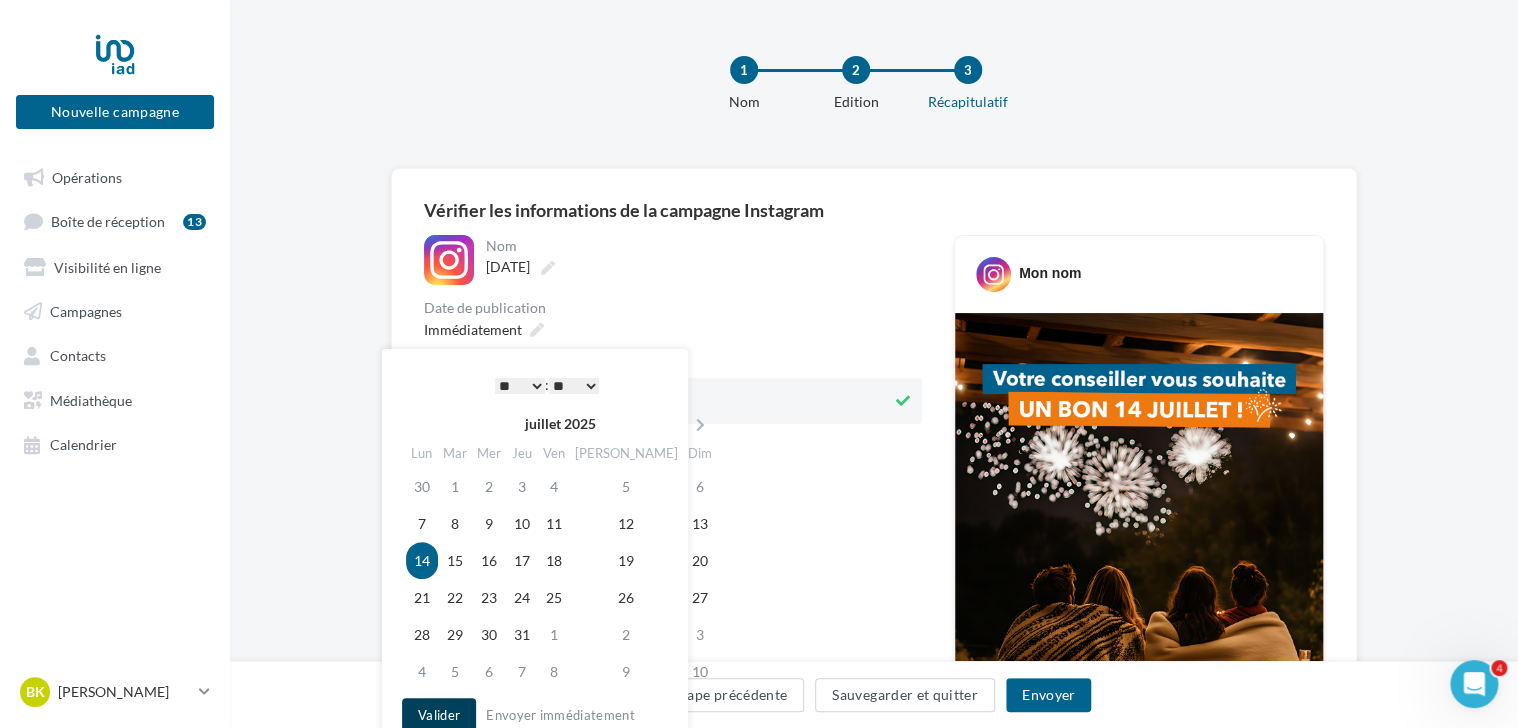 click on "Valider" at bounding box center (439, 715) 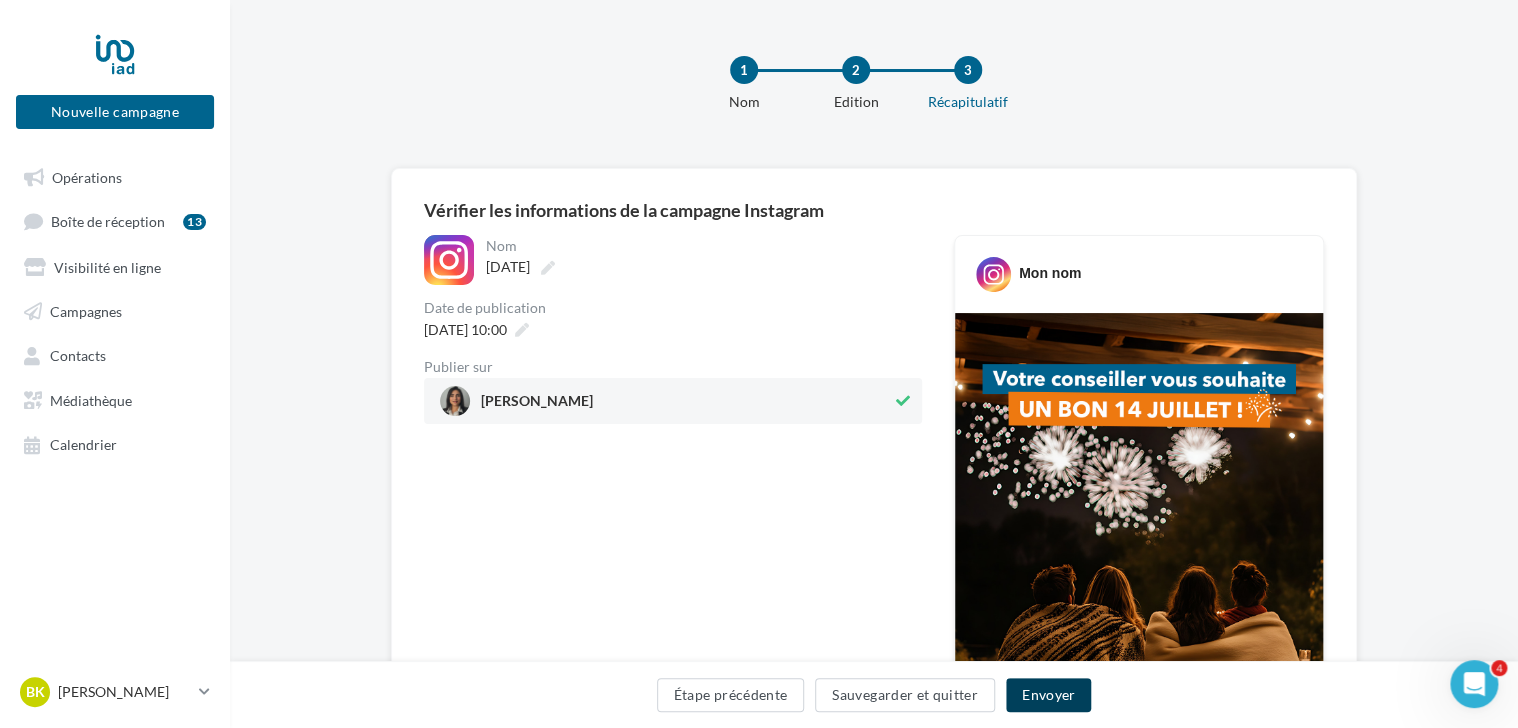 click on "Envoyer" at bounding box center (1048, 695) 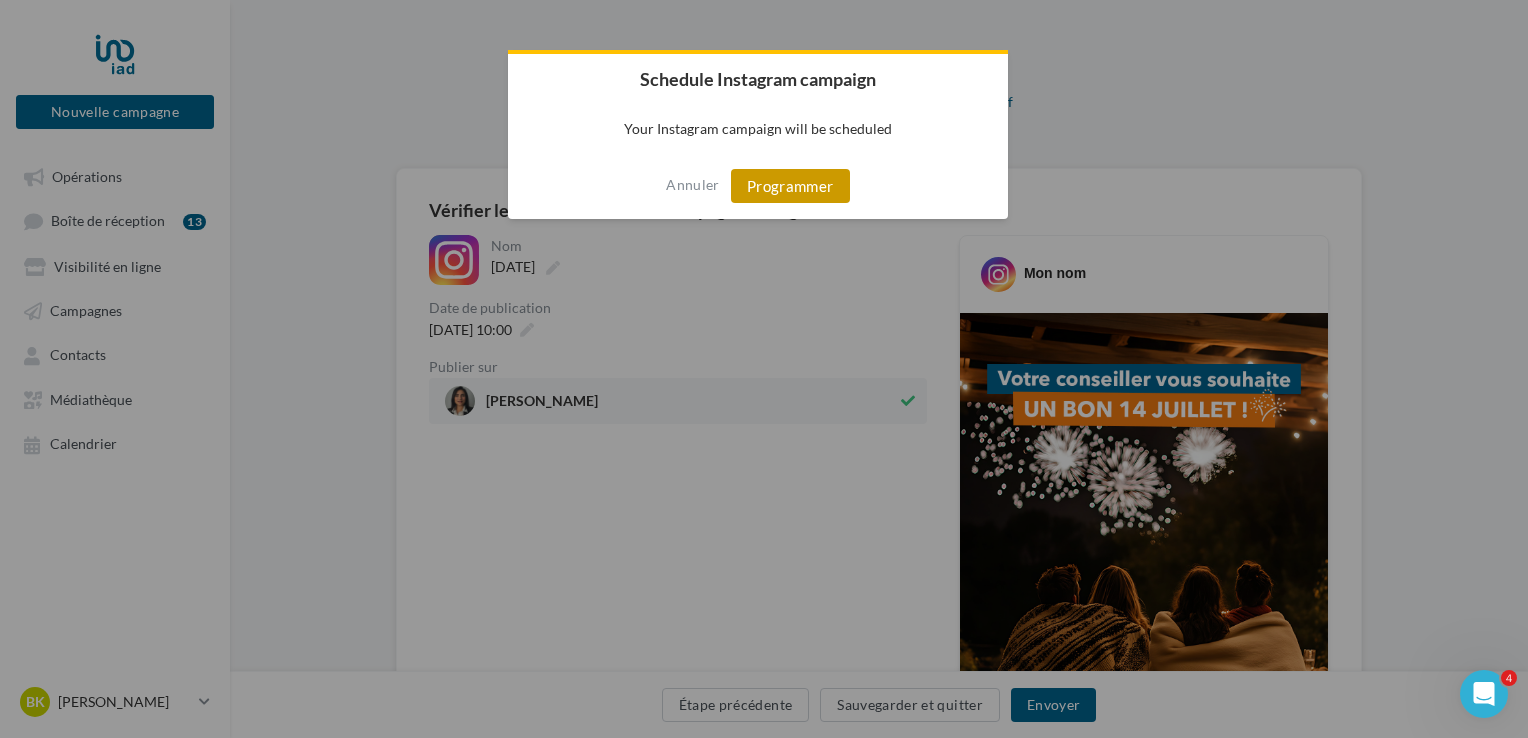 click on "Programmer" at bounding box center [790, 186] 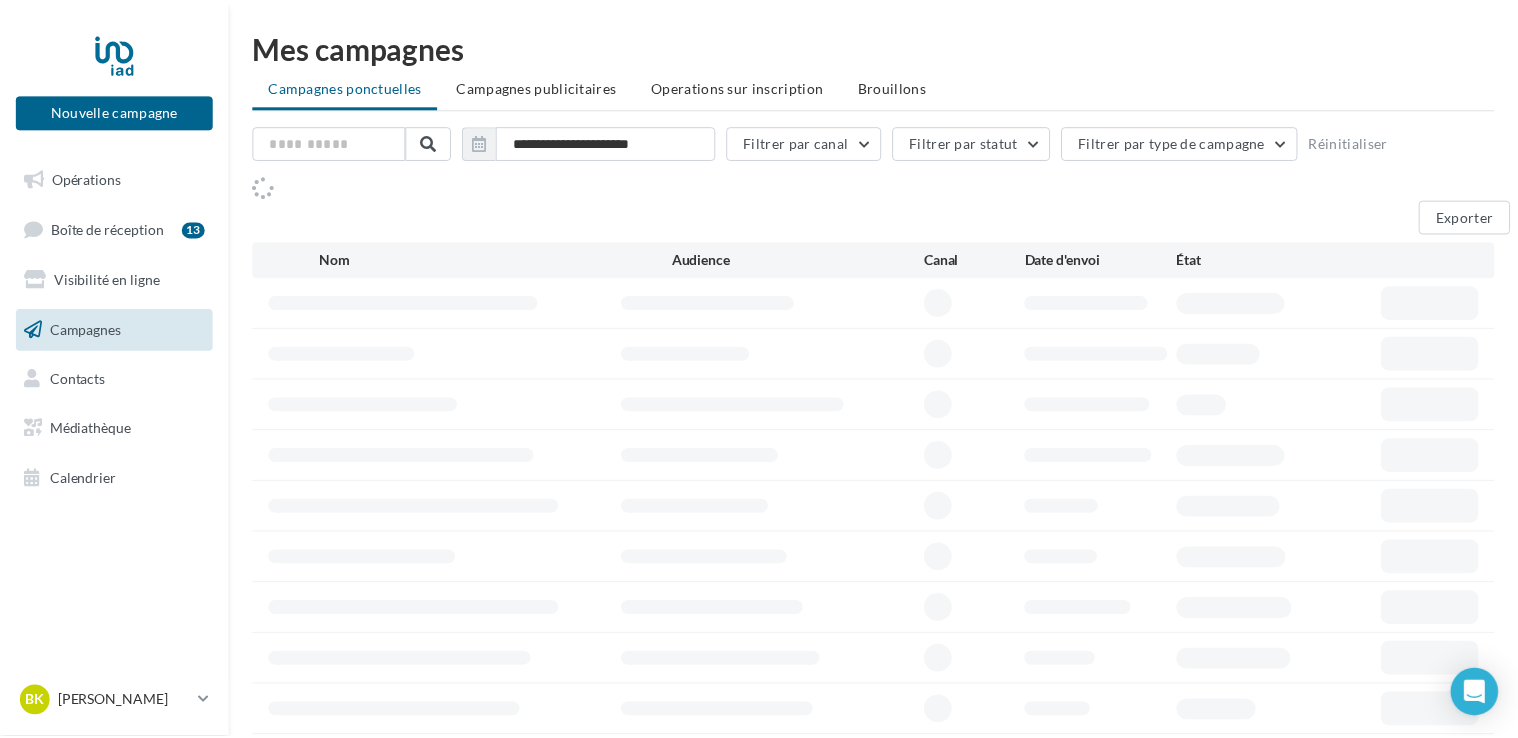 scroll, scrollTop: 0, scrollLeft: 0, axis: both 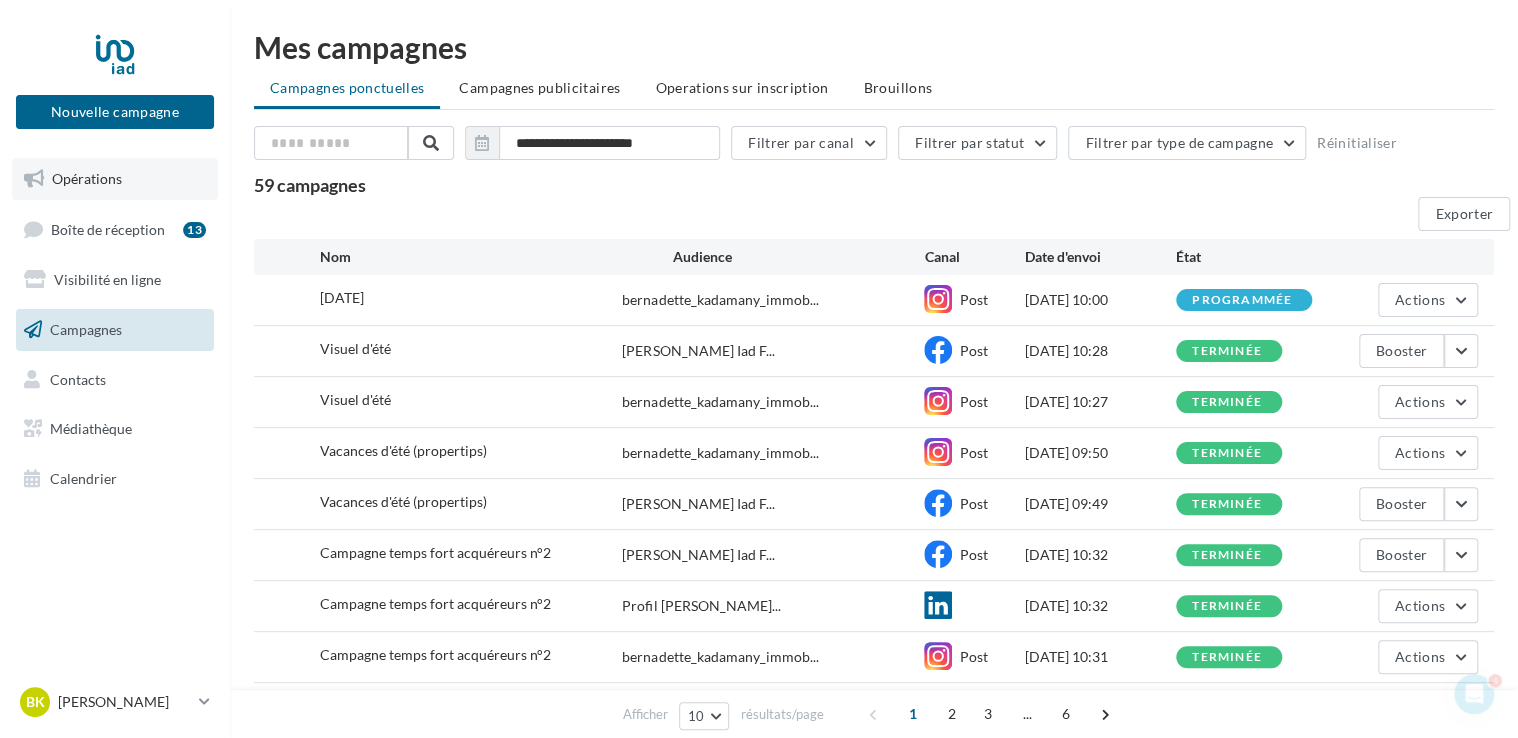 click on "Opérations" at bounding box center (87, 178) 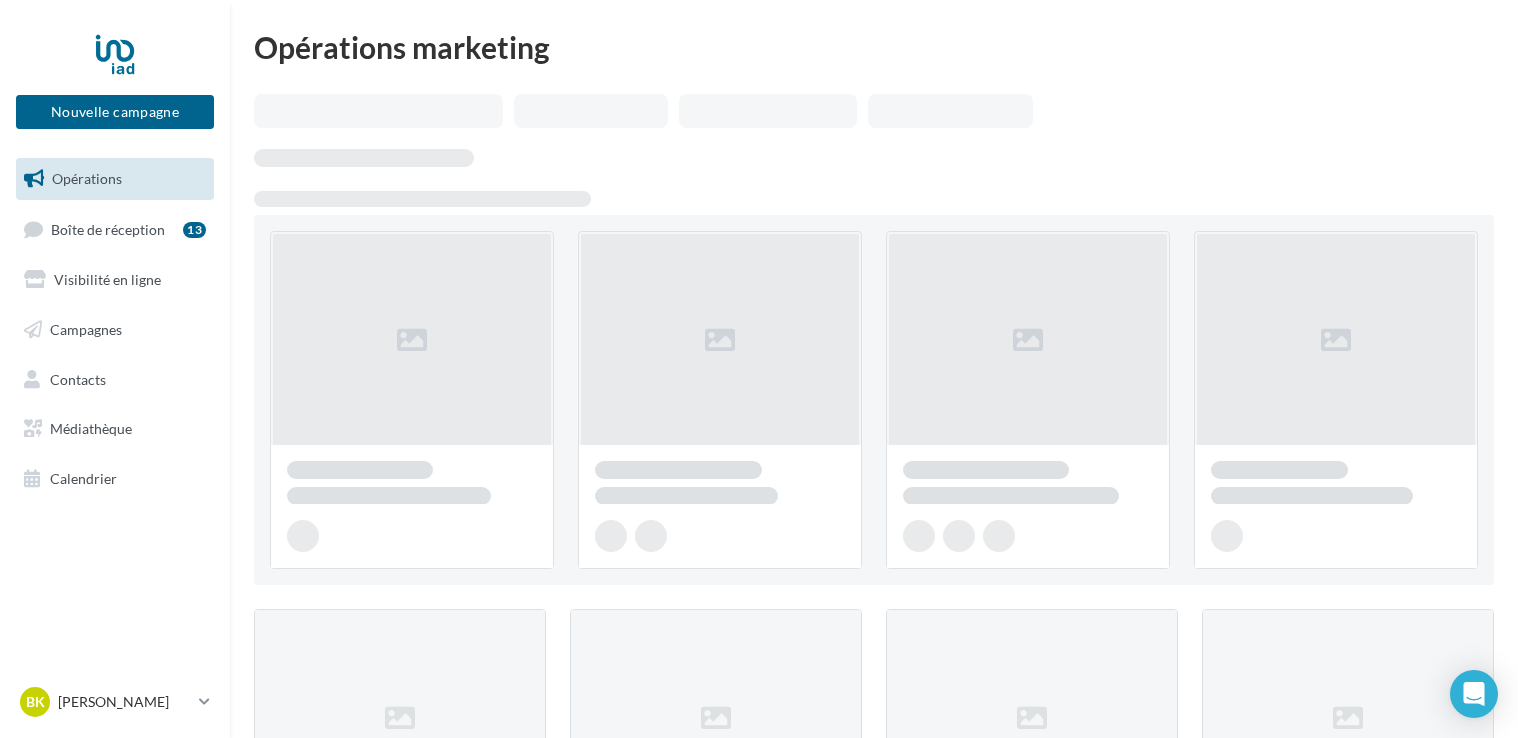 scroll, scrollTop: 0, scrollLeft: 0, axis: both 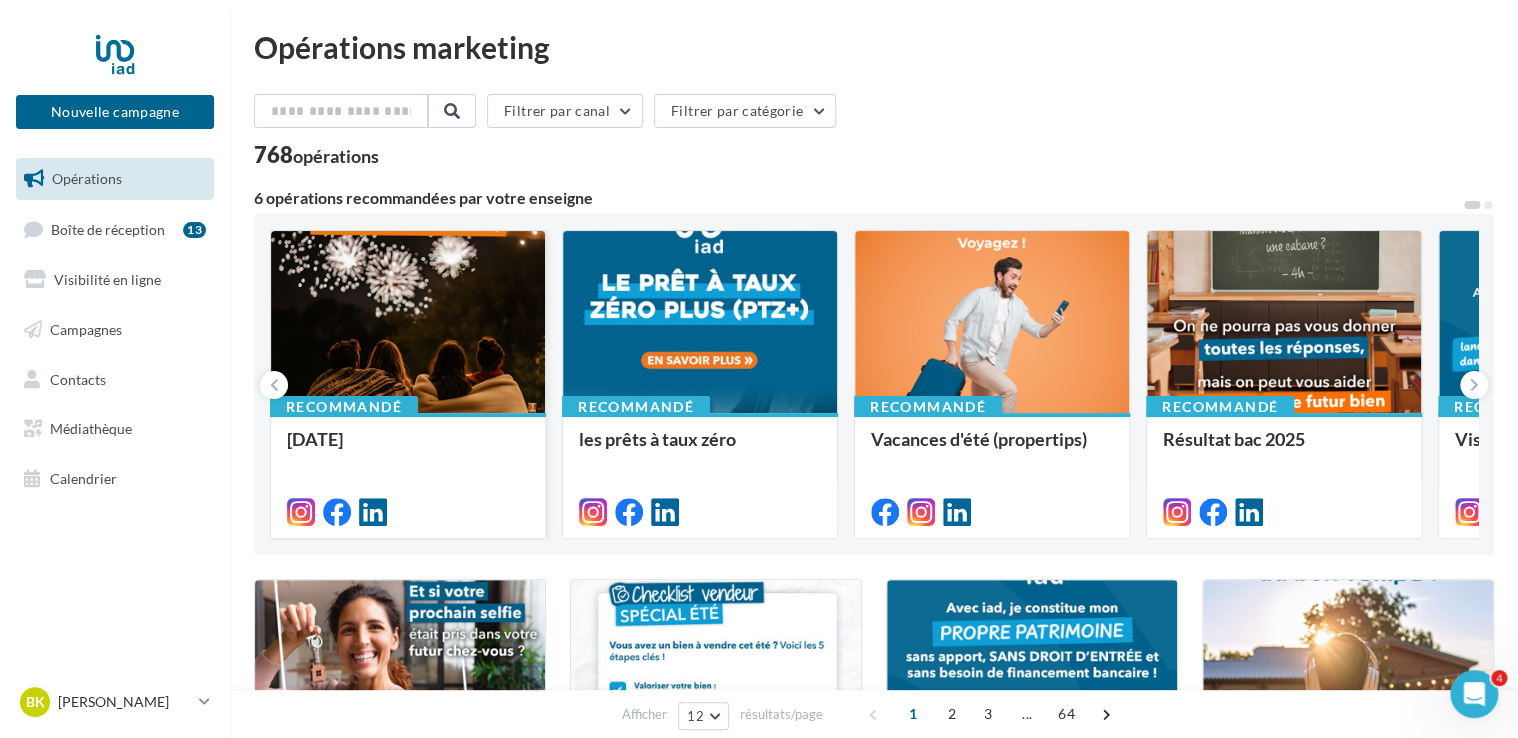 click at bounding box center [408, 323] 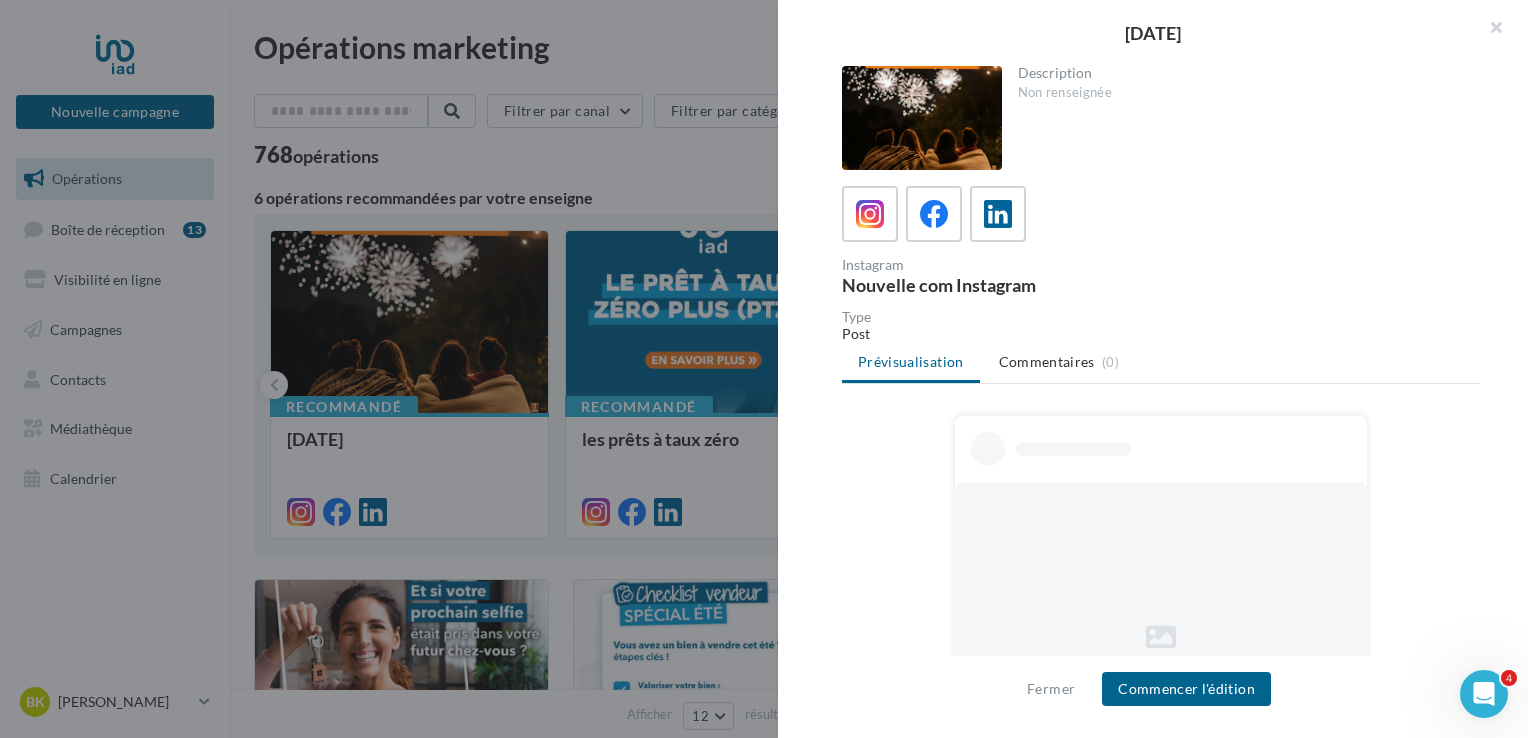 drag, startPoint x: 936, startPoint y: 214, endPoint x: 936, endPoint y: 260, distance: 46 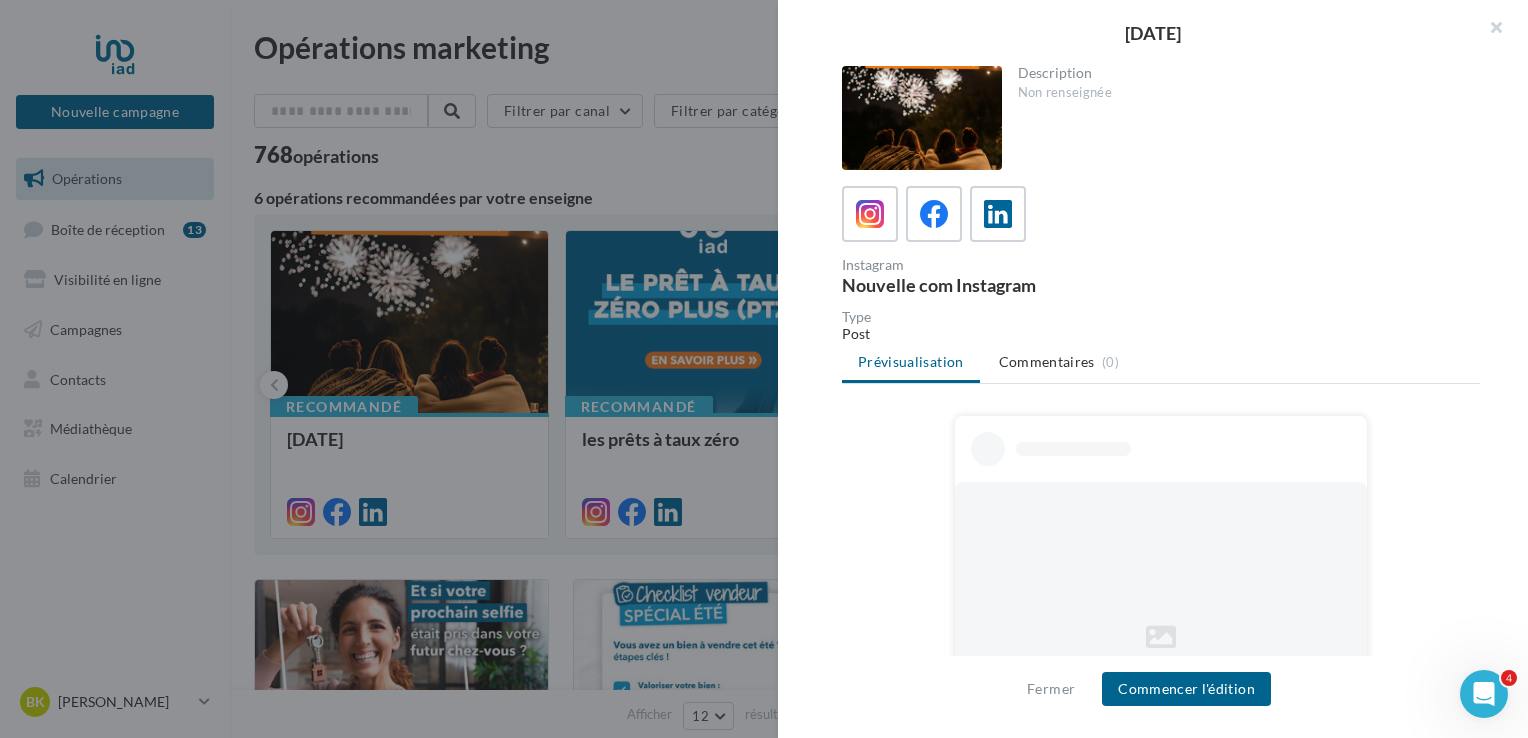 click at bounding box center (934, 214) 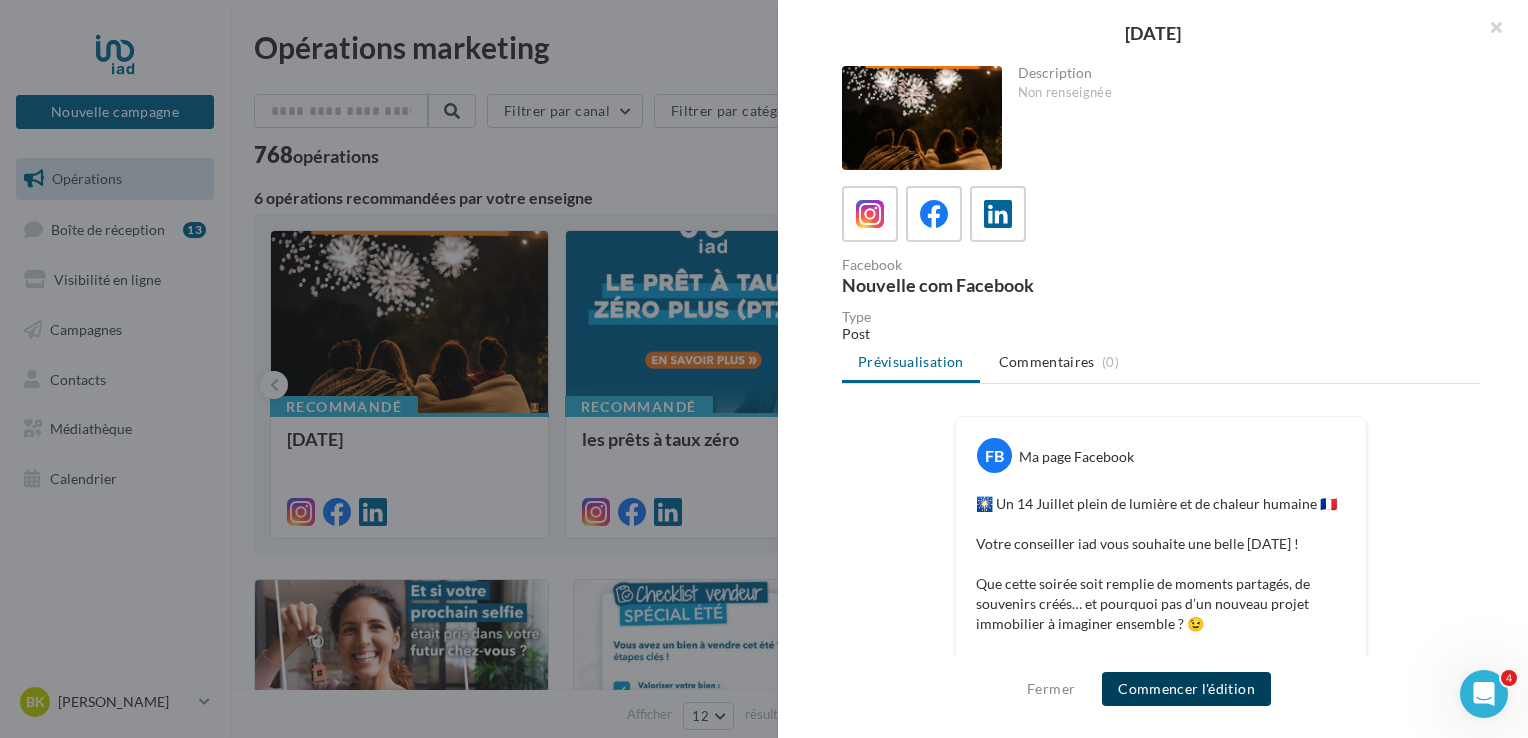 click on "Commencer l'édition" at bounding box center (1186, 689) 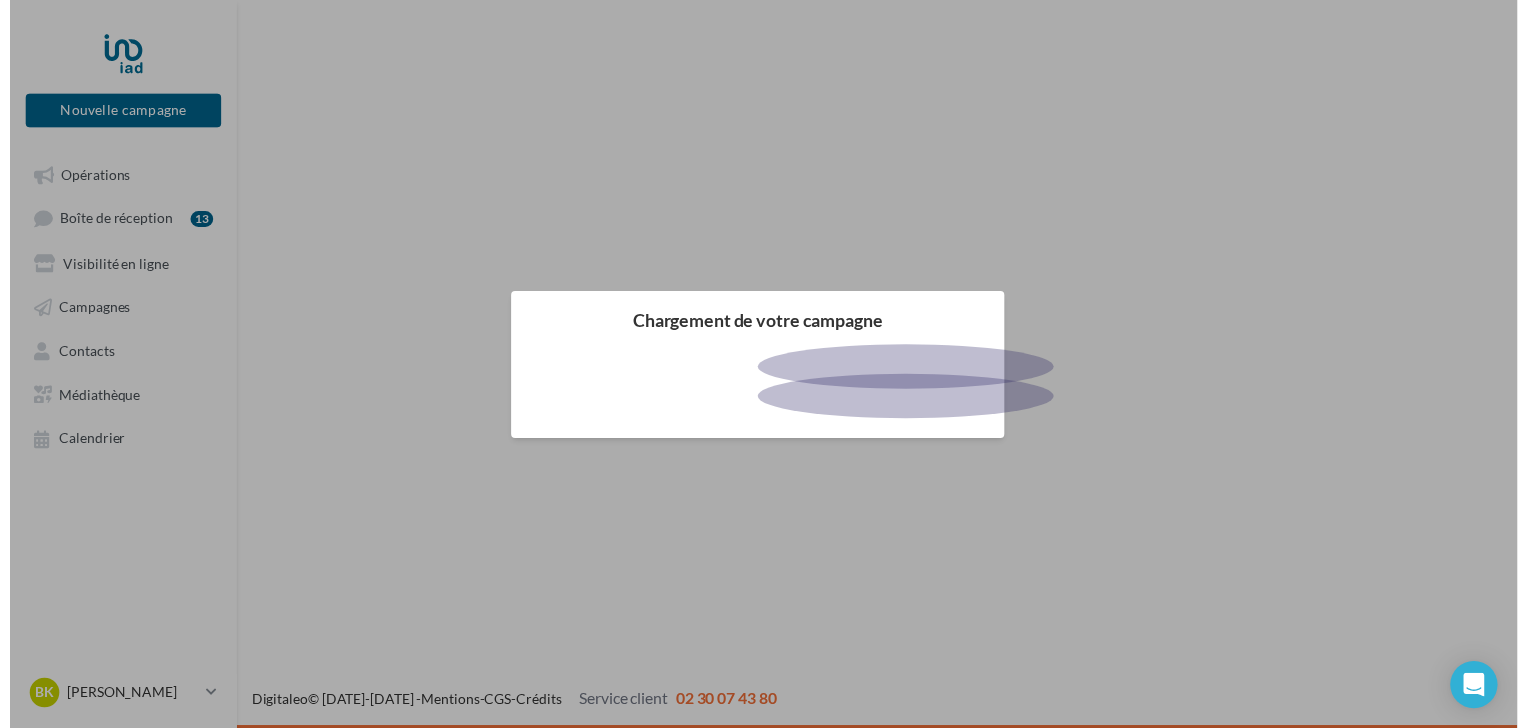scroll, scrollTop: 0, scrollLeft: 0, axis: both 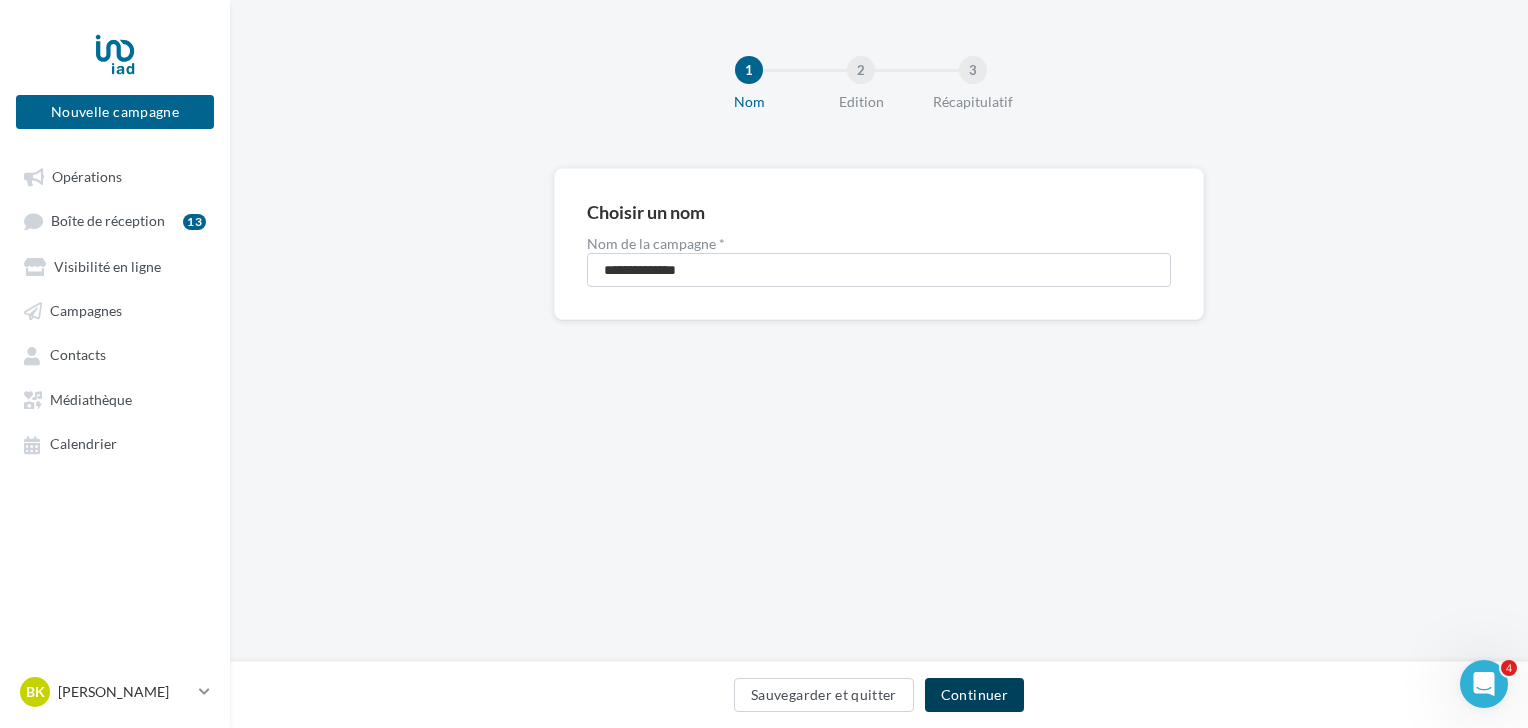 click on "Continuer" at bounding box center (974, 695) 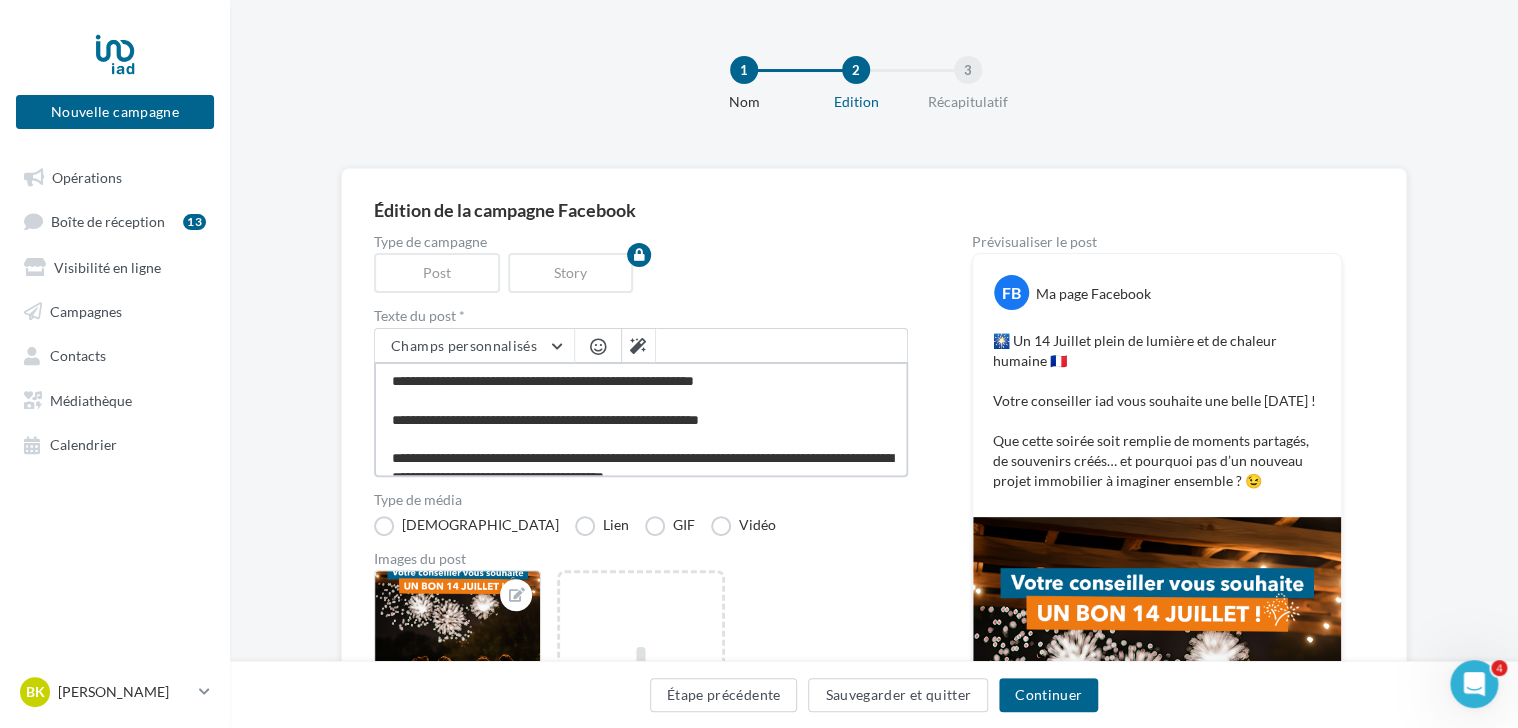 scroll, scrollTop: 19, scrollLeft: 0, axis: vertical 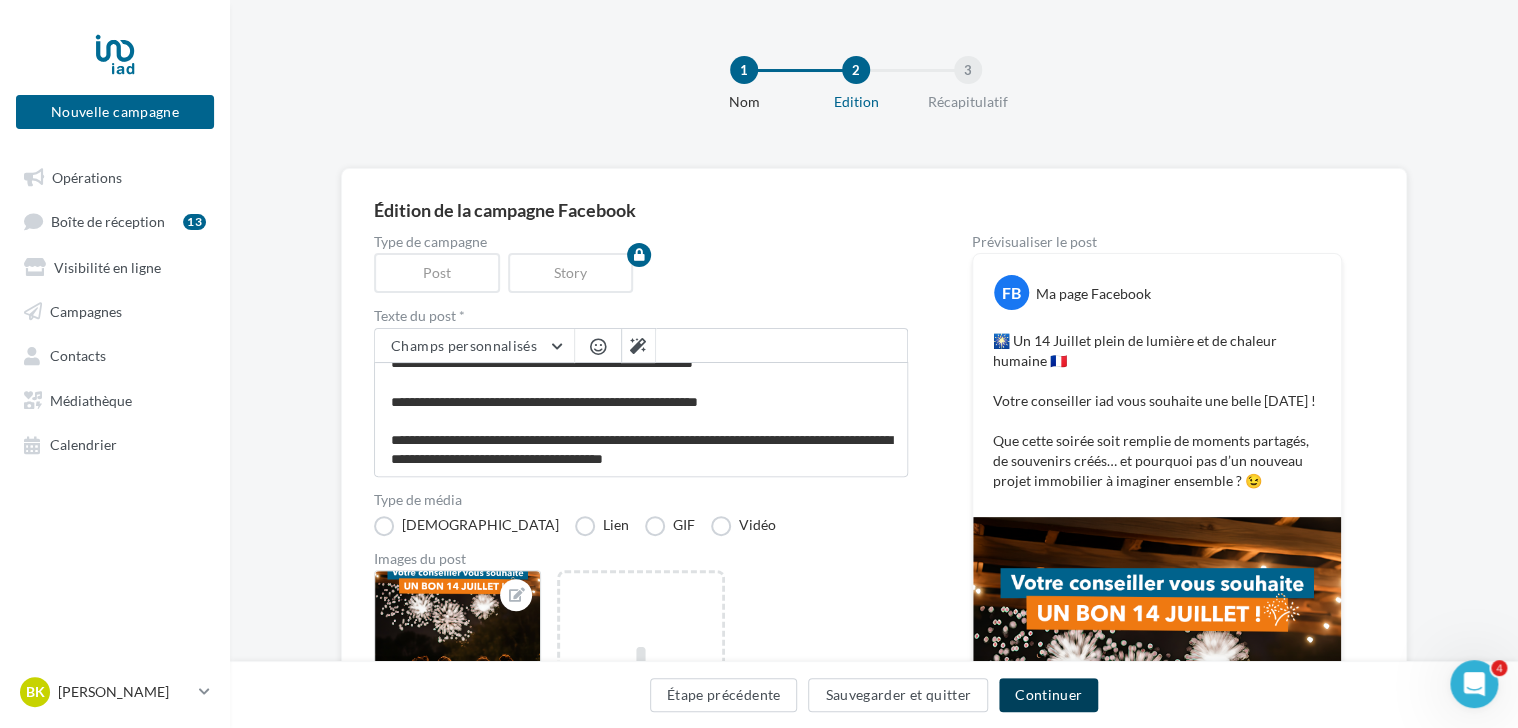 click on "Continuer" at bounding box center [1048, 695] 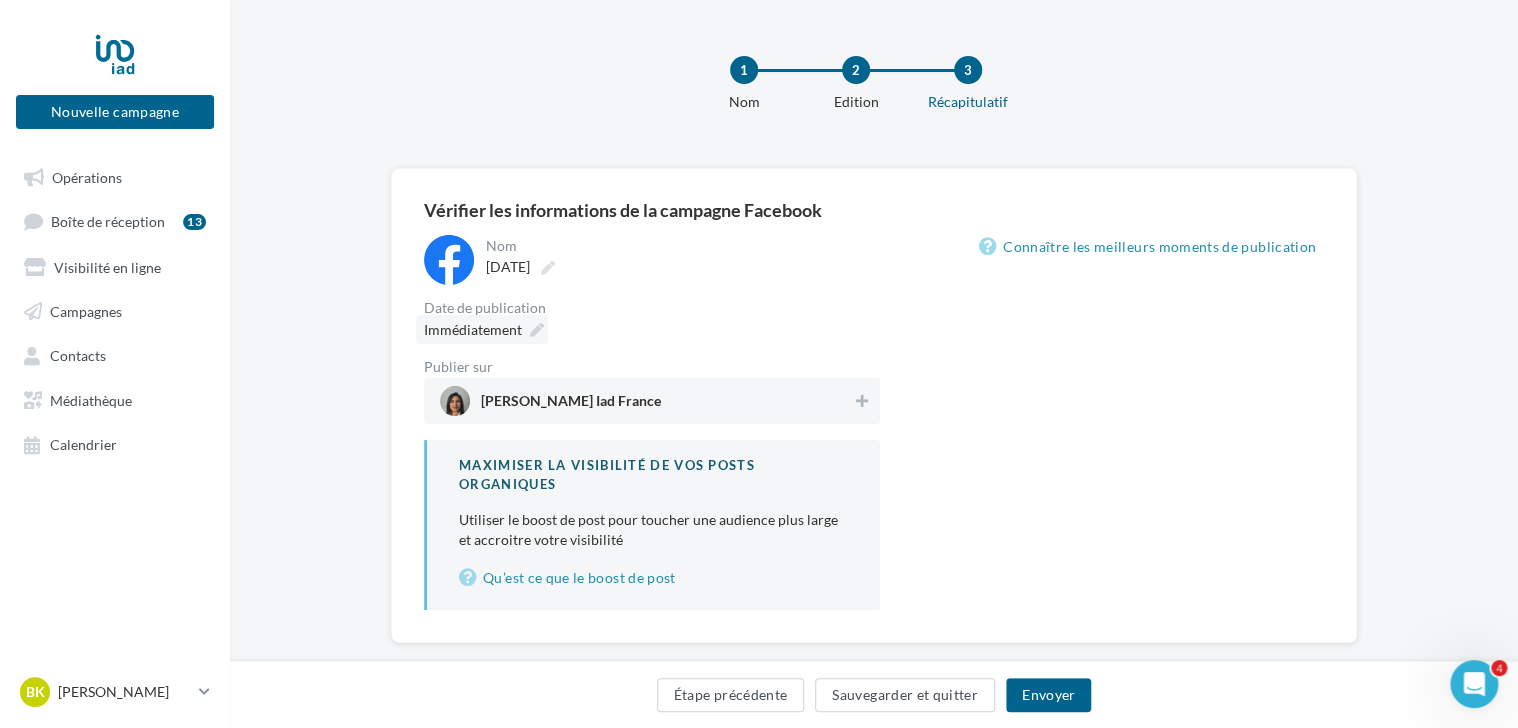 click at bounding box center (537, 330) 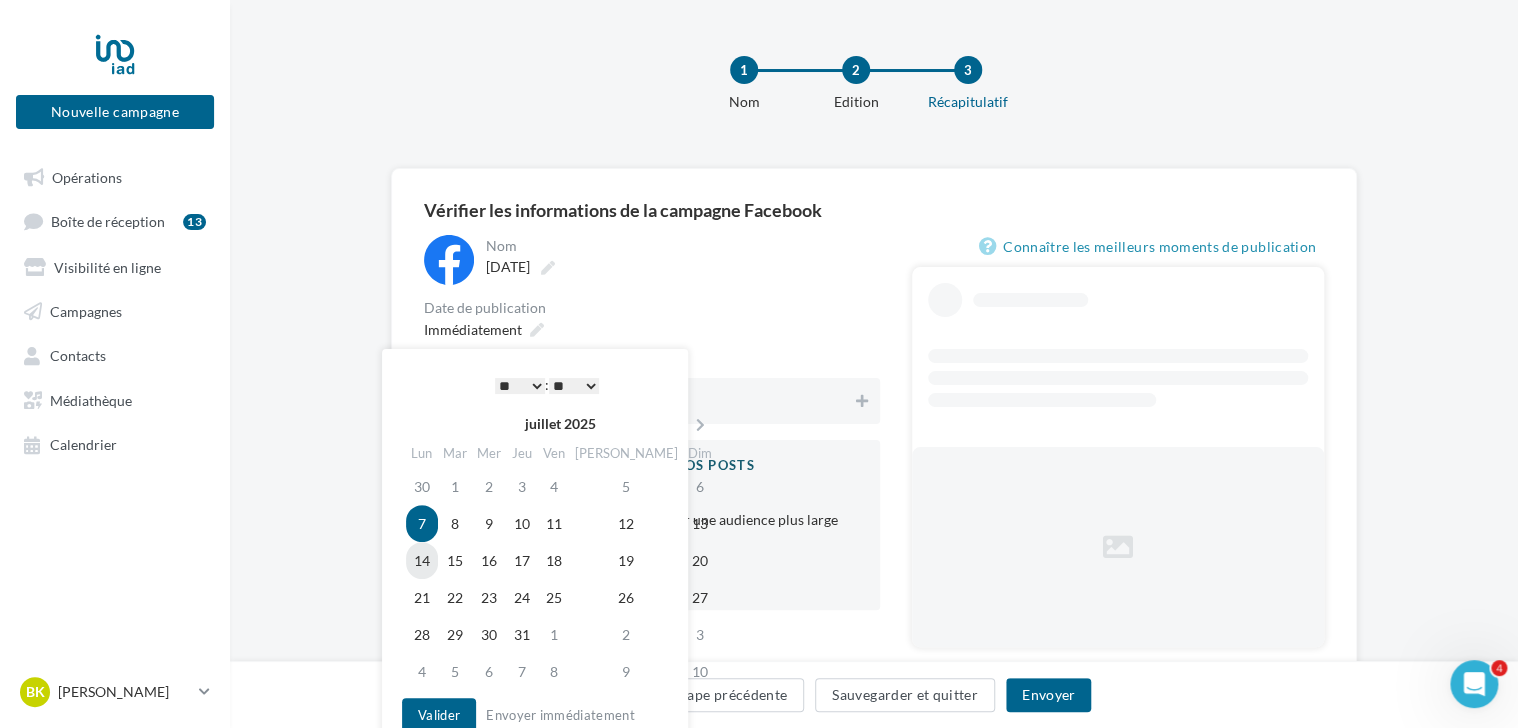 click on "14" at bounding box center [422, 560] 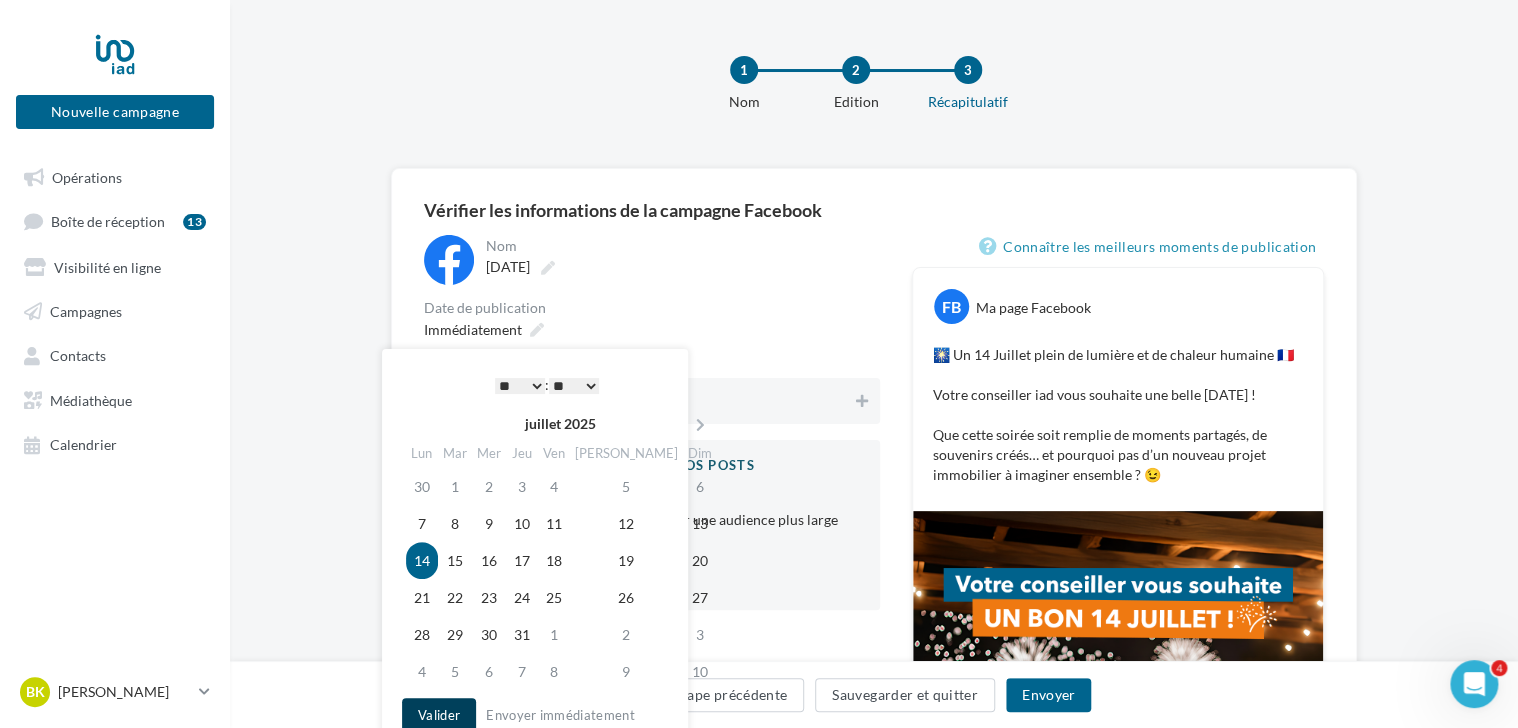 click on "Valider" at bounding box center (439, 715) 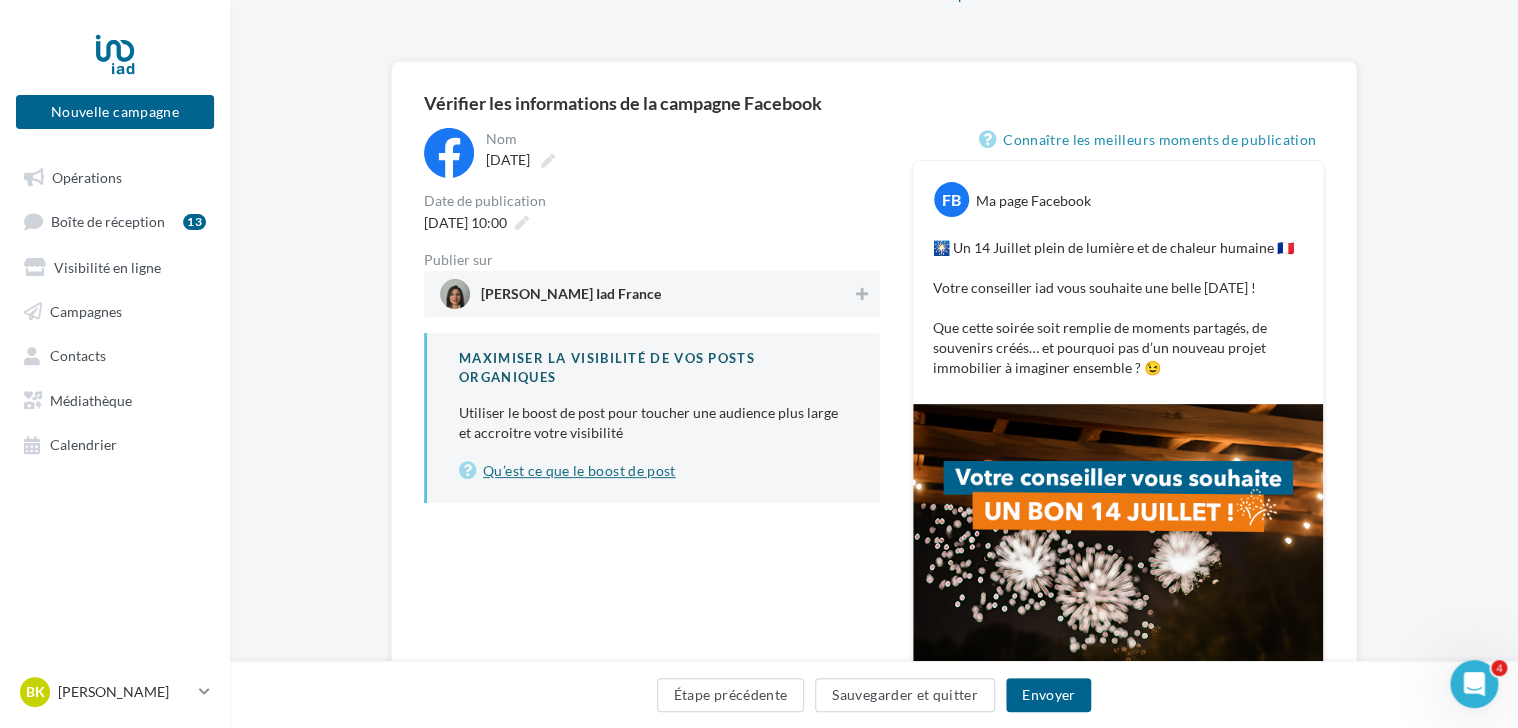 scroll, scrollTop: 100, scrollLeft: 0, axis: vertical 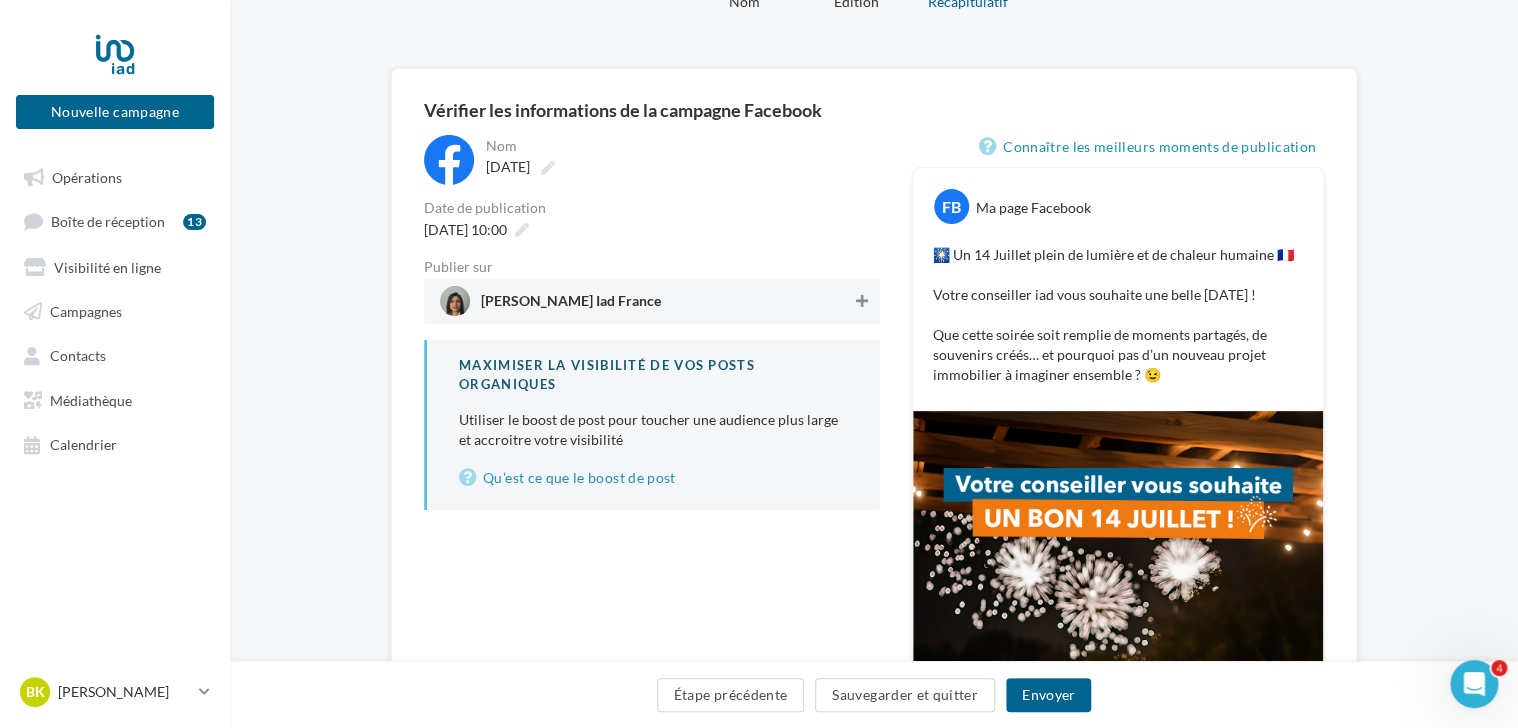 click at bounding box center [862, 301] 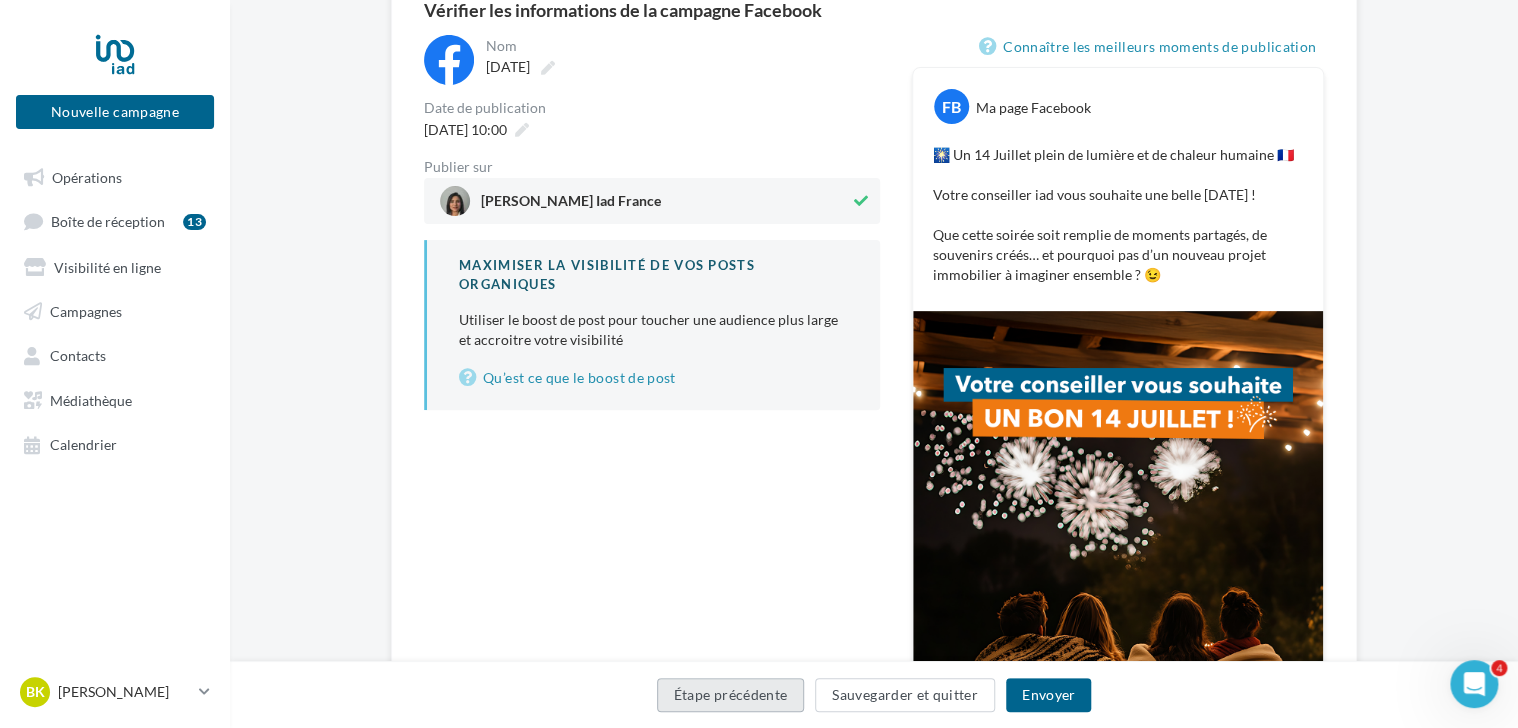click on "Étape précédente" at bounding box center (731, 695) 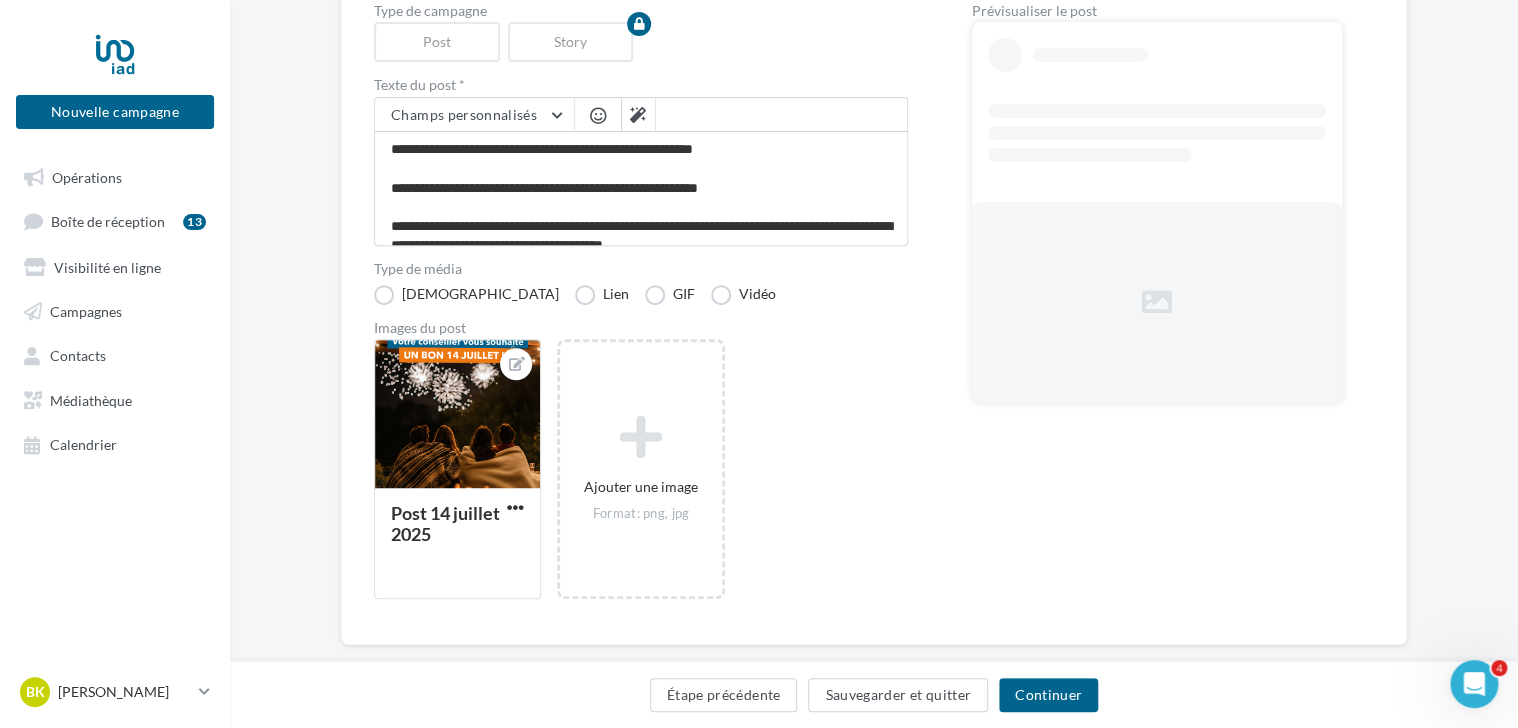 scroll, scrollTop: 265, scrollLeft: 0, axis: vertical 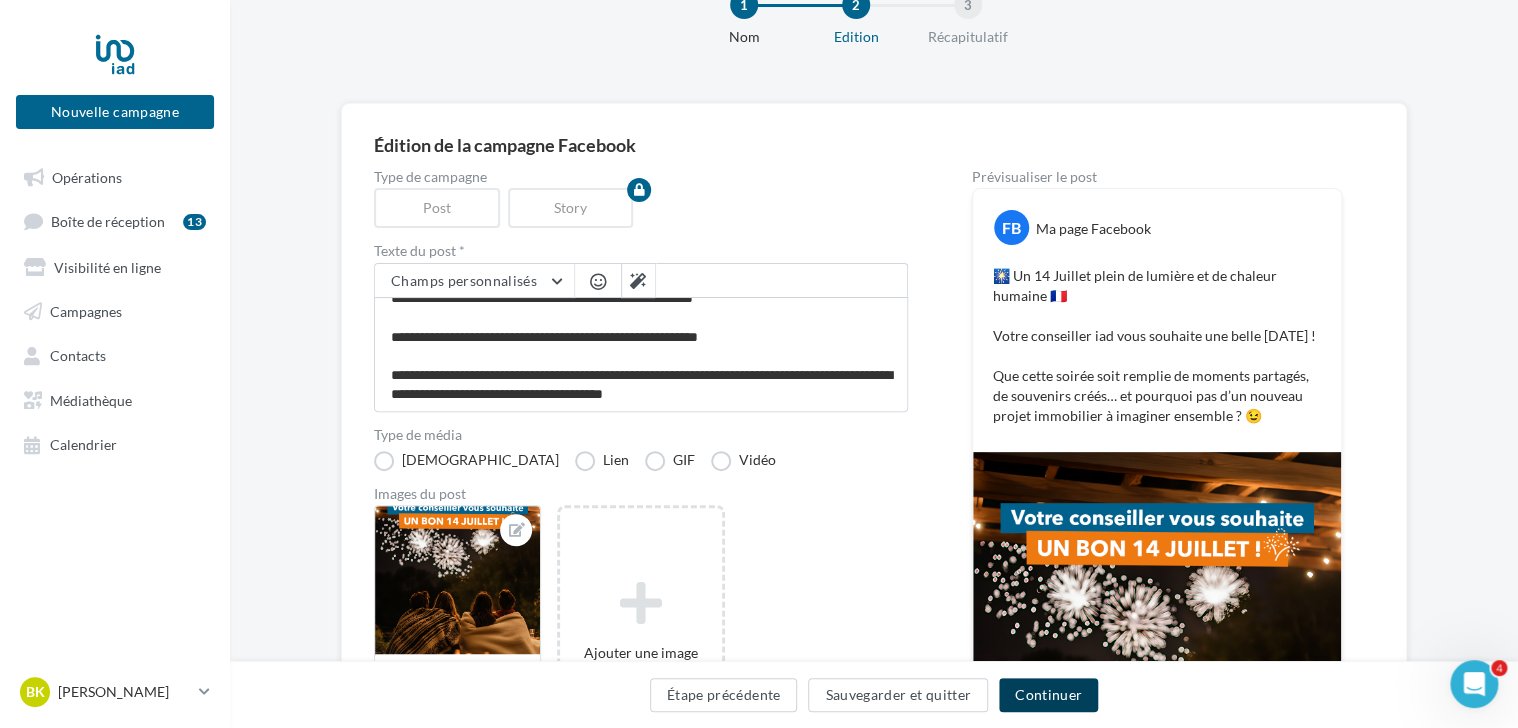 click on "Continuer" at bounding box center (1048, 695) 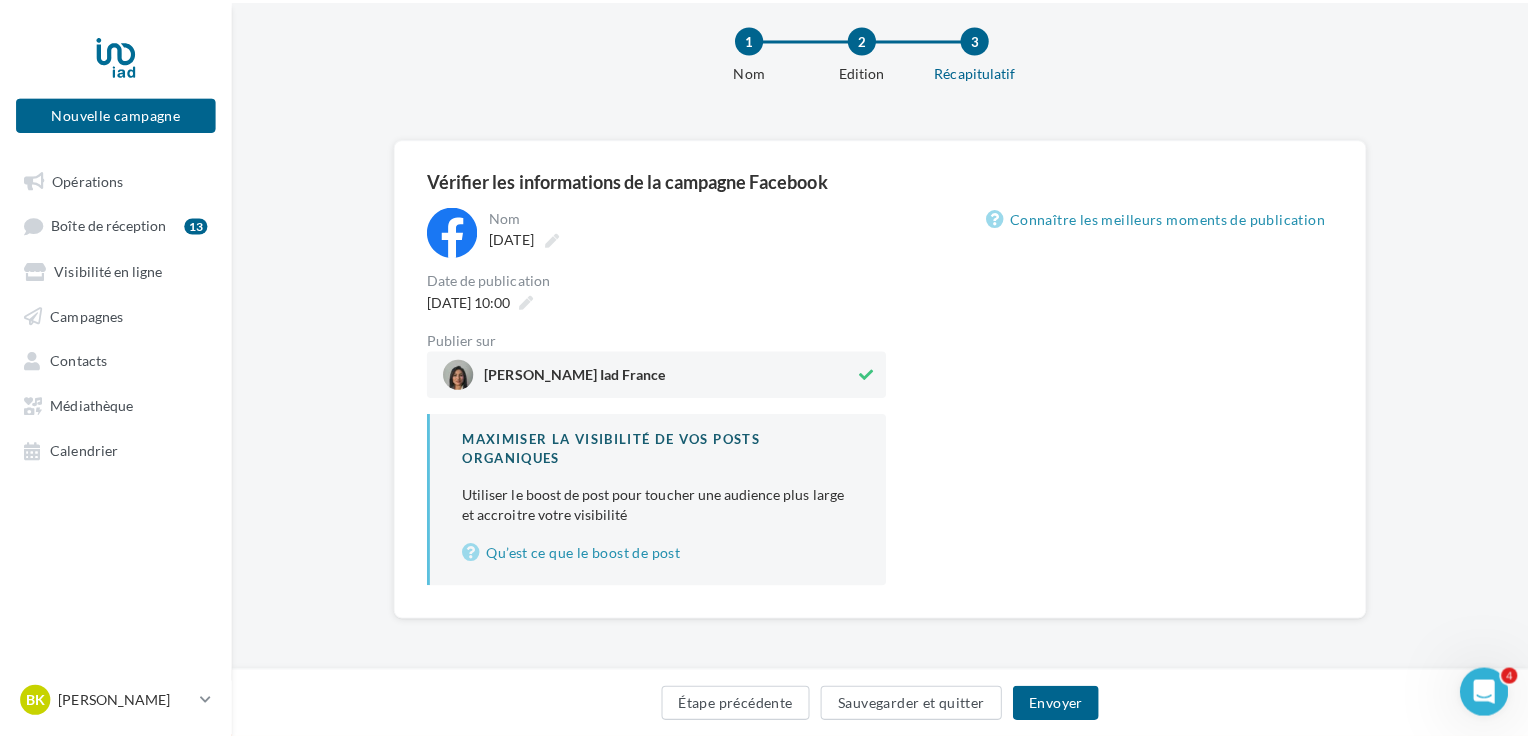 scroll, scrollTop: 65, scrollLeft: 0, axis: vertical 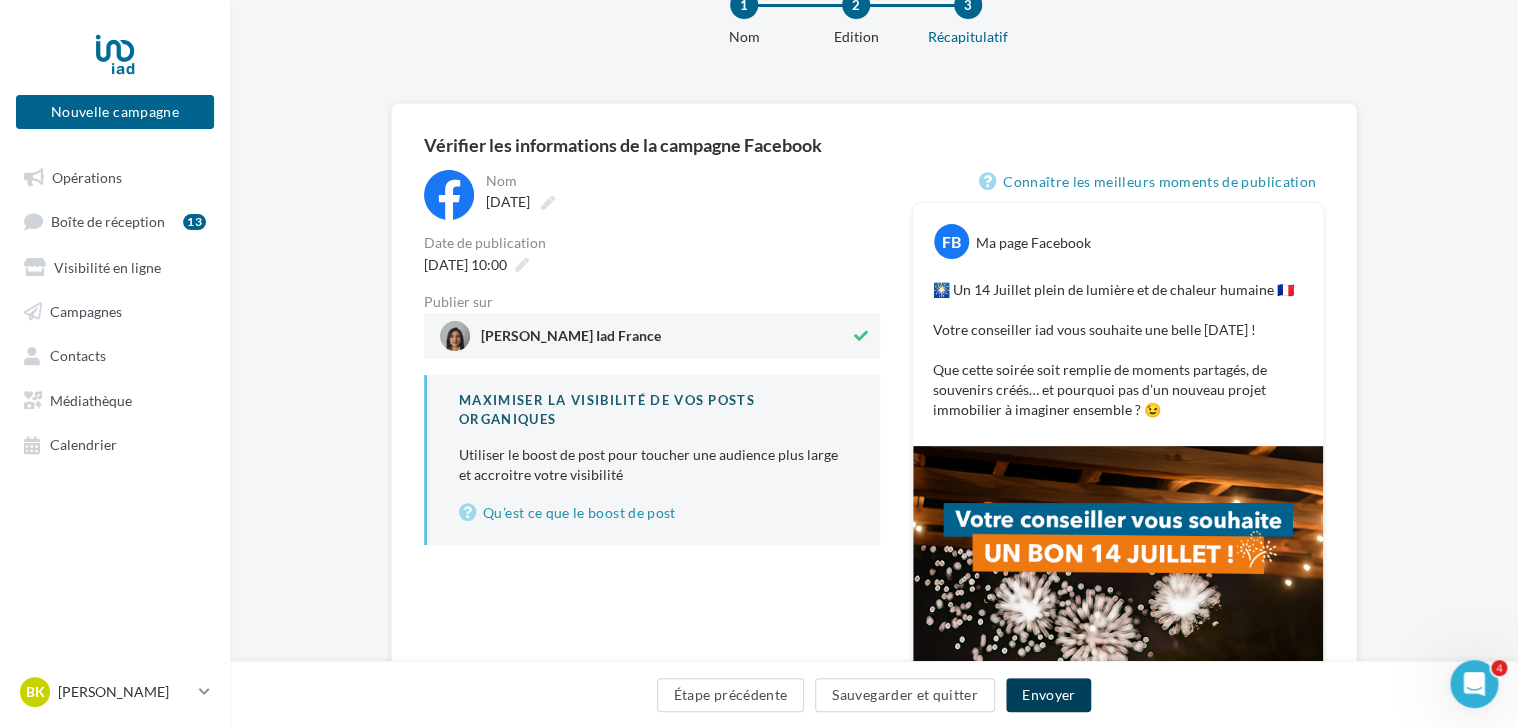 click on "Envoyer" at bounding box center (1048, 695) 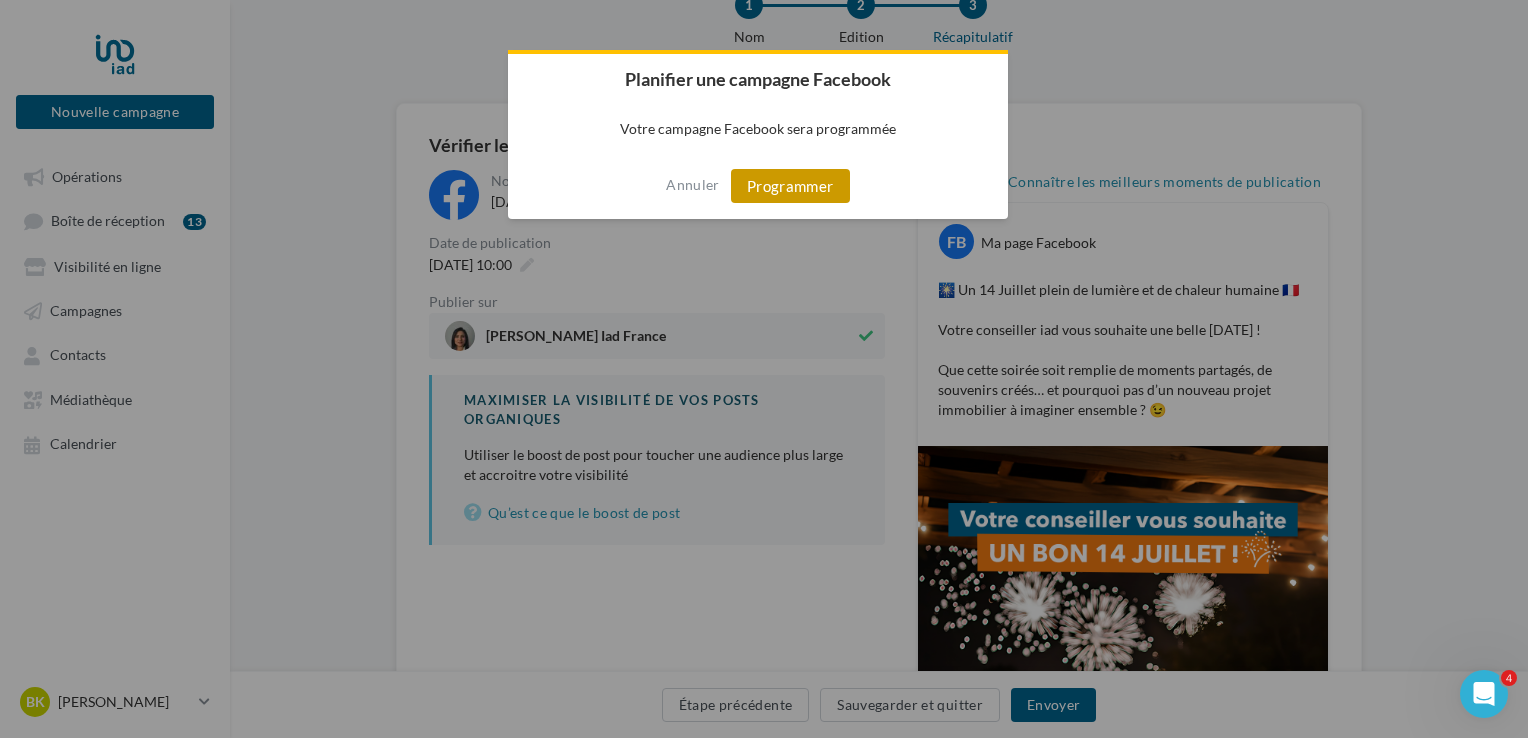 click on "Programmer" at bounding box center (790, 186) 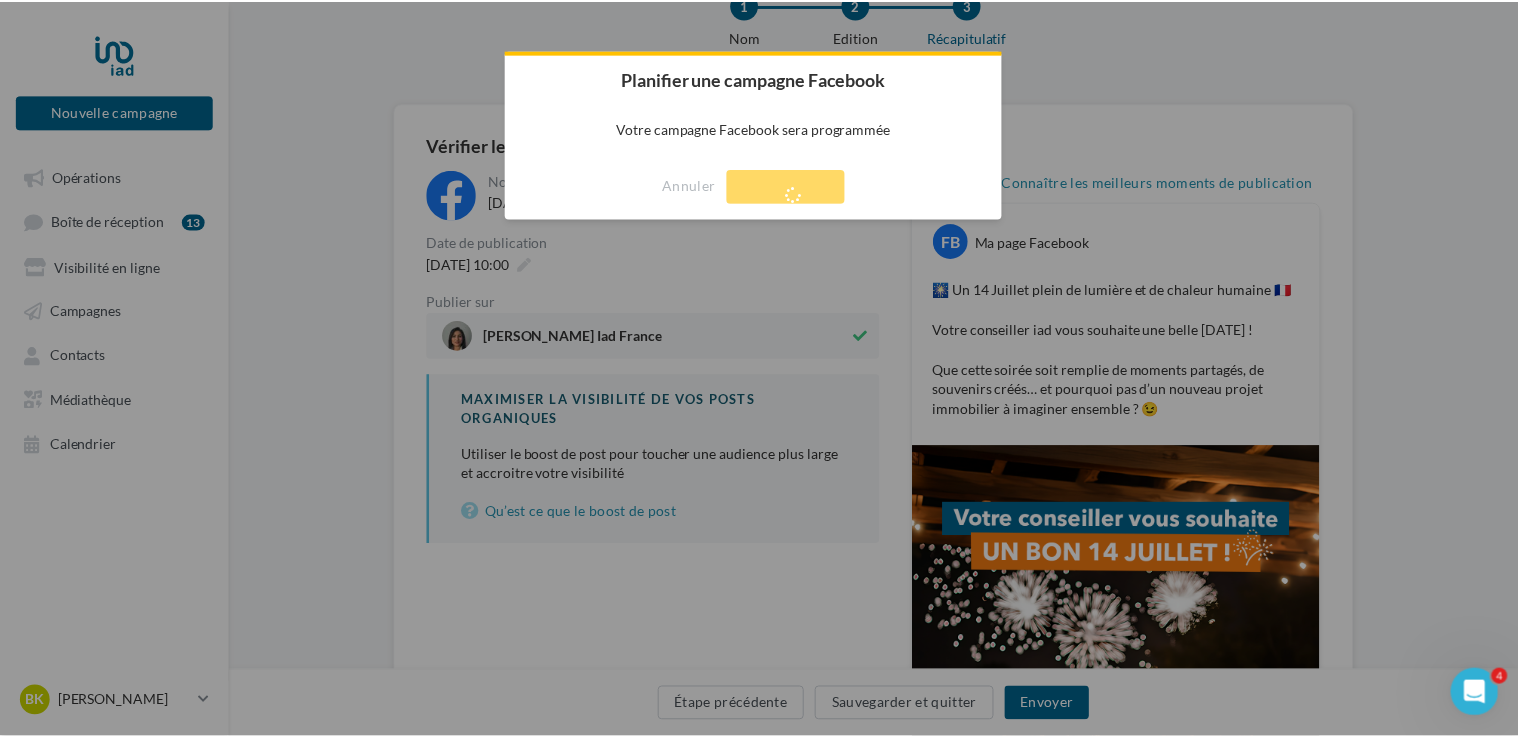 scroll, scrollTop: 32, scrollLeft: 0, axis: vertical 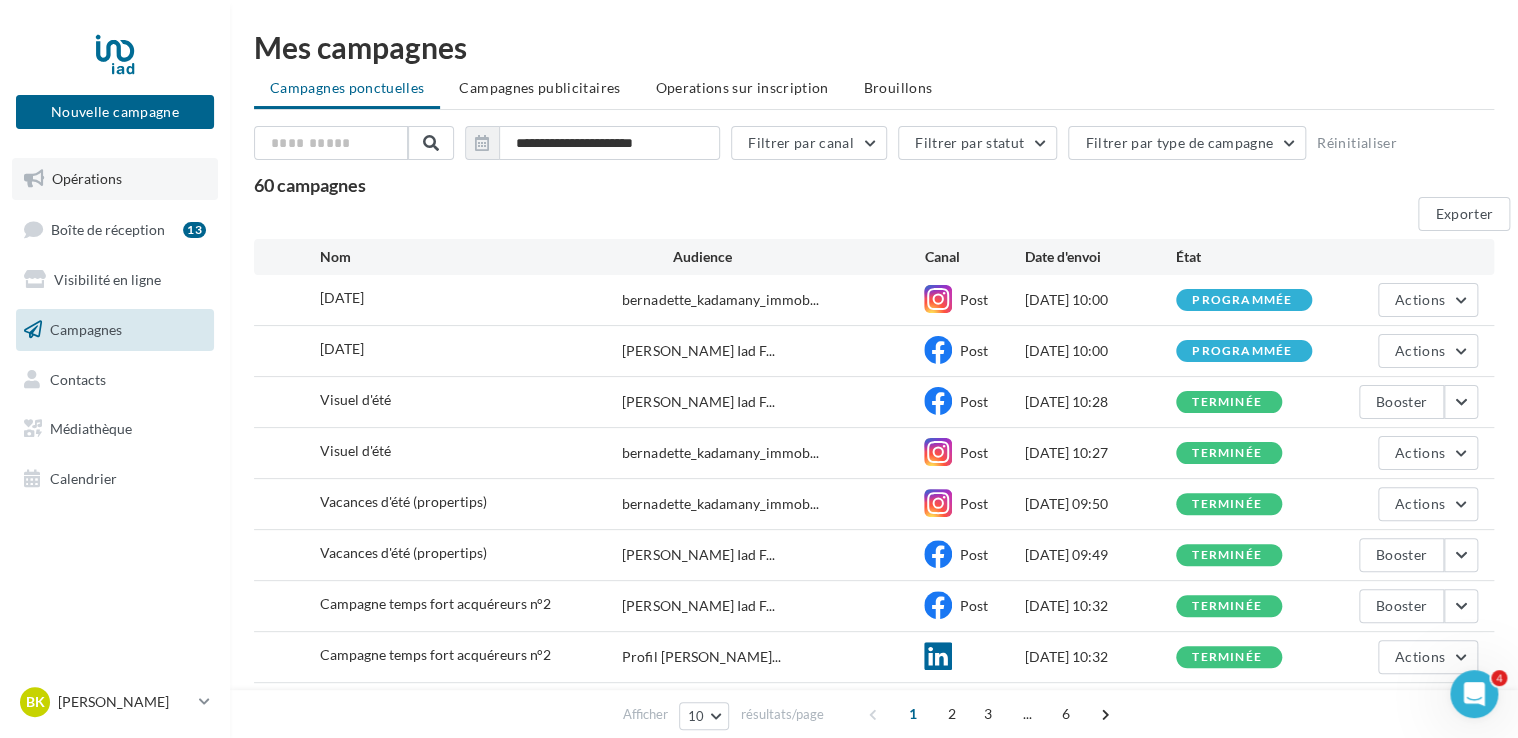 click on "Opérations" at bounding box center [87, 178] 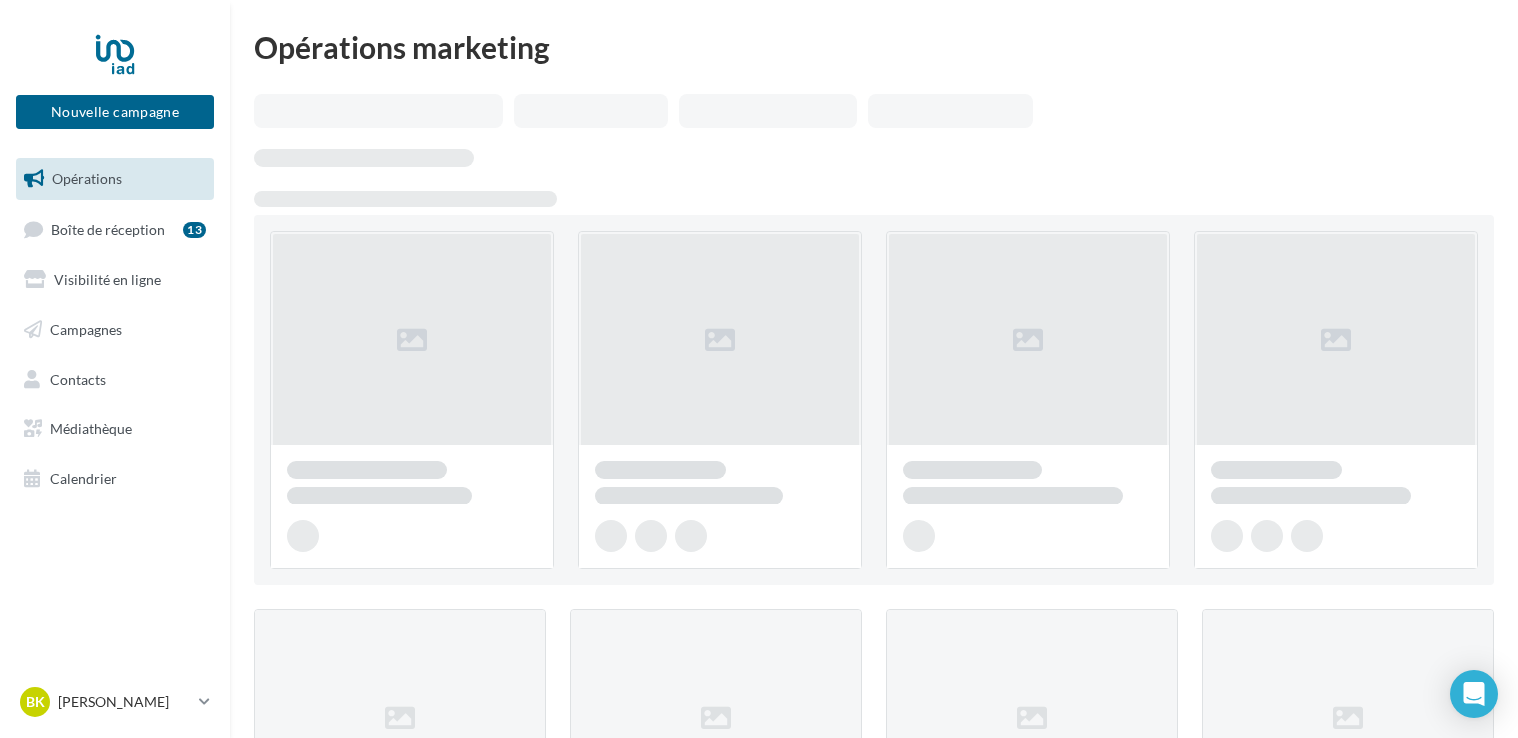 scroll, scrollTop: 0, scrollLeft: 0, axis: both 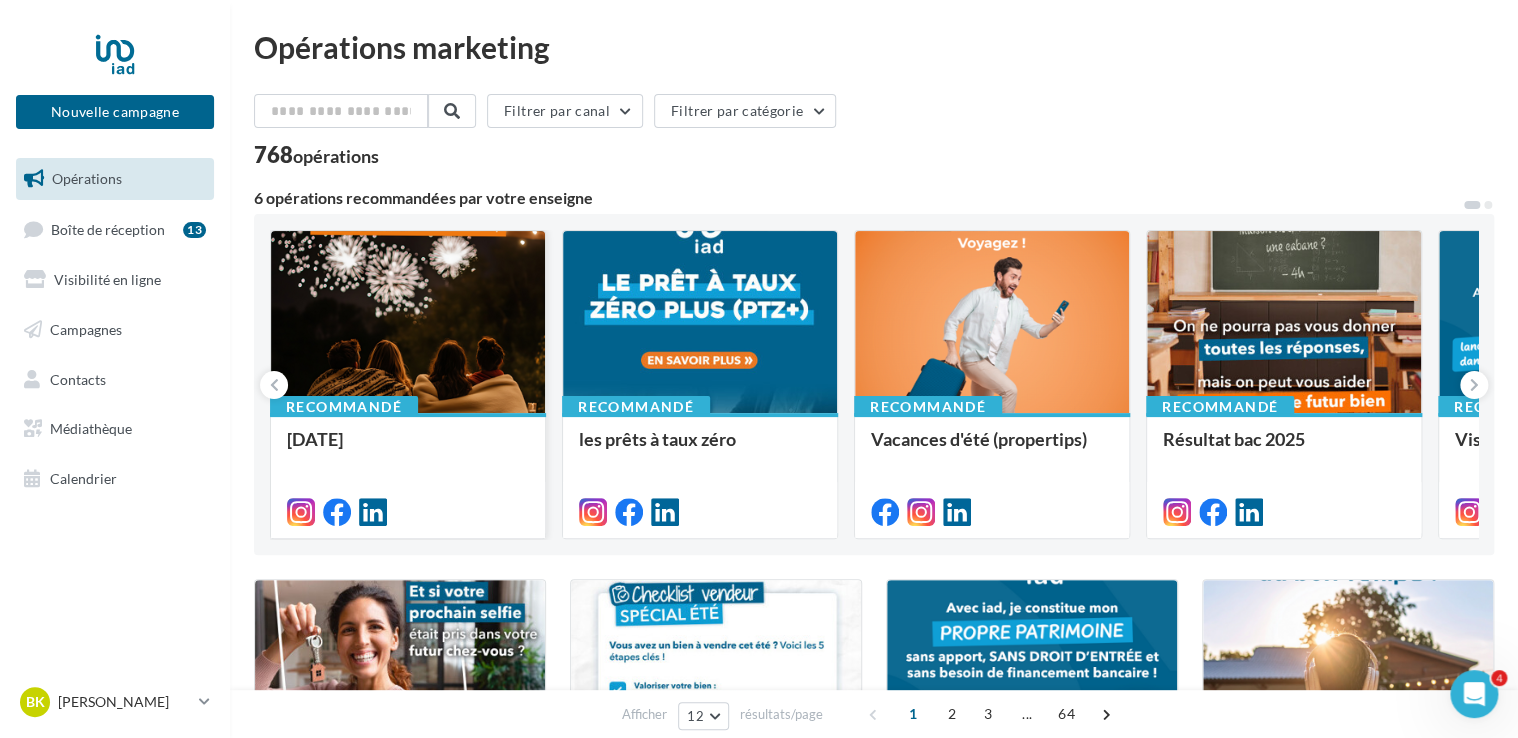 click at bounding box center [408, 323] 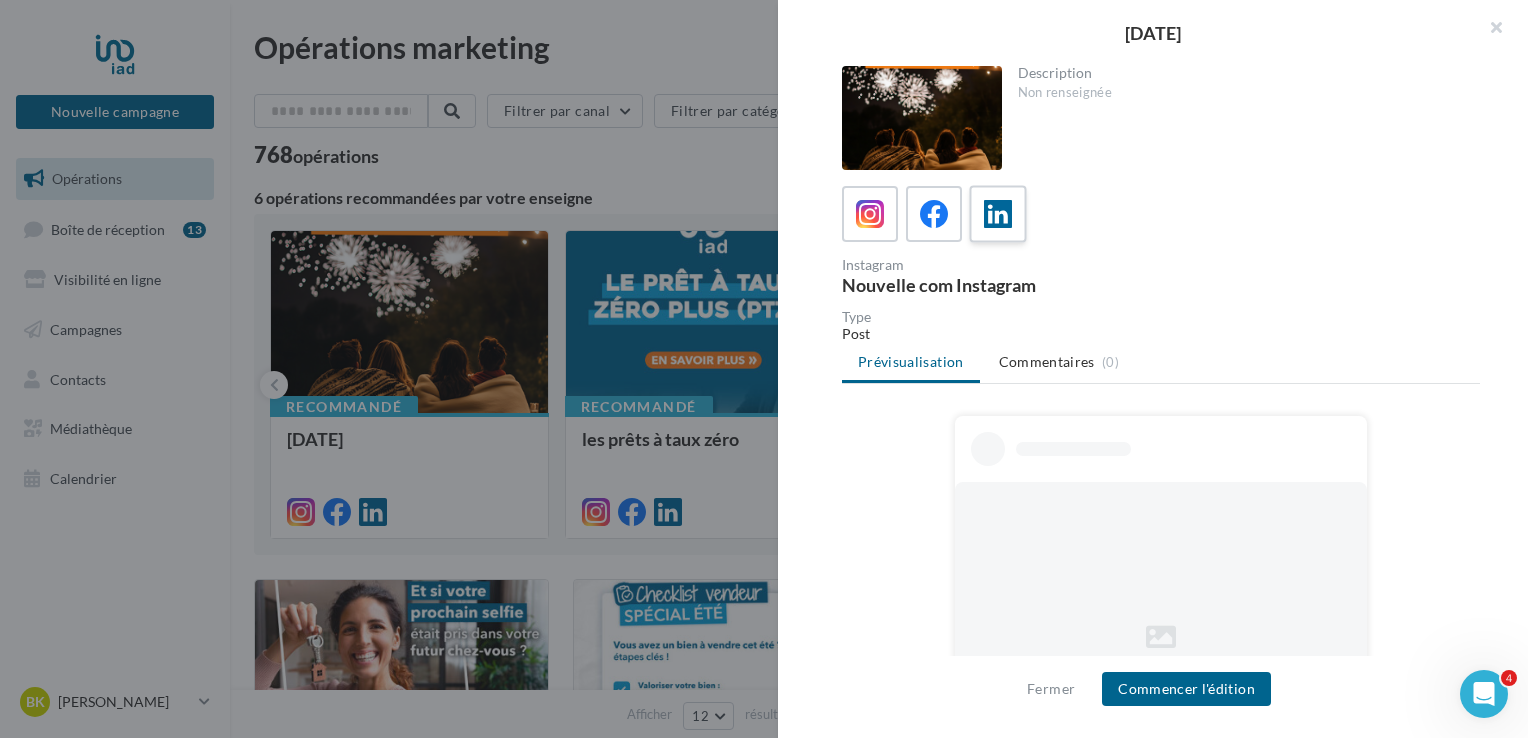 click at bounding box center (998, 214) 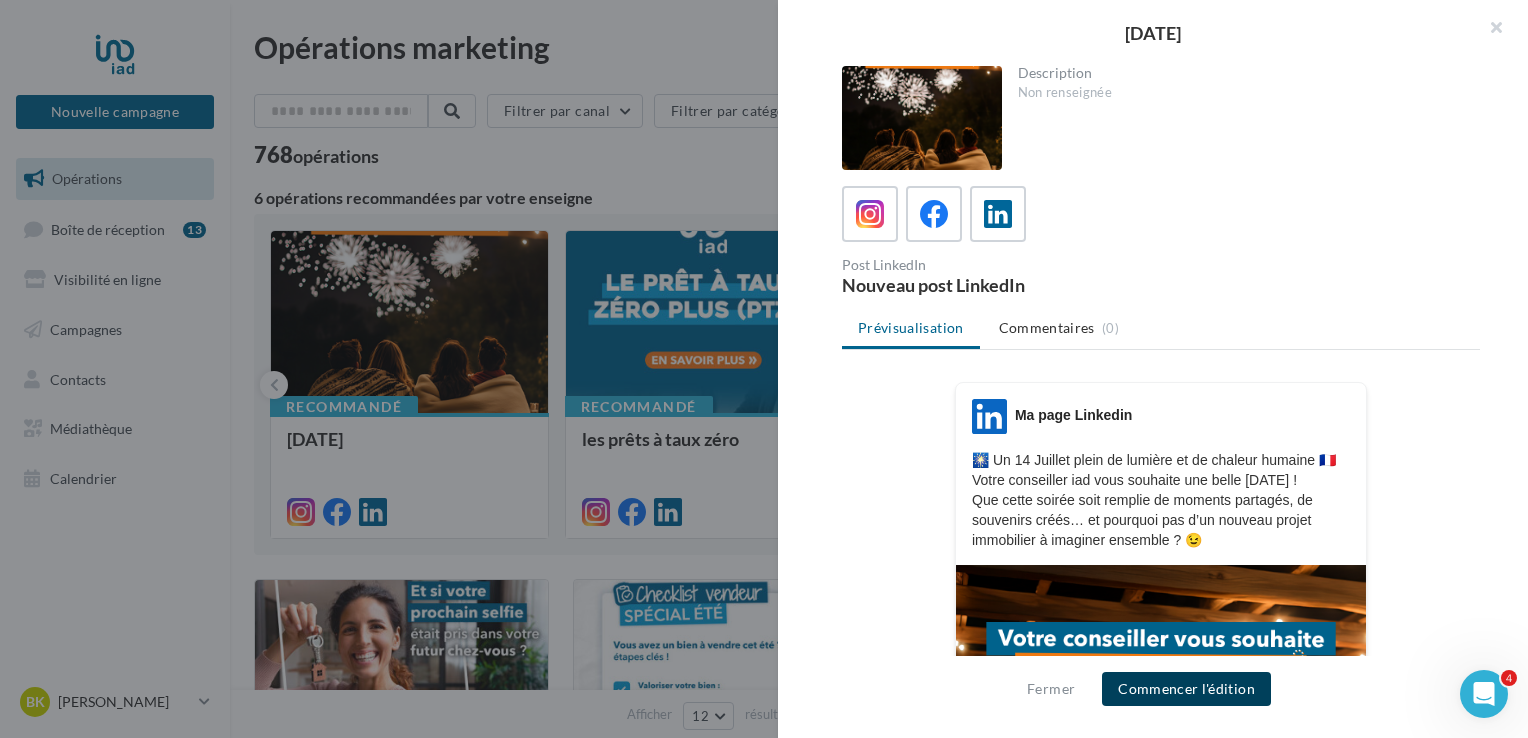 click on "Commencer l'édition" at bounding box center [1186, 689] 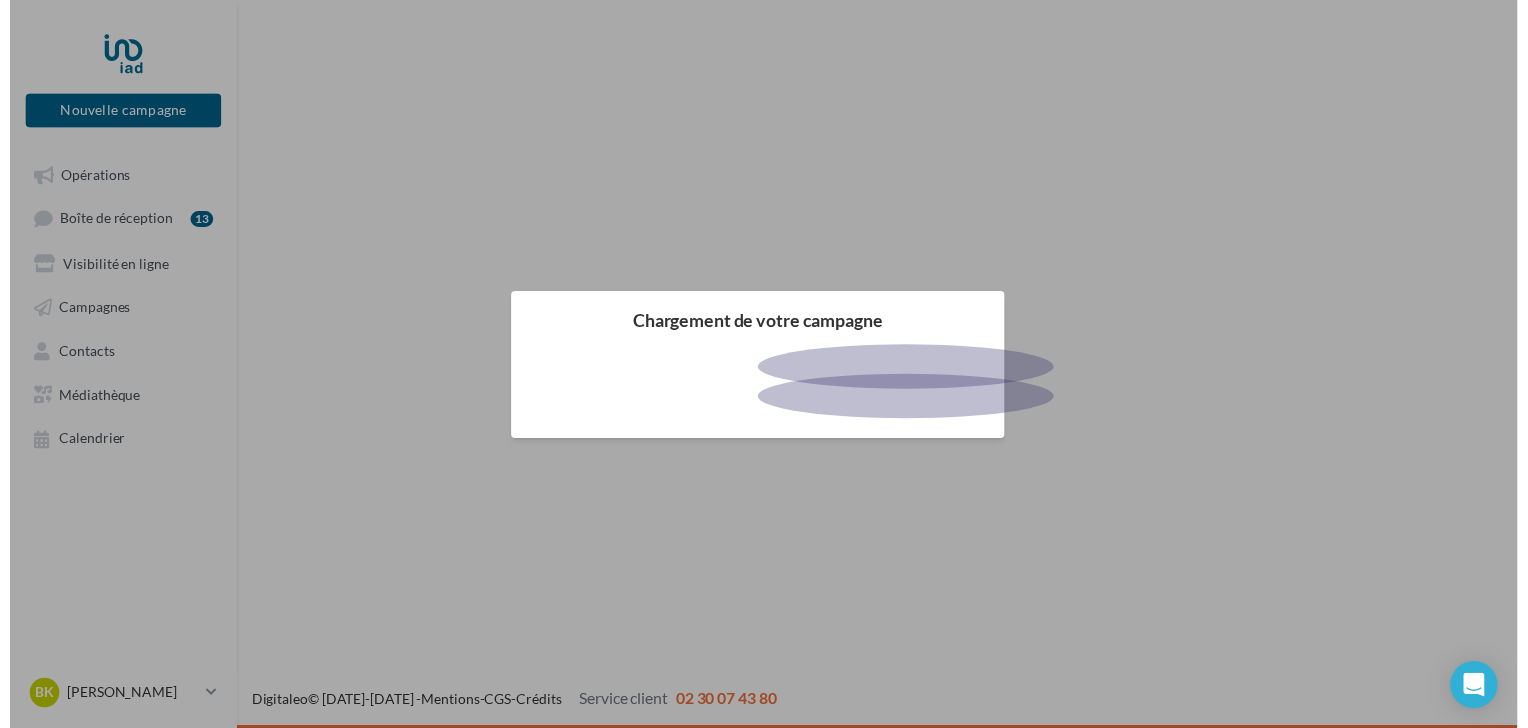 scroll, scrollTop: 0, scrollLeft: 0, axis: both 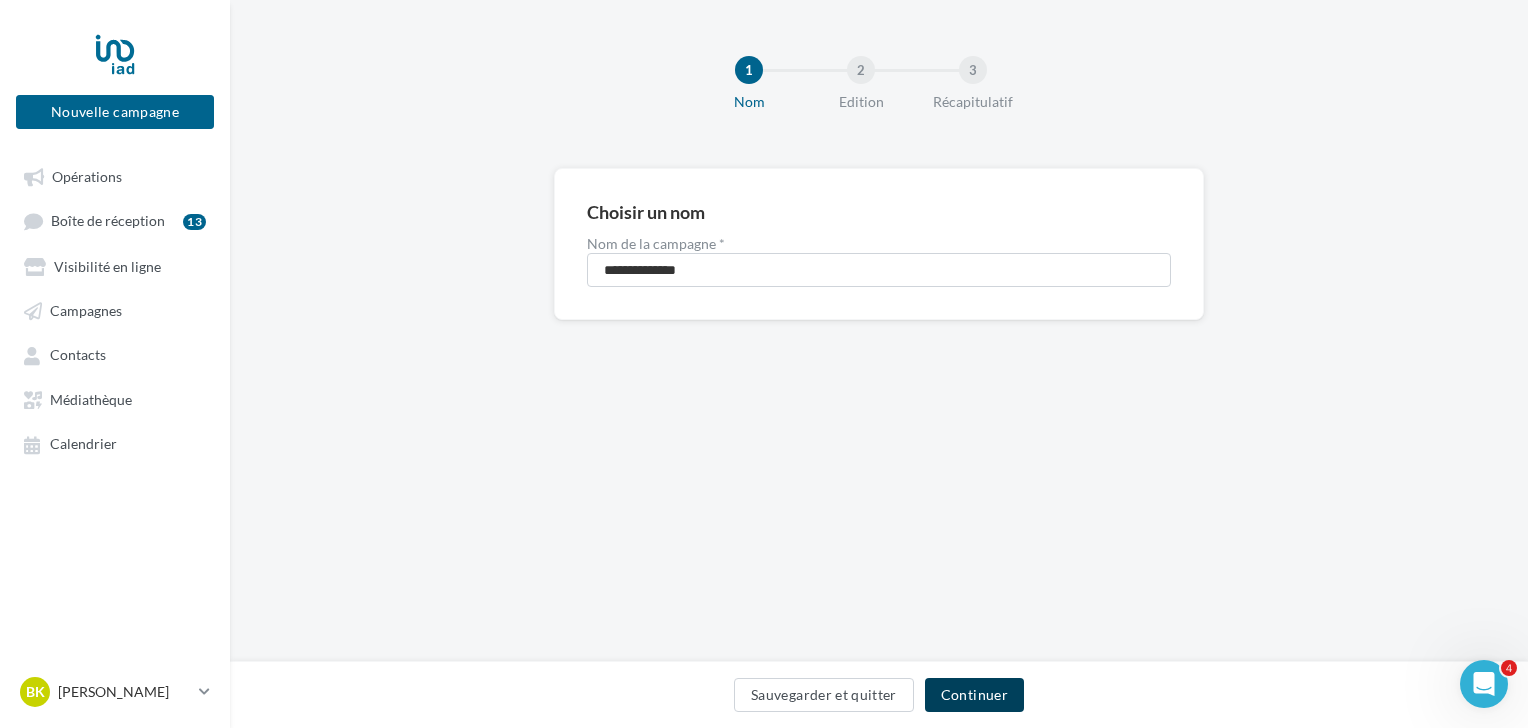 click on "Continuer" at bounding box center (974, 695) 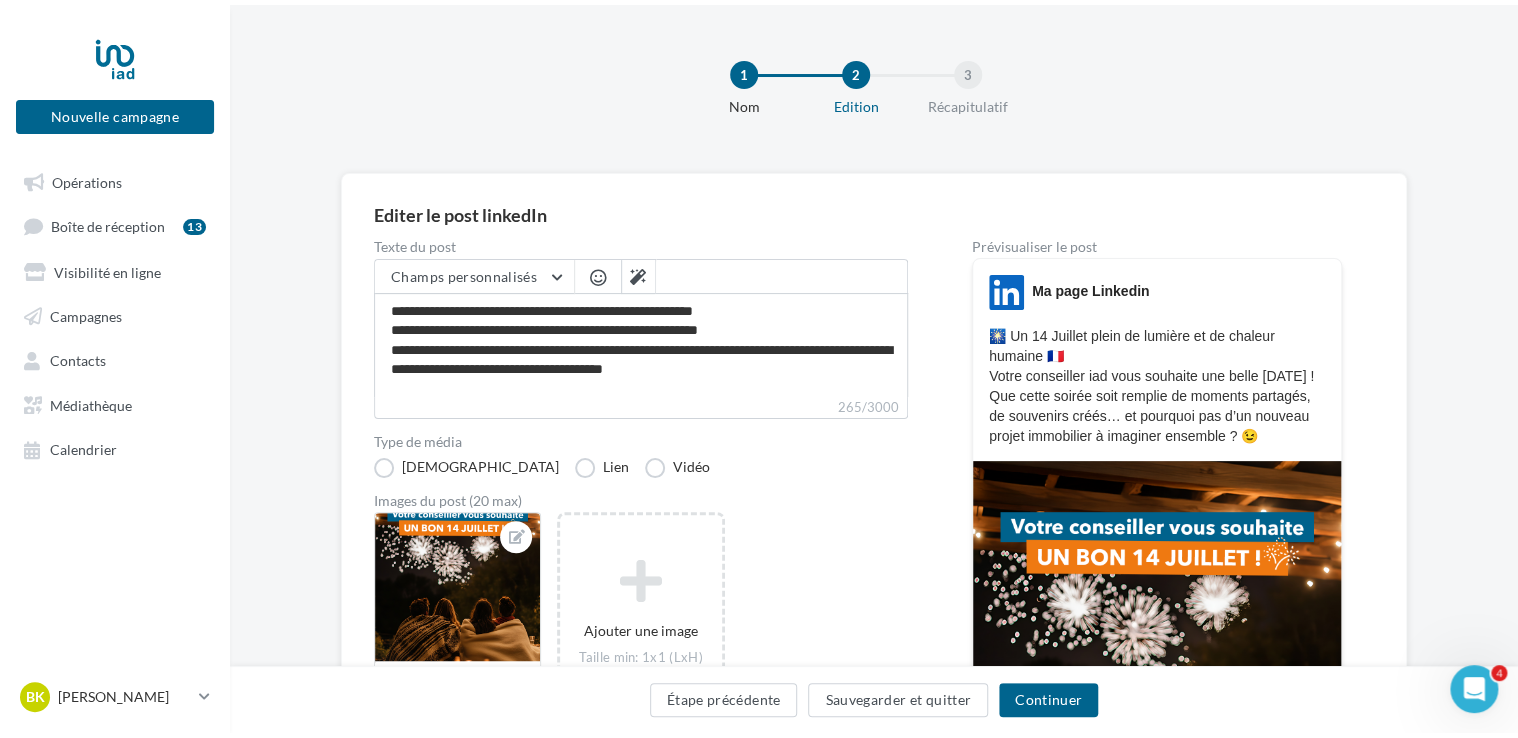 scroll, scrollTop: 0, scrollLeft: 0, axis: both 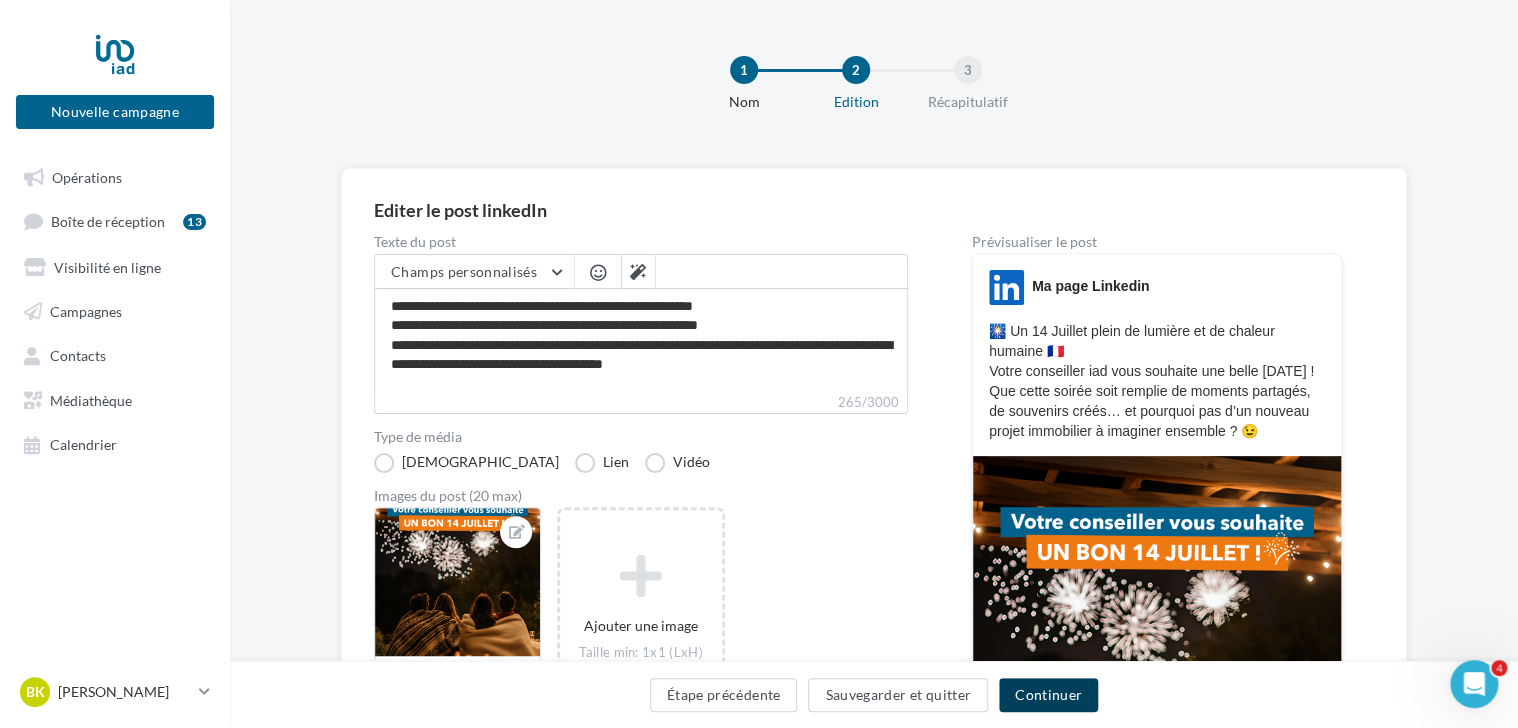 click on "Continuer" at bounding box center (1048, 695) 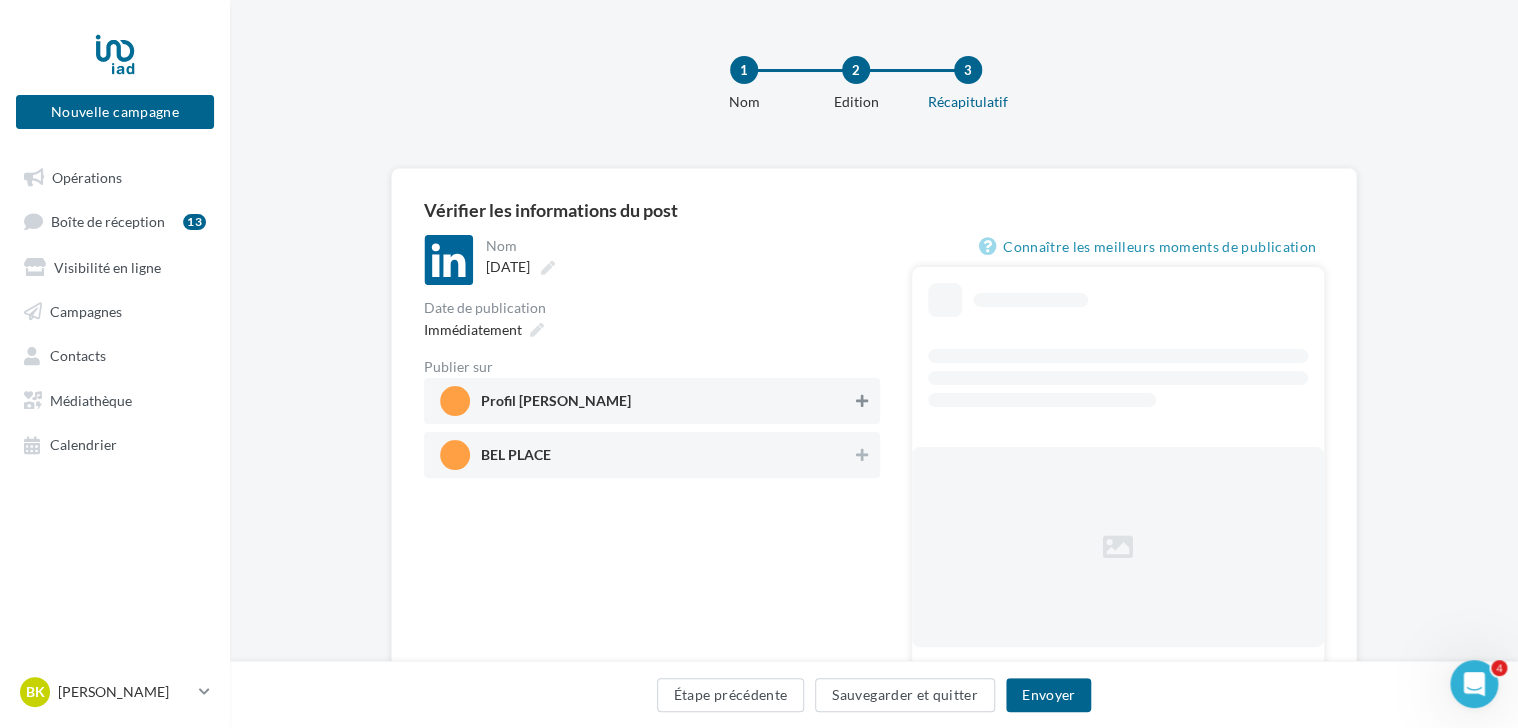 click at bounding box center [862, 401] 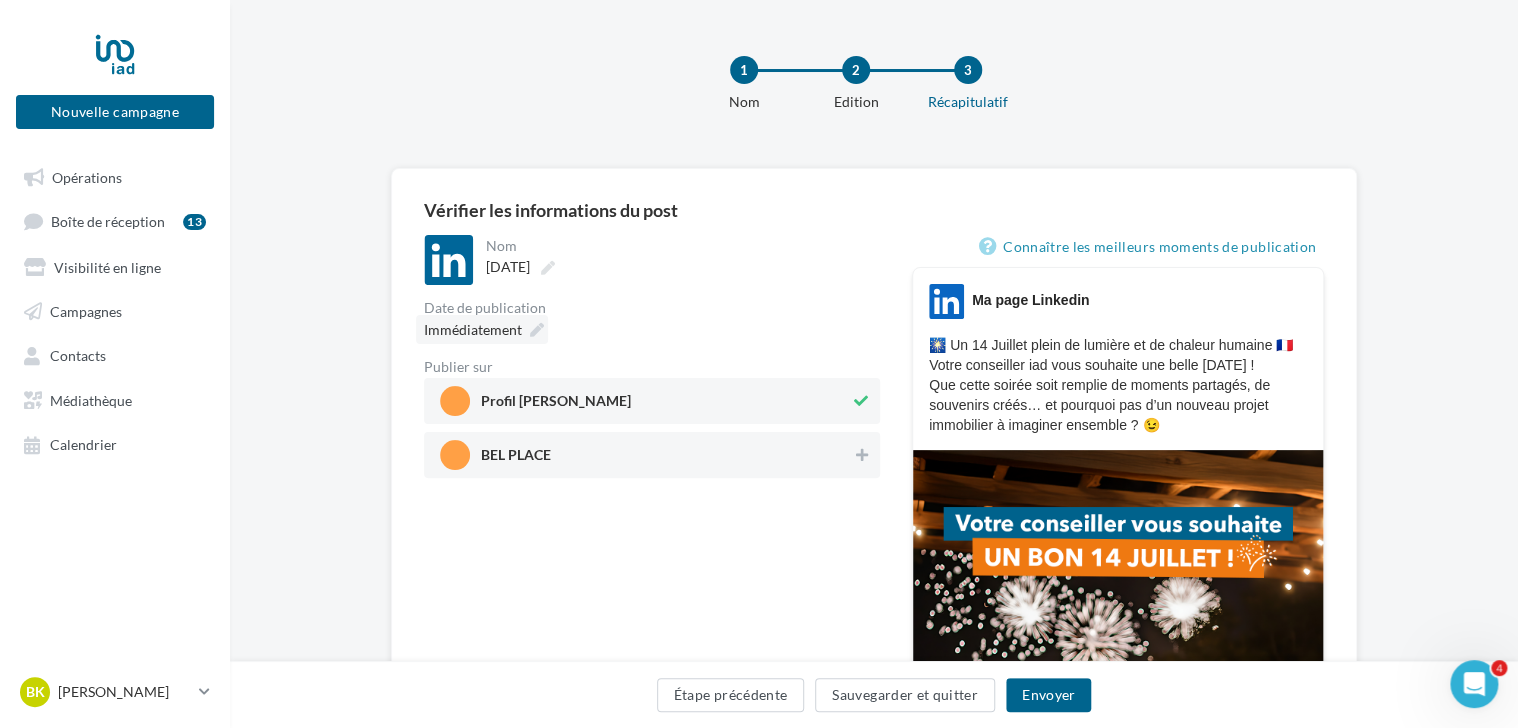 click at bounding box center [537, 330] 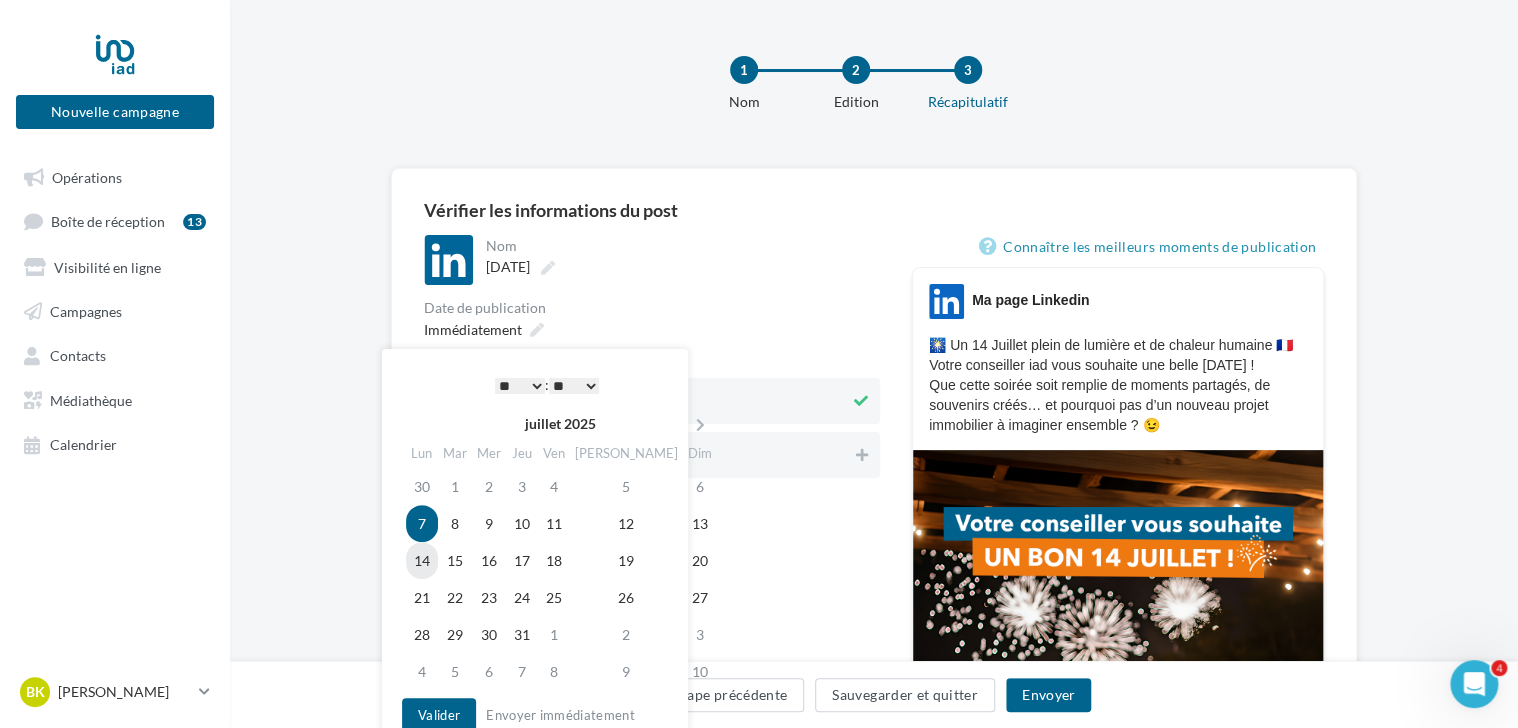click on "14" at bounding box center [422, 560] 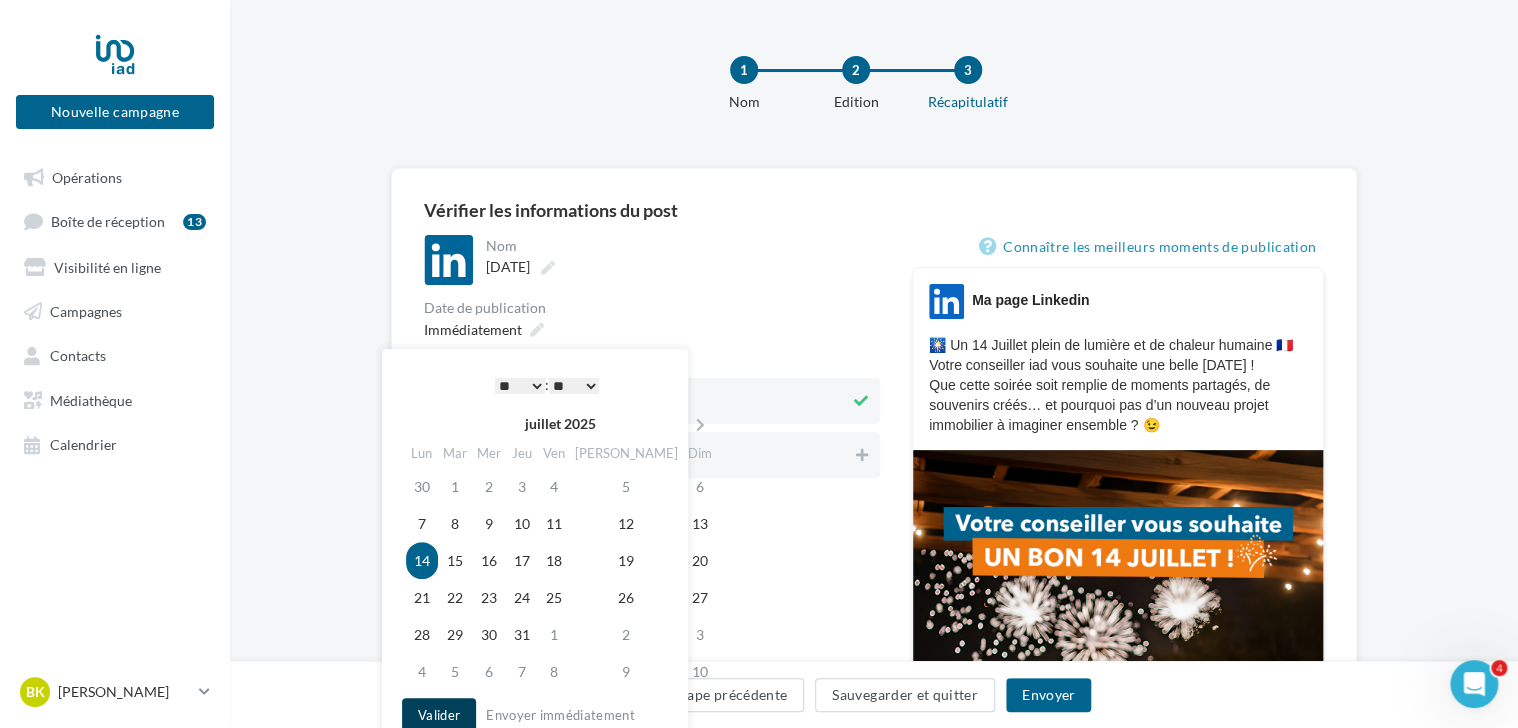 click on "Valider" at bounding box center [439, 715] 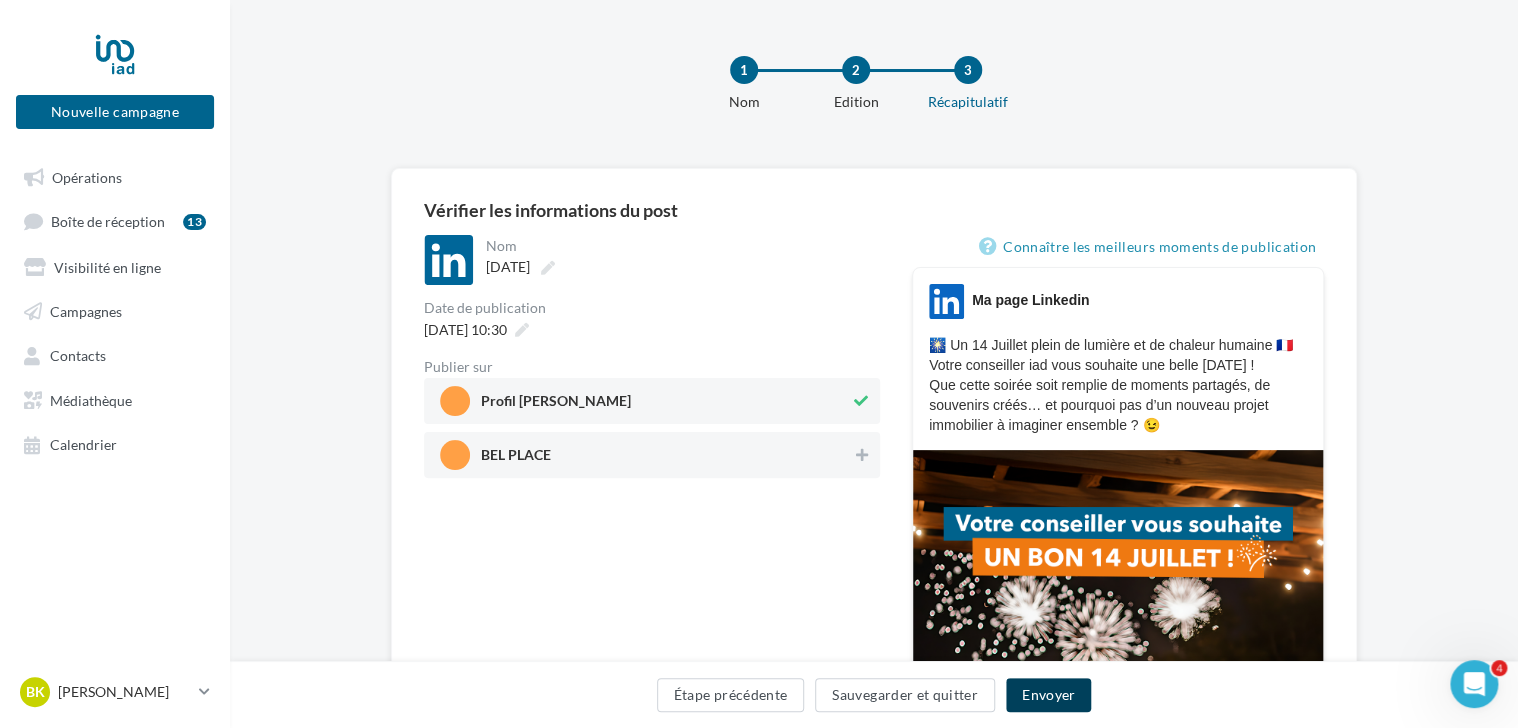 click on "Envoyer" at bounding box center (1048, 695) 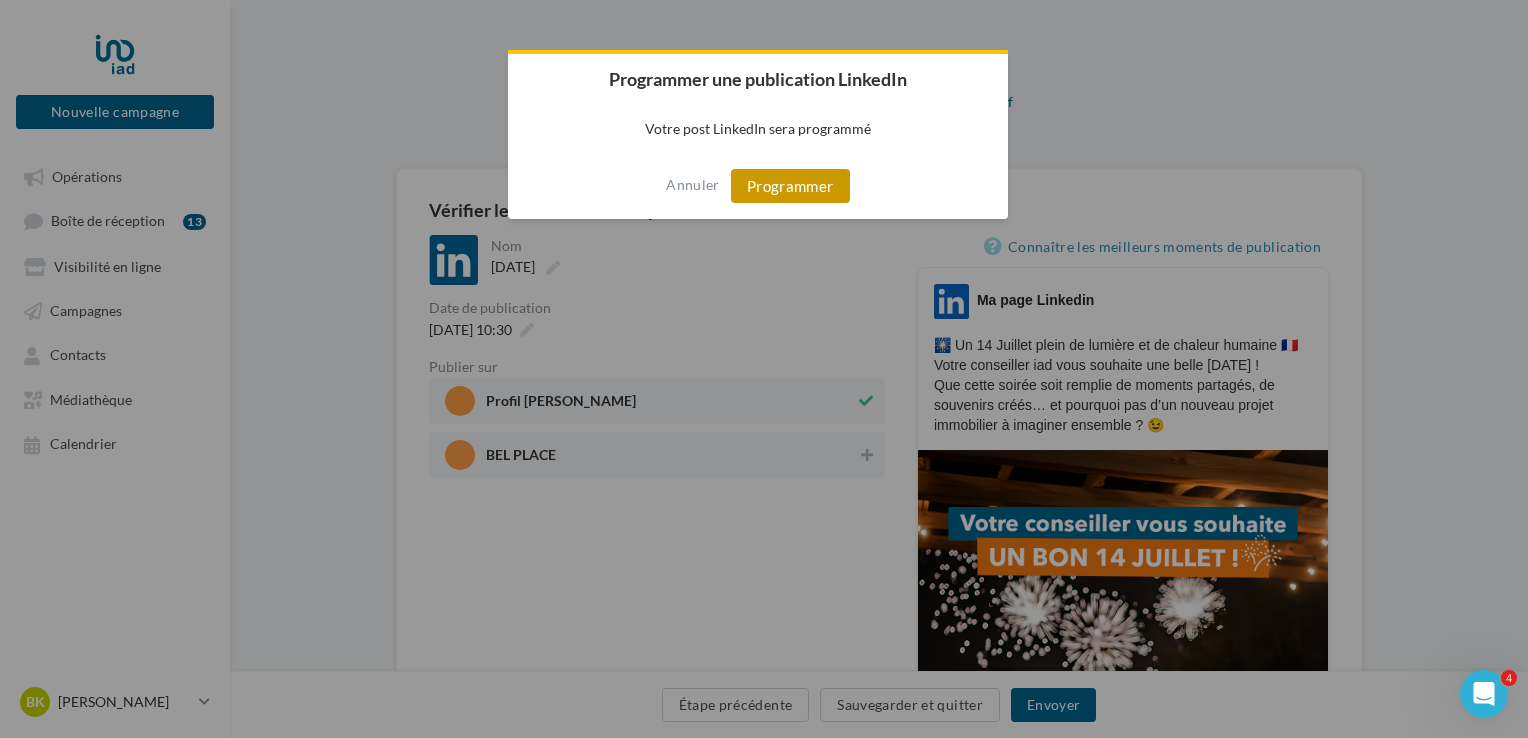 click on "Programmer" at bounding box center (790, 186) 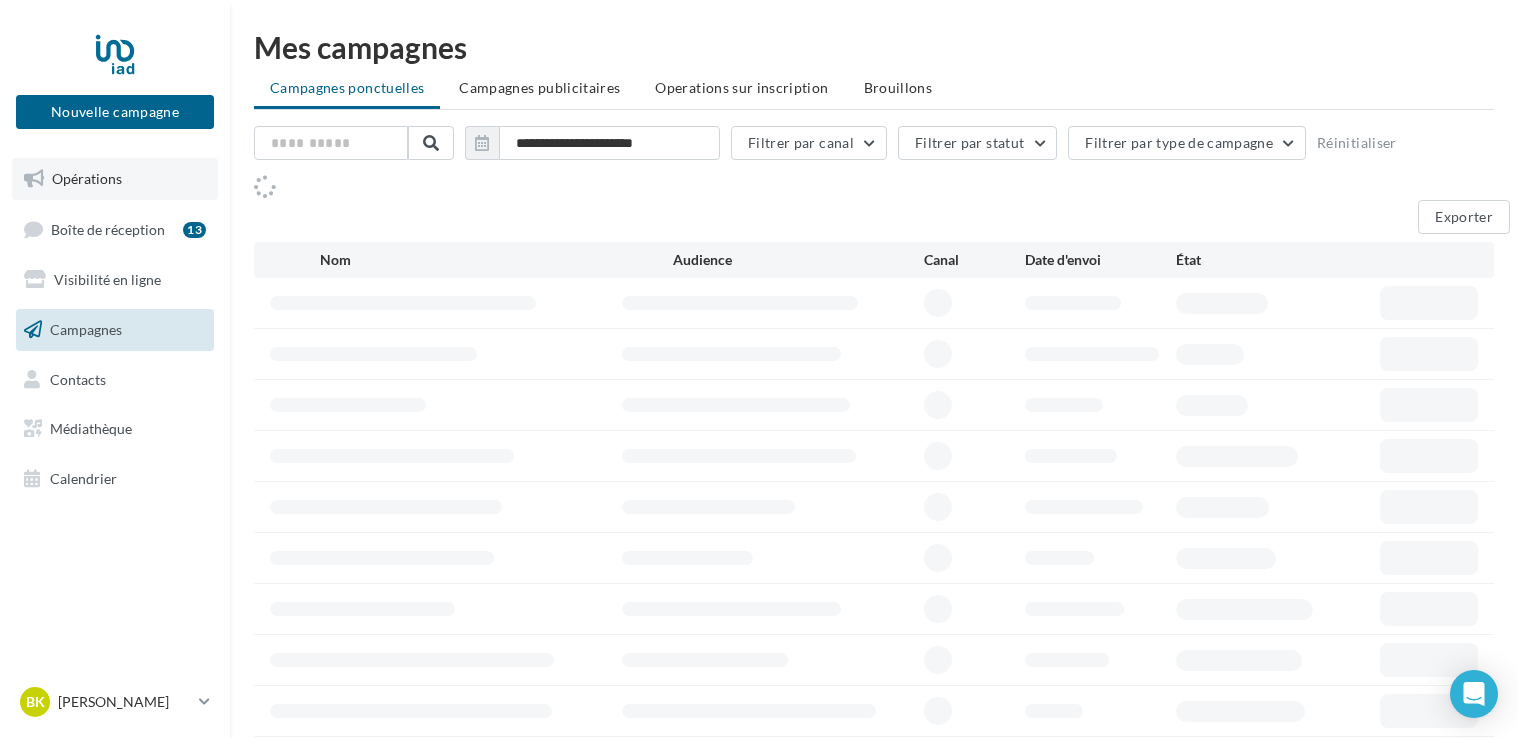 scroll, scrollTop: 0, scrollLeft: 0, axis: both 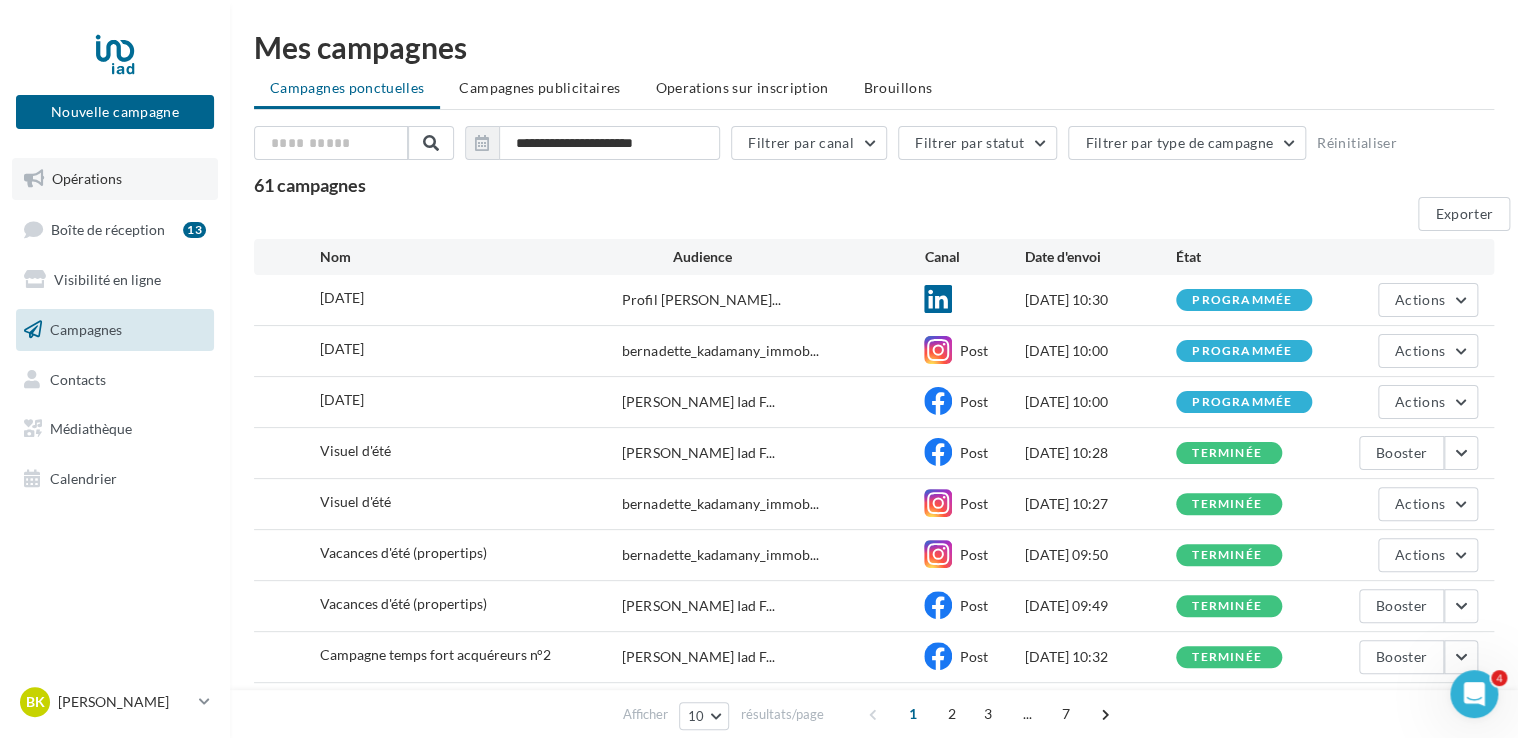click on "Opérations" at bounding box center (87, 178) 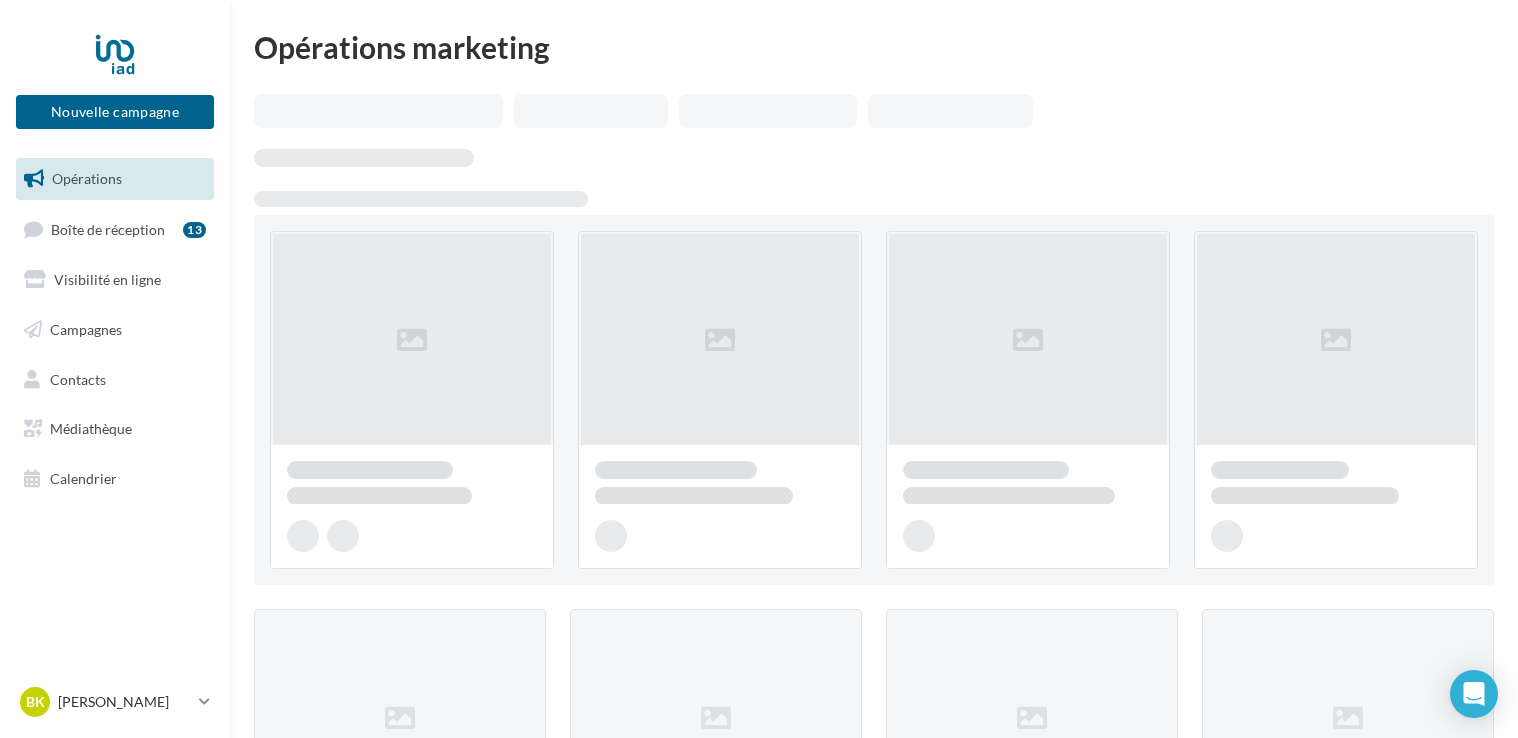 scroll, scrollTop: 0, scrollLeft: 0, axis: both 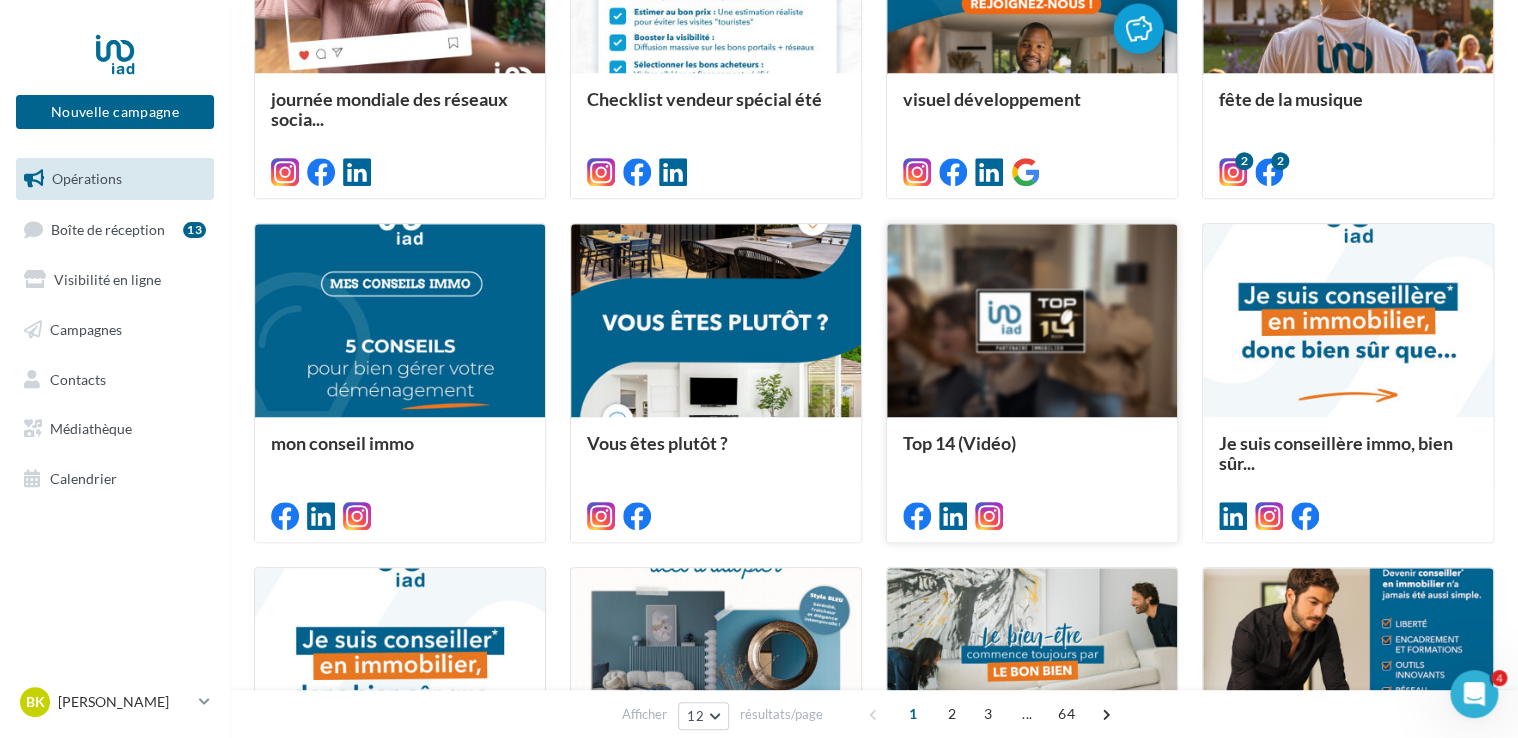 click at bounding box center (1032, 321) 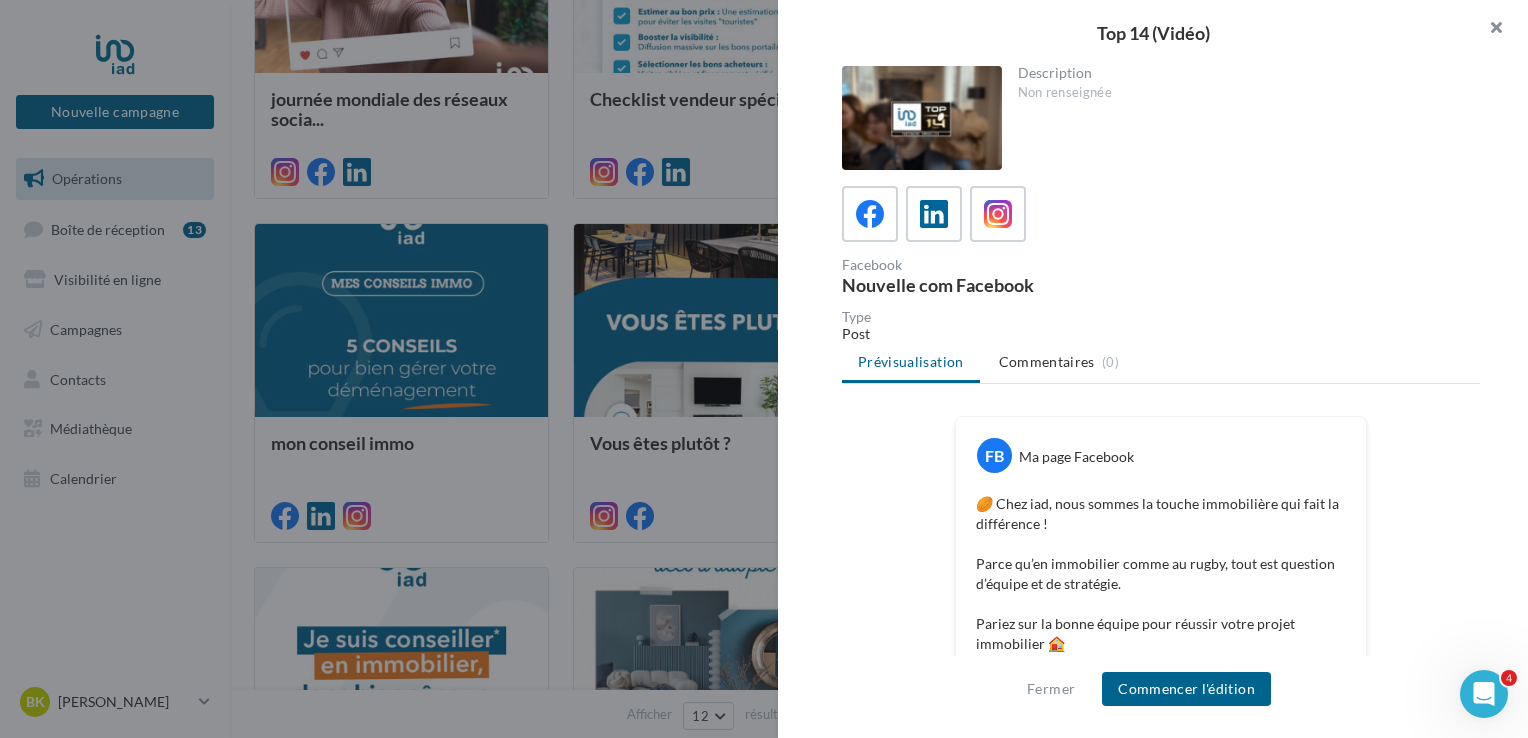 drag, startPoint x: 1497, startPoint y: 29, endPoint x: 1204, endPoint y: 81, distance: 297.57855 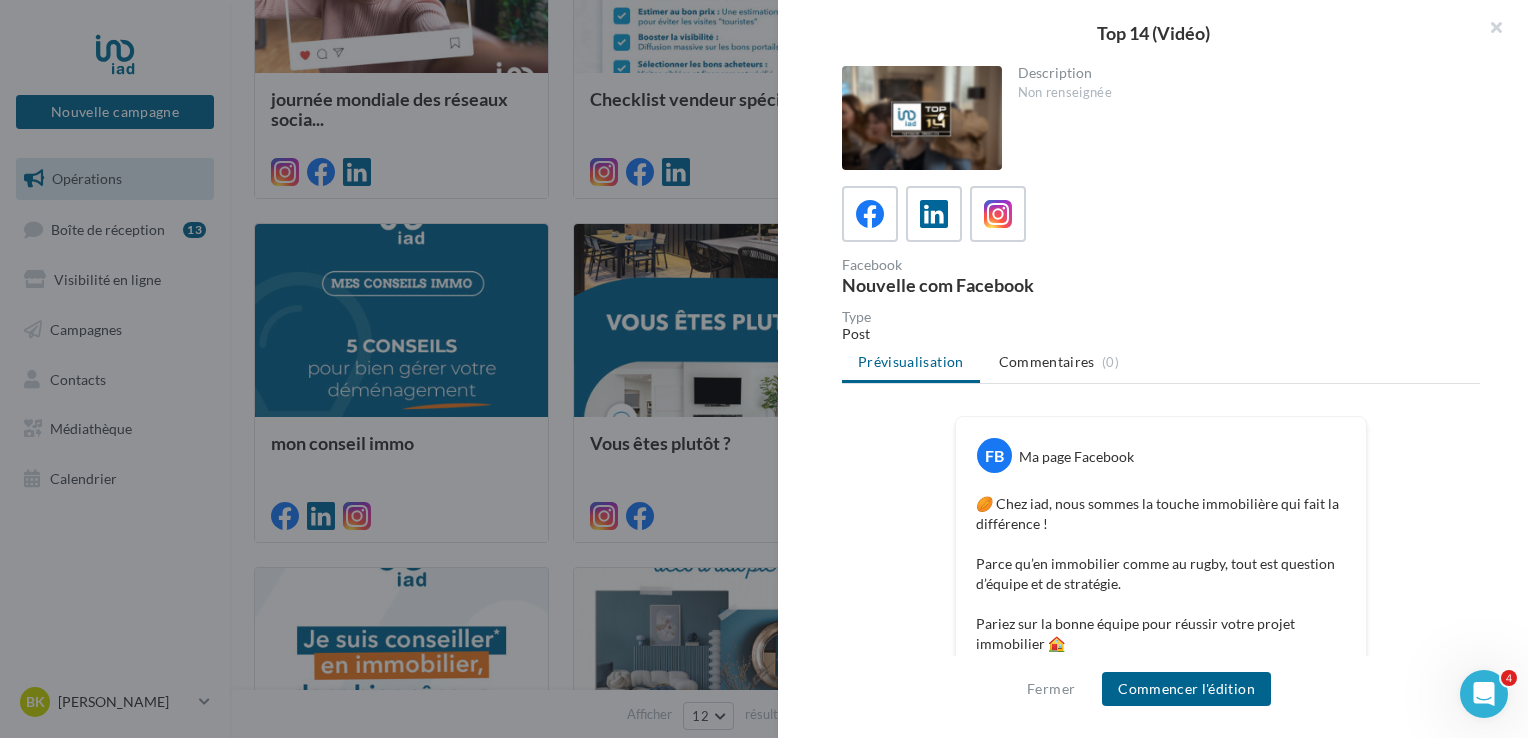 click at bounding box center [1488, 30] 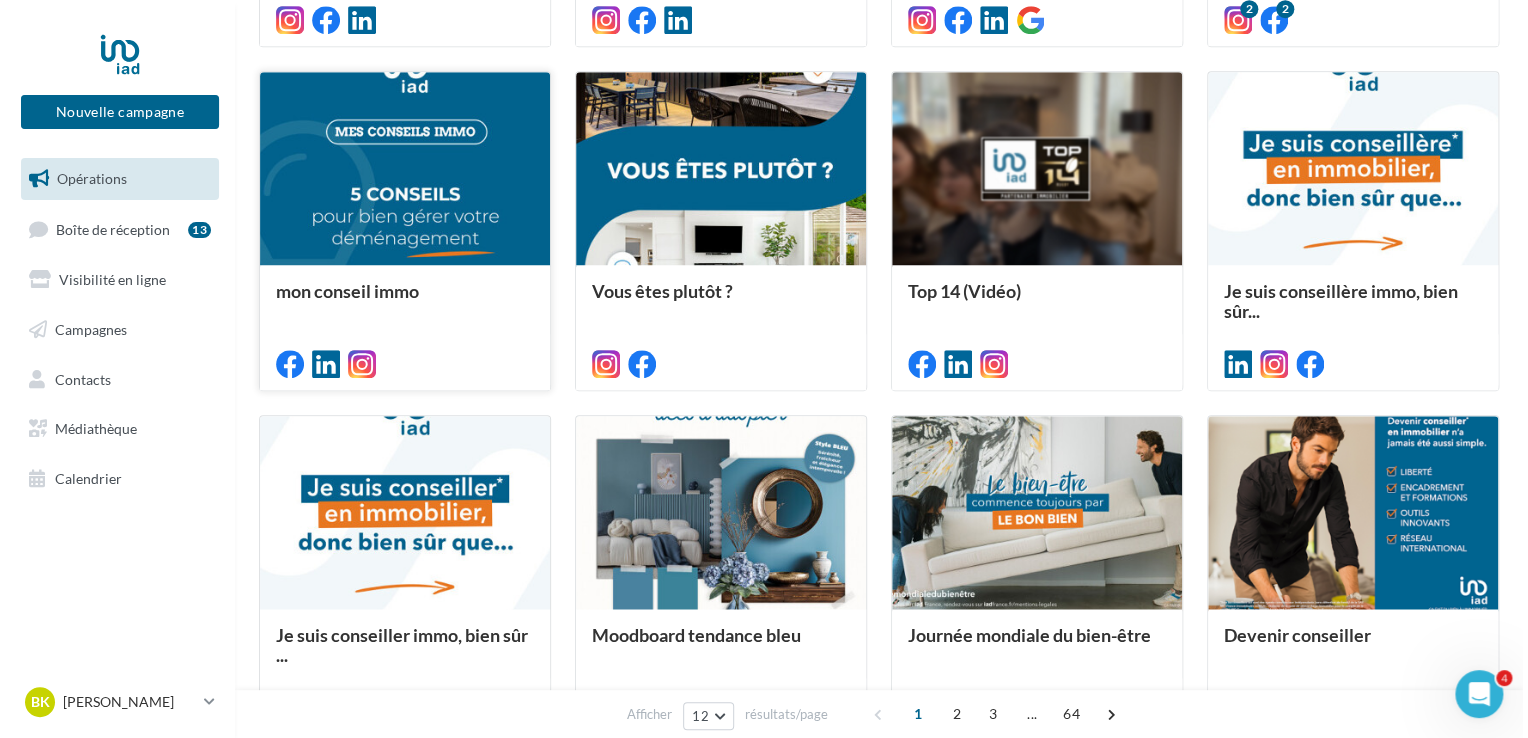 scroll, scrollTop: 800, scrollLeft: 0, axis: vertical 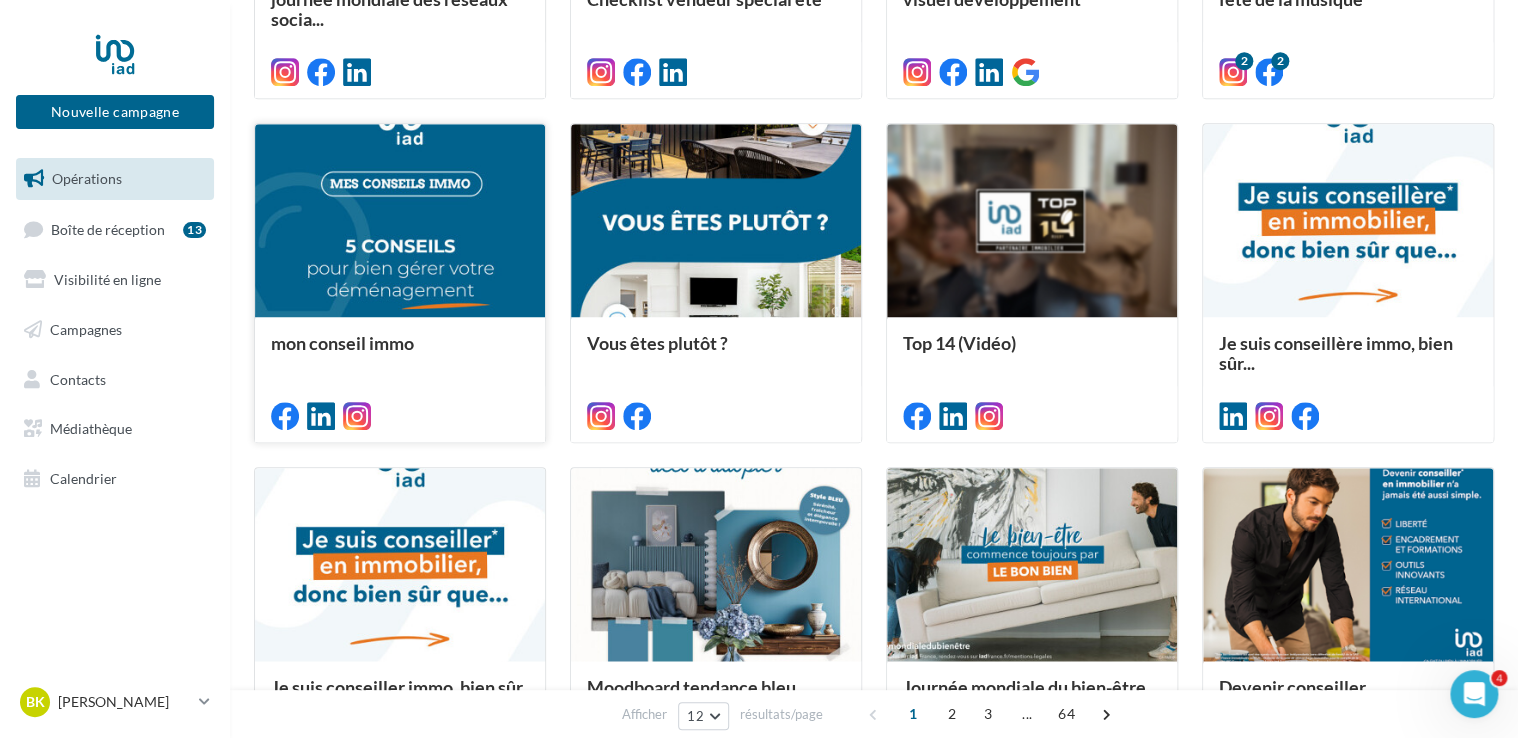 click at bounding box center [400, 221] 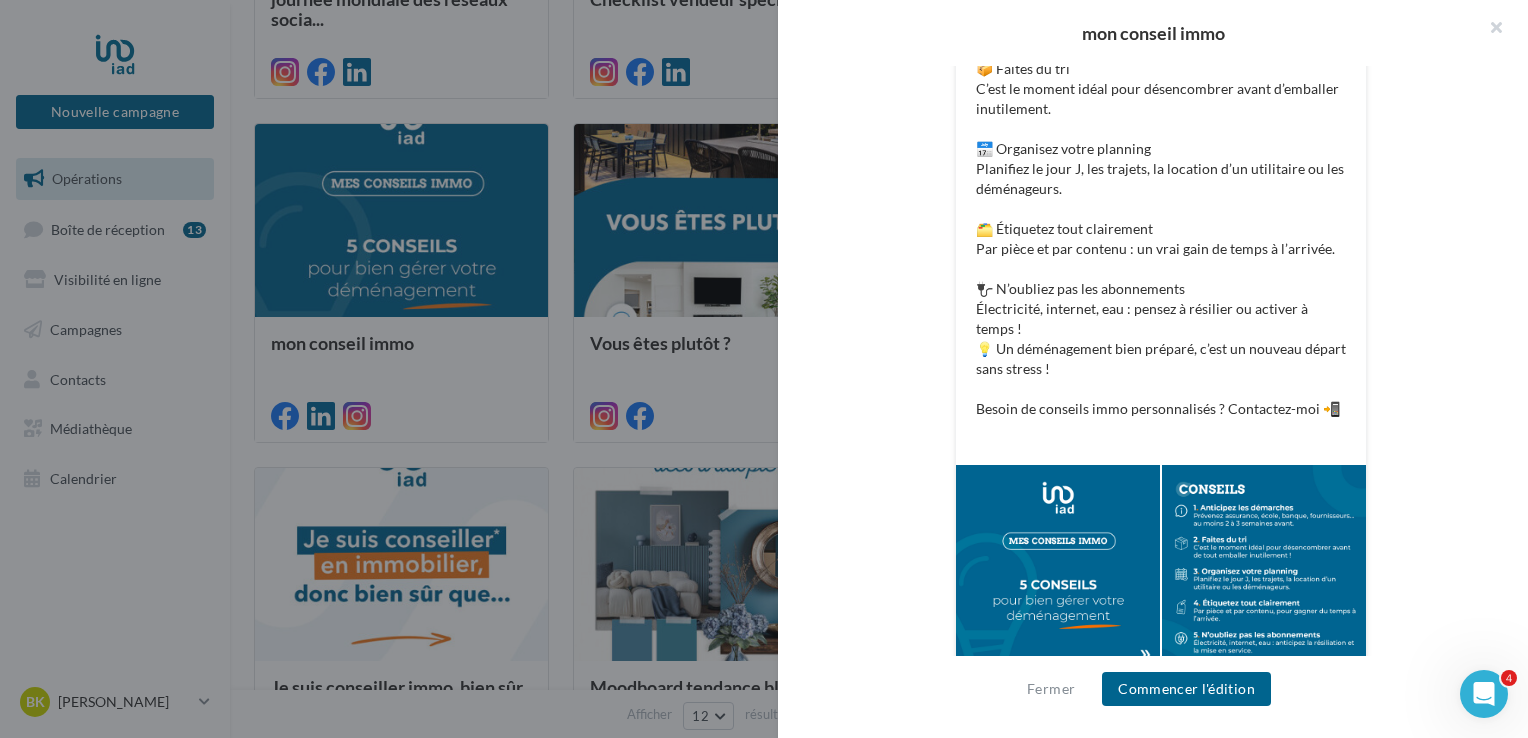 scroll, scrollTop: 655, scrollLeft: 0, axis: vertical 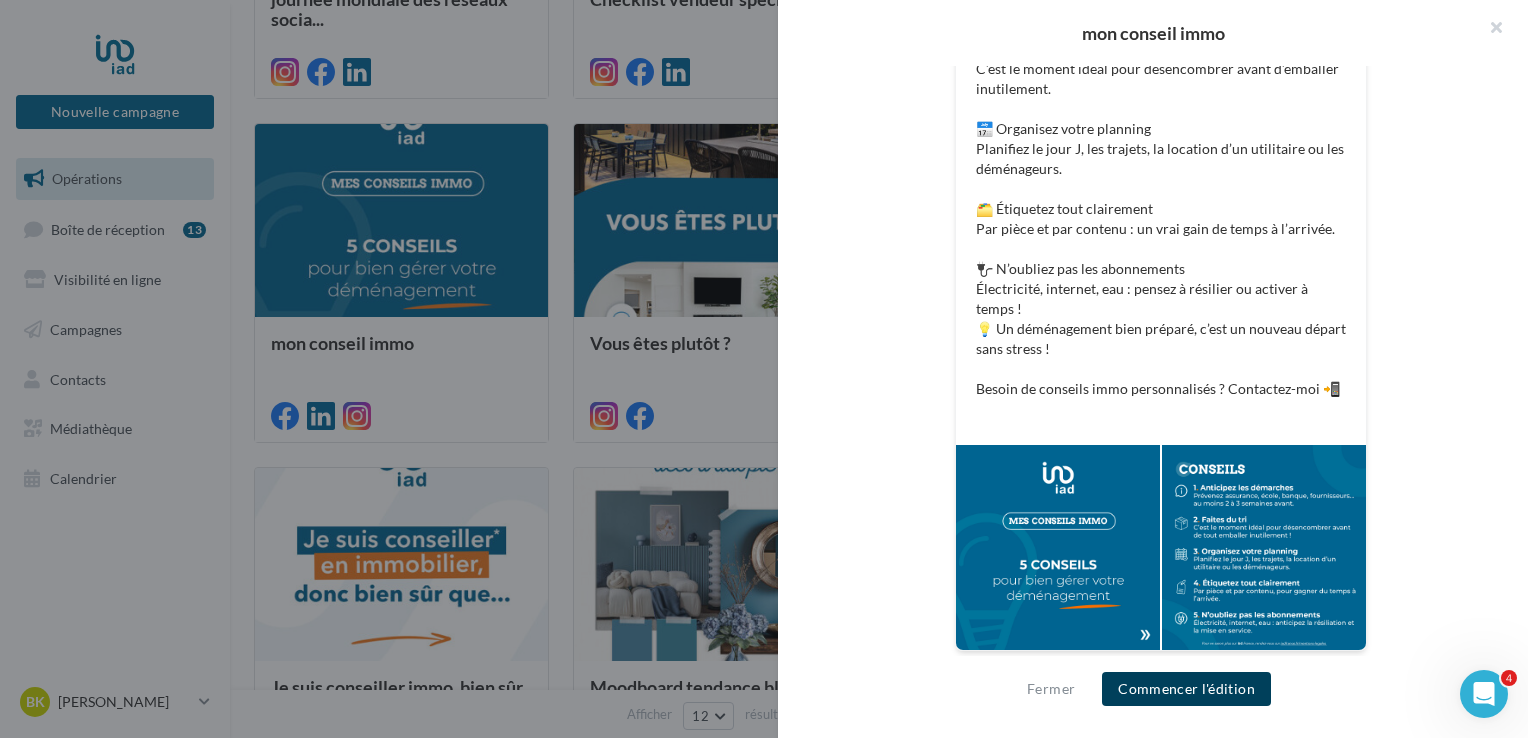 click on "Commencer l'édition" at bounding box center (1186, 689) 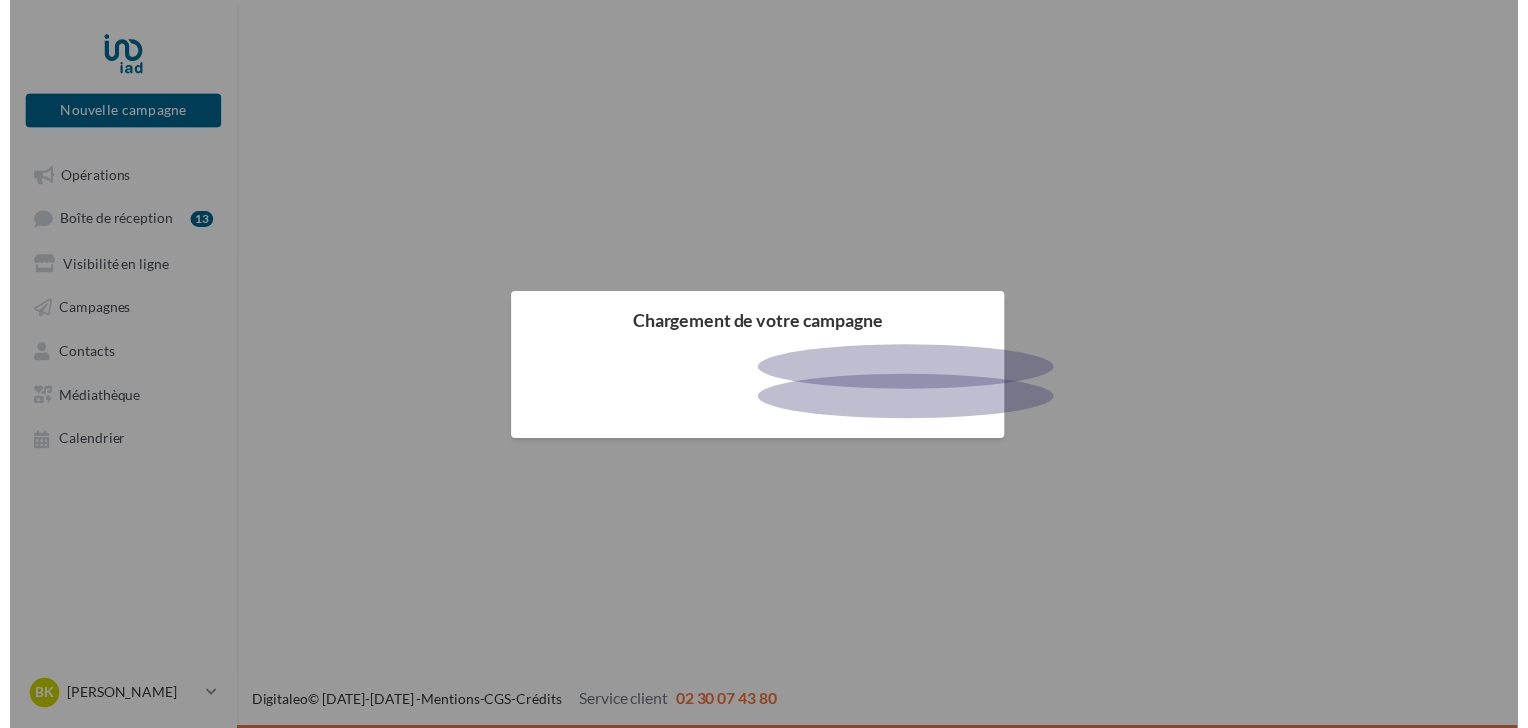 scroll, scrollTop: 0, scrollLeft: 0, axis: both 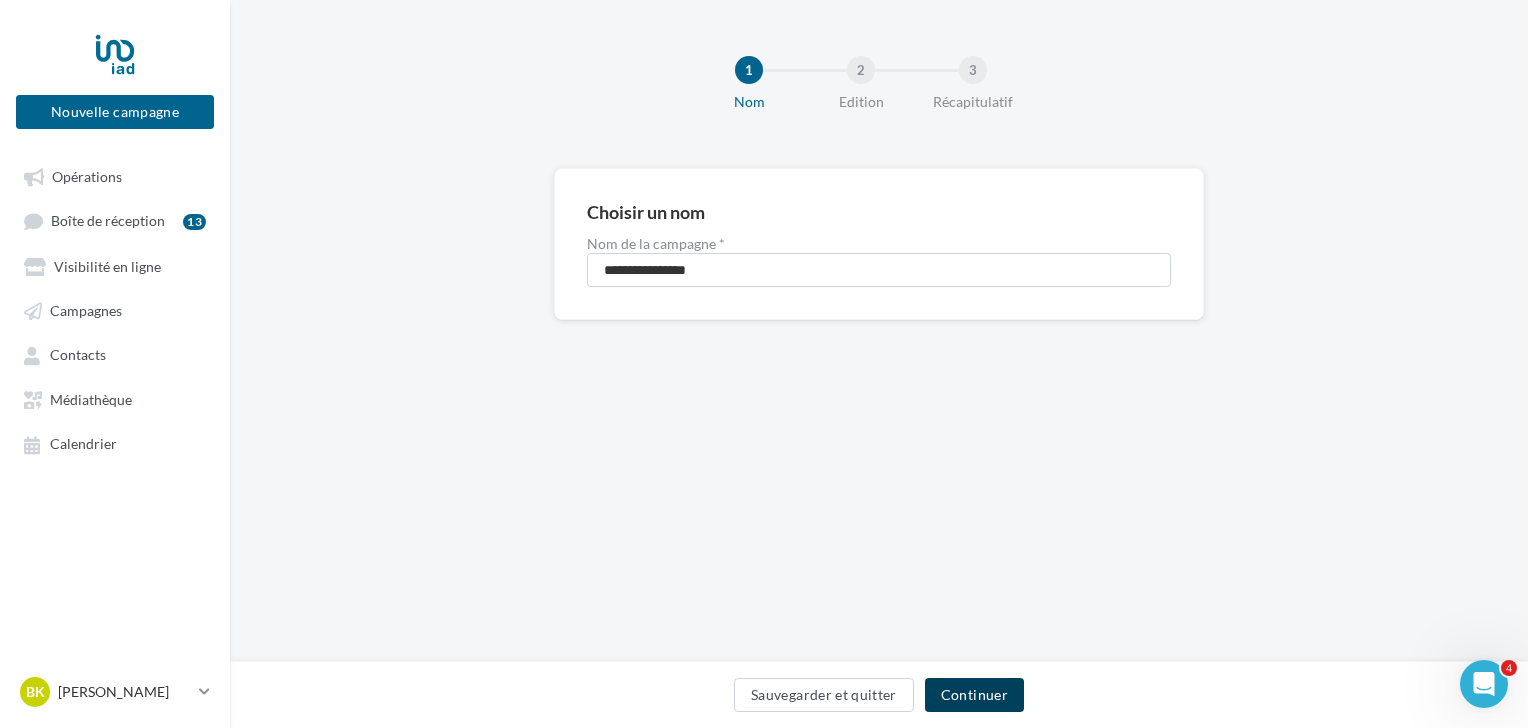 click on "Continuer" at bounding box center [974, 695] 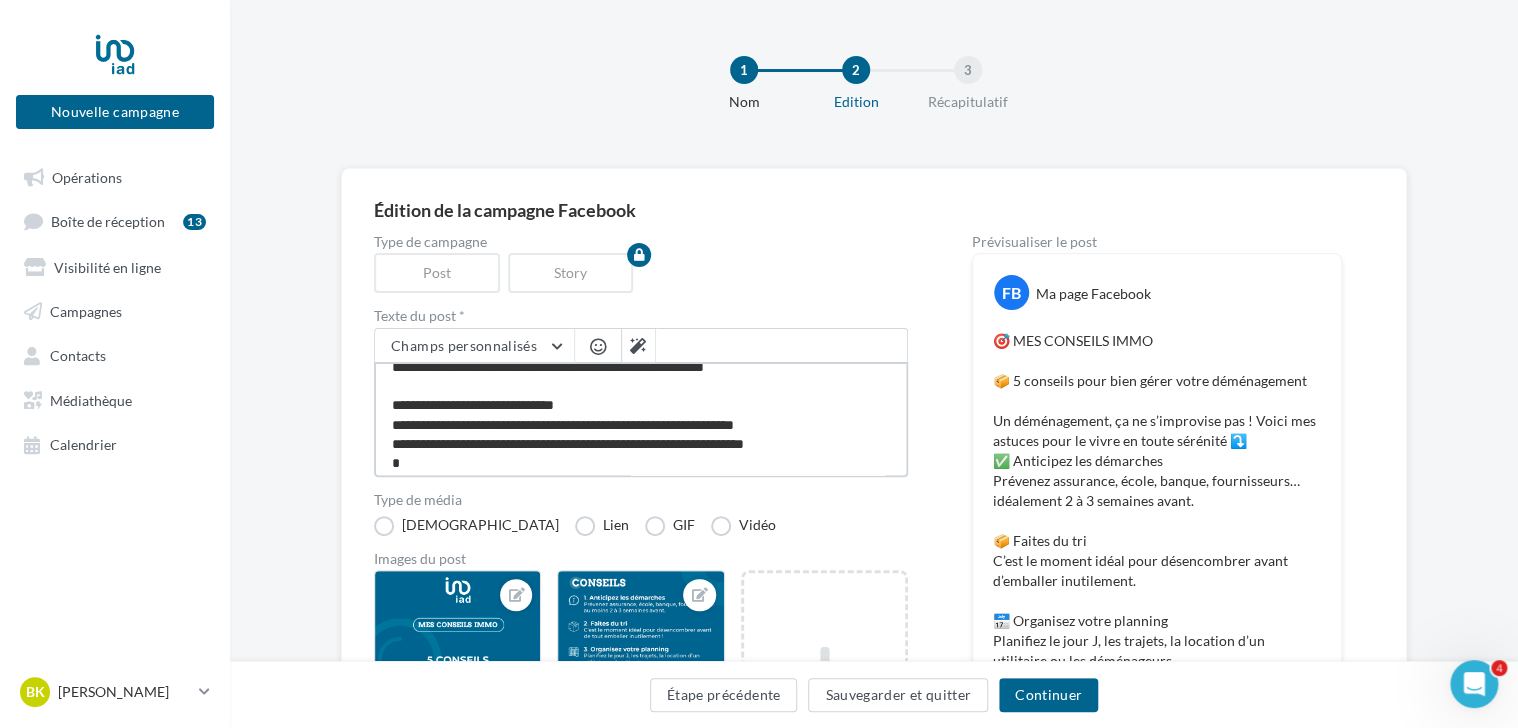 scroll, scrollTop: 366, scrollLeft: 0, axis: vertical 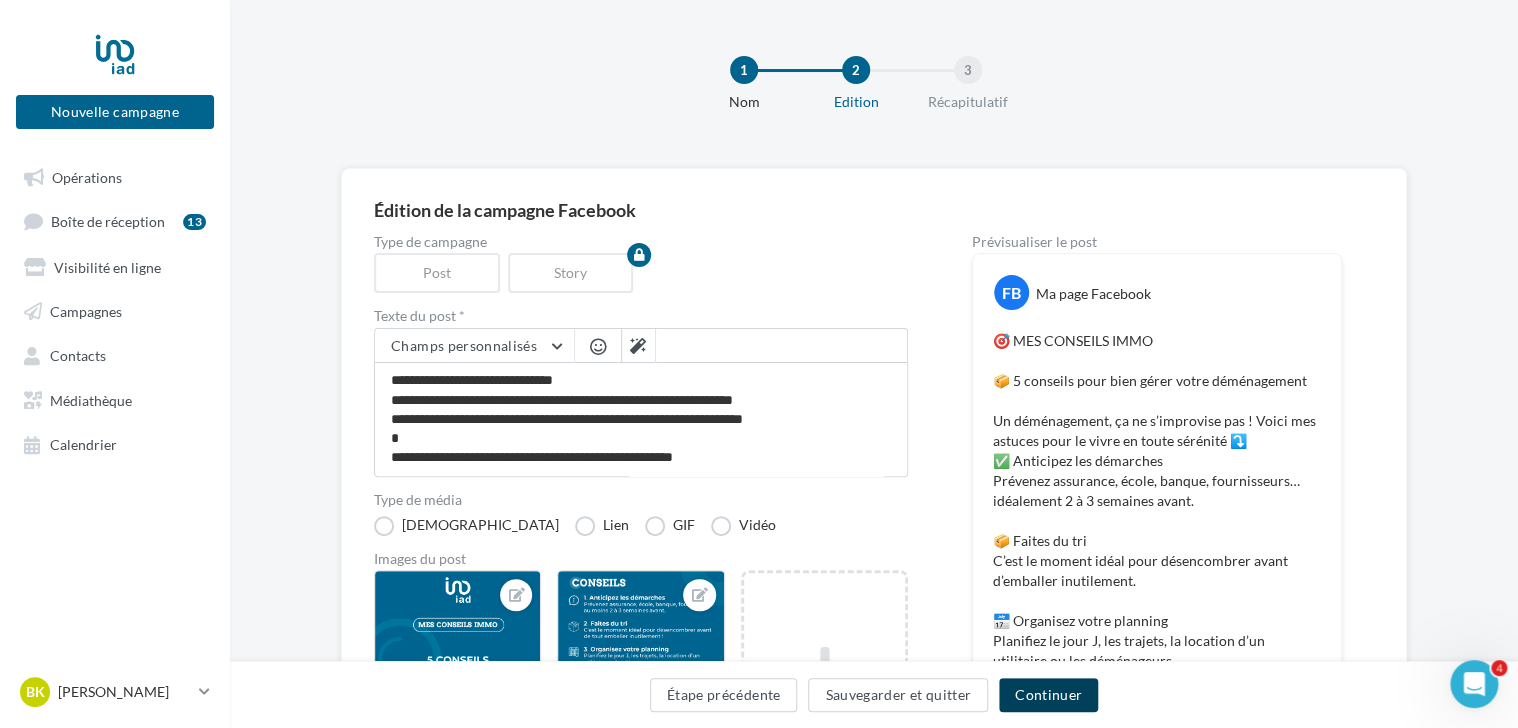 click on "Continuer" at bounding box center [1048, 695] 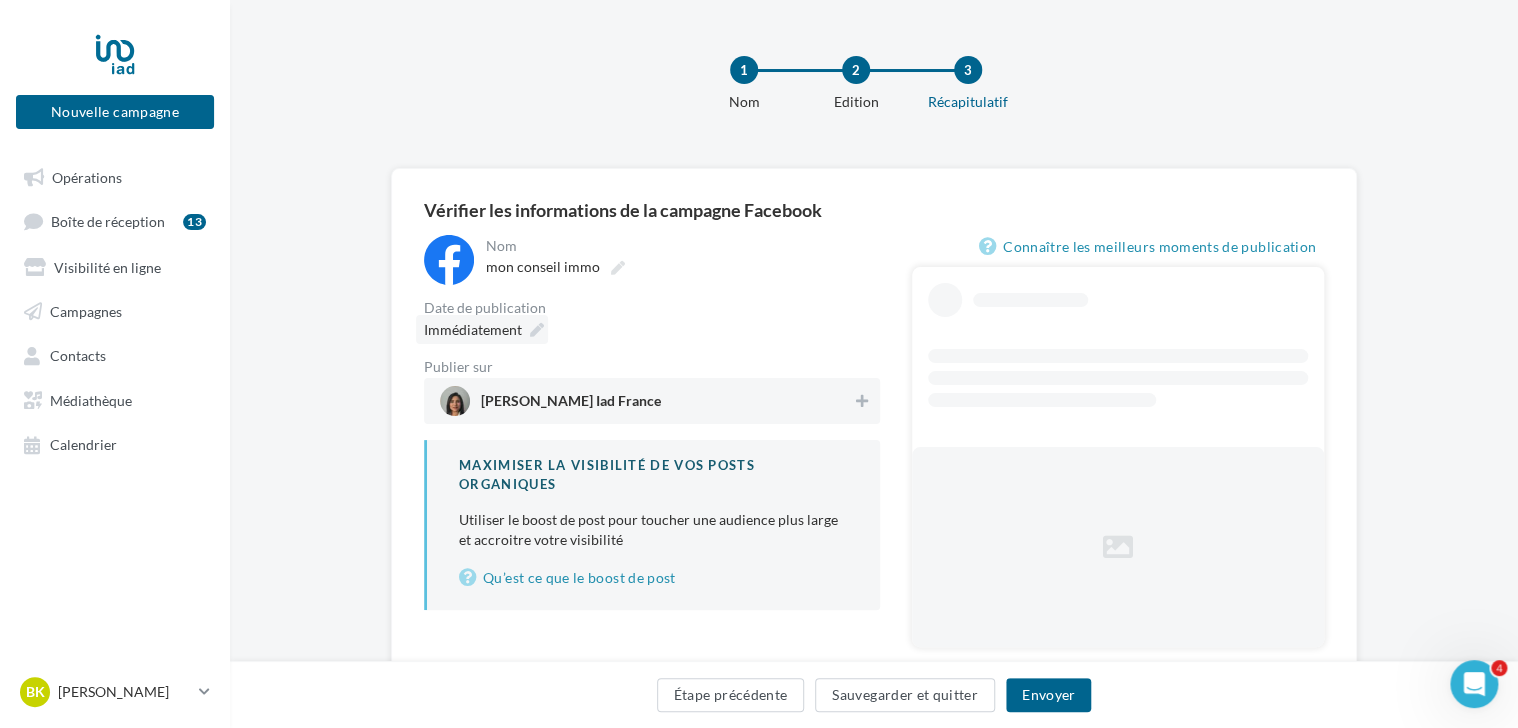 click at bounding box center [537, 330] 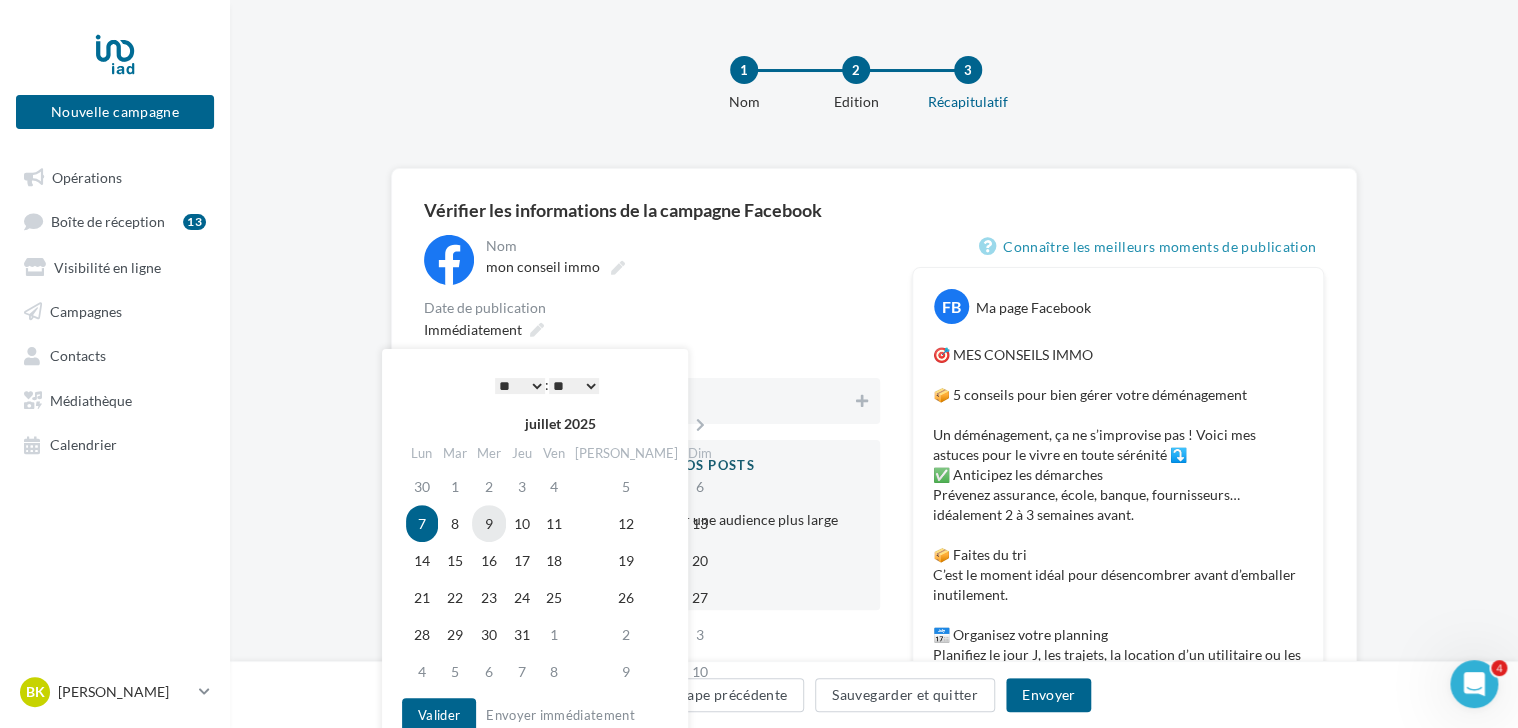 click on "9" at bounding box center (489, 523) 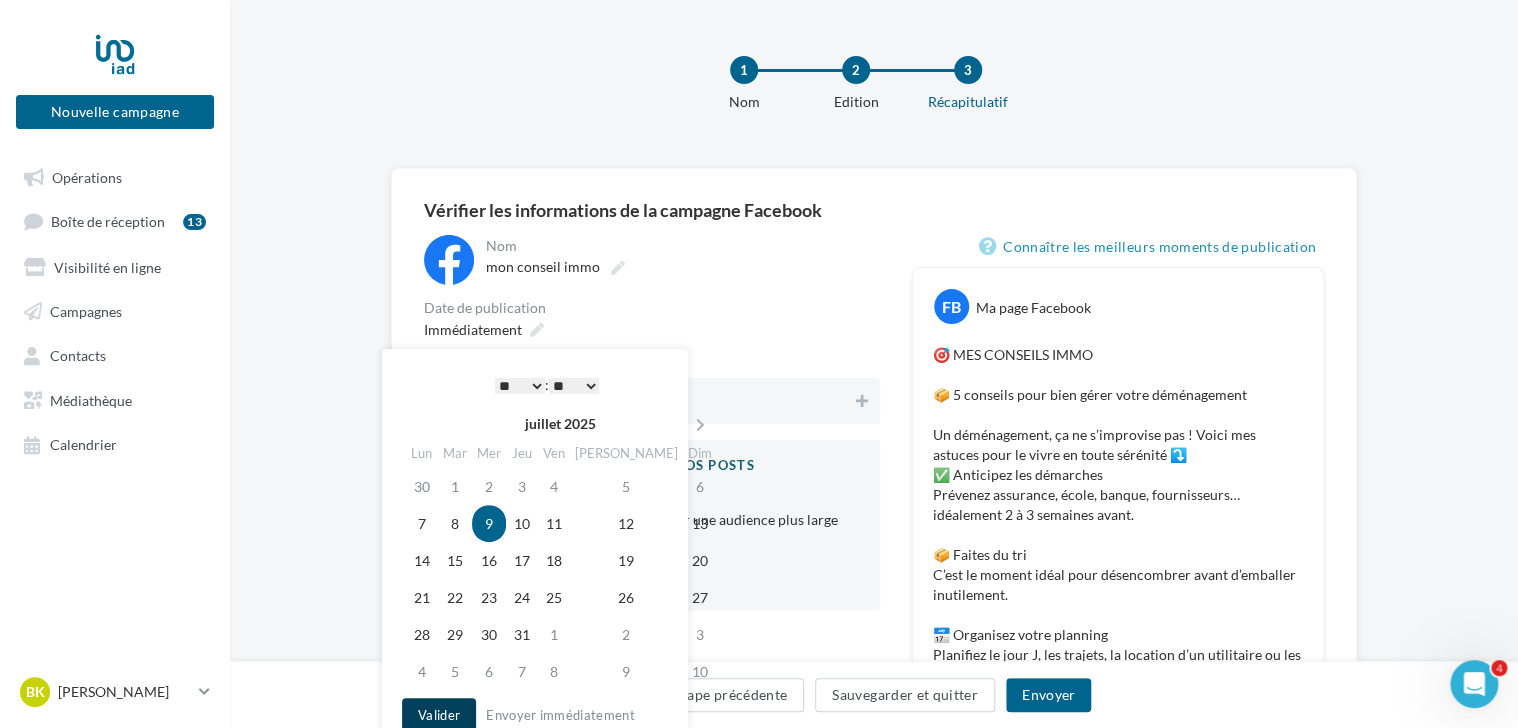 click on "Valider" at bounding box center (439, 715) 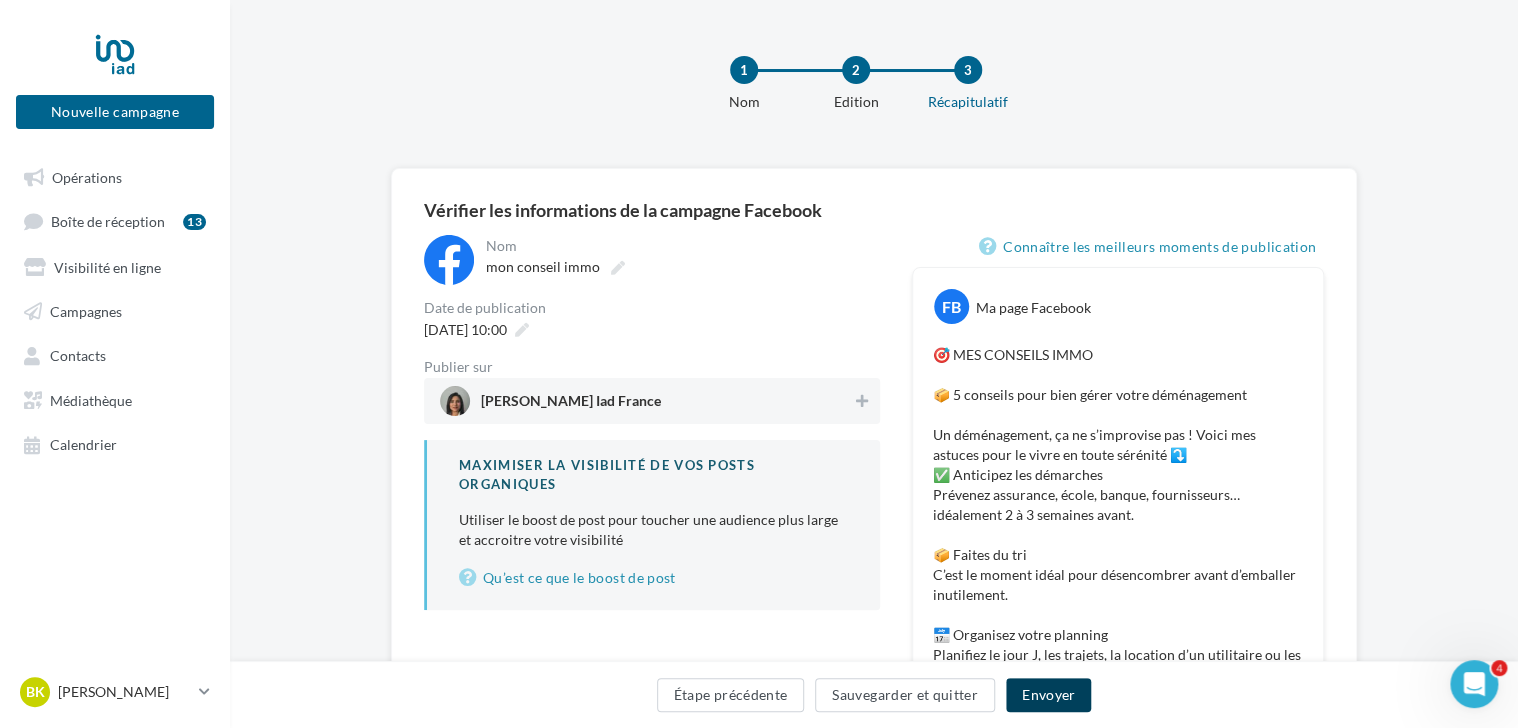 click on "Envoyer" at bounding box center [1048, 695] 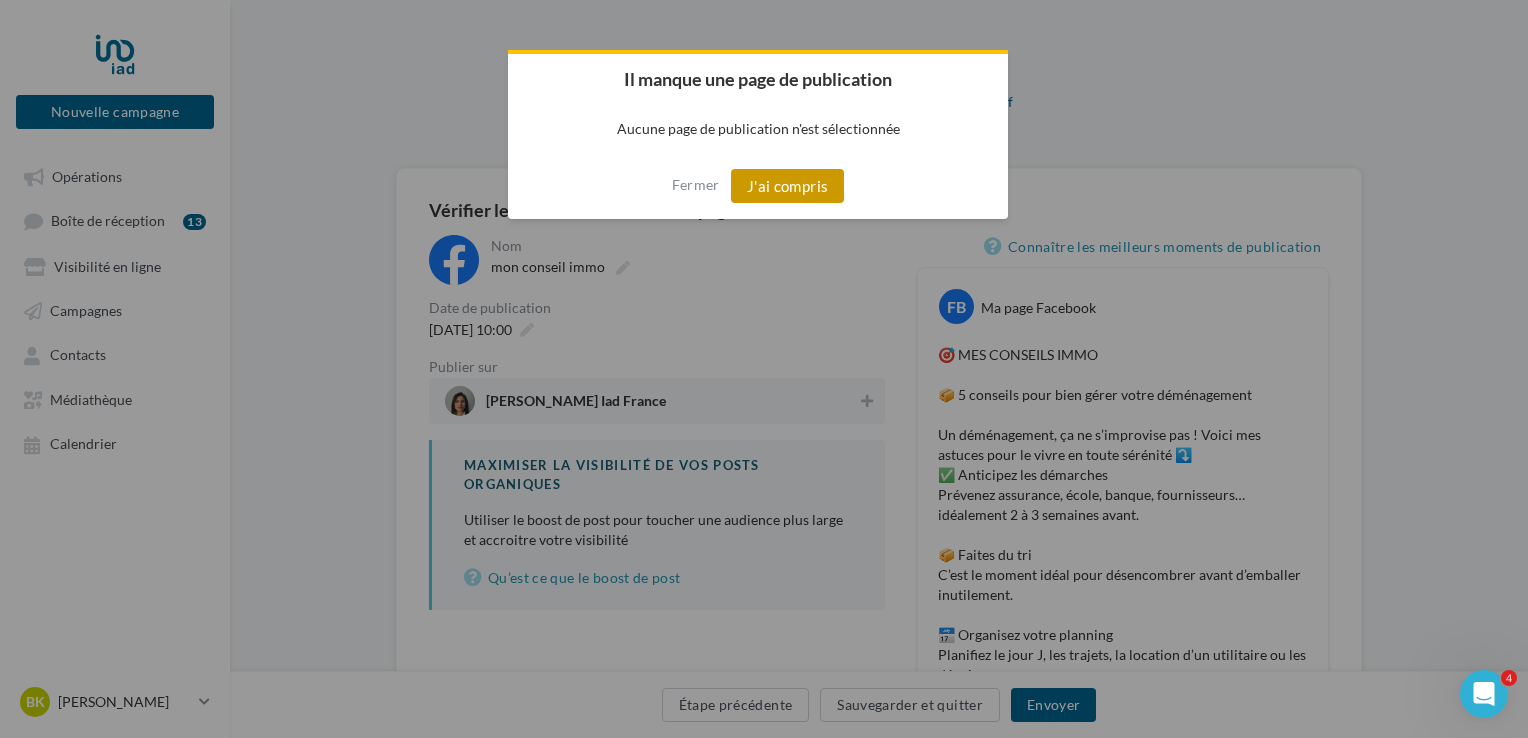click on "J'ai compris" at bounding box center [788, 186] 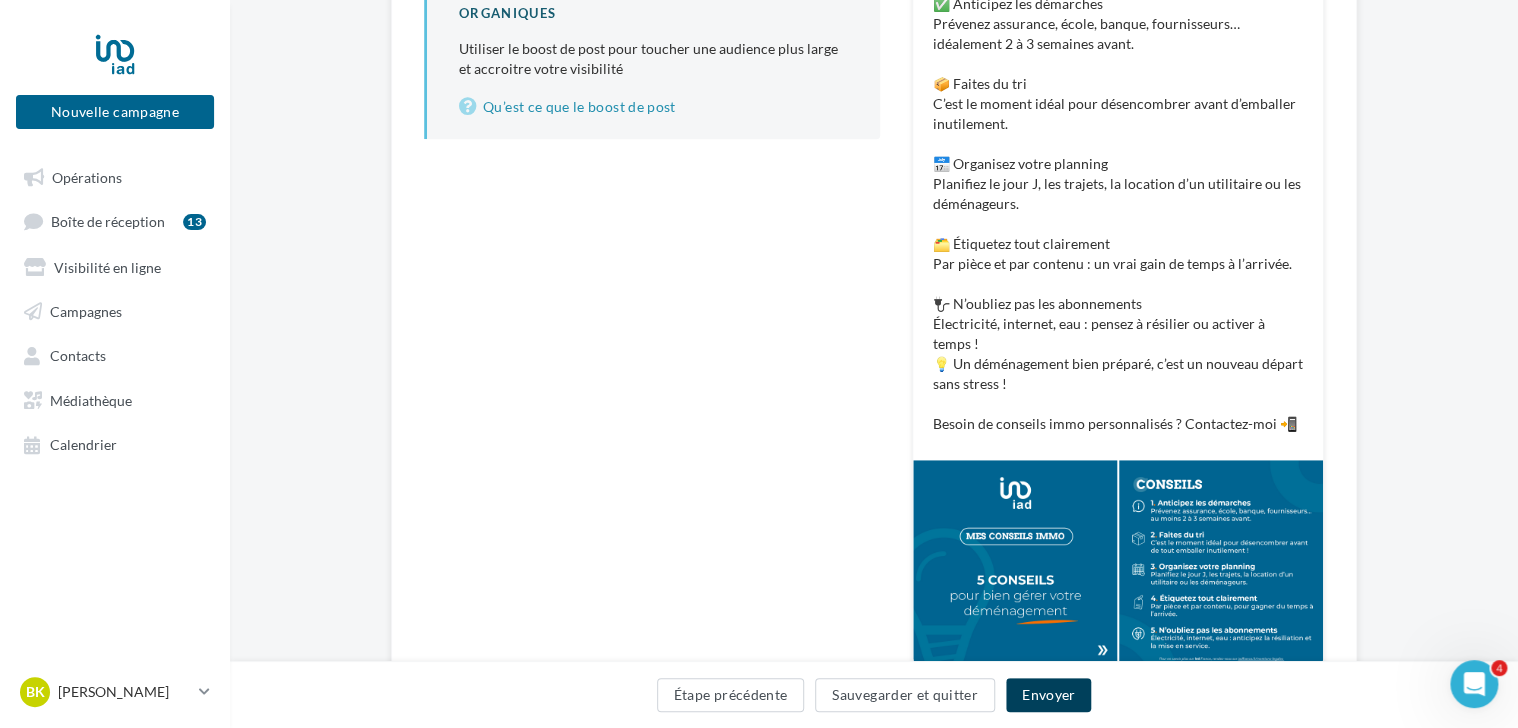 scroll, scrollTop: 500, scrollLeft: 0, axis: vertical 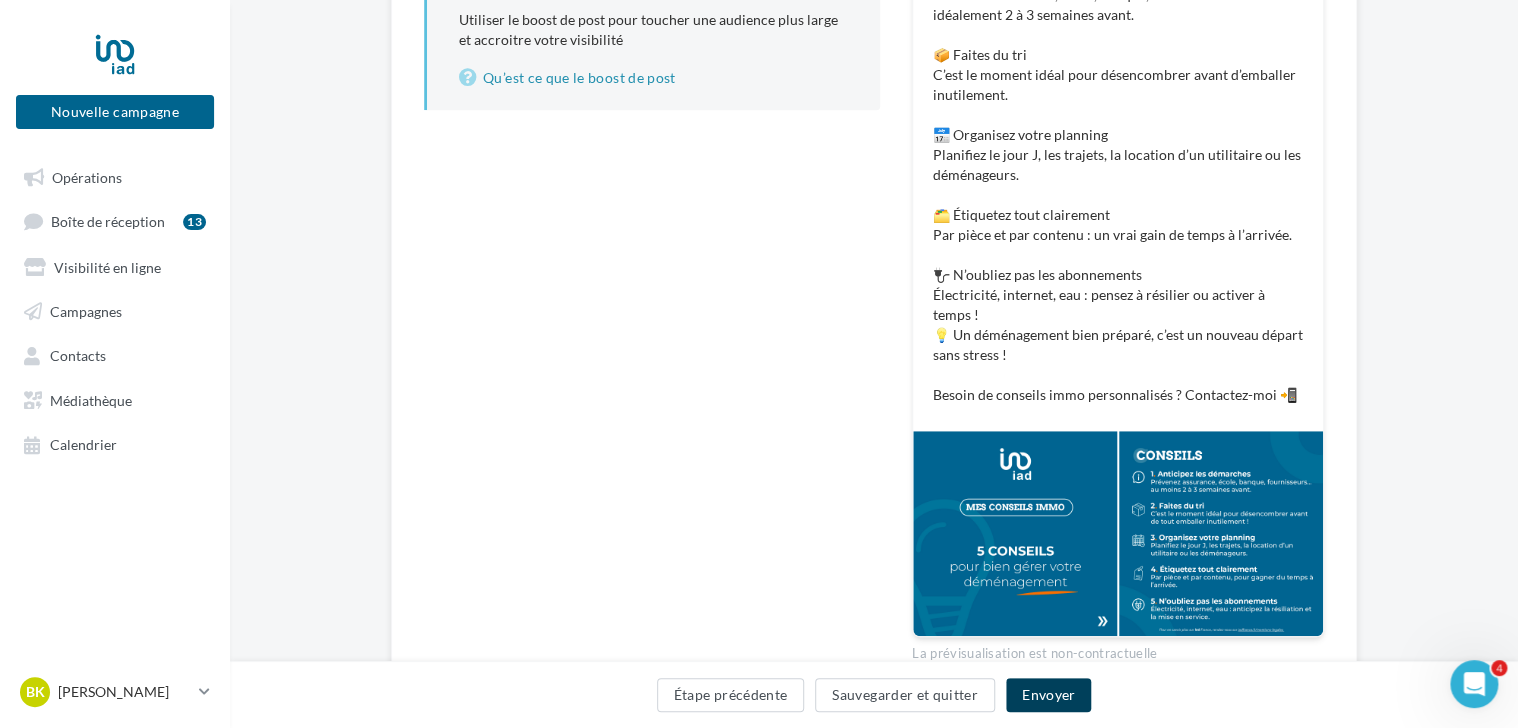 click on "Envoyer" at bounding box center [1048, 695] 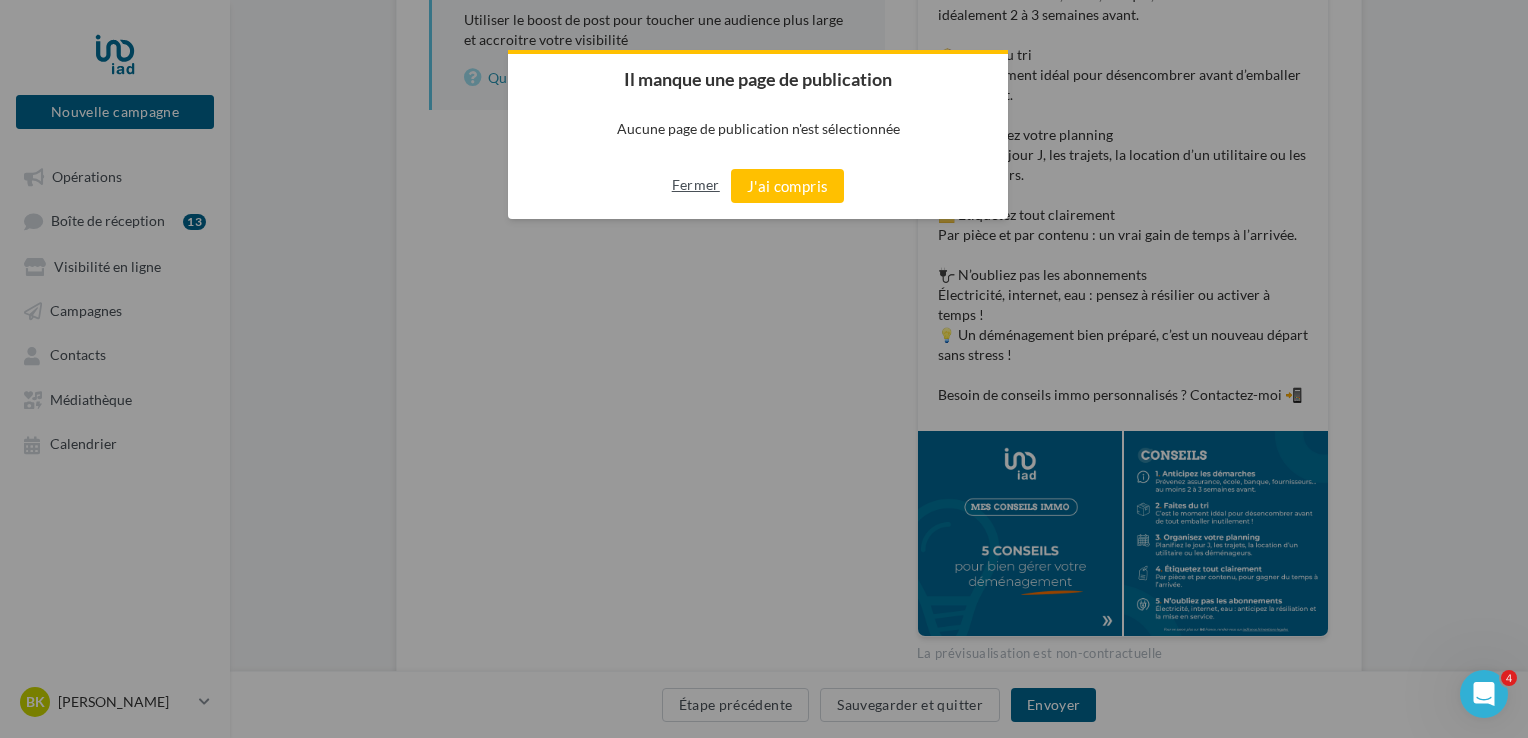 click on "Fermer" at bounding box center (696, 185) 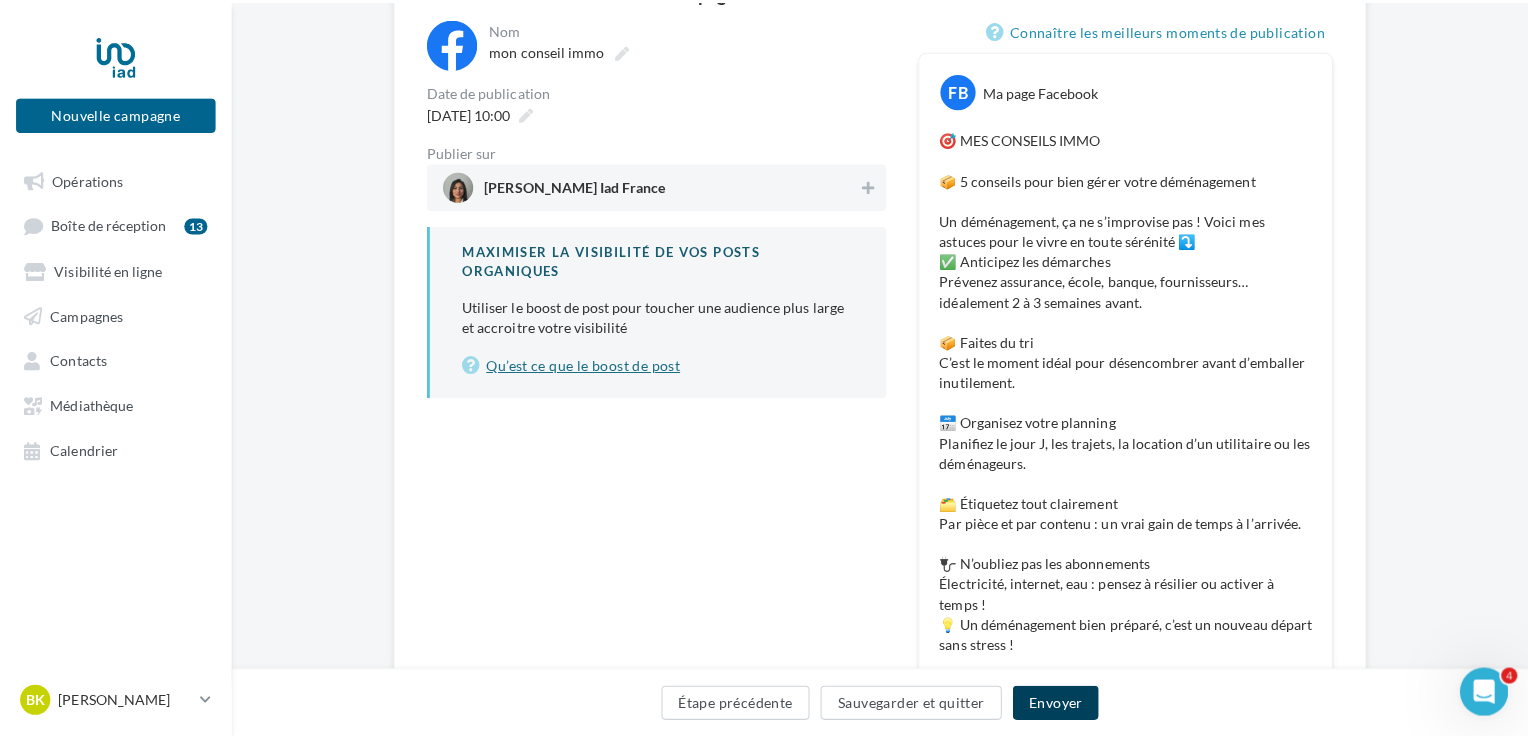 scroll, scrollTop: 100, scrollLeft: 0, axis: vertical 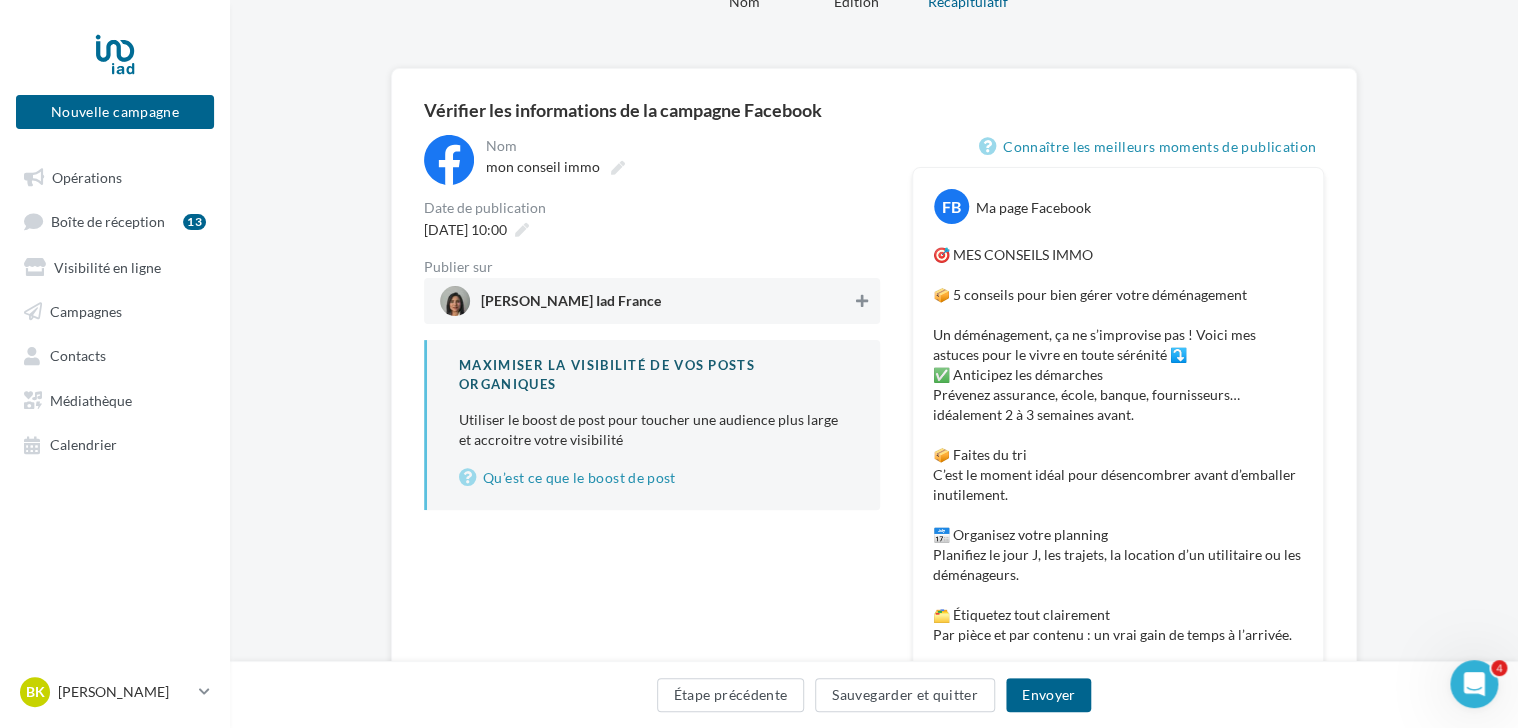 drag, startPoint x: 861, startPoint y: 298, endPoint x: 821, endPoint y: 377, distance: 88.54942 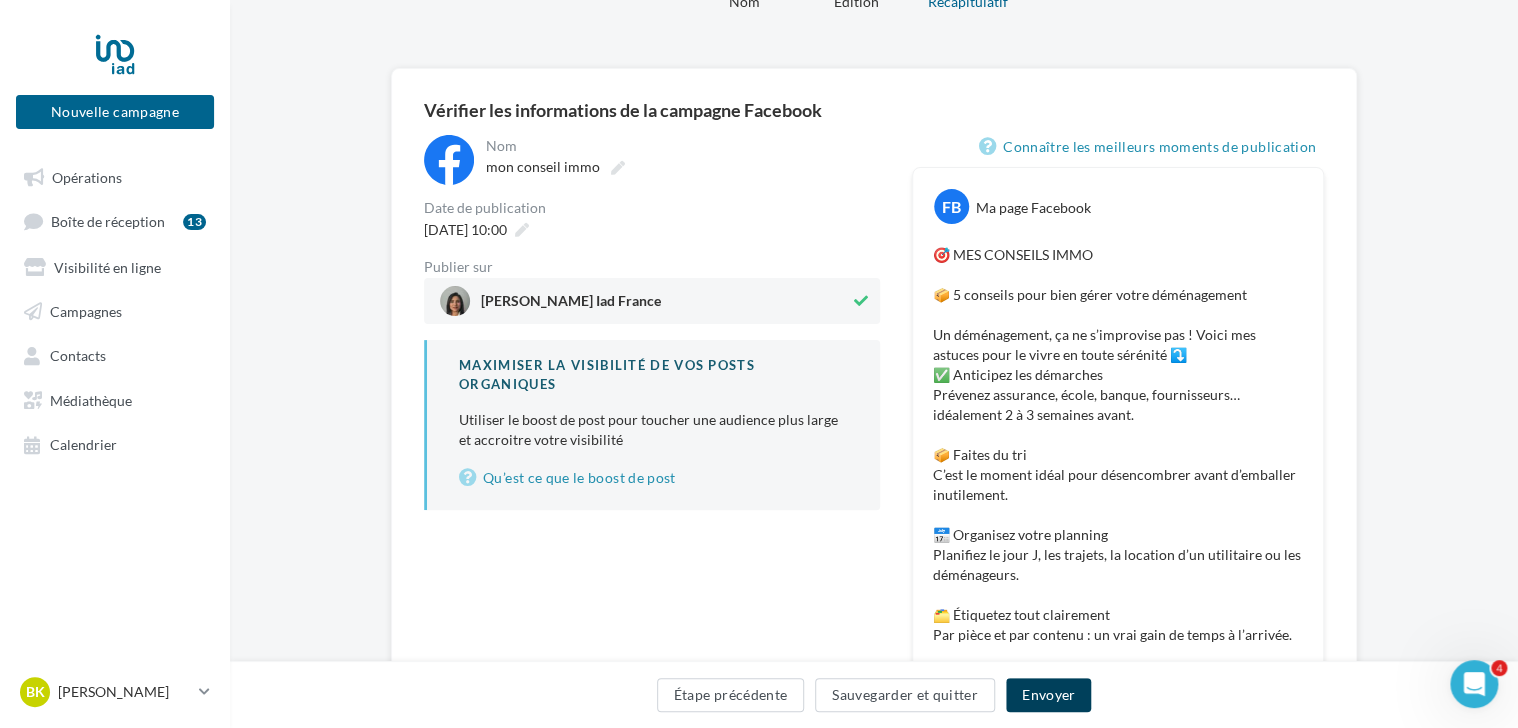 click on "Envoyer" at bounding box center (1048, 695) 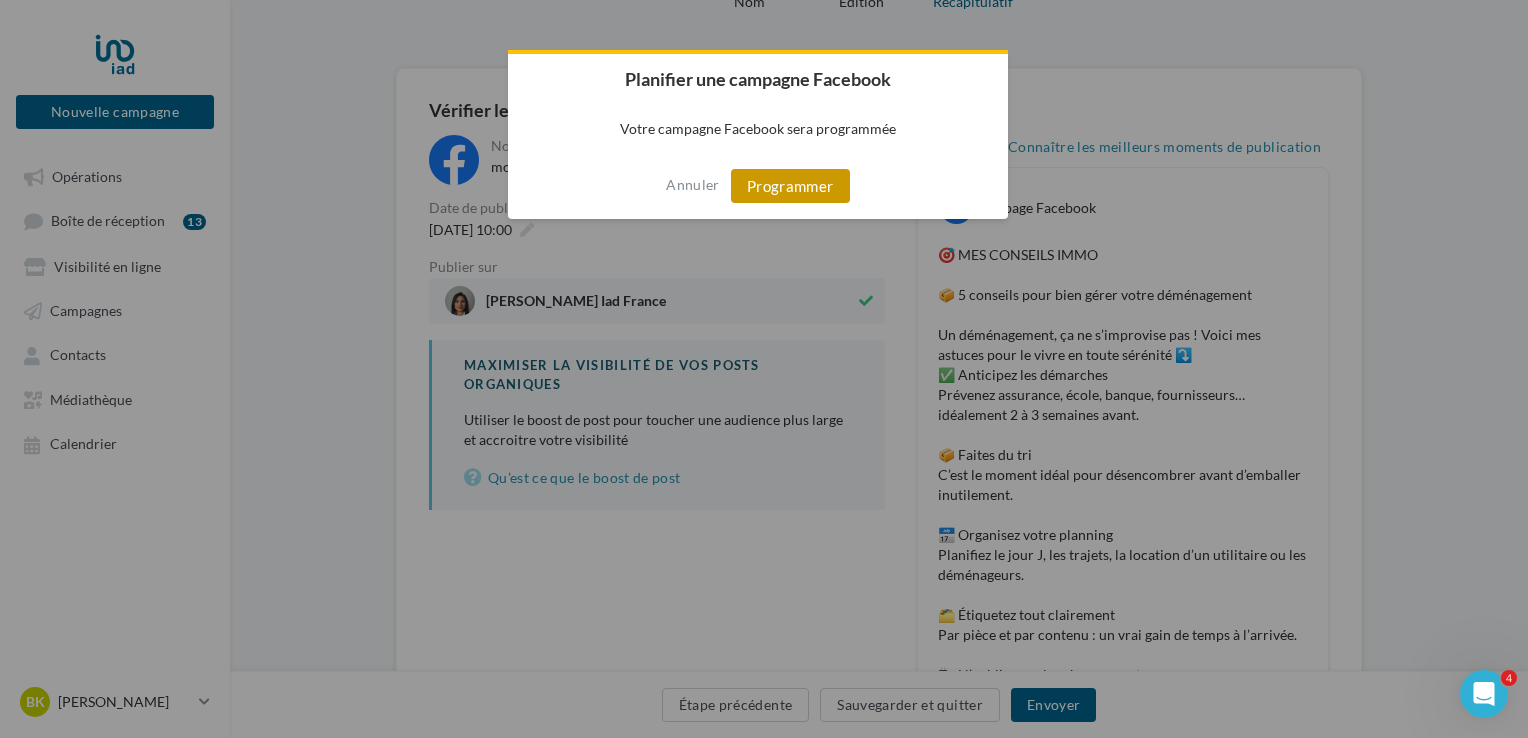 drag, startPoint x: 812, startPoint y: 190, endPoint x: 781, endPoint y: 214, distance: 39.20459 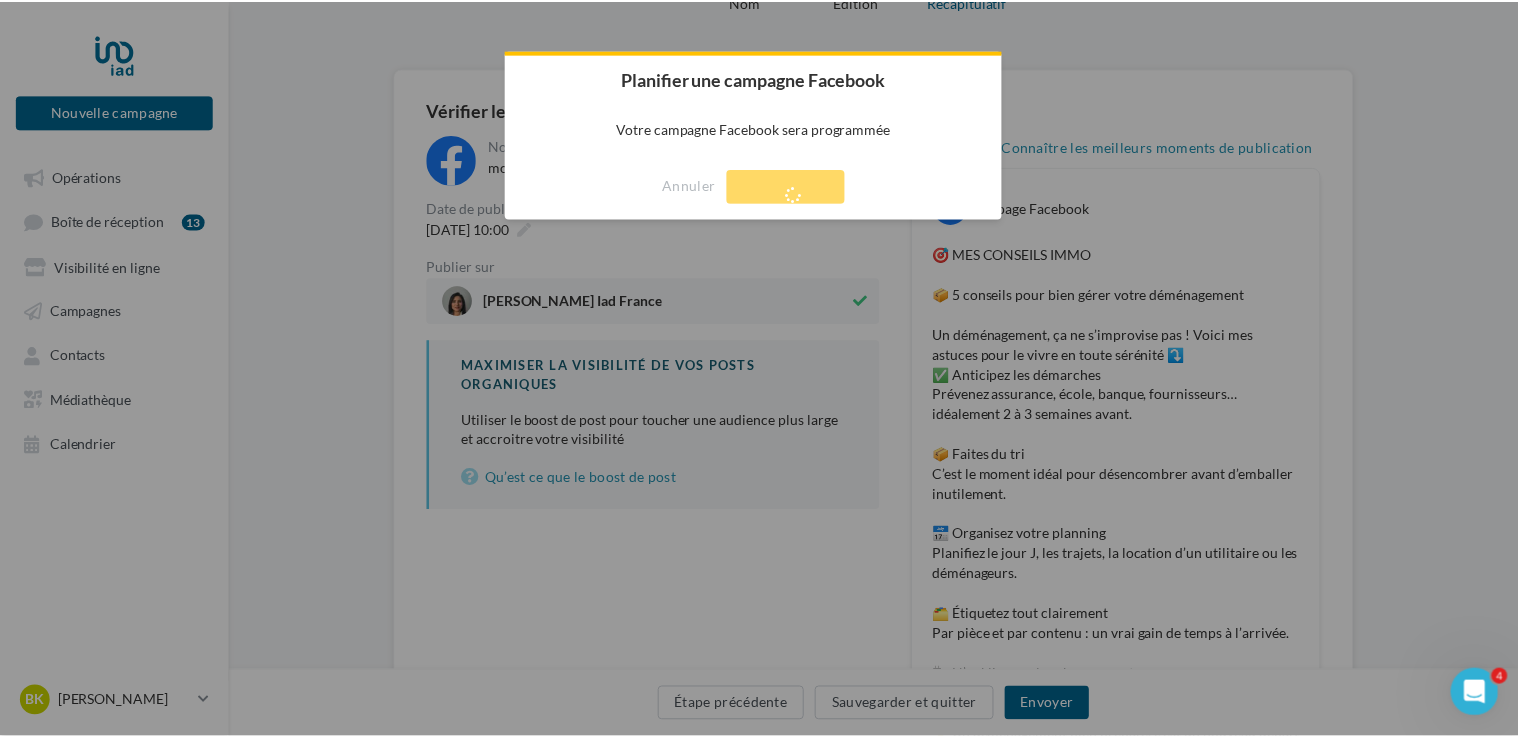 scroll, scrollTop: 32, scrollLeft: 0, axis: vertical 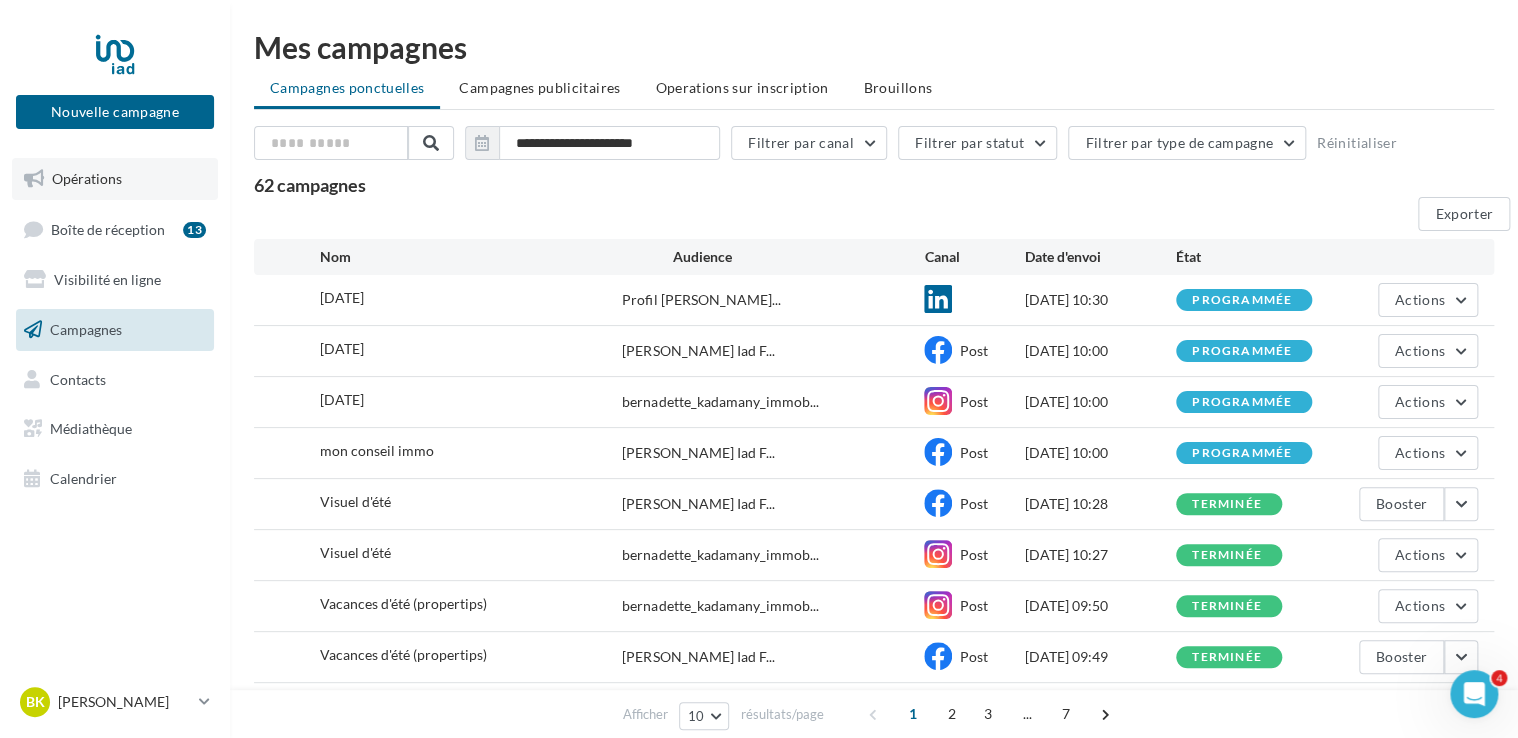 click on "Opérations" at bounding box center (87, 178) 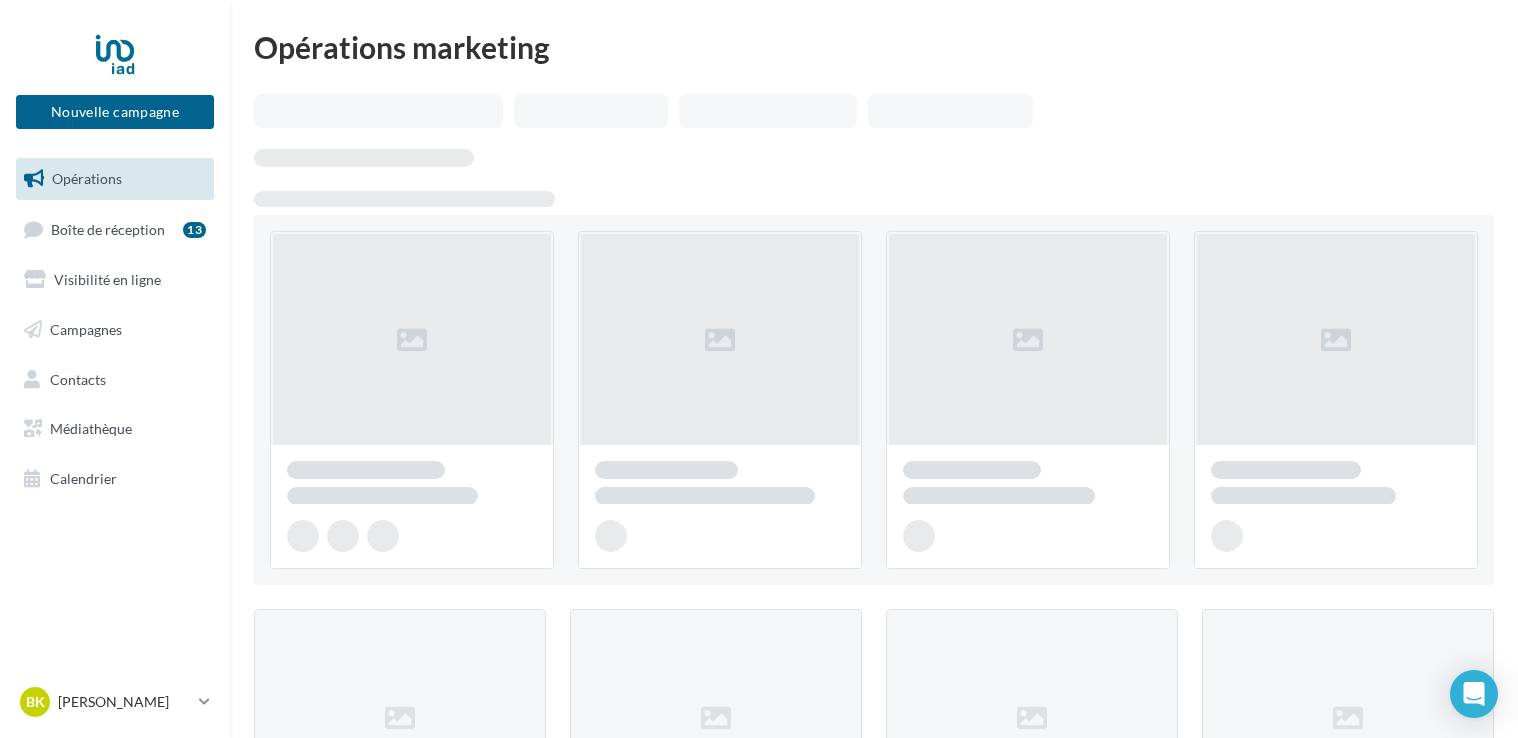 scroll, scrollTop: 0, scrollLeft: 0, axis: both 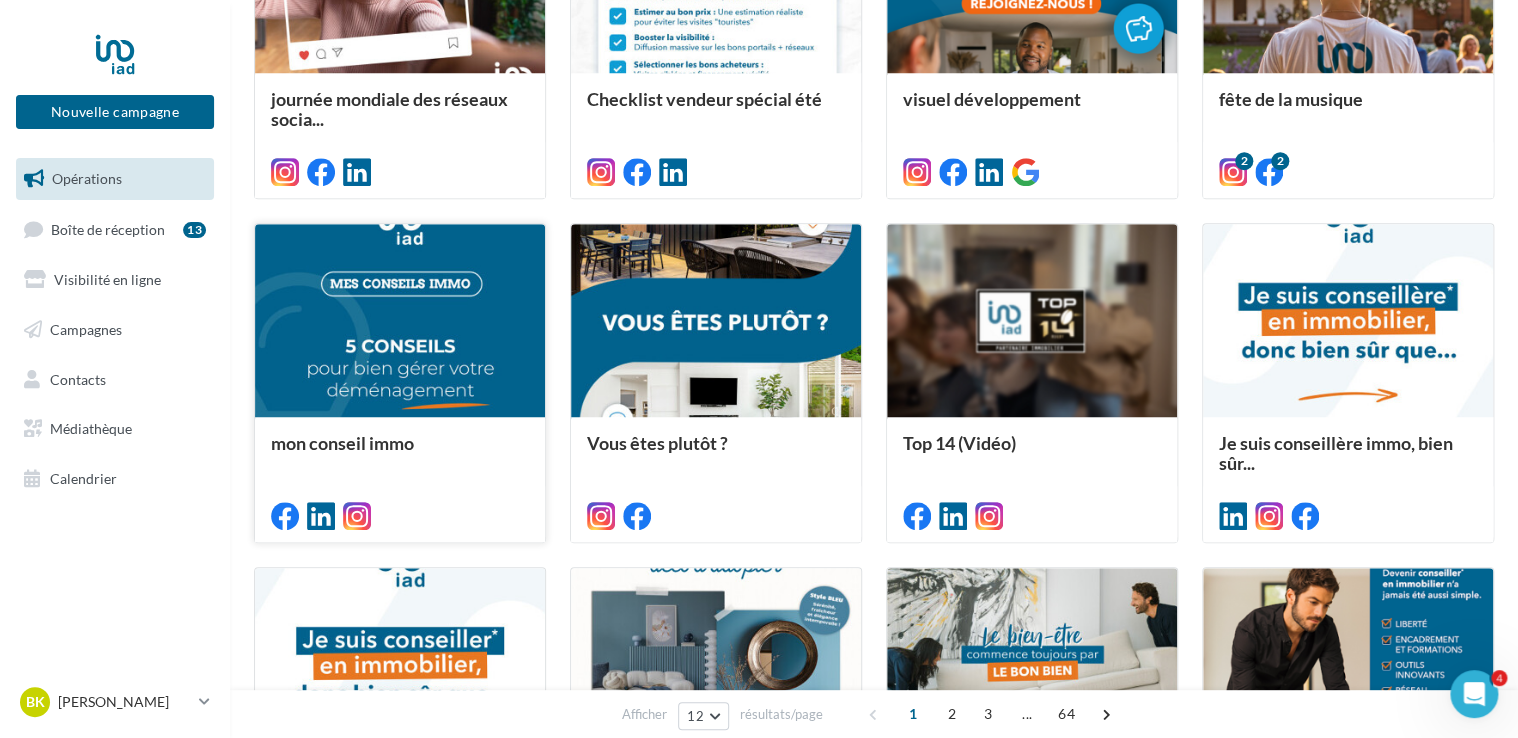 click at bounding box center (400, 321) 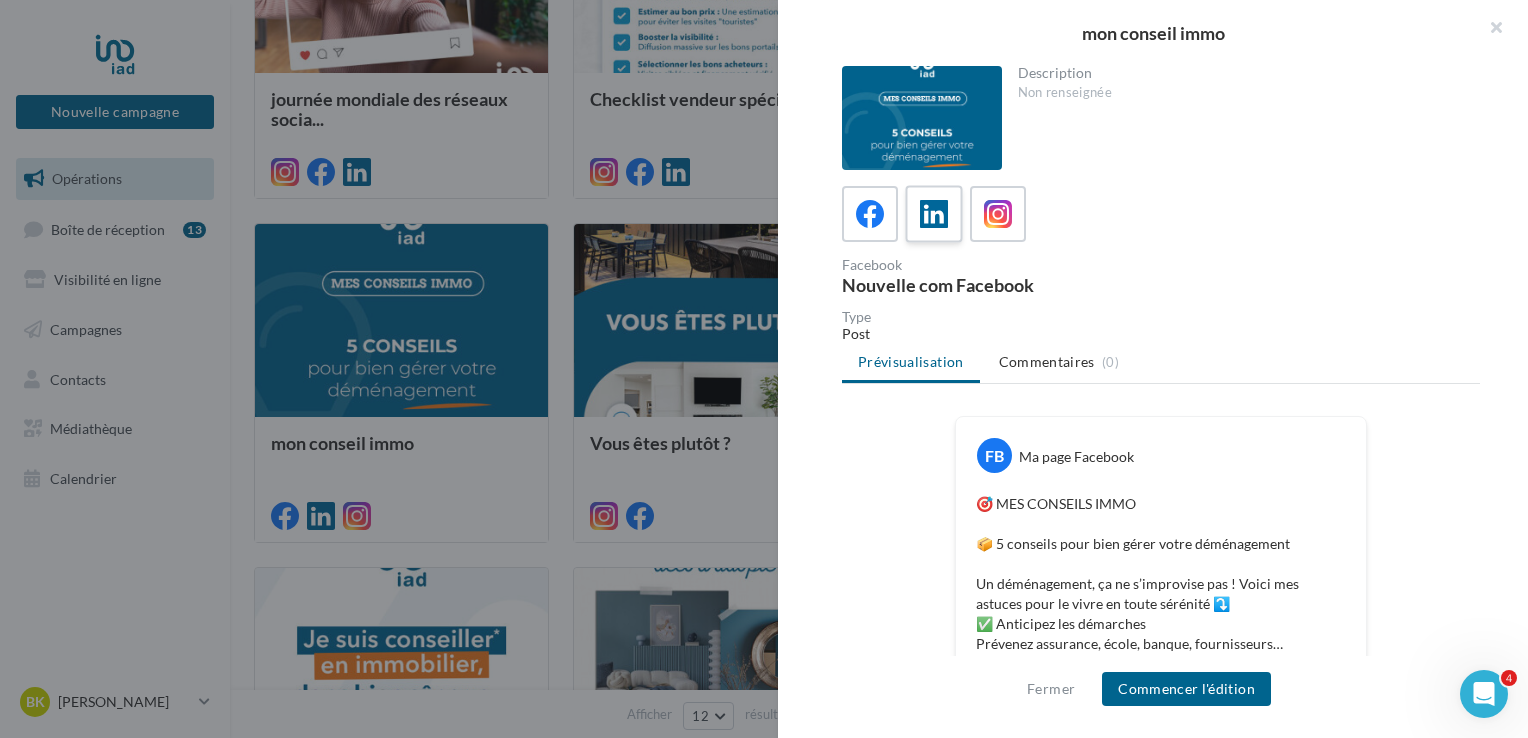click at bounding box center [934, 214] 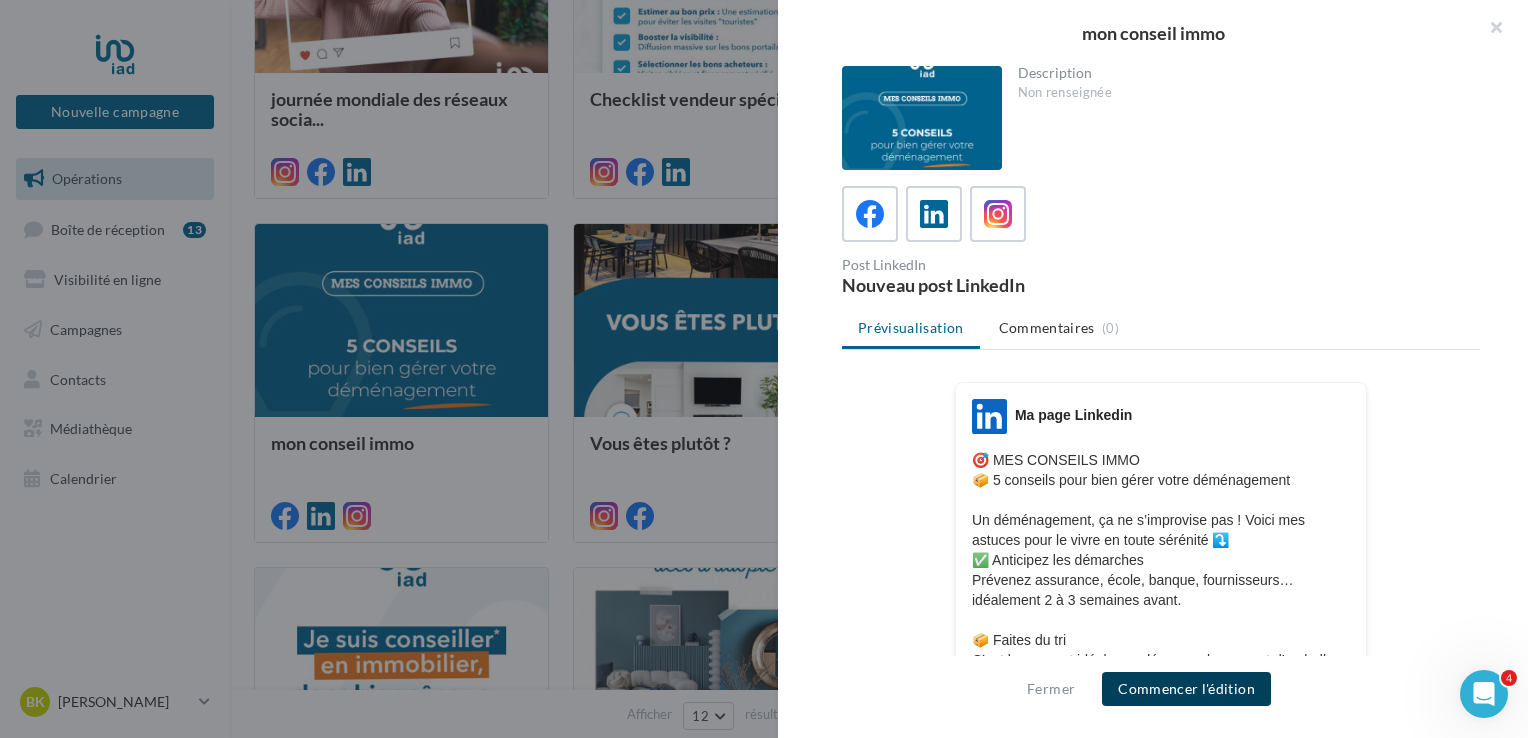 click on "Commencer l'édition" at bounding box center (1186, 689) 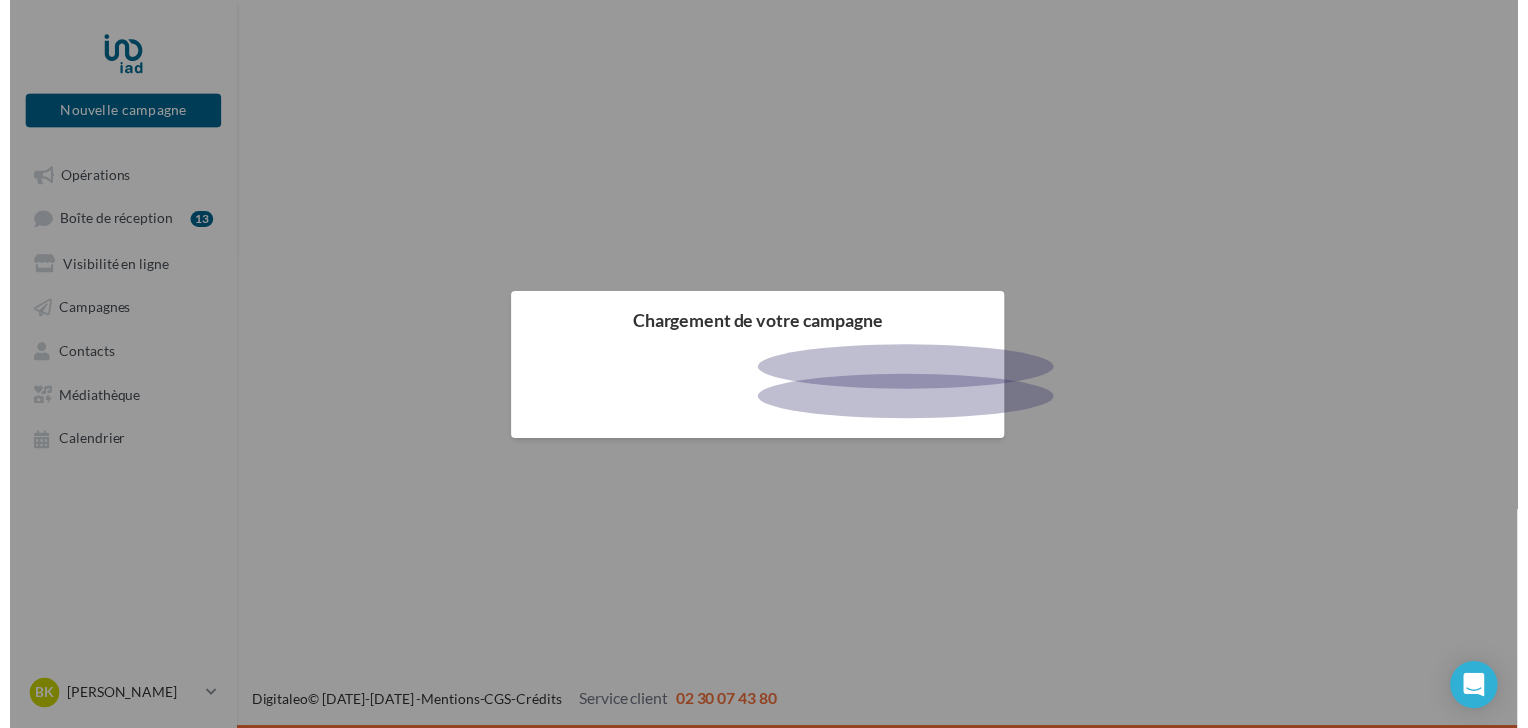 scroll, scrollTop: 0, scrollLeft: 0, axis: both 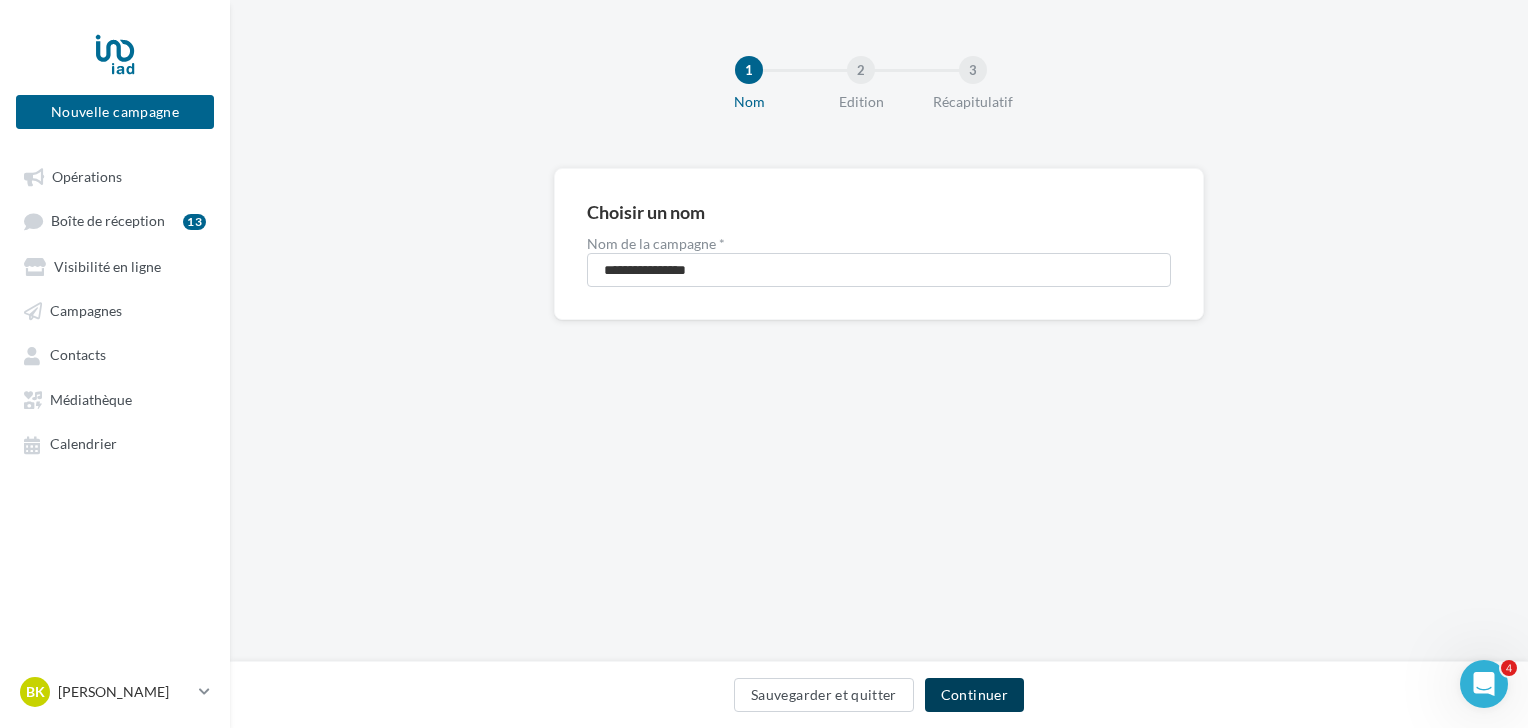 click on "Continuer" at bounding box center (974, 695) 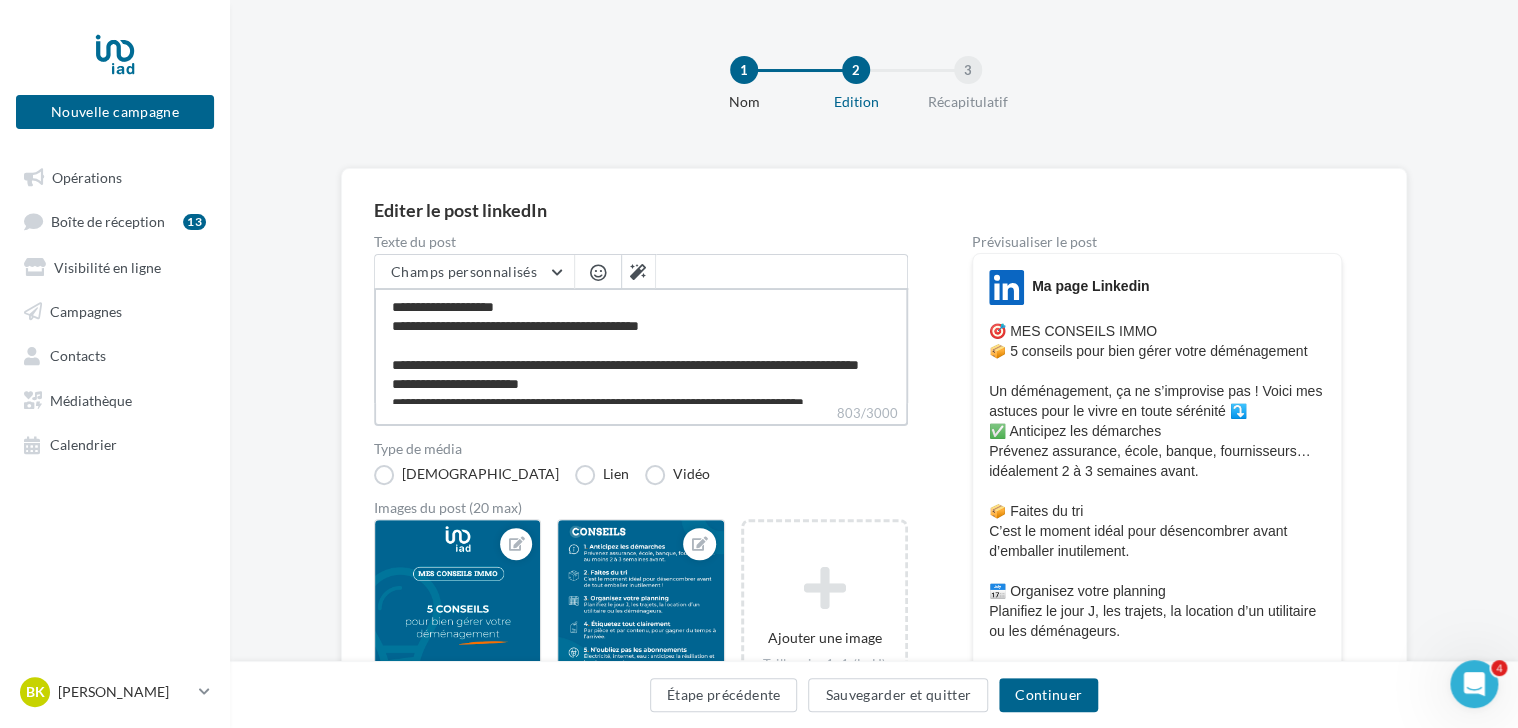 scroll, scrollTop: 364, scrollLeft: 0, axis: vertical 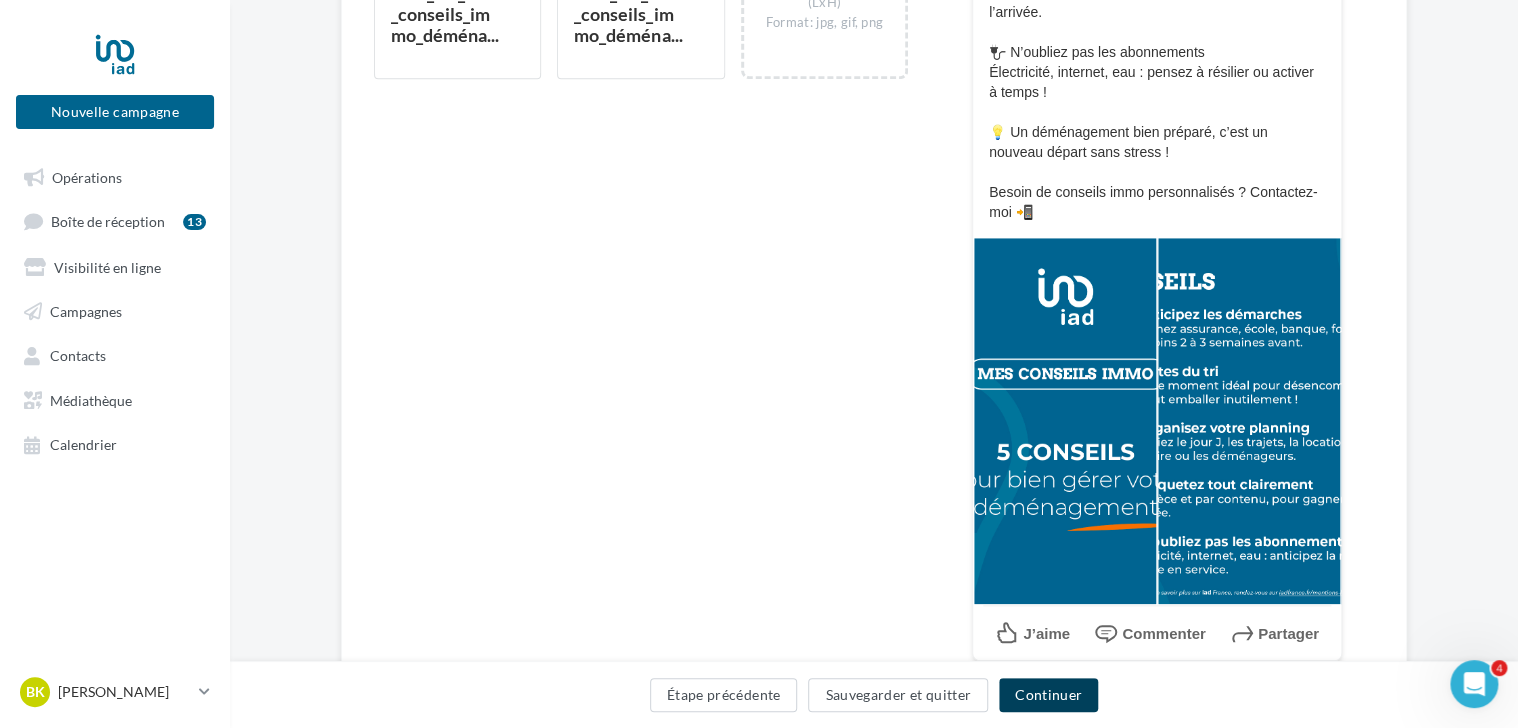 drag, startPoint x: 1047, startPoint y: 697, endPoint x: 960, endPoint y: 700, distance: 87.05171 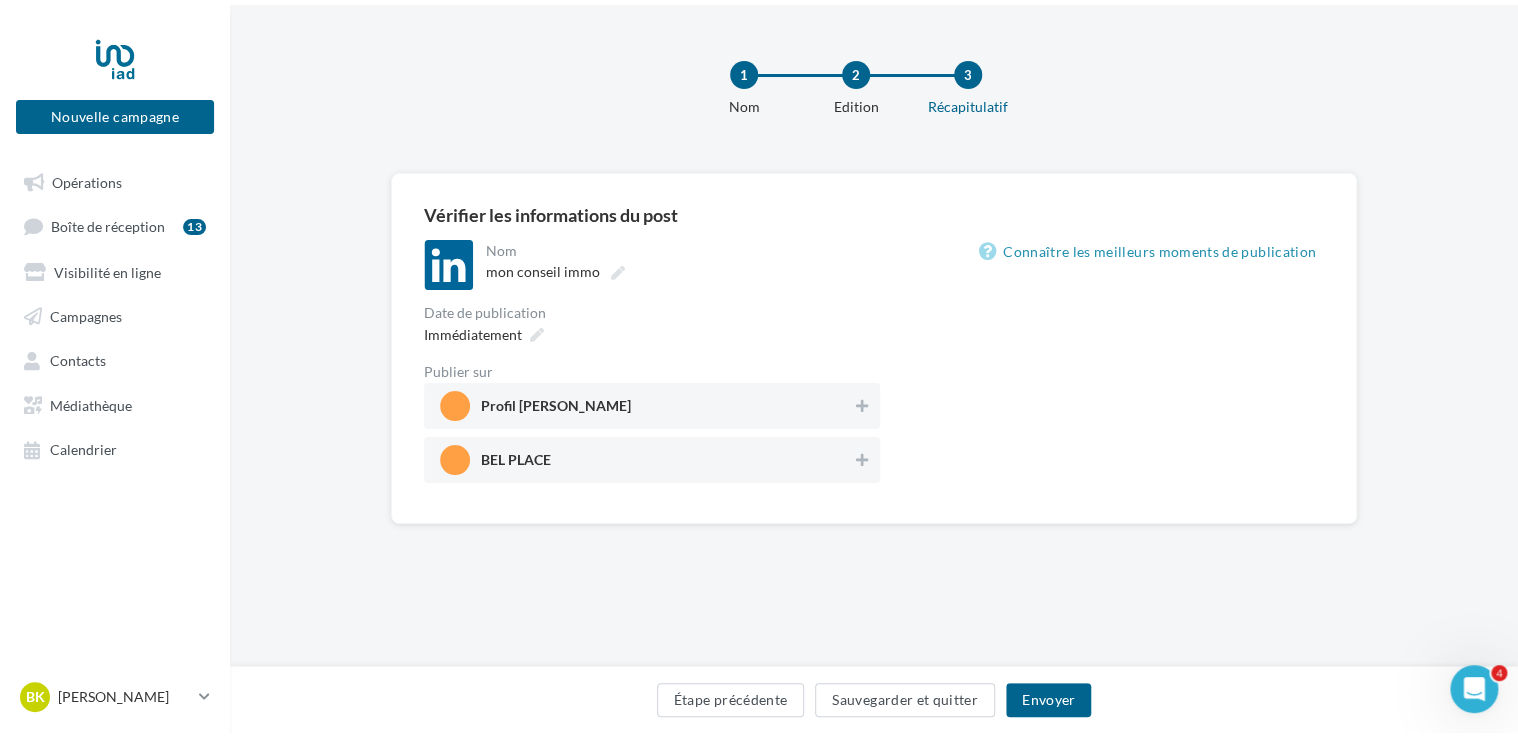 scroll, scrollTop: 0, scrollLeft: 0, axis: both 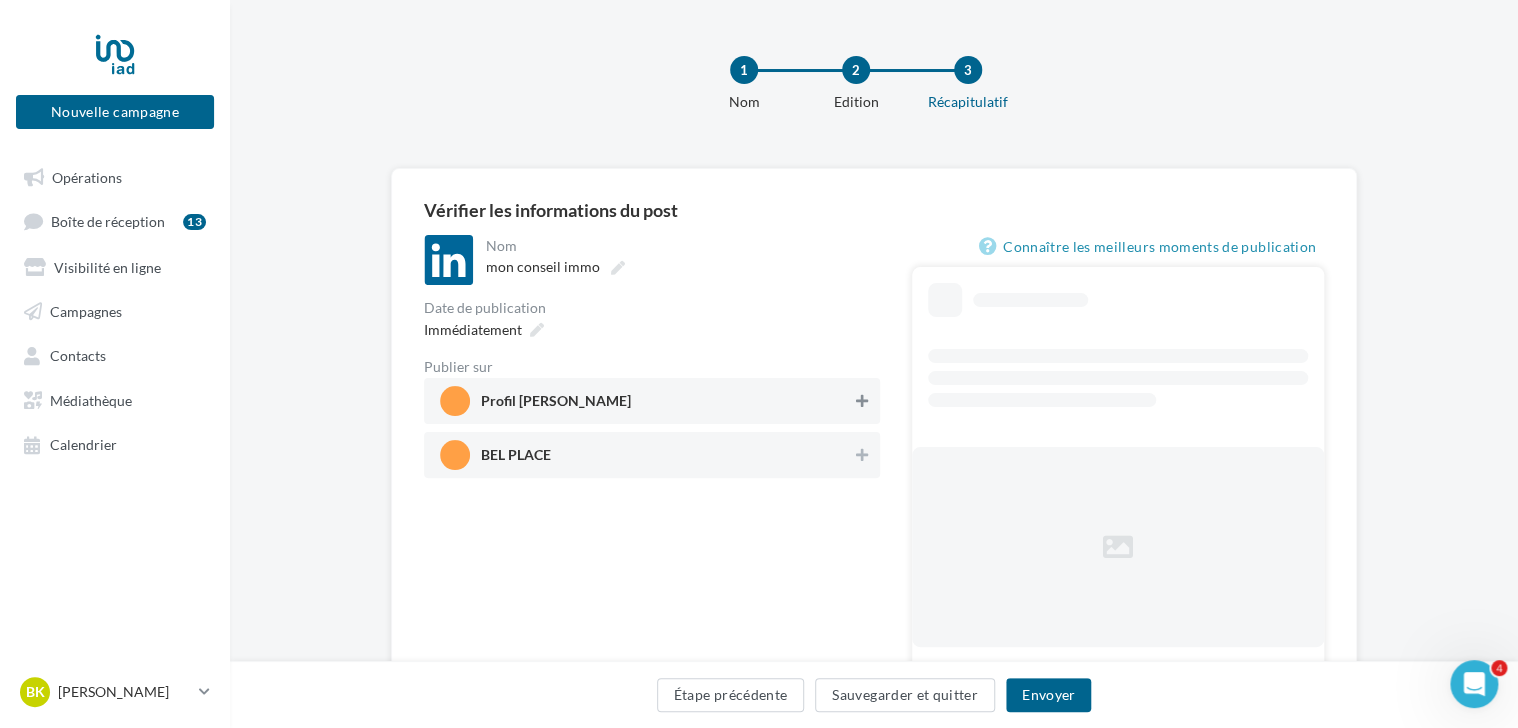 click at bounding box center (862, 401) 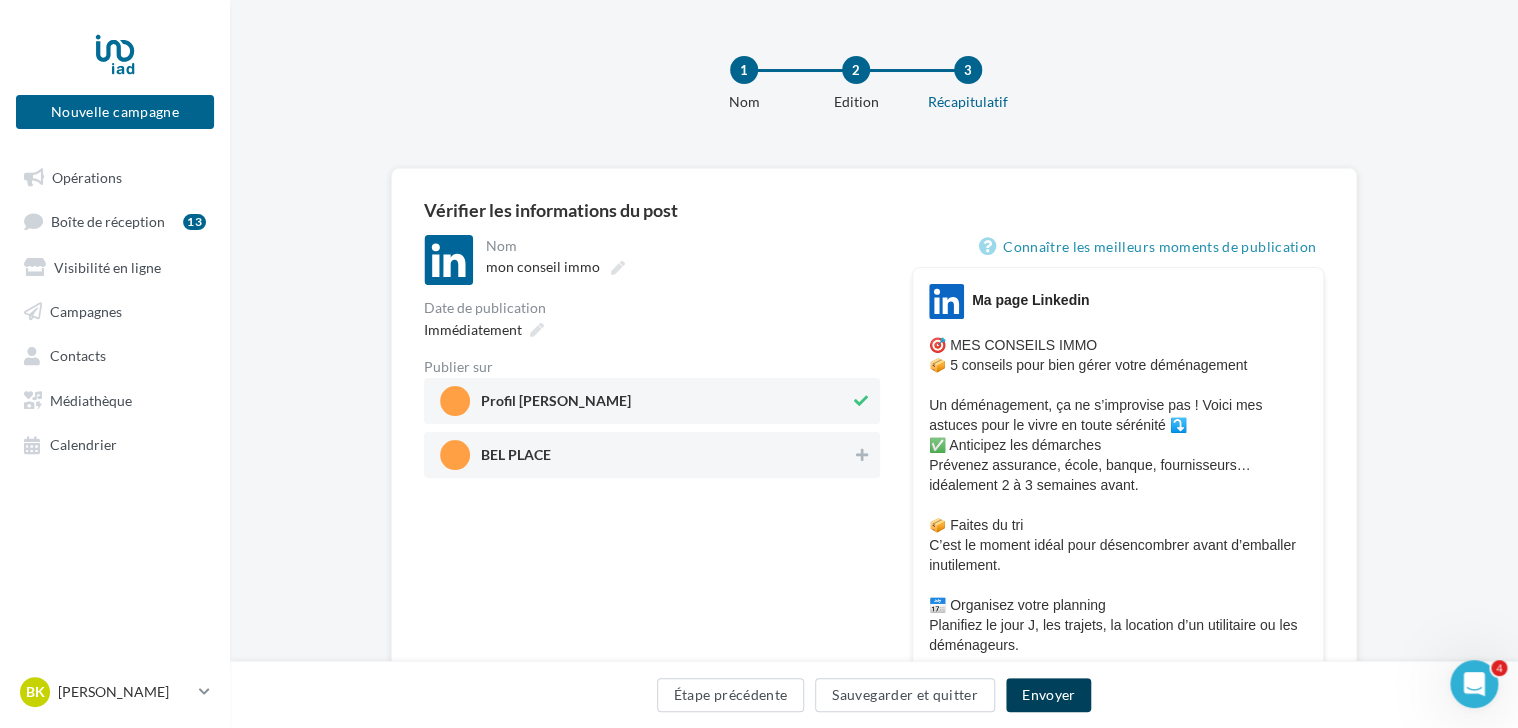 click on "Envoyer" at bounding box center (1048, 695) 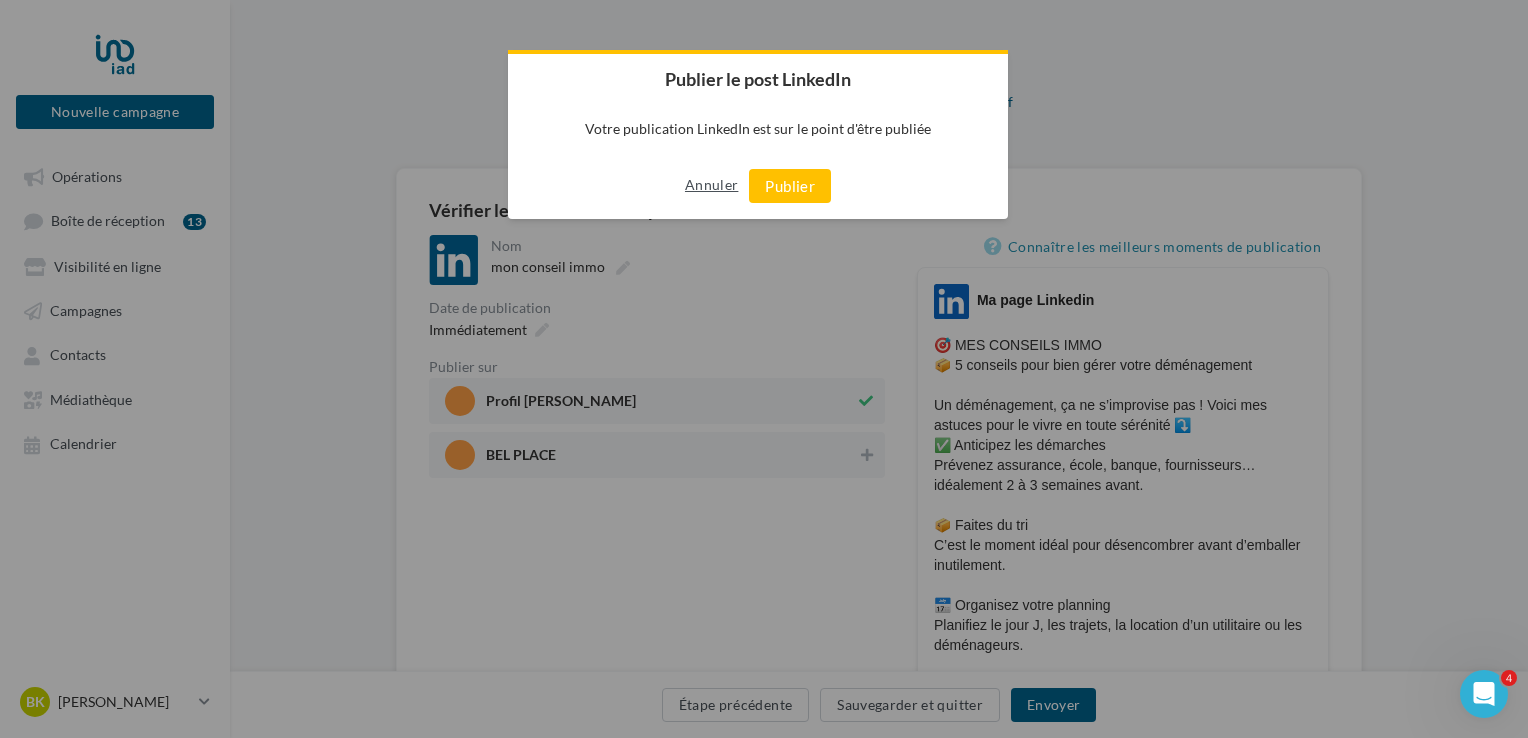 click on "Annuler" at bounding box center (711, 185) 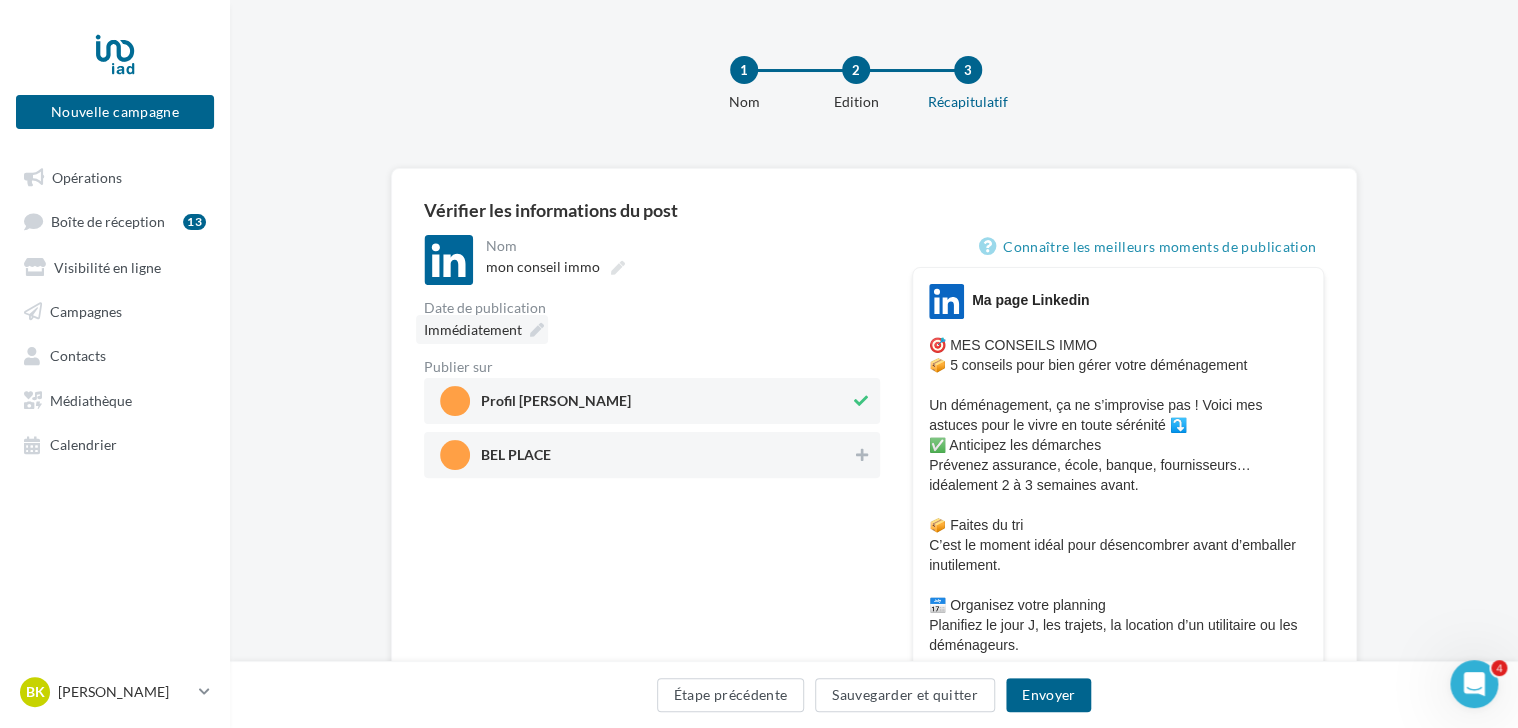 click at bounding box center (537, 330) 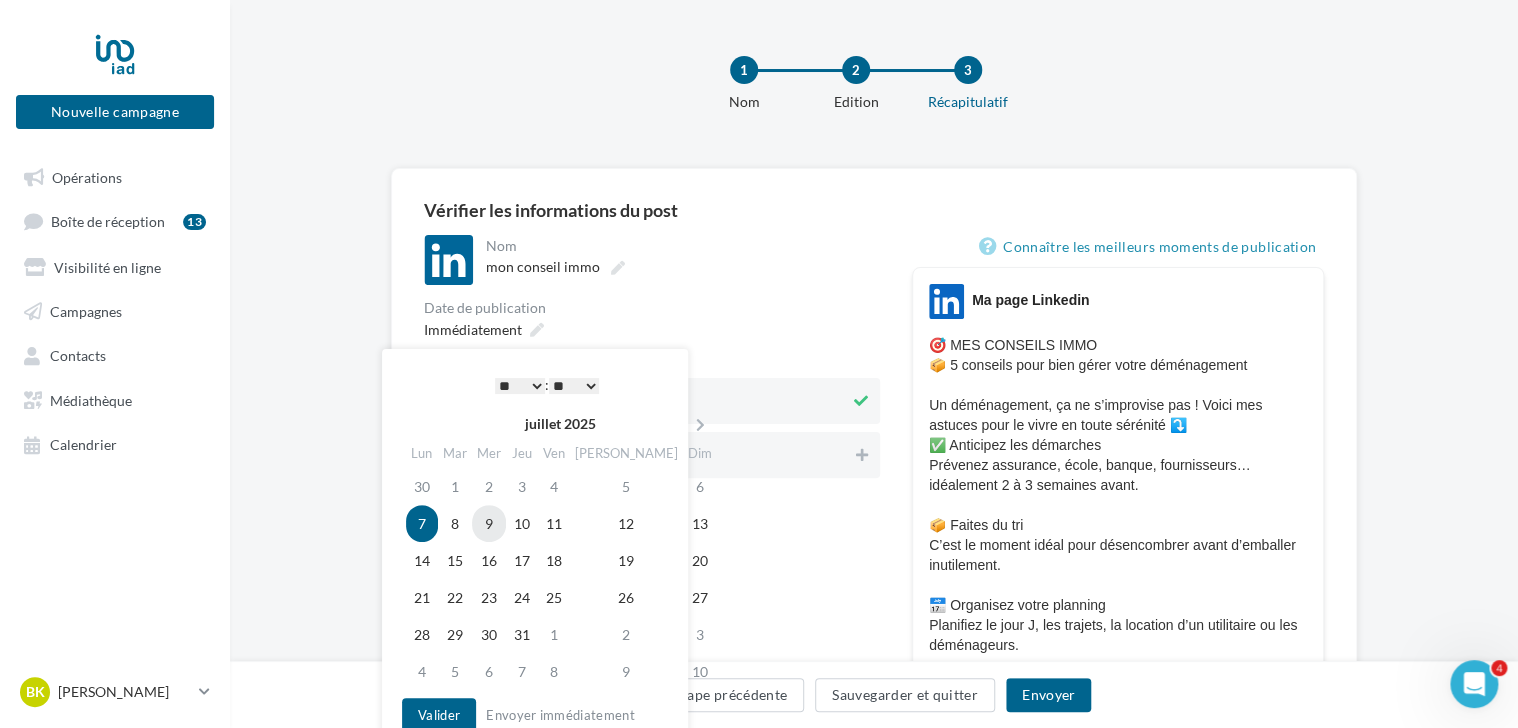 click on "9" at bounding box center [489, 523] 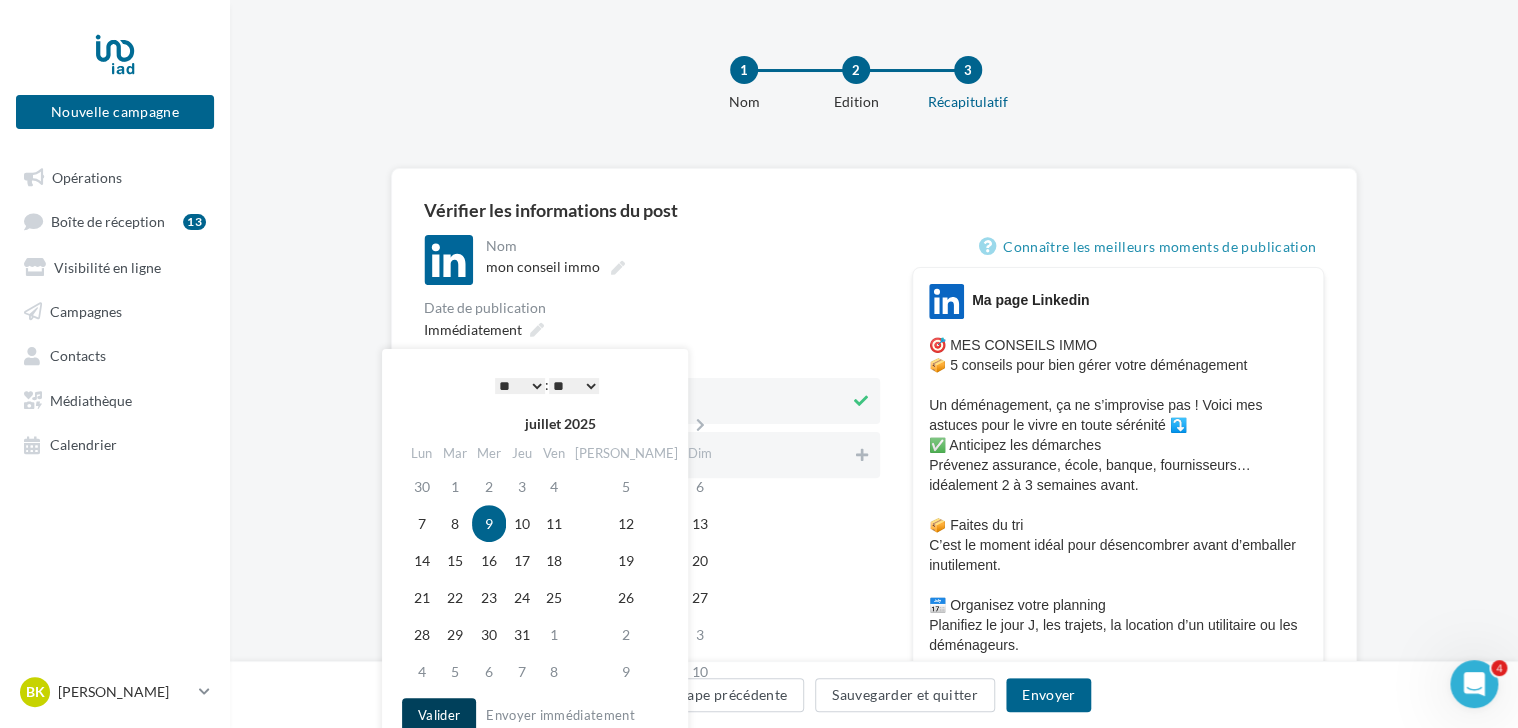 click on "Valider" at bounding box center [439, 715] 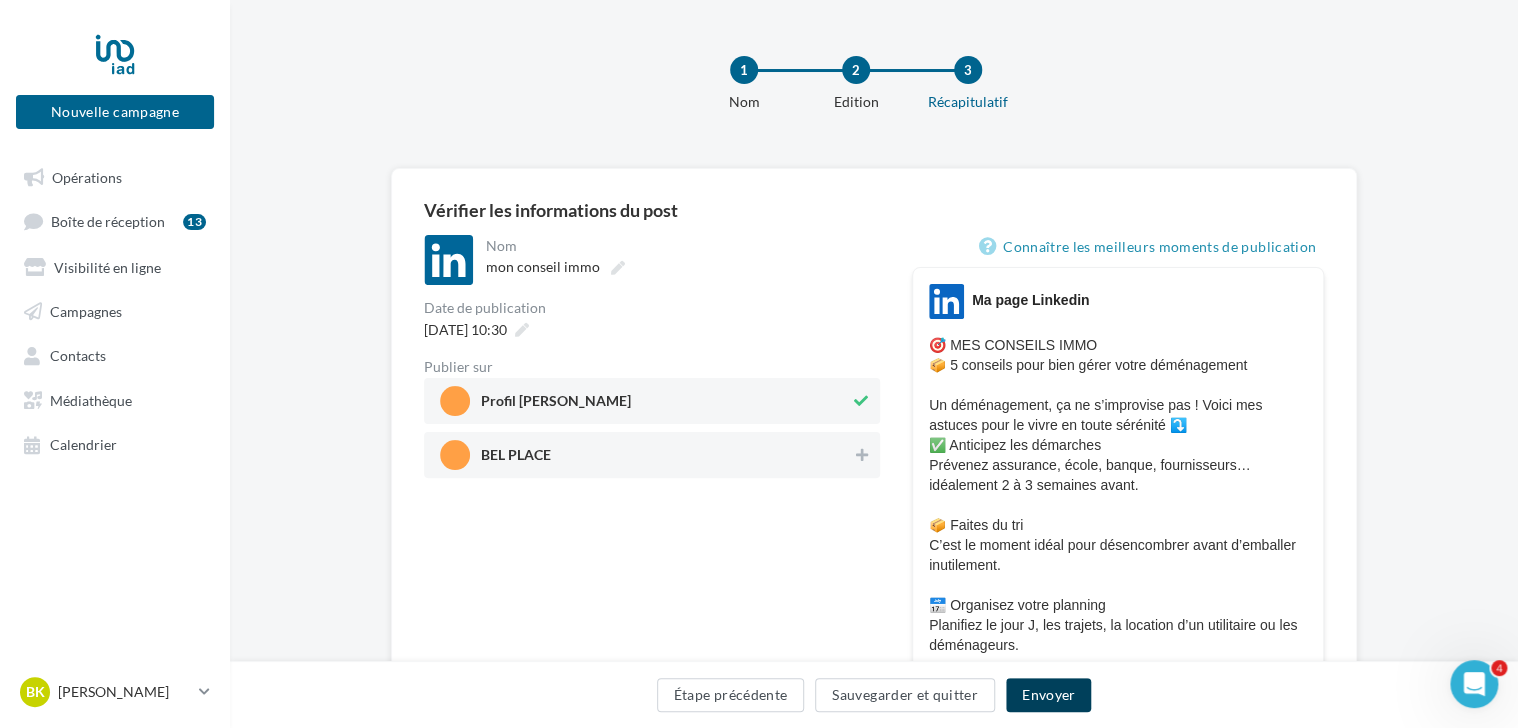 click on "Envoyer" at bounding box center [1048, 695] 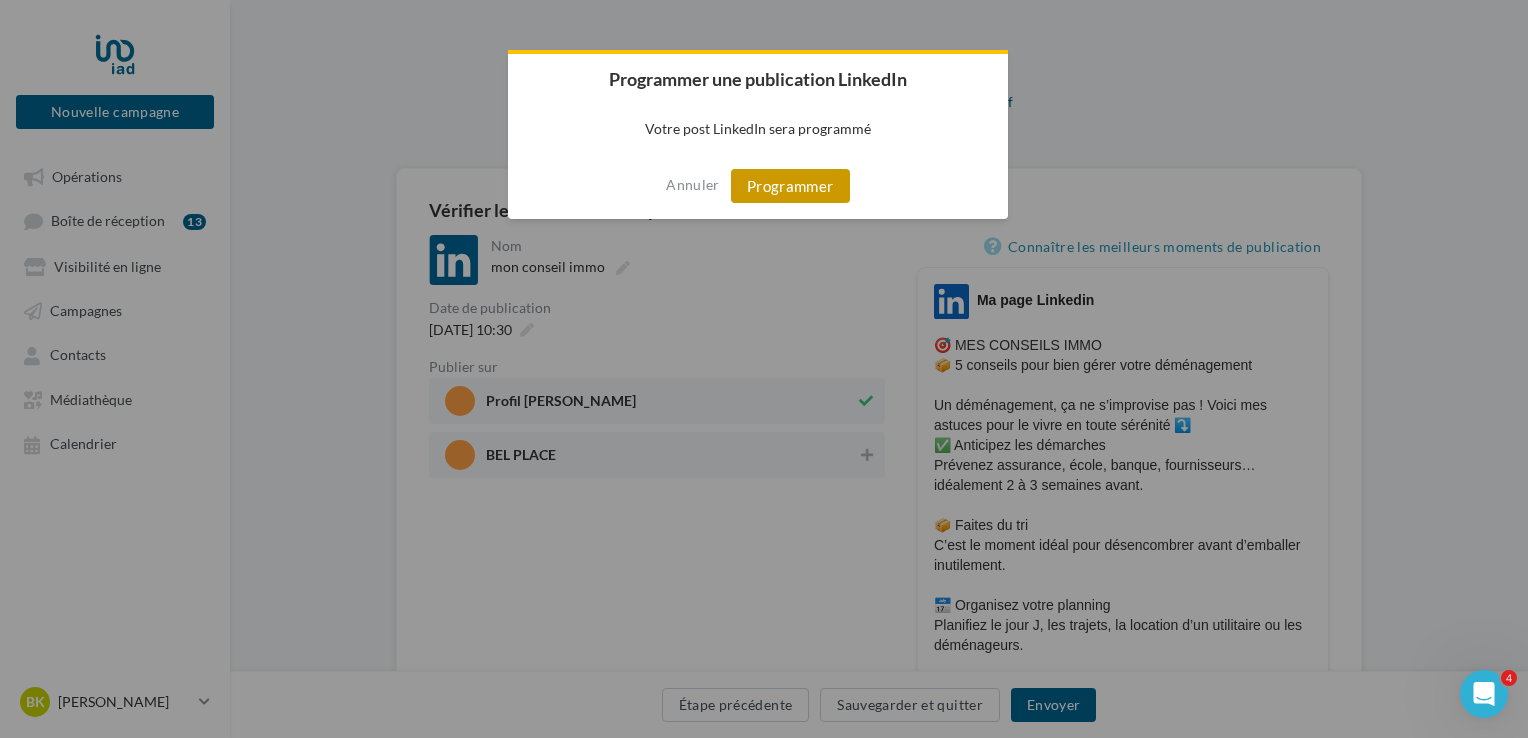click on "Programmer" at bounding box center [790, 186] 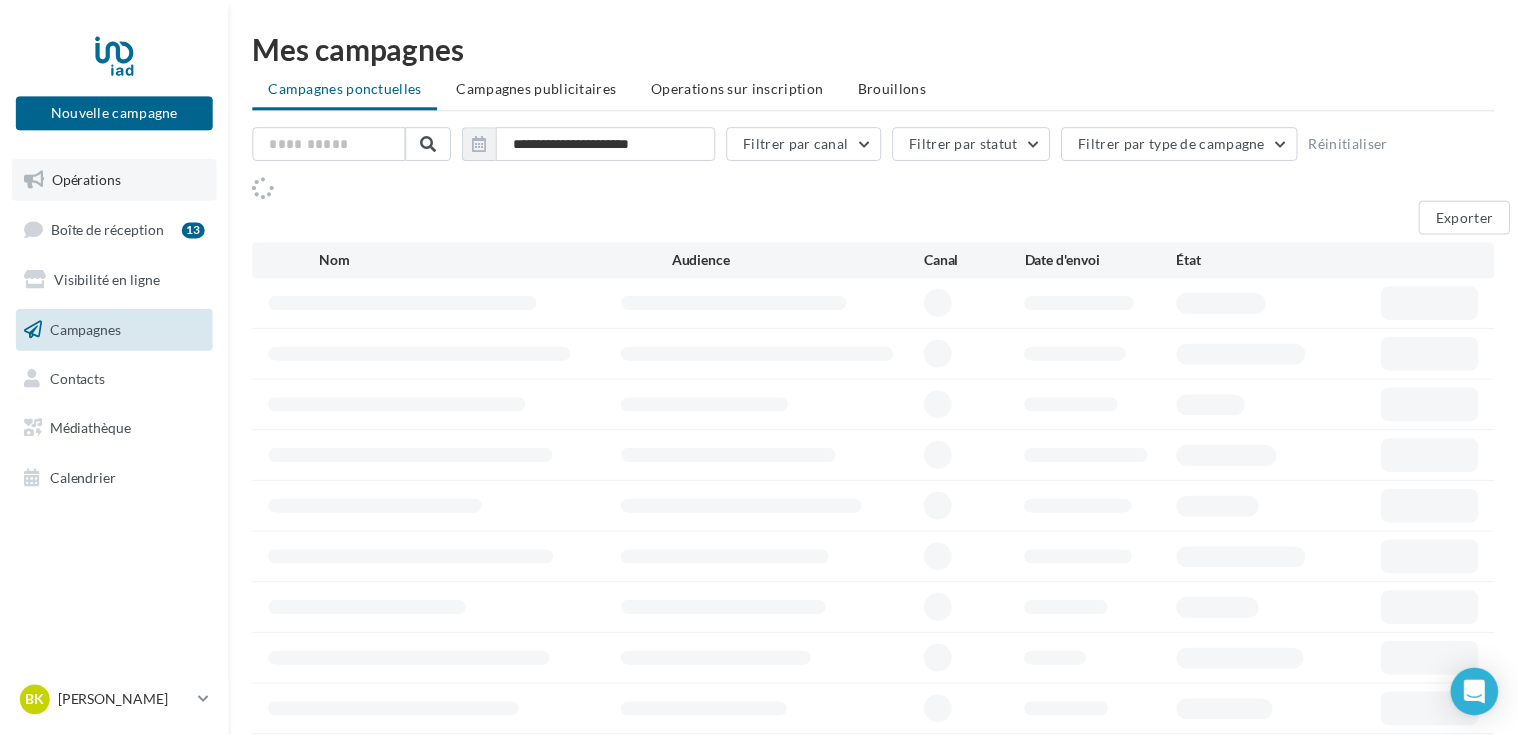 scroll, scrollTop: 0, scrollLeft: 0, axis: both 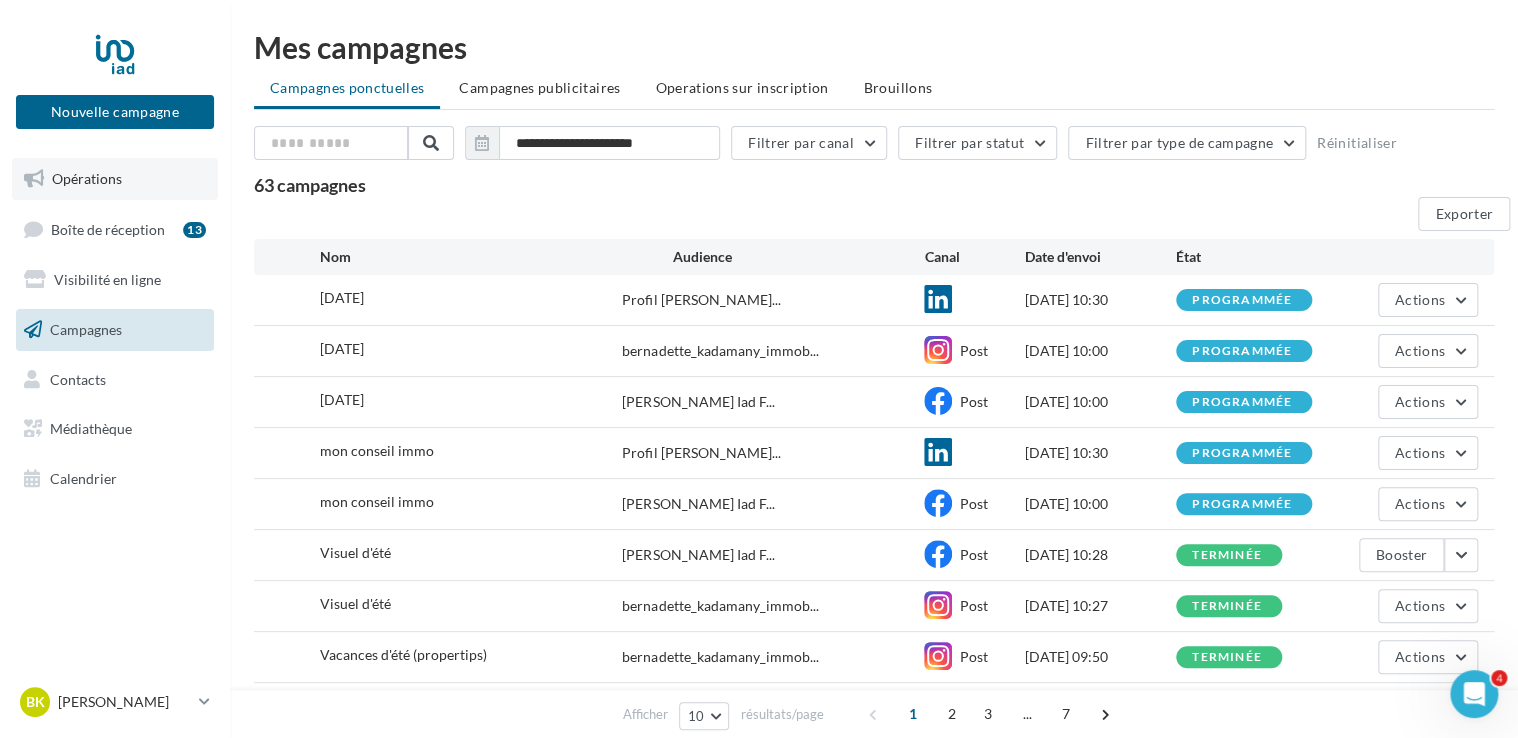 click on "Opérations" at bounding box center (87, 178) 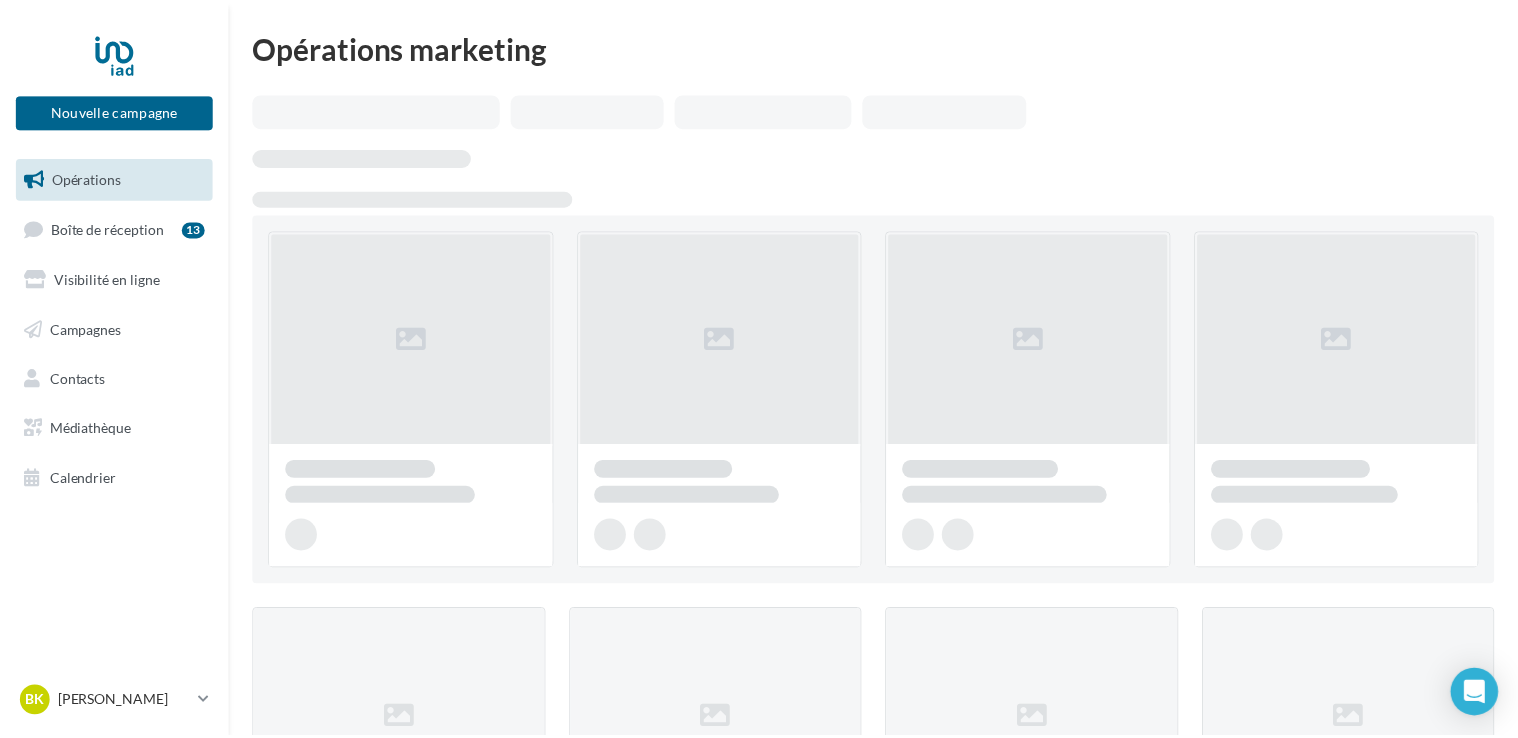 scroll, scrollTop: 0, scrollLeft: 0, axis: both 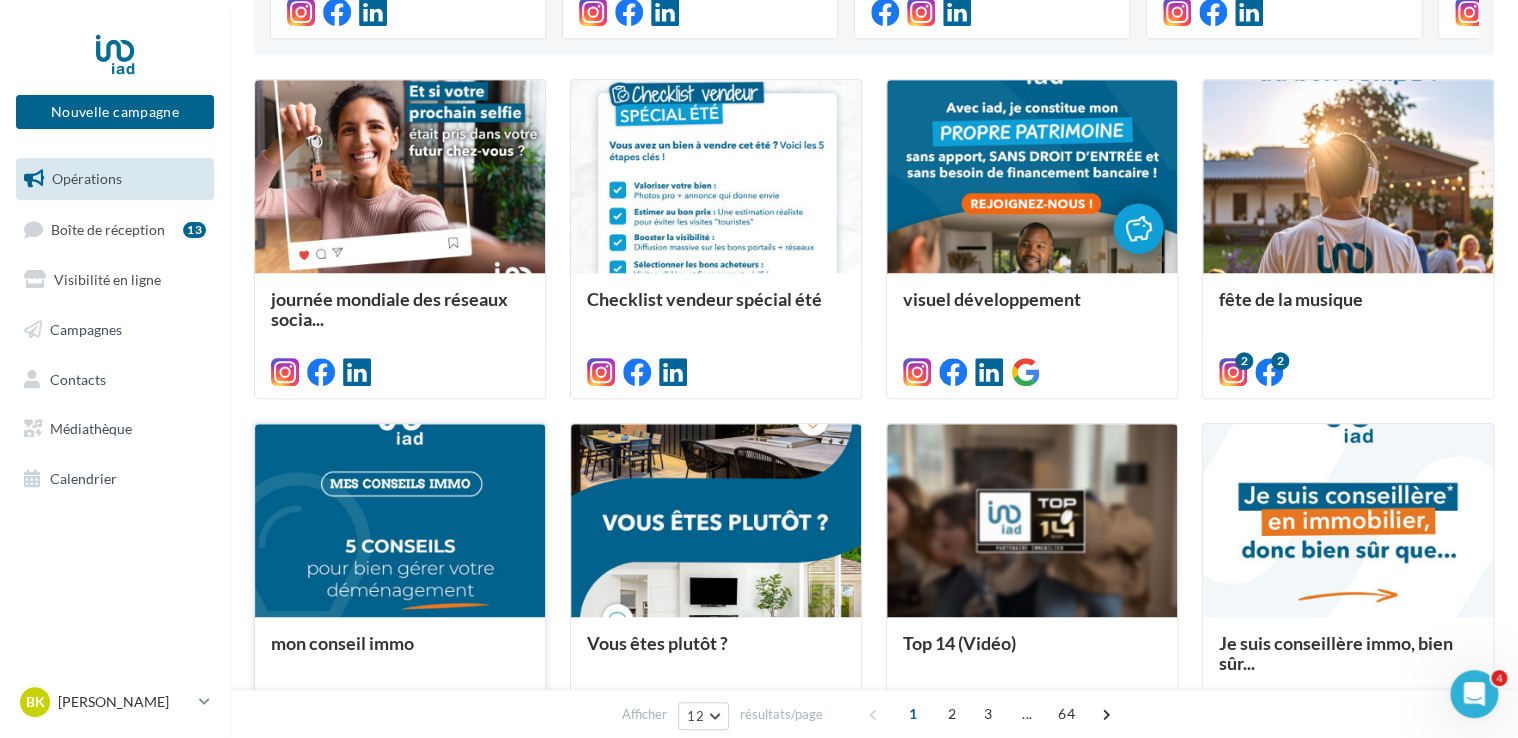 click at bounding box center [400, 521] 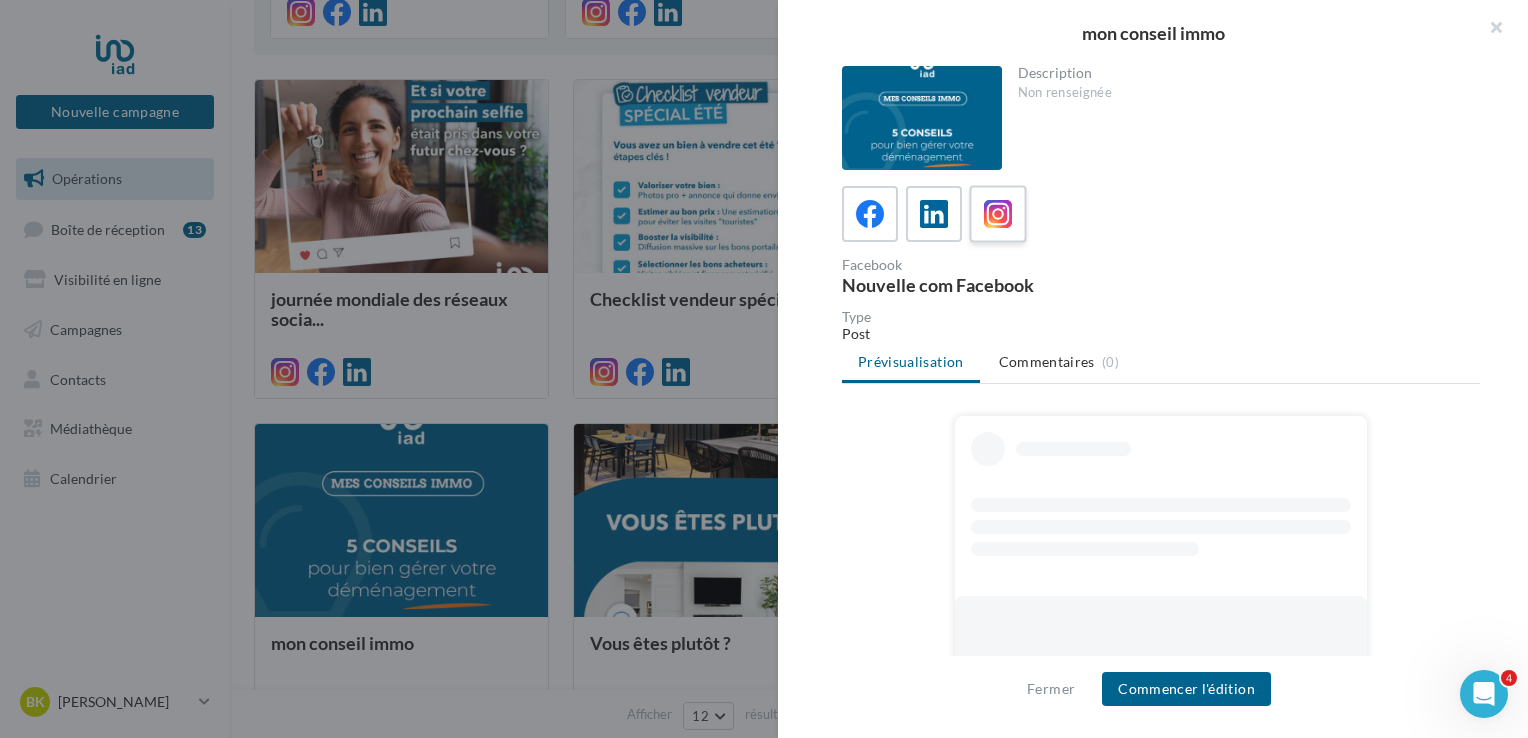 click at bounding box center (998, 214) 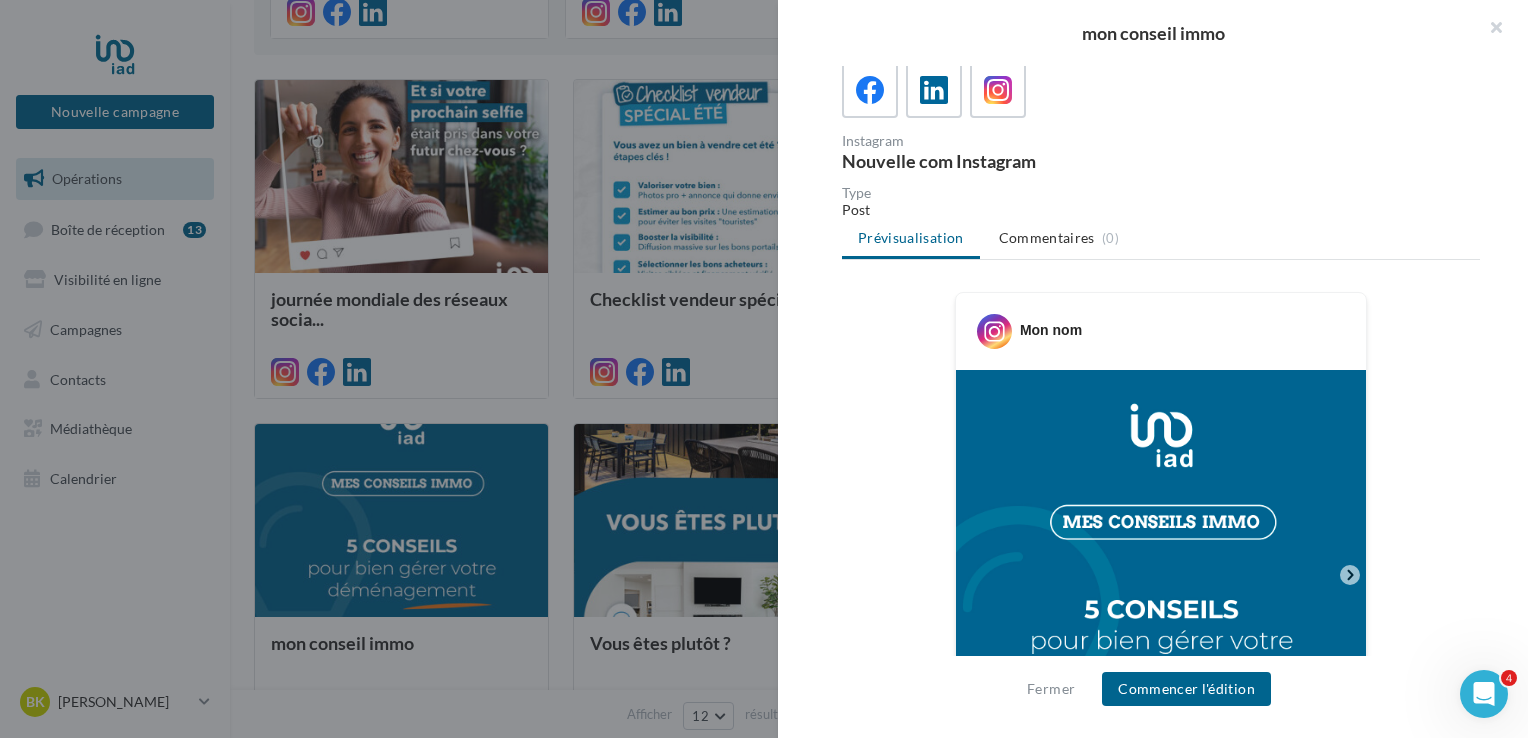 scroll, scrollTop: 400, scrollLeft: 0, axis: vertical 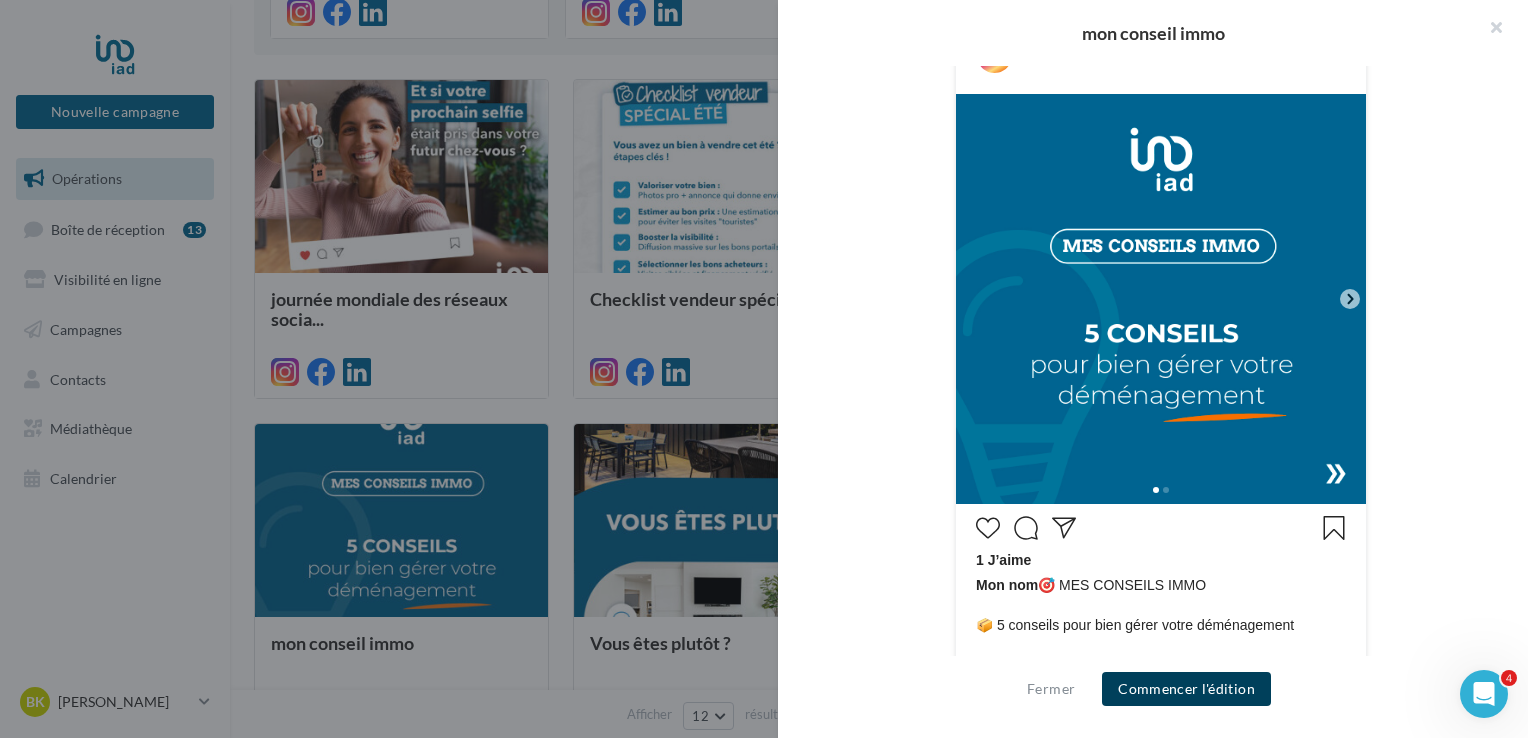 click on "Commencer l'édition" at bounding box center [1186, 689] 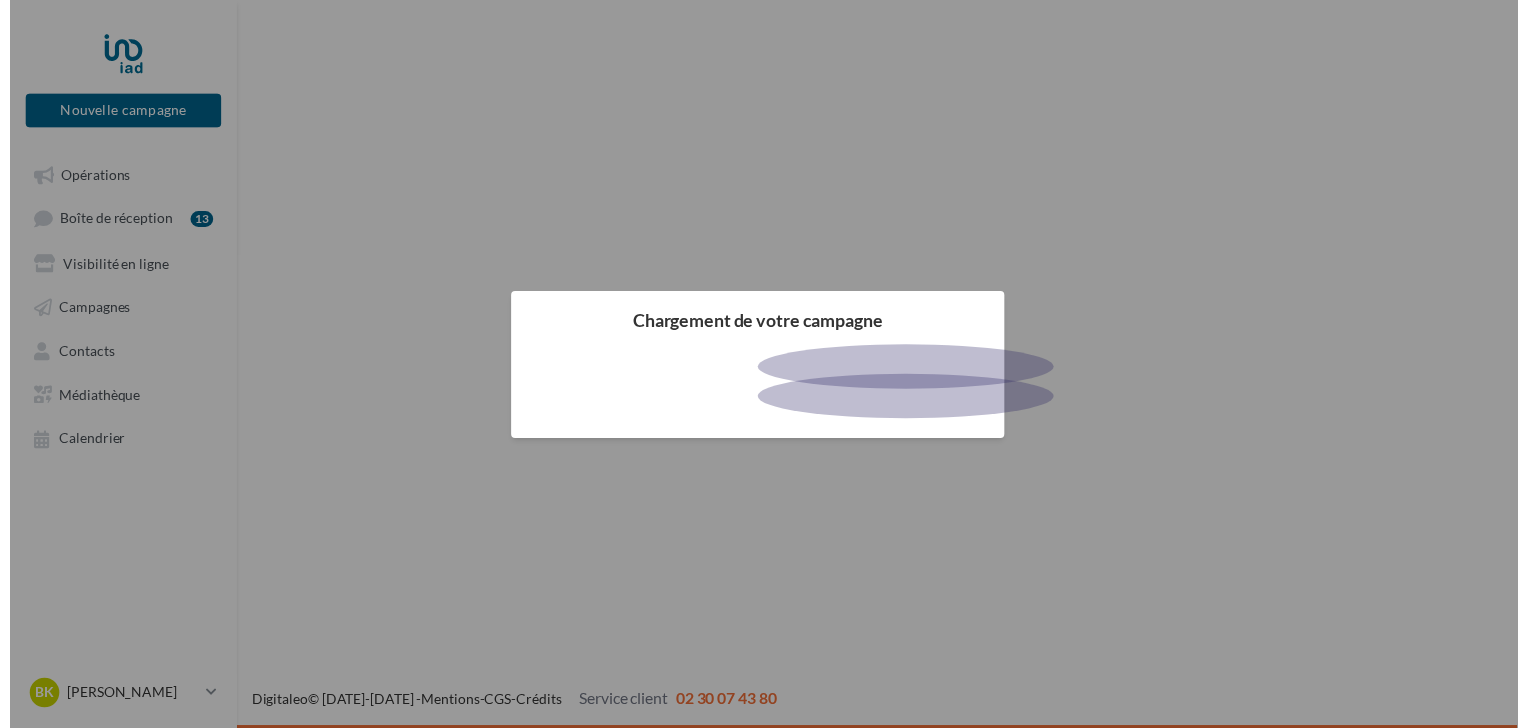 scroll, scrollTop: 0, scrollLeft: 0, axis: both 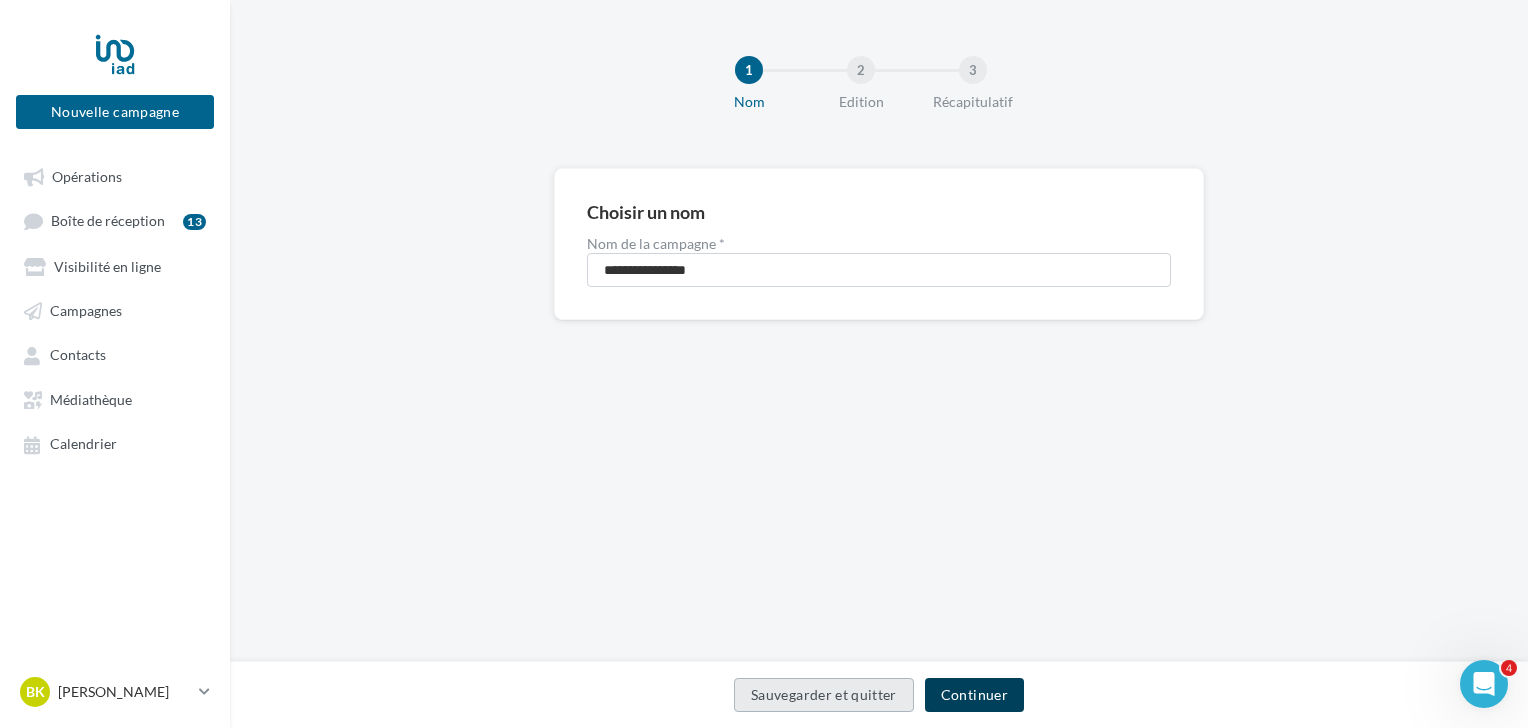 click on "Continuer" at bounding box center [974, 695] 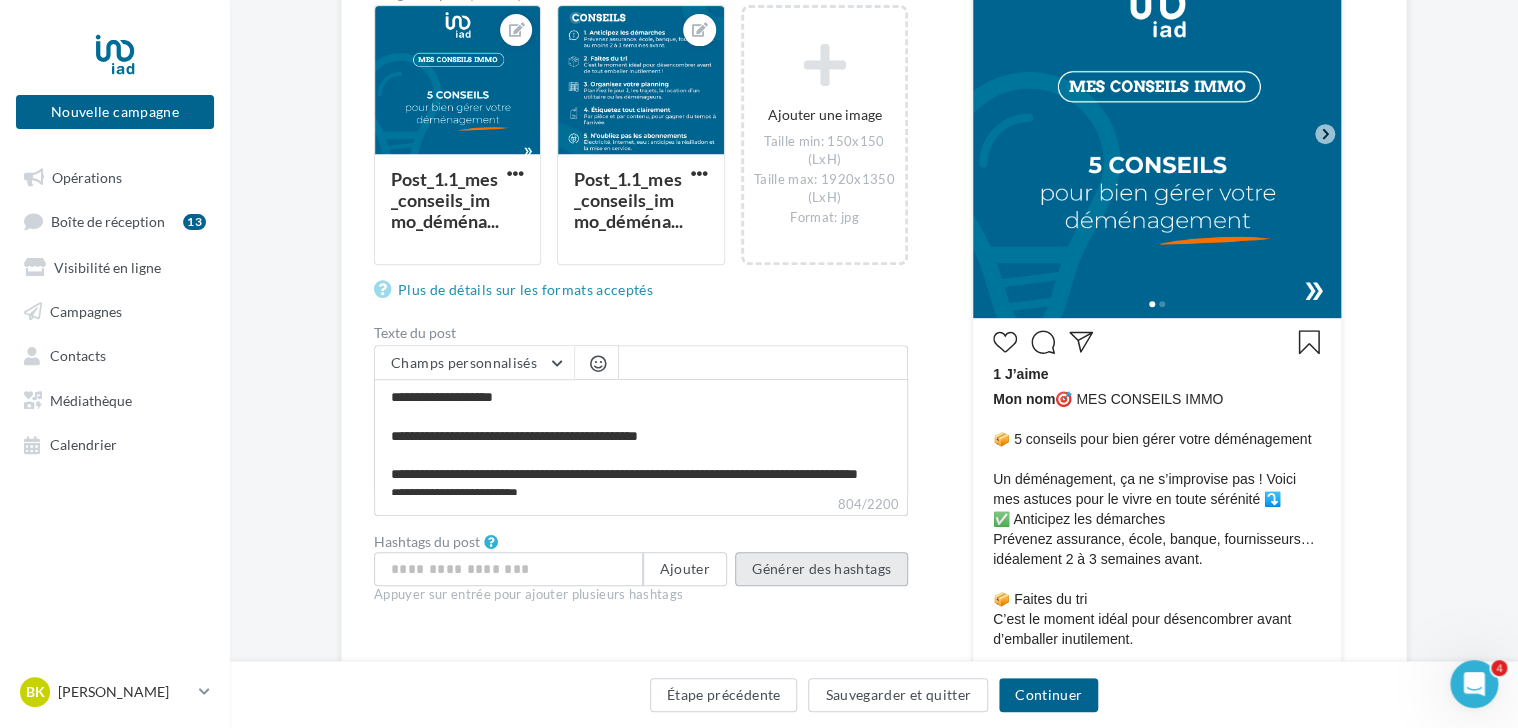 scroll, scrollTop: 500, scrollLeft: 0, axis: vertical 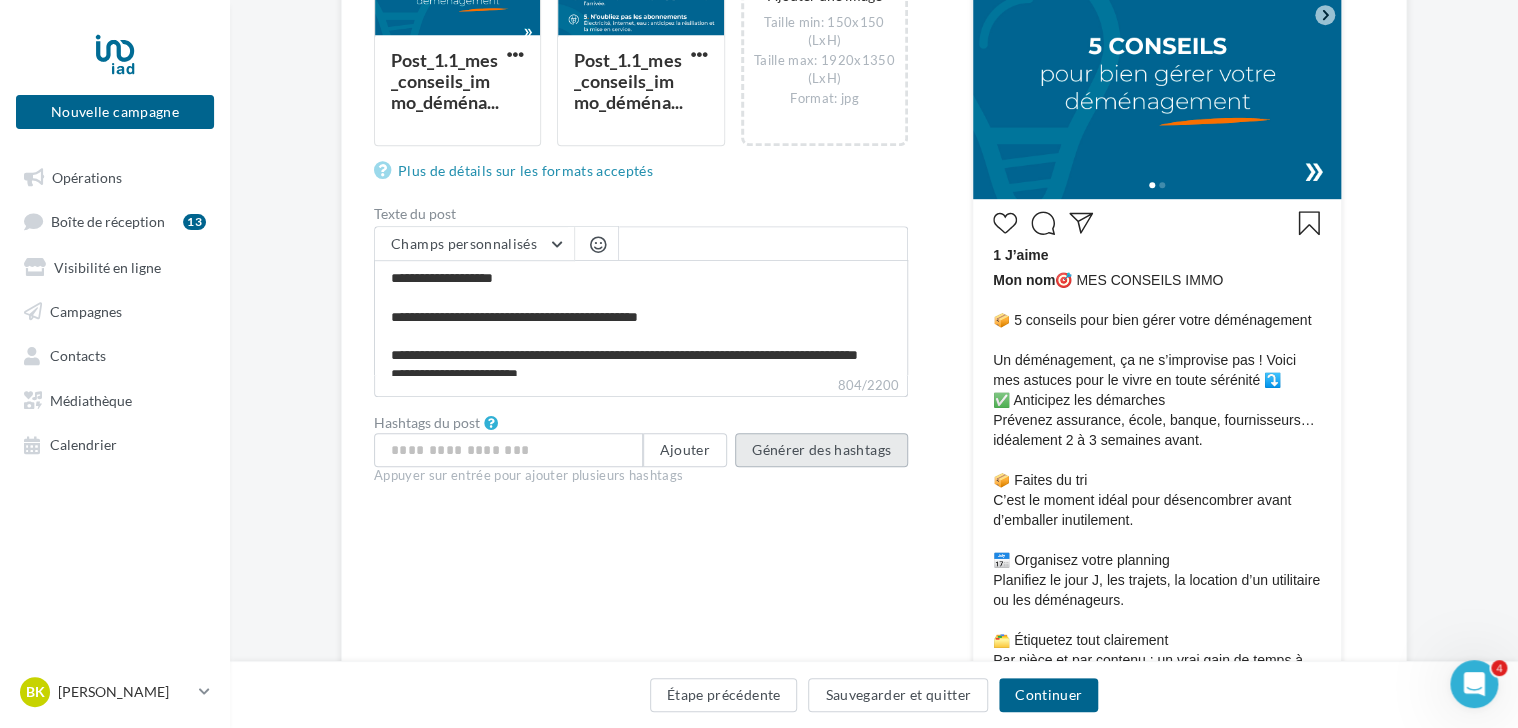 click on "Générer des hashtags" at bounding box center [821, 450] 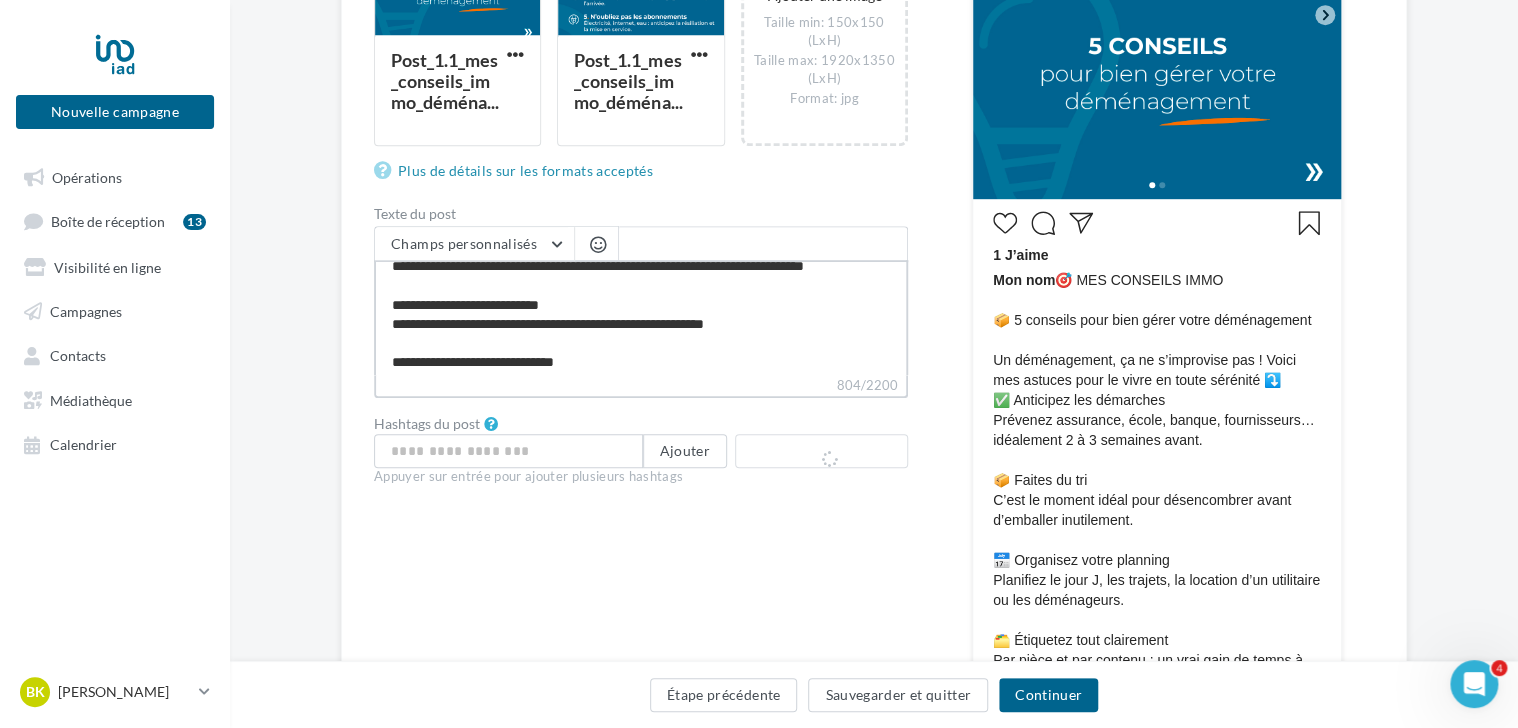 scroll, scrollTop: 384, scrollLeft: 0, axis: vertical 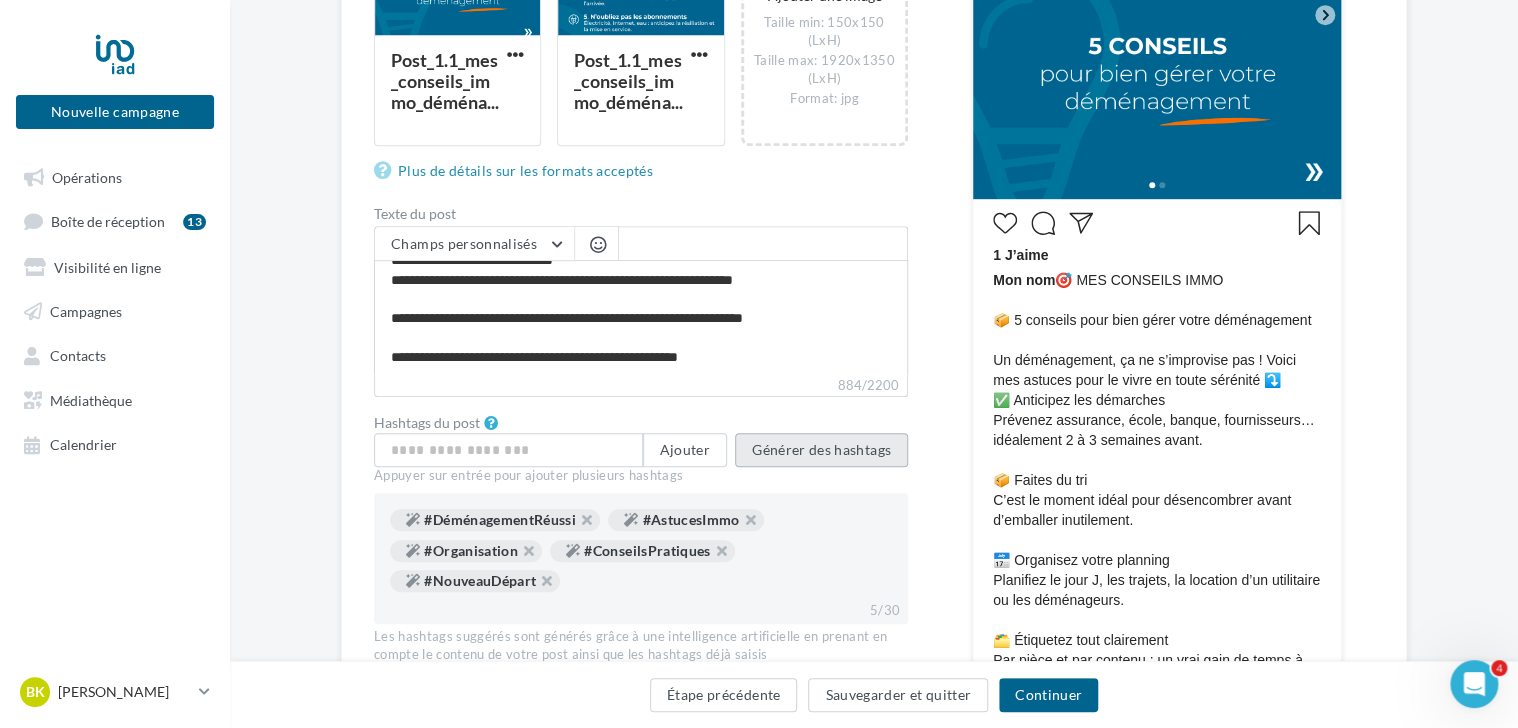 click on "Générer des hashtags" at bounding box center (821, 450) 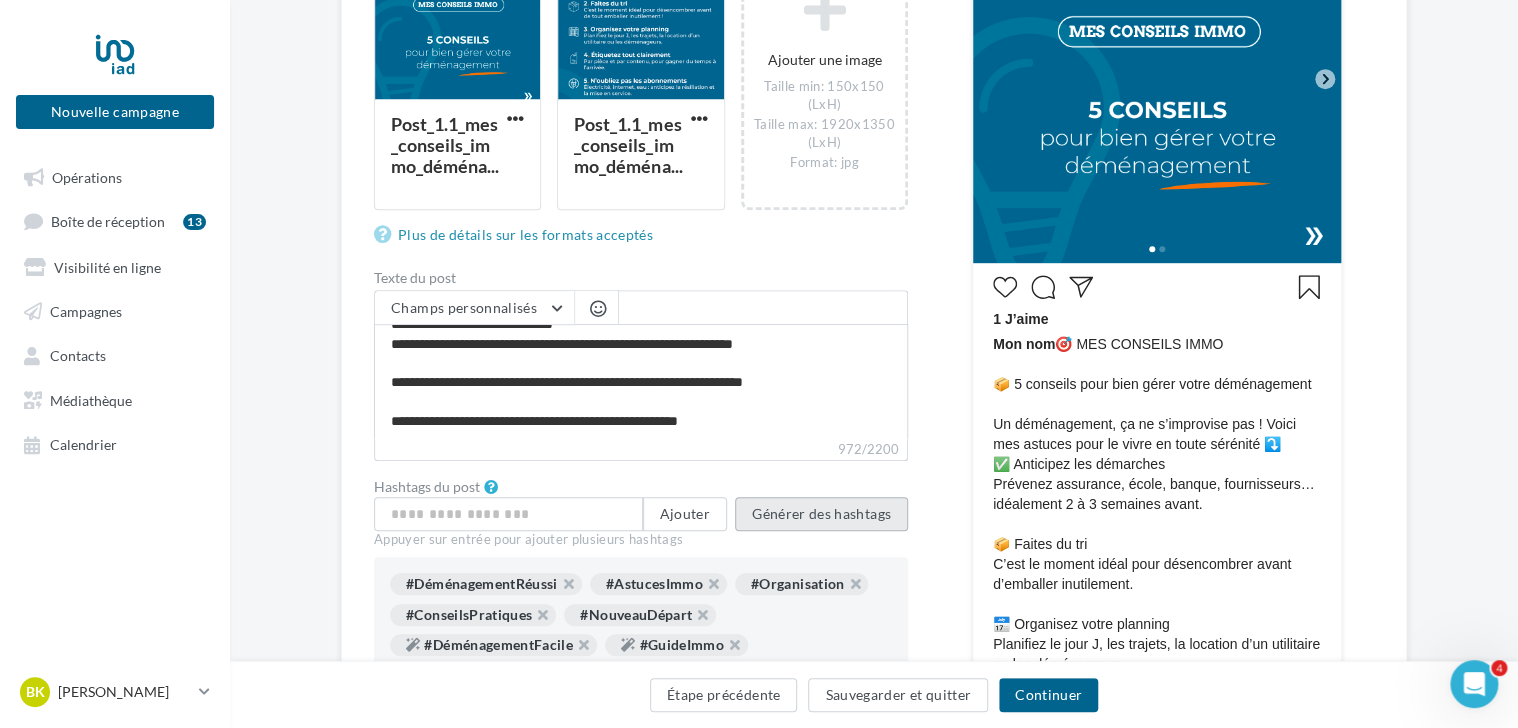scroll, scrollTop: 600, scrollLeft: 0, axis: vertical 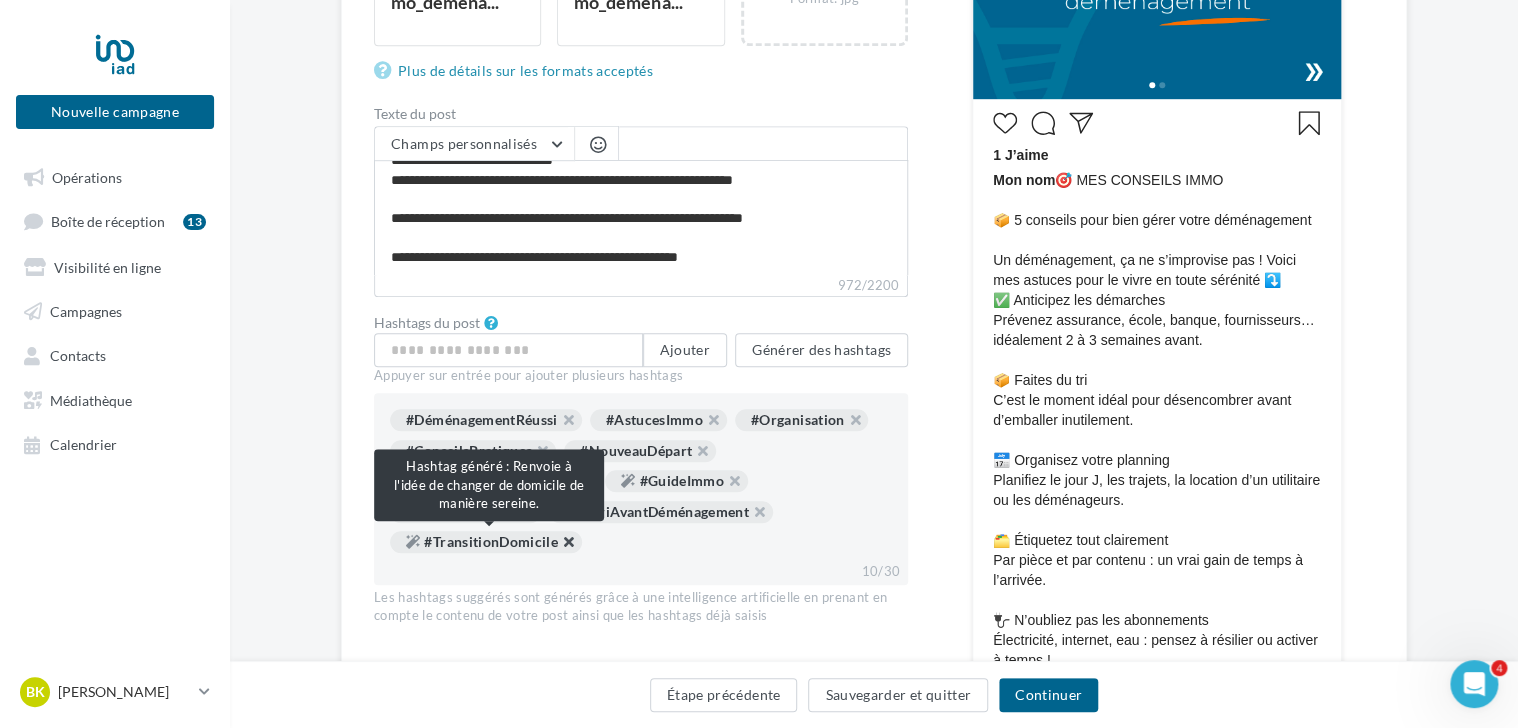 click at bounding box center (558, 547) 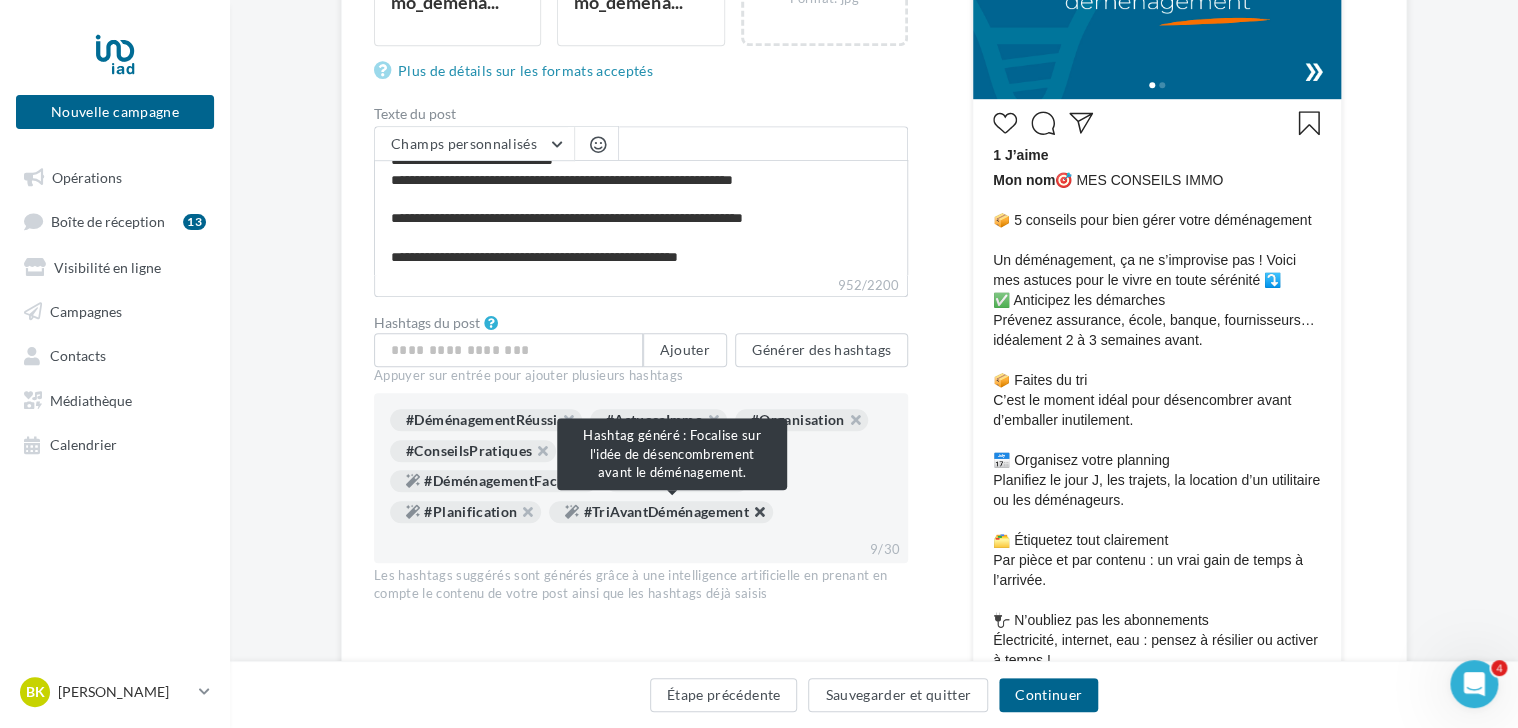click at bounding box center (749, 517) 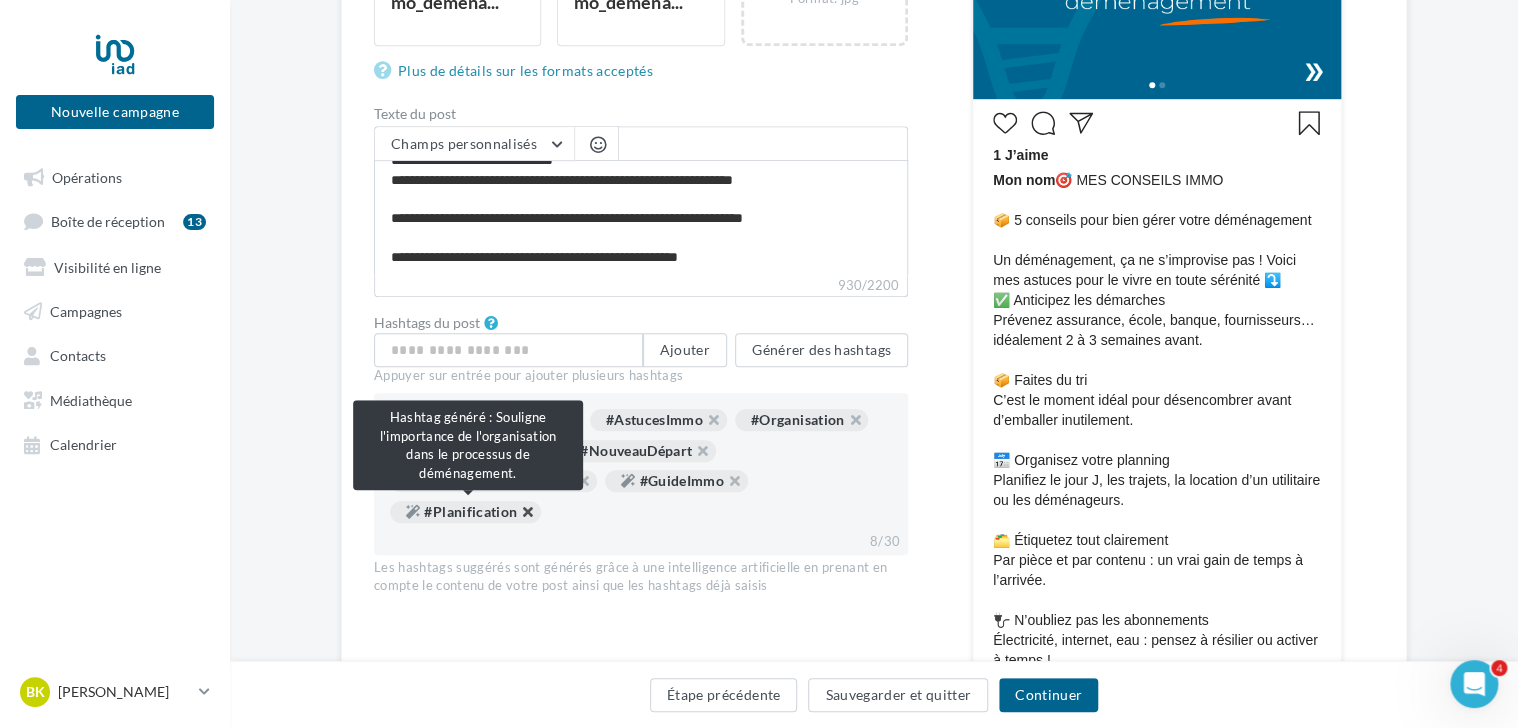 click at bounding box center [517, 517] 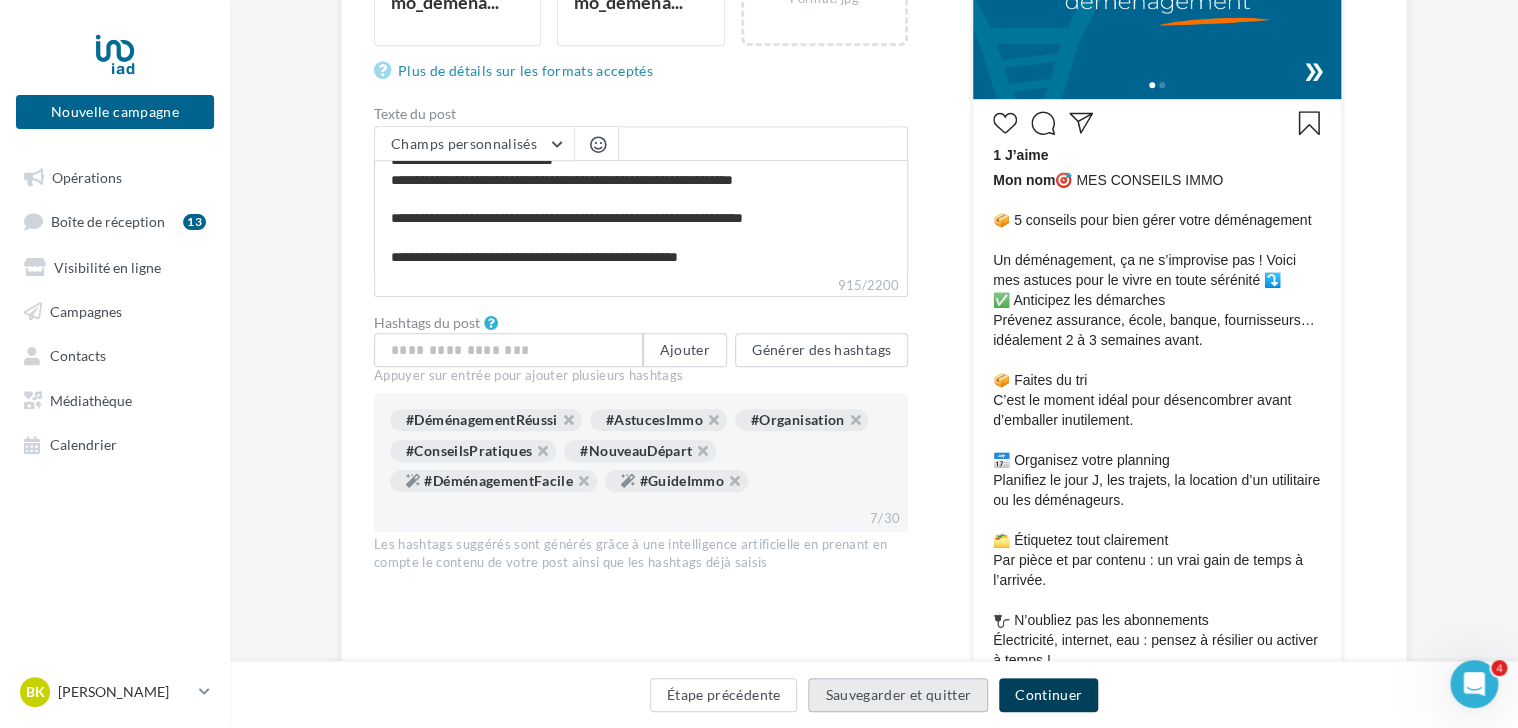 drag, startPoint x: 1049, startPoint y: 694, endPoint x: 978, endPoint y: 697, distance: 71.063354 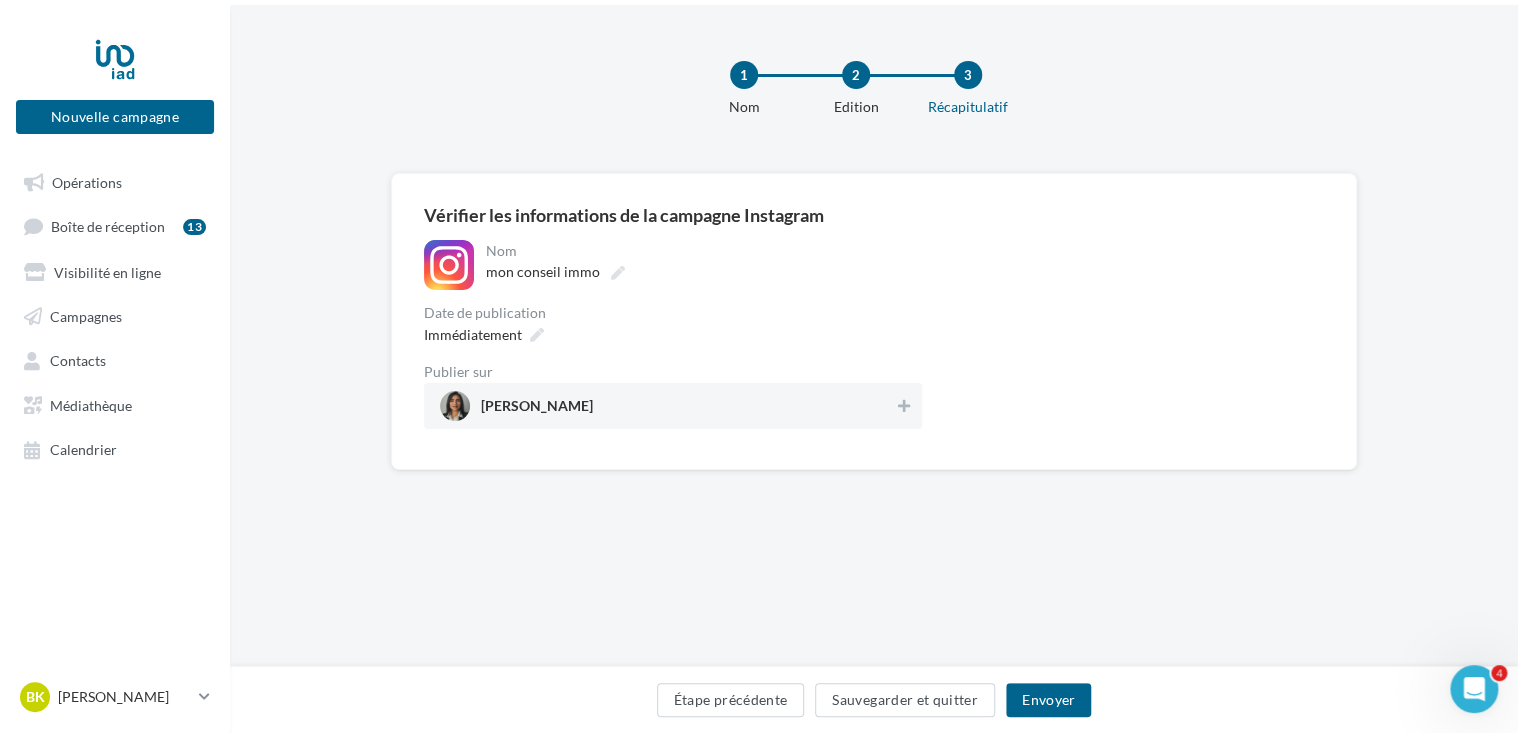 scroll, scrollTop: 0, scrollLeft: 0, axis: both 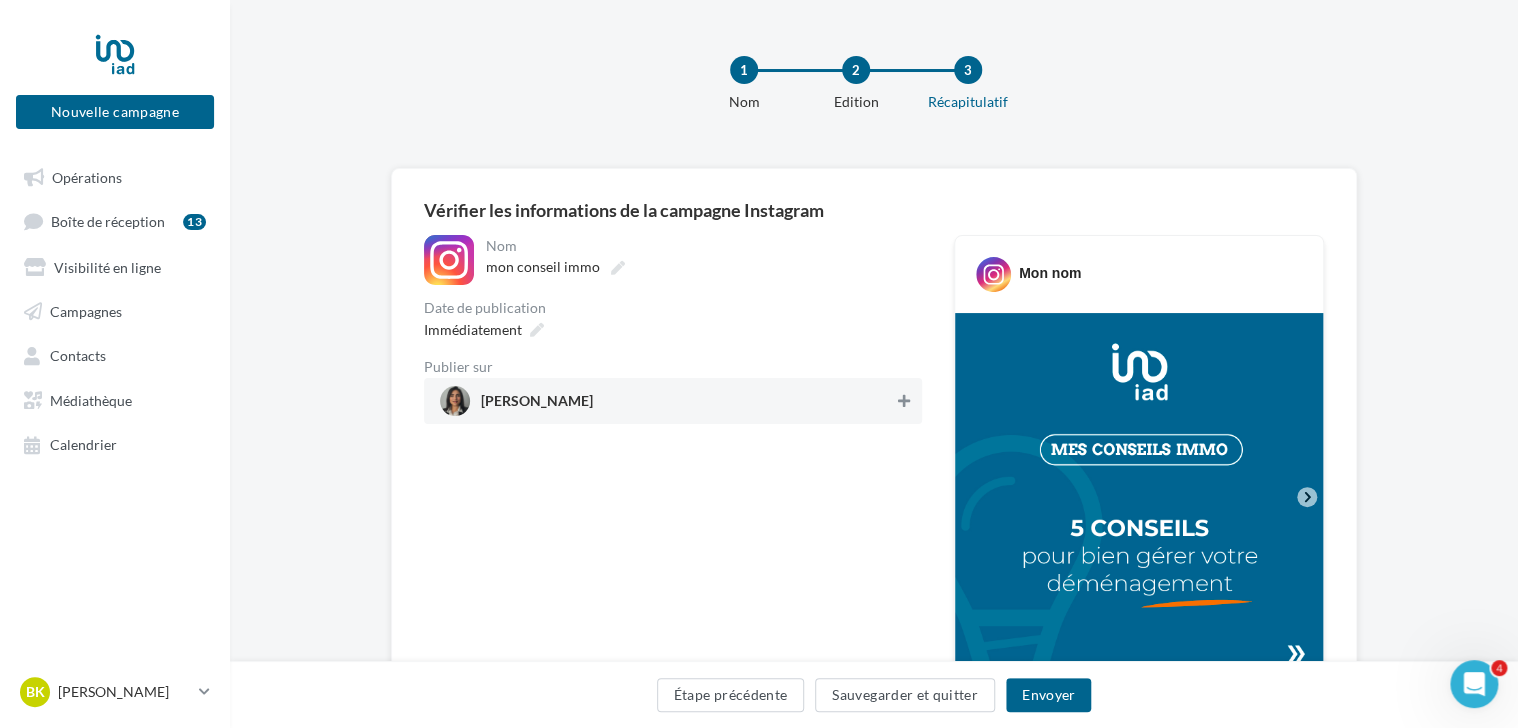 click at bounding box center (904, 401) 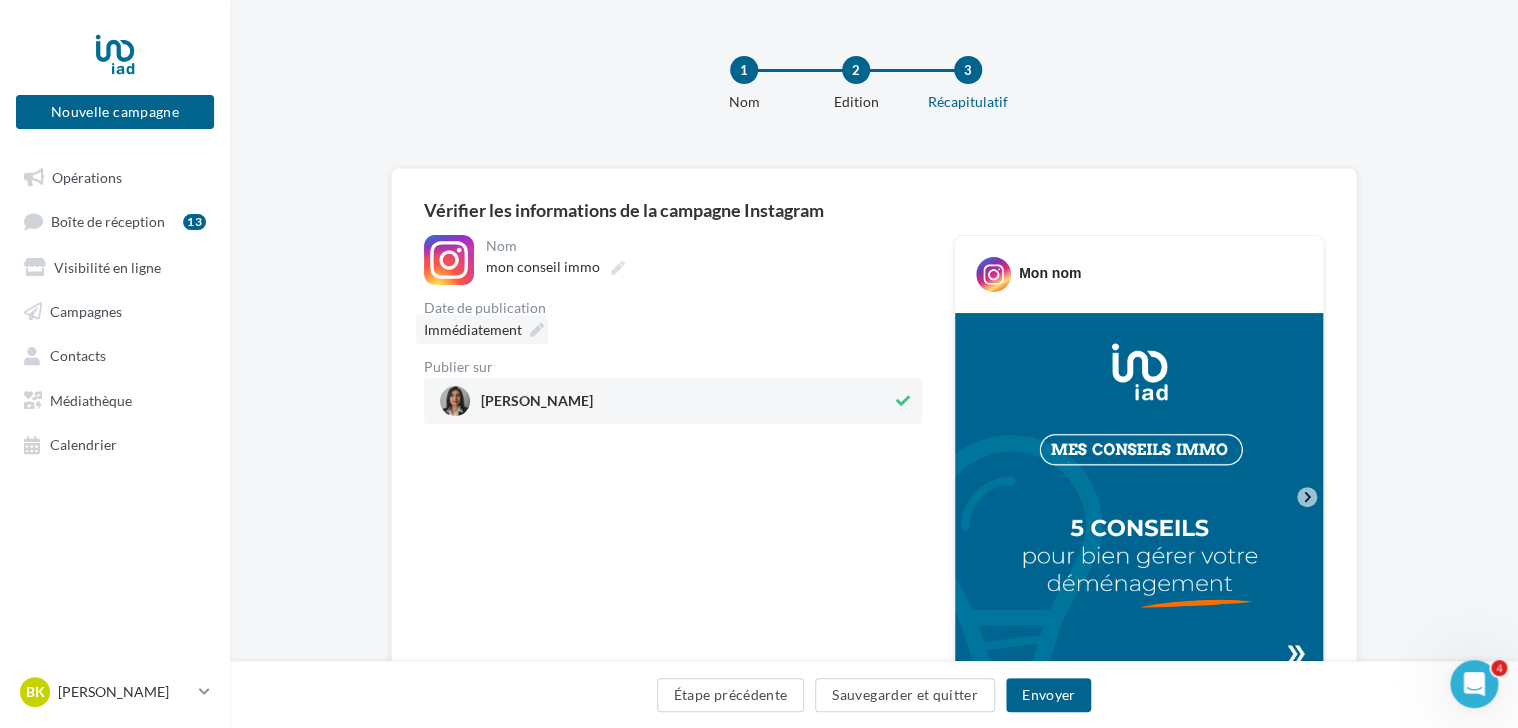 click at bounding box center [537, 330] 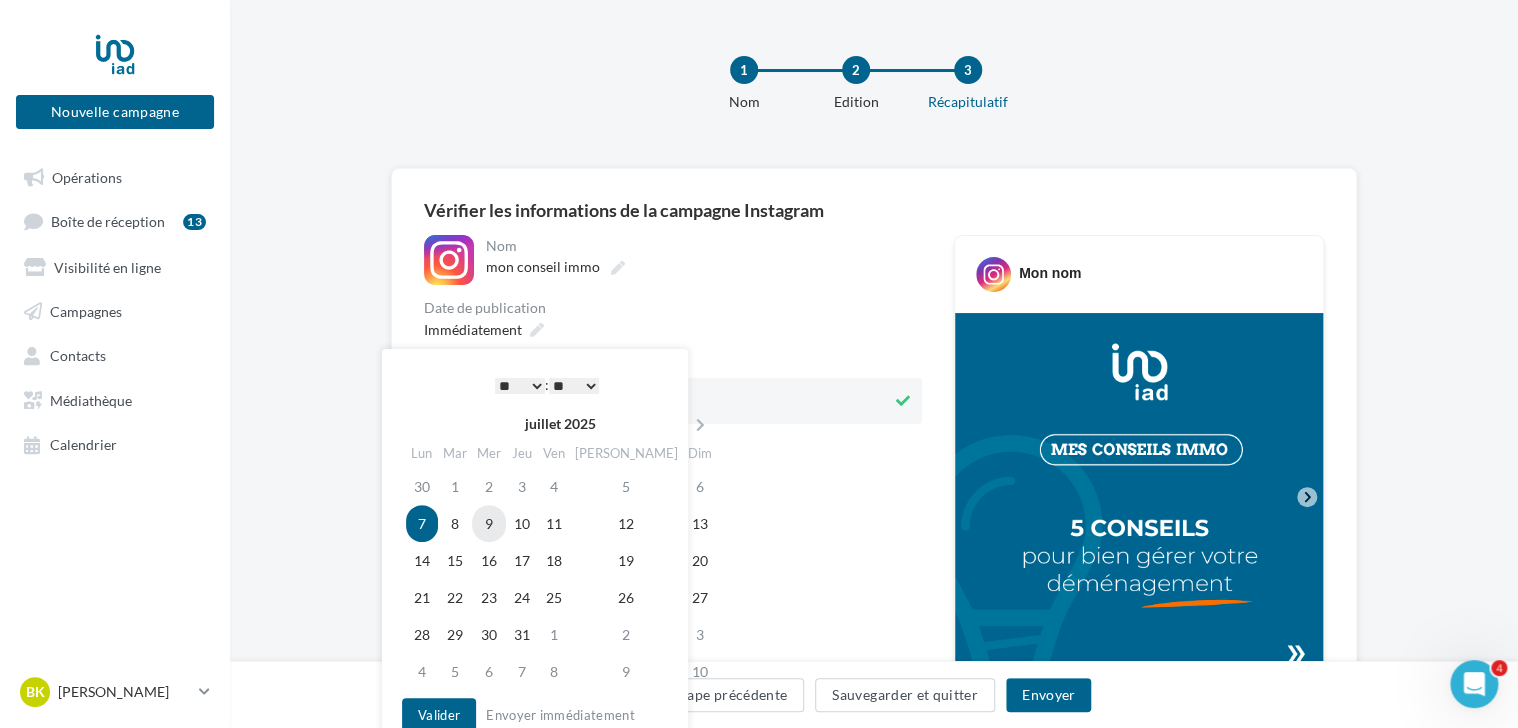 click on "9" at bounding box center [489, 523] 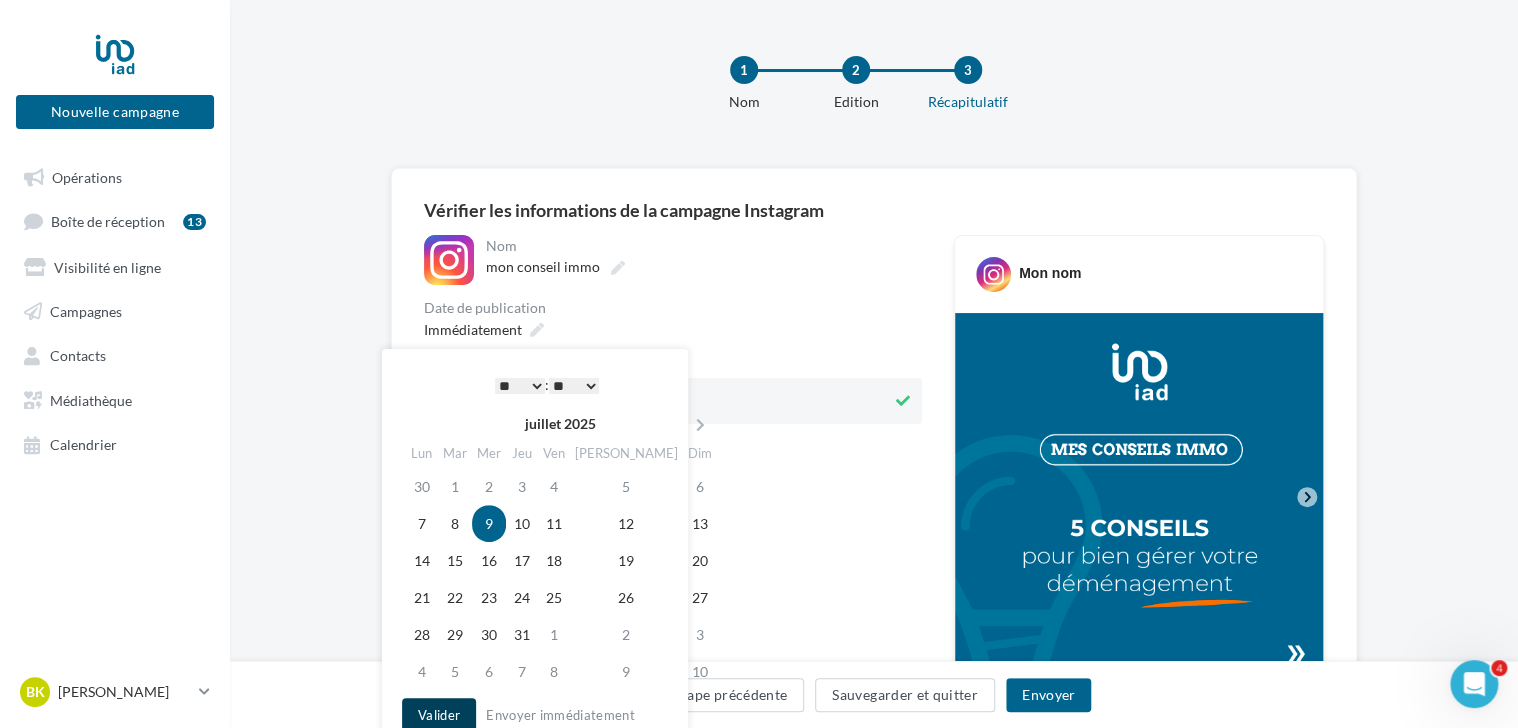 click on "Valider" at bounding box center (439, 715) 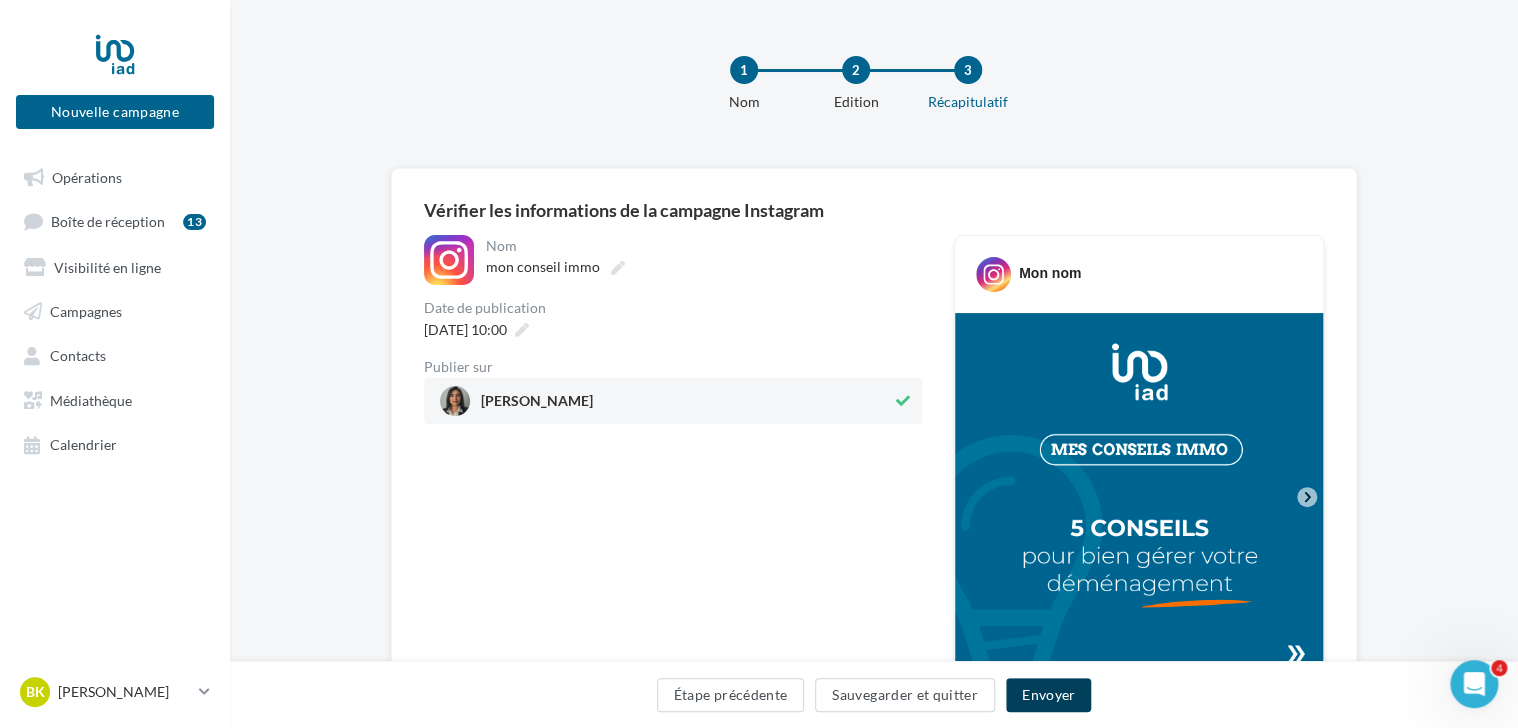 drag, startPoint x: 1062, startPoint y: 698, endPoint x: 940, endPoint y: 678, distance: 123.62848 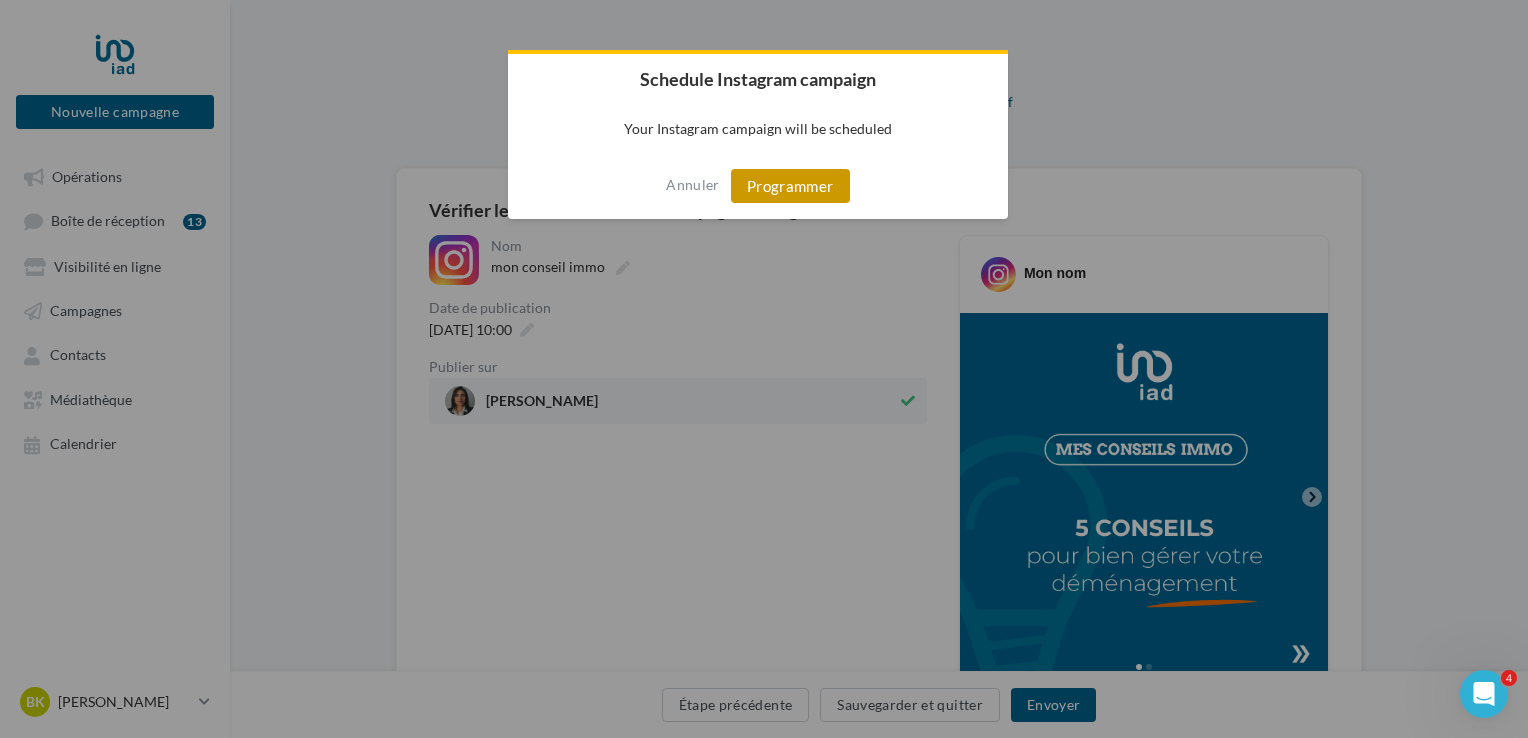 click on "Programmer" at bounding box center (790, 186) 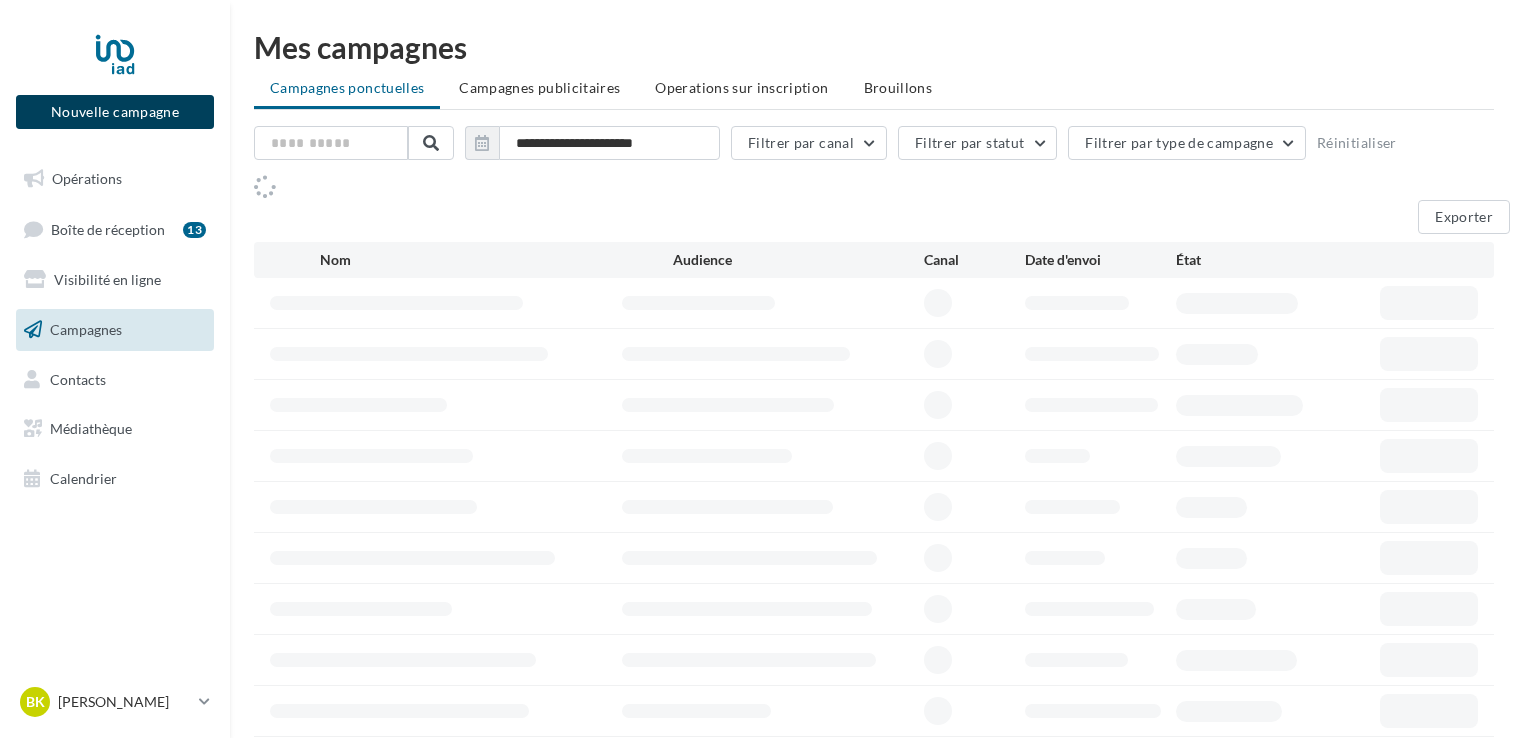 scroll, scrollTop: 0, scrollLeft: 0, axis: both 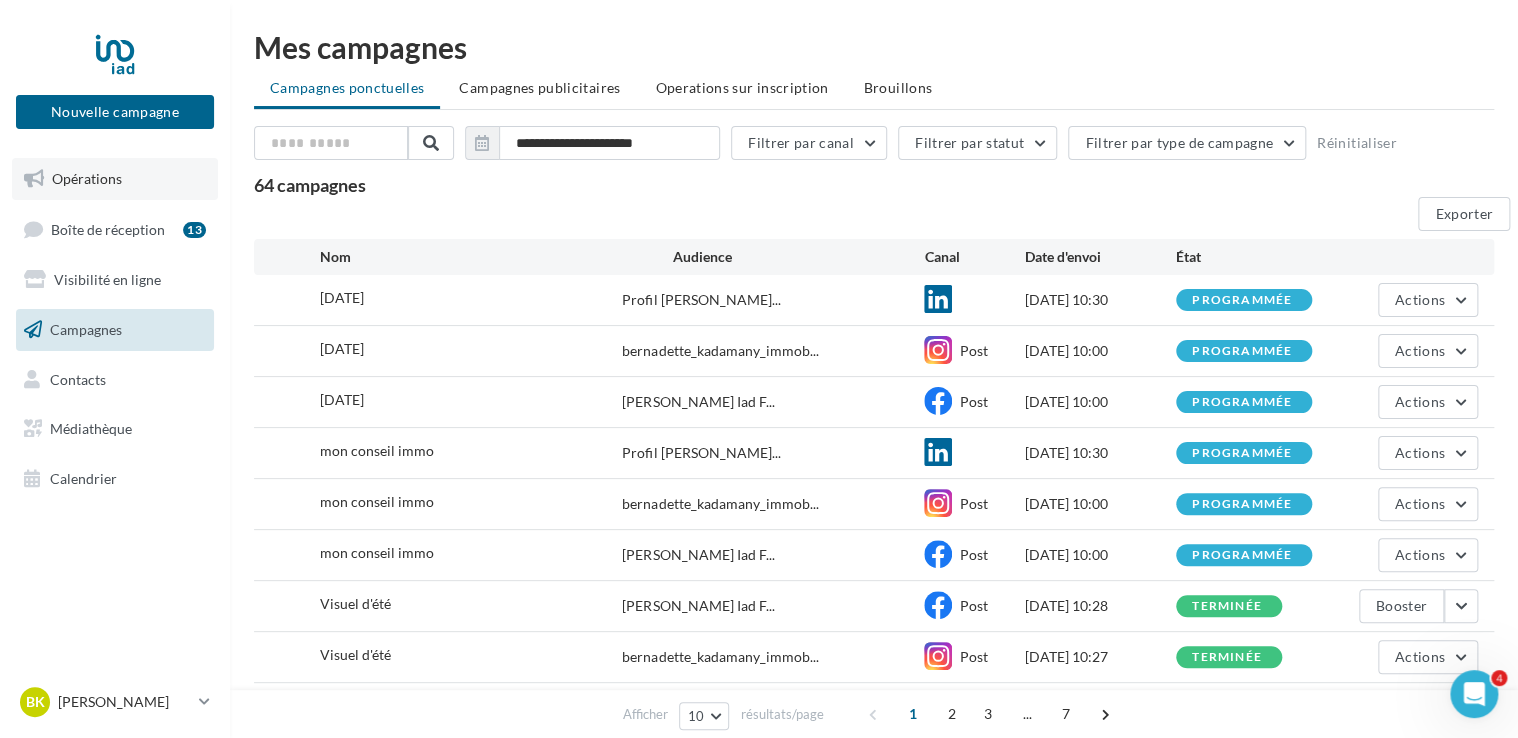 click on "Opérations" at bounding box center (87, 178) 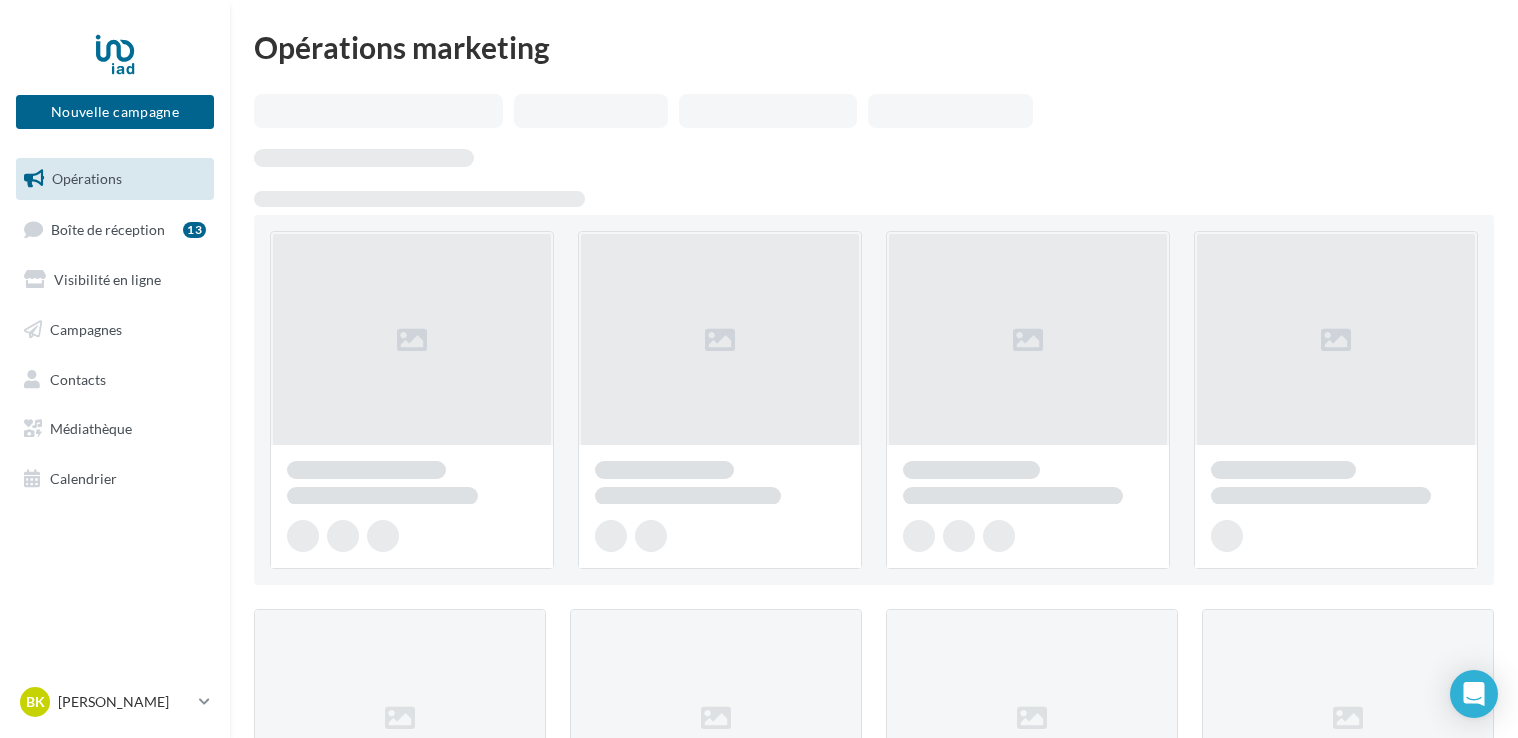 scroll, scrollTop: 0, scrollLeft: 0, axis: both 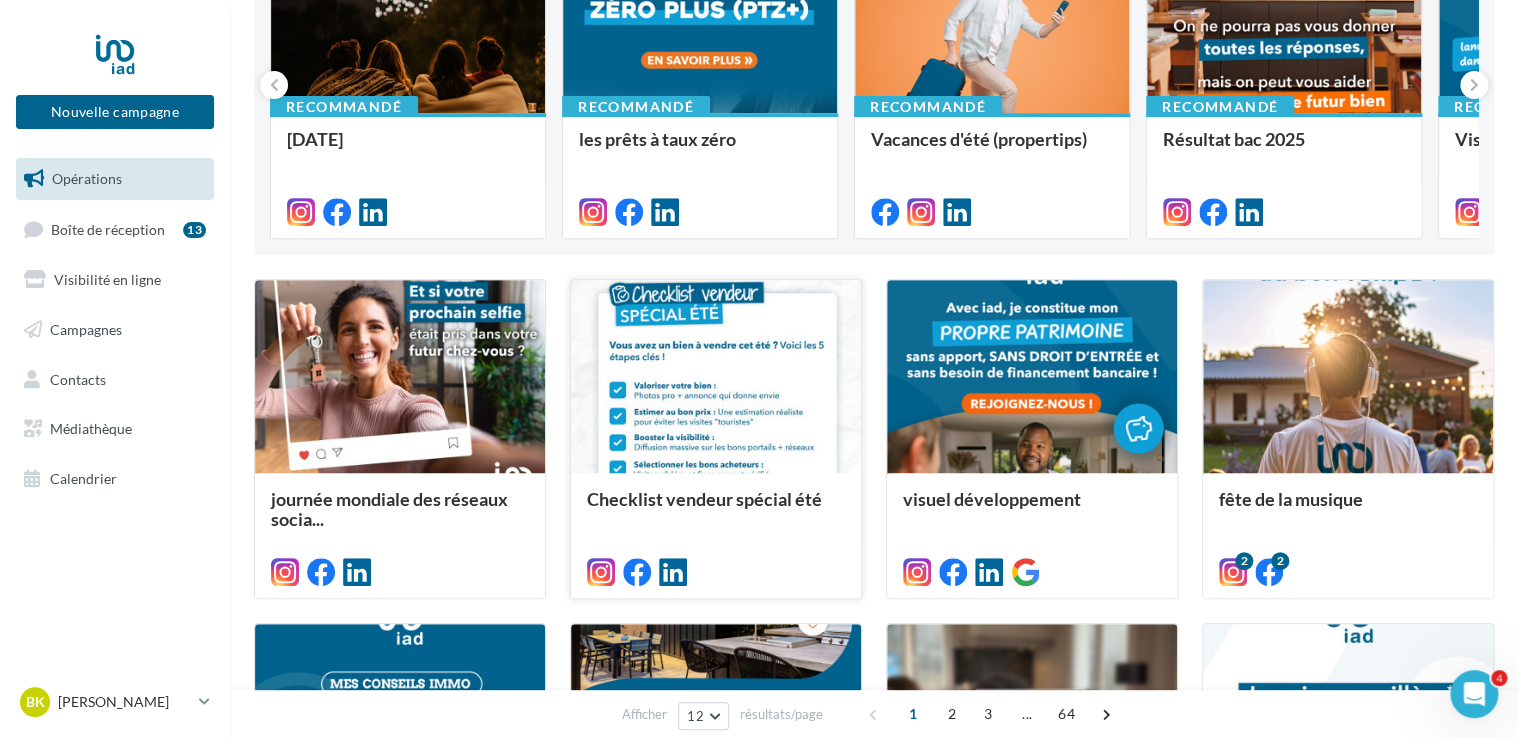 click at bounding box center (716, 377) 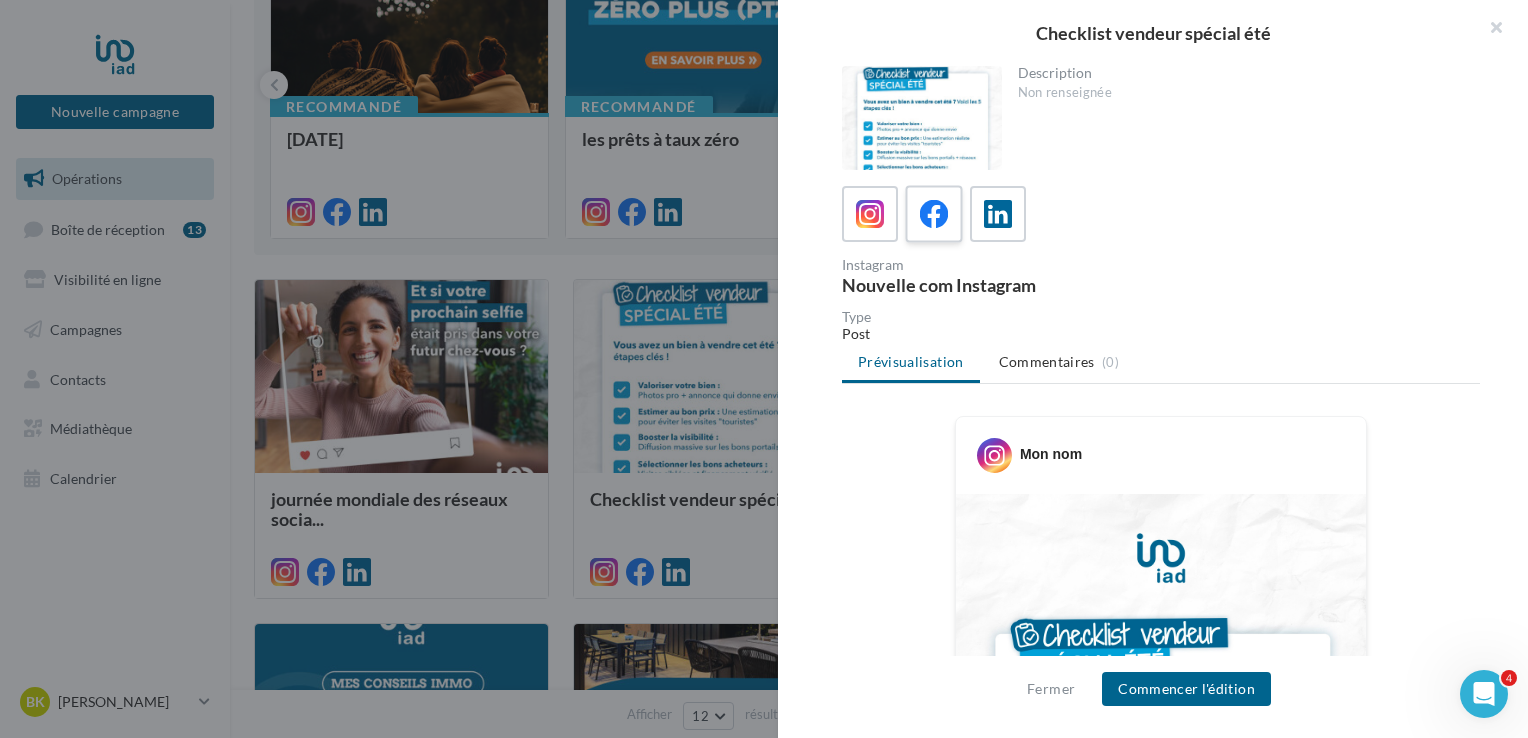 click at bounding box center [934, 214] 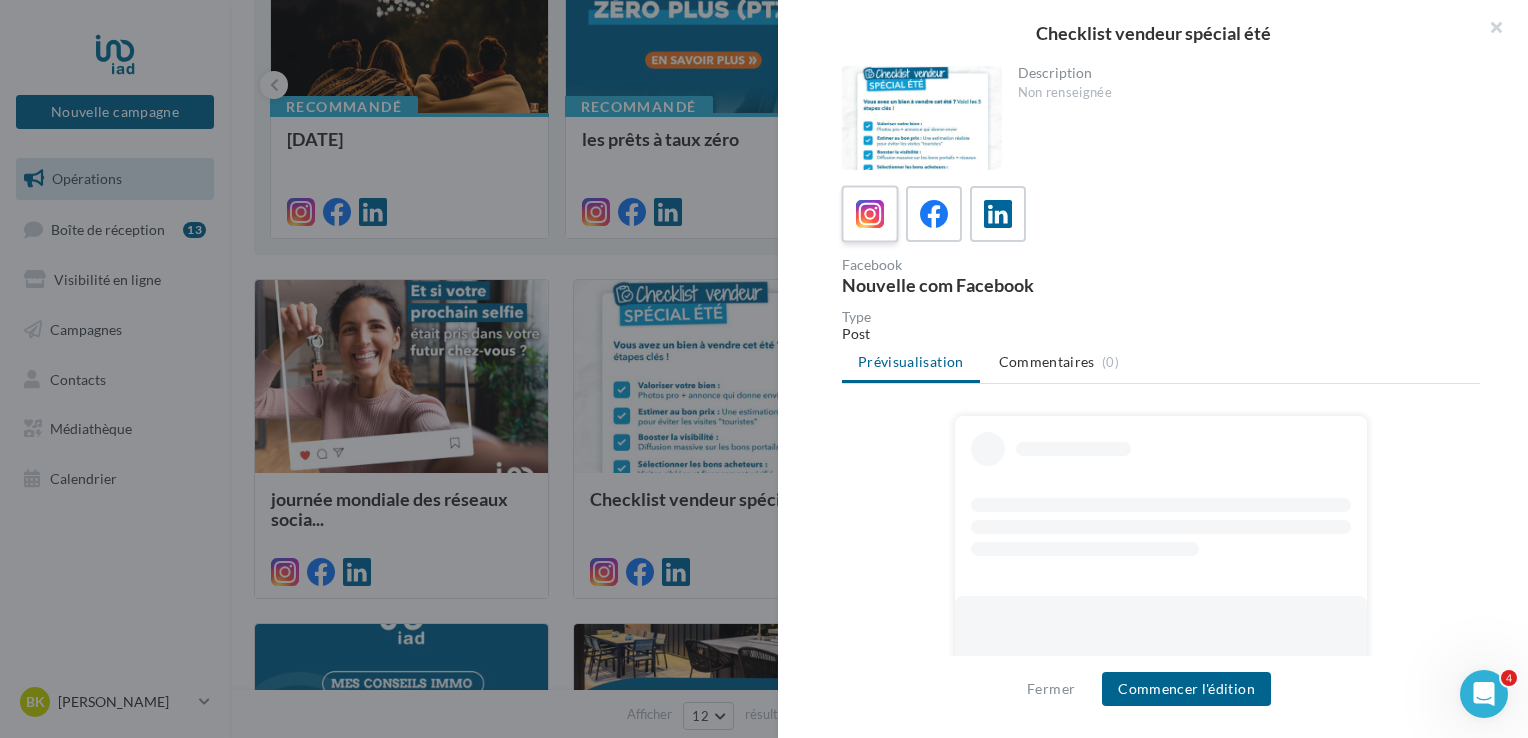 click at bounding box center [870, 214] 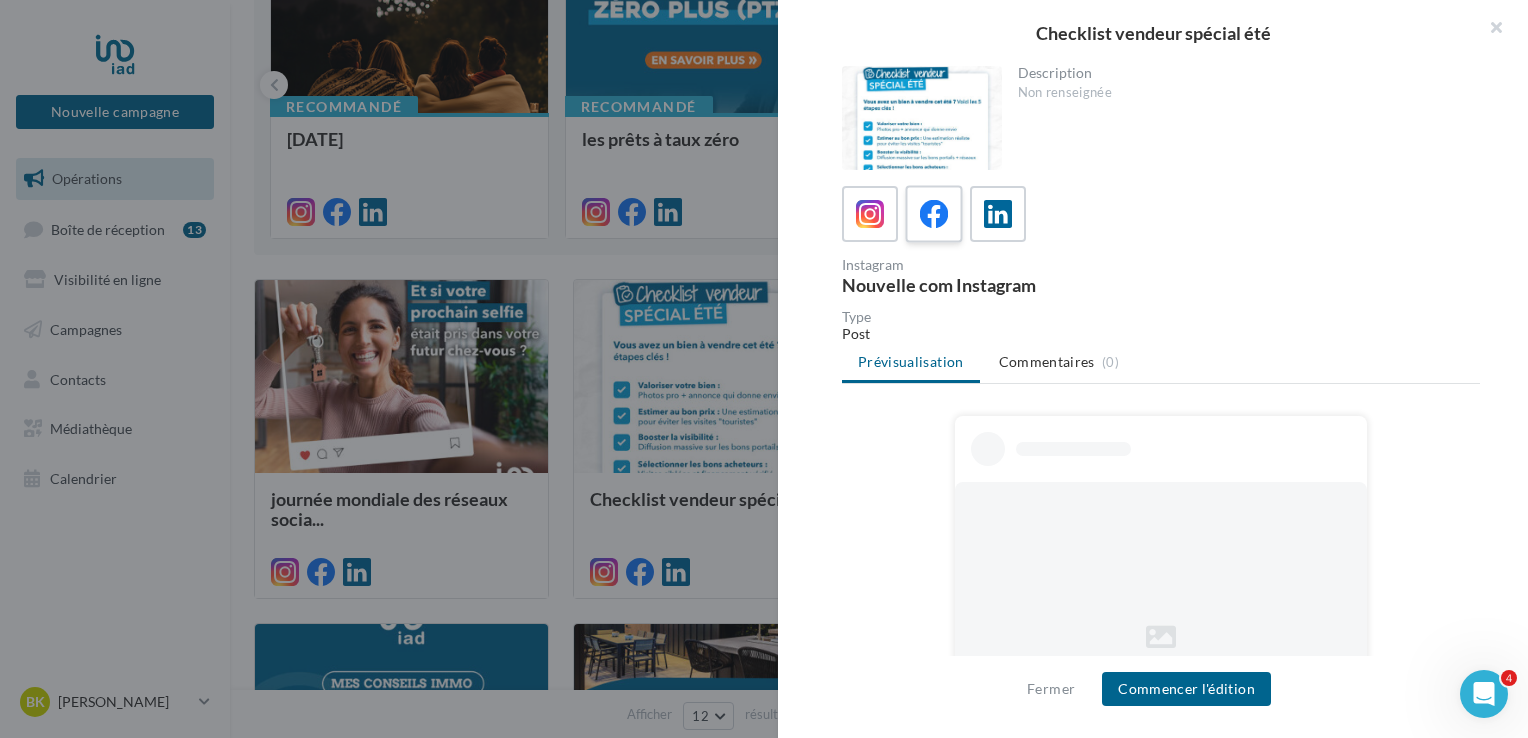 click at bounding box center (934, 214) 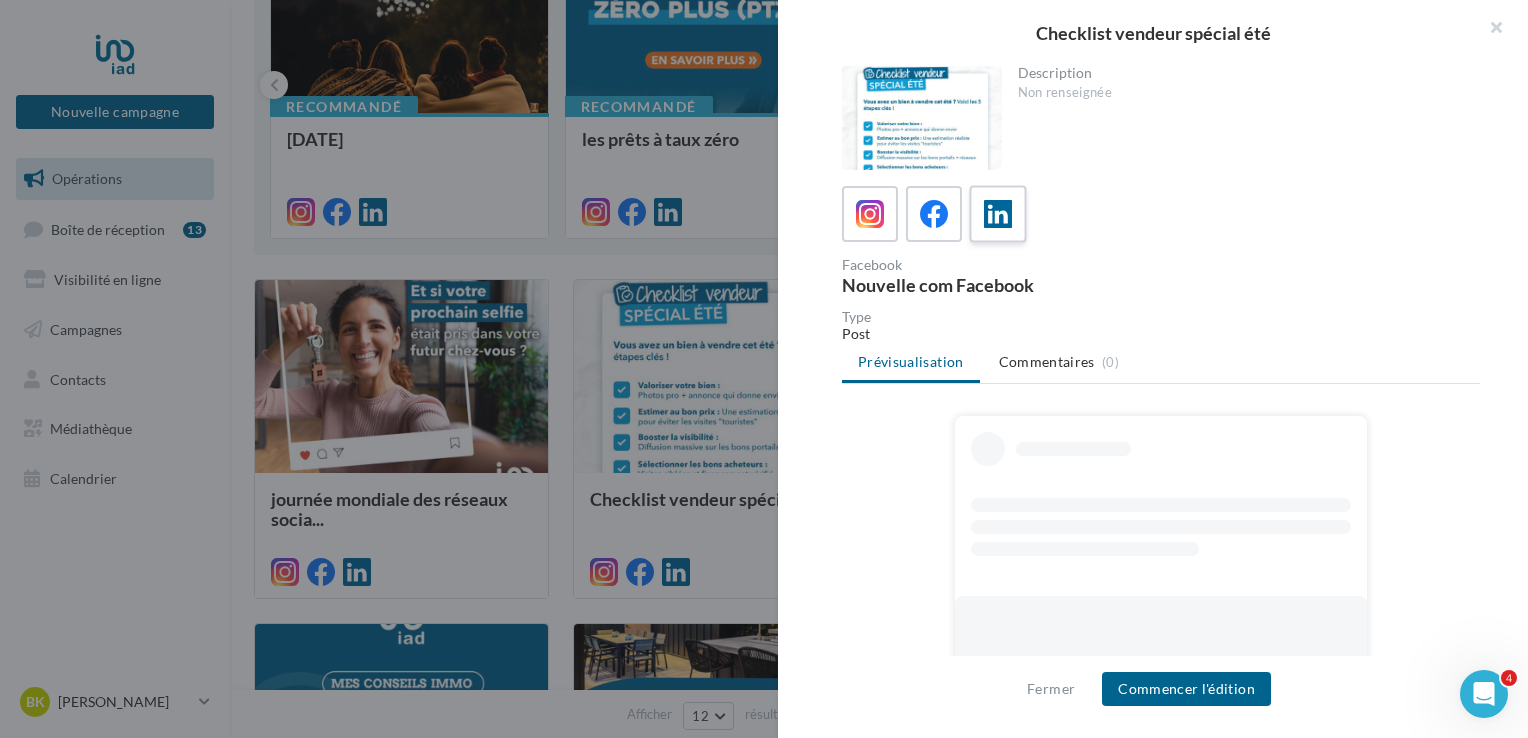 click at bounding box center [998, 214] 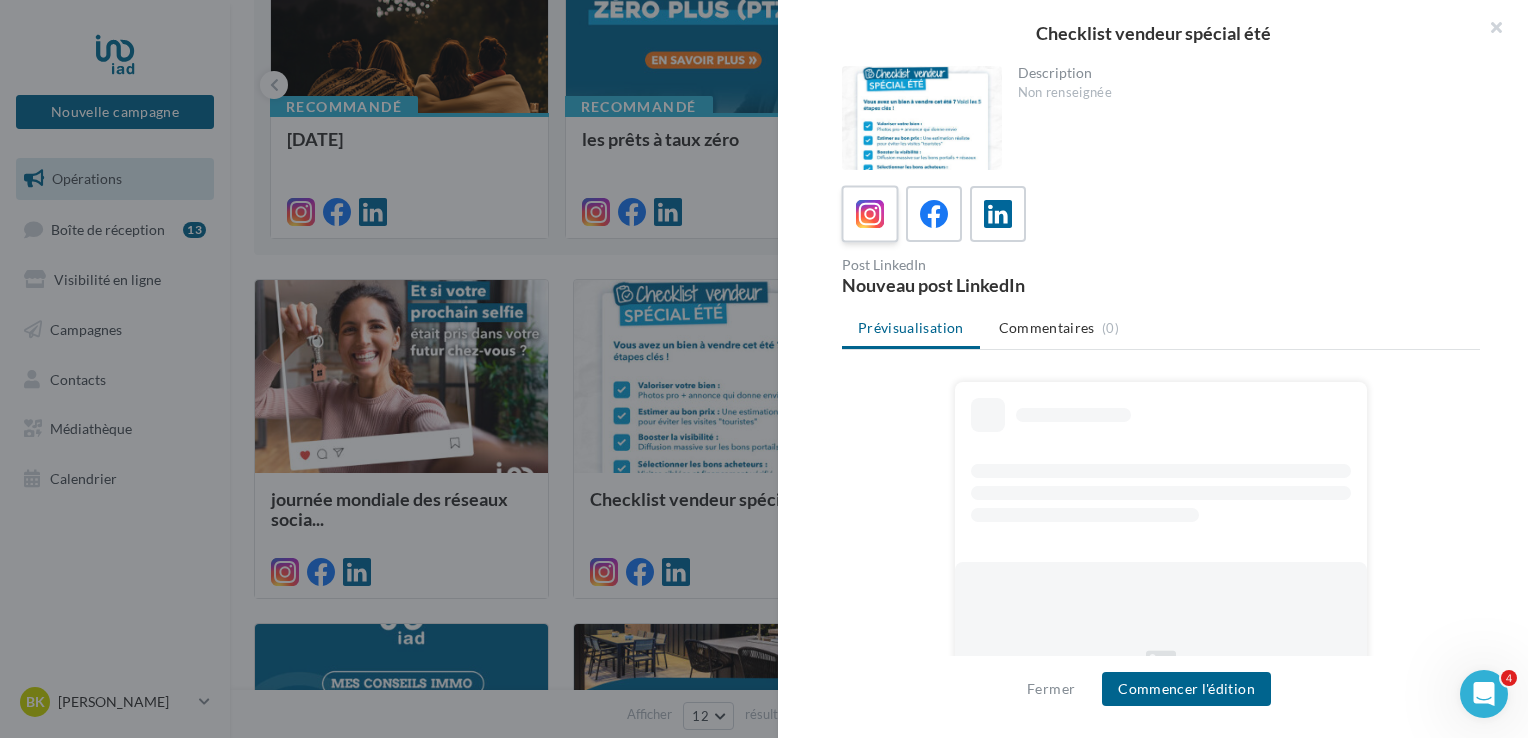 click at bounding box center (870, 214) 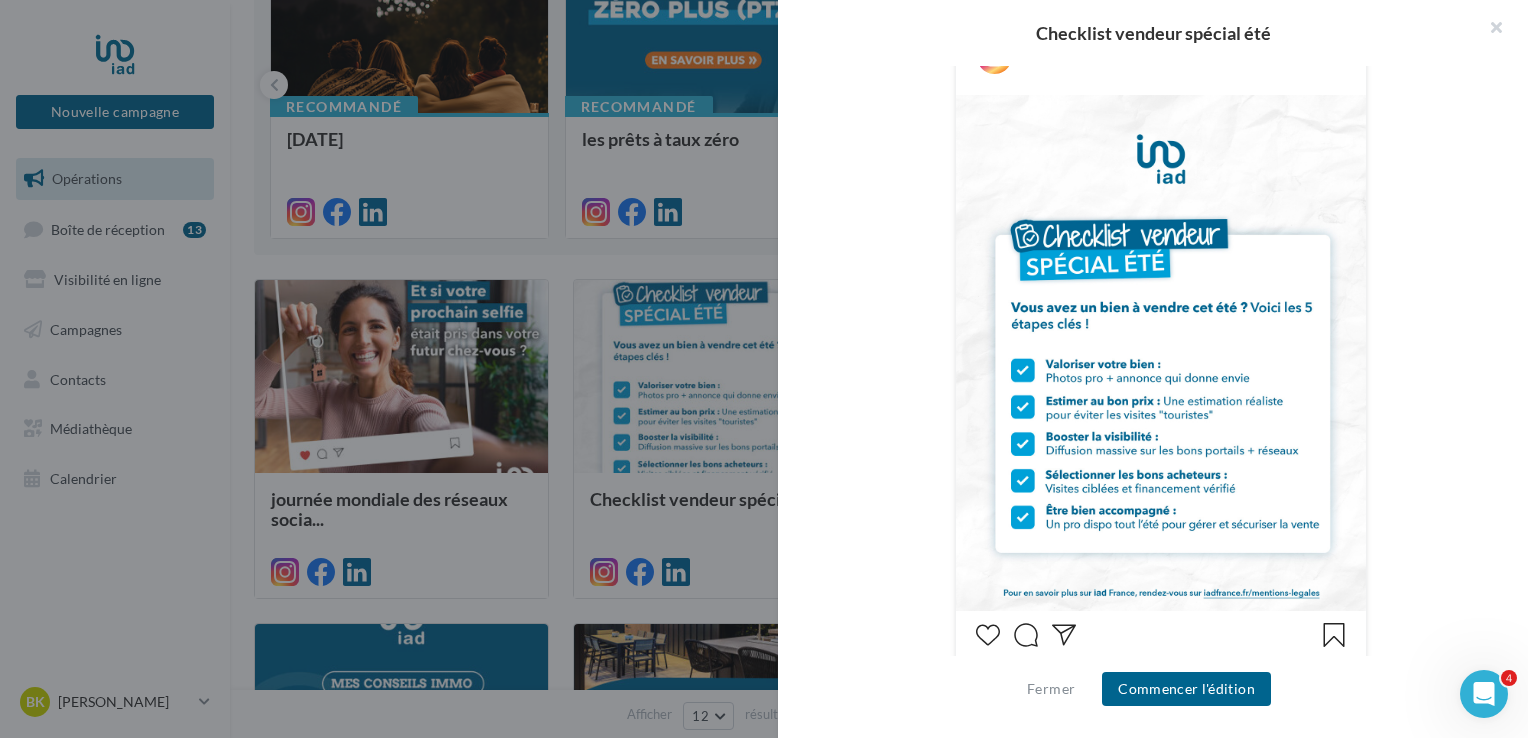 scroll, scrollTop: 400, scrollLeft: 0, axis: vertical 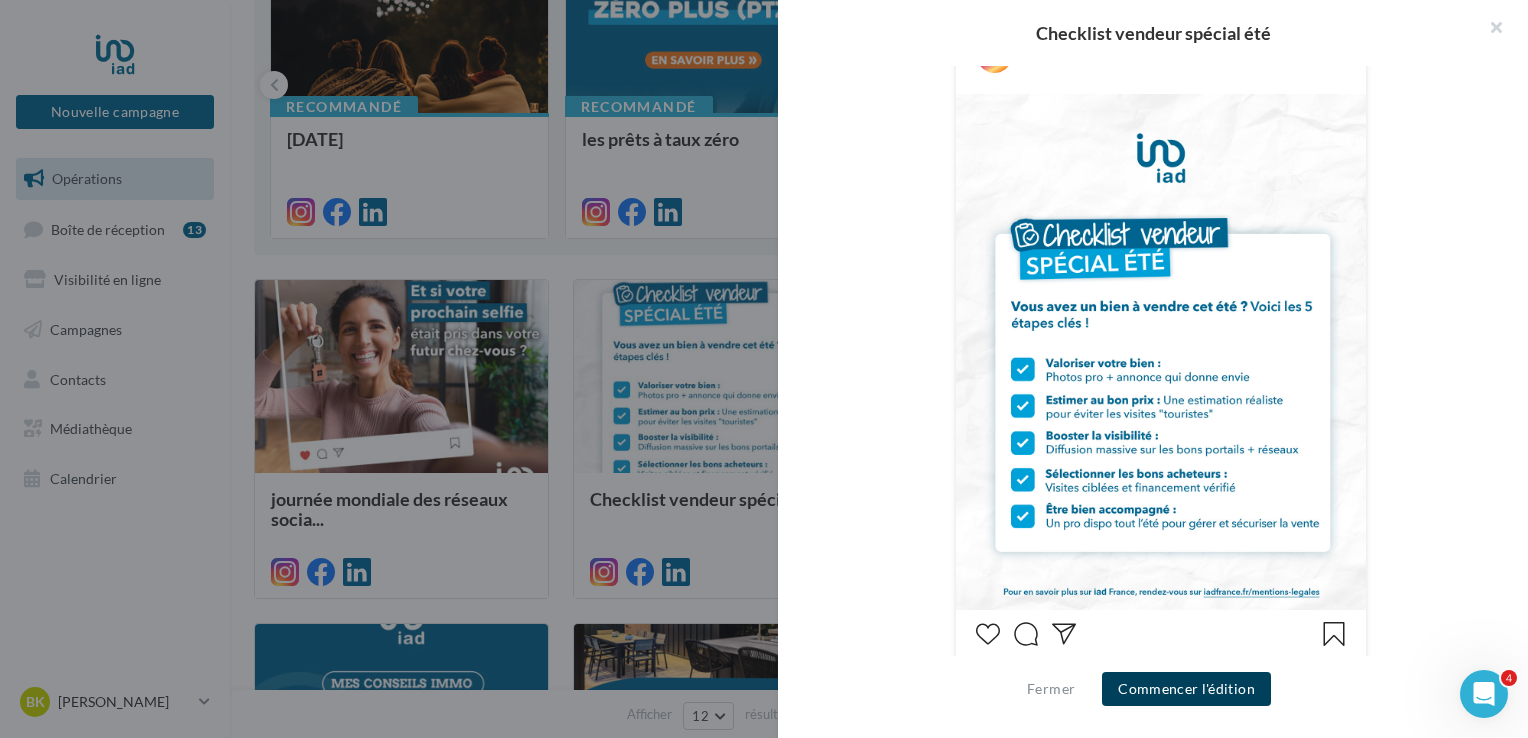 drag, startPoint x: 1187, startPoint y: 688, endPoint x: 1128, endPoint y: 675, distance: 60.41523 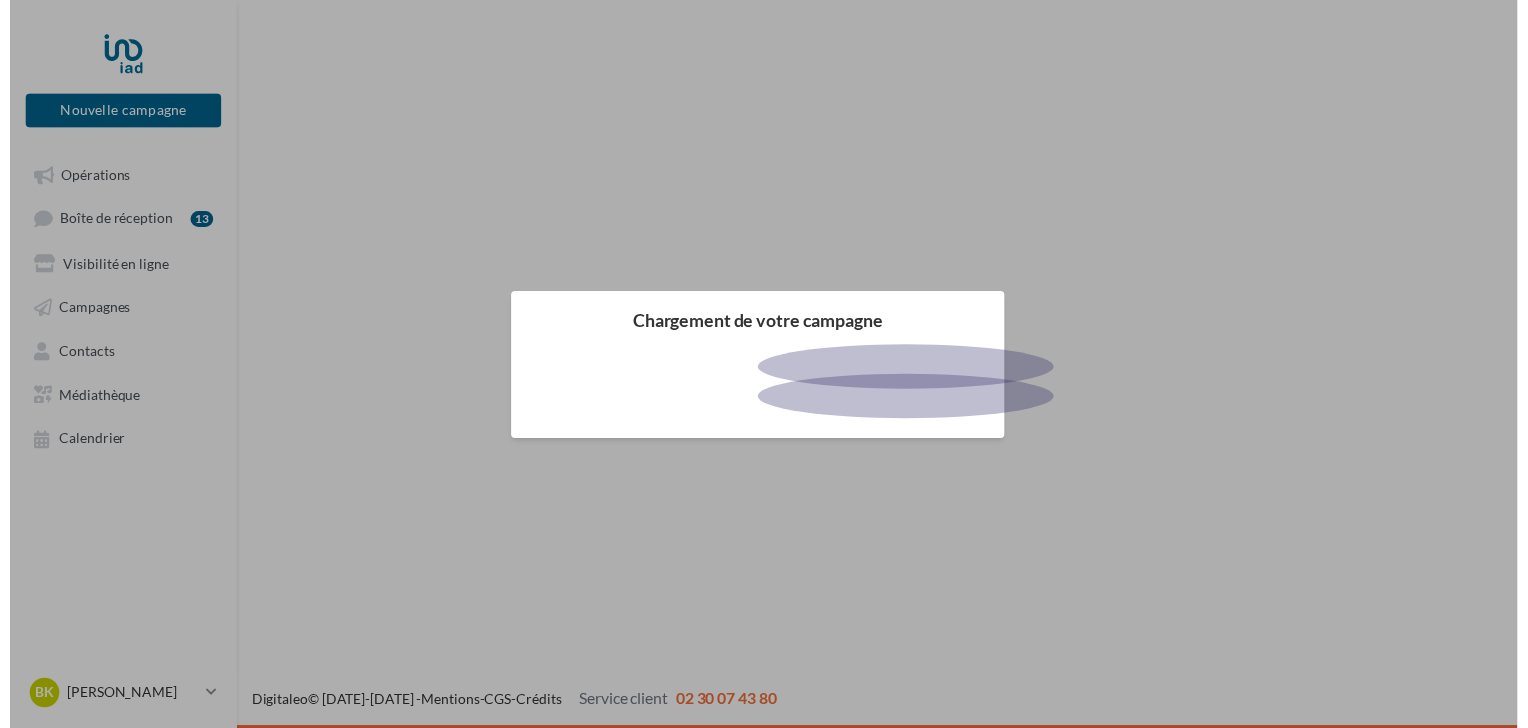 scroll, scrollTop: 0, scrollLeft: 0, axis: both 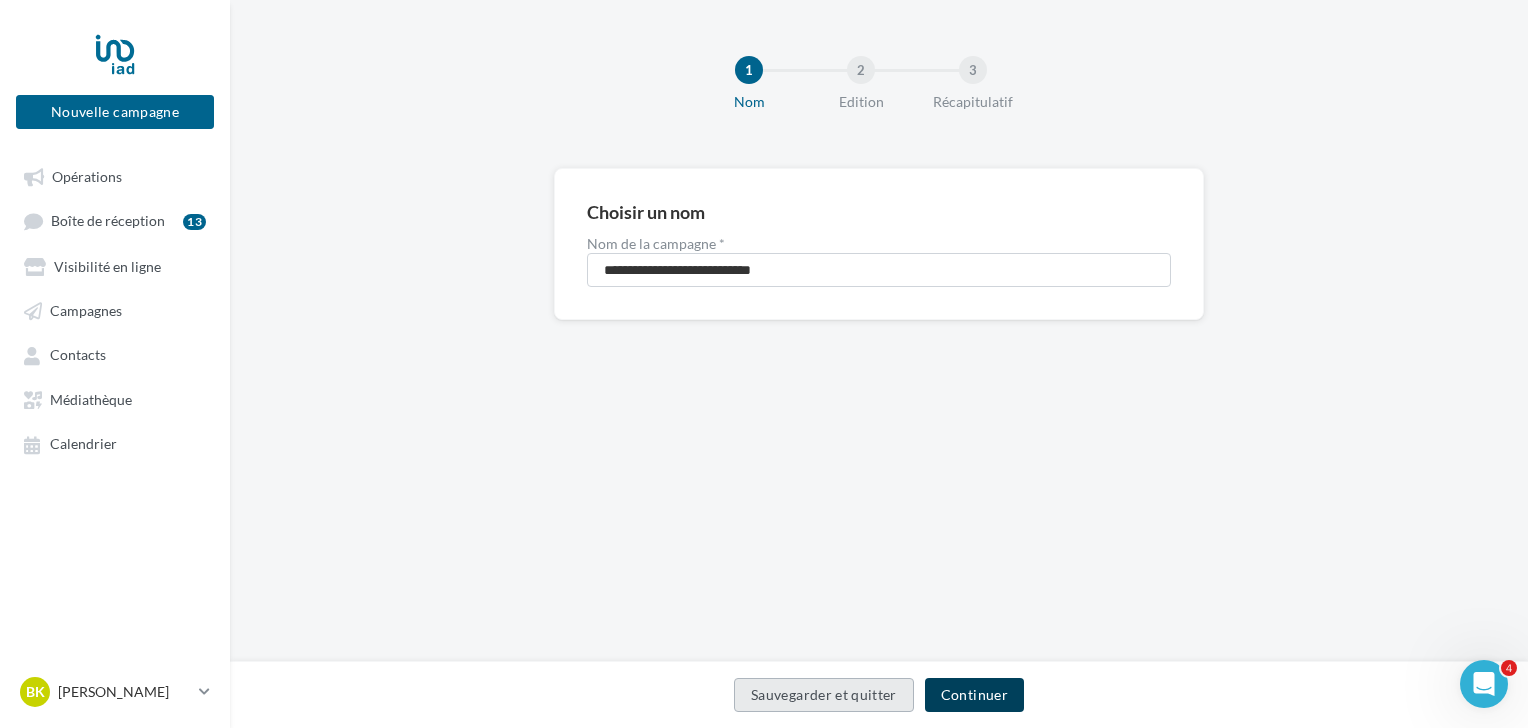 click on "Continuer" at bounding box center (974, 695) 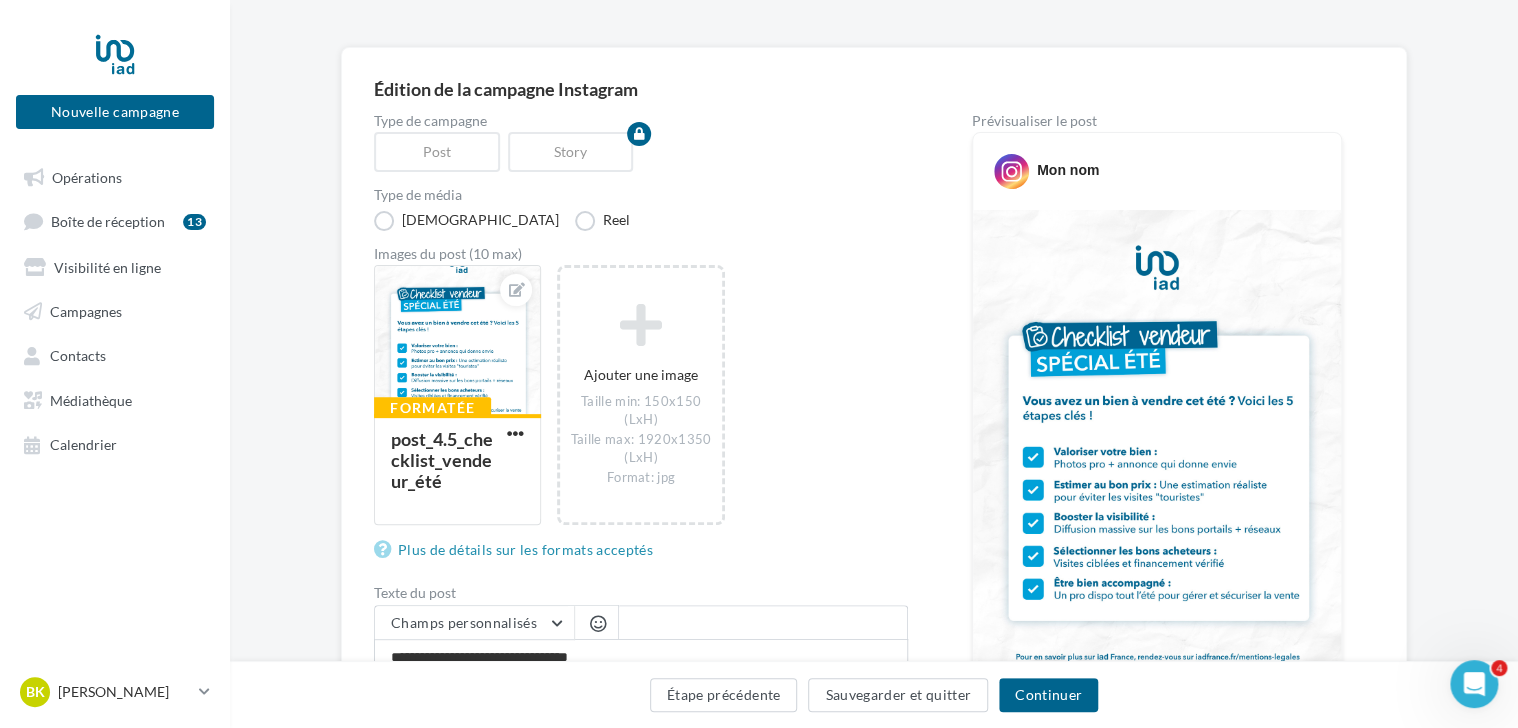 scroll, scrollTop: 400, scrollLeft: 0, axis: vertical 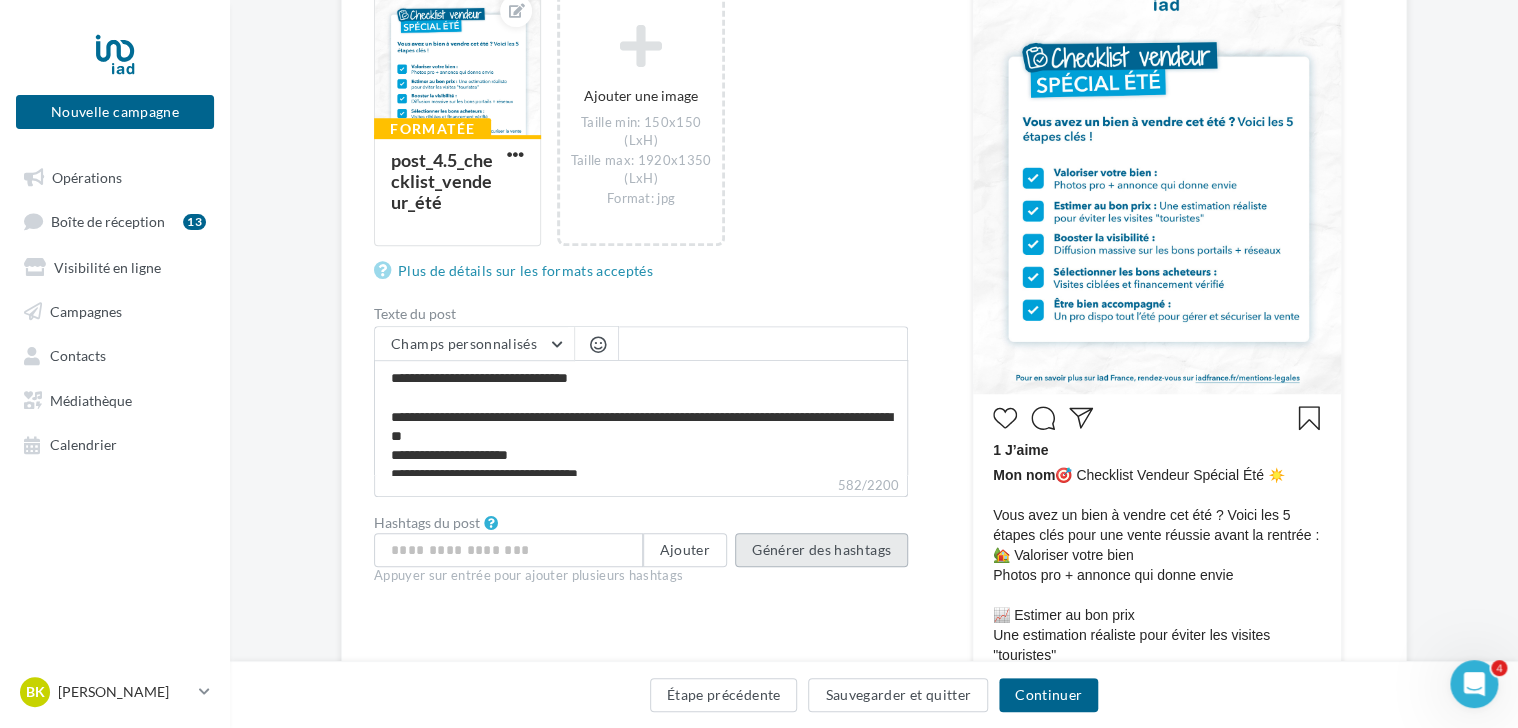 click on "Générer des hashtags" at bounding box center (821, 550) 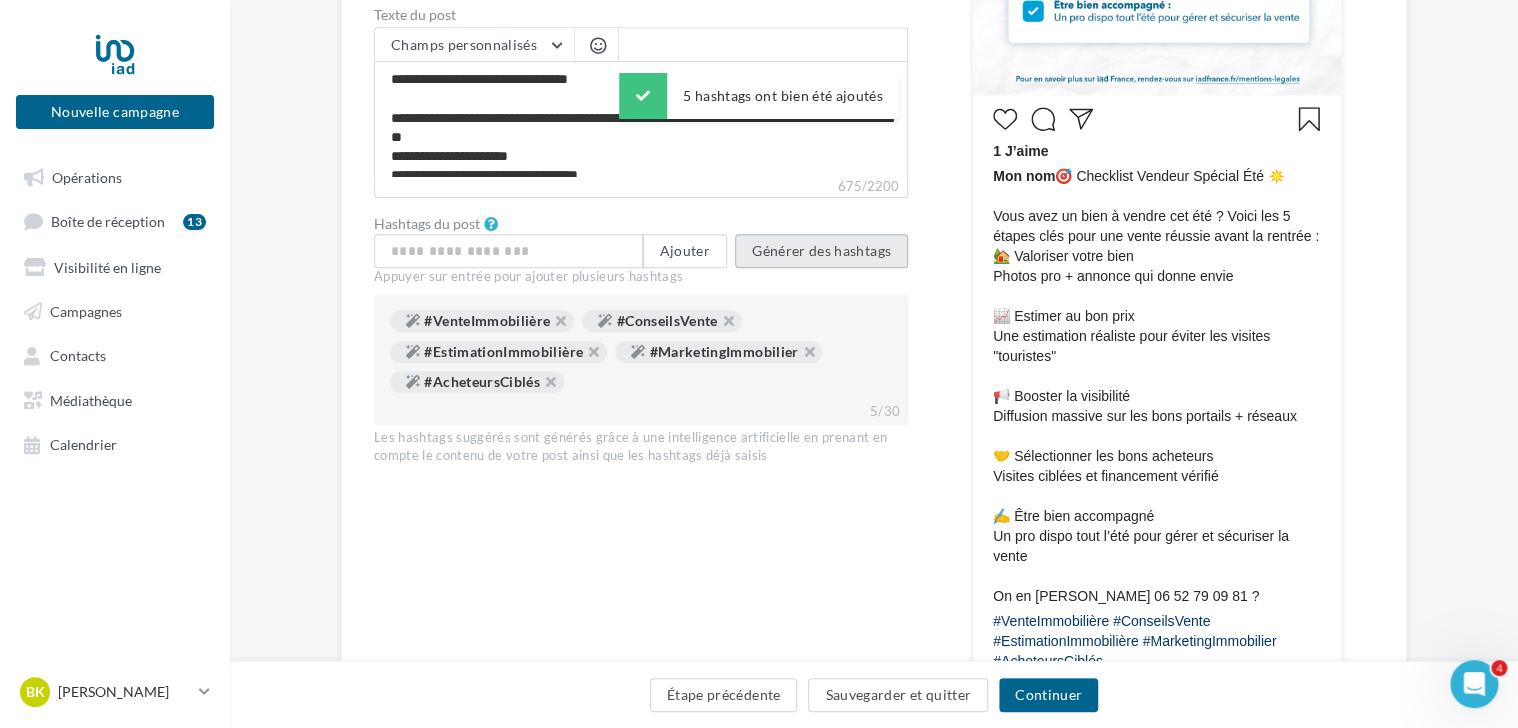 scroll, scrollTop: 700, scrollLeft: 0, axis: vertical 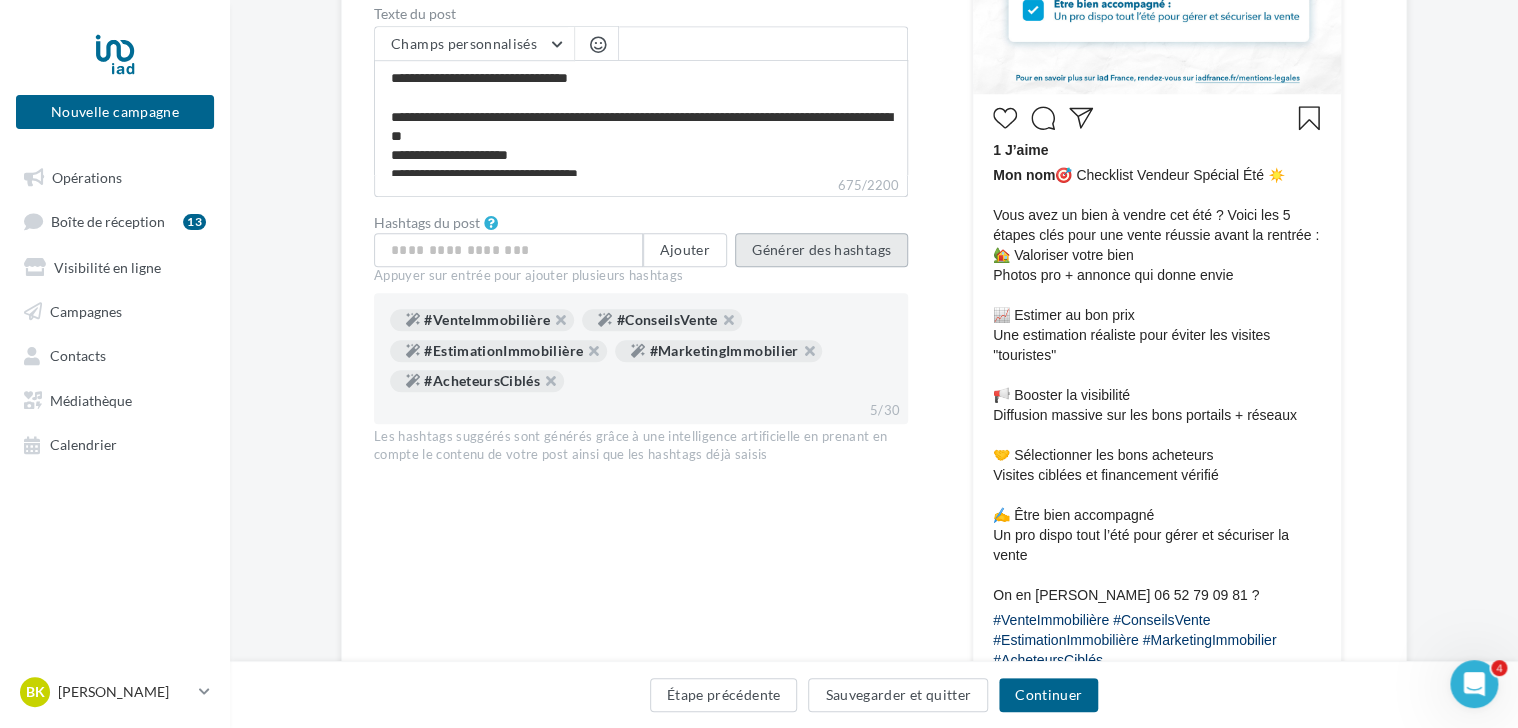 click on "Générer des hashtags" at bounding box center [821, 250] 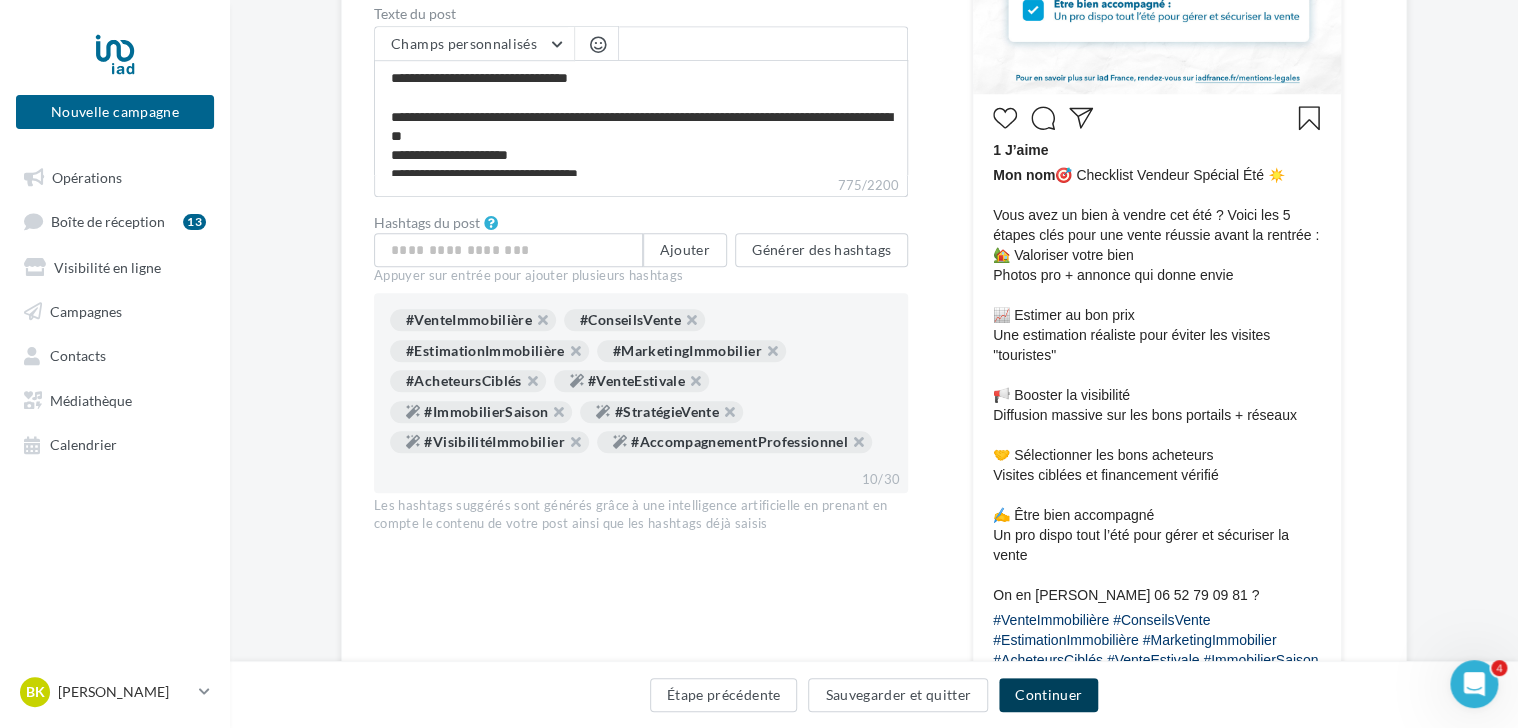 click on "Continuer" at bounding box center (1048, 695) 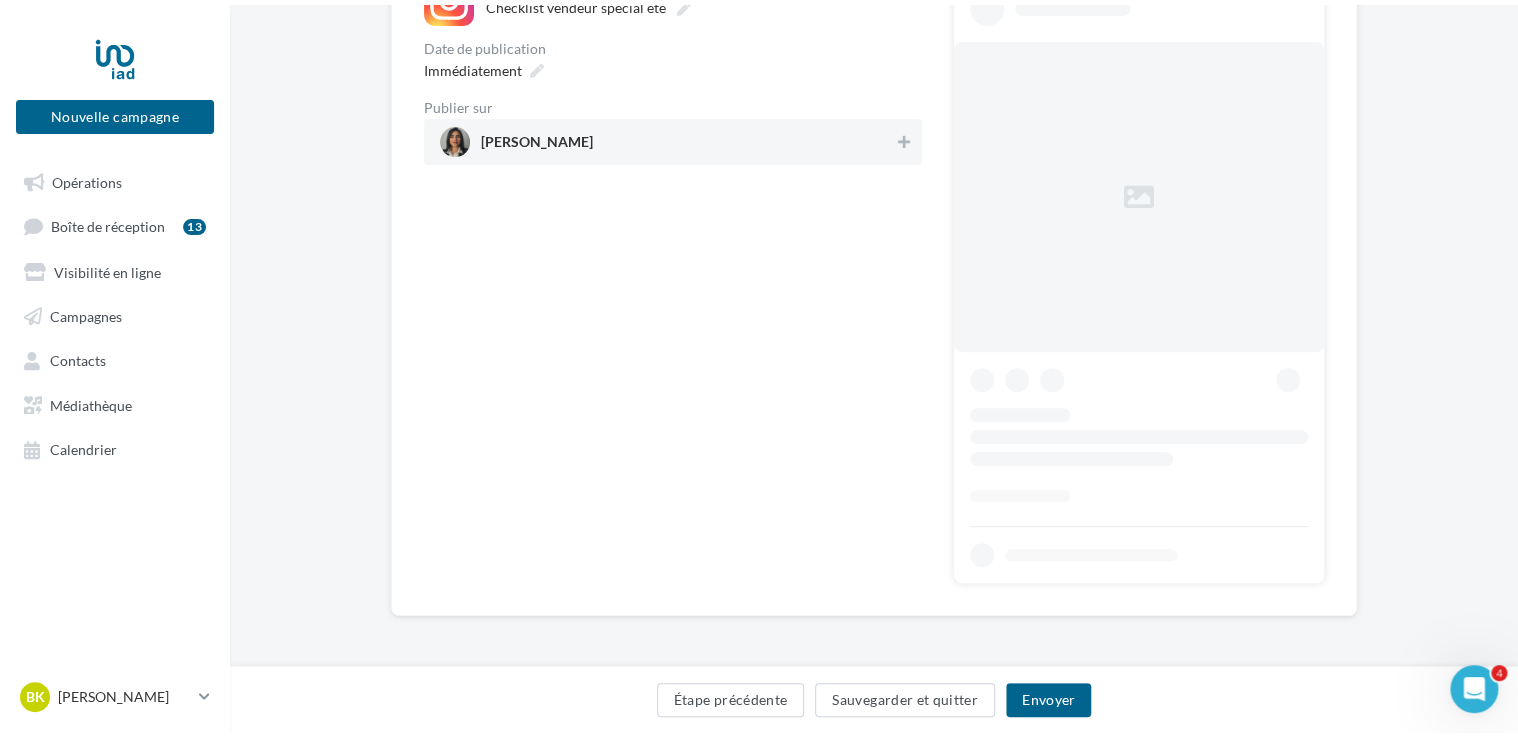 scroll, scrollTop: 0, scrollLeft: 0, axis: both 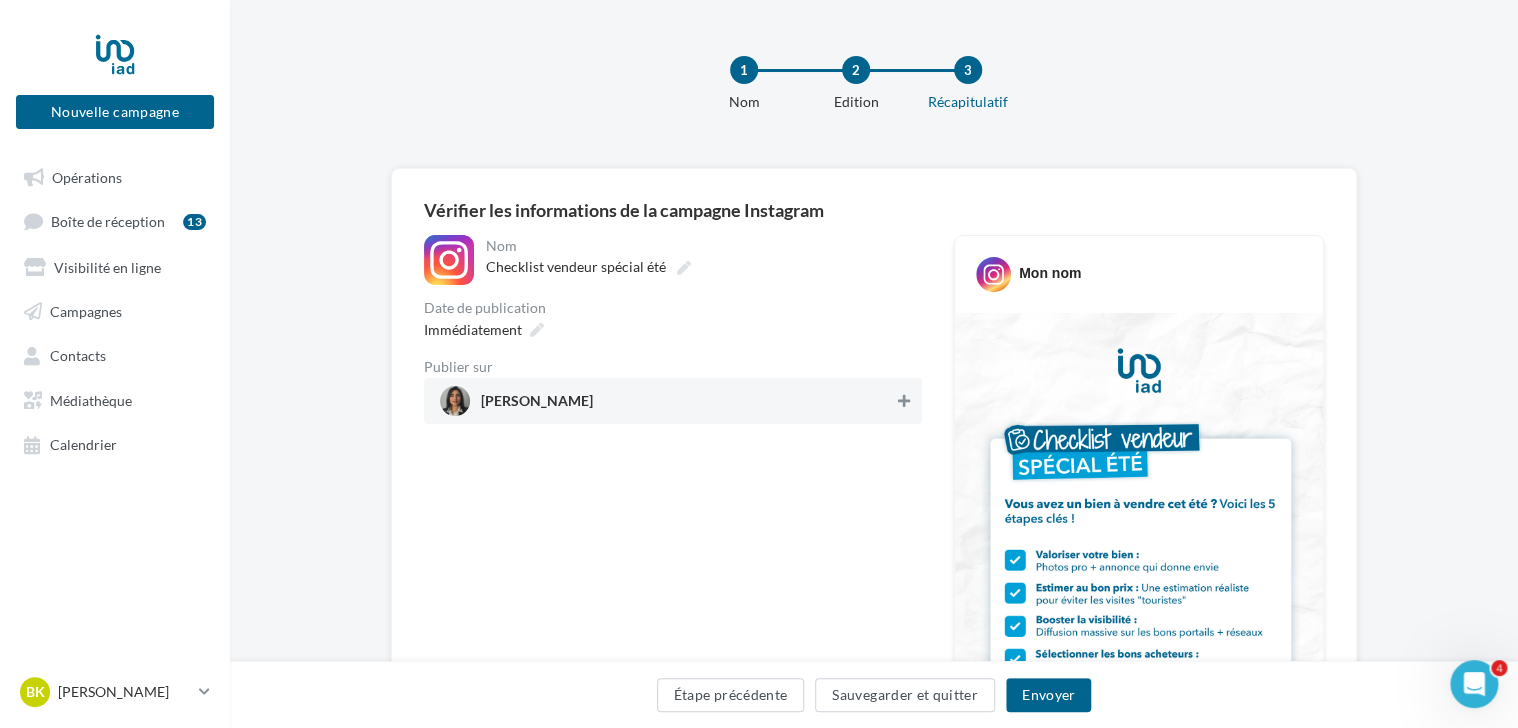 drag, startPoint x: 904, startPoint y: 401, endPoint x: 812, endPoint y: 412, distance: 92.65527 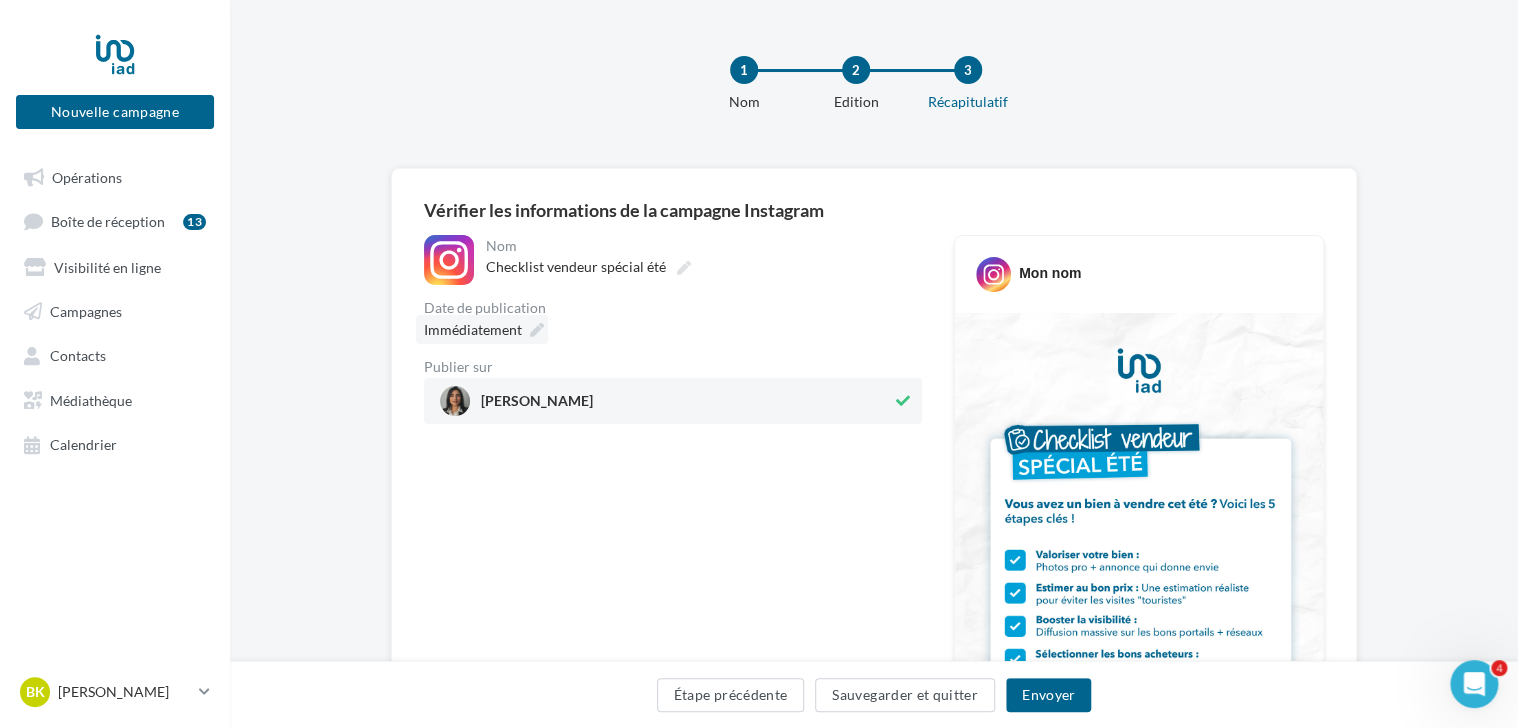 click at bounding box center (537, 330) 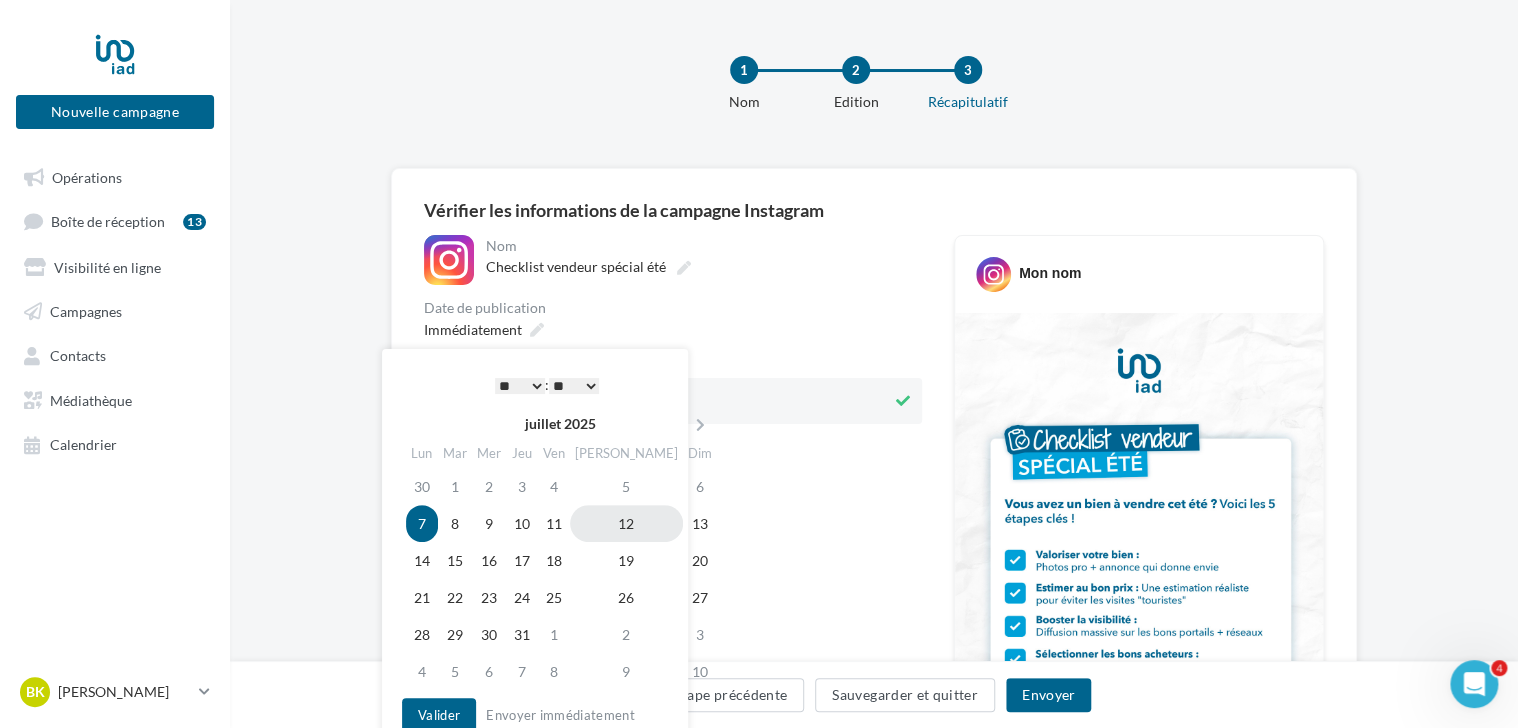 click on "12" at bounding box center [626, 523] 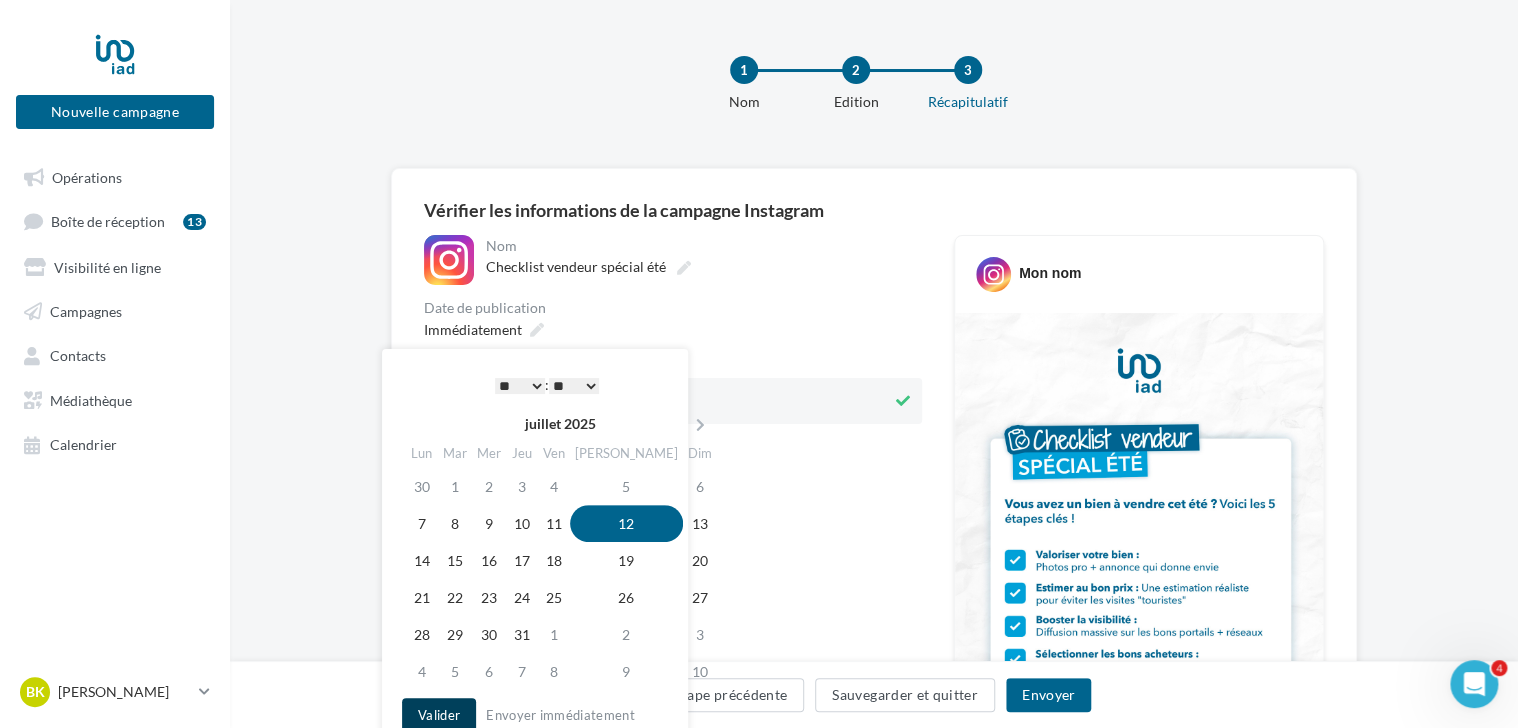 click on "Valider" at bounding box center (439, 715) 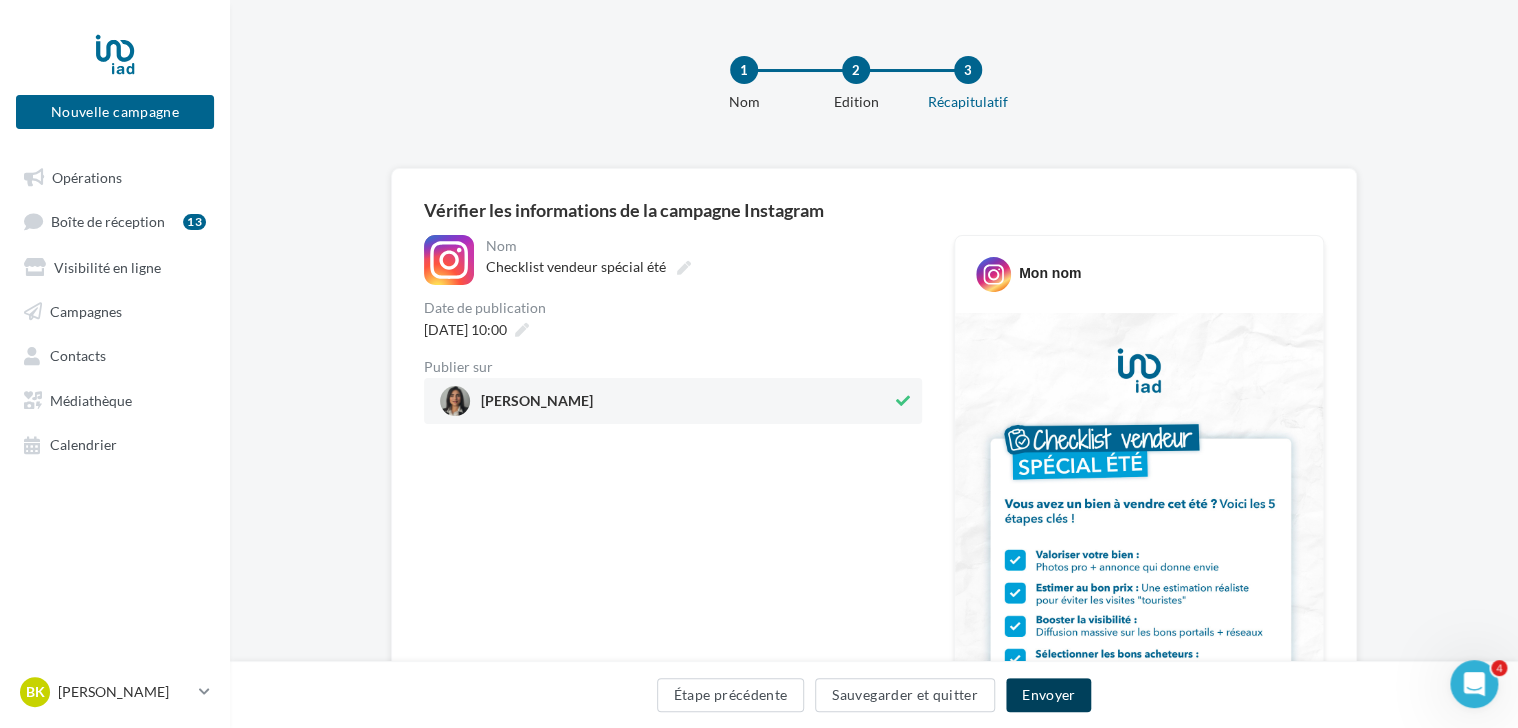 click on "Envoyer" at bounding box center [1048, 695] 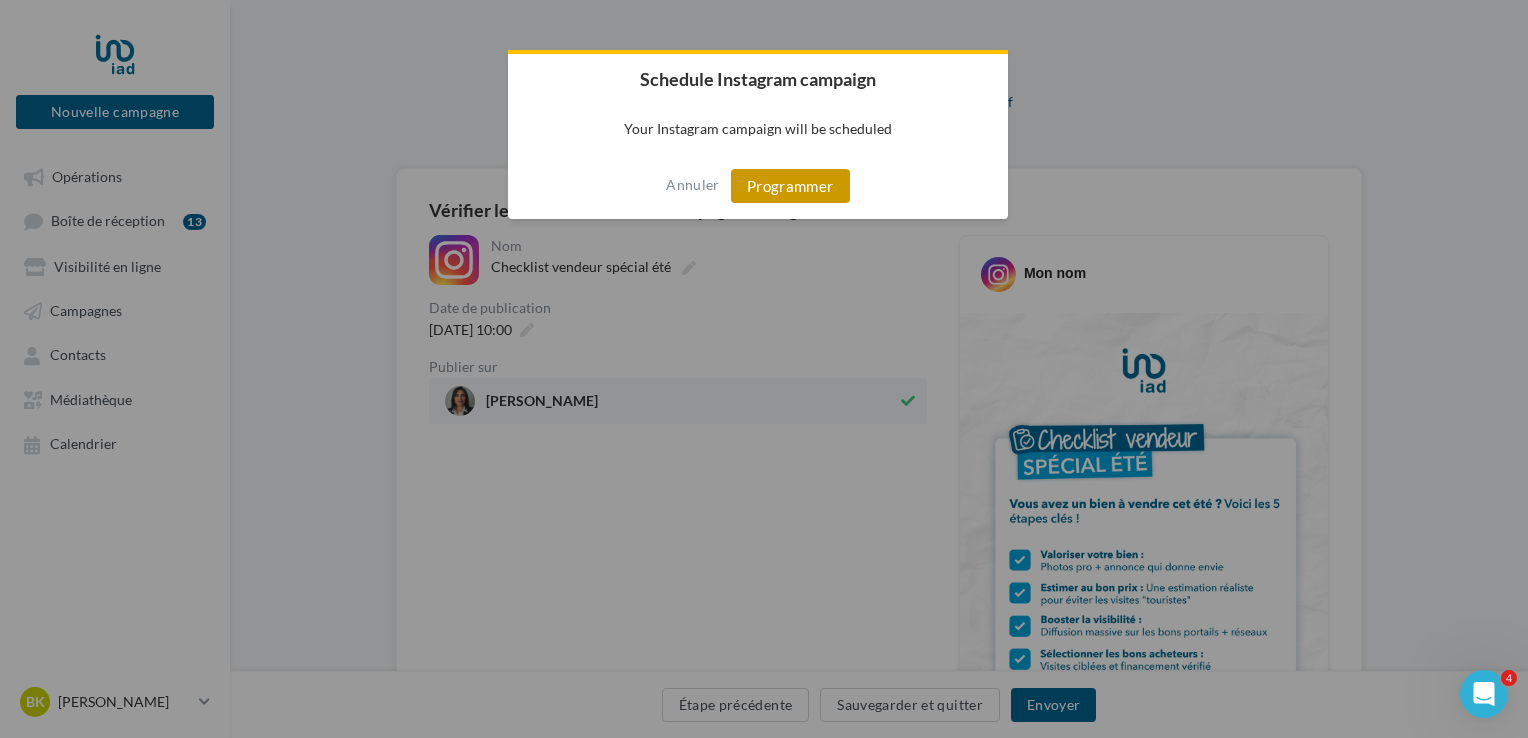click on "Programmer" at bounding box center (790, 186) 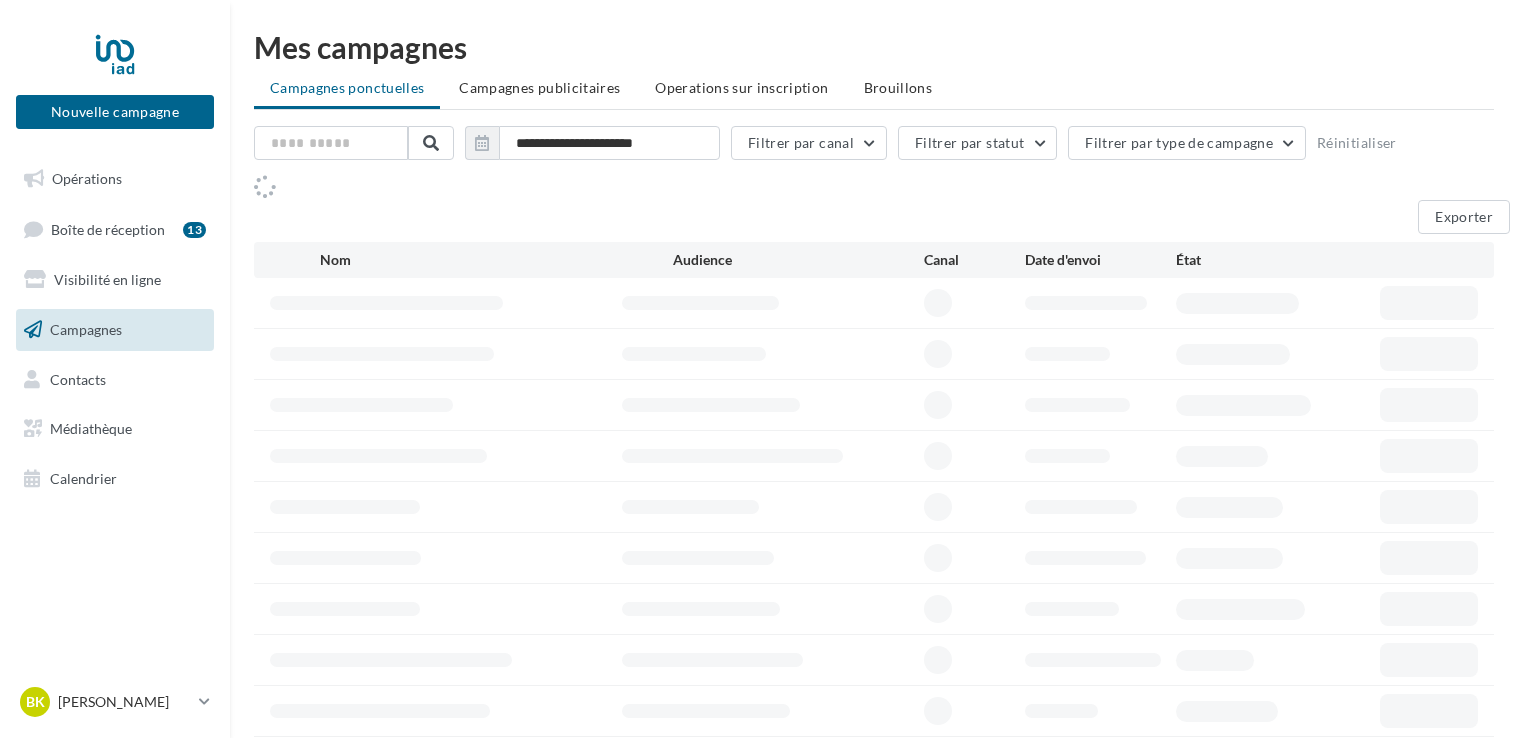 scroll, scrollTop: 0, scrollLeft: 0, axis: both 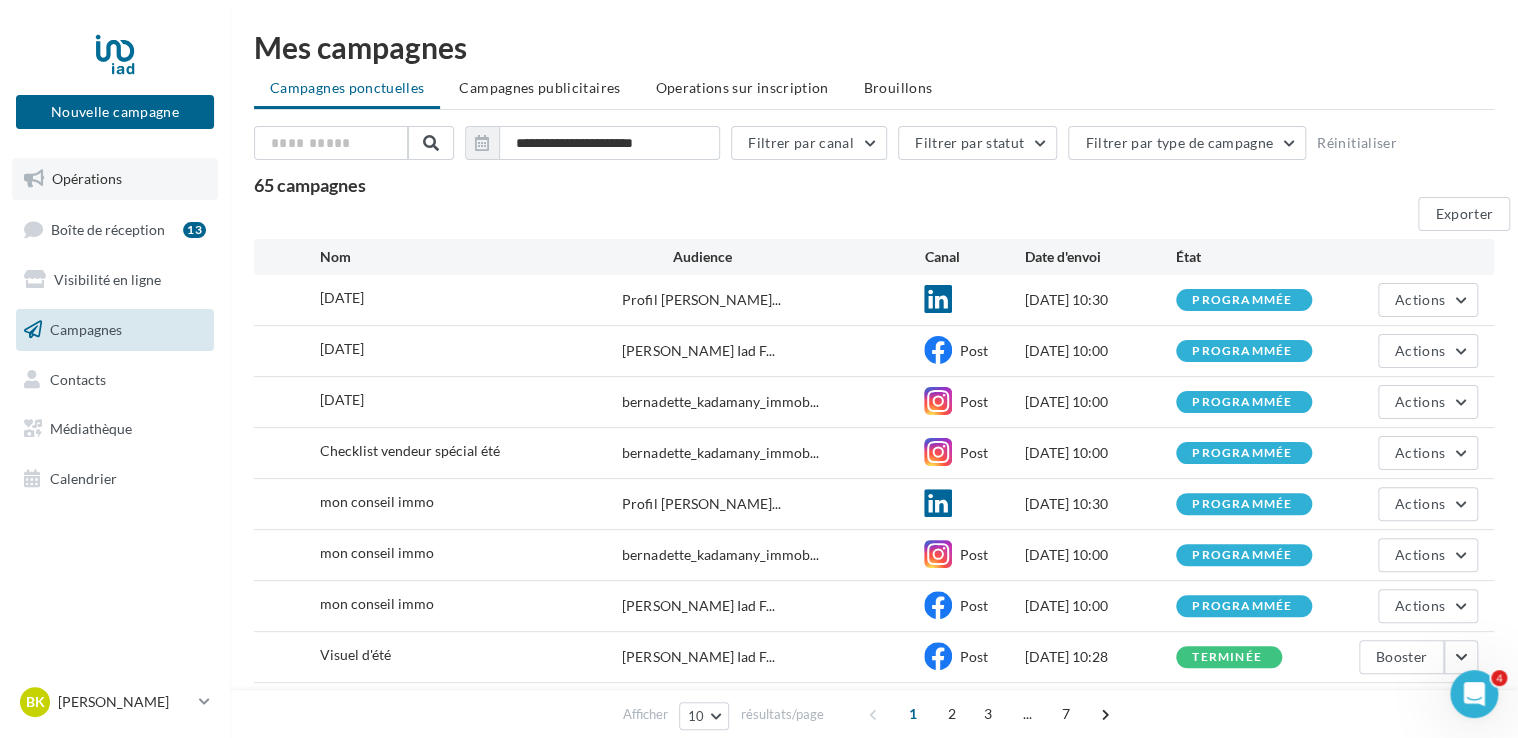 click on "Opérations" at bounding box center [87, 178] 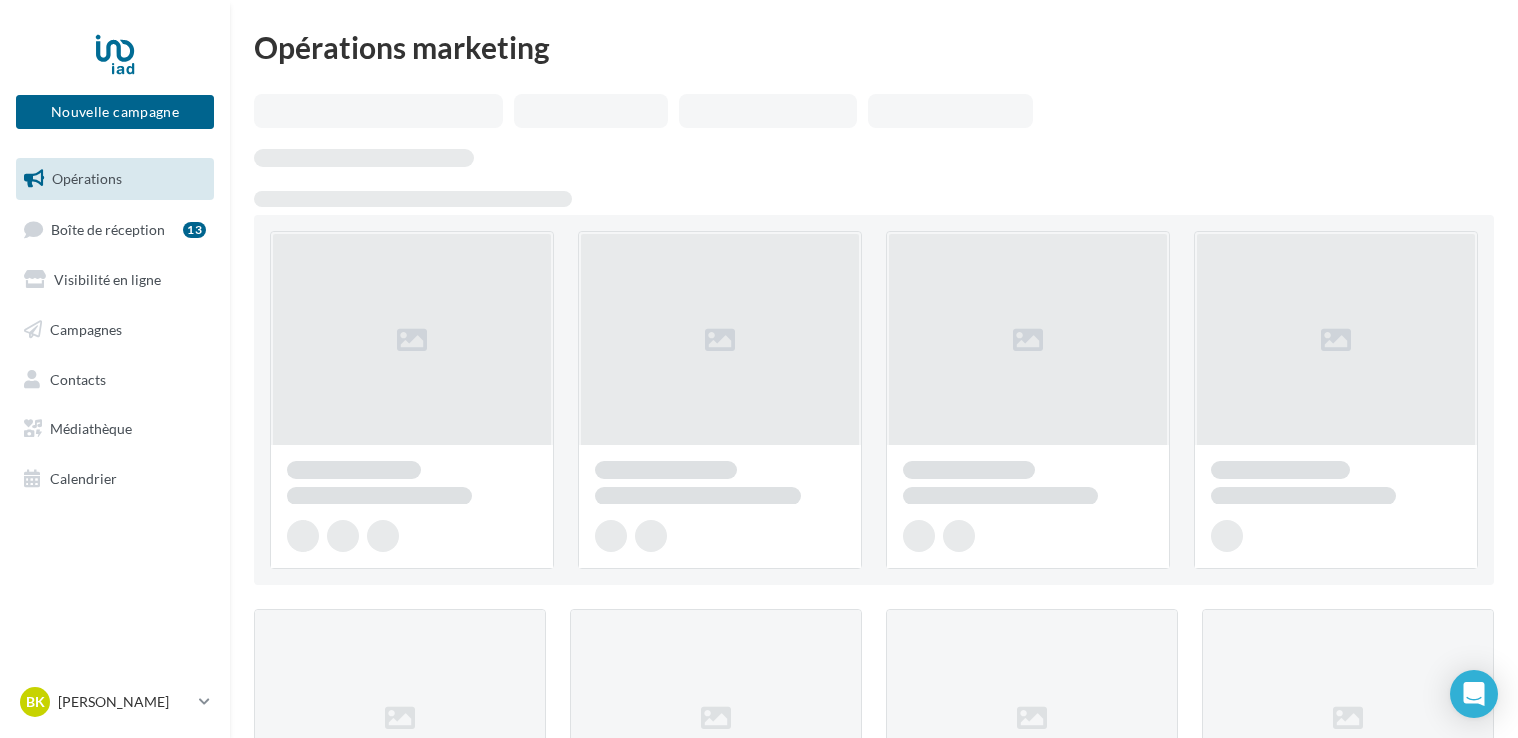 scroll, scrollTop: 0, scrollLeft: 0, axis: both 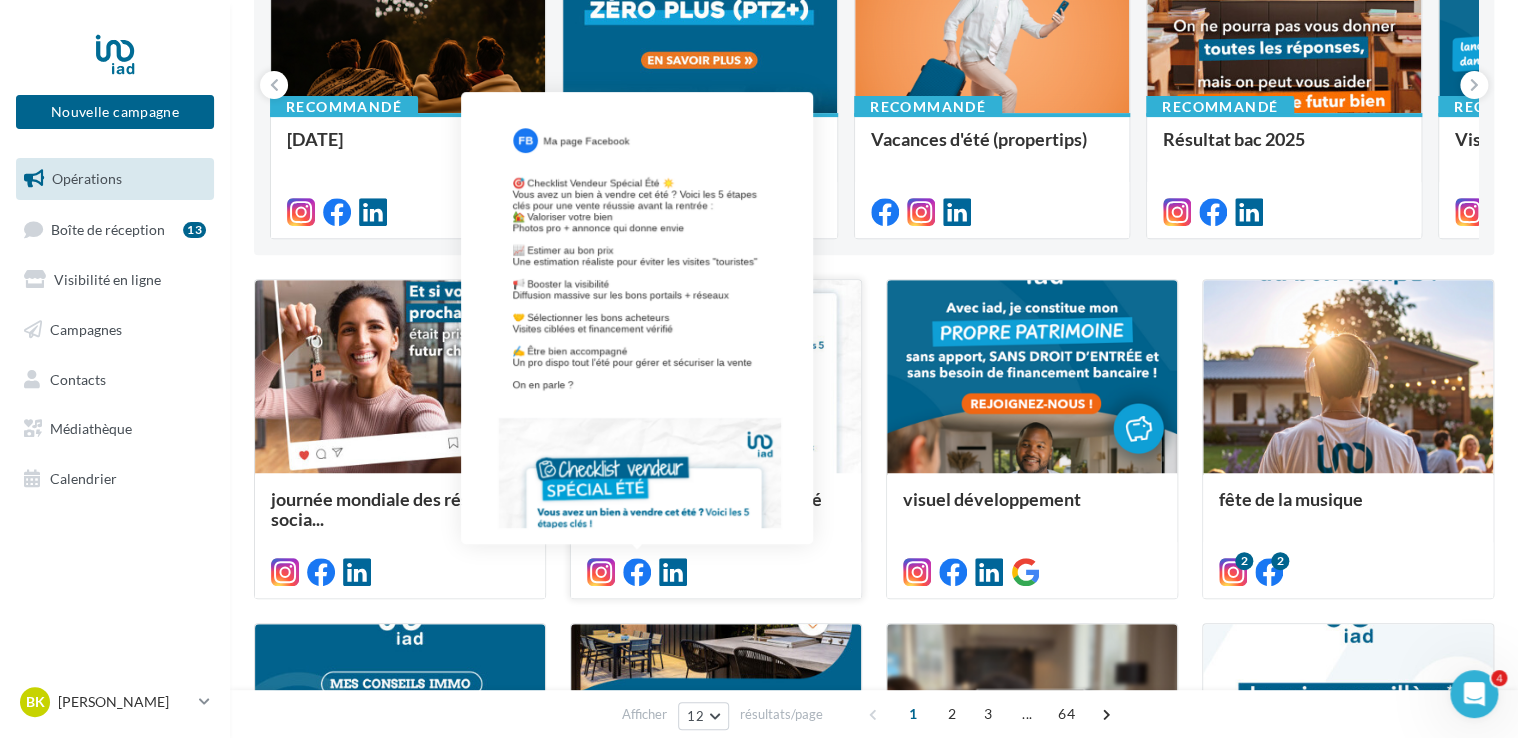click at bounding box center [637, 572] 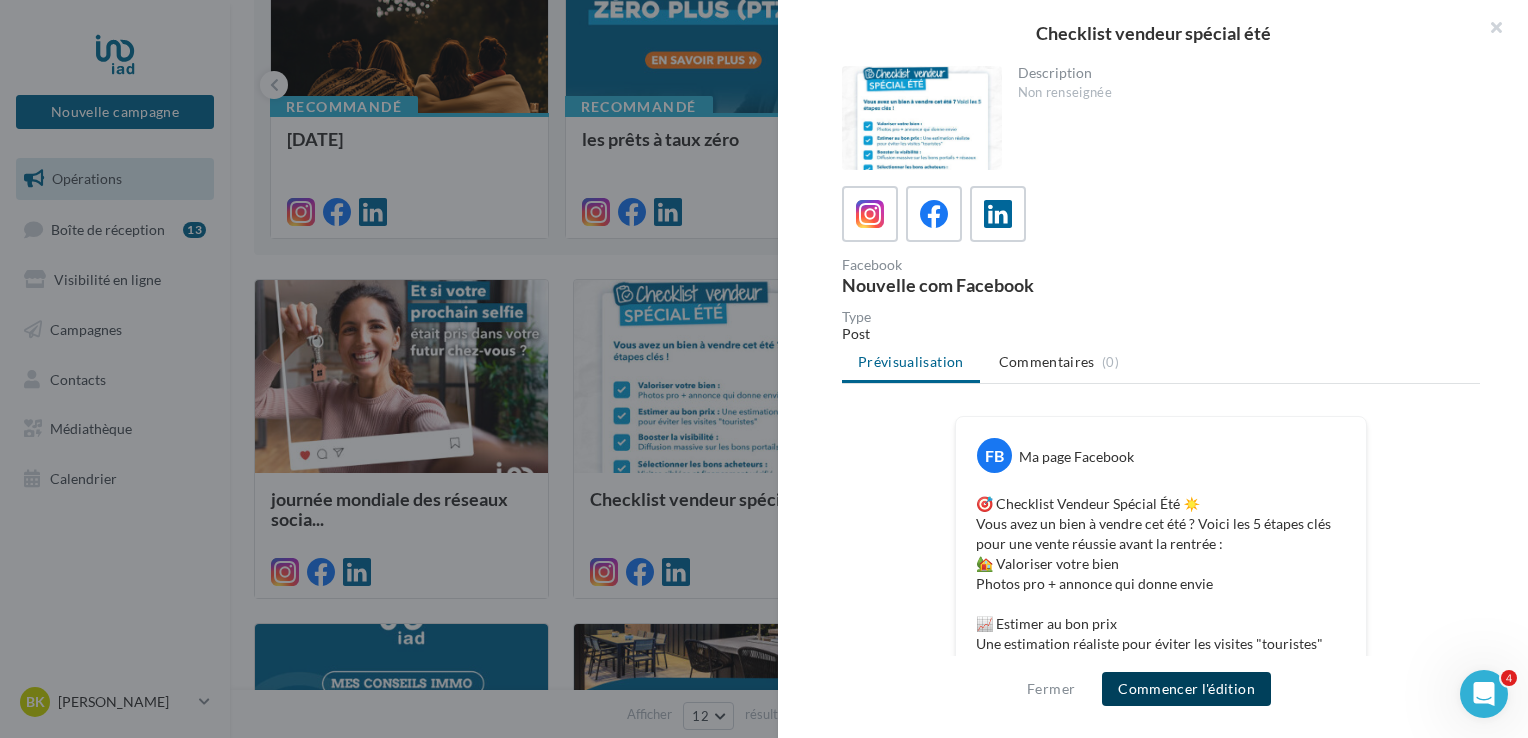 click on "Commencer l'édition" at bounding box center (1186, 689) 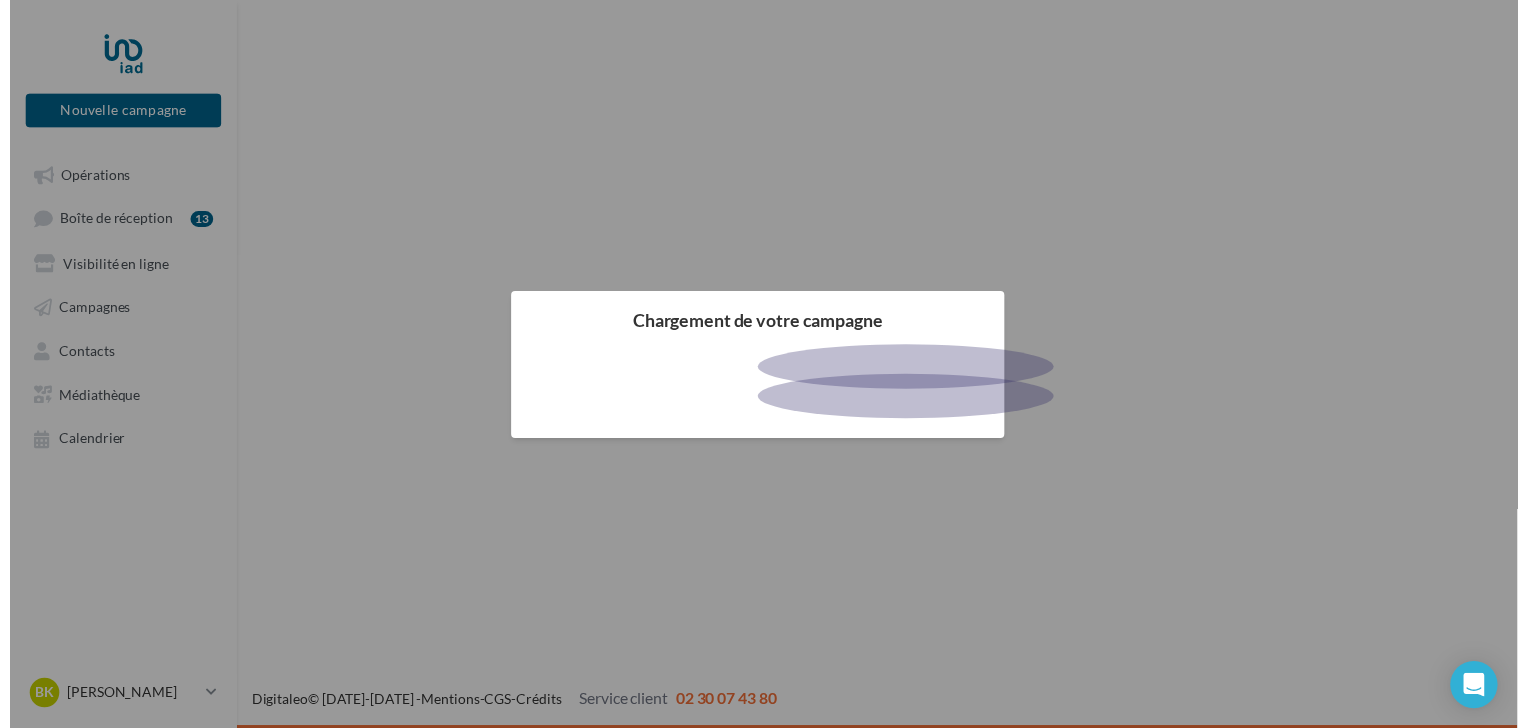 scroll, scrollTop: 0, scrollLeft: 0, axis: both 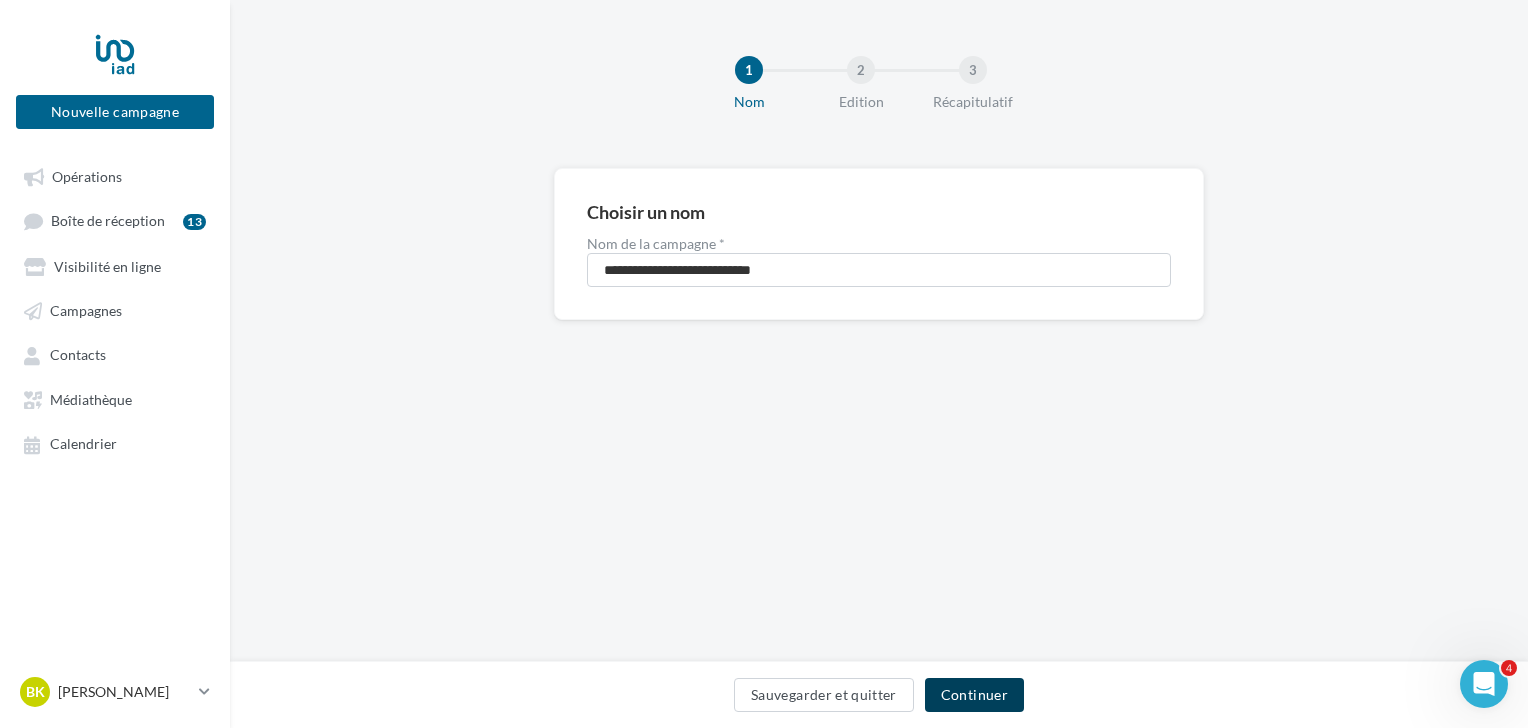 click on "Continuer" at bounding box center (974, 695) 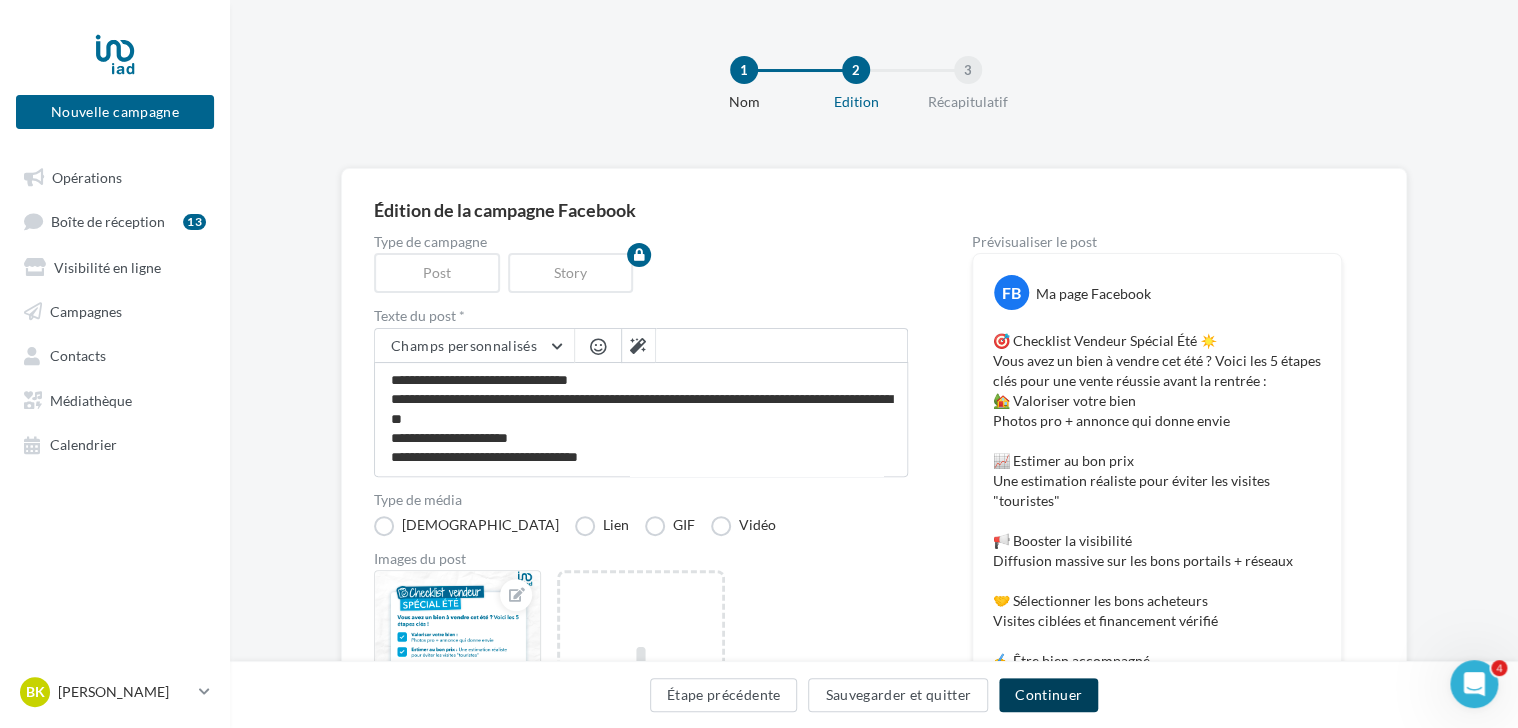 click on "Continuer" at bounding box center [1048, 695] 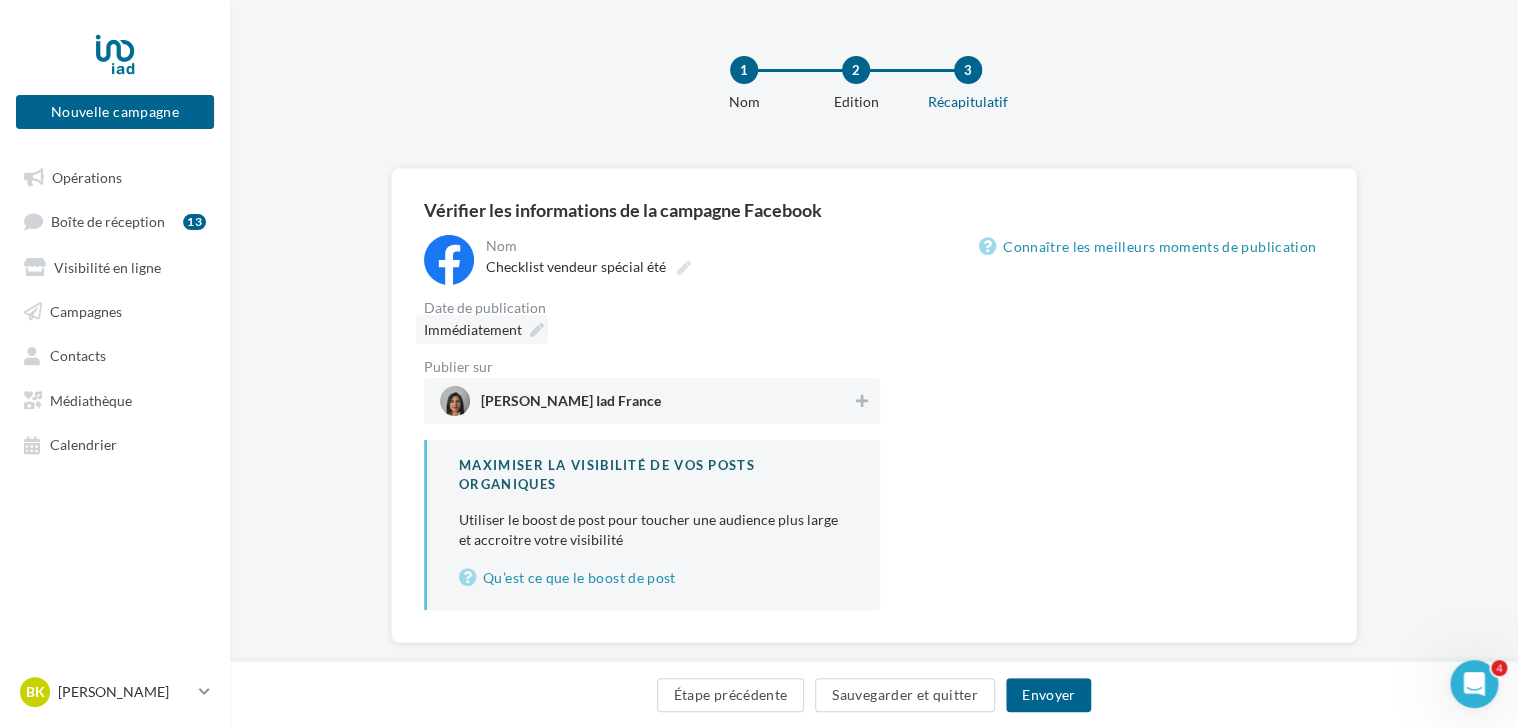 click at bounding box center (537, 330) 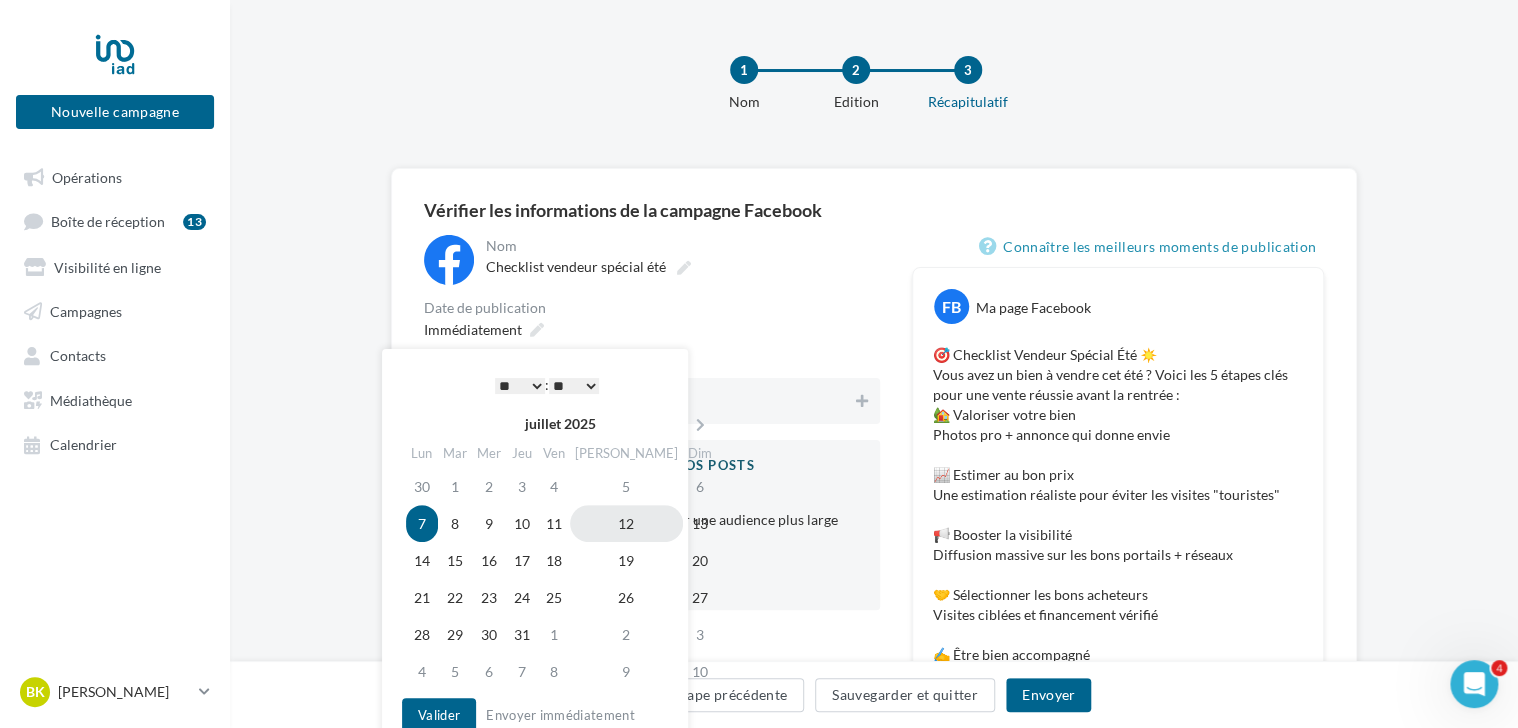 click on "12" at bounding box center (626, 523) 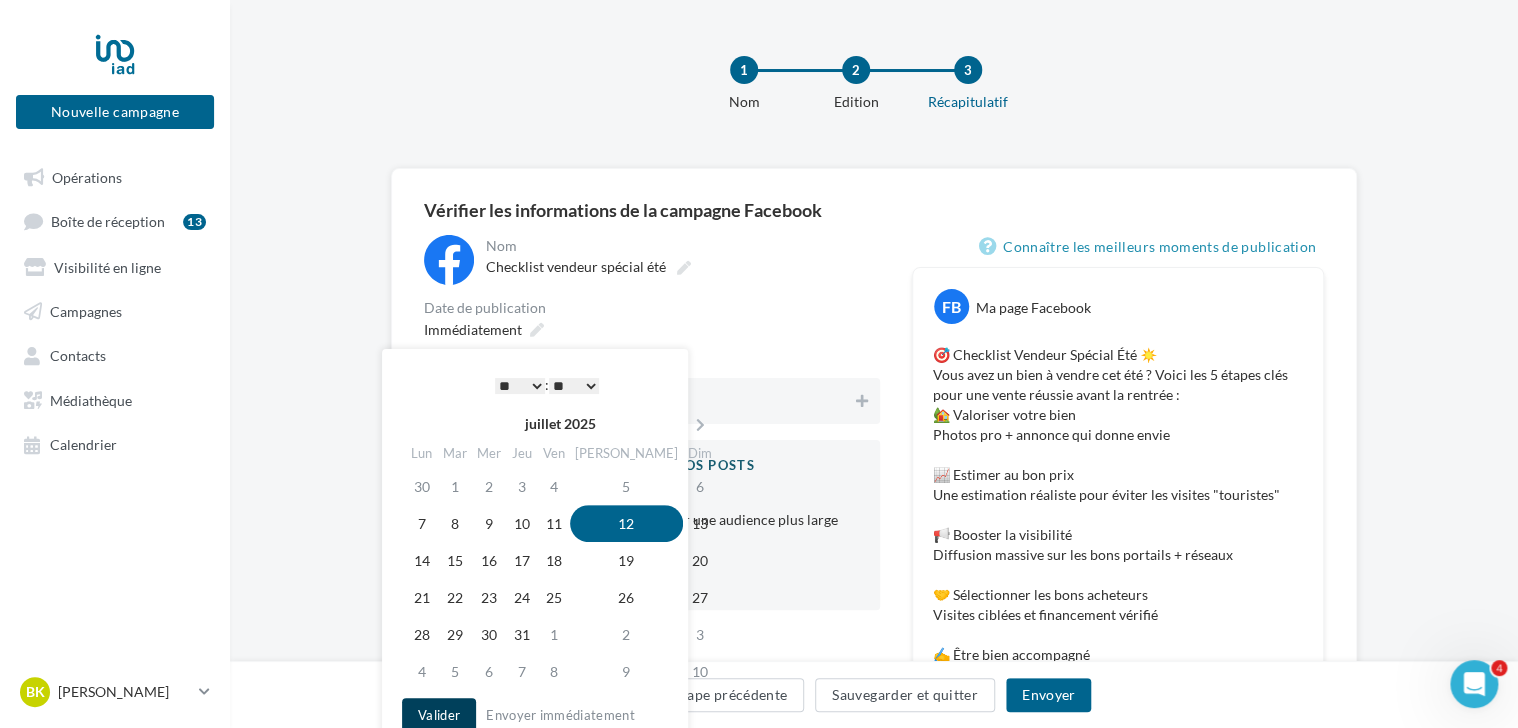 click on "Valider" at bounding box center [439, 715] 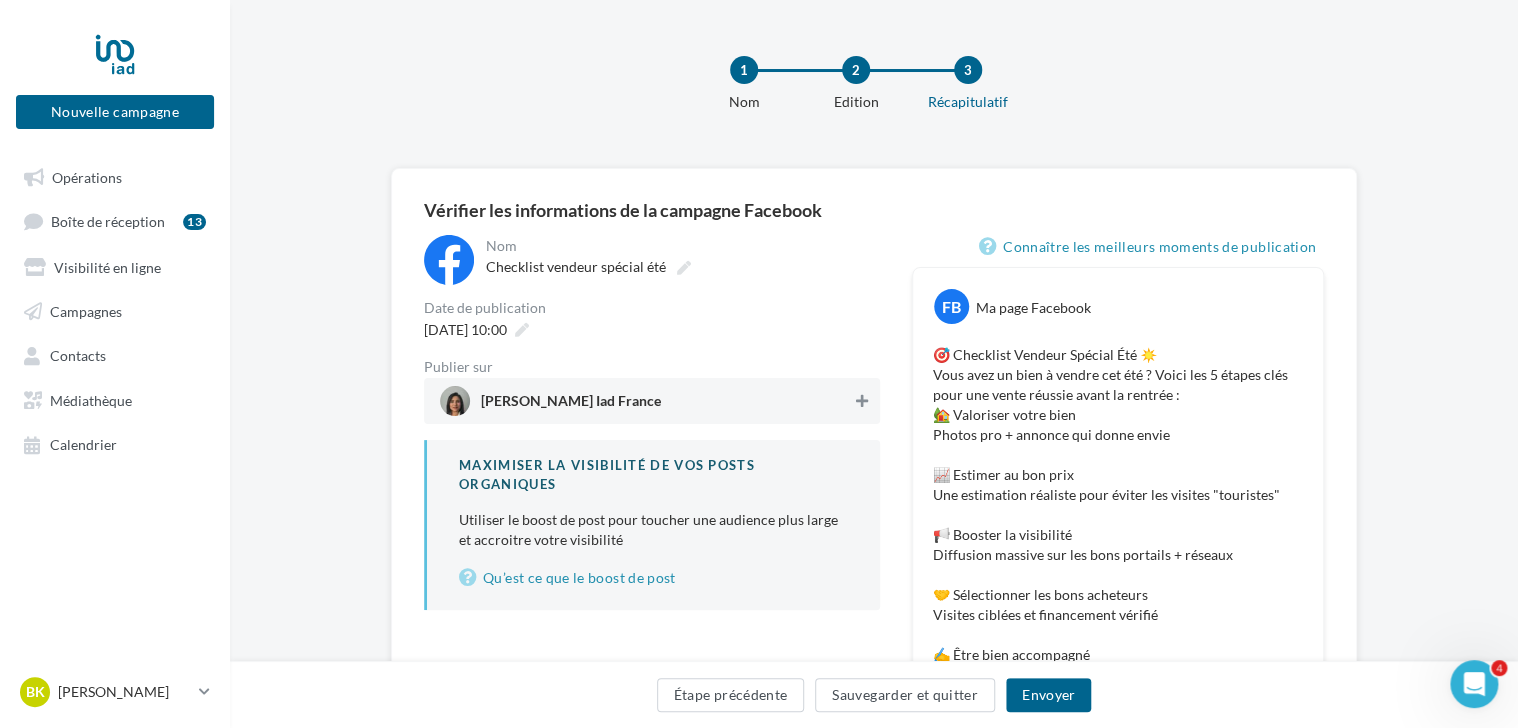 click at bounding box center [862, 401] 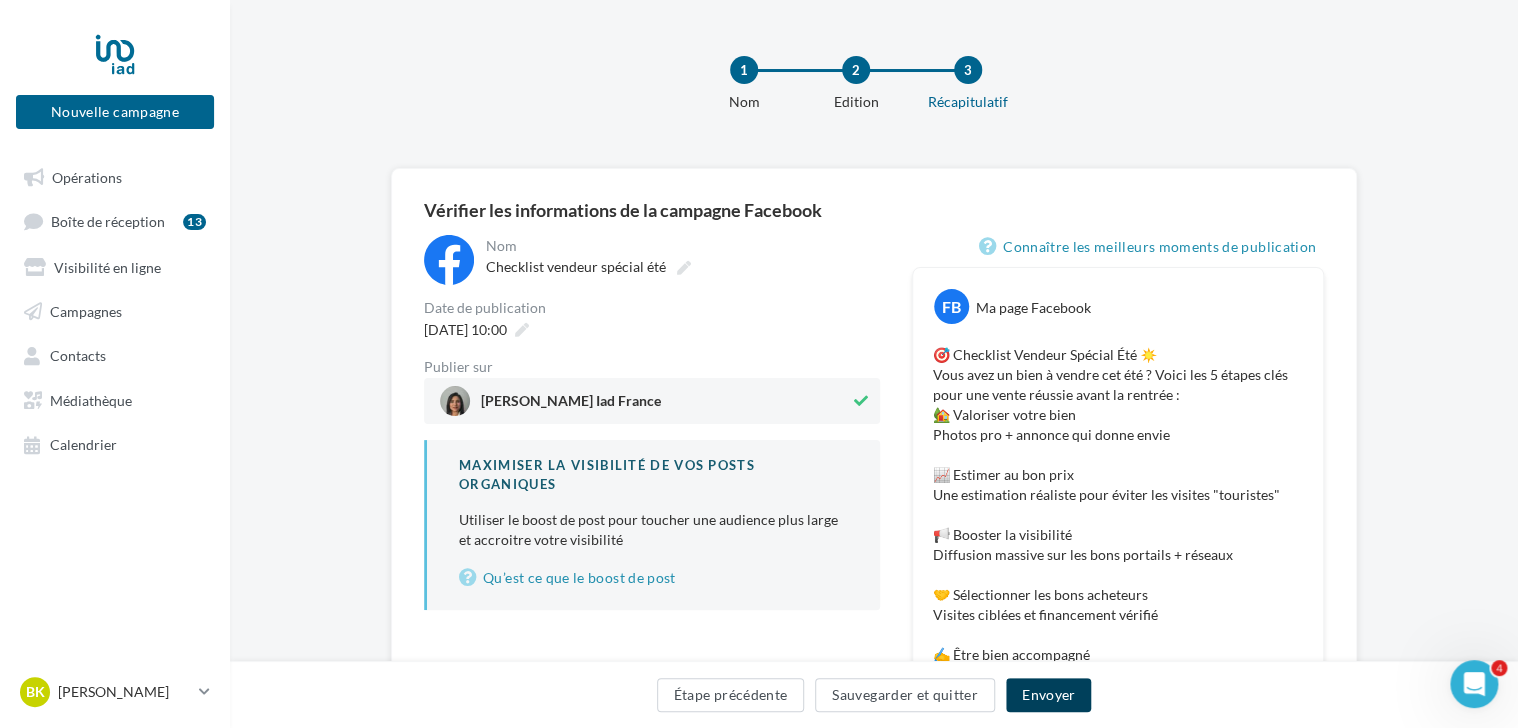 click on "Envoyer" at bounding box center (1048, 695) 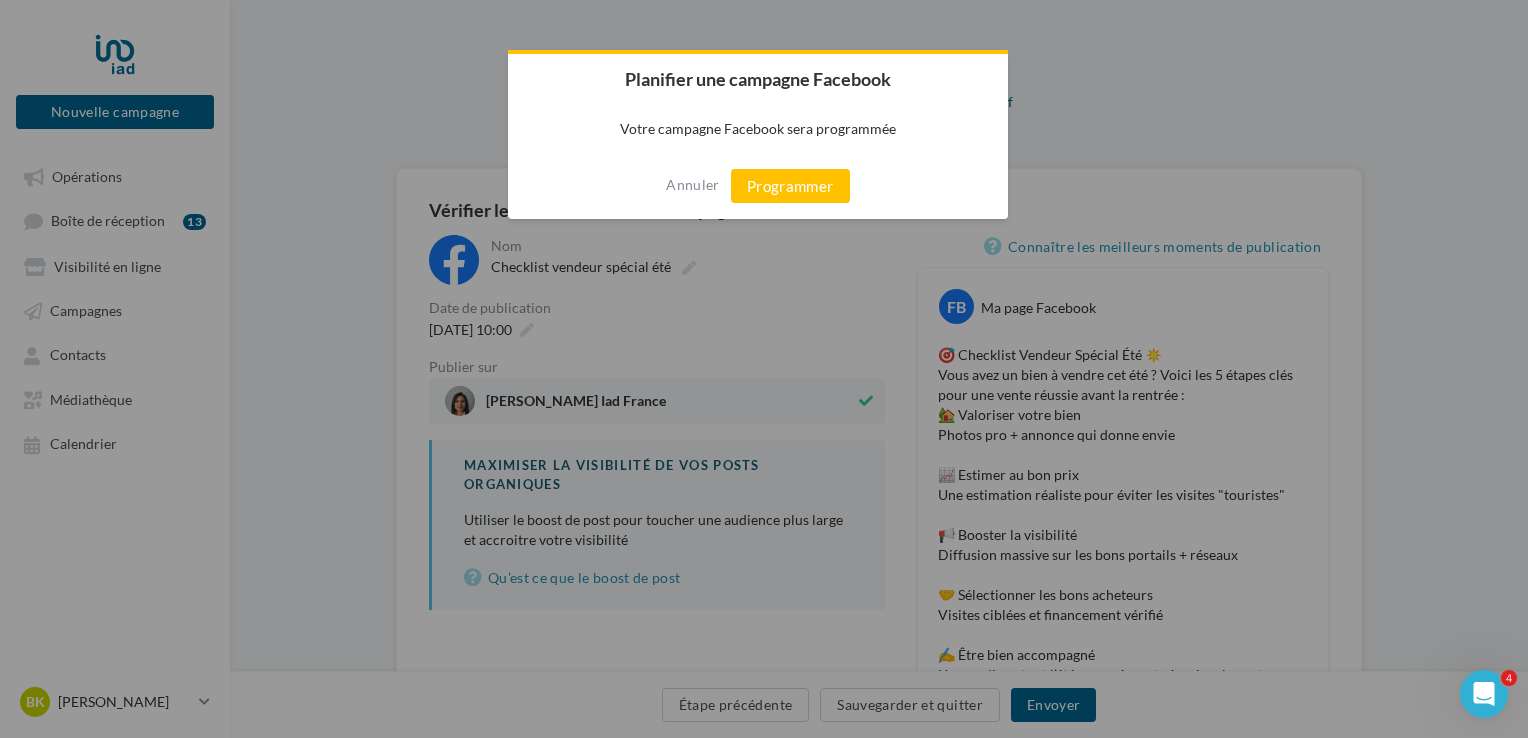 drag, startPoint x: 812, startPoint y: 178, endPoint x: 792, endPoint y: 186, distance: 21.540659 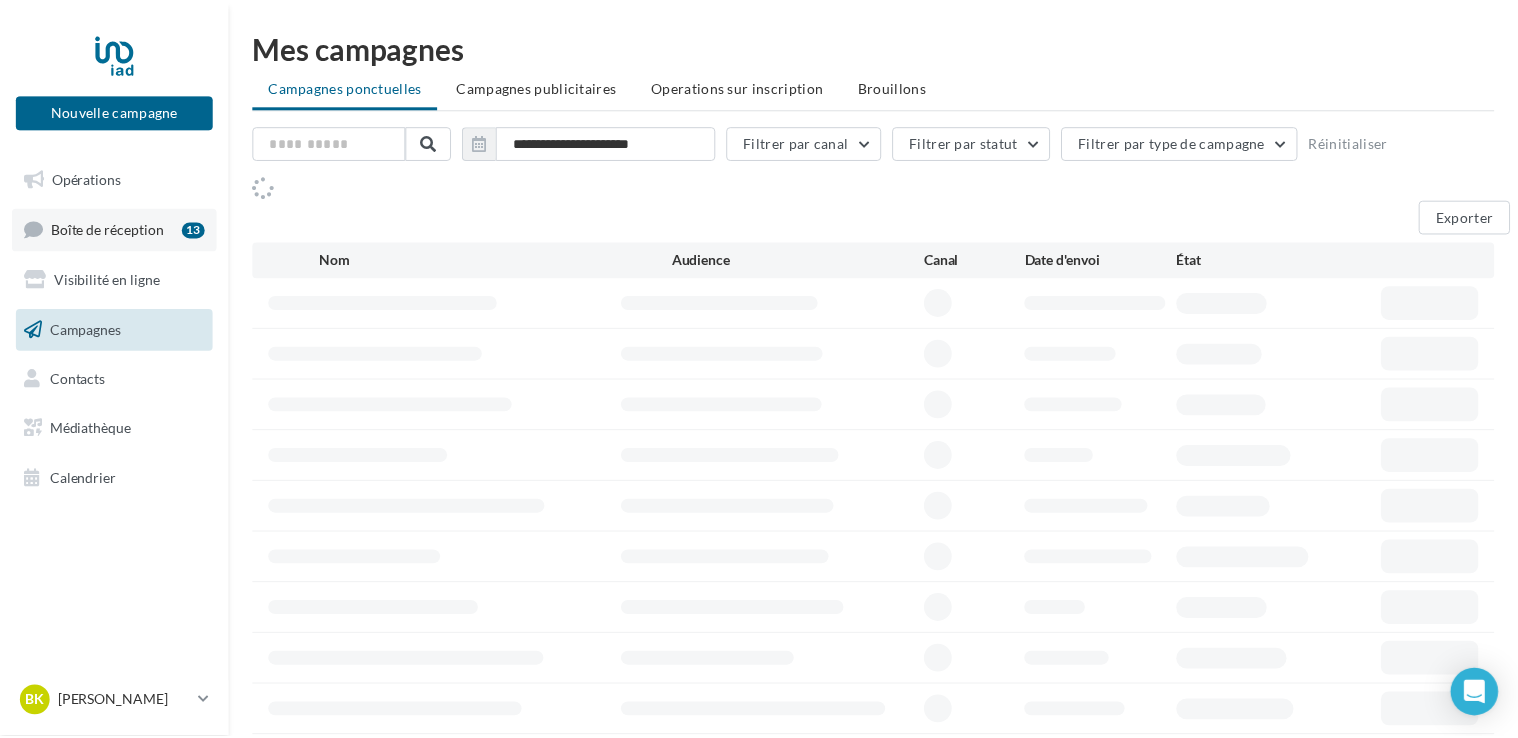 scroll, scrollTop: 0, scrollLeft: 0, axis: both 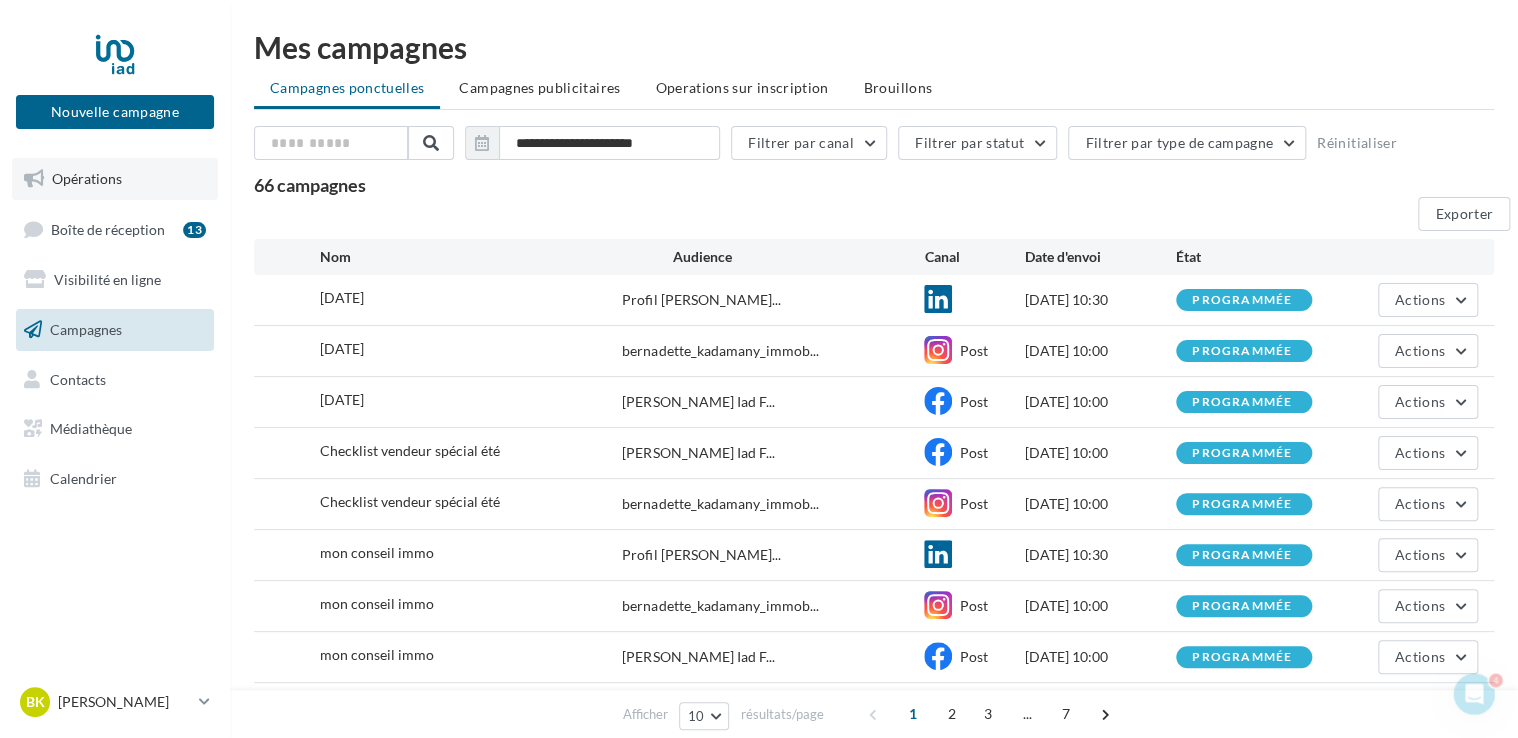 click on "Opérations" at bounding box center (87, 178) 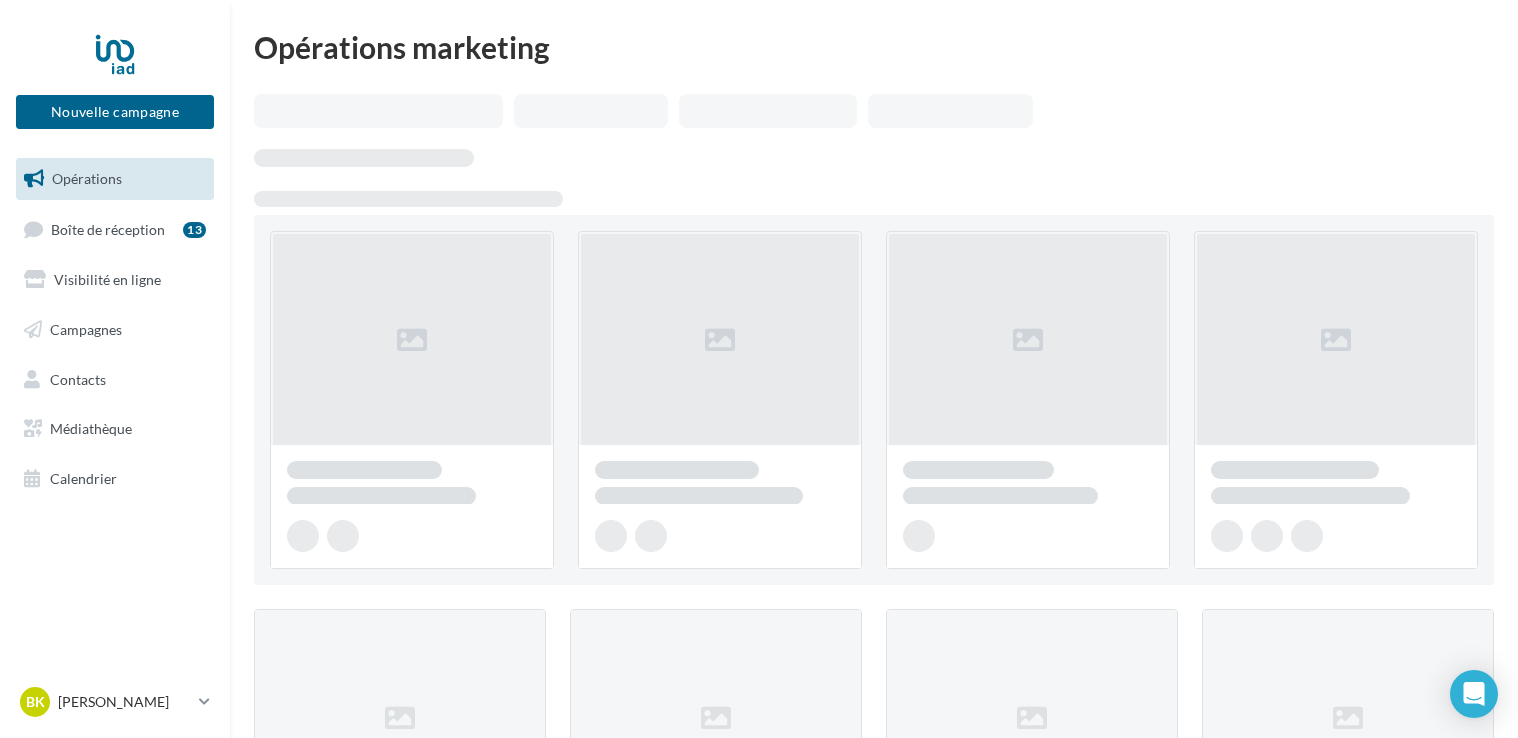 scroll, scrollTop: 0, scrollLeft: 0, axis: both 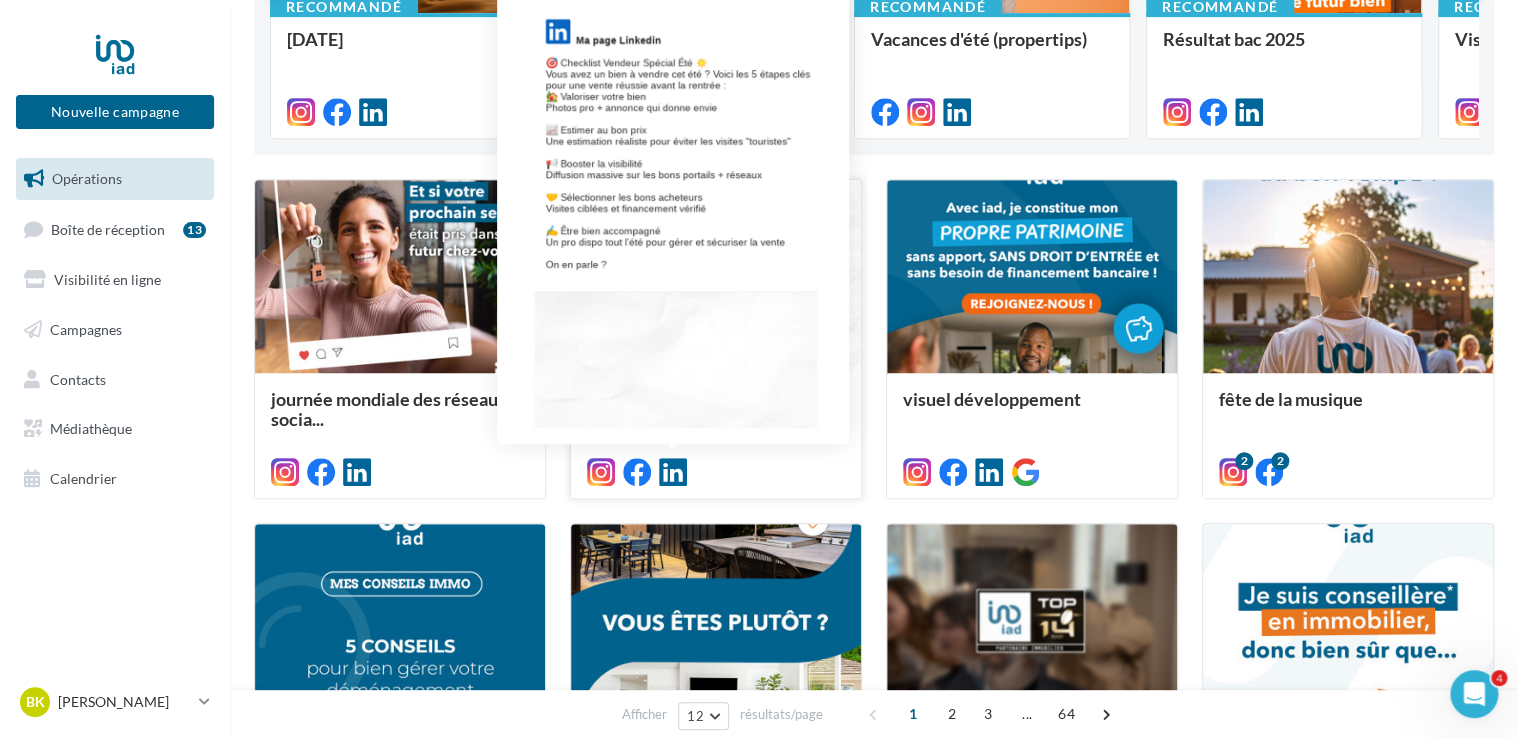 click at bounding box center [673, 472] 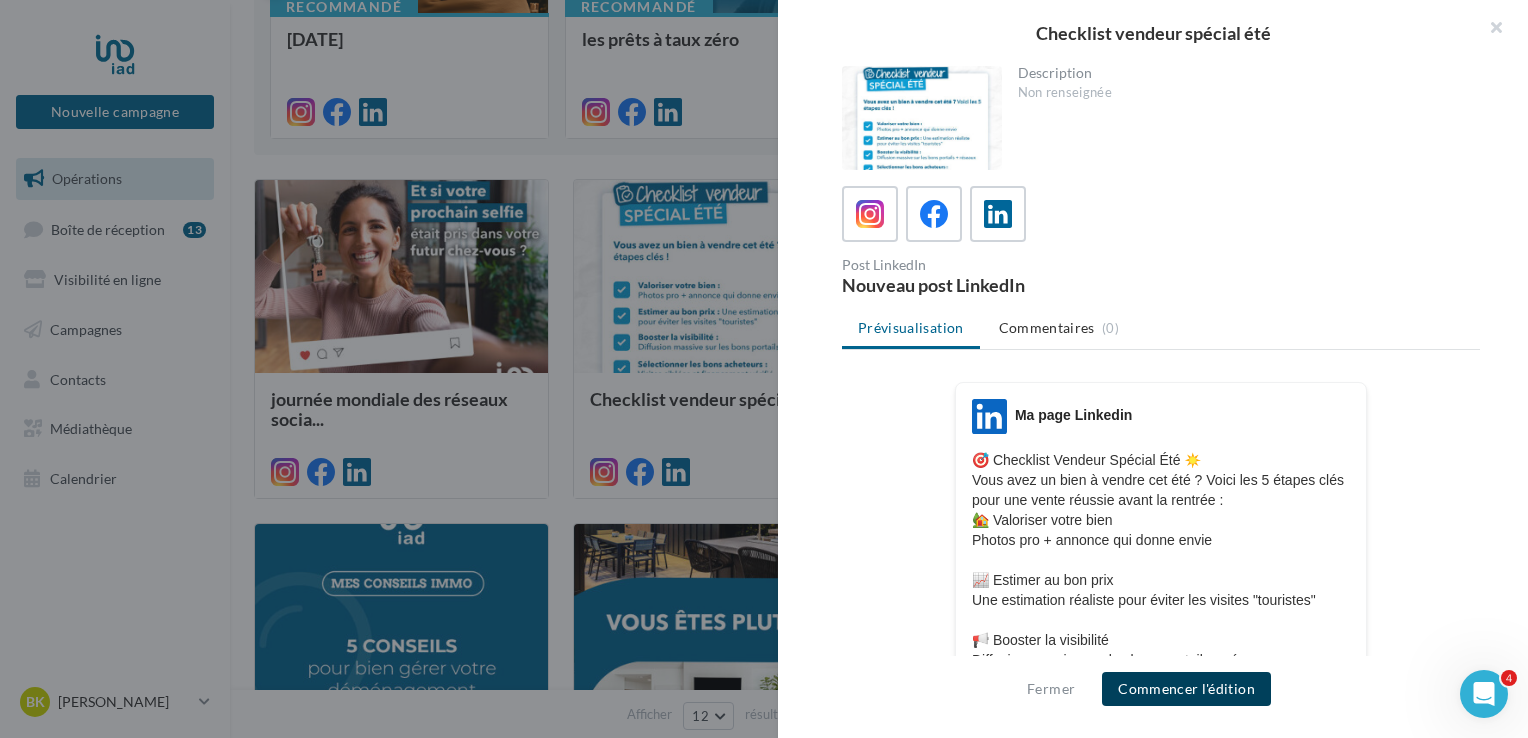 click on "Commencer l'édition" at bounding box center [1186, 689] 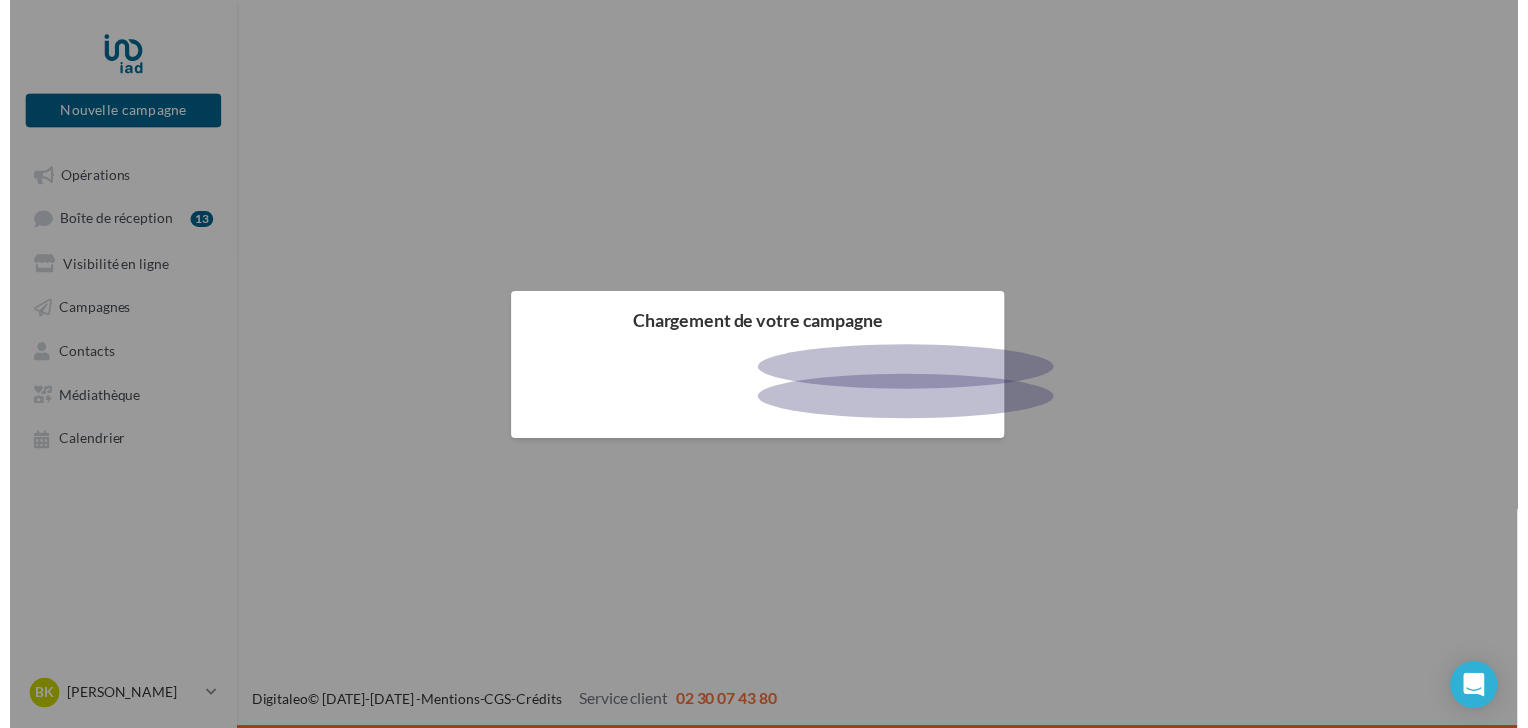 scroll, scrollTop: 0, scrollLeft: 0, axis: both 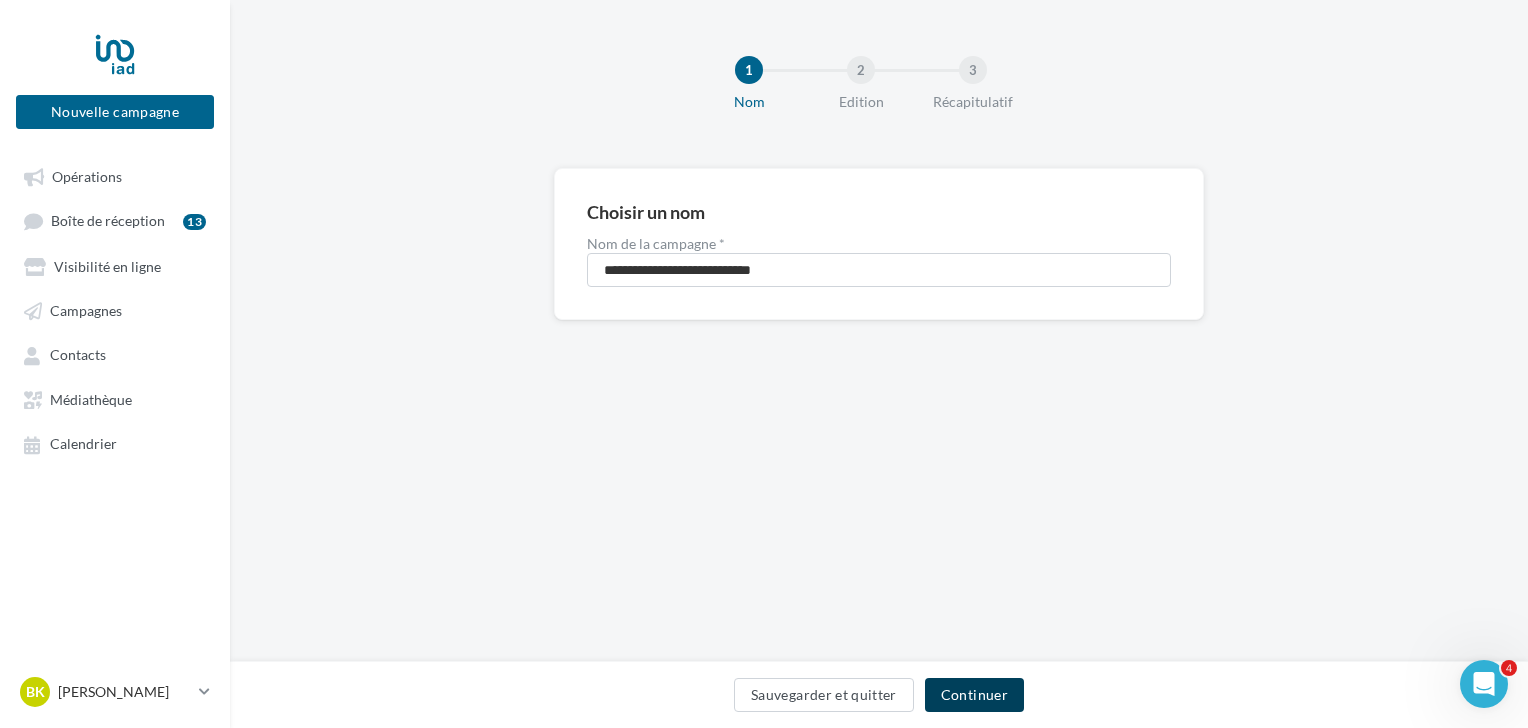 click on "Continuer" at bounding box center [974, 695] 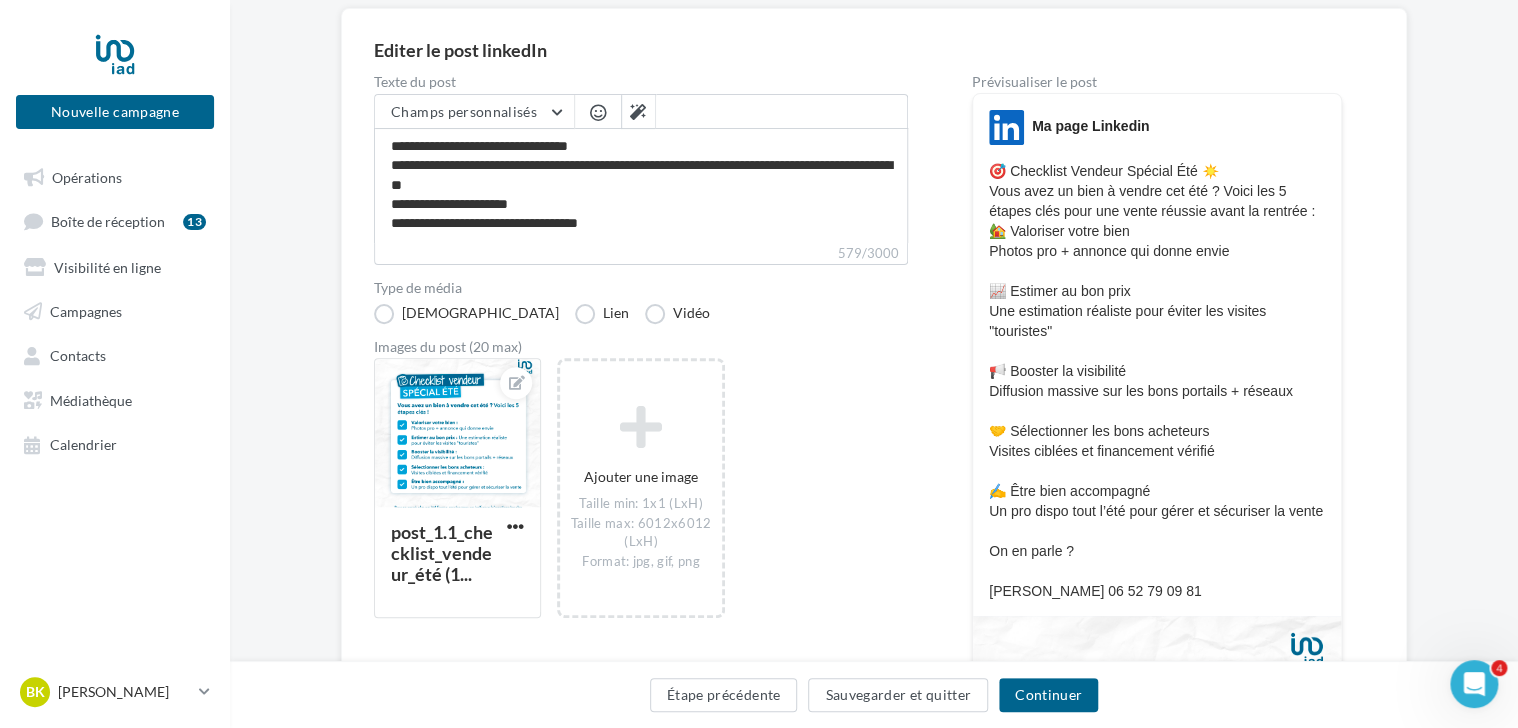 scroll, scrollTop: 0, scrollLeft: 0, axis: both 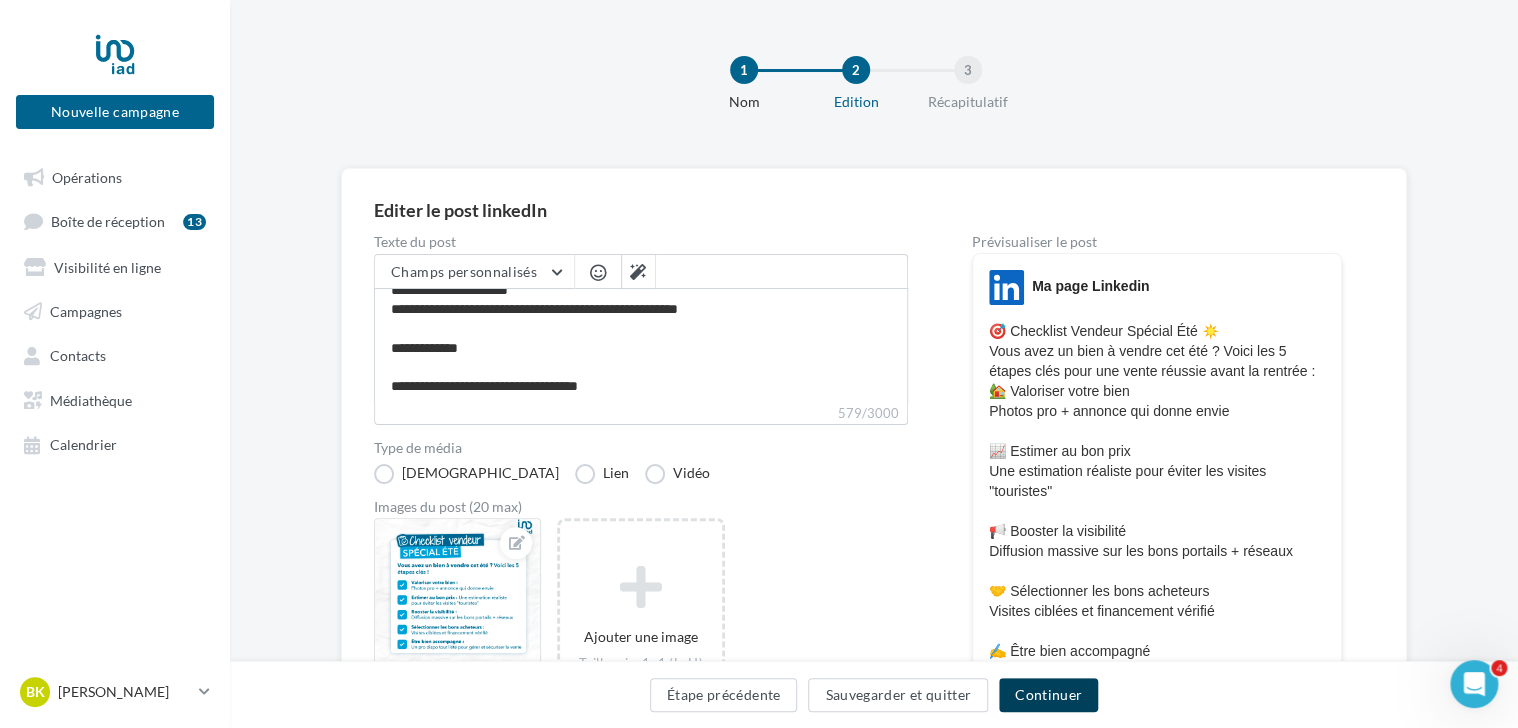 click on "Continuer" at bounding box center [1048, 695] 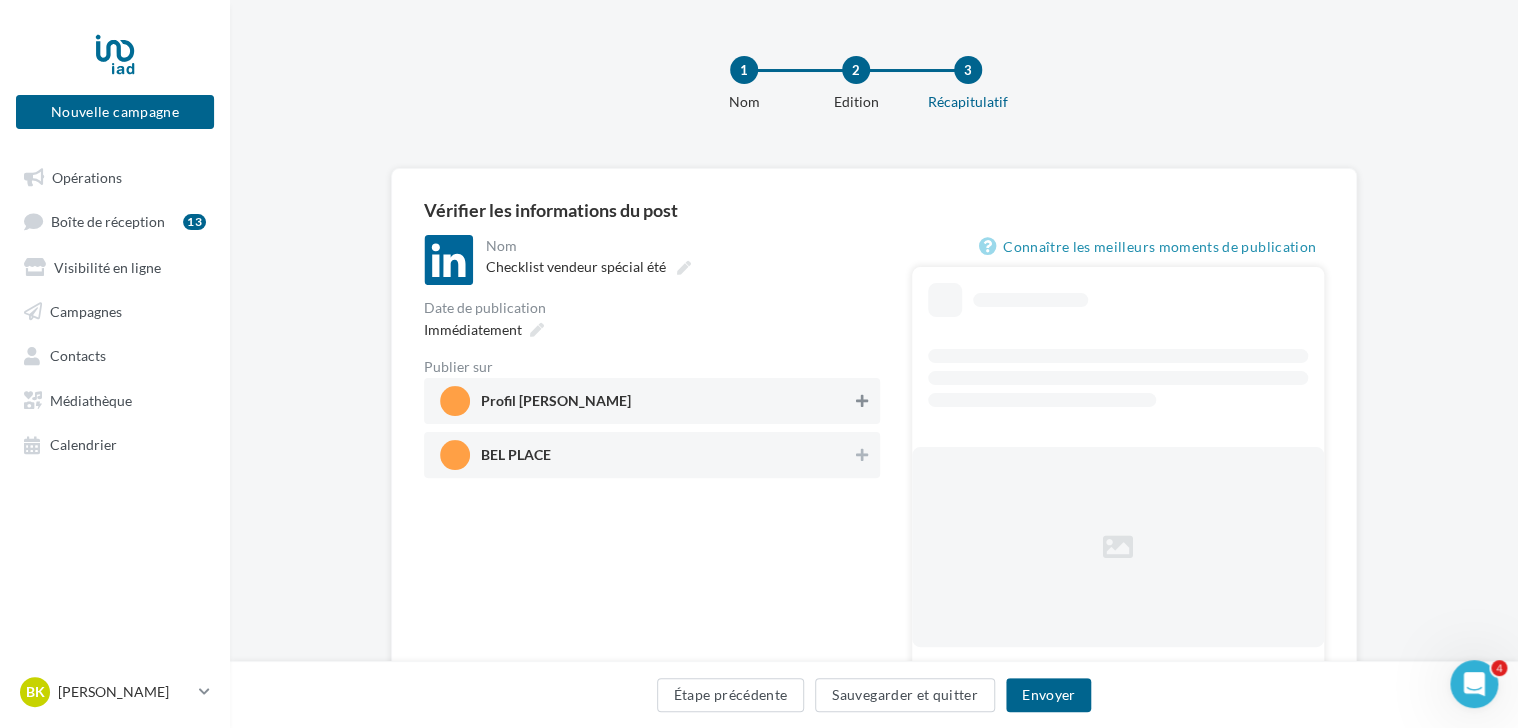 click at bounding box center (862, 401) 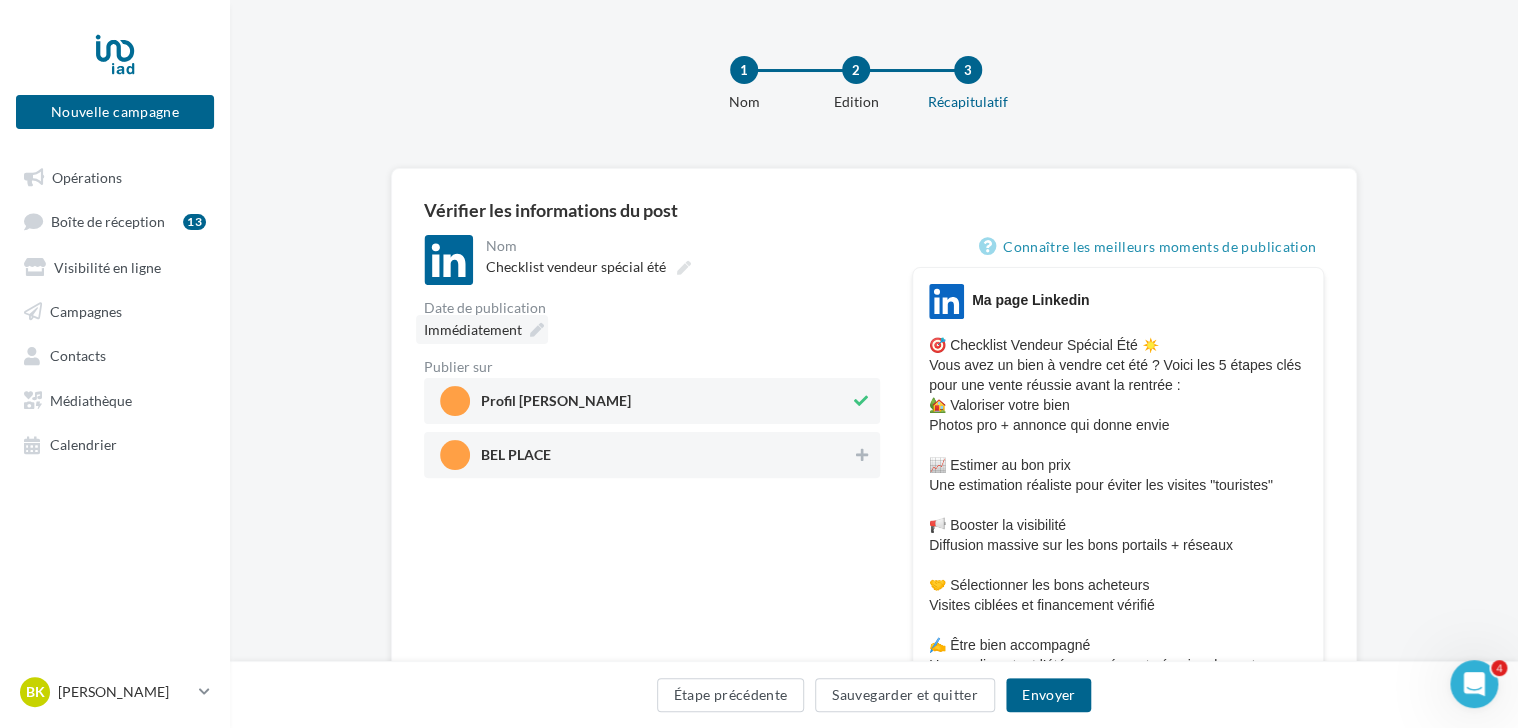 click at bounding box center [537, 330] 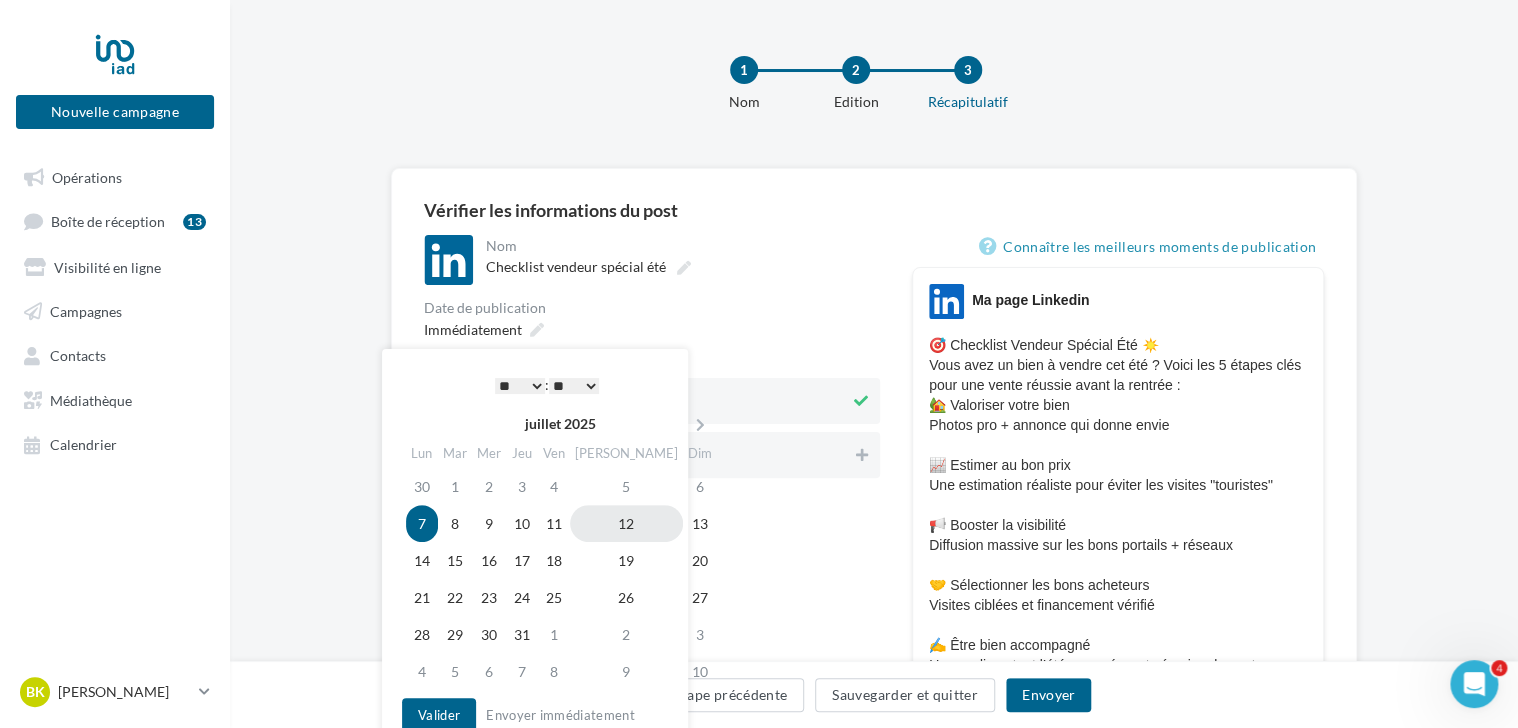 click on "12" at bounding box center (626, 523) 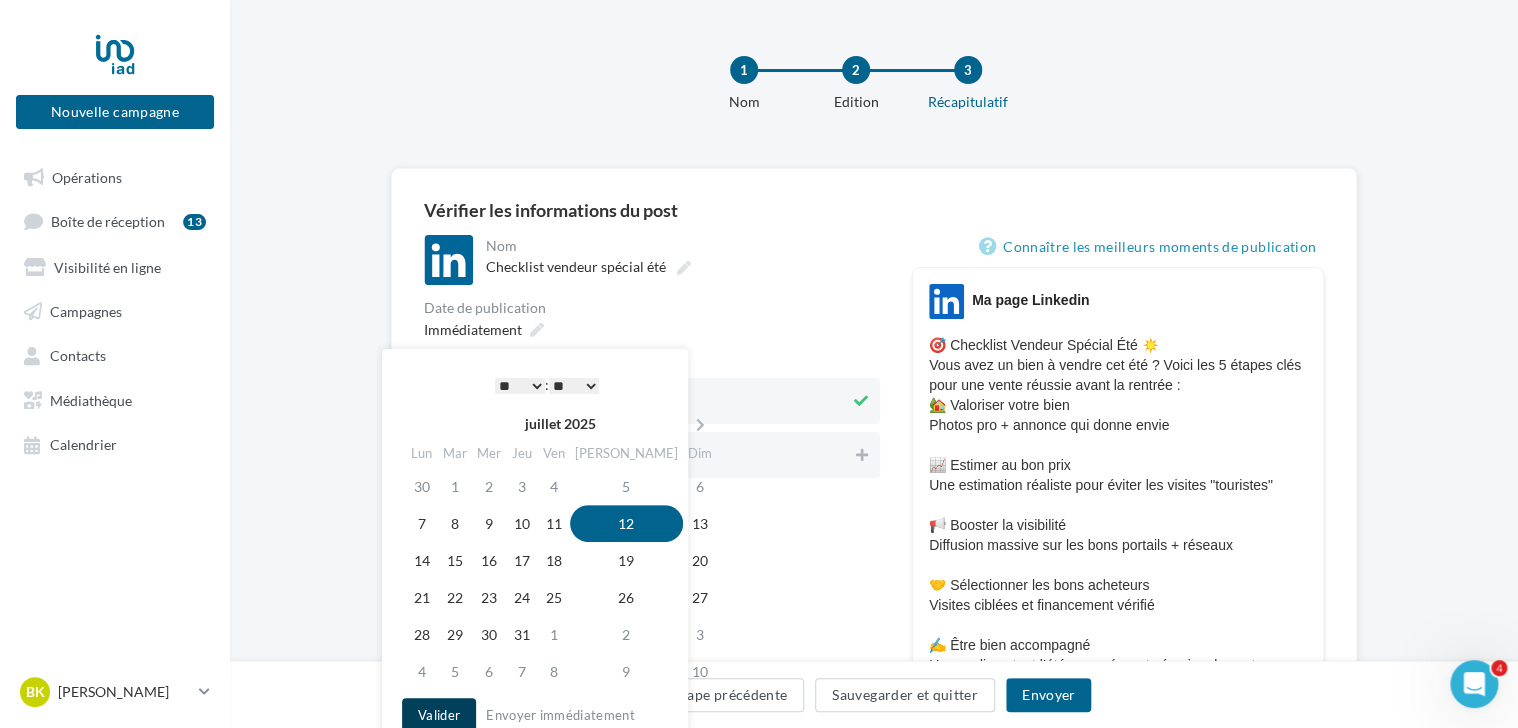 click on "Valider" at bounding box center [439, 715] 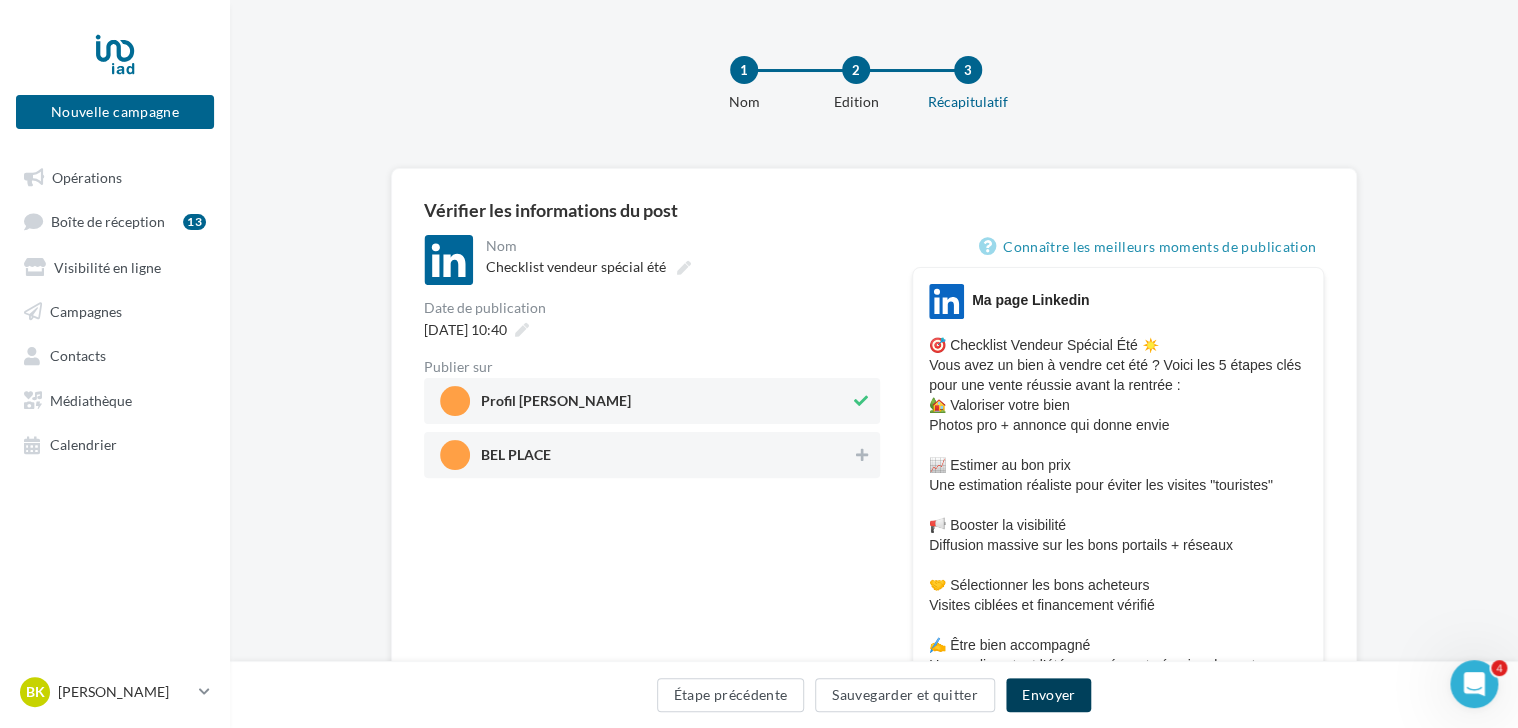 click on "Envoyer" at bounding box center (1048, 695) 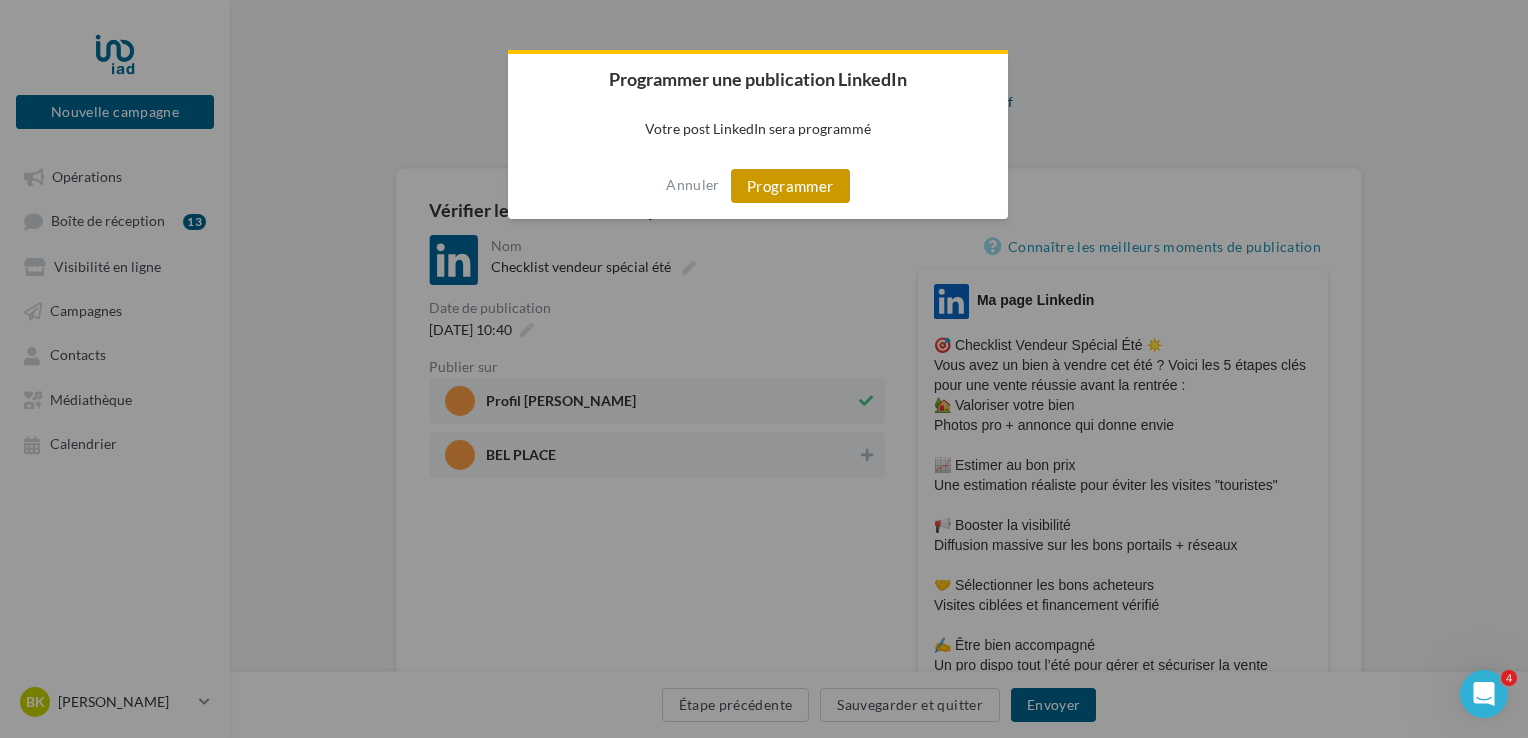 drag, startPoint x: 808, startPoint y: 190, endPoint x: 535, endPoint y: 194, distance: 273.0293 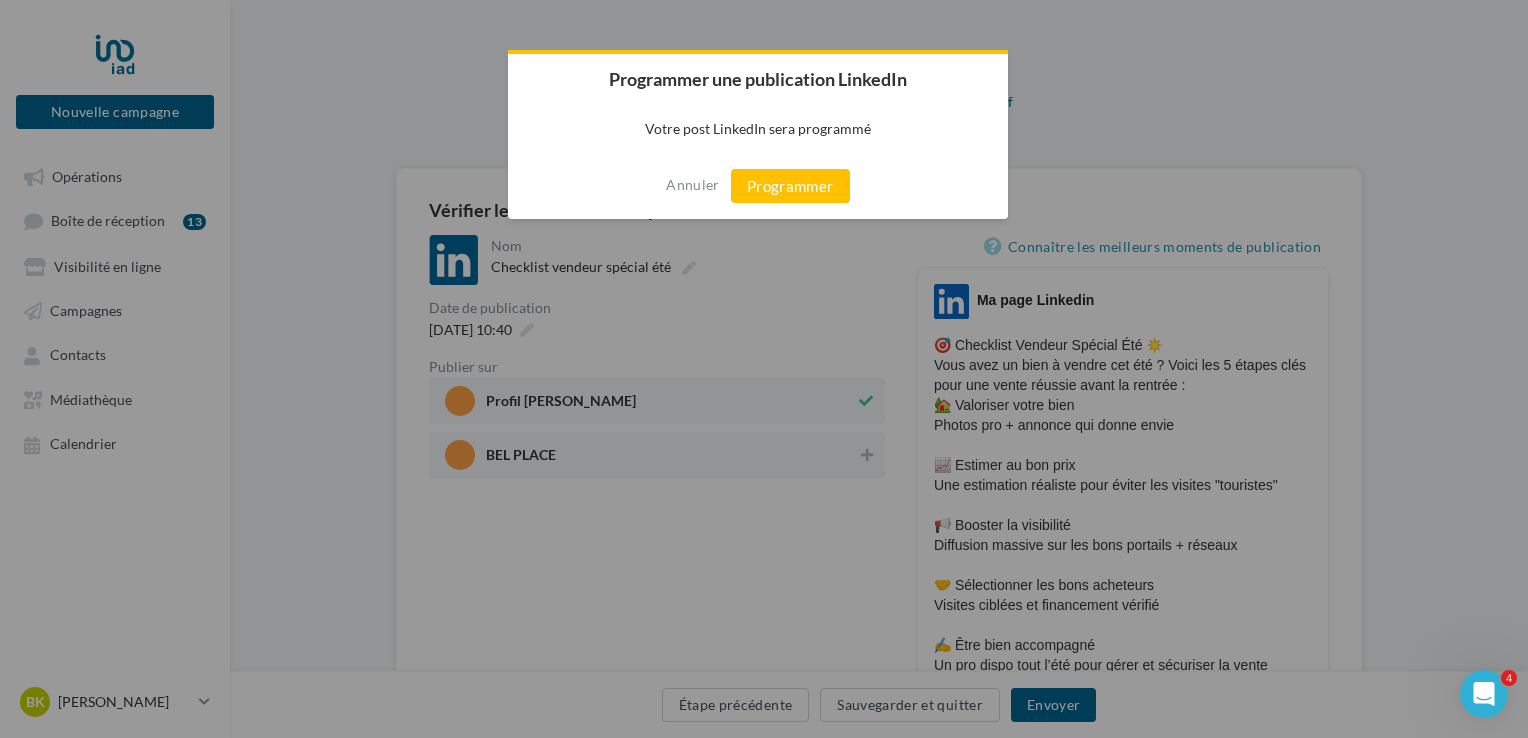 click on "Programmer" at bounding box center [790, 186] 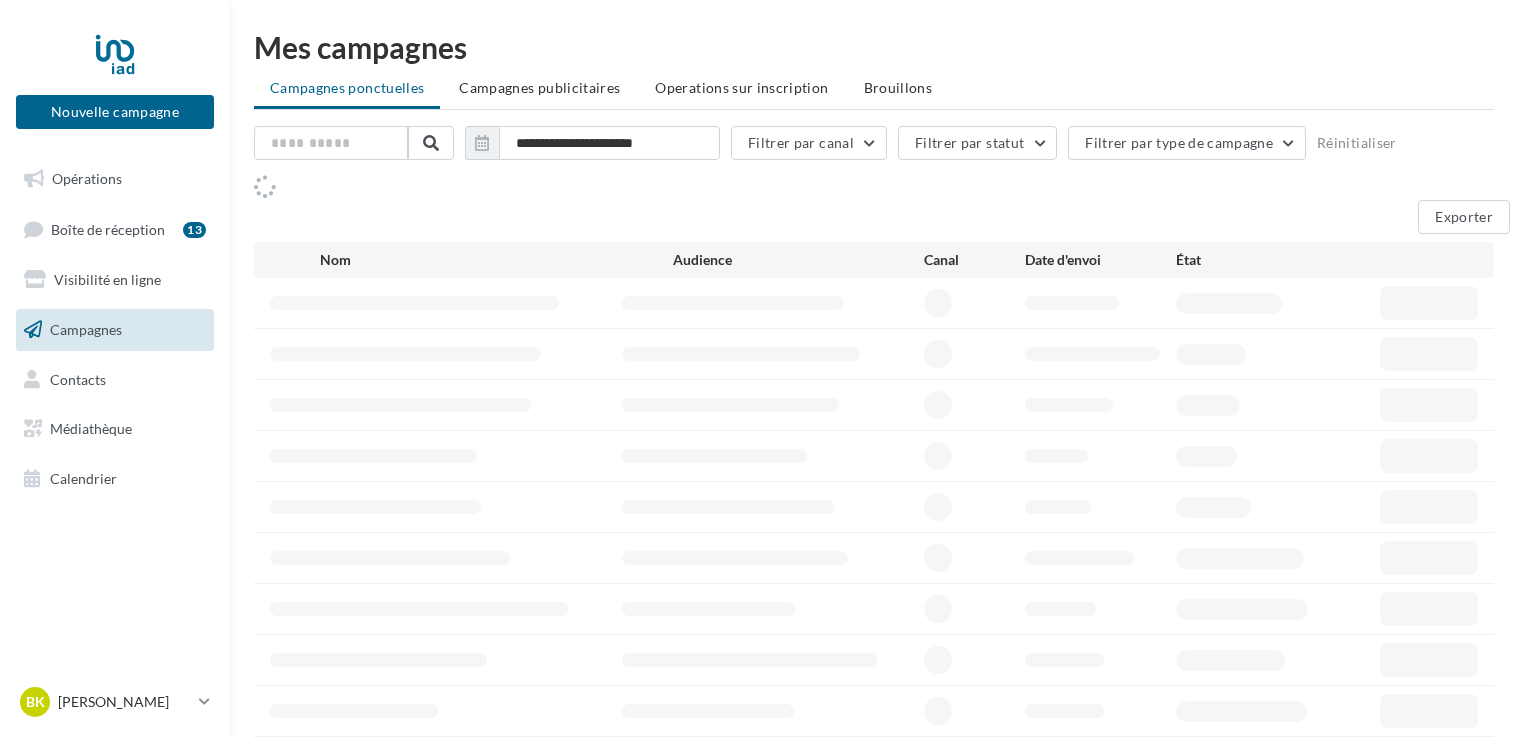 scroll, scrollTop: 0, scrollLeft: 0, axis: both 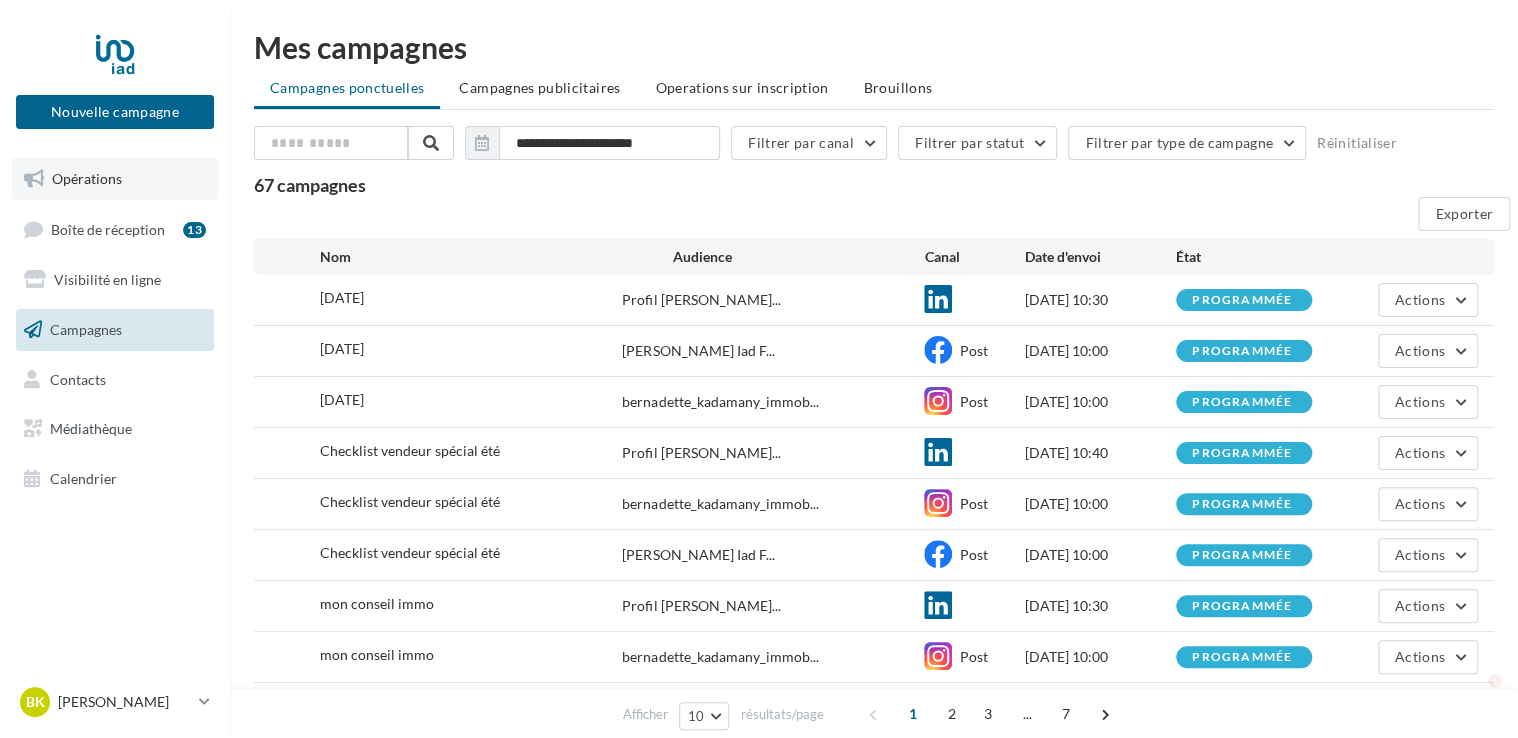 click on "Opérations" at bounding box center (87, 178) 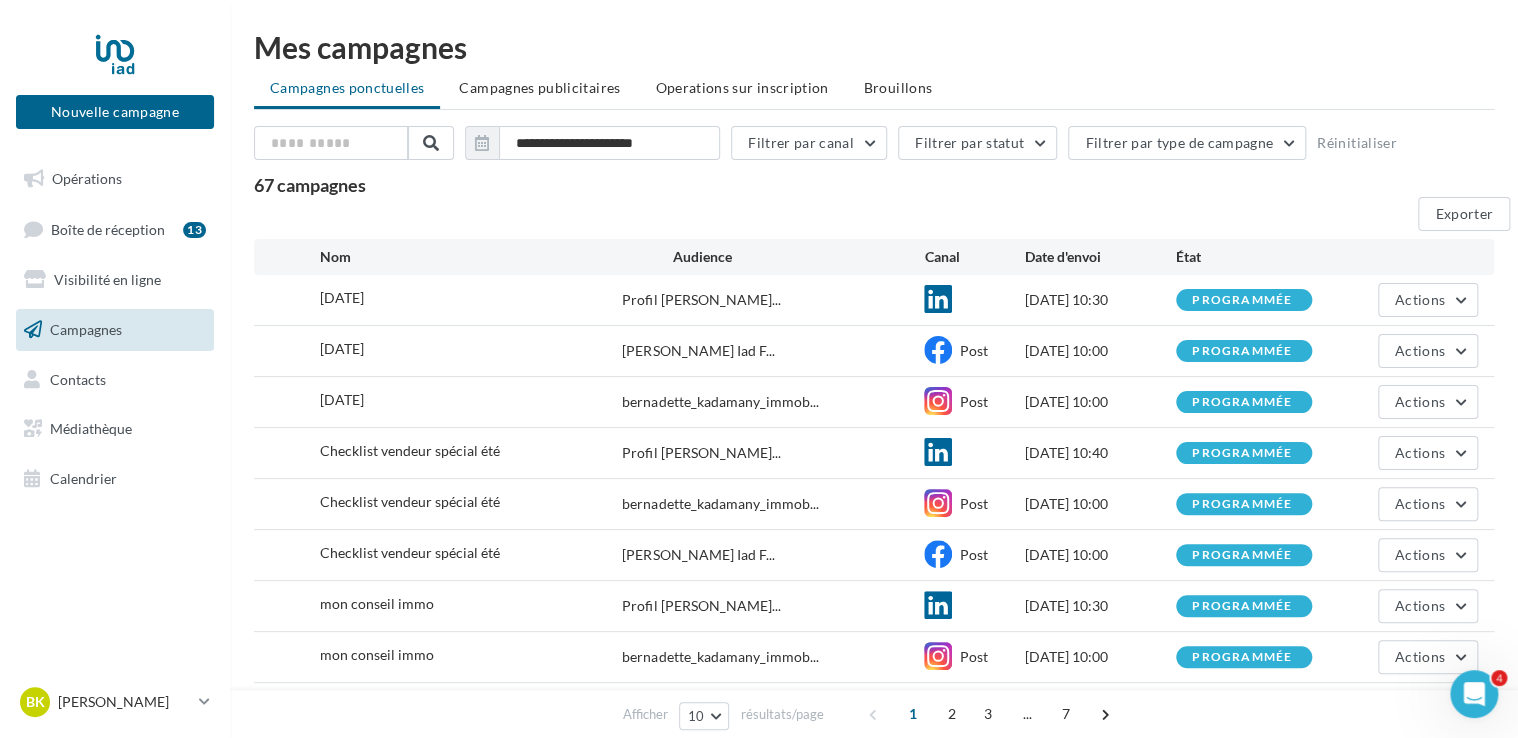 scroll, scrollTop: 0, scrollLeft: 0, axis: both 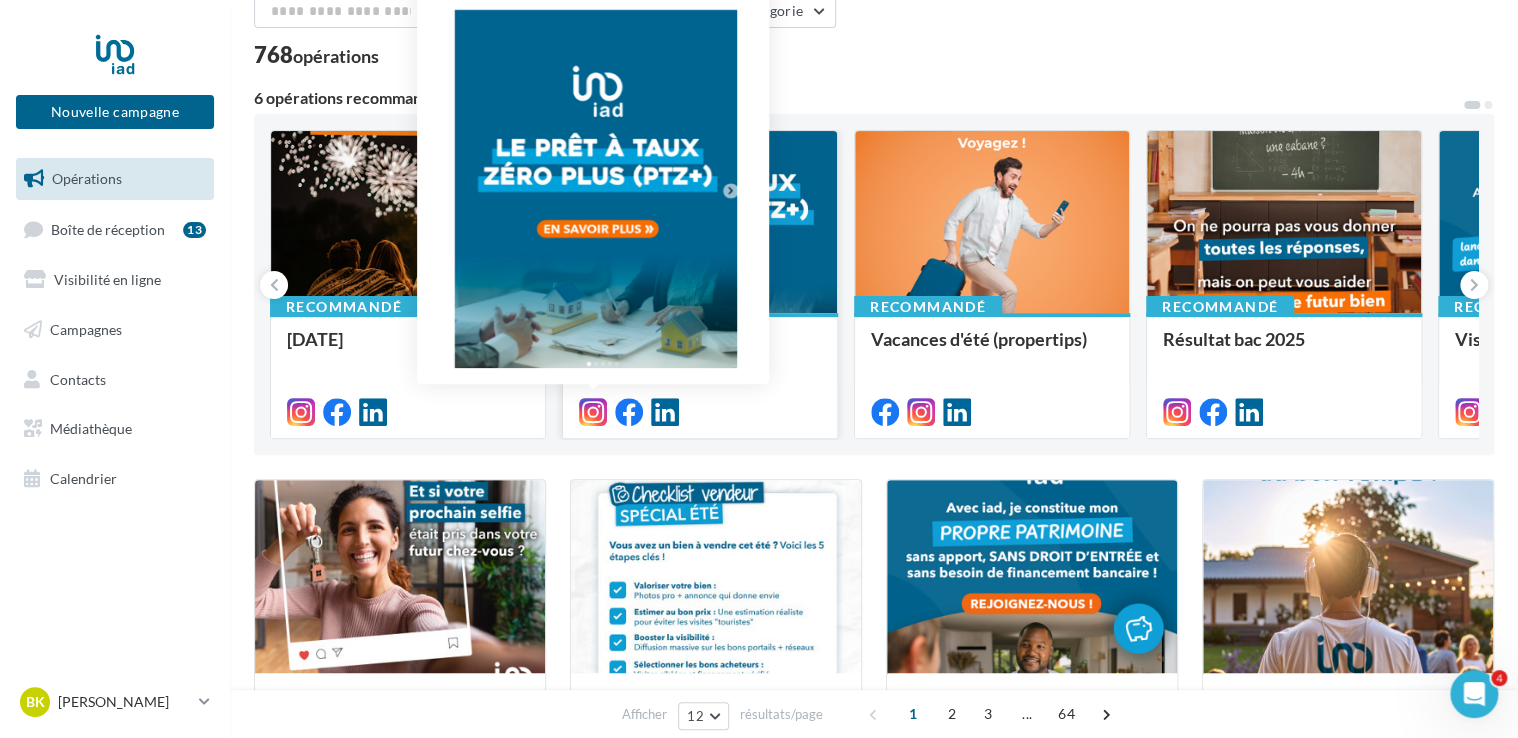 click at bounding box center [593, 412] 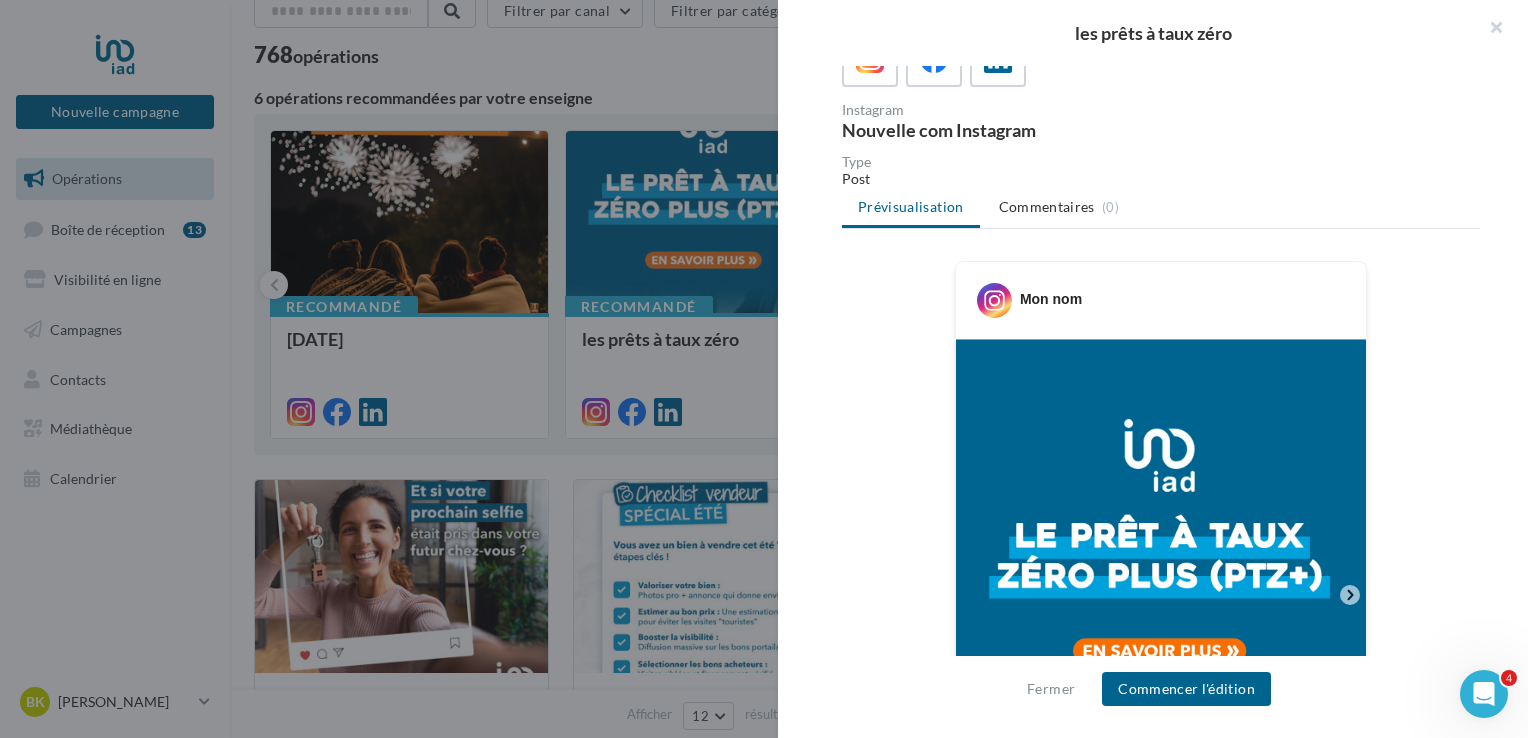 scroll, scrollTop: 500, scrollLeft: 0, axis: vertical 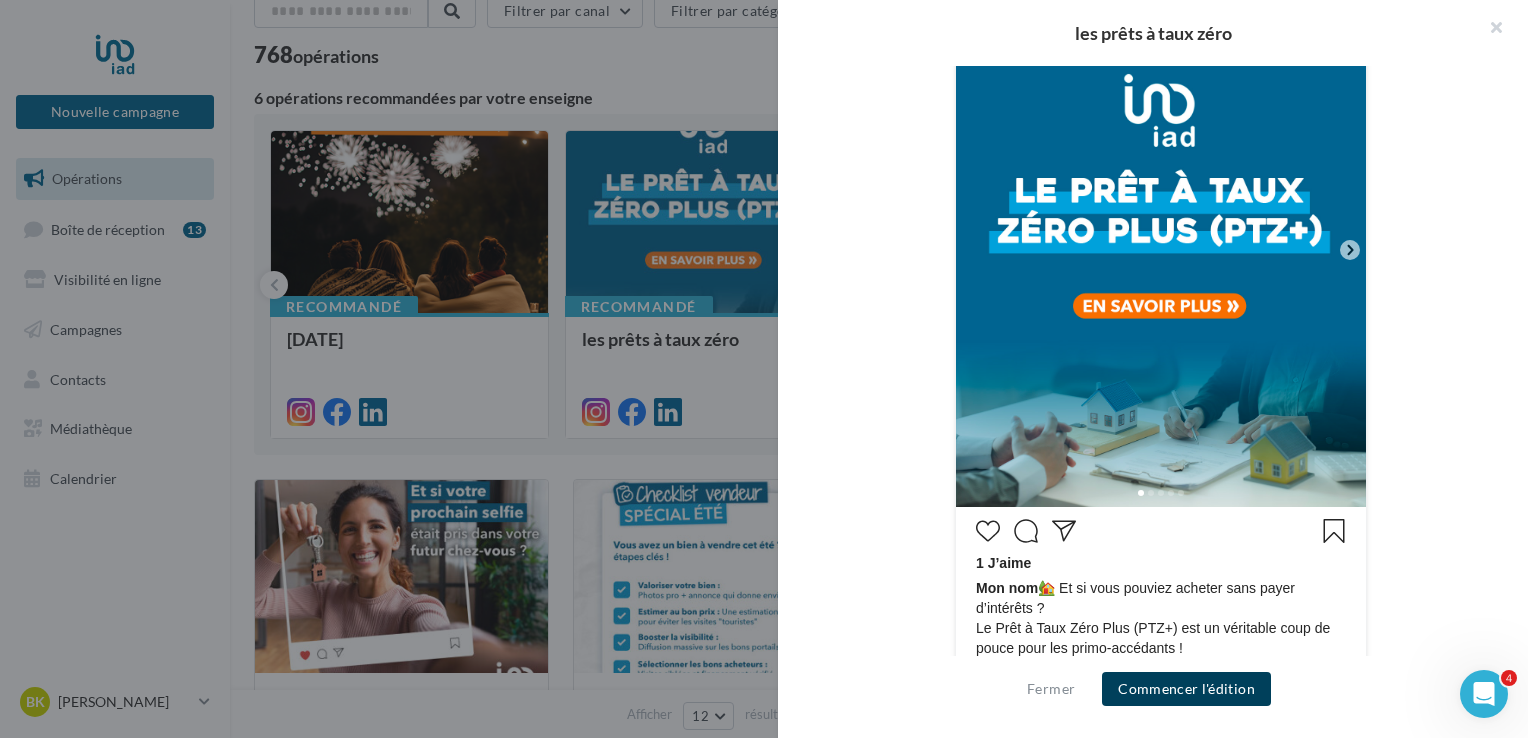 click on "Commencer l'édition" at bounding box center [1186, 689] 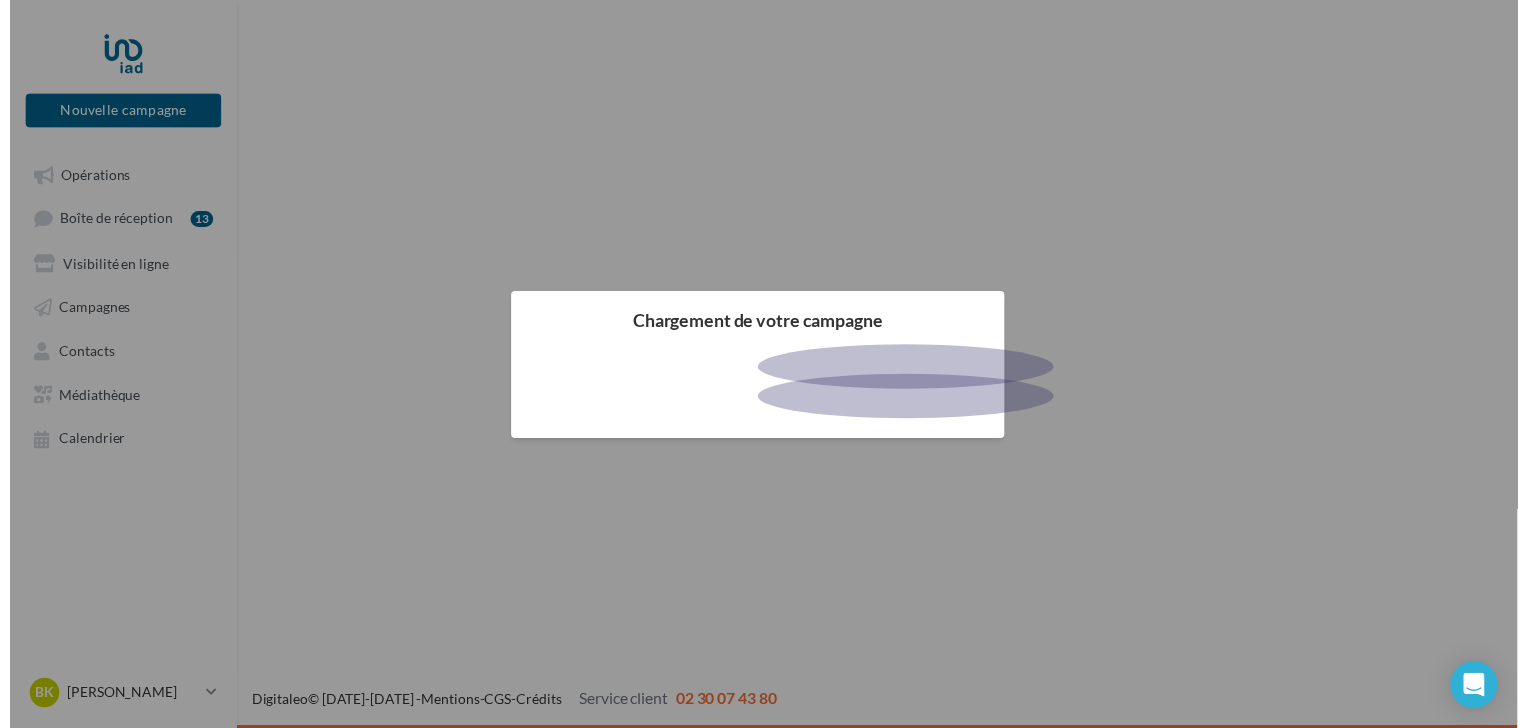 scroll, scrollTop: 0, scrollLeft: 0, axis: both 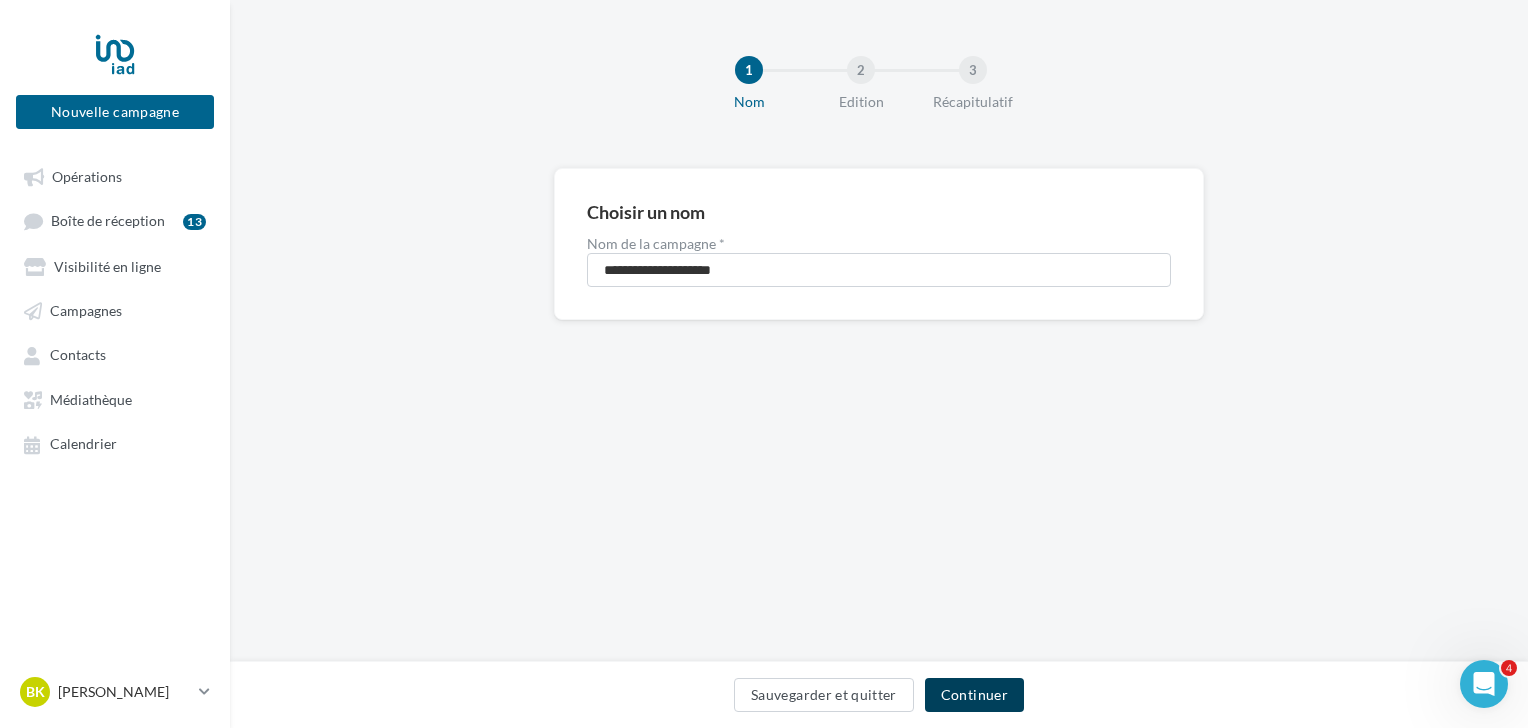 click on "Continuer" at bounding box center [974, 695] 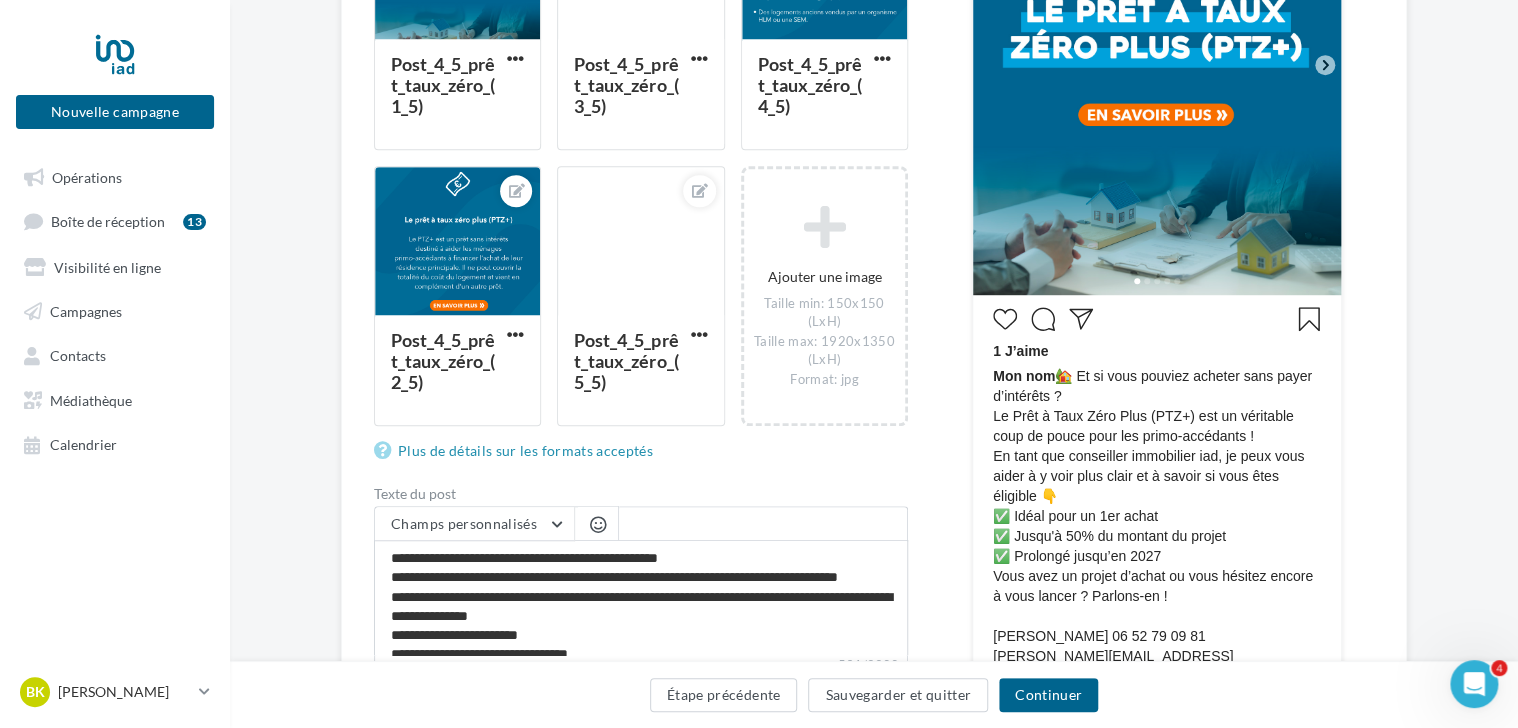 scroll, scrollTop: 500, scrollLeft: 0, axis: vertical 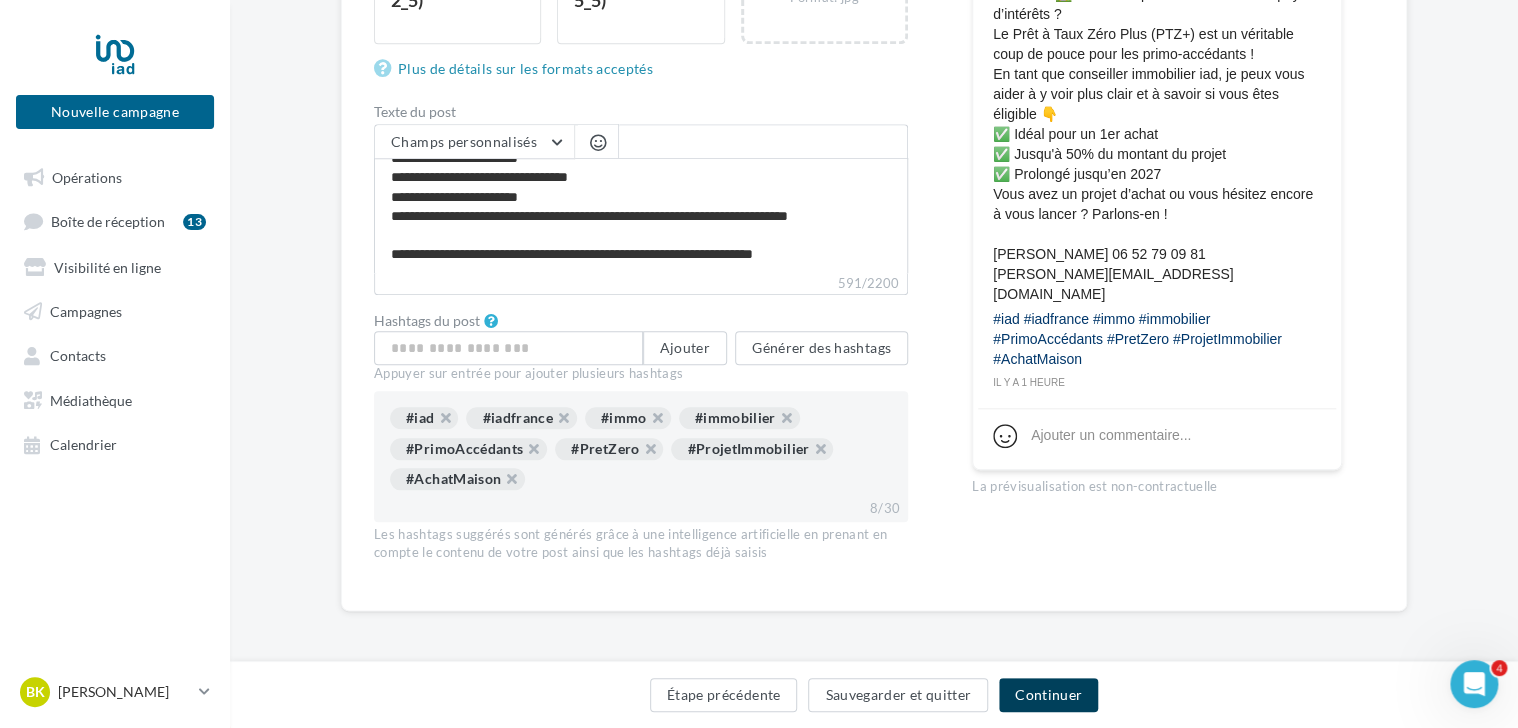 drag, startPoint x: 1053, startPoint y: 698, endPoint x: 1023, endPoint y: 695, distance: 30.149628 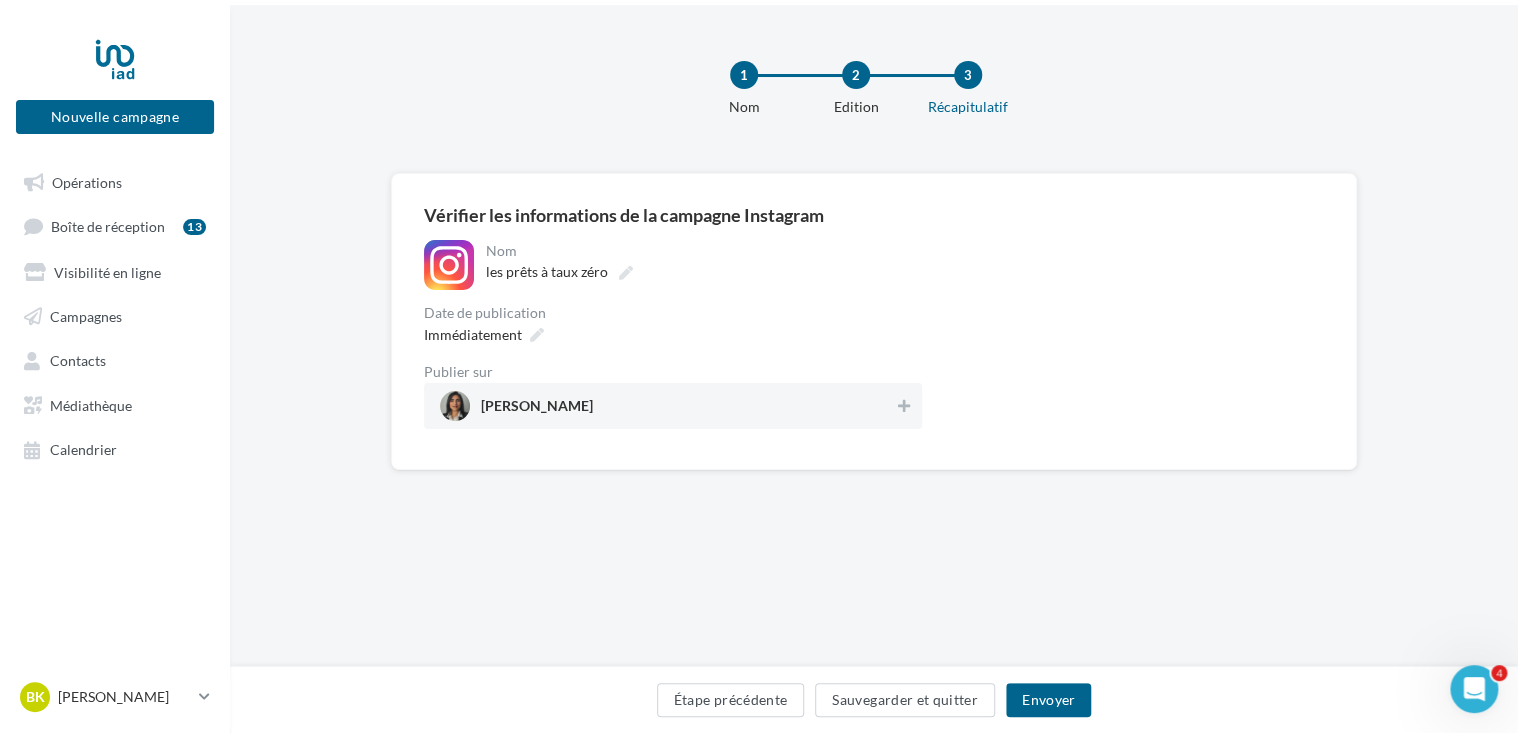 scroll, scrollTop: 0, scrollLeft: 0, axis: both 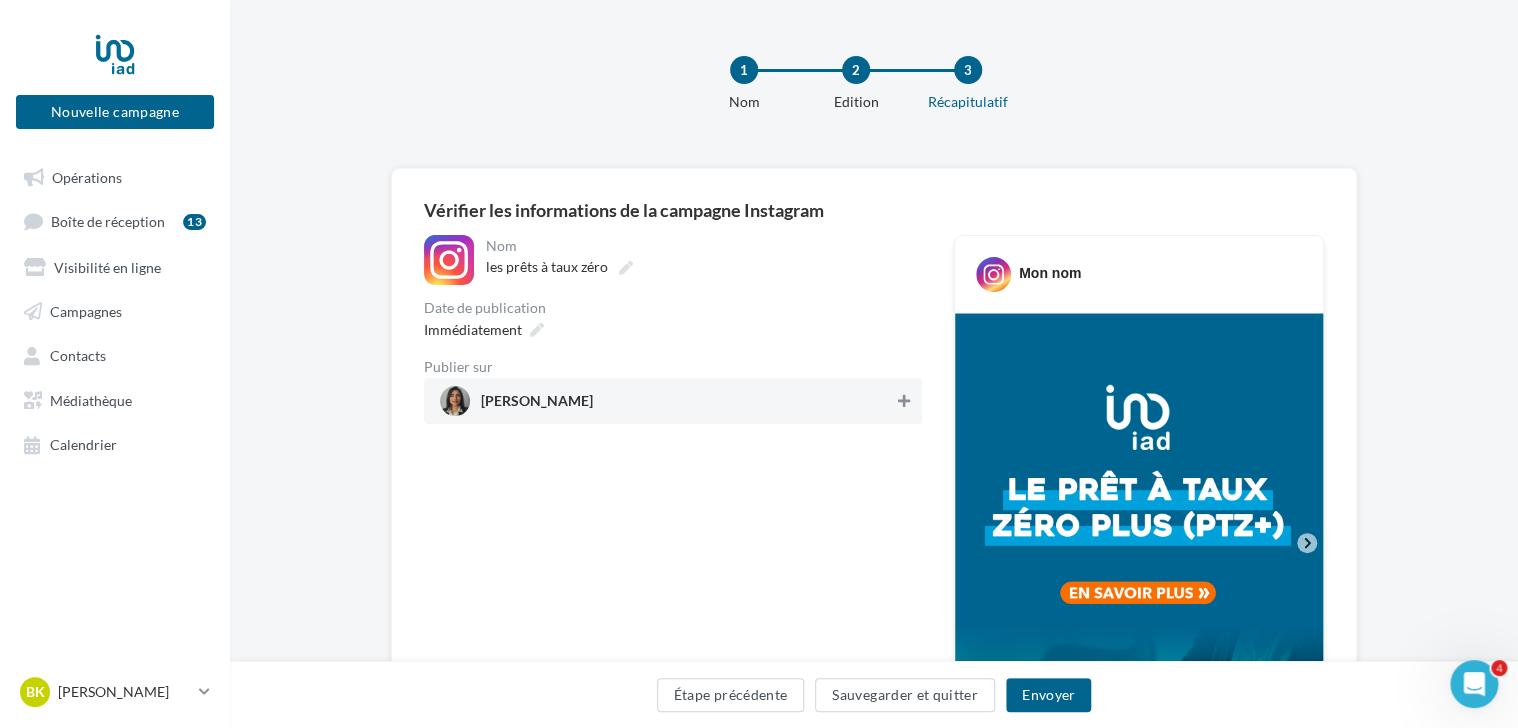 click at bounding box center [904, 401] 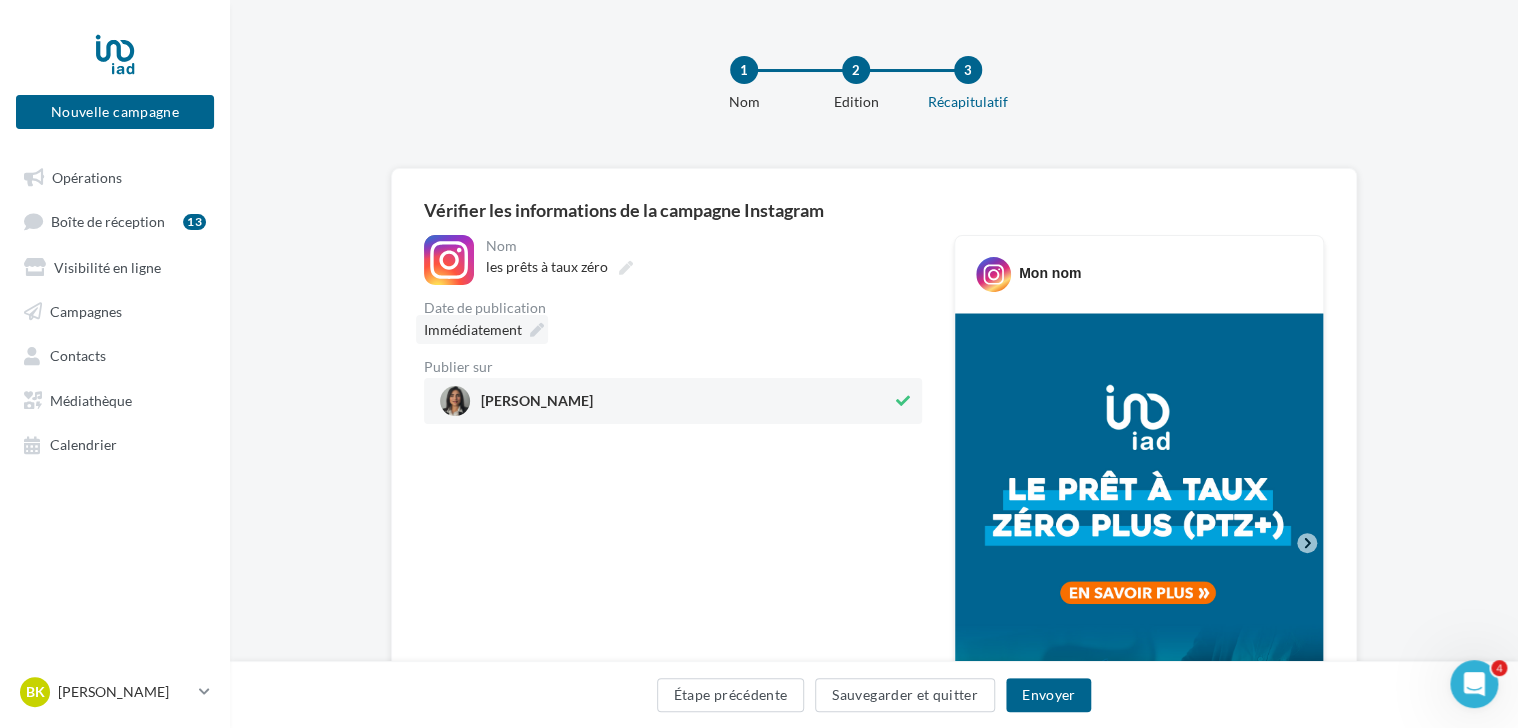 click on "Immédiatement" at bounding box center [482, 329] 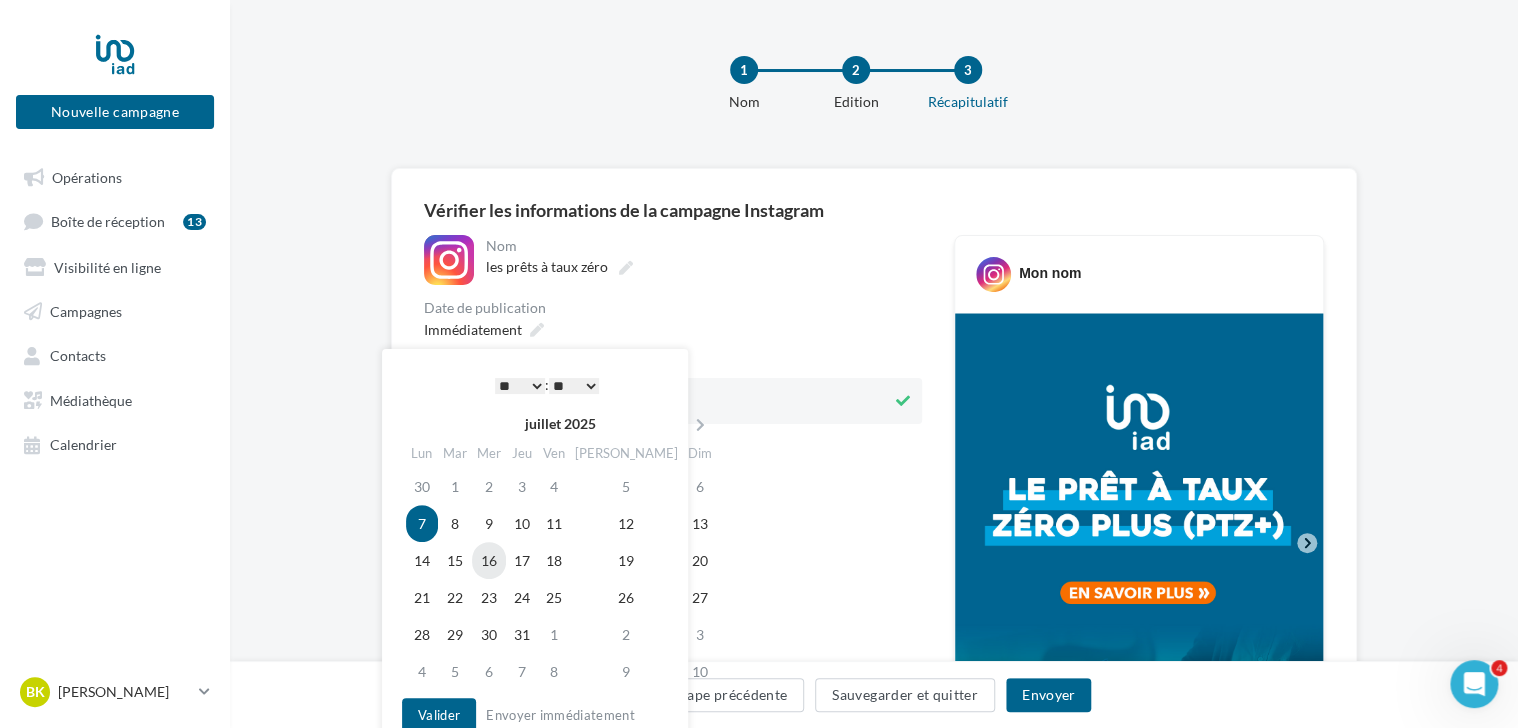 click on "16" at bounding box center (489, 560) 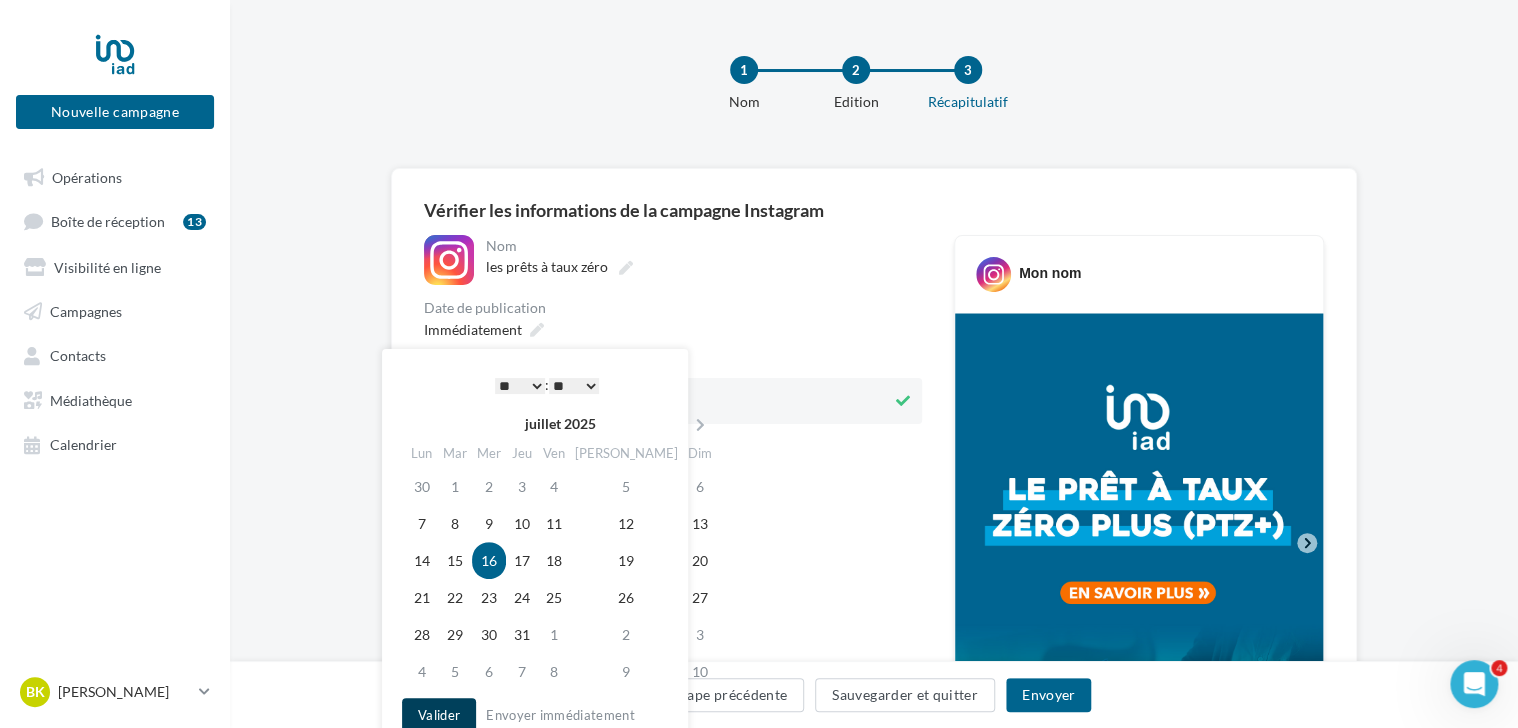 click on "Valider" at bounding box center (439, 715) 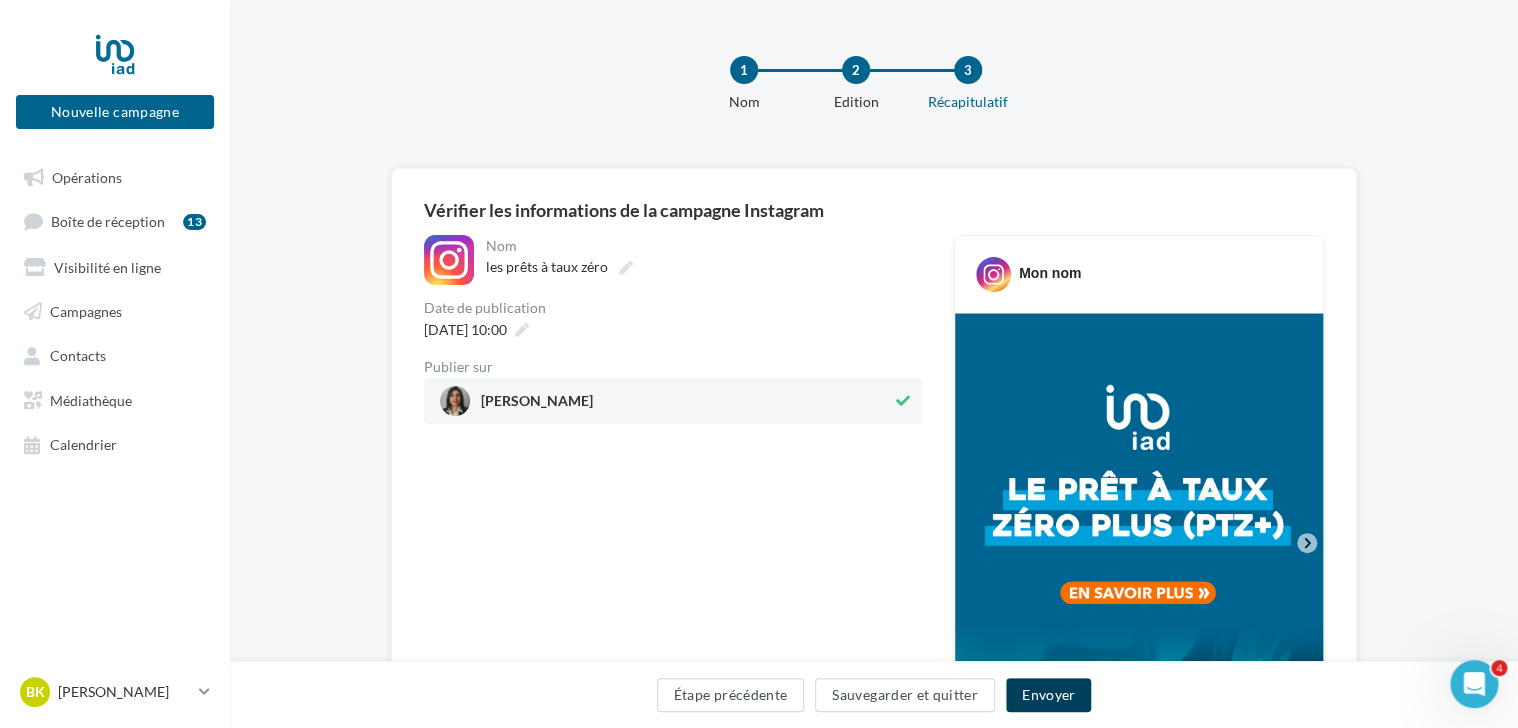 click on "Envoyer" at bounding box center (1048, 695) 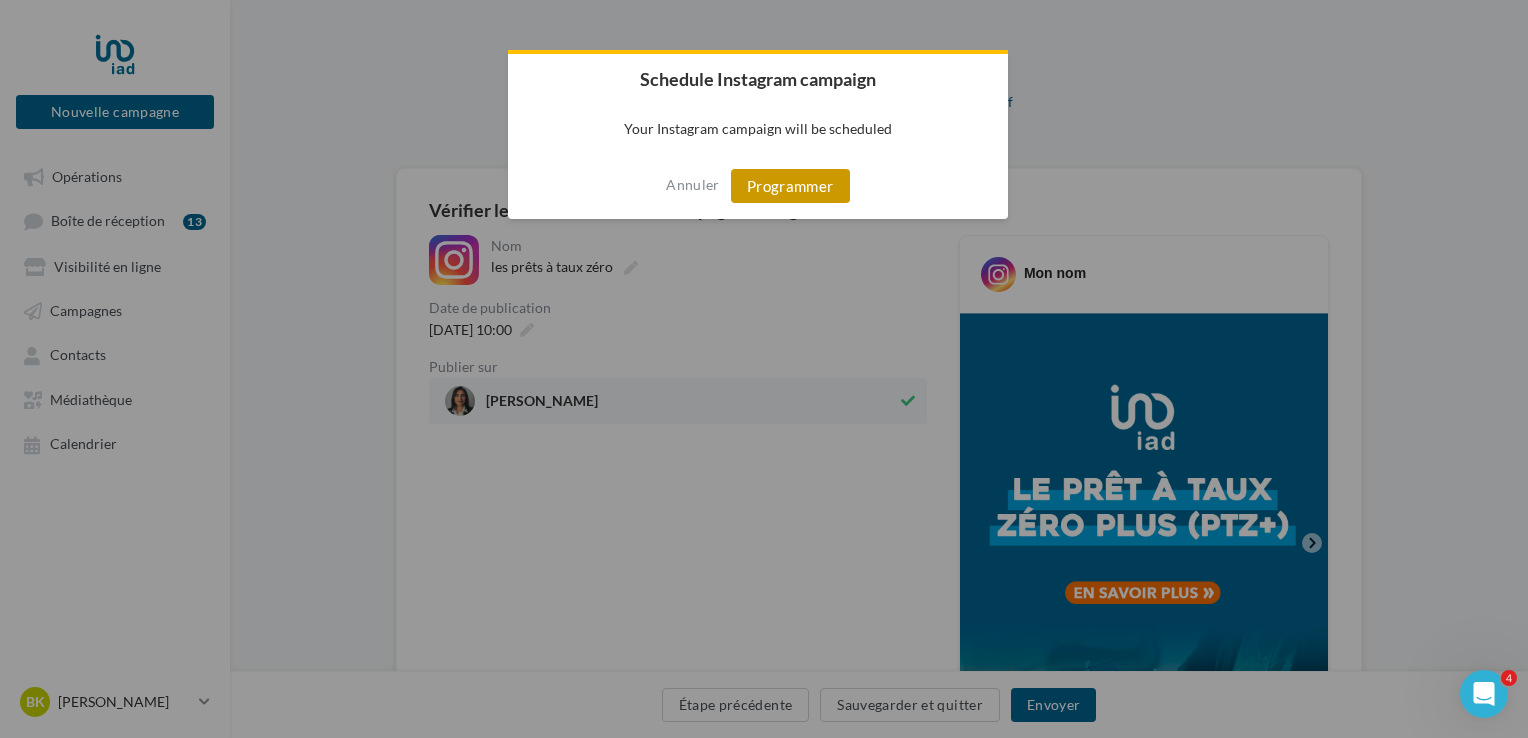 click on "Programmer" at bounding box center (790, 186) 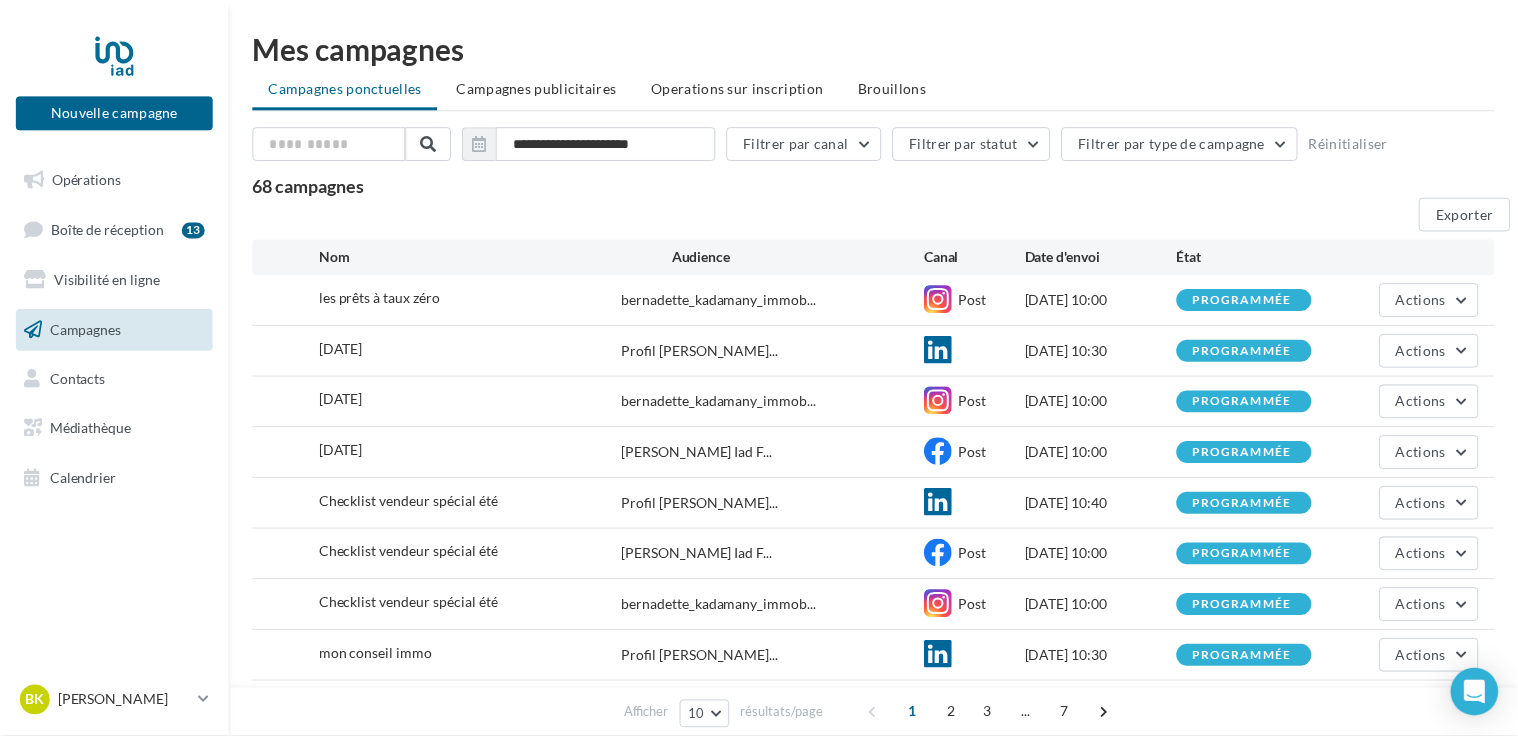 scroll, scrollTop: 0, scrollLeft: 0, axis: both 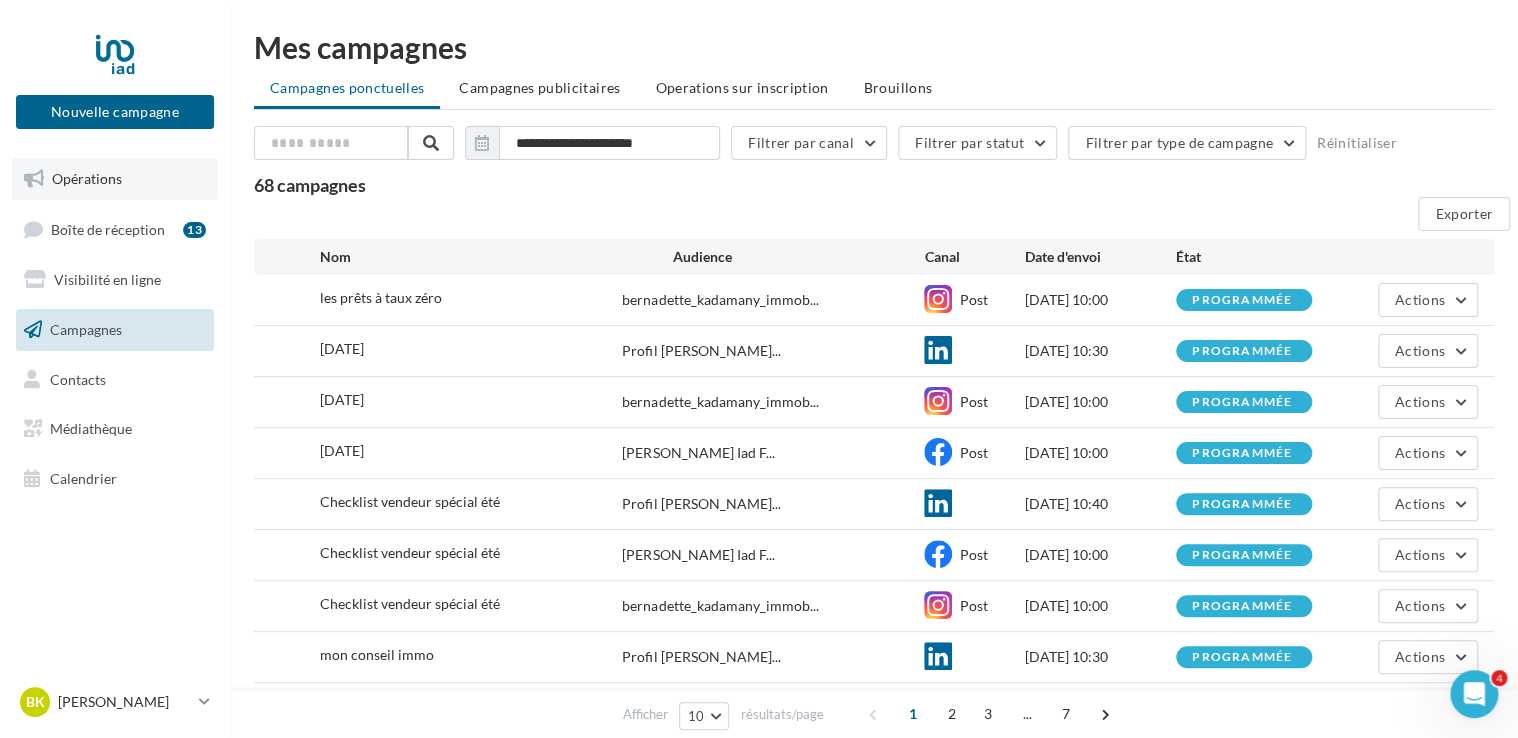 click on "Opérations" at bounding box center [87, 178] 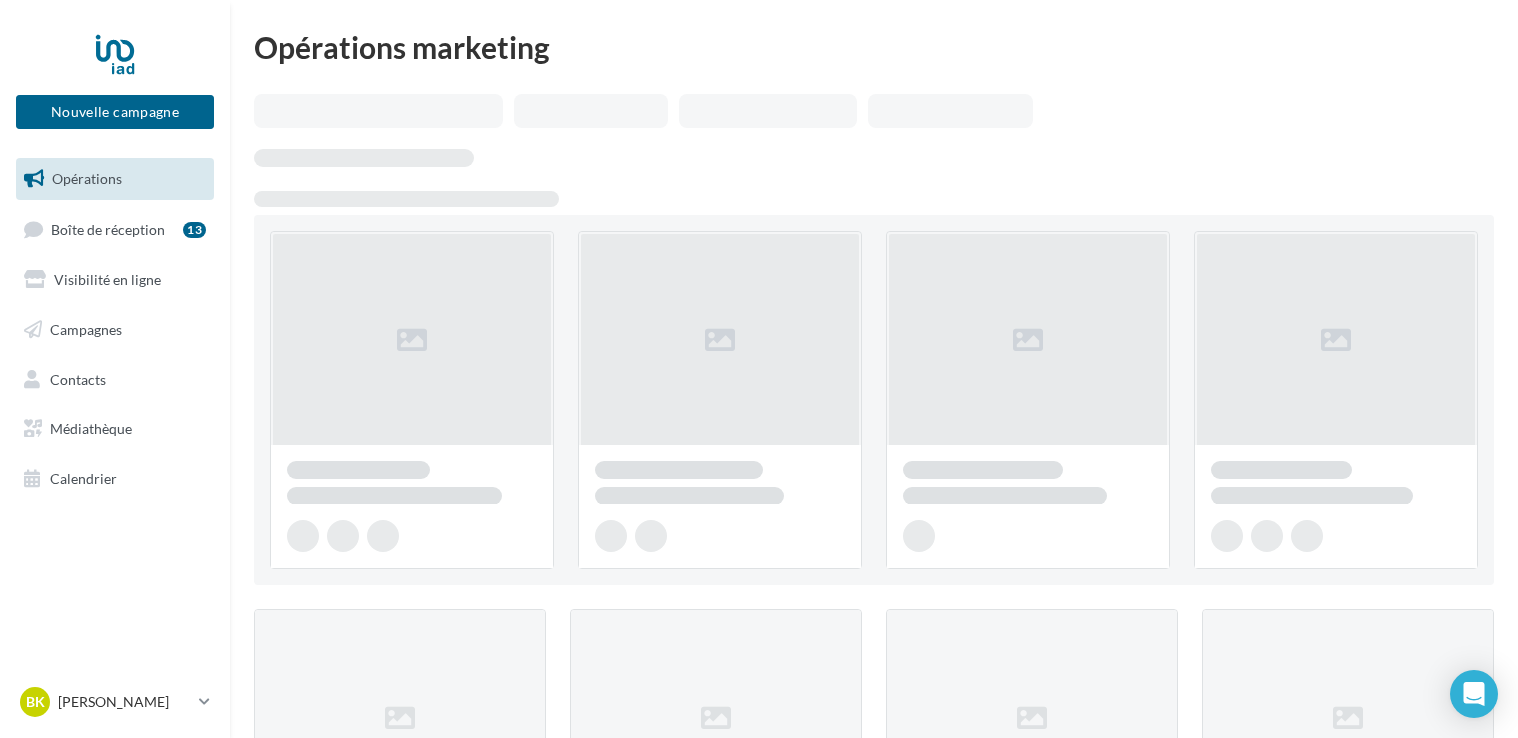 scroll, scrollTop: 0, scrollLeft: 0, axis: both 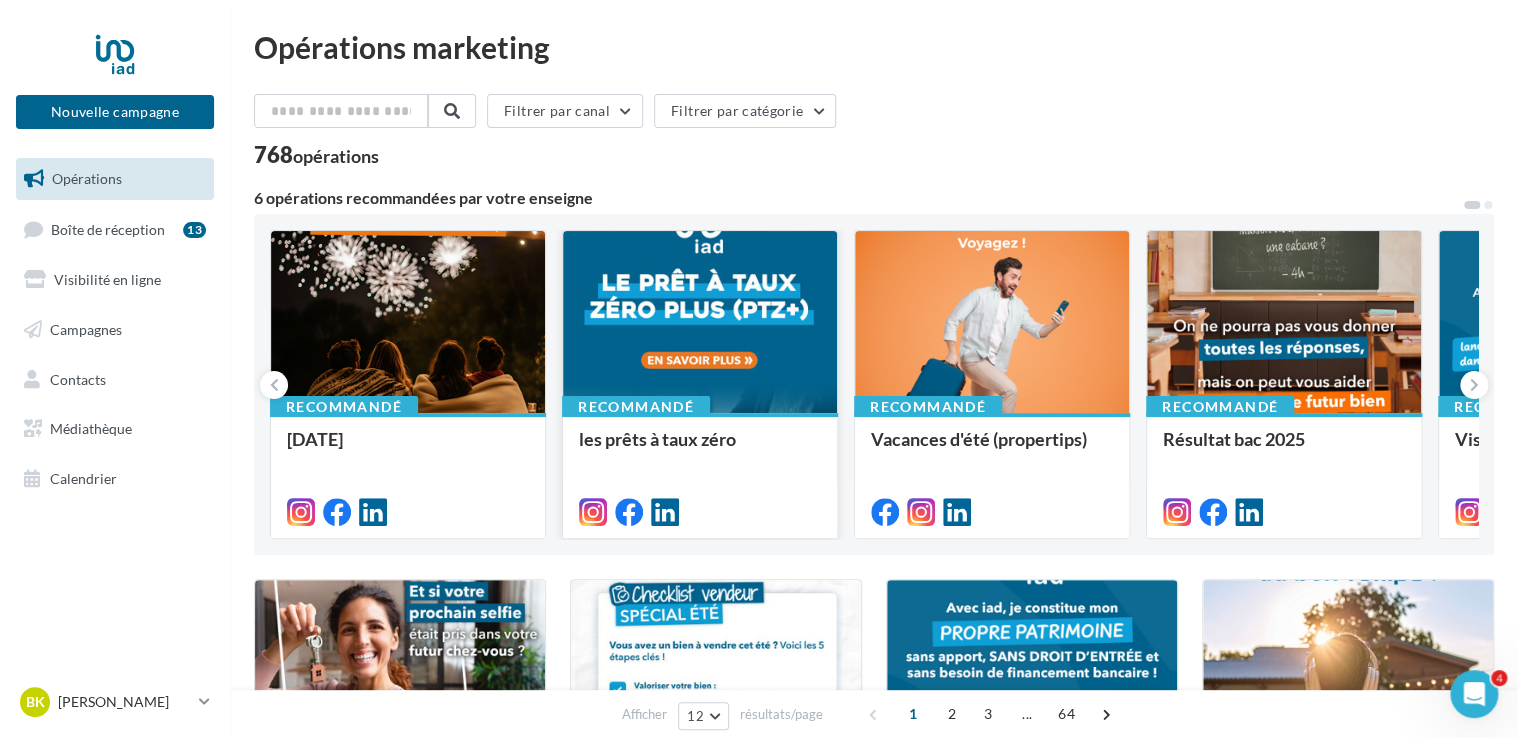 click at bounding box center [700, 323] 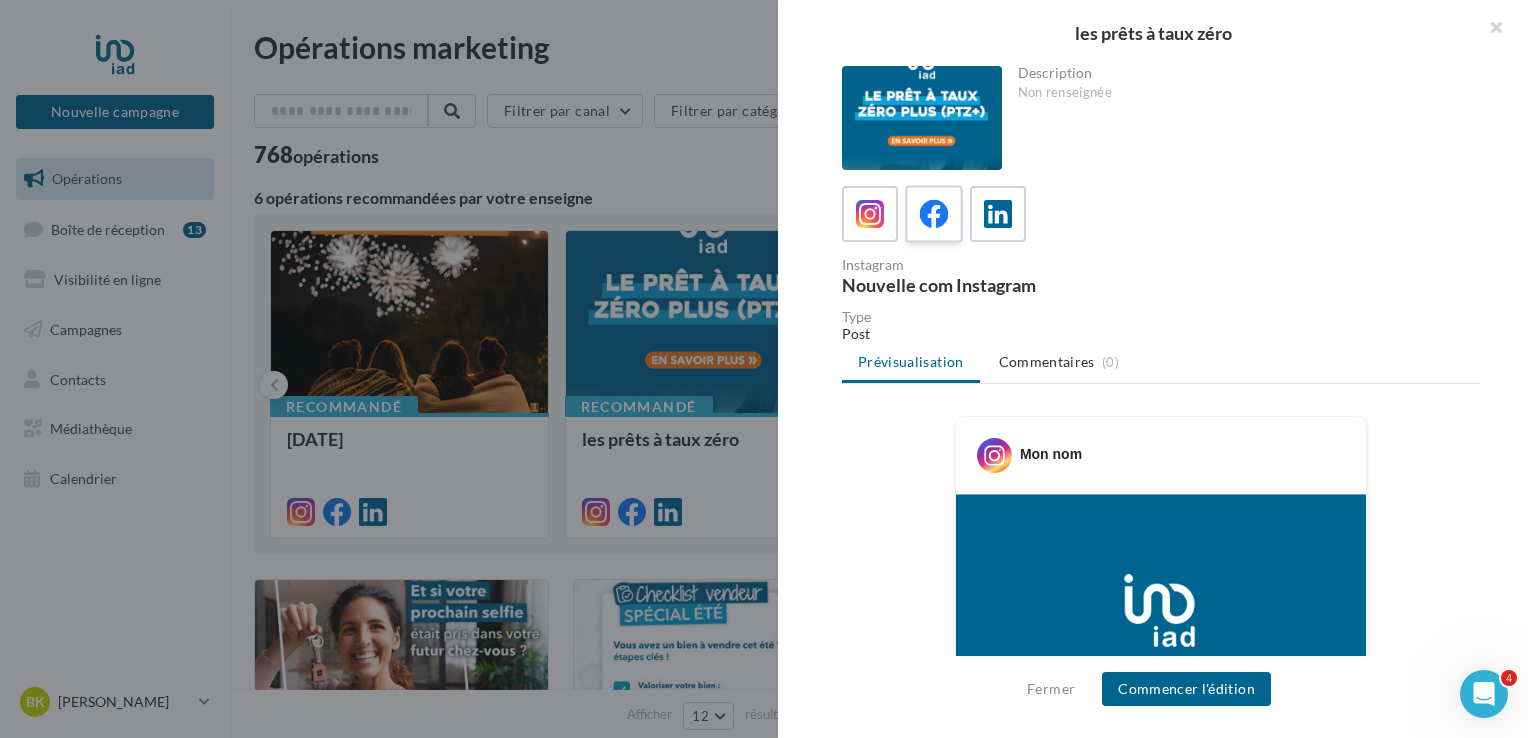 click at bounding box center (934, 214) 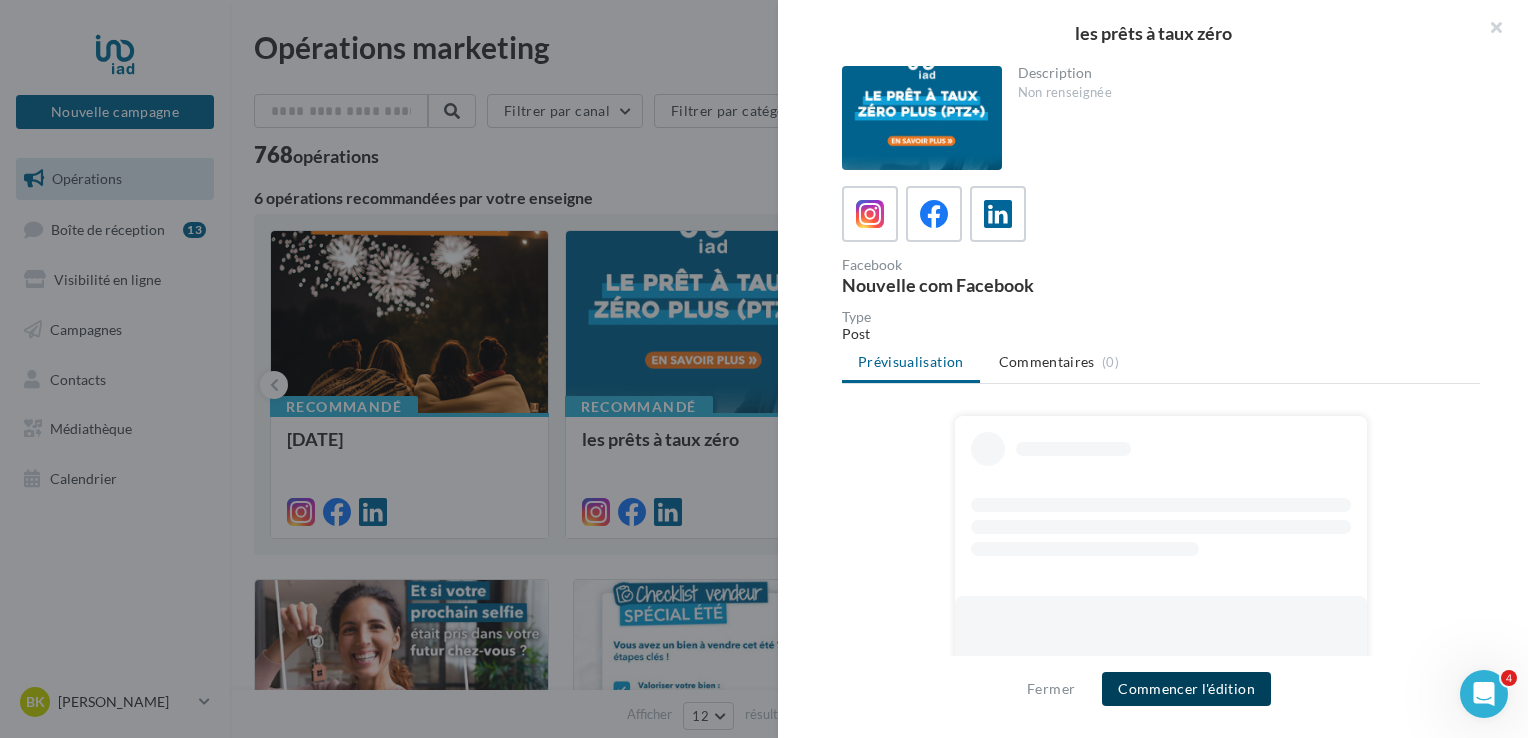 click on "Commencer l'édition" at bounding box center (1186, 689) 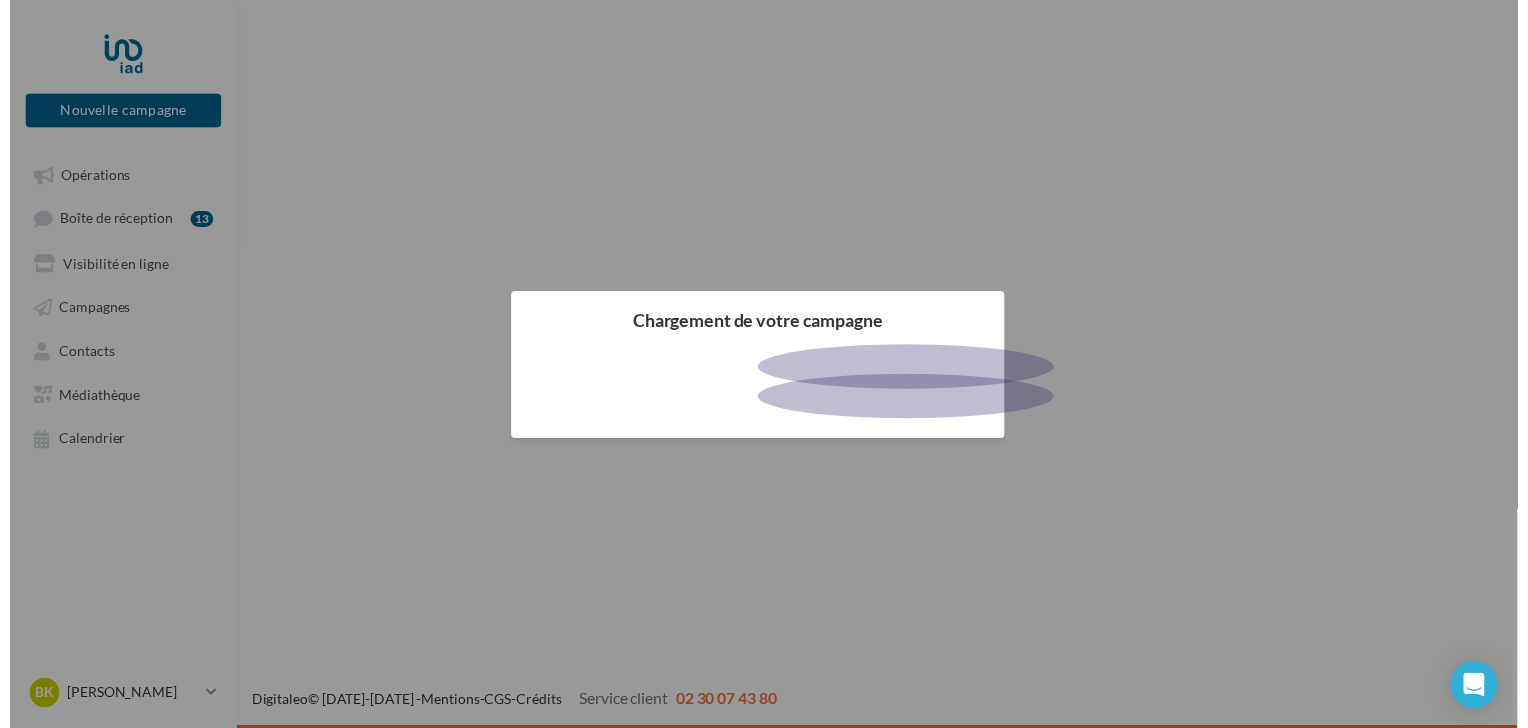 scroll, scrollTop: 0, scrollLeft: 0, axis: both 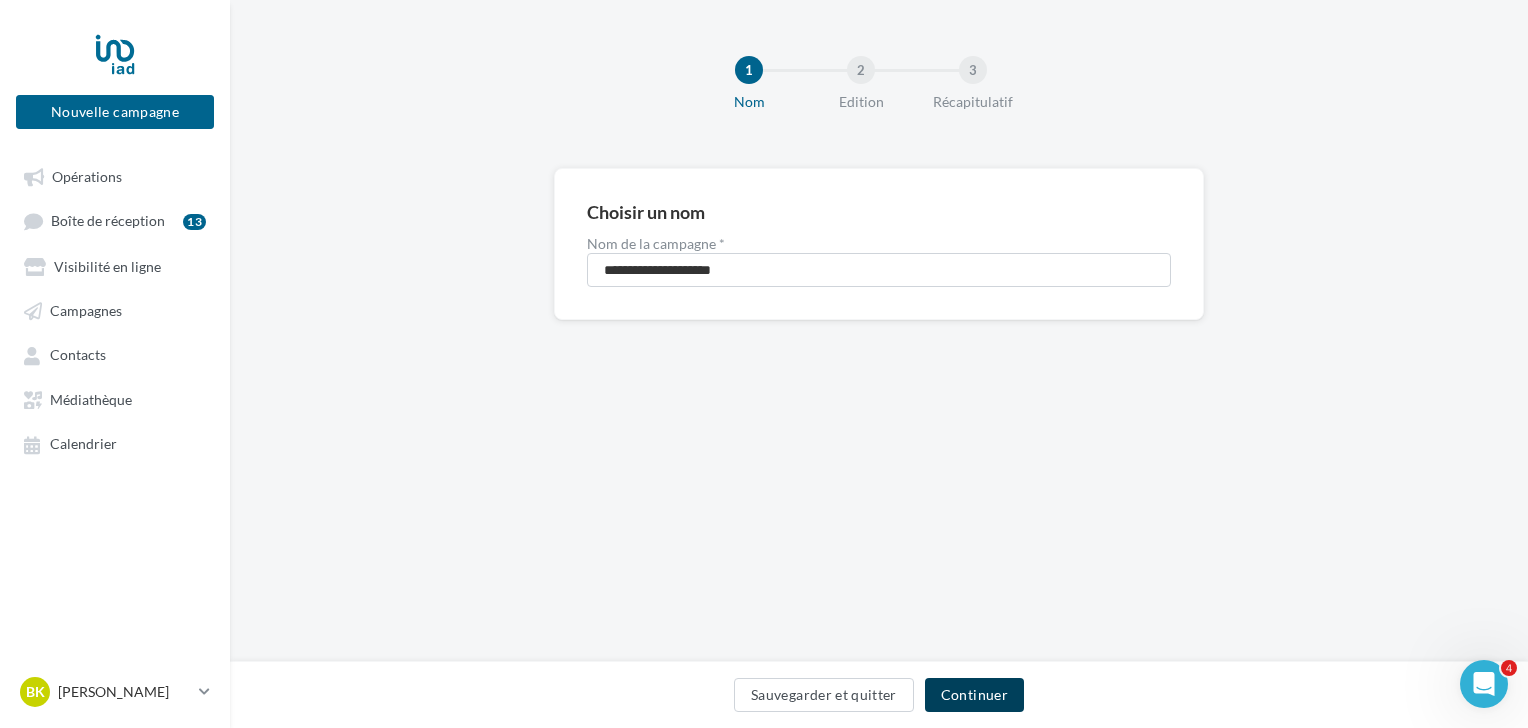 drag, startPoint x: 995, startPoint y: 692, endPoint x: 898, endPoint y: 662, distance: 101.53325 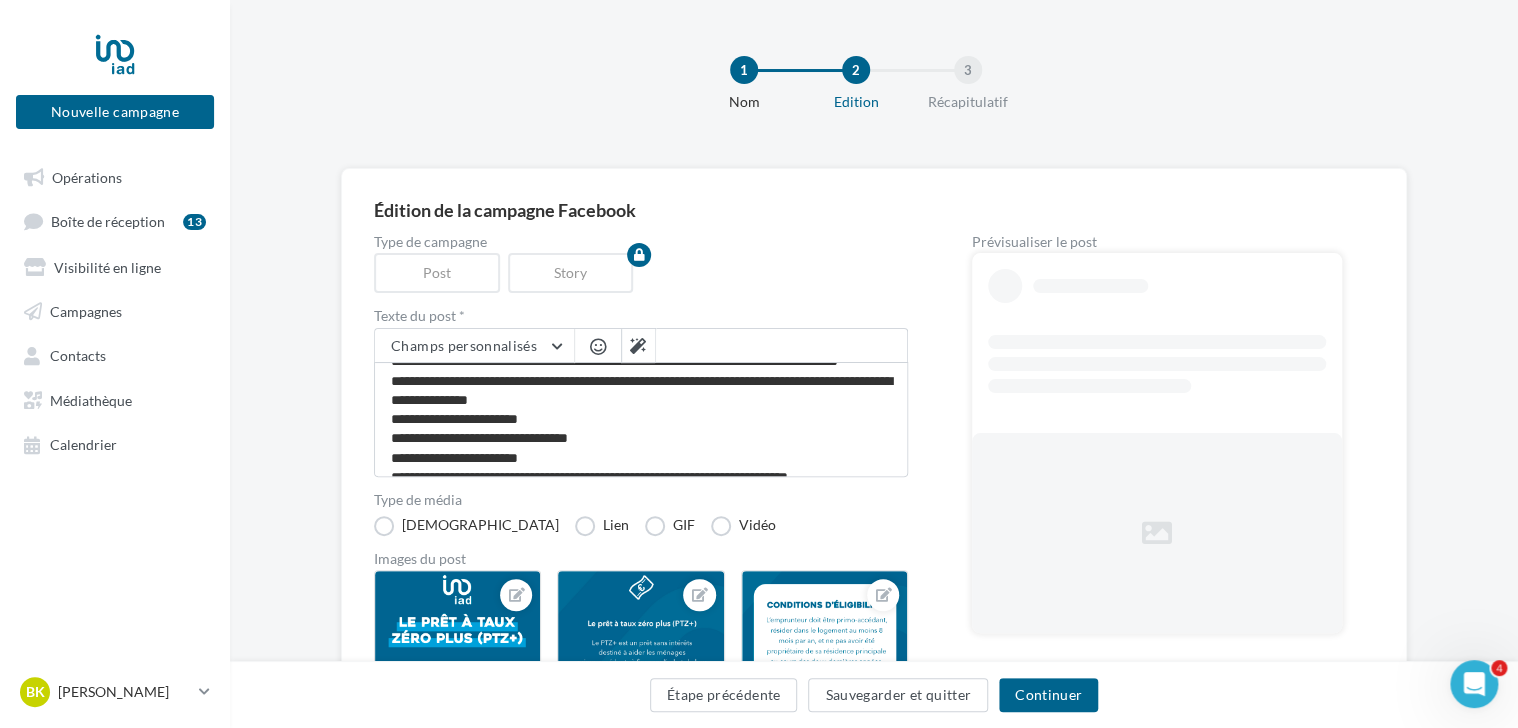 scroll, scrollTop: 76, scrollLeft: 0, axis: vertical 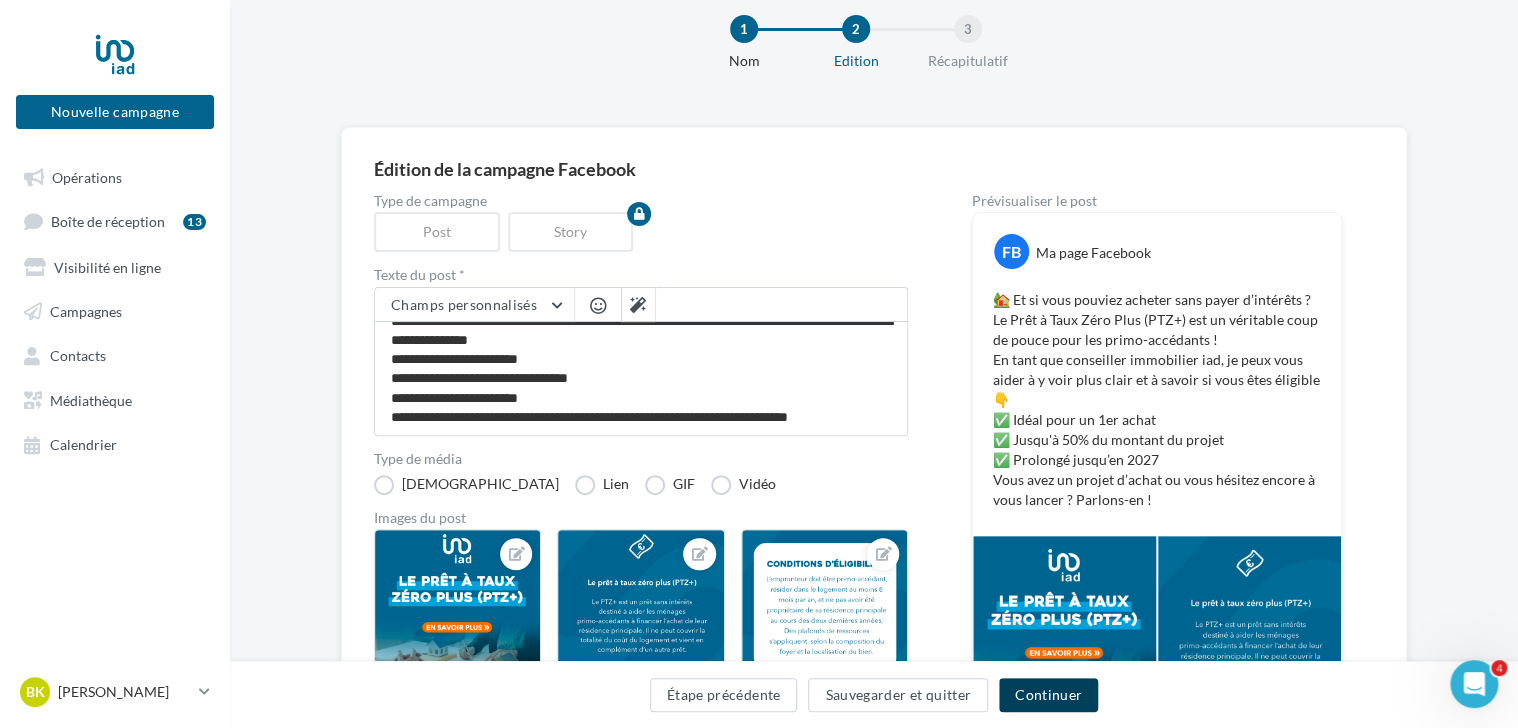 drag, startPoint x: 1069, startPoint y: 691, endPoint x: 964, endPoint y: 703, distance: 105.68349 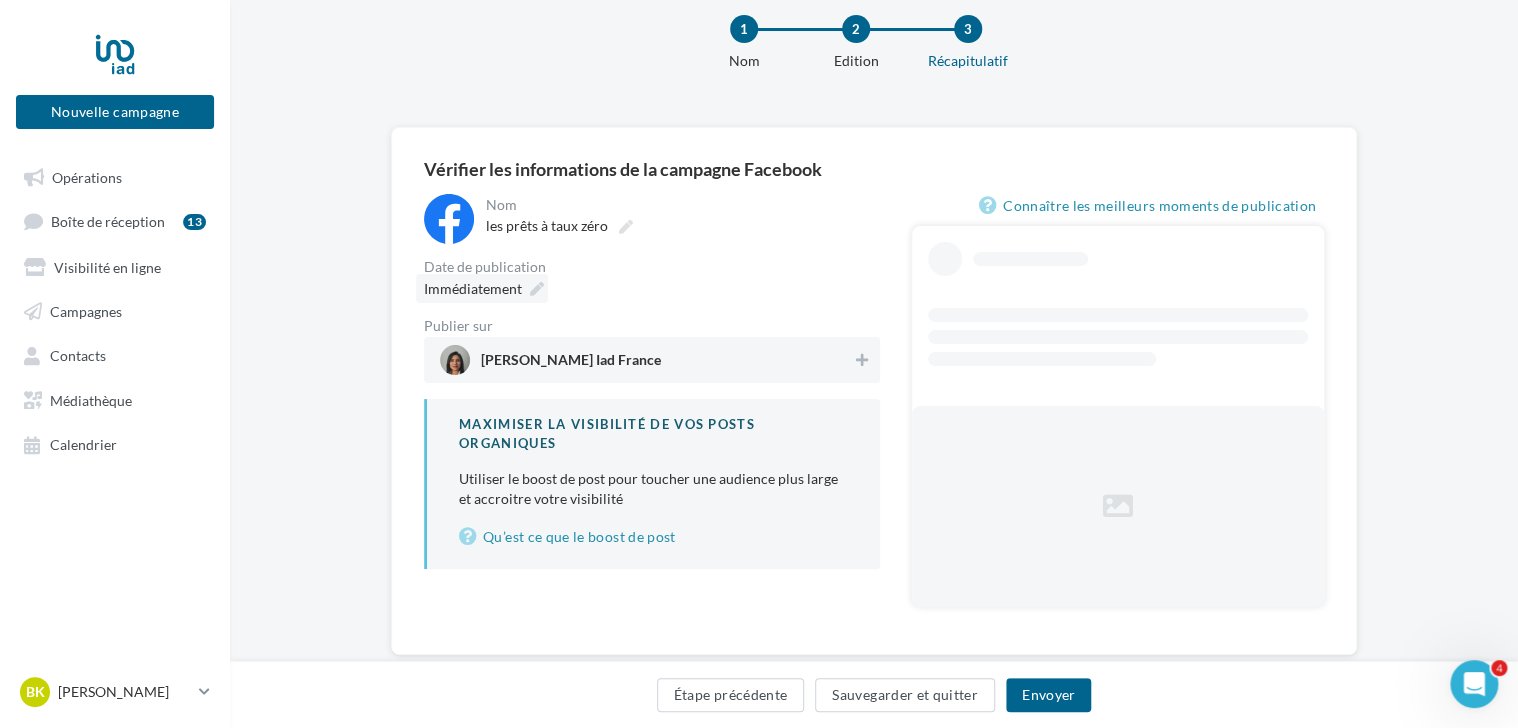 click at bounding box center (537, 289) 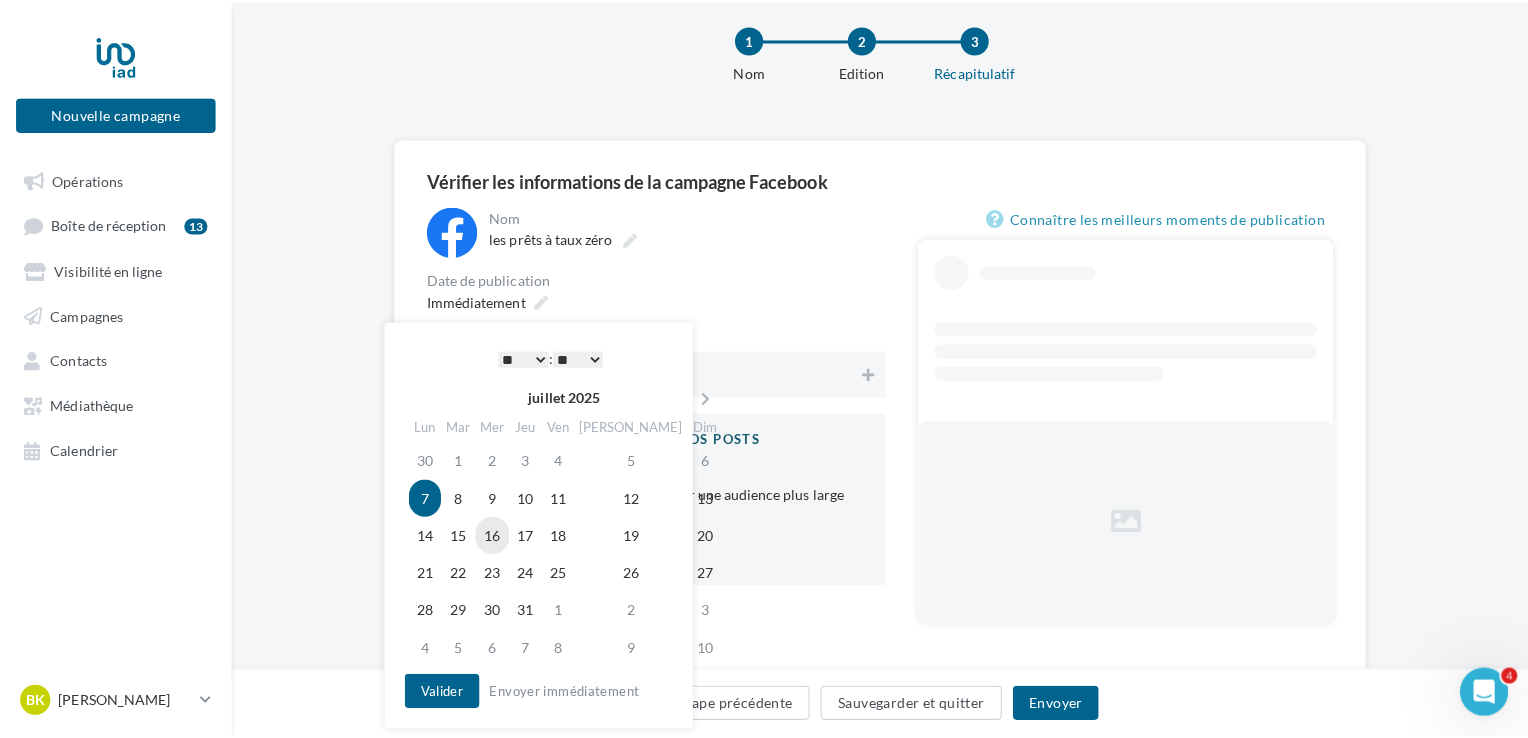 scroll, scrollTop: 41, scrollLeft: 0, axis: vertical 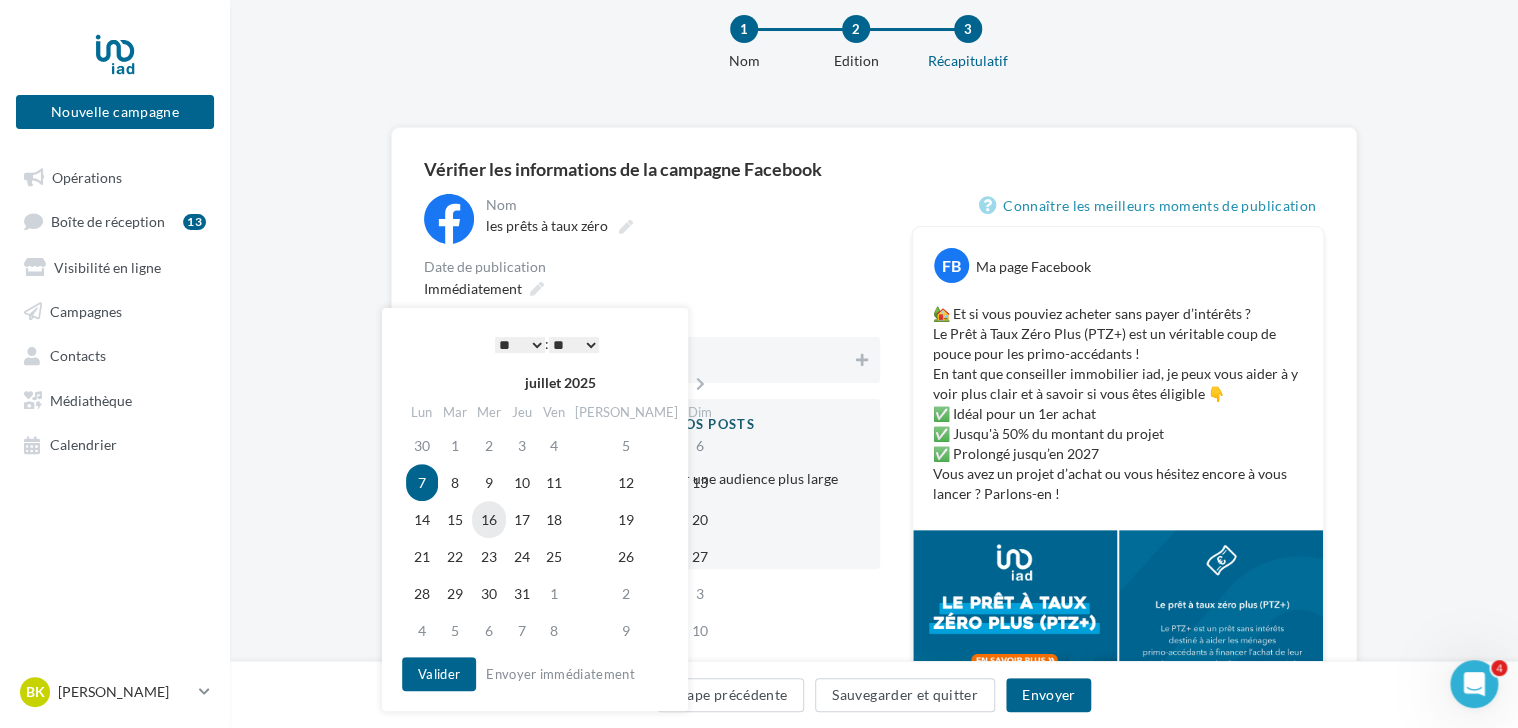 click on "16" at bounding box center (489, 519) 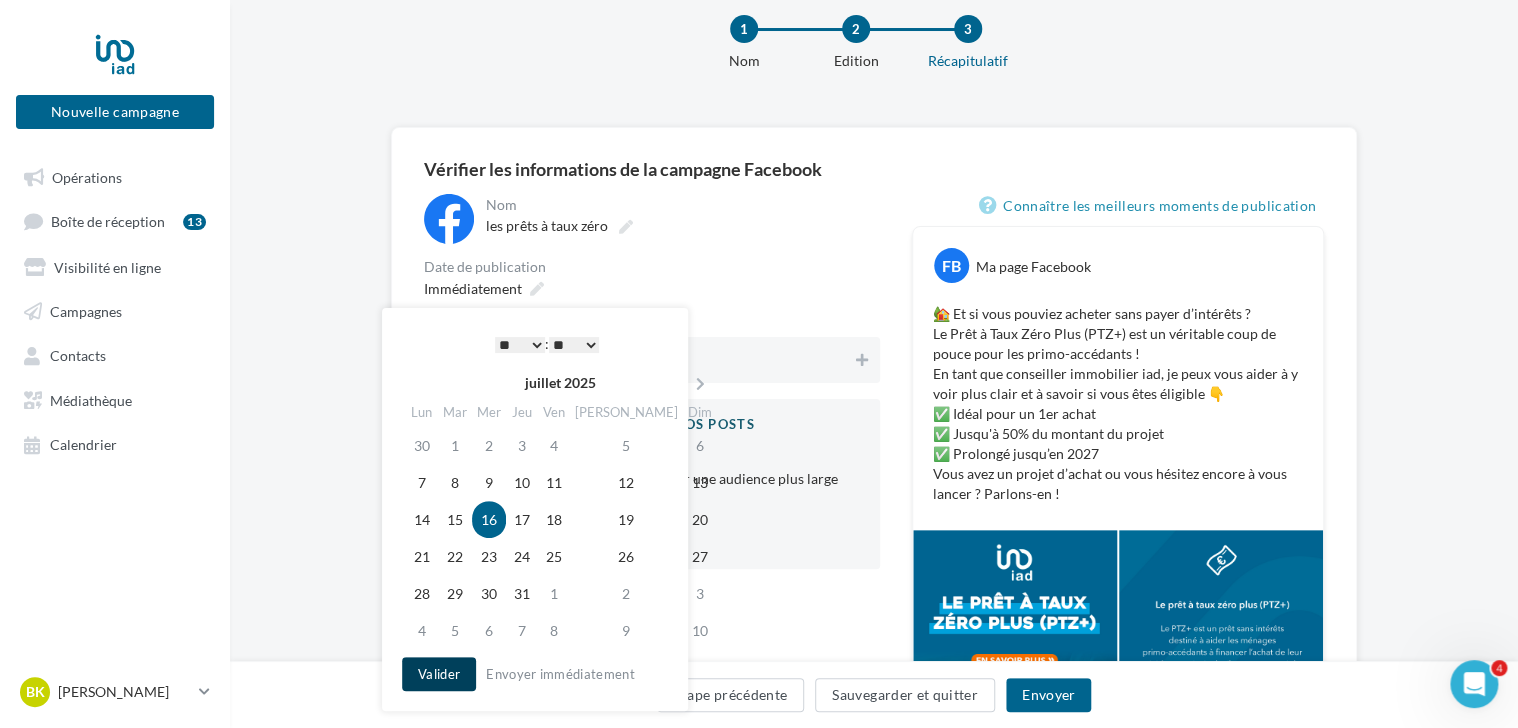 click on "Valider" at bounding box center [439, 674] 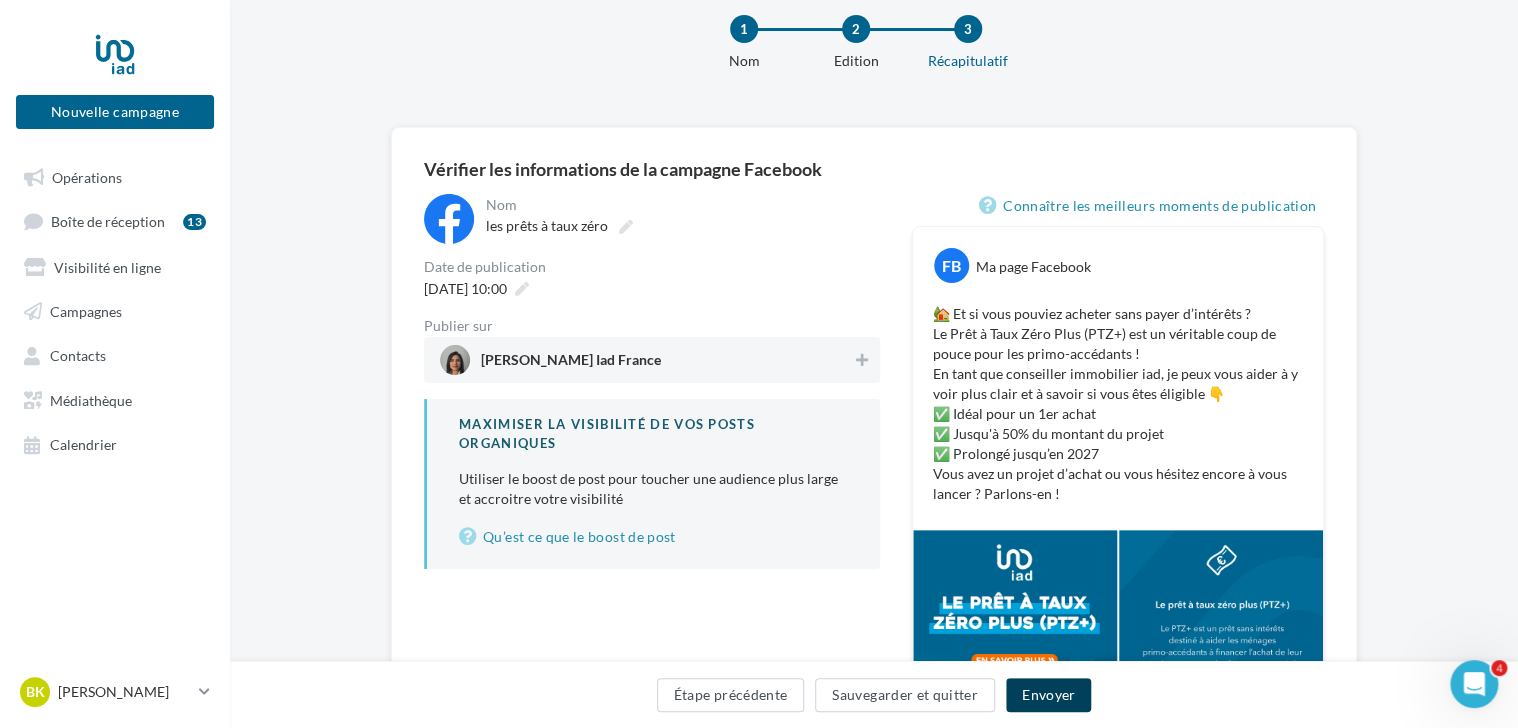 click on "Envoyer" at bounding box center [1048, 695] 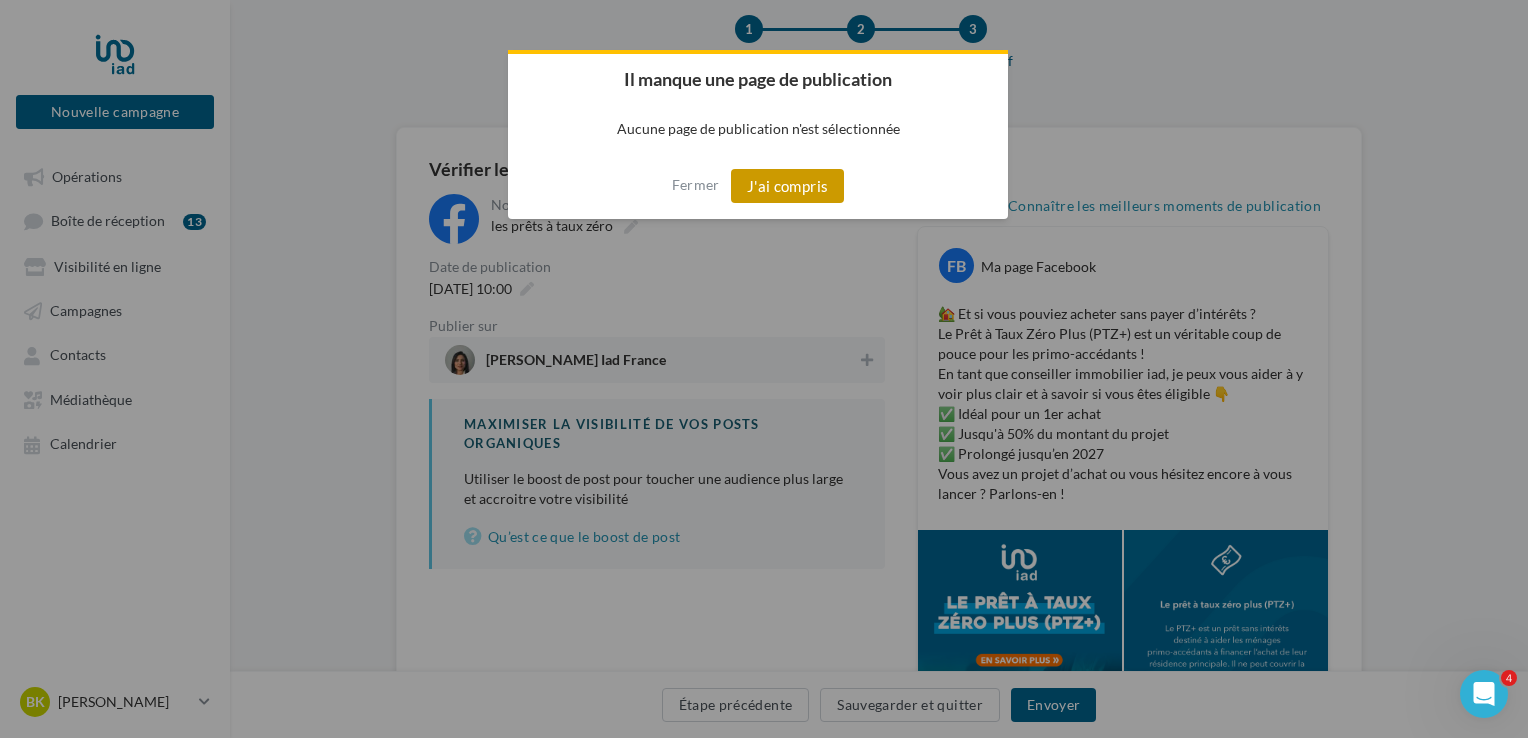 click on "J'ai compris" at bounding box center (788, 186) 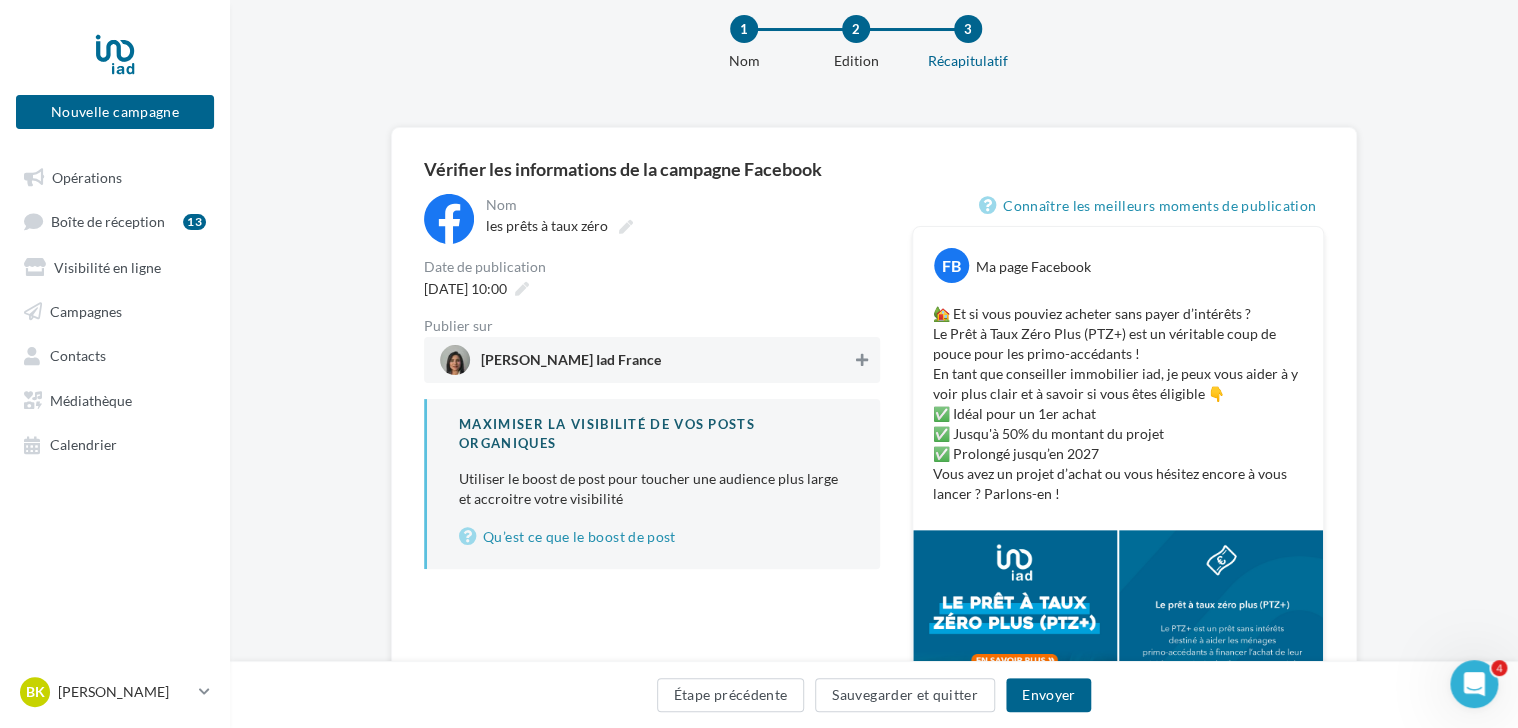 click at bounding box center [862, 360] 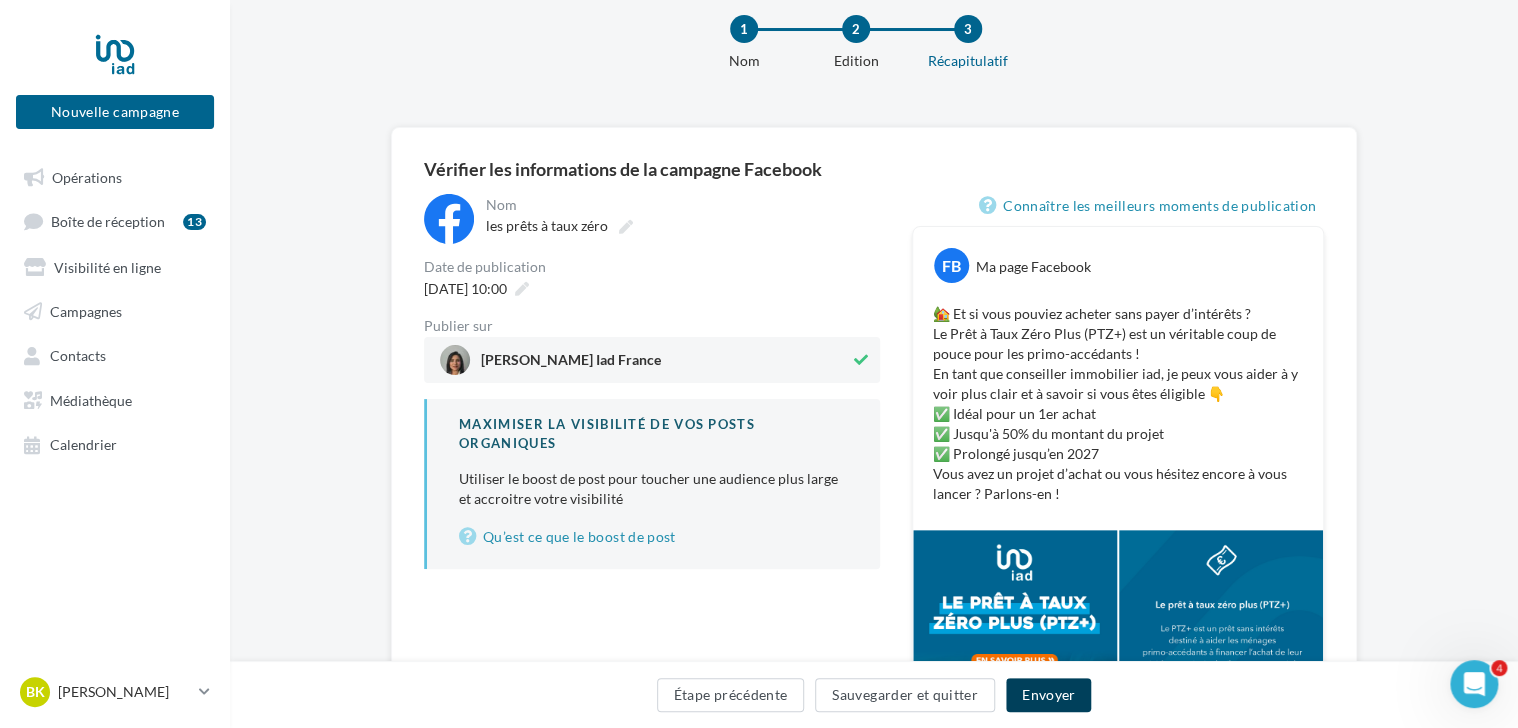 click on "Envoyer" at bounding box center (1048, 695) 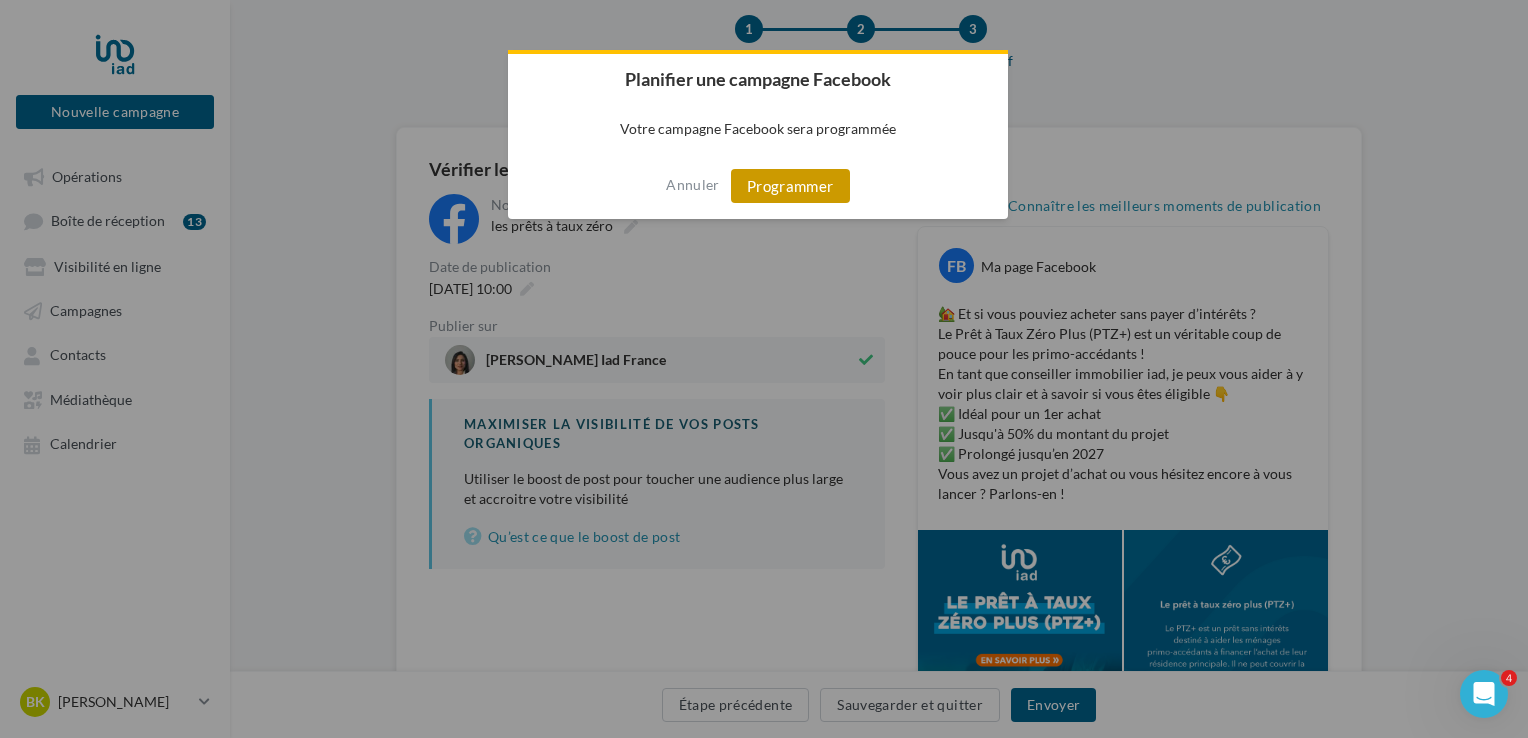 click on "Programmer" at bounding box center [790, 186] 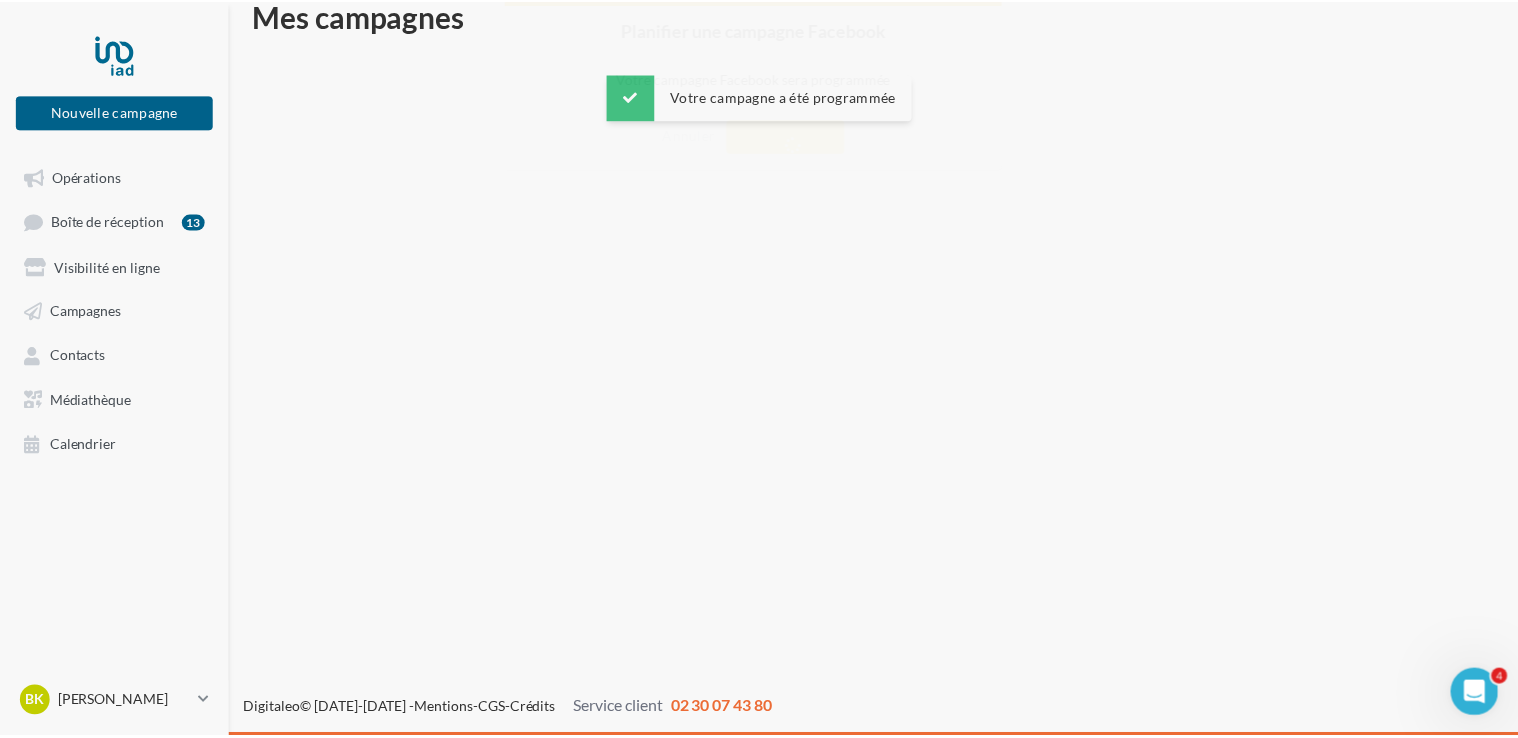 scroll, scrollTop: 32, scrollLeft: 0, axis: vertical 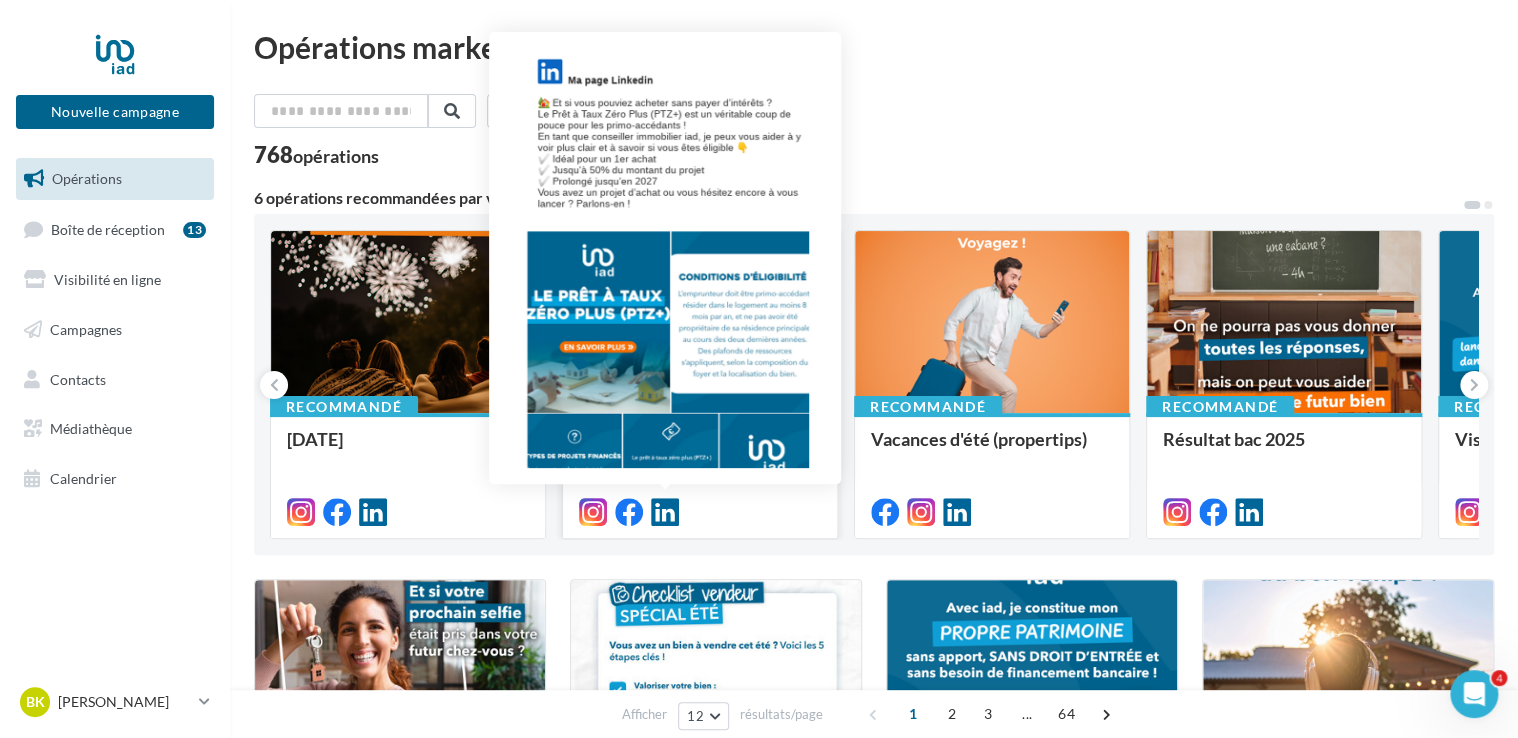 click at bounding box center (665, 512) 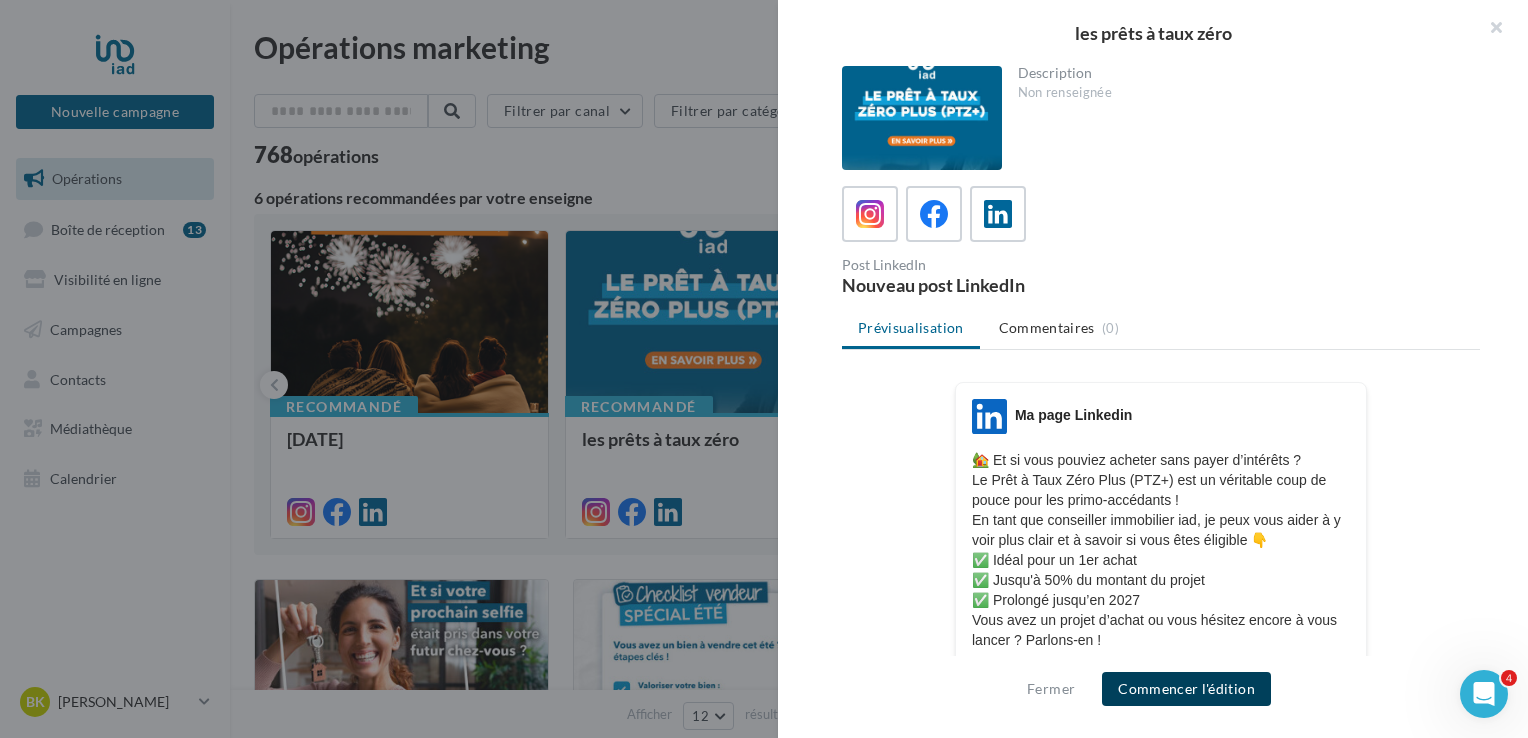 click on "Commencer l'édition" at bounding box center (1186, 689) 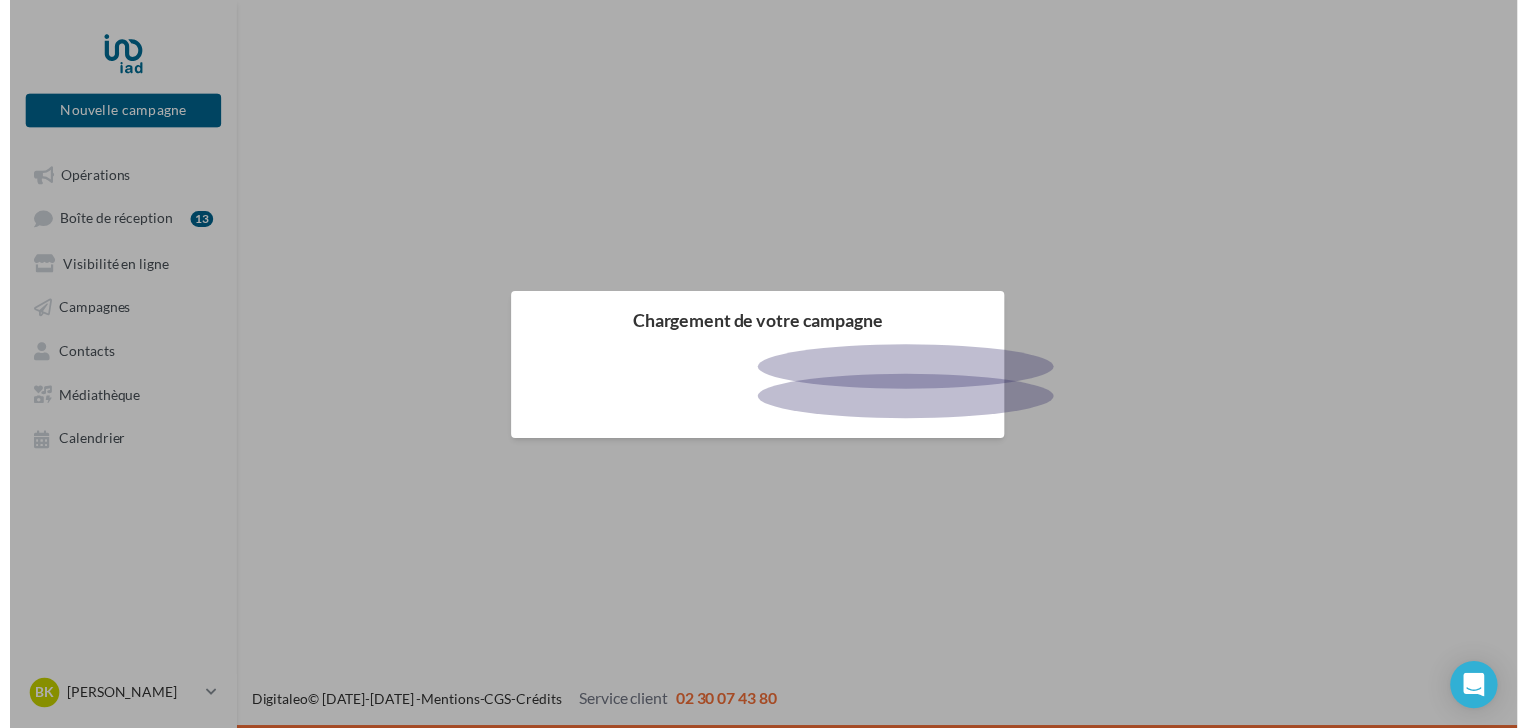 scroll, scrollTop: 0, scrollLeft: 0, axis: both 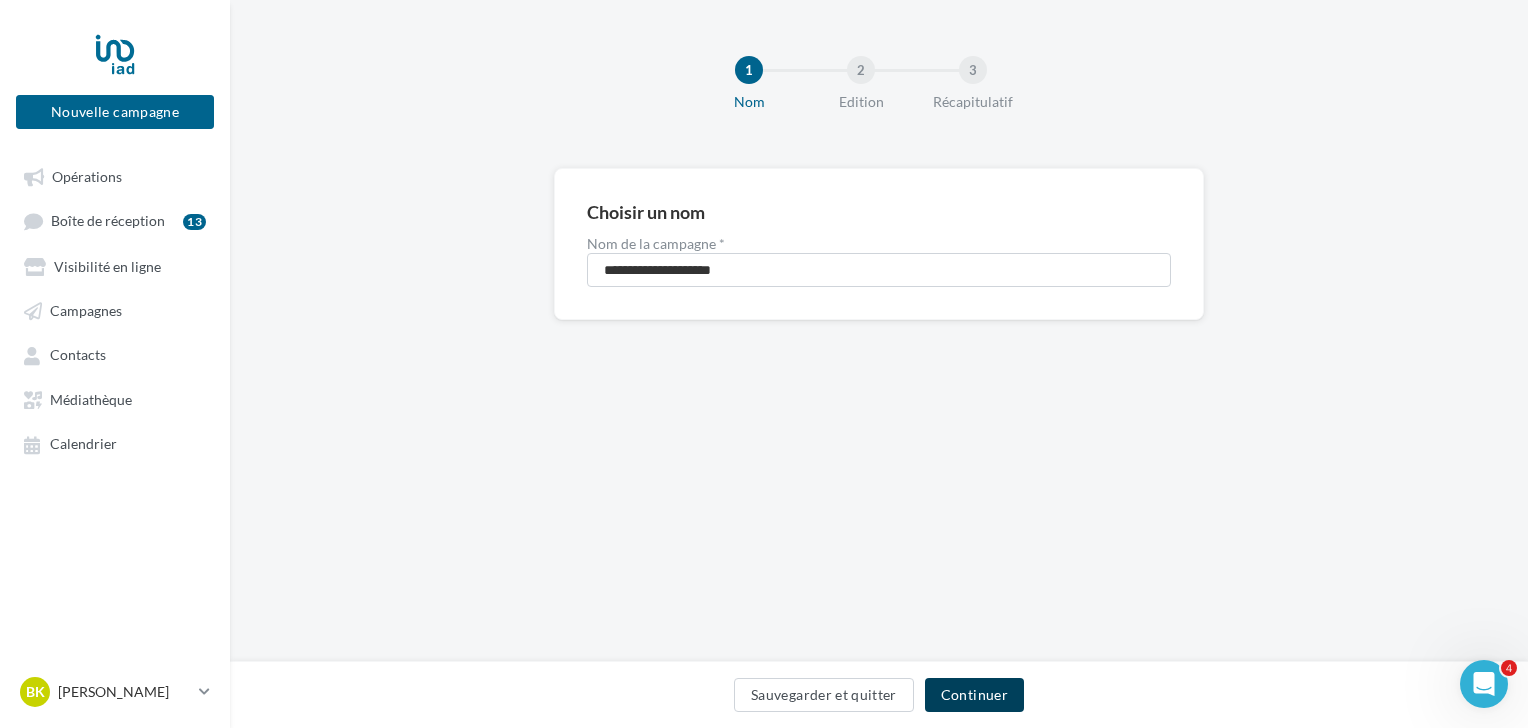 drag, startPoint x: 986, startPoint y: 689, endPoint x: 878, endPoint y: 665, distance: 110.63454 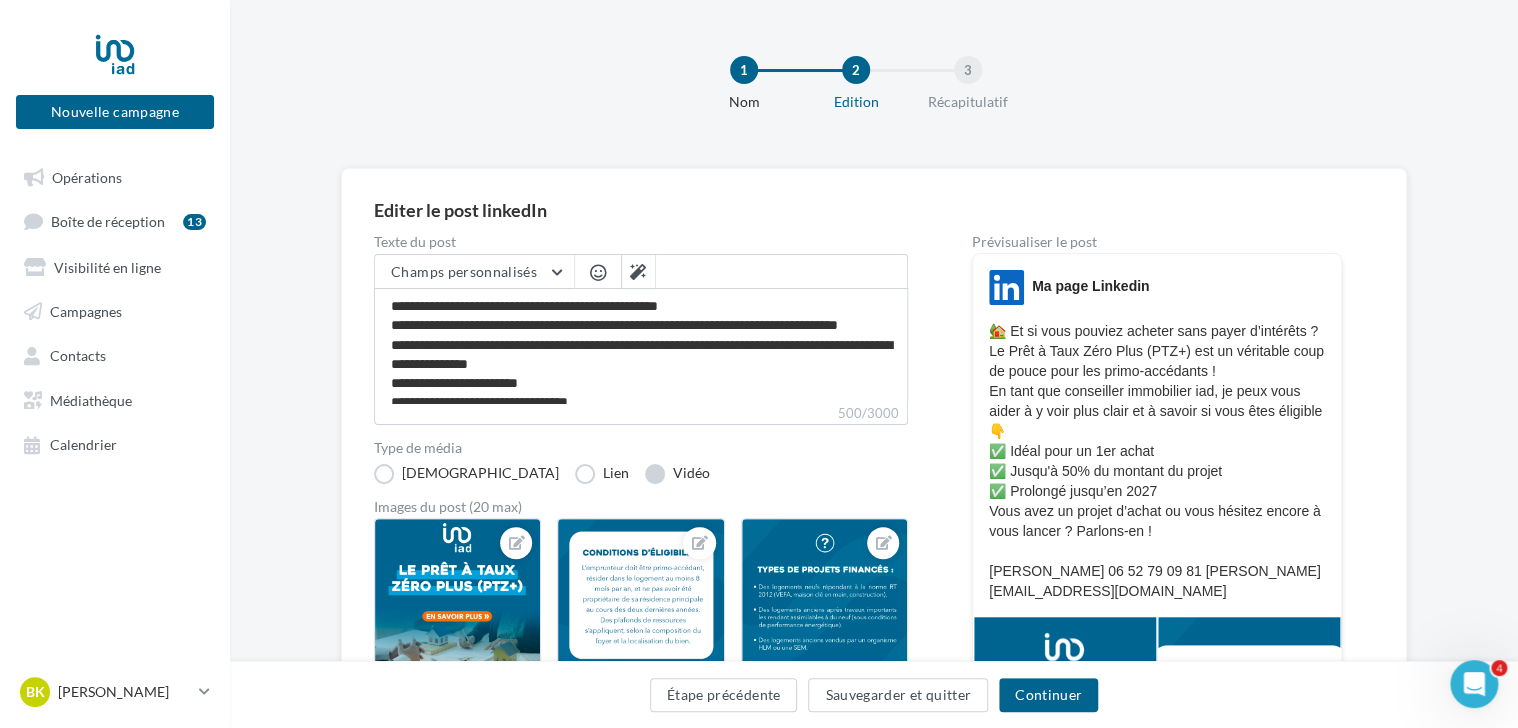 click on "Vidéo" at bounding box center [677, 474] 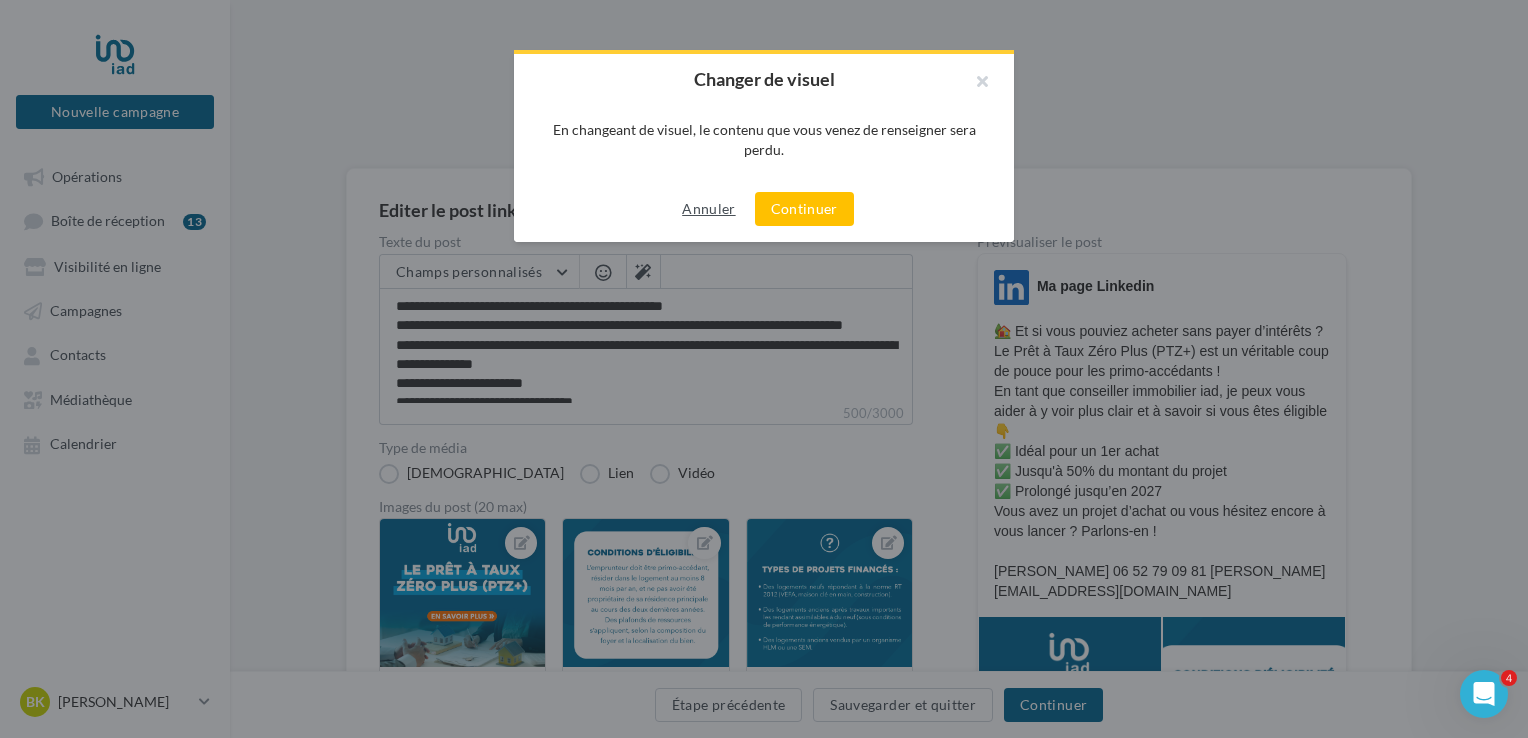 click on "Annuler" at bounding box center (708, 209) 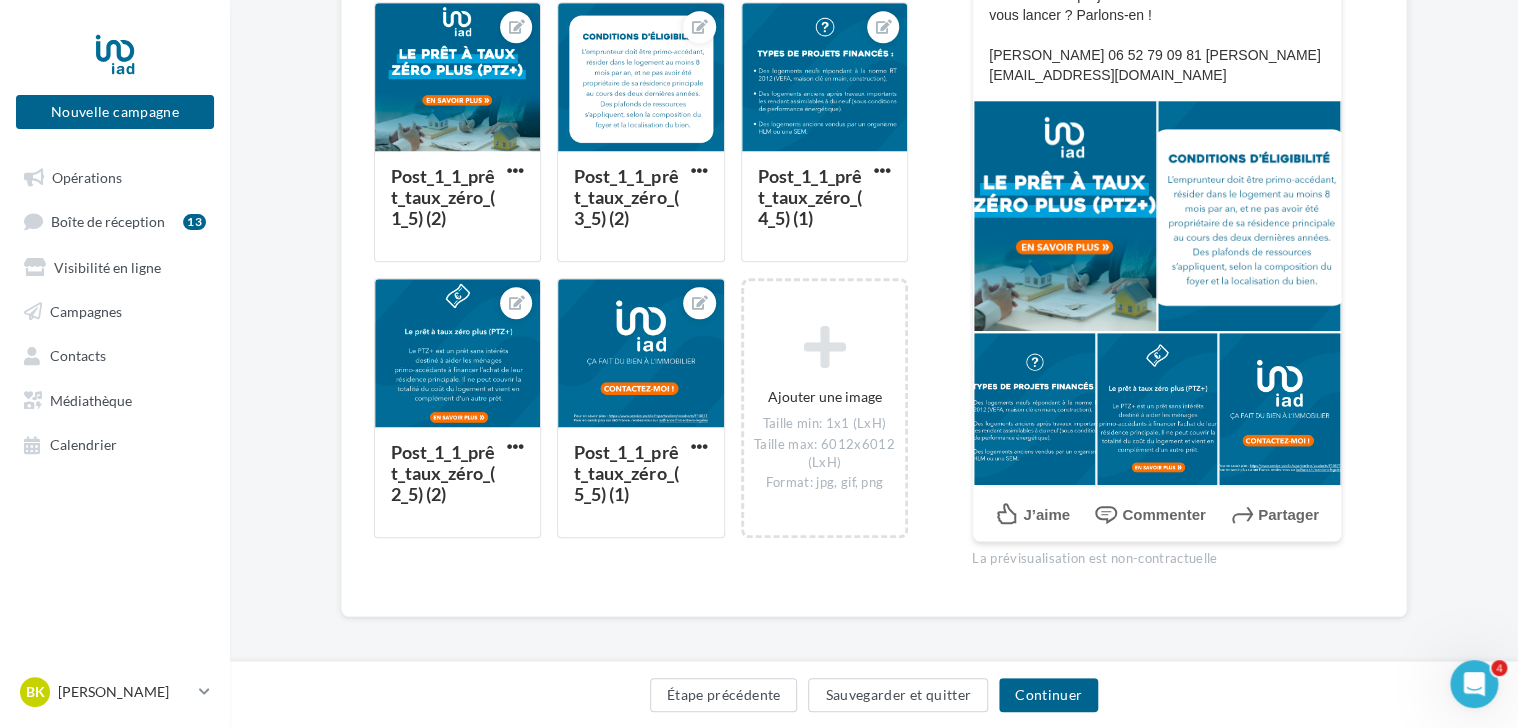 scroll, scrollTop: 523, scrollLeft: 0, axis: vertical 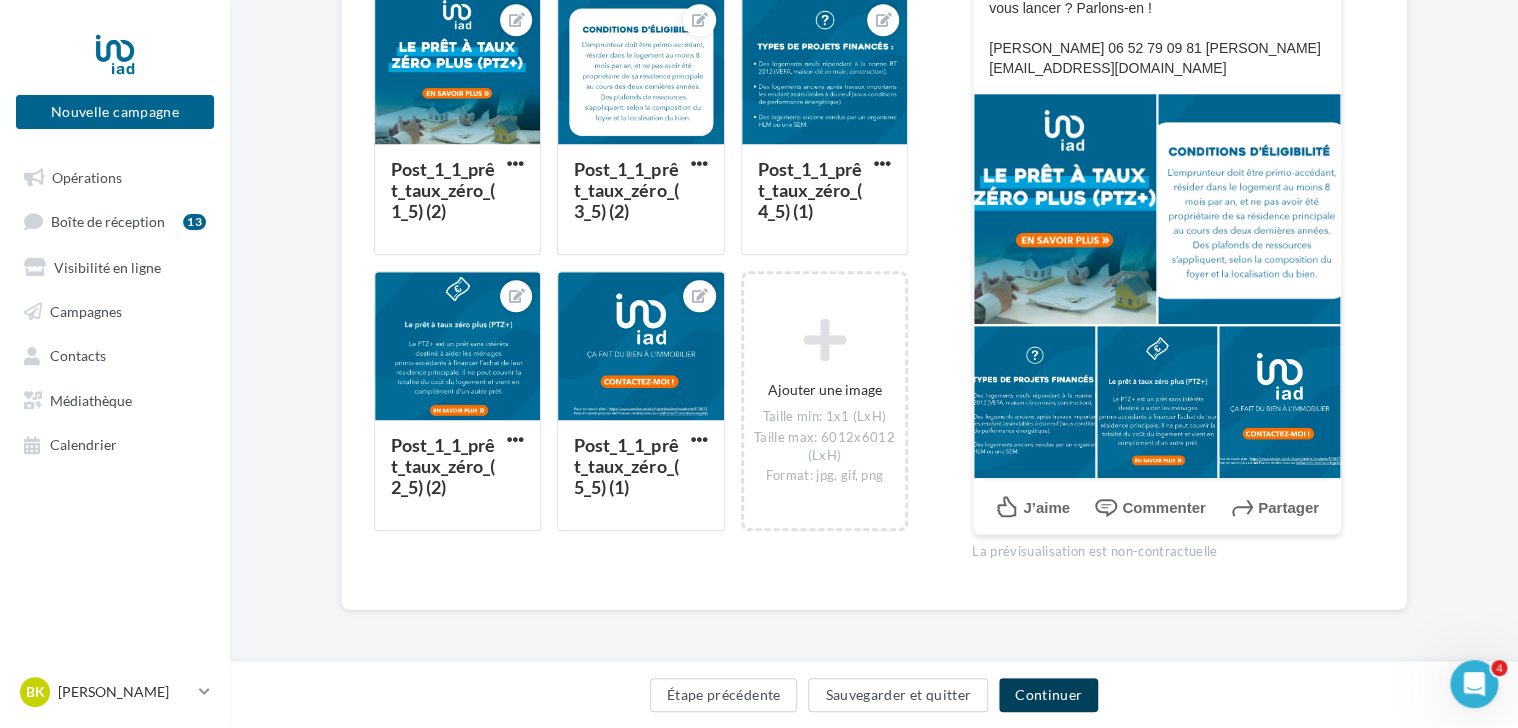 drag, startPoint x: 1059, startPoint y: 686, endPoint x: 832, endPoint y: 696, distance: 227.22015 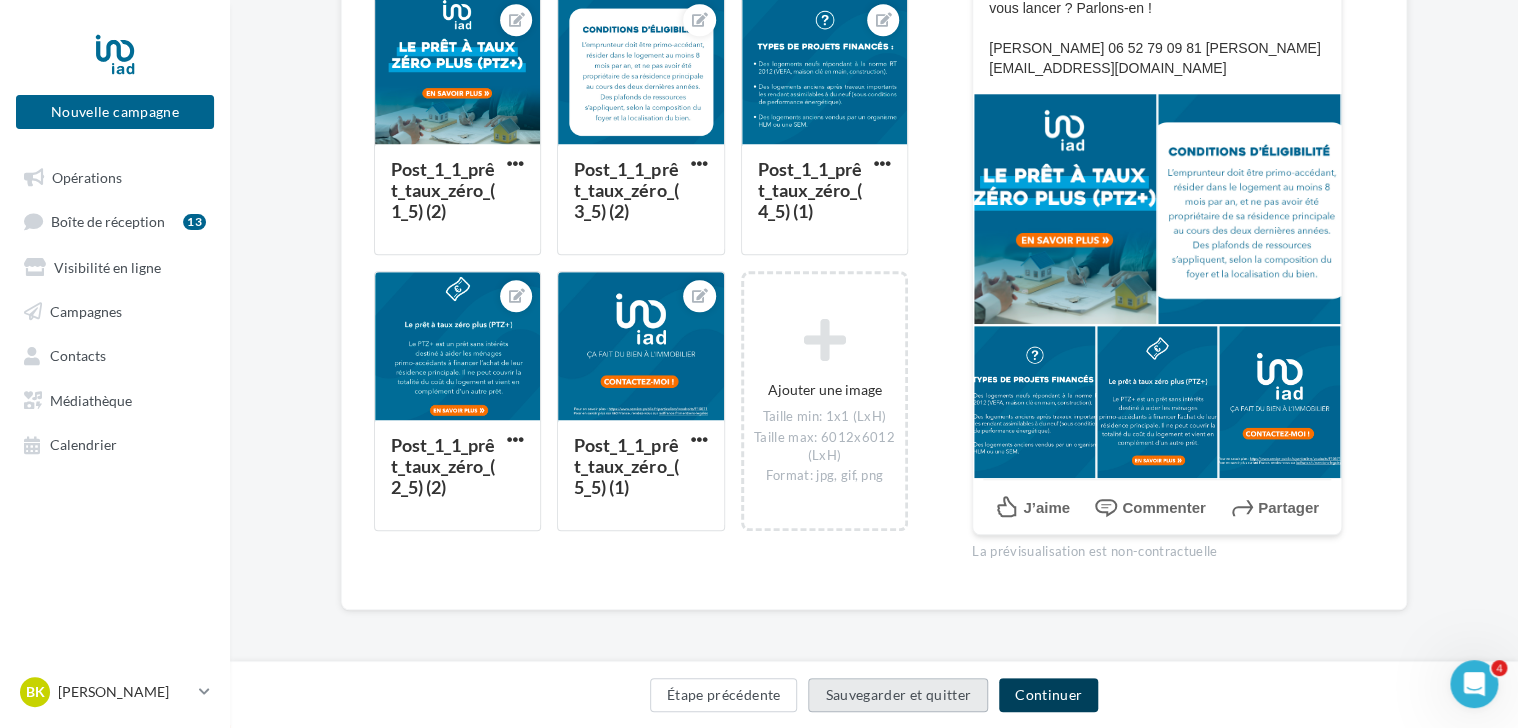 scroll, scrollTop: 140, scrollLeft: 0, axis: vertical 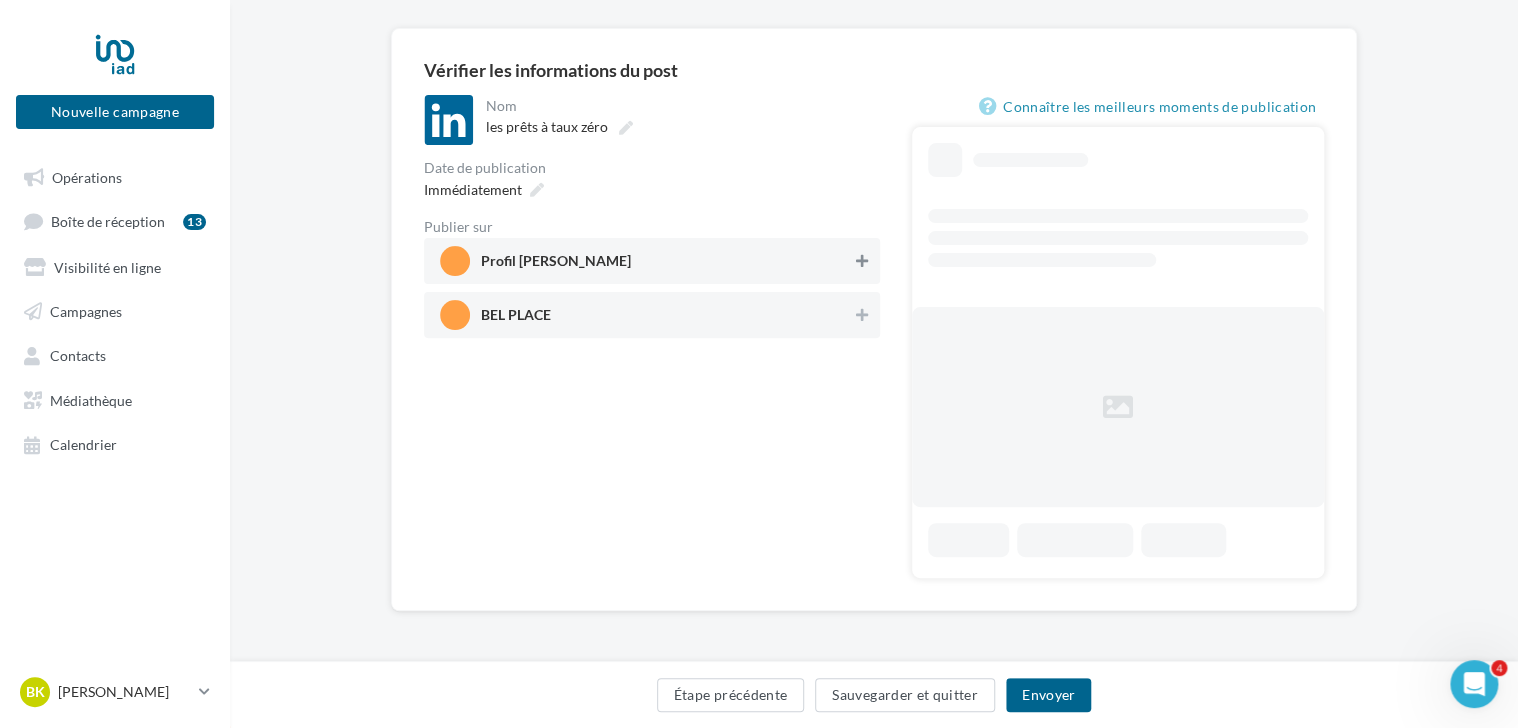 drag, startPoint x: 860, startPoint y: 265, endPoint x: 803, endPoint y: 266, distance: 57.00877 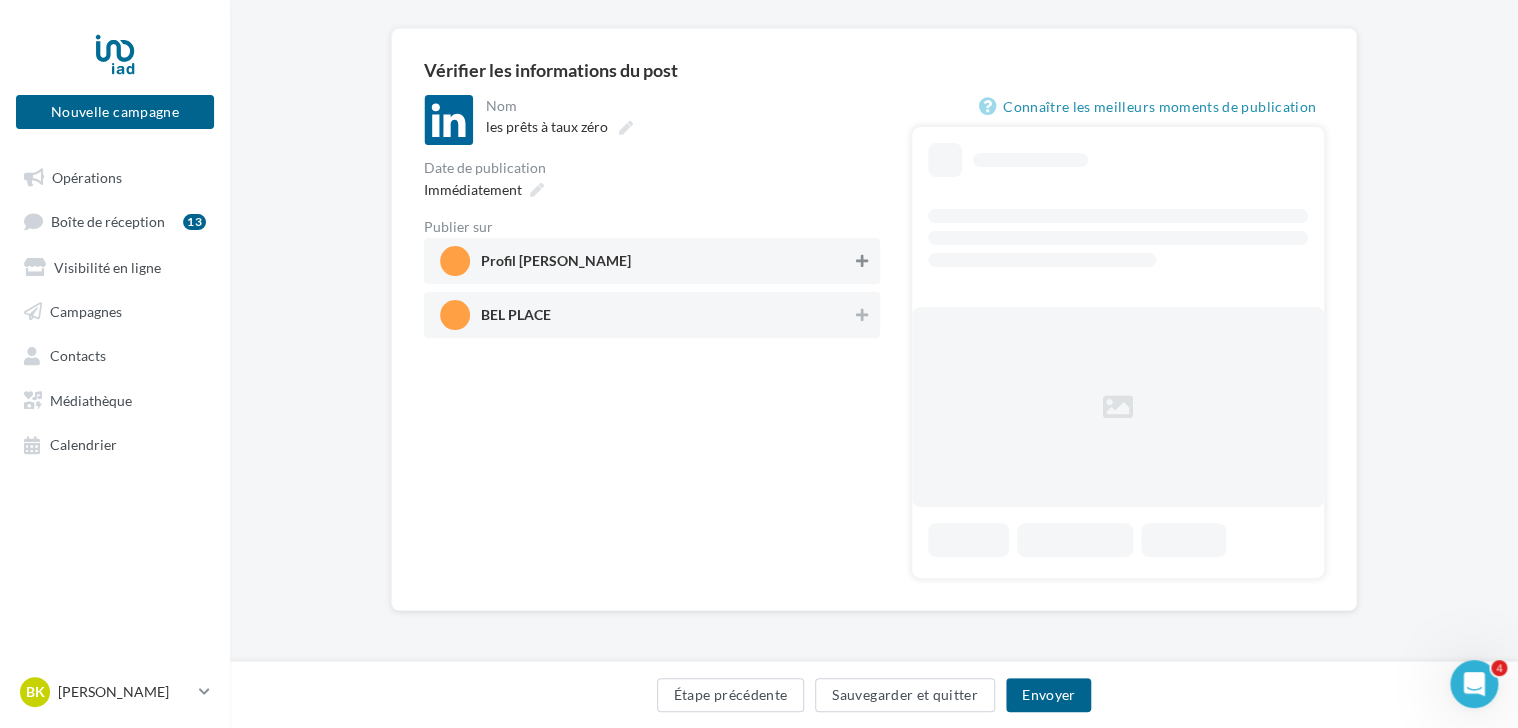 click at bounding box center [862, 261] 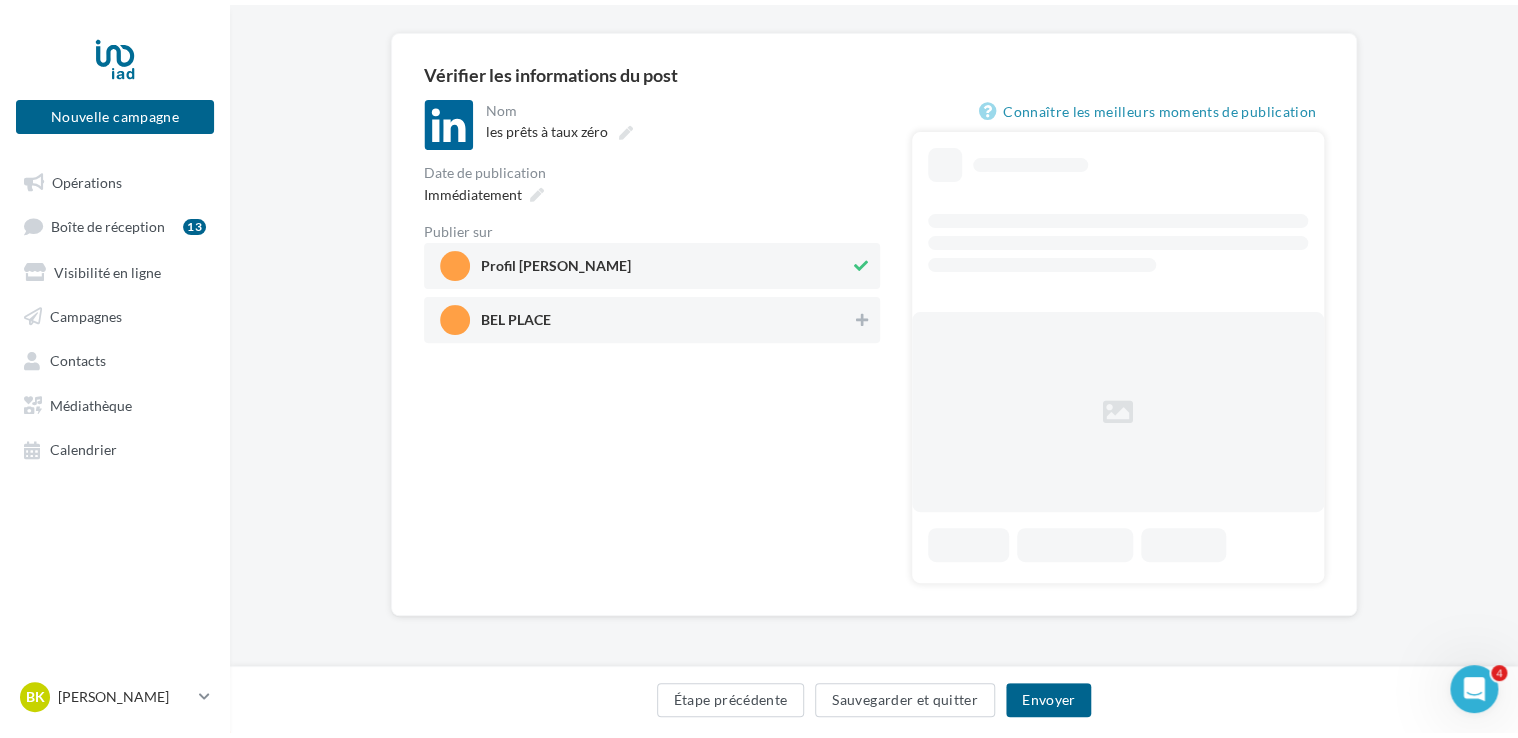 scroll, scrollTop: 0, scrollLeft: 0, axis: both 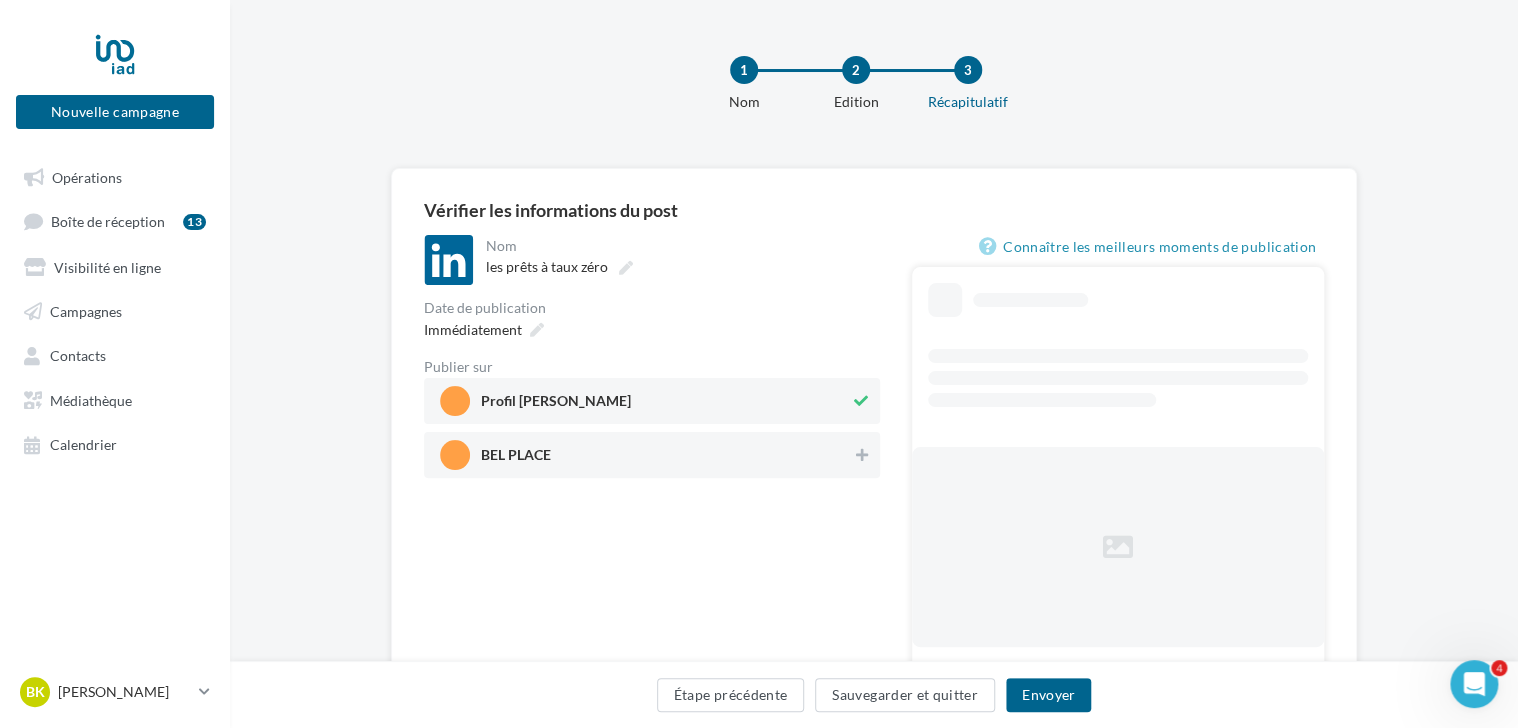 drag, startPoint x: 538, startPoint y: 324, endPoint x: 536, endPoint y: 347, distance: 23.086792 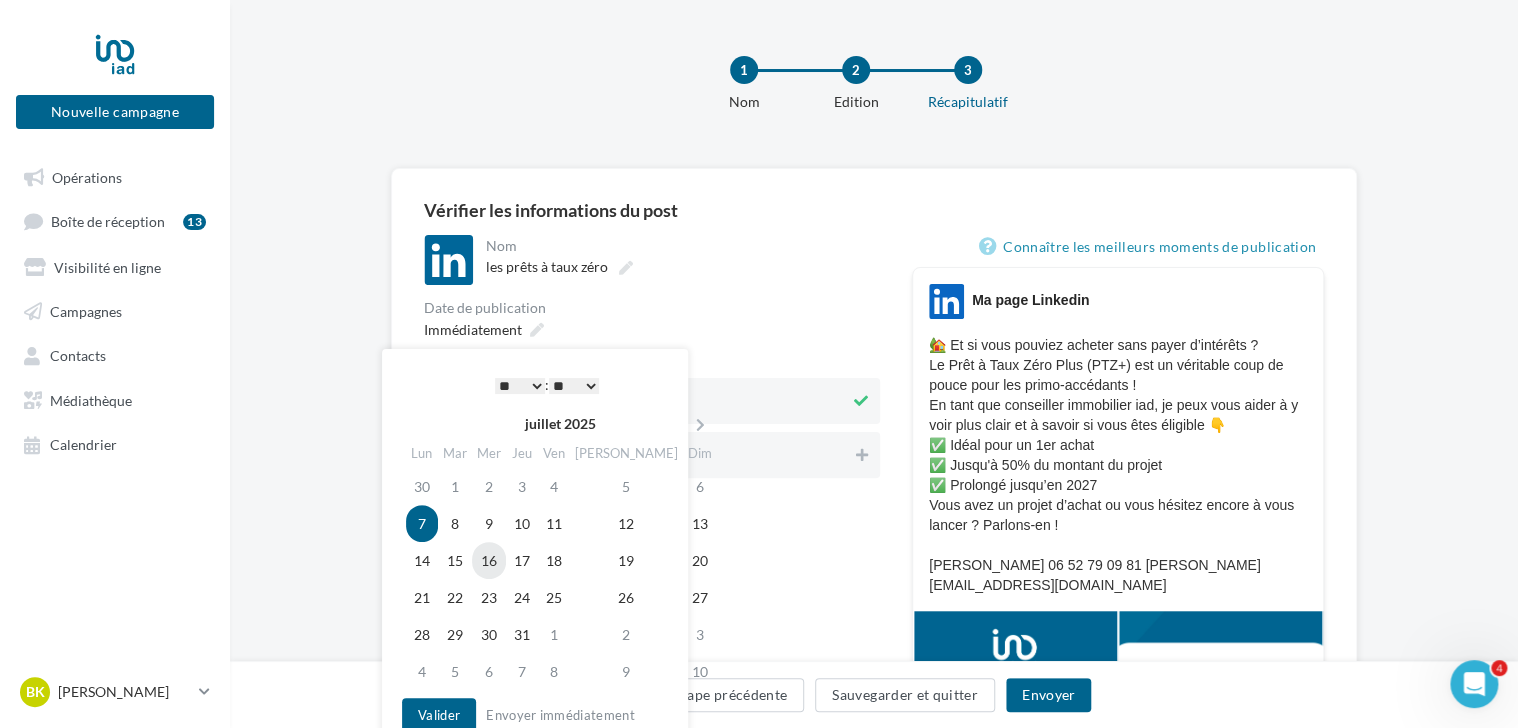 click on "16" at bounding box center [489, 560] 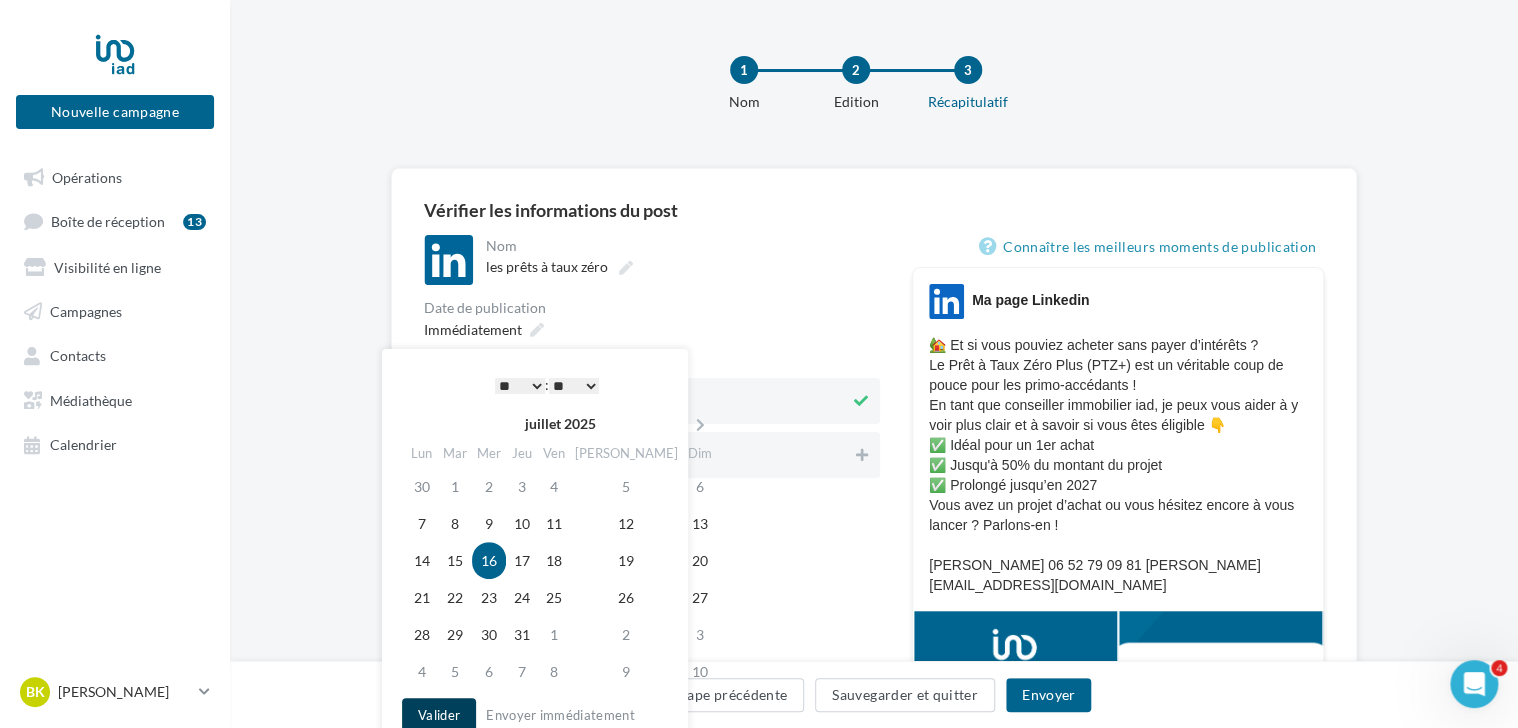 click on "Valider" at bounding box center (439, 715) 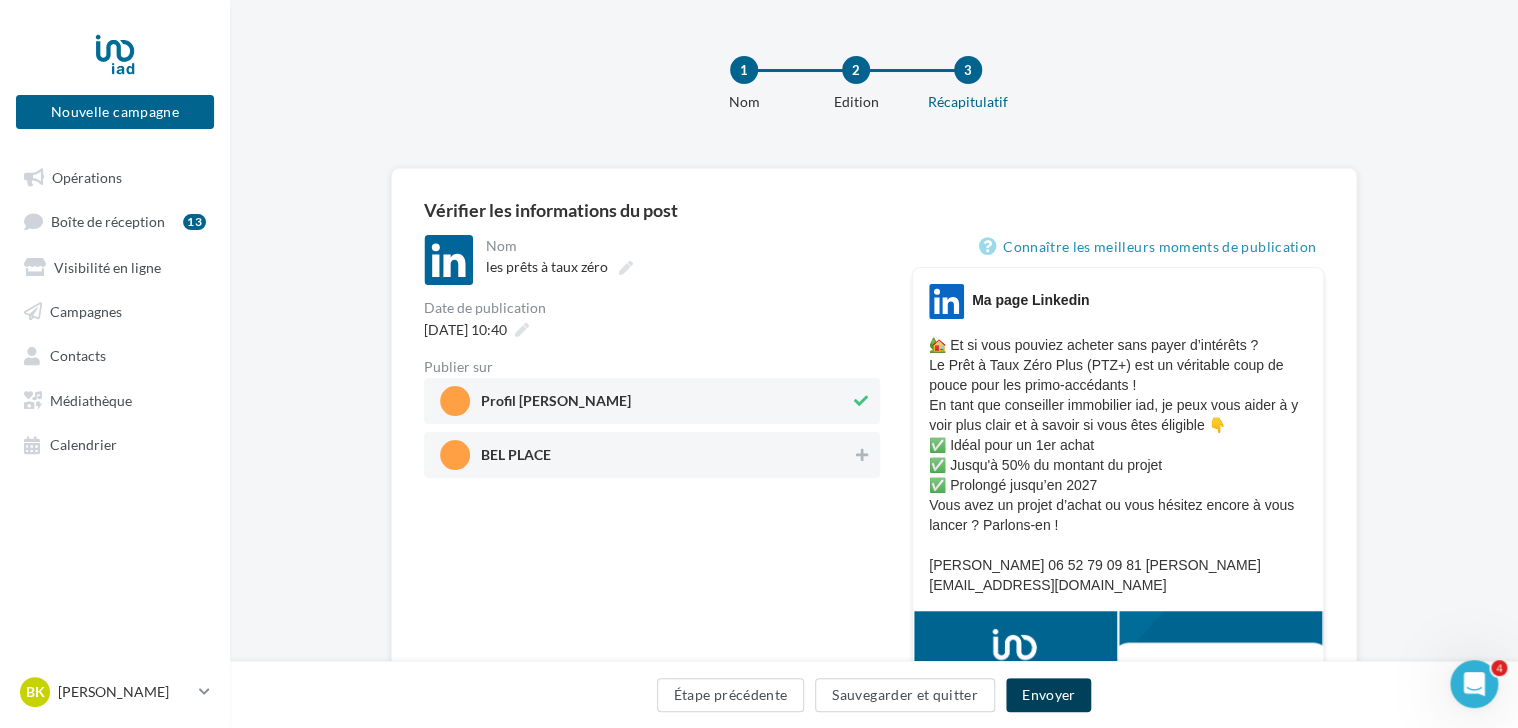 click on "Envoyer" at bounding box center (1048, 695) 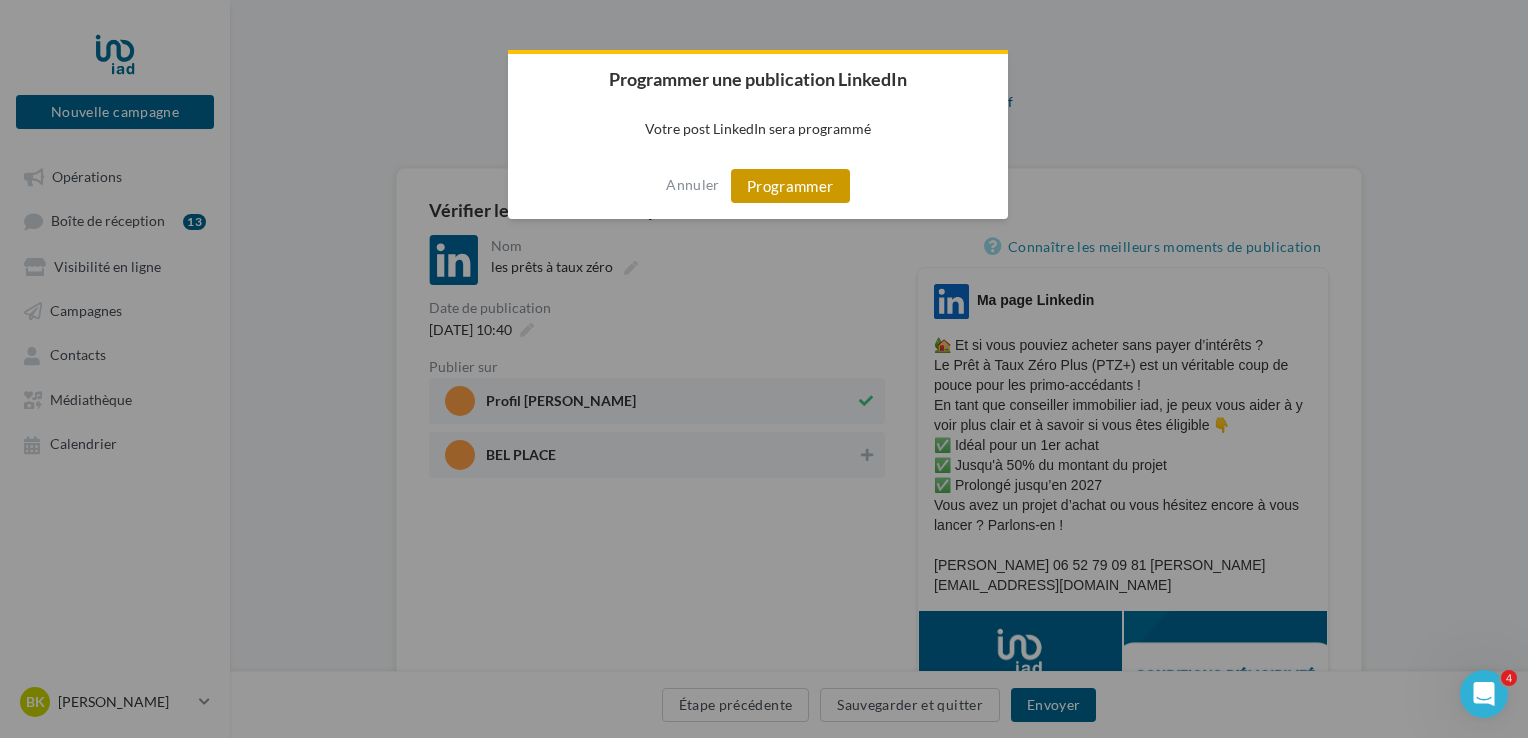 click on "Programmer" at bounding box center [790, 186] 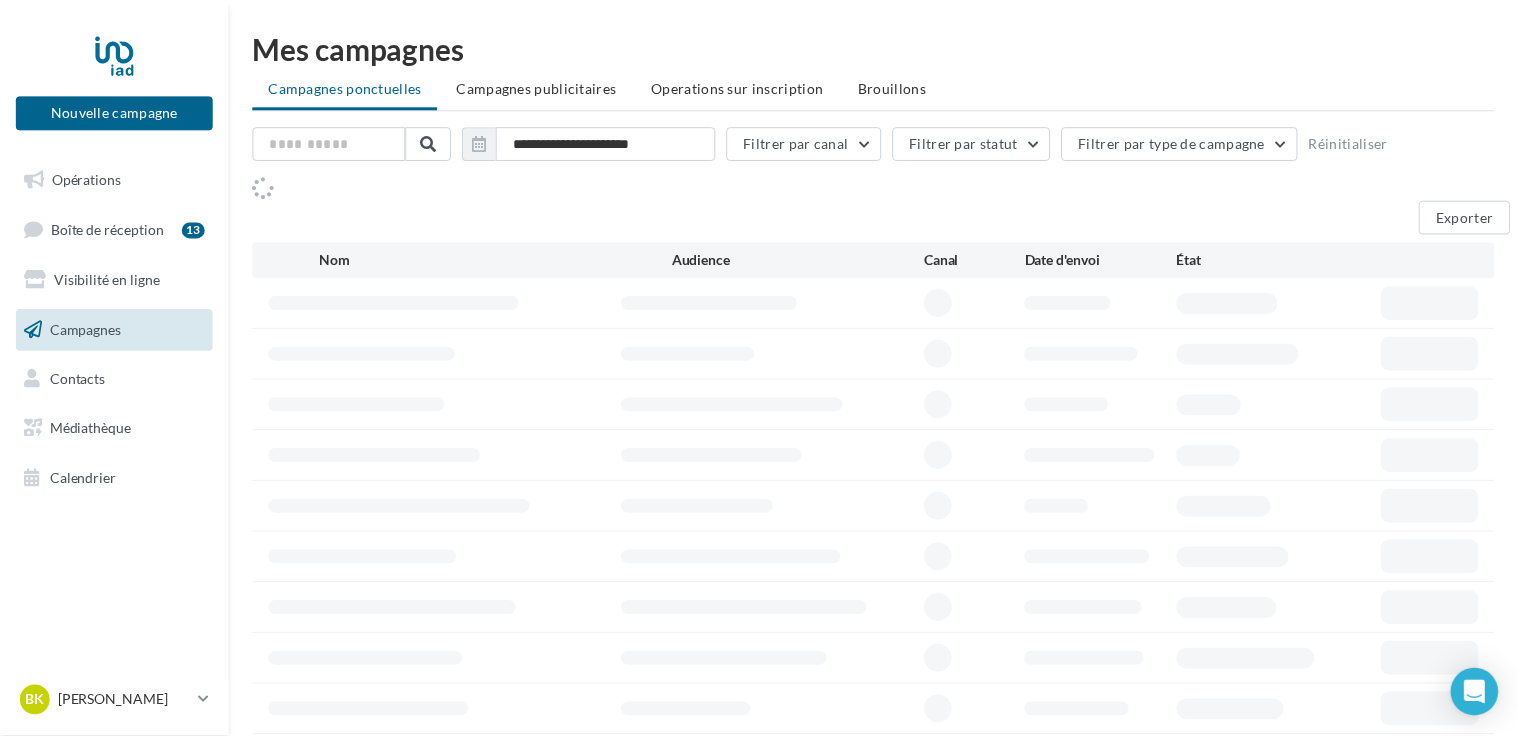 scroll, scrollTop: 0, scrollLeft: 0, axis: both 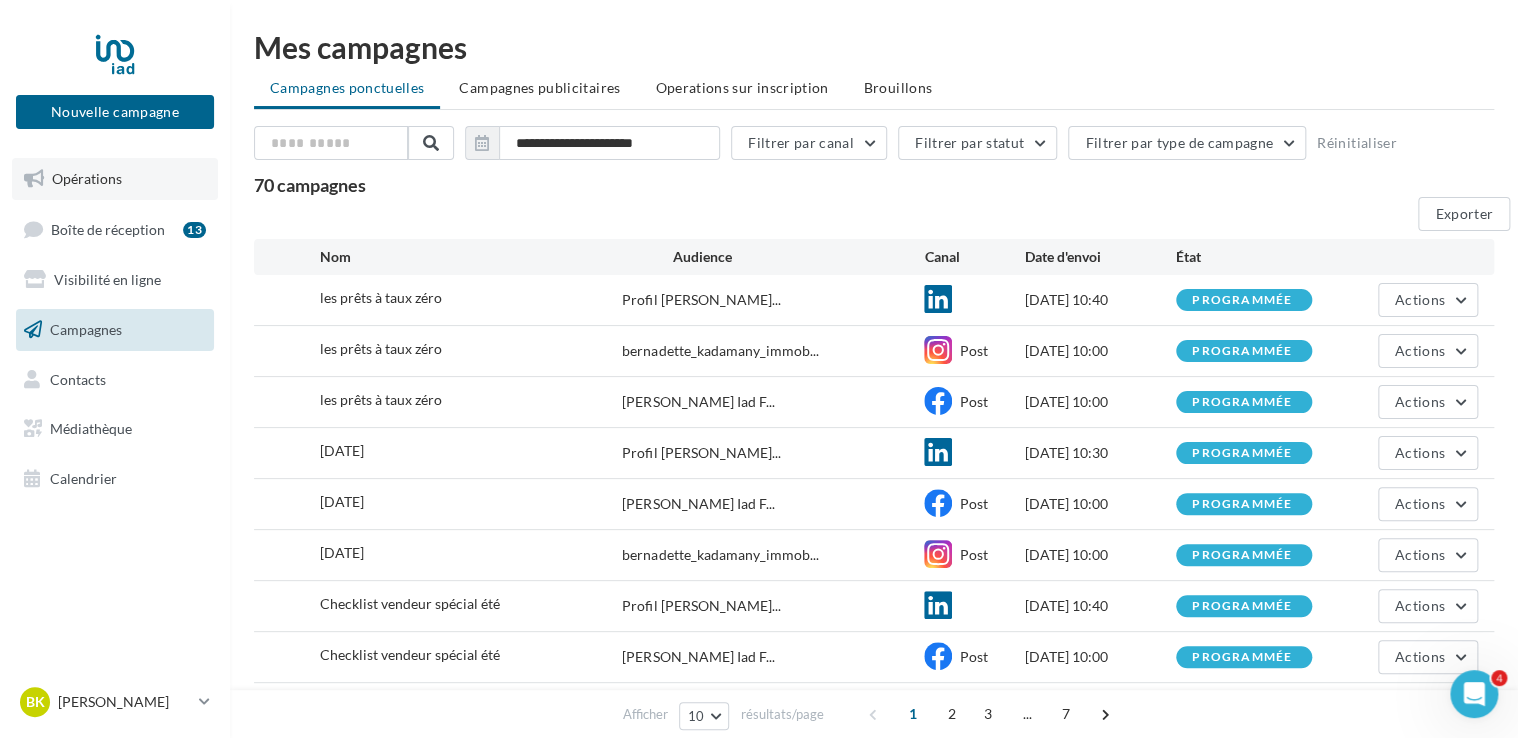 drag, startPoint x: 0, startPoint y: 0, endPoint x: 84, endPoint y: 182, distance: 200.4495 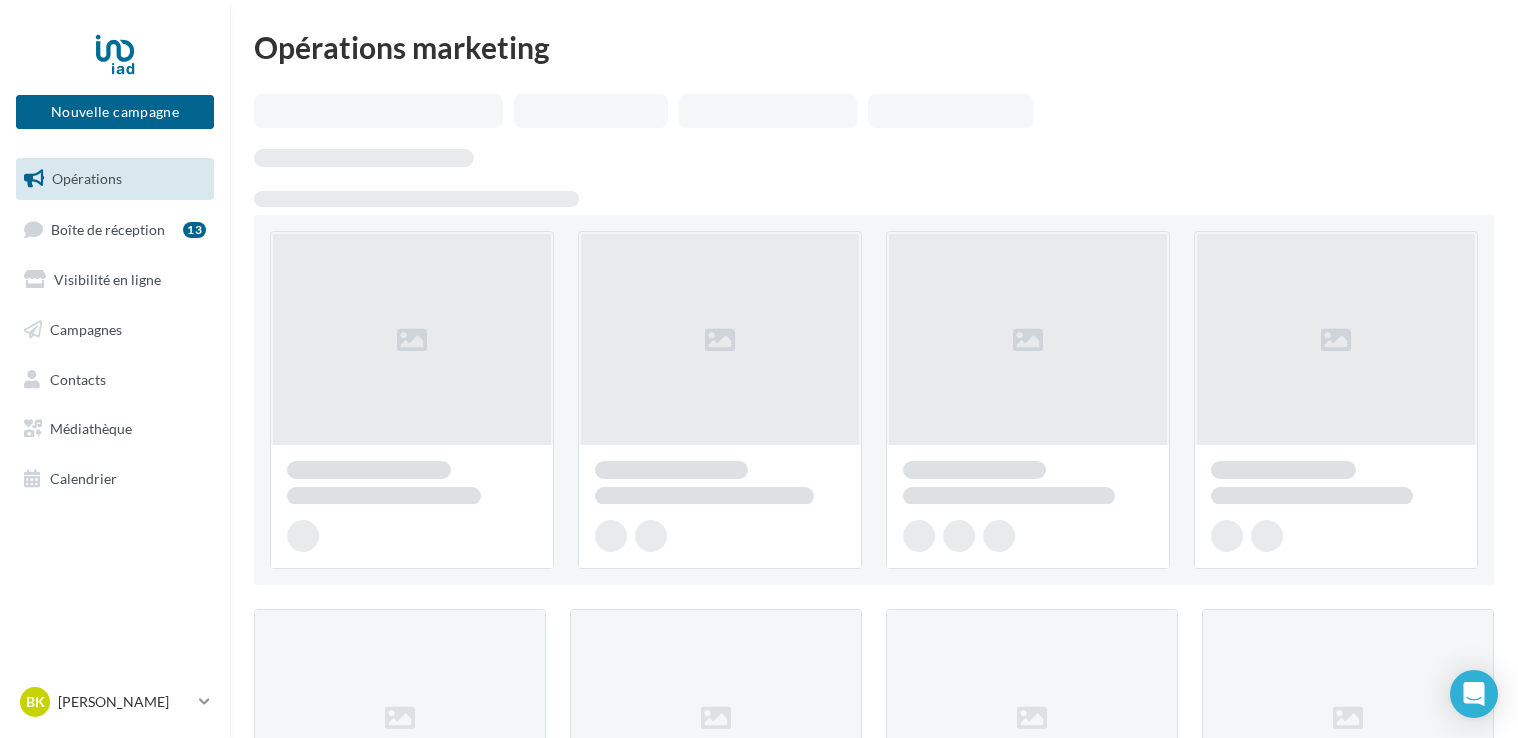 scroll, scrollTop: 0, scrollLeft: 0, axis: both 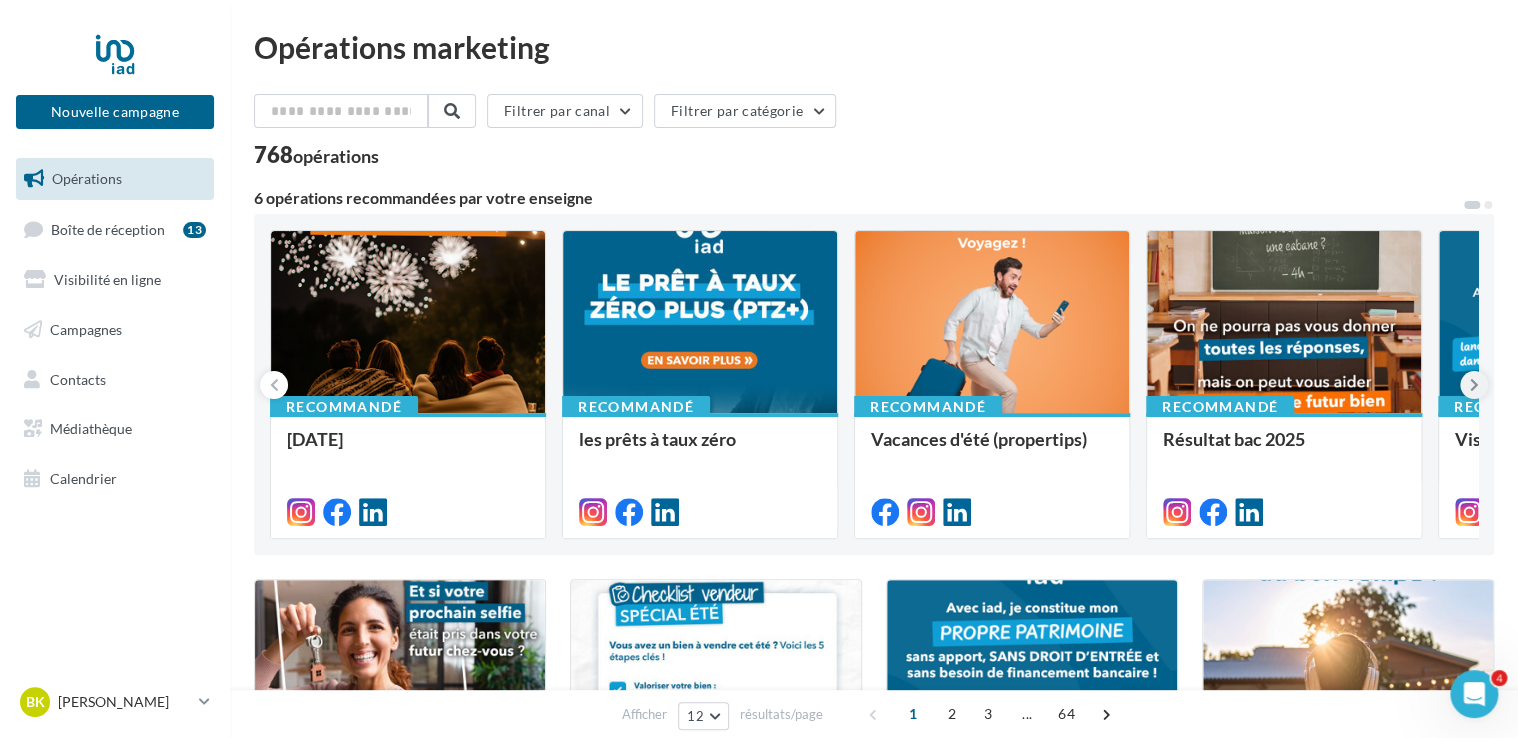 click at bounding box center [1474, 385] 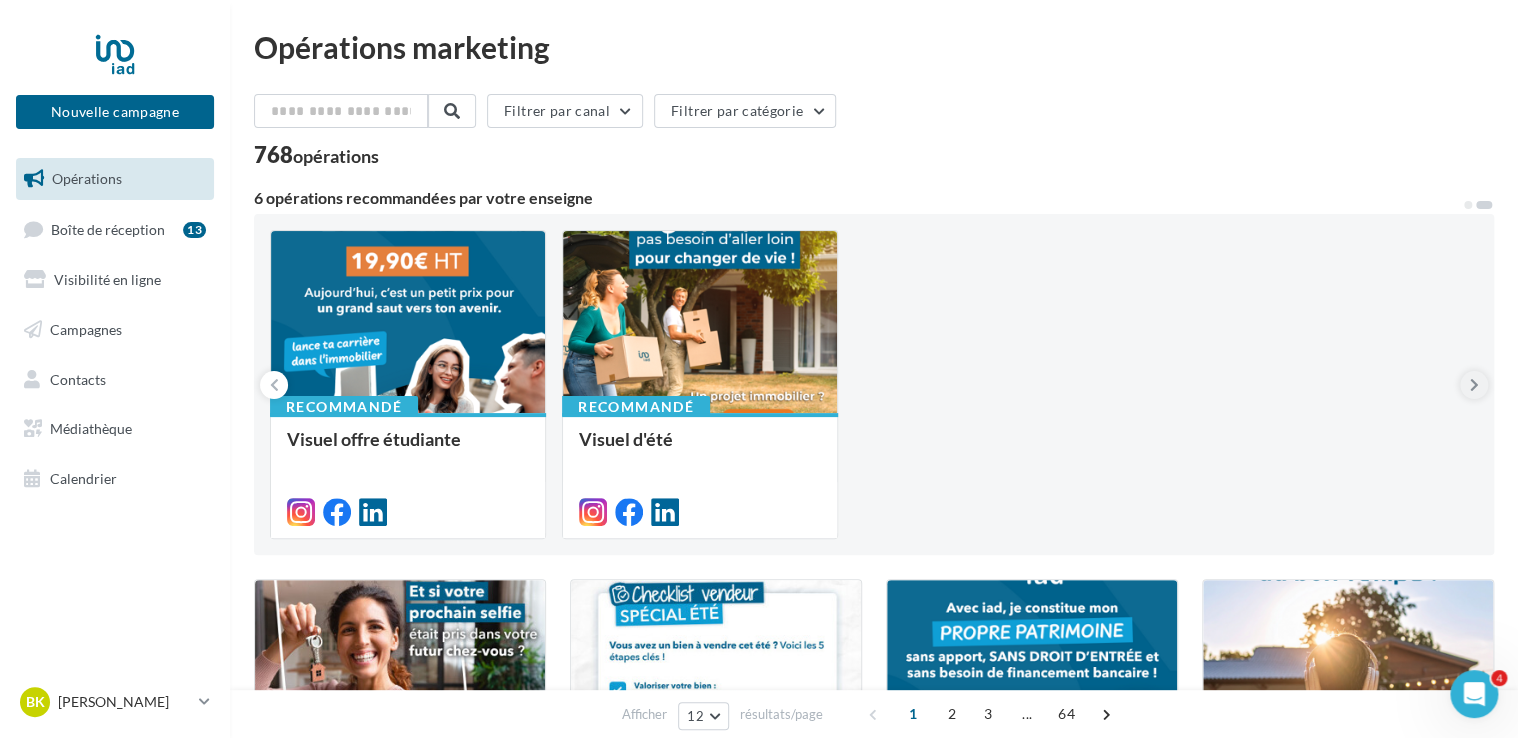 click at bounding box center [1474, 385] 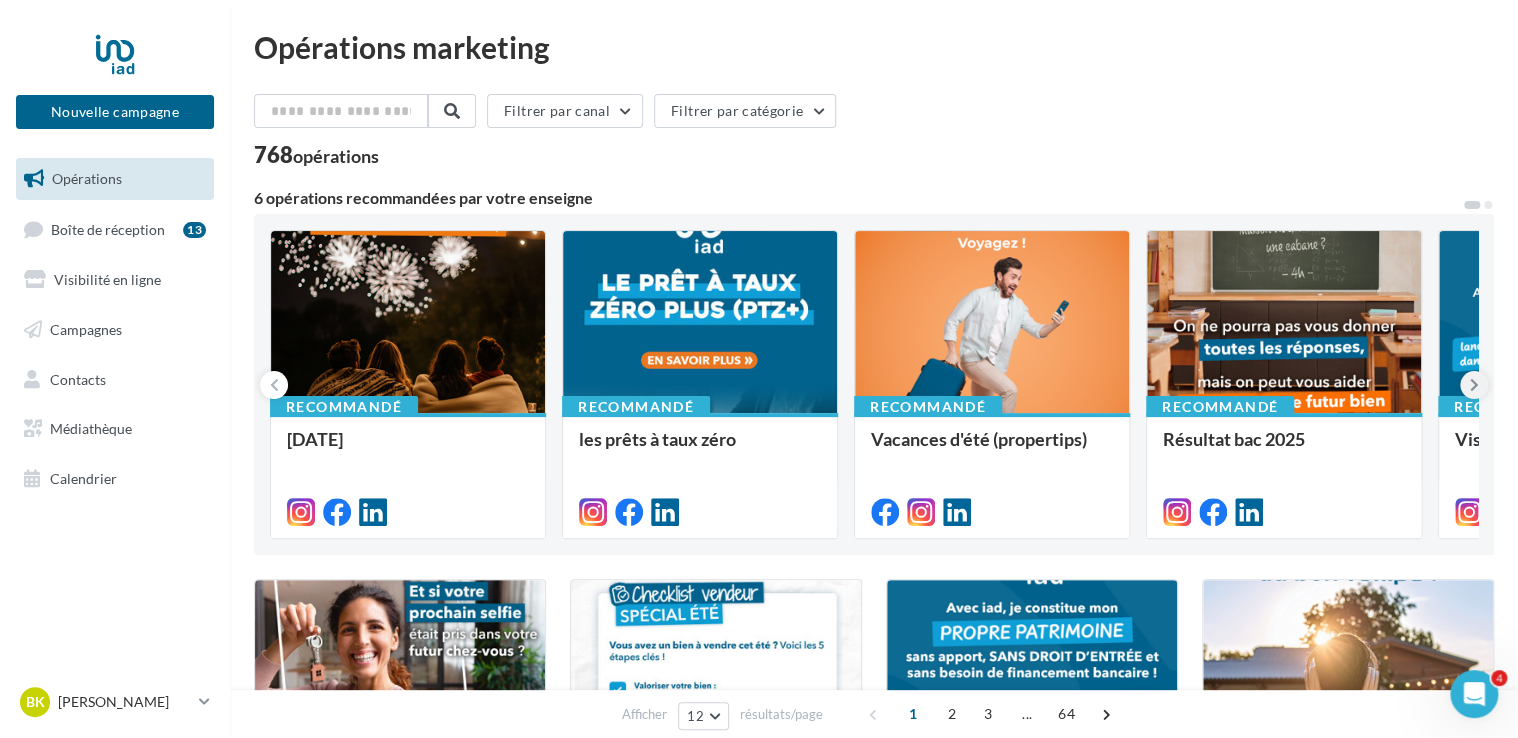 click at bounding box center (1474, 385) 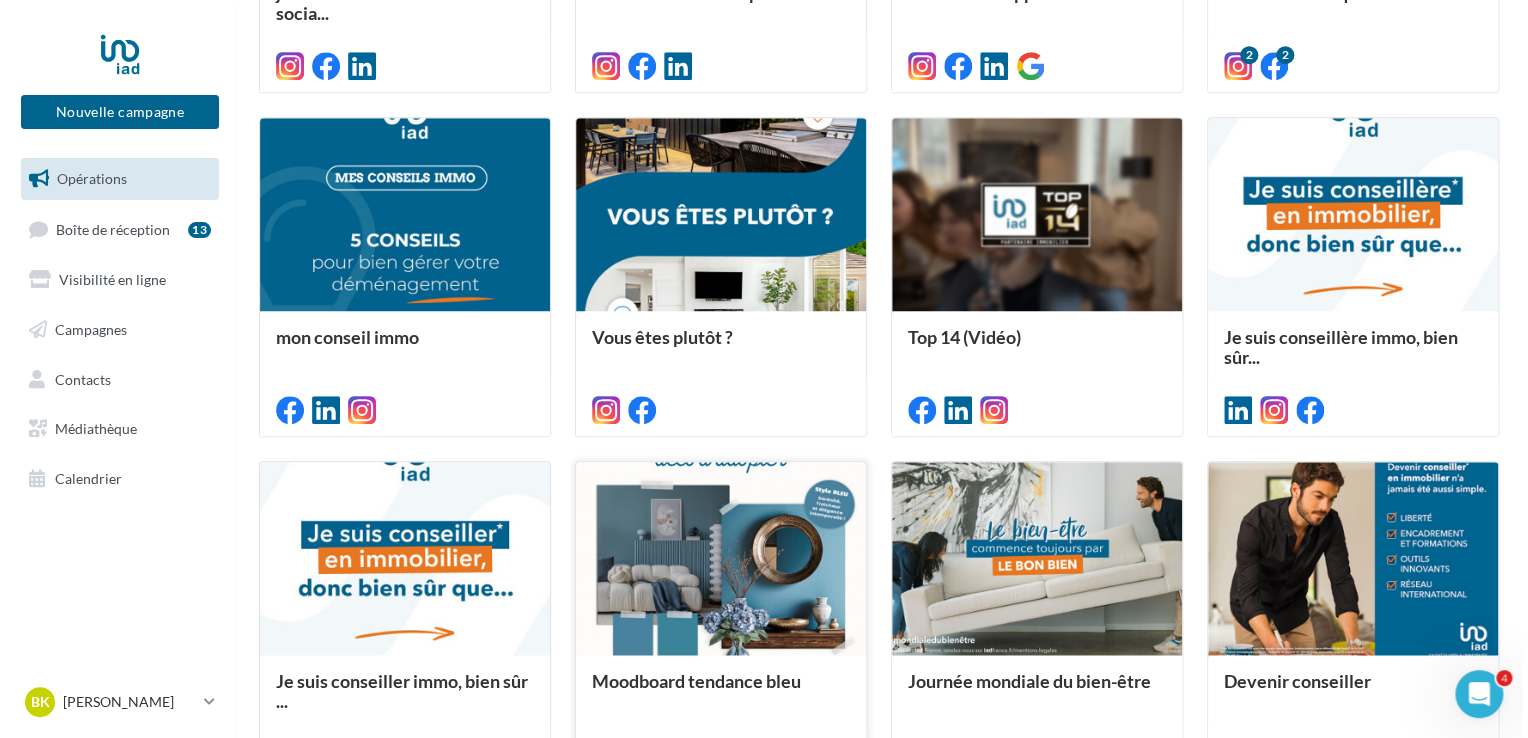 scroll, scrollTop: 1000, scrollLeft: 0, axis: vertical 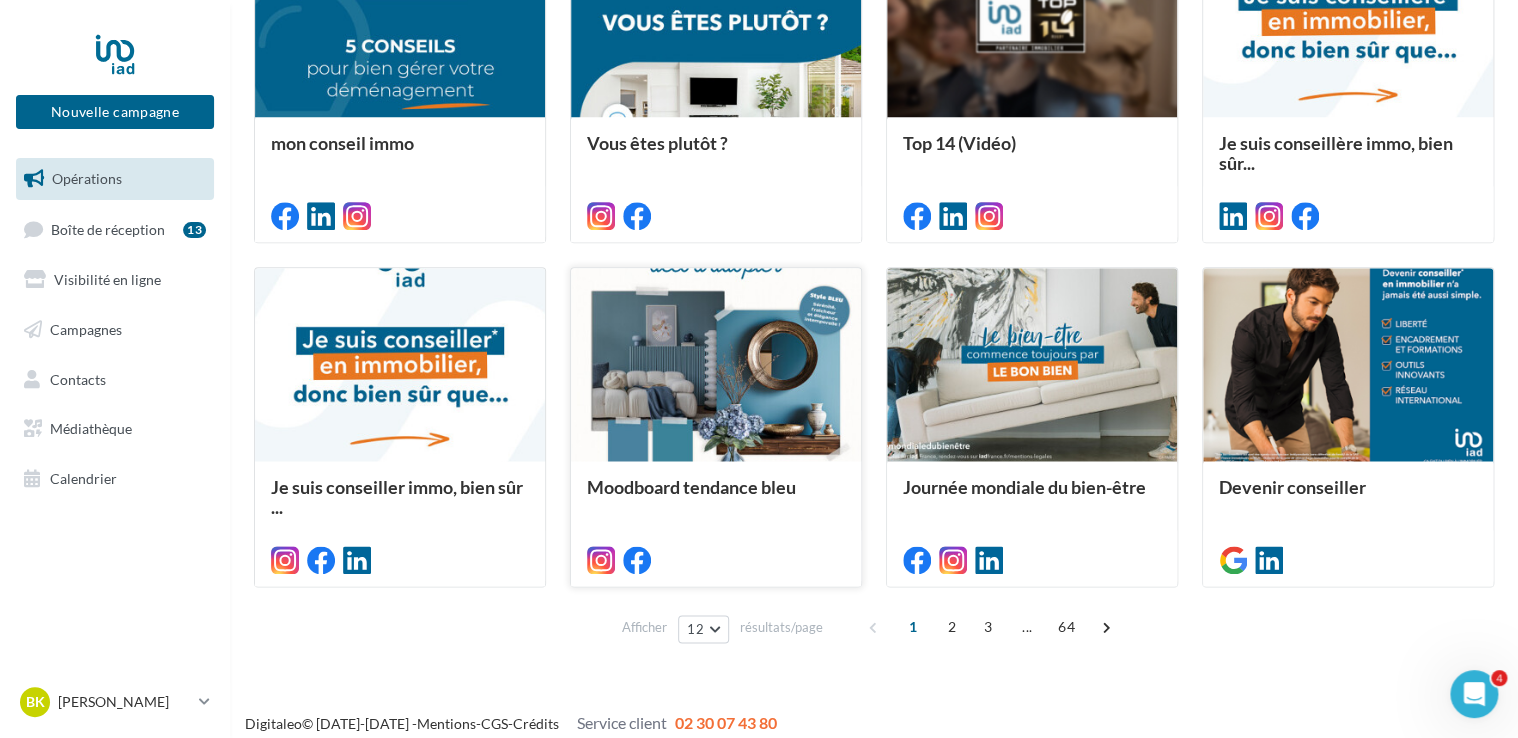 click at bounding box center (716, 365) 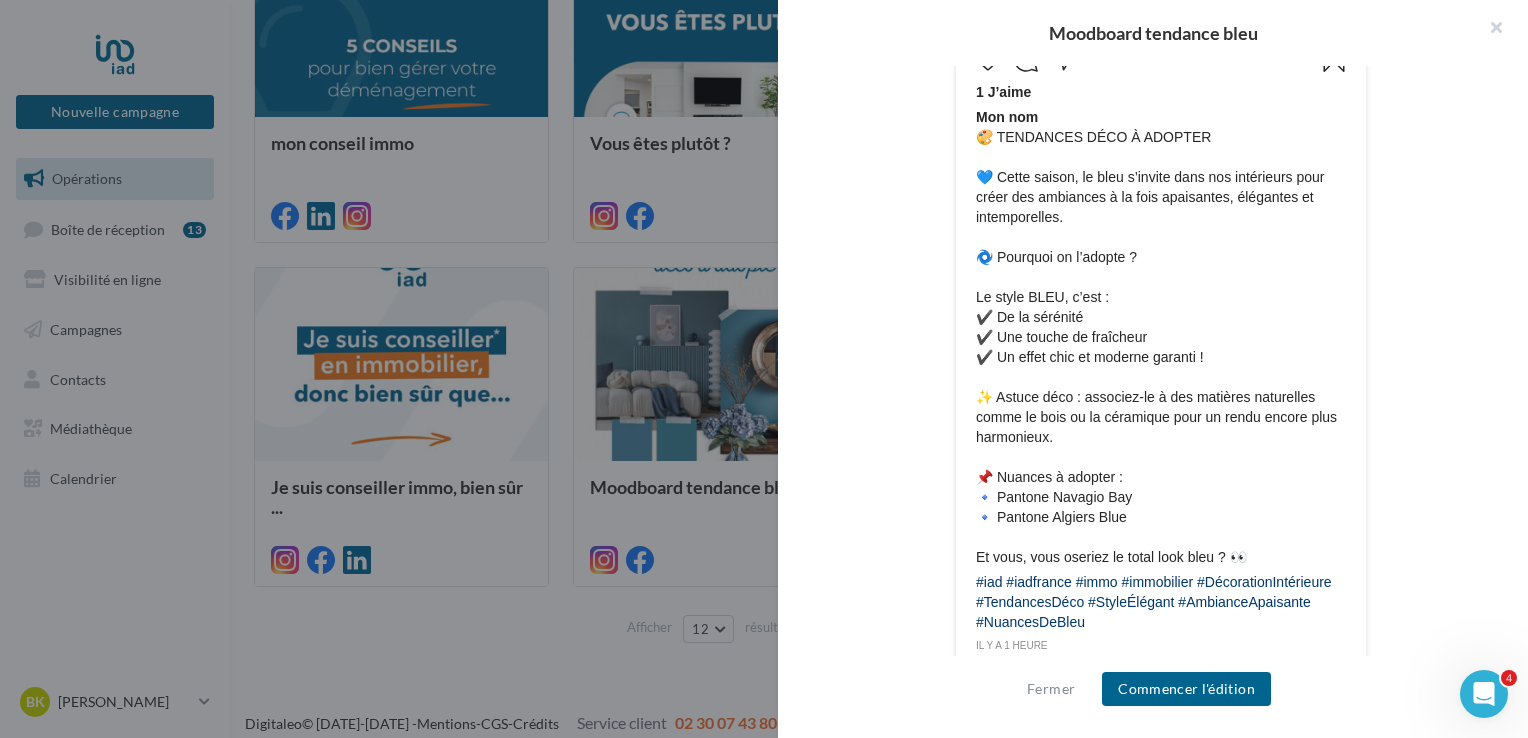 scroll, scrollTop: 1062, scrollLeft: 0, axis: vertical 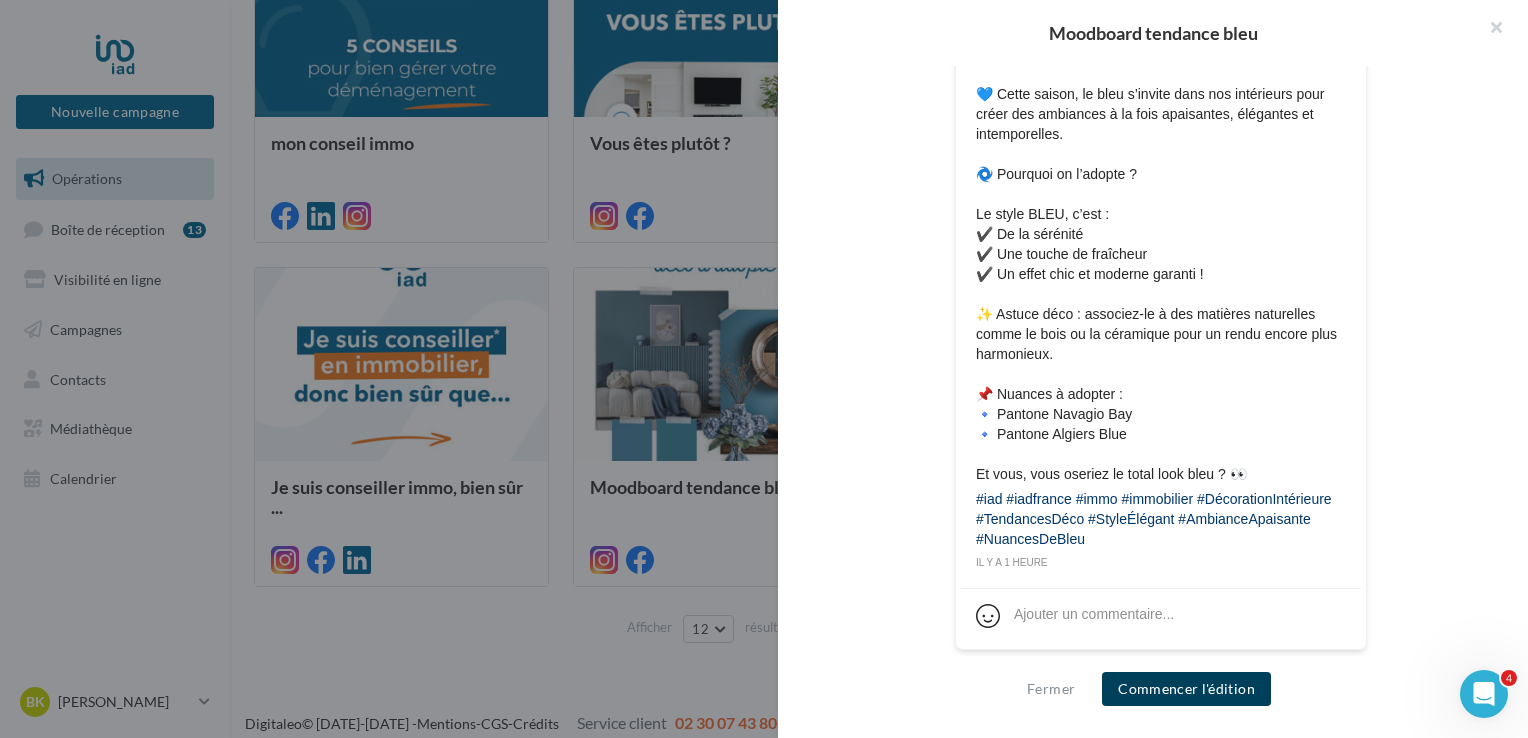 click on "Commencer l'édition" at bounding box center [1186, 689] 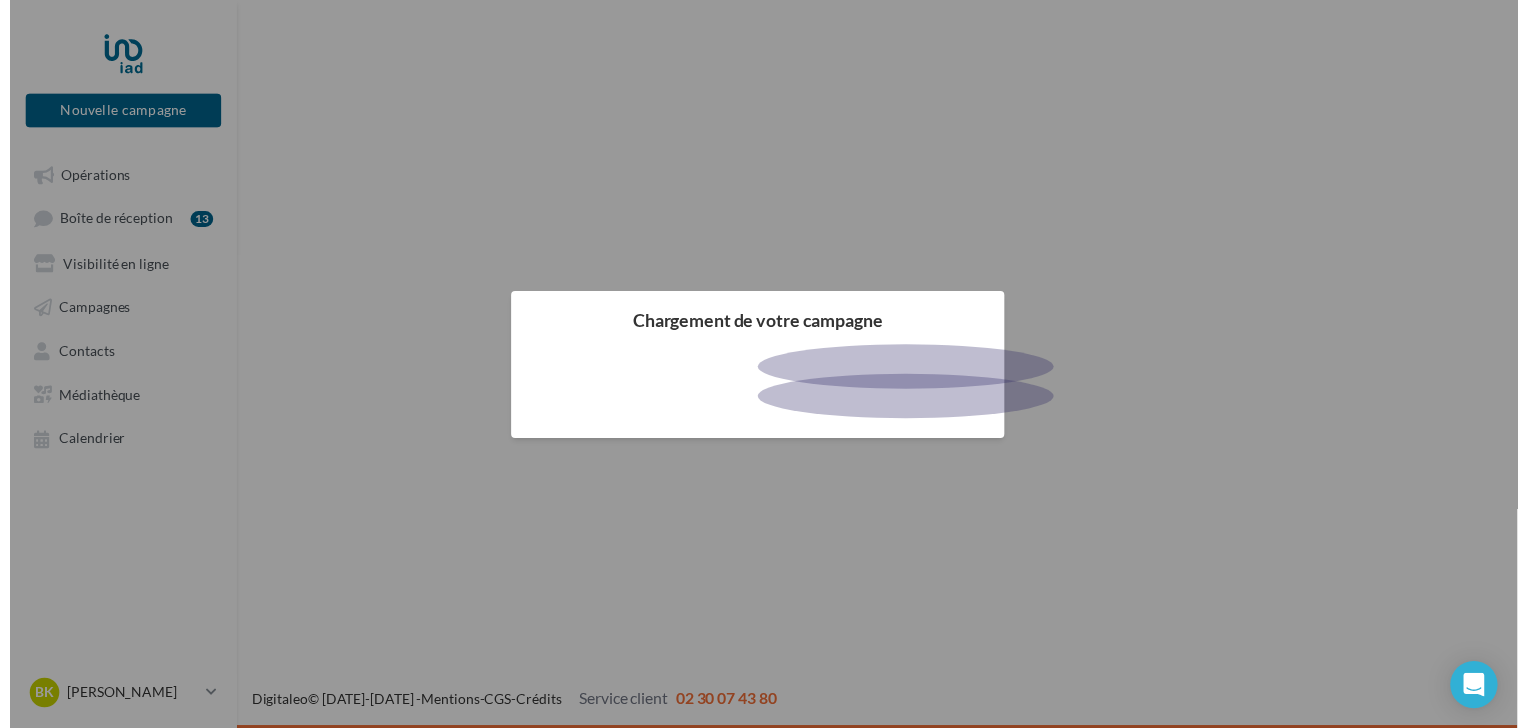 scroll, scrollTop: 0, scrollLeft: 0, axis: both 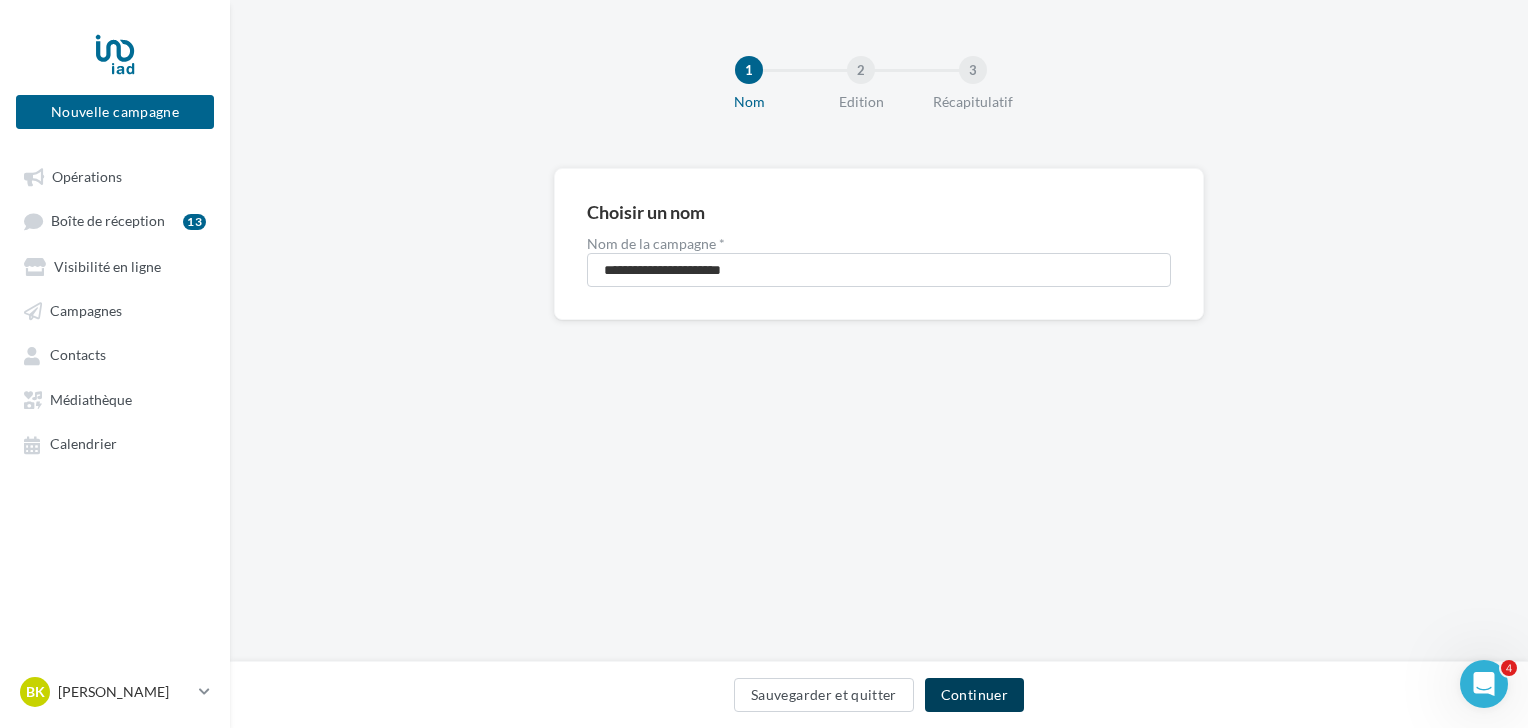 click on "Continuer" at bounding box center (974, 695) 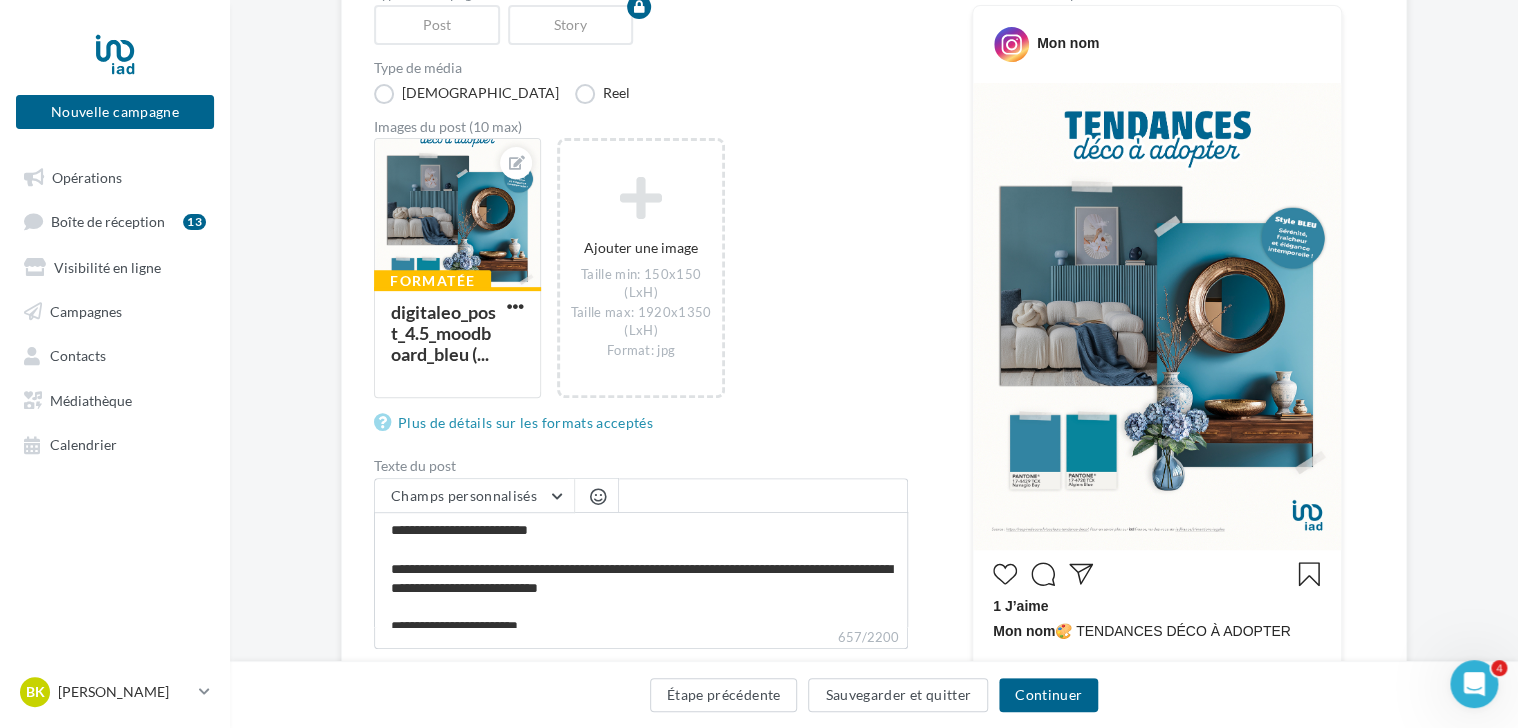 scroll, scrollTop: 500, scrollLeft: 0, axis: vertical 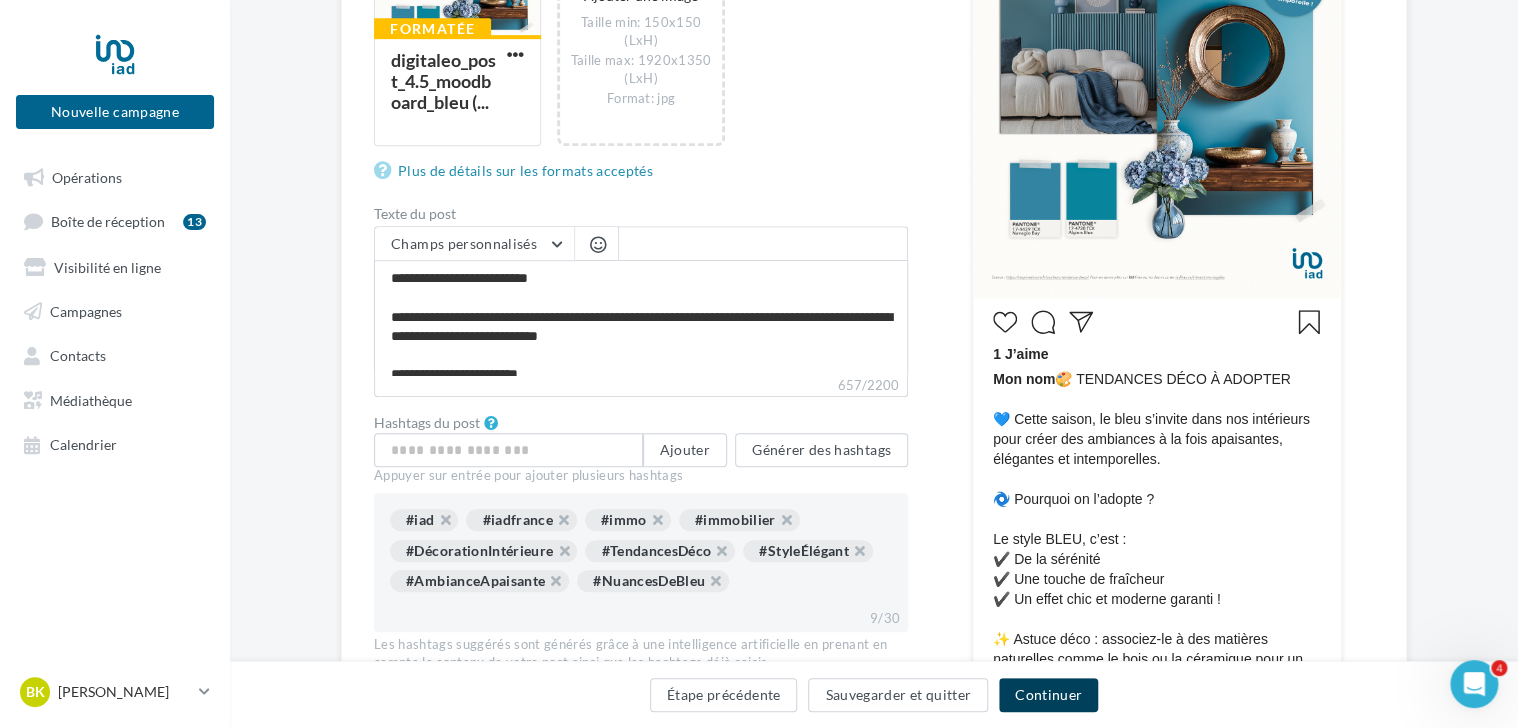 click on "Continuer" at bounding box center (1048, 695) 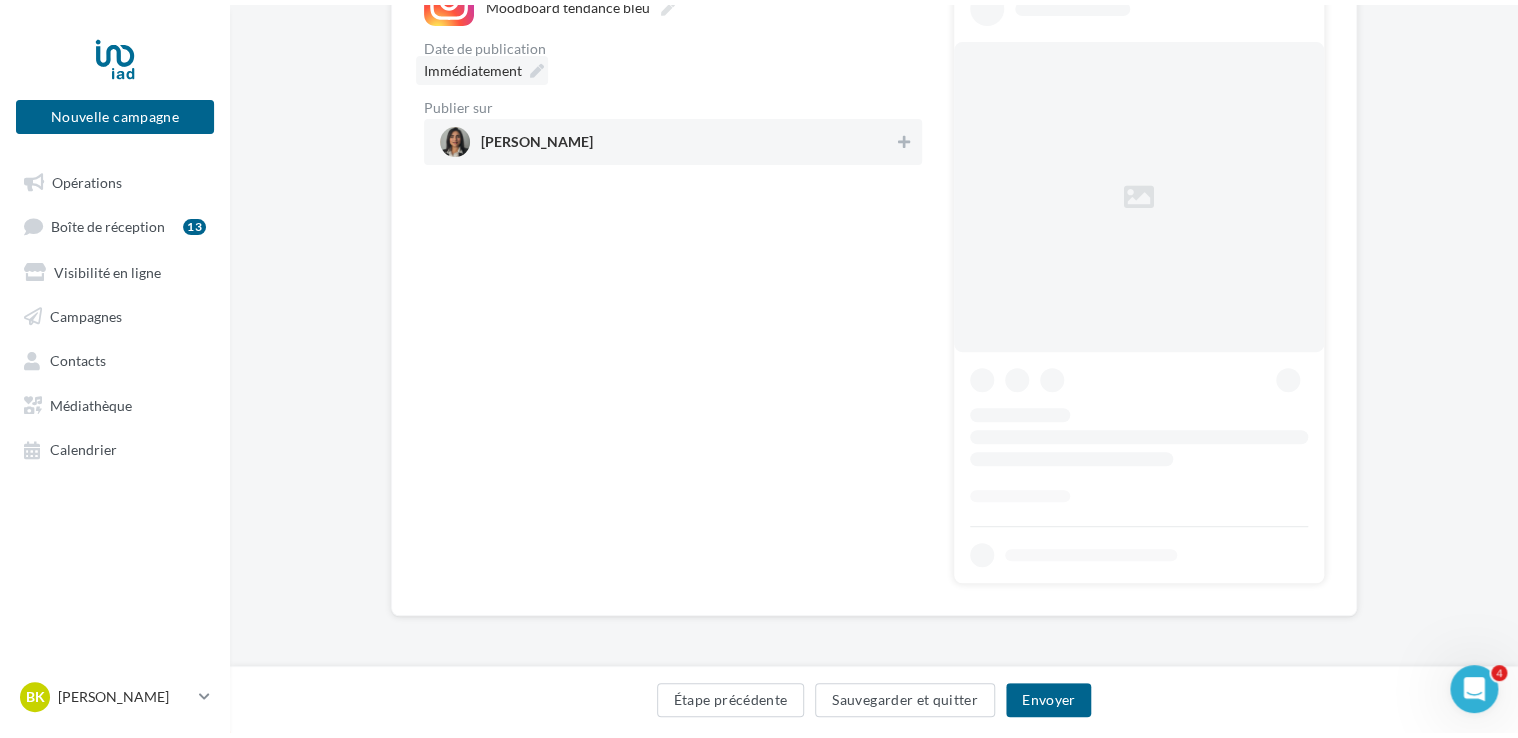 scroll, scrollTop: 0, scrollLeft: 0, axis: both 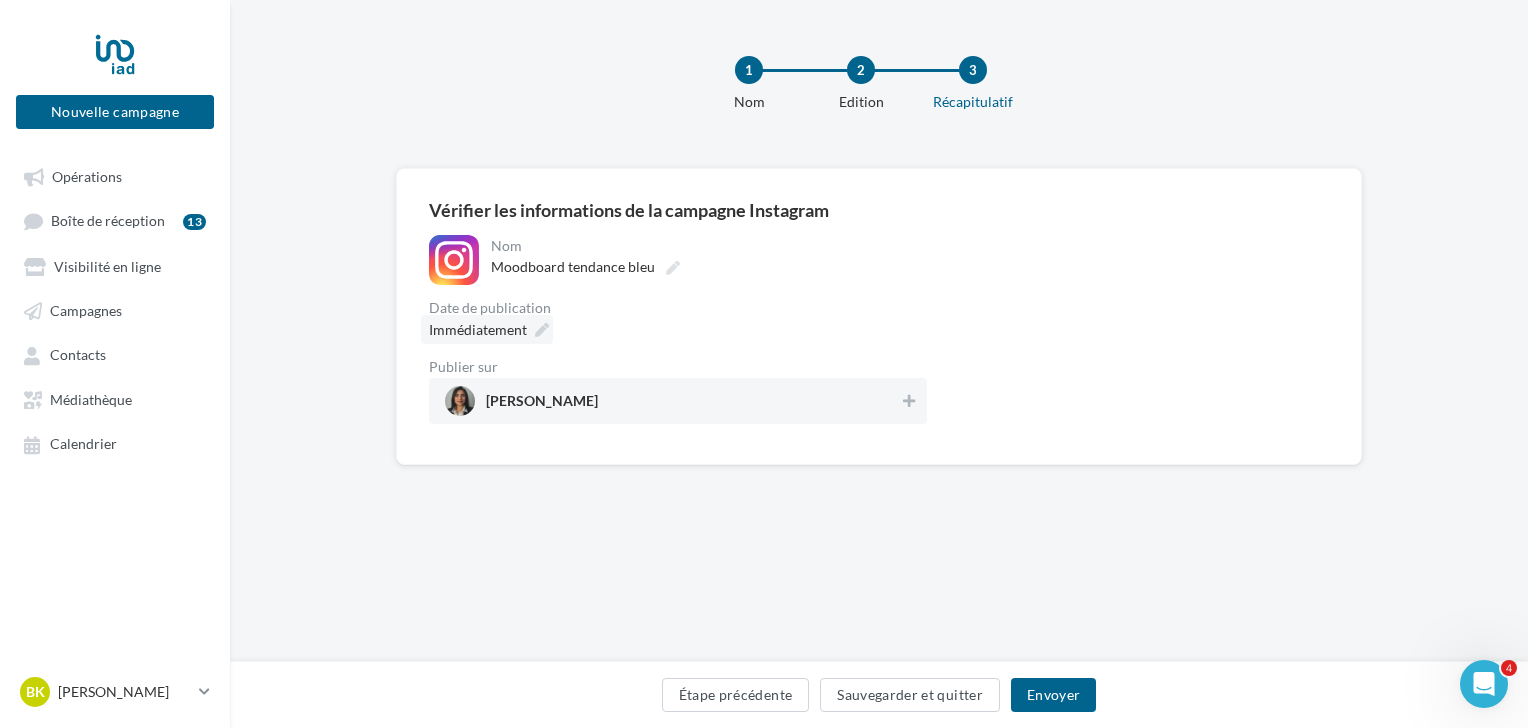 click on "1 Nom 2 Edition 3 Récapitulatif" at bounding box center (911, 92) 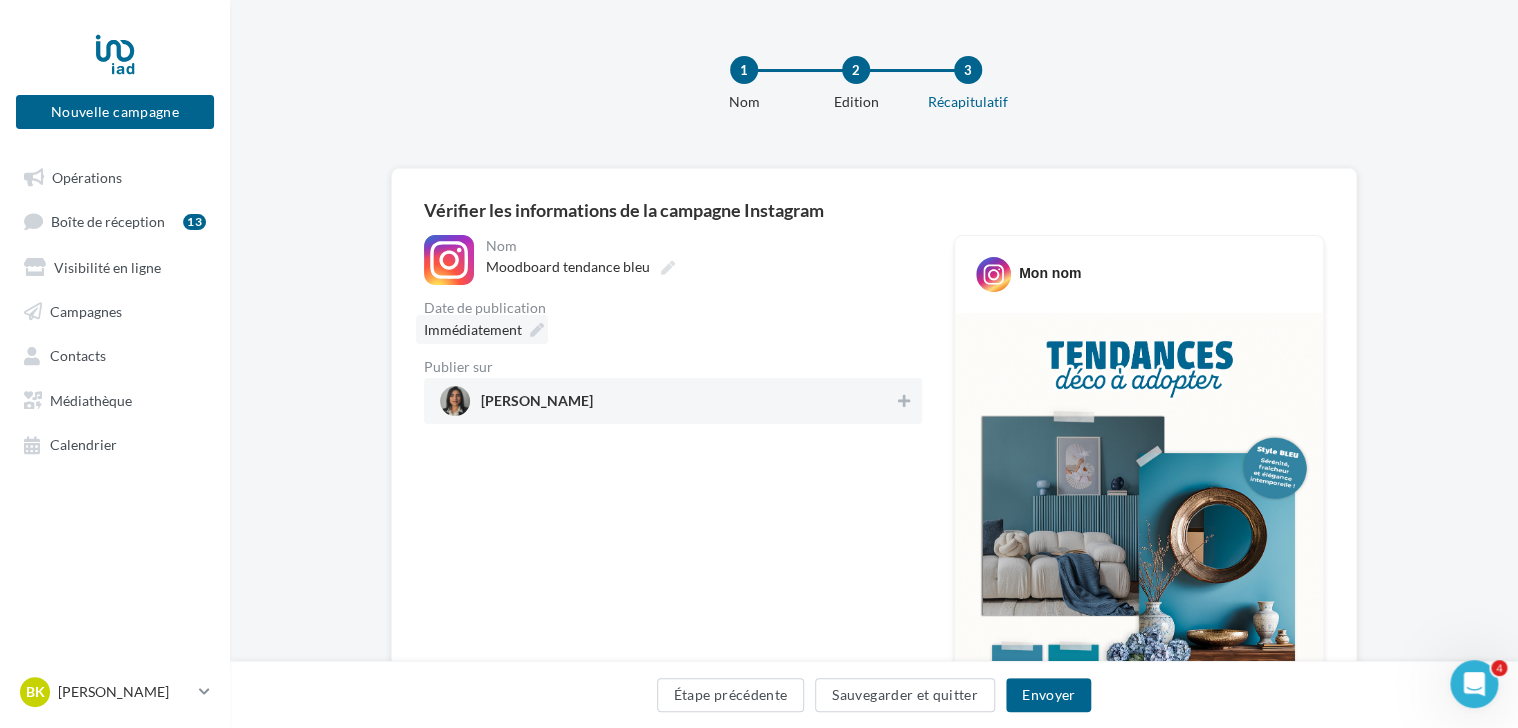 click at bounding box center (537, 330) 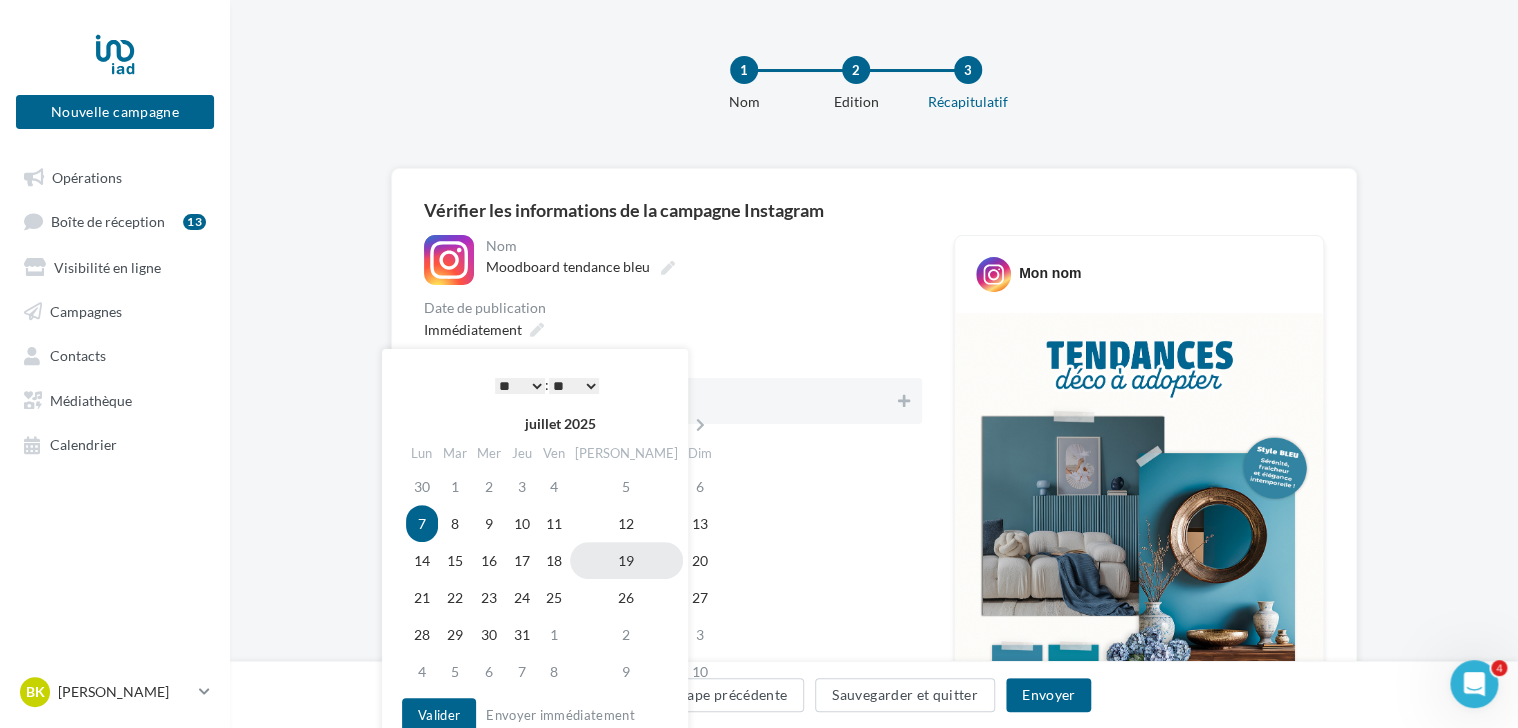 click on "19" at bounding box center (626, 560) 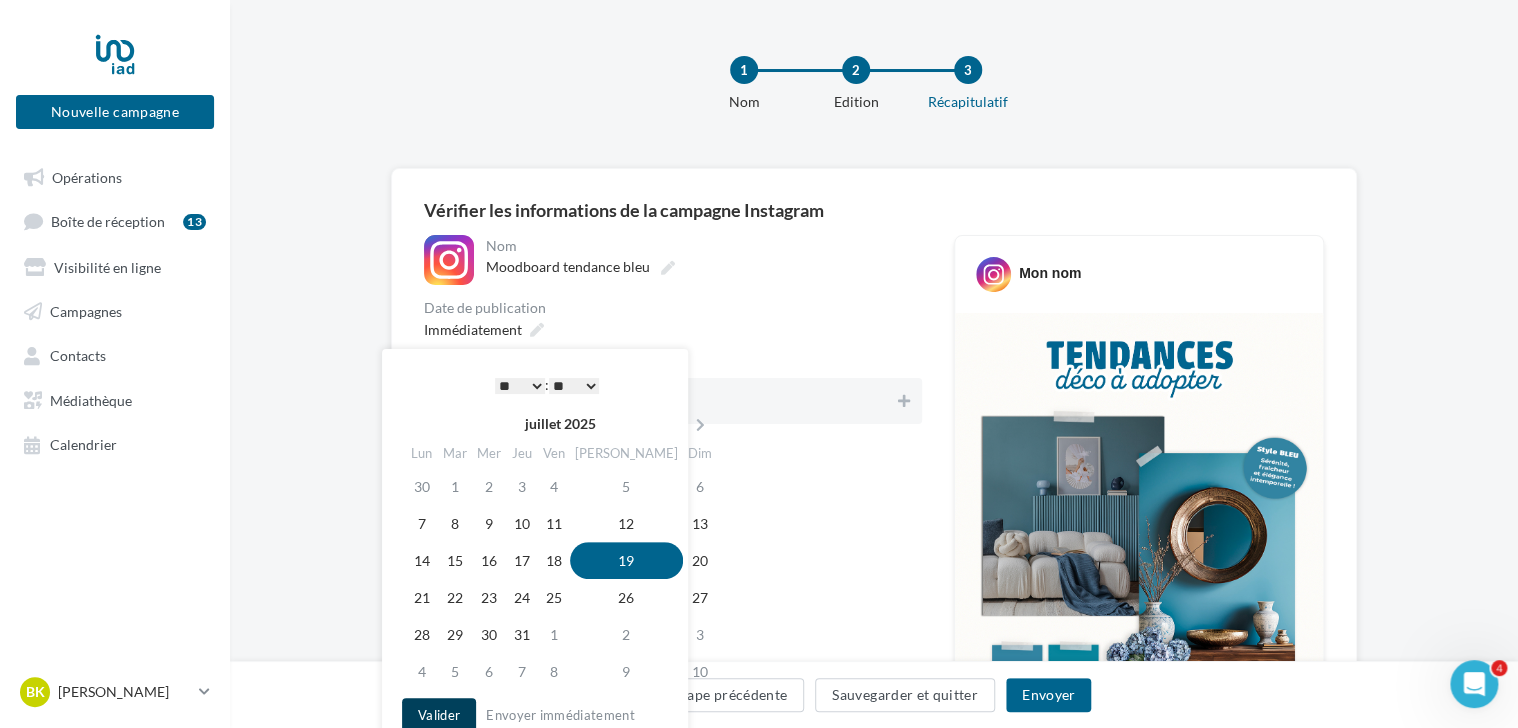click on "Valider" at bounding box center [439, 715] 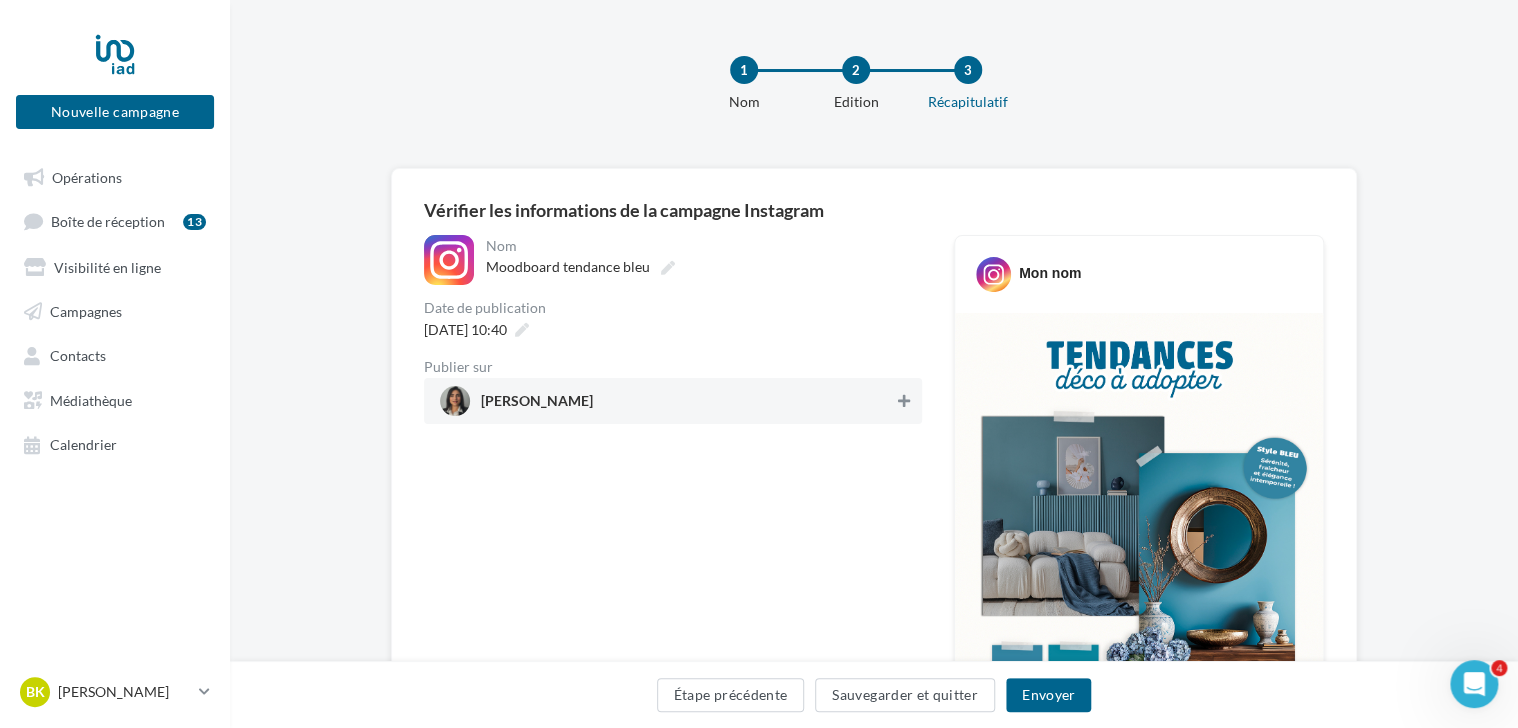 click at bounding box center (904, 401) 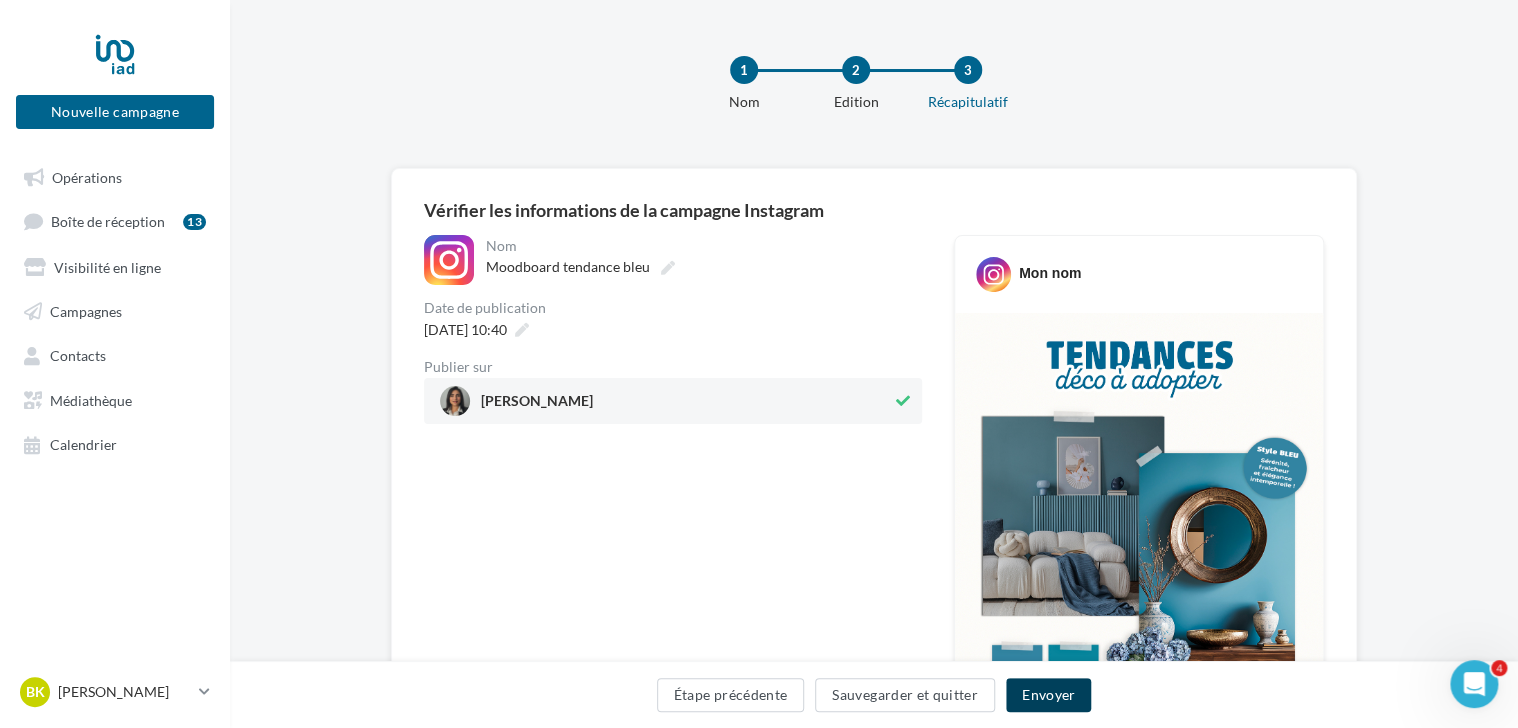 click on "Envoyer" at bounding box center [1048, 695] 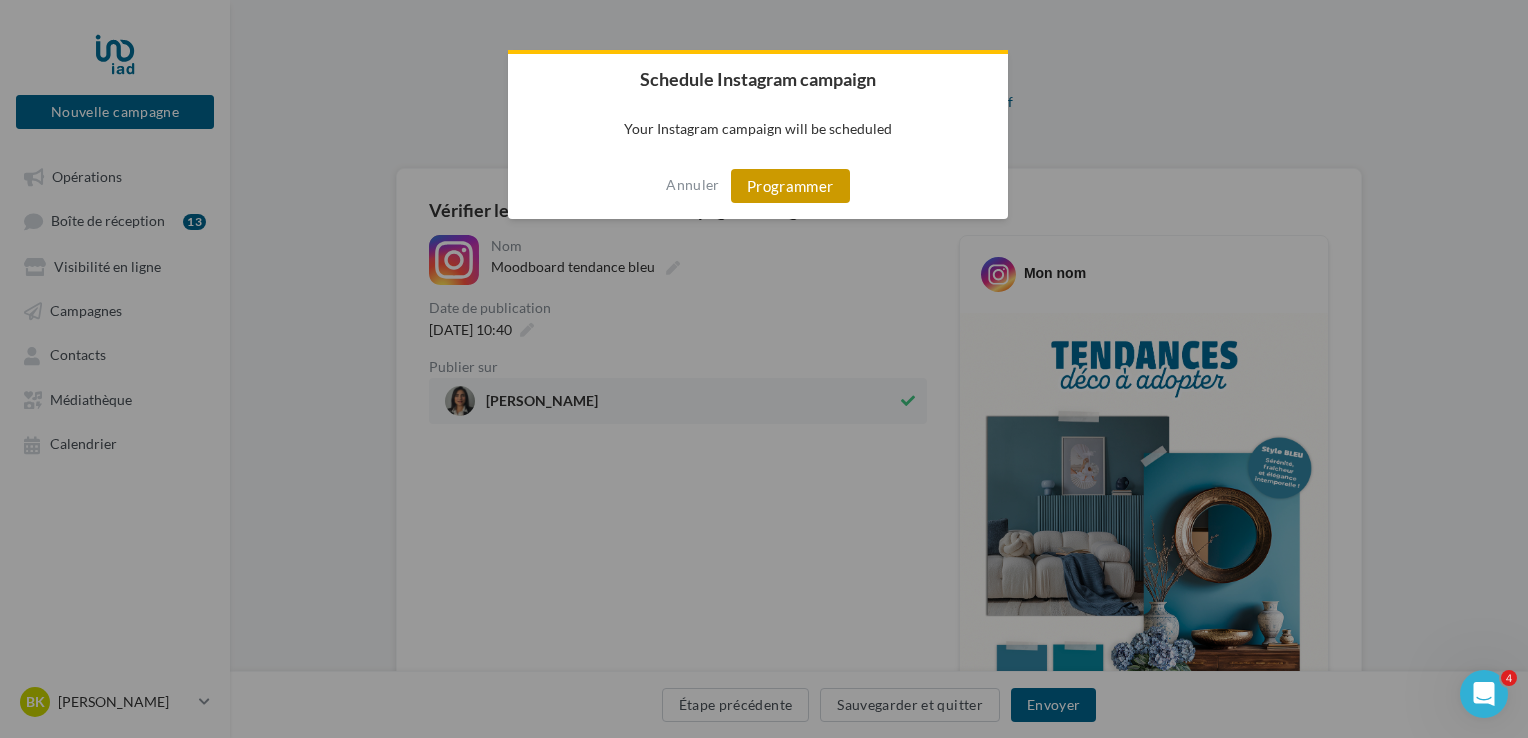 click on "Programmer" at bounding box center [790, 186] 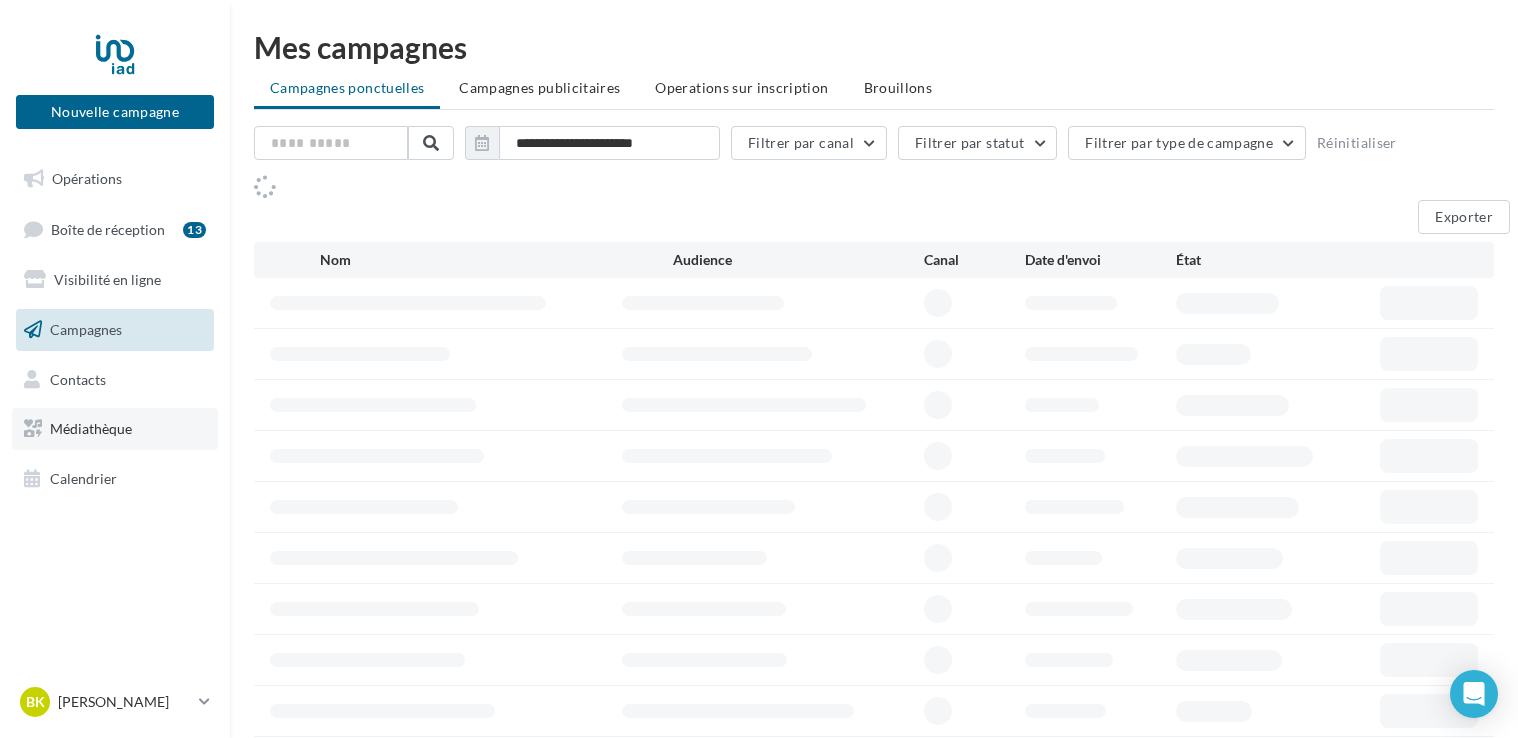 scroll, scrollTop: 0, scrollLeft: 0, axis: both 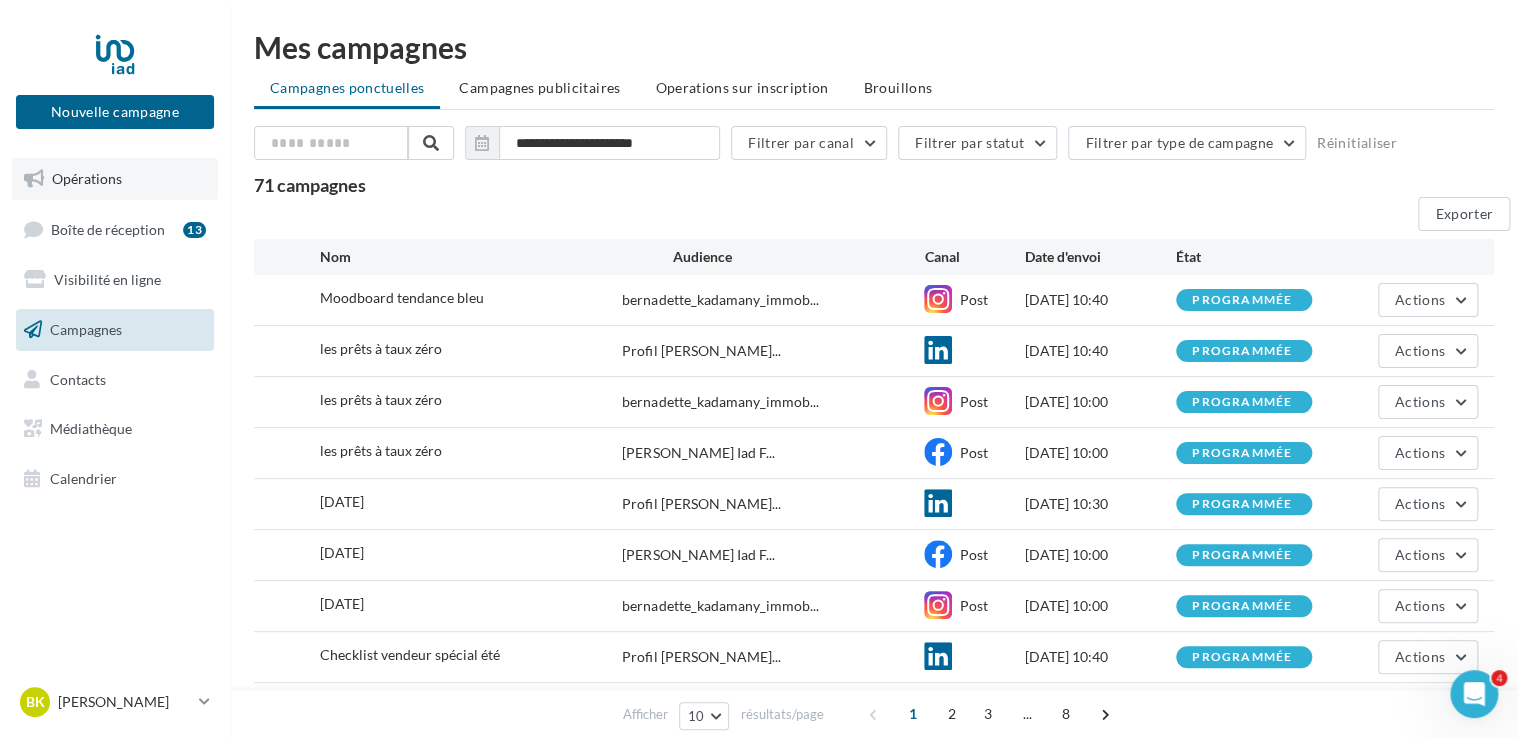 click on "Opérations" at bounding box center (87, 178) 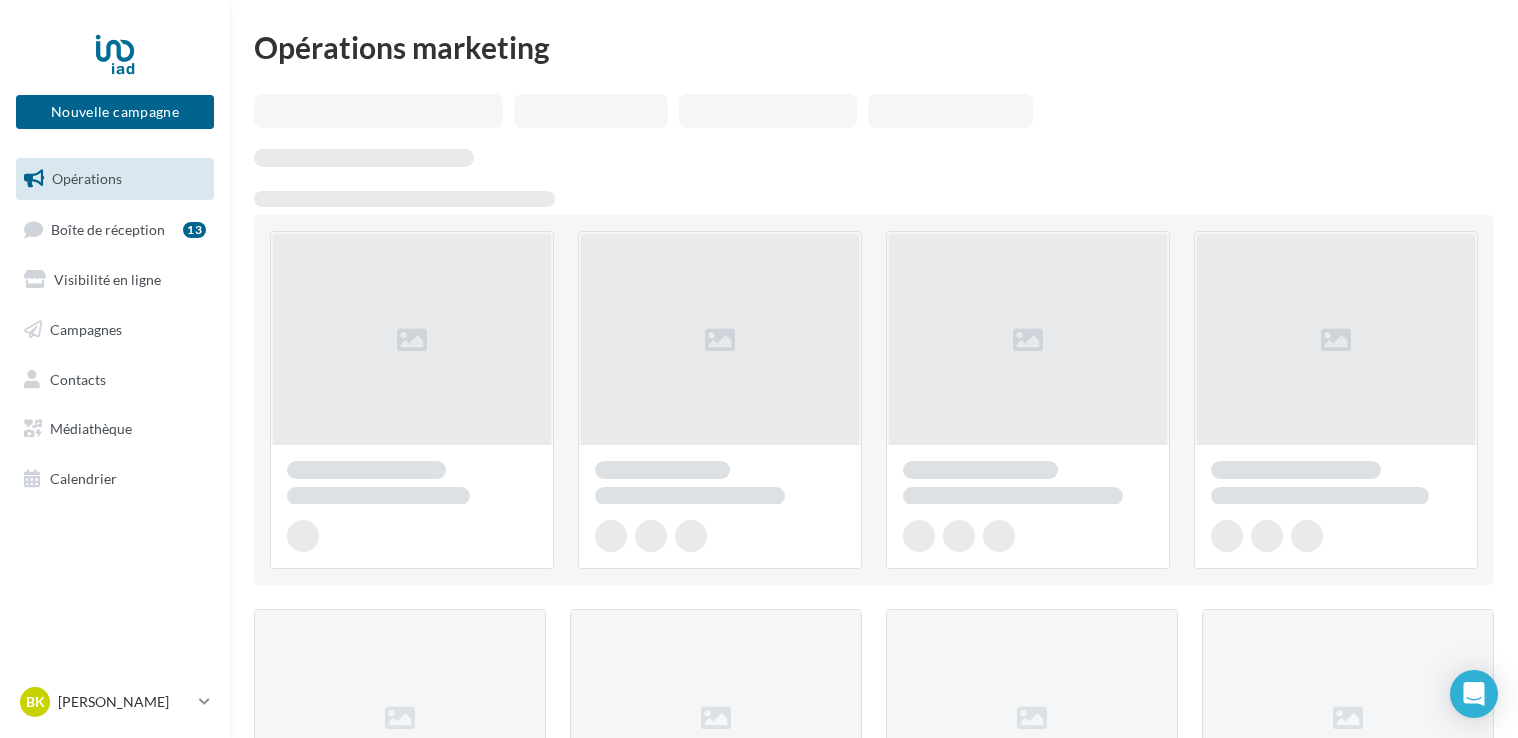 scroll, scrollTop: 0, scrollLeft: 0, axis: both 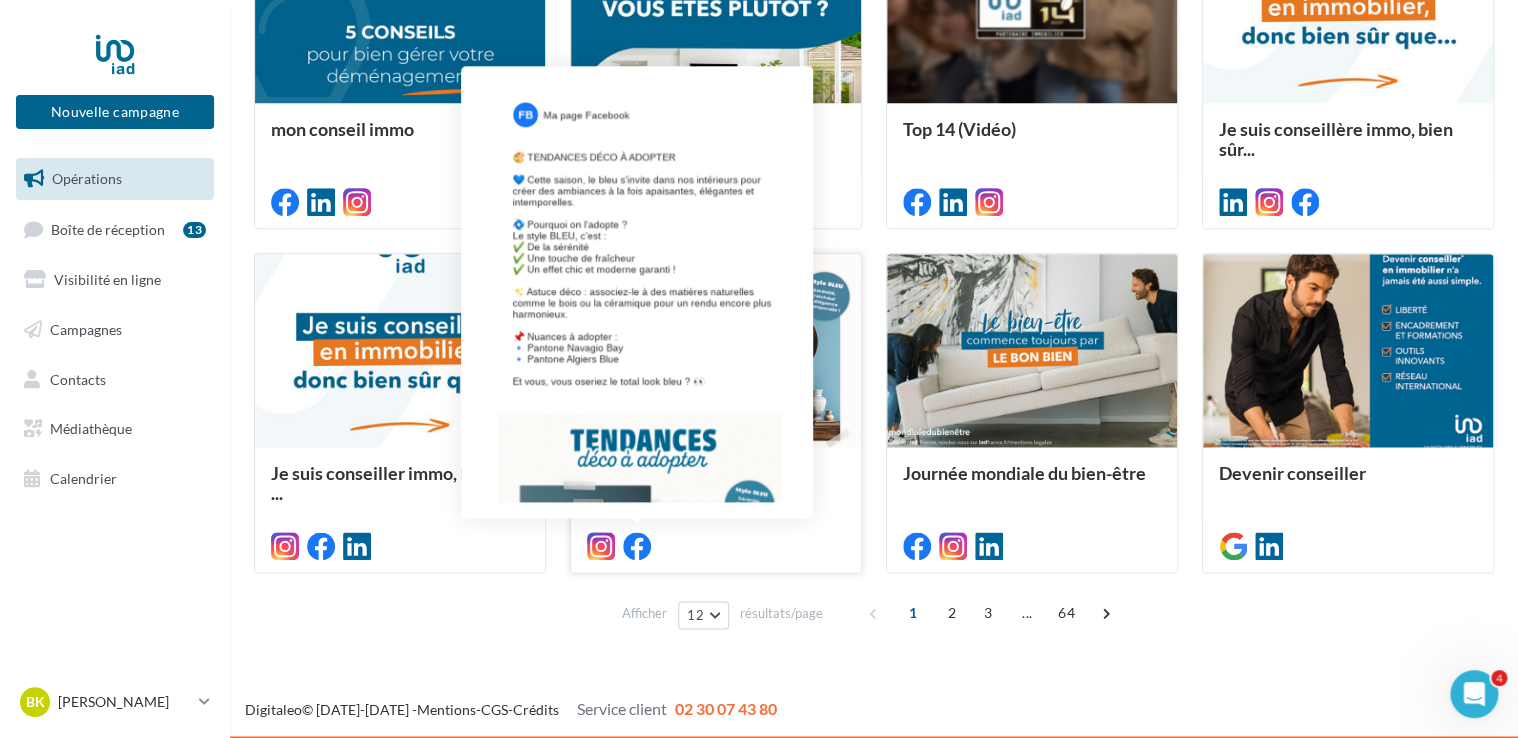 click at bounding box center [637, 546] 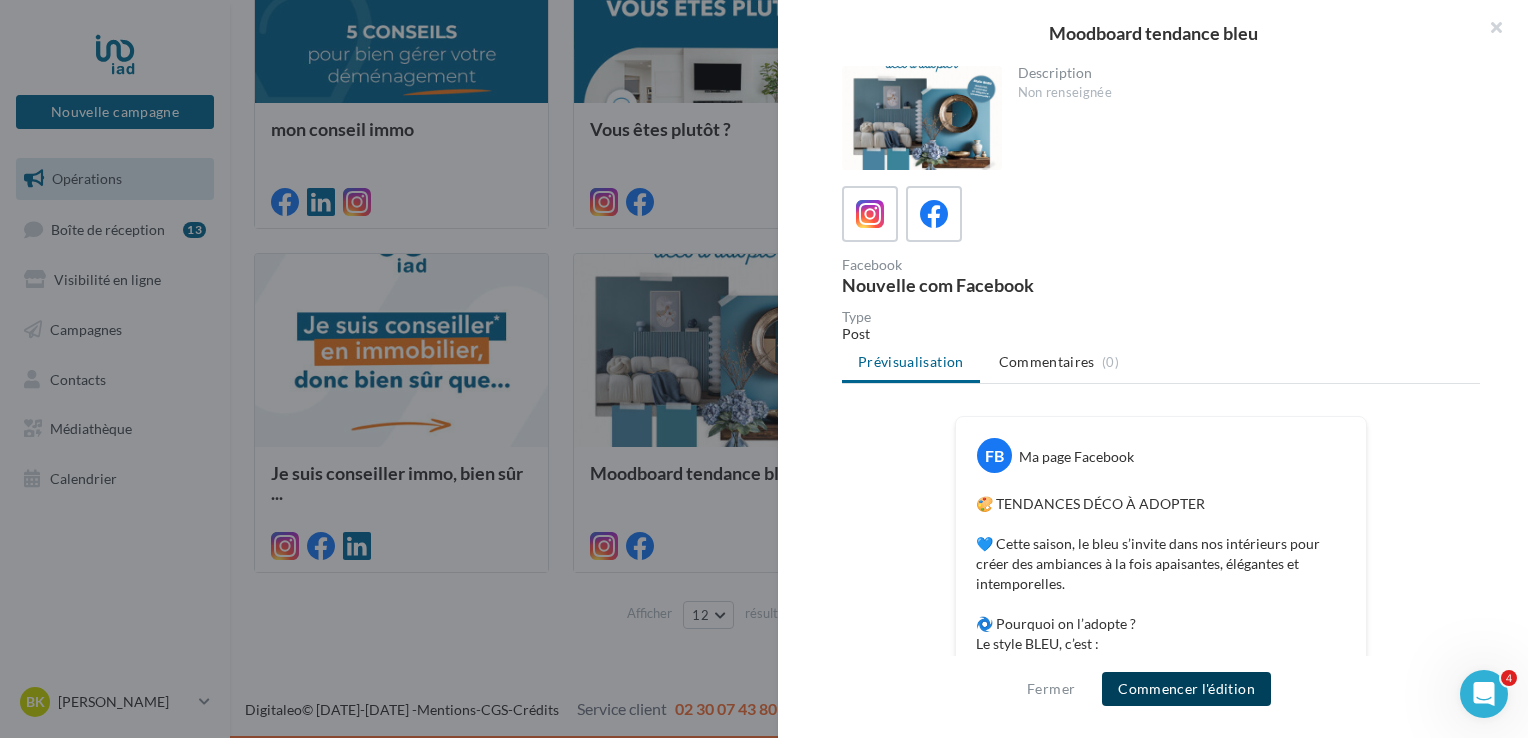 click on "Commencer l'édition" at bounding box center [1186, 689] 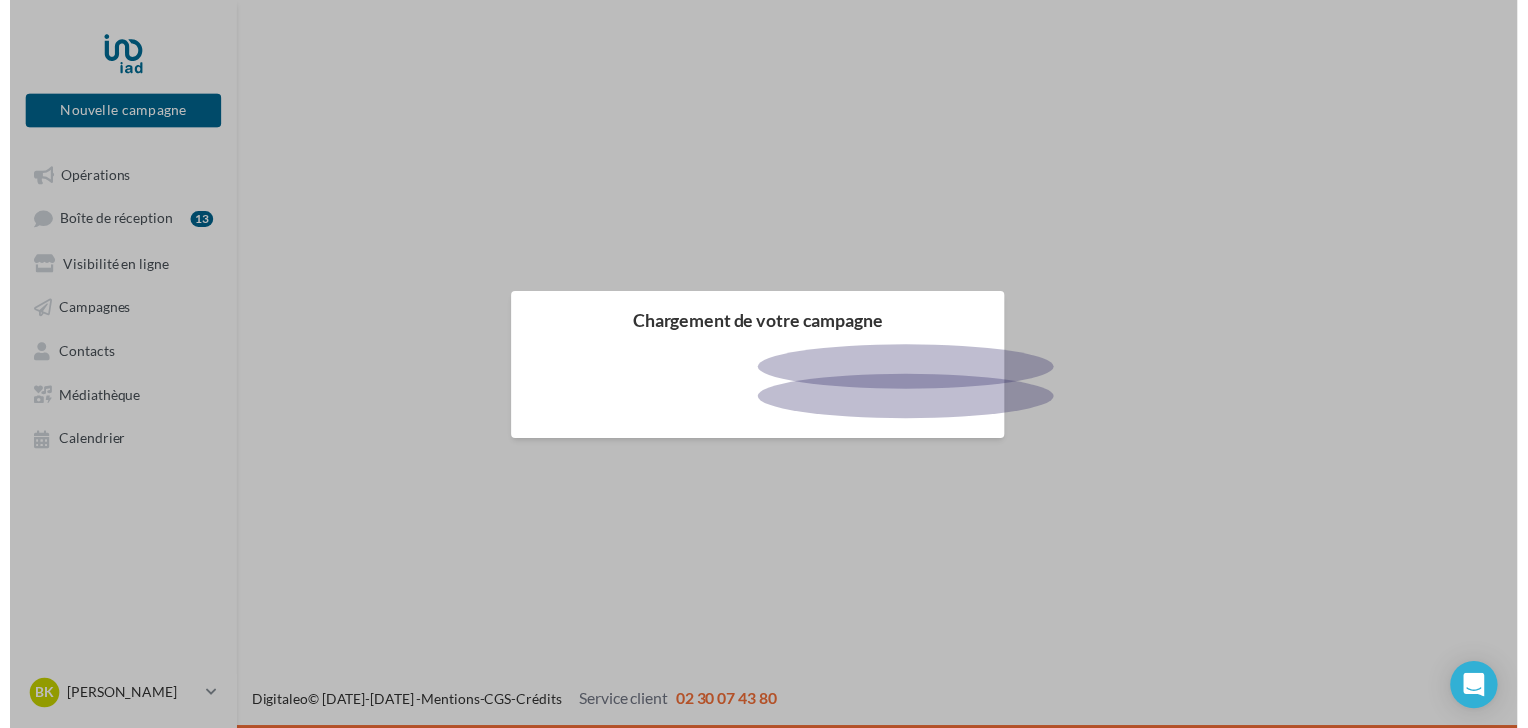 scroll, scrollTop: 0, scrollLeft: 0, axis: both 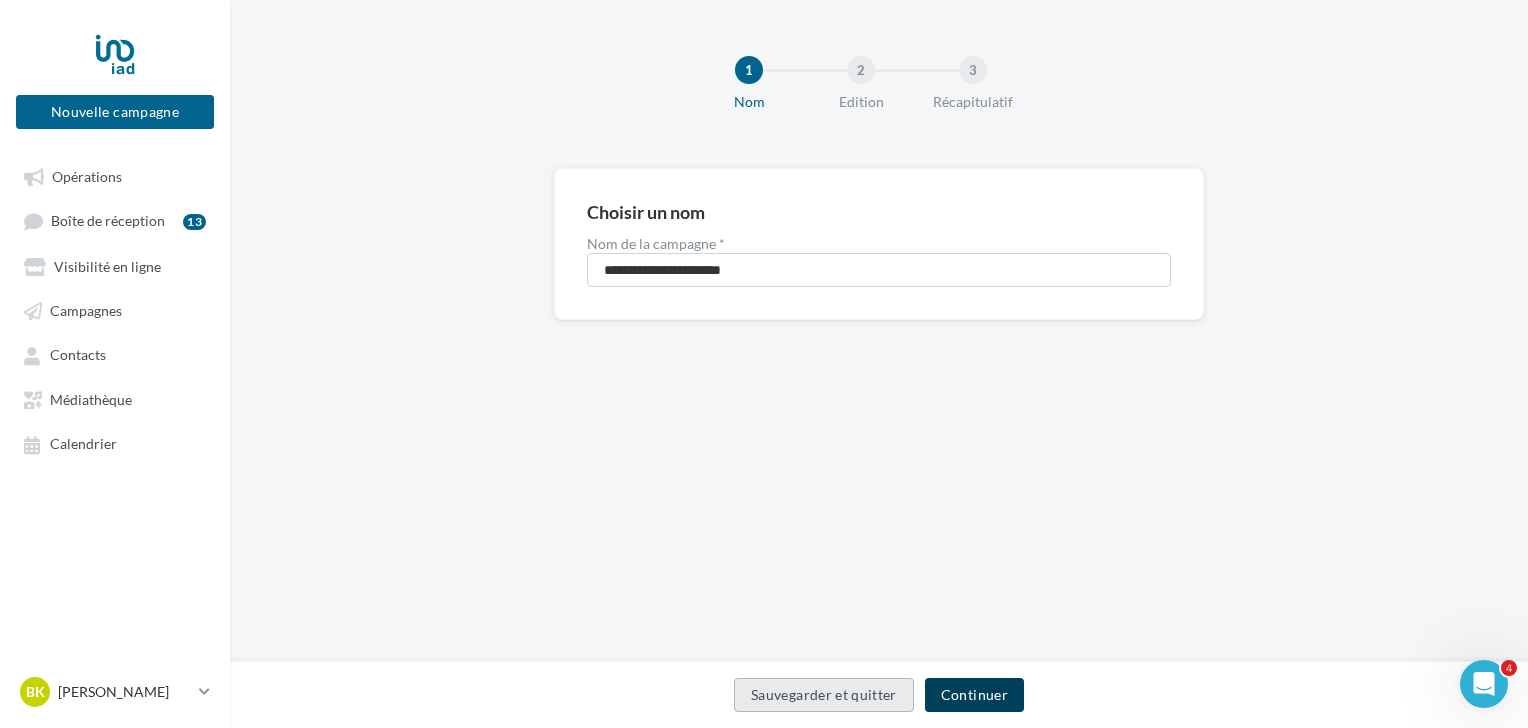 click on "Continuer" at bounding box center [974, 695] 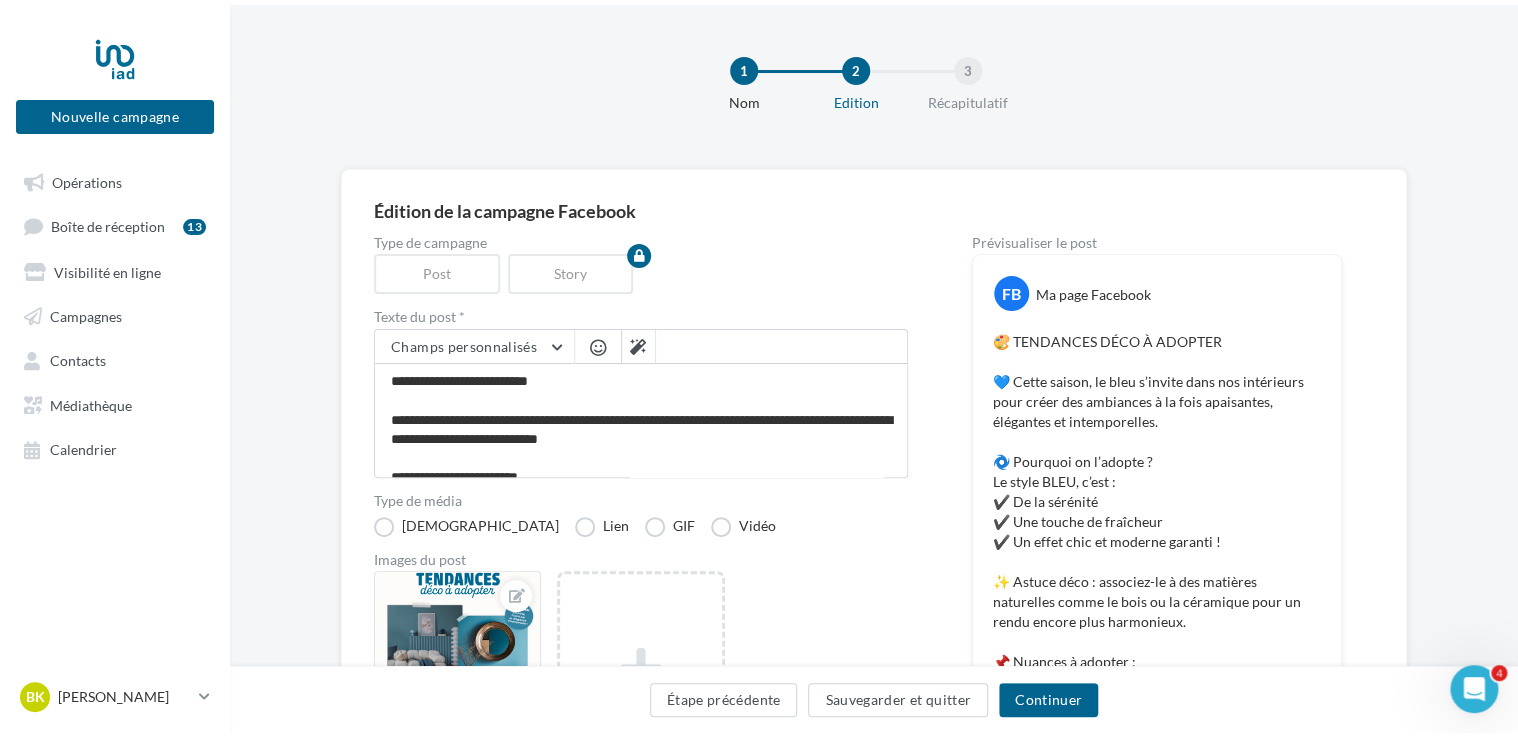 scroll, scrollTop: 0, scrollLeft: 0, axis: both 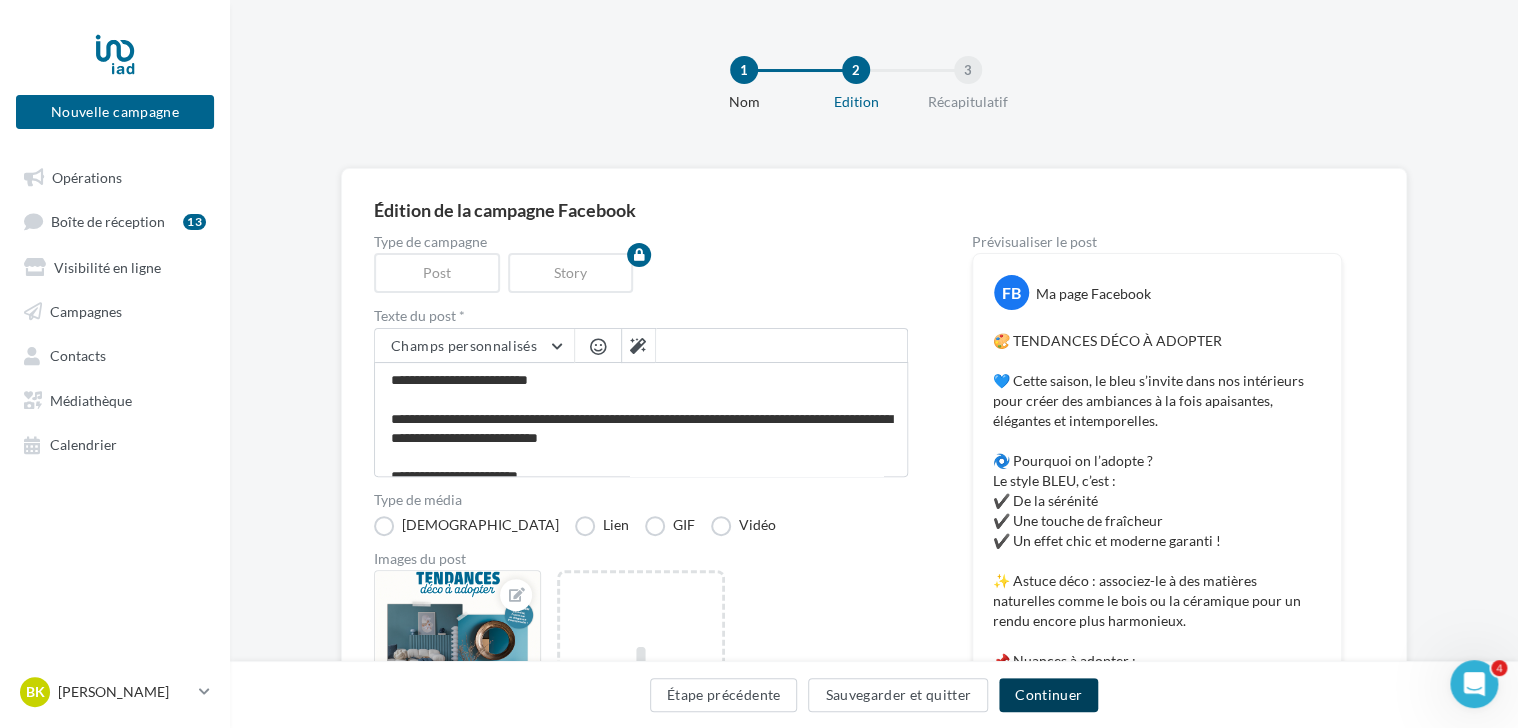 click on "Continuer" at bounding box center [1048, 695] 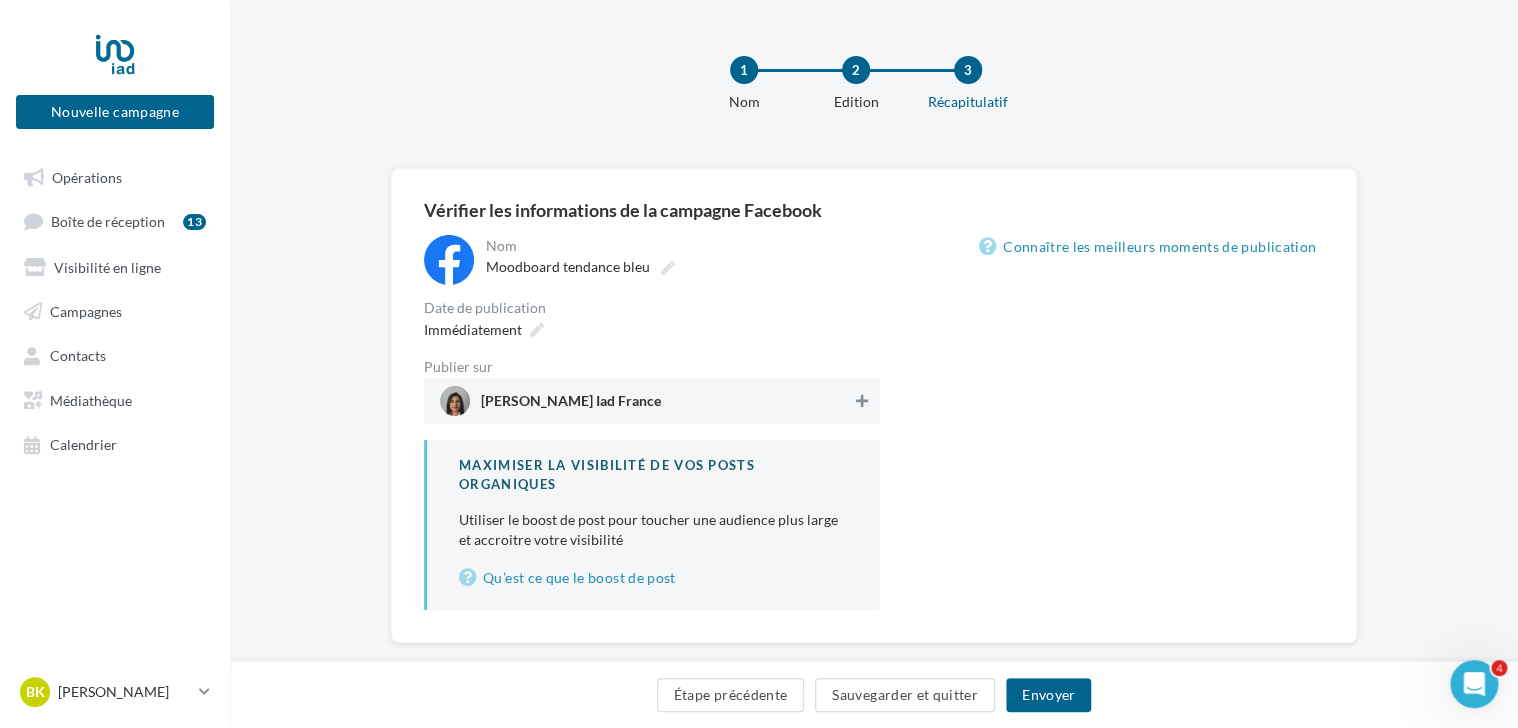 click at bounding box center (862, 401) 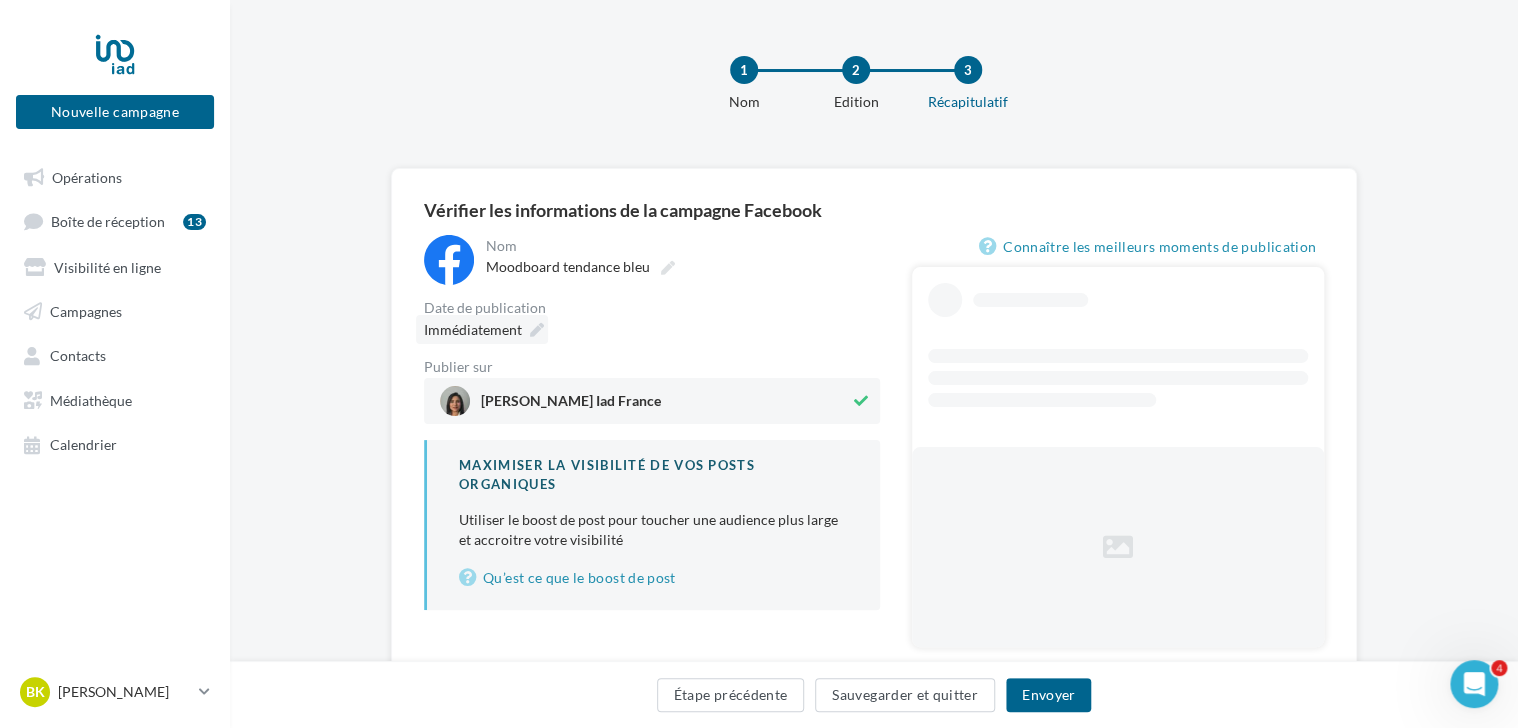 click at bounding box center (537, 330) 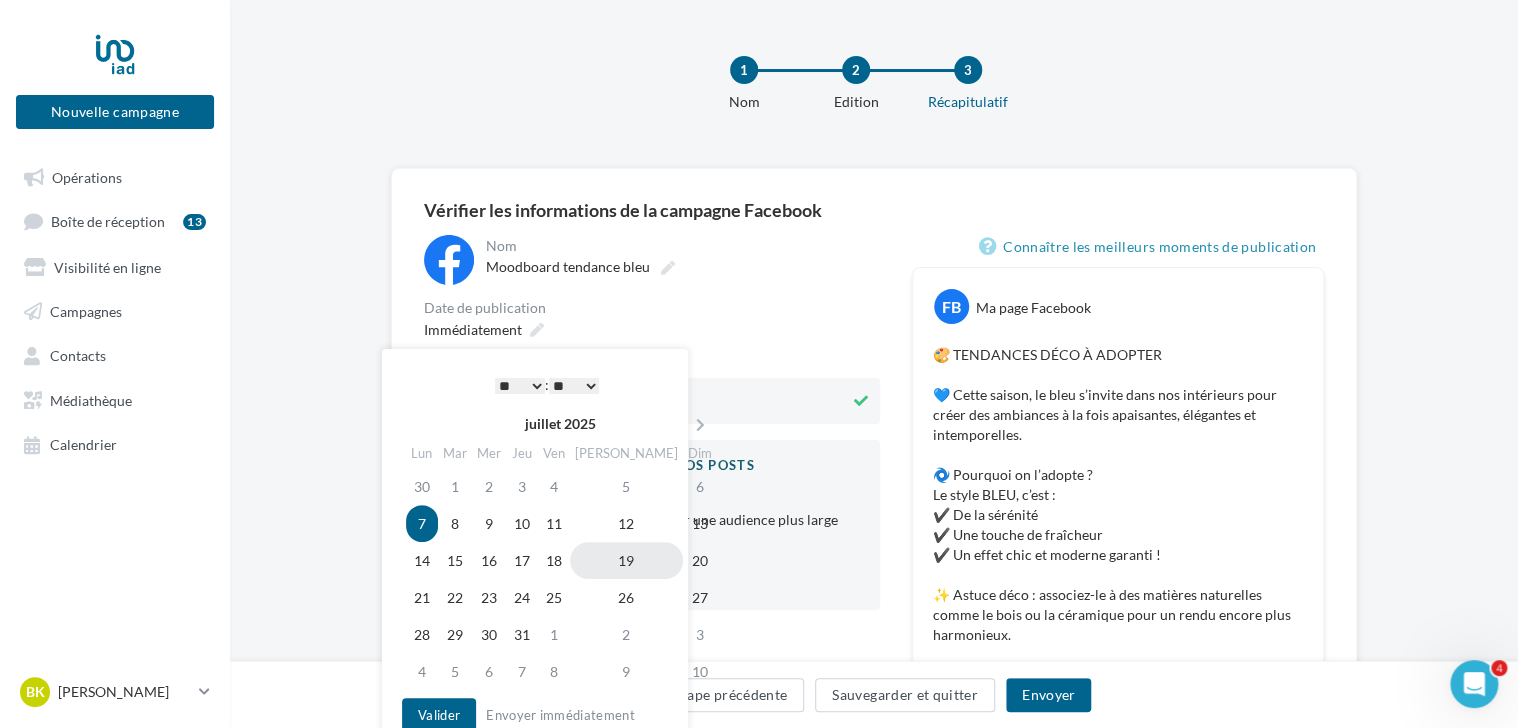 click on "19" at bounding box center [626, 560] 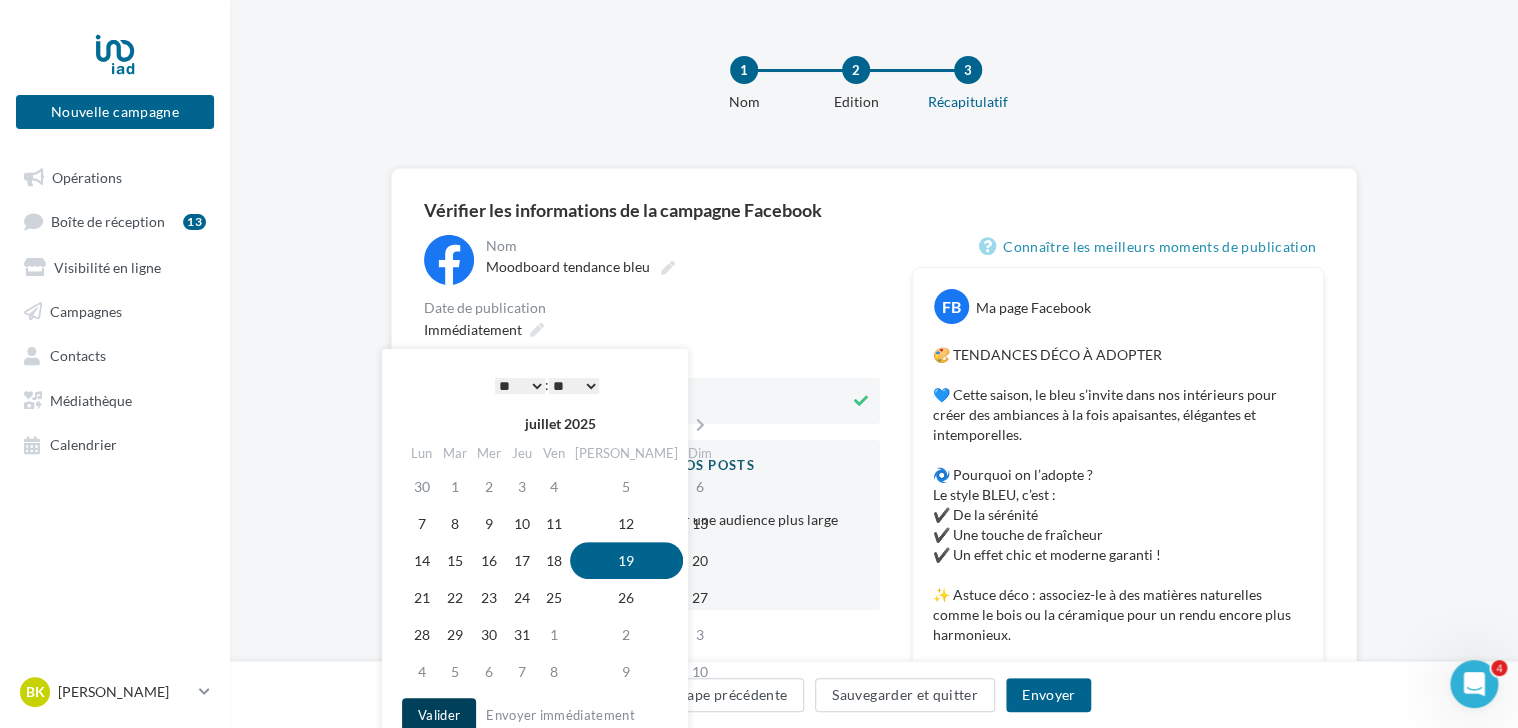 click on "Valider" at bounding box center (439, 715) 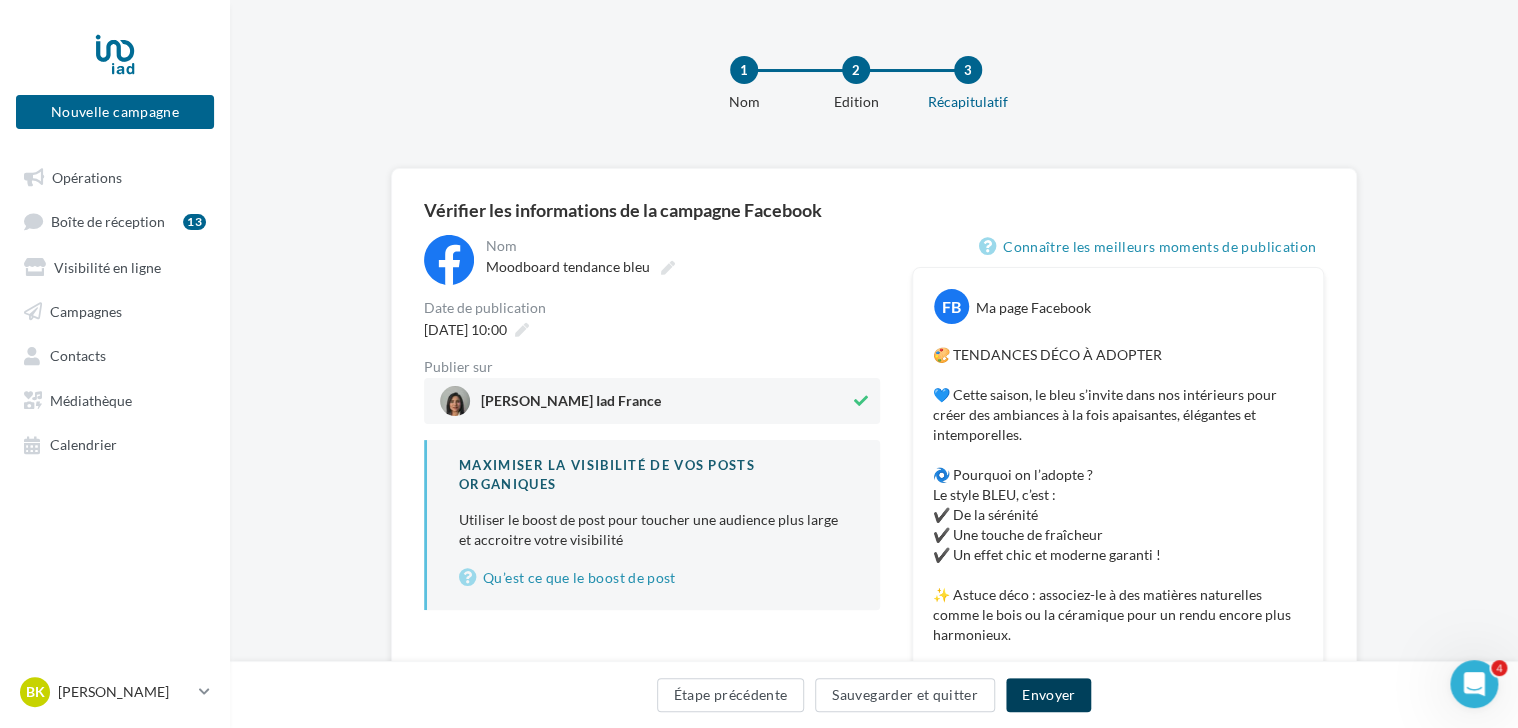click on "Envoyer" at bounding box center [1048, 695] 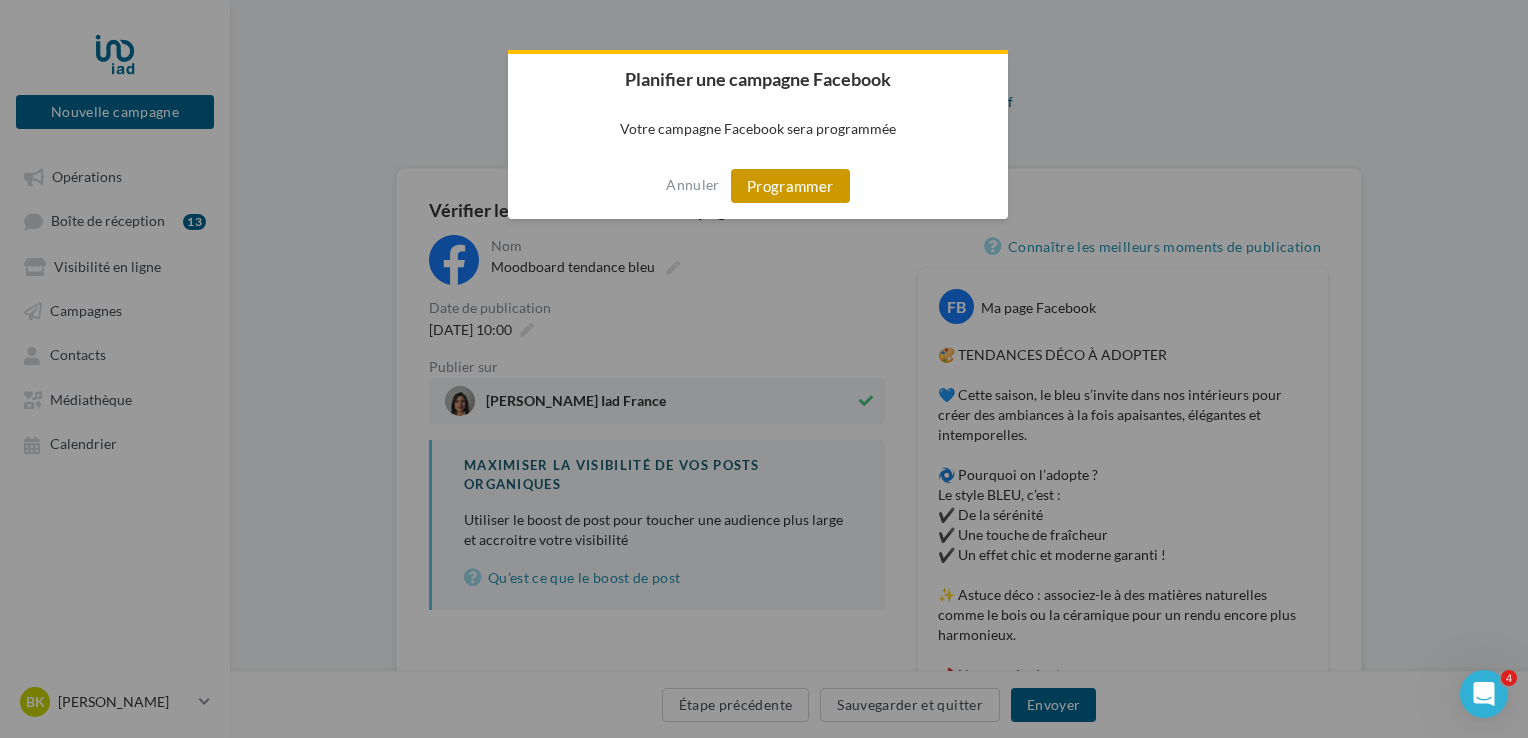 click on "Programmer" at bounding box center (790, 186) 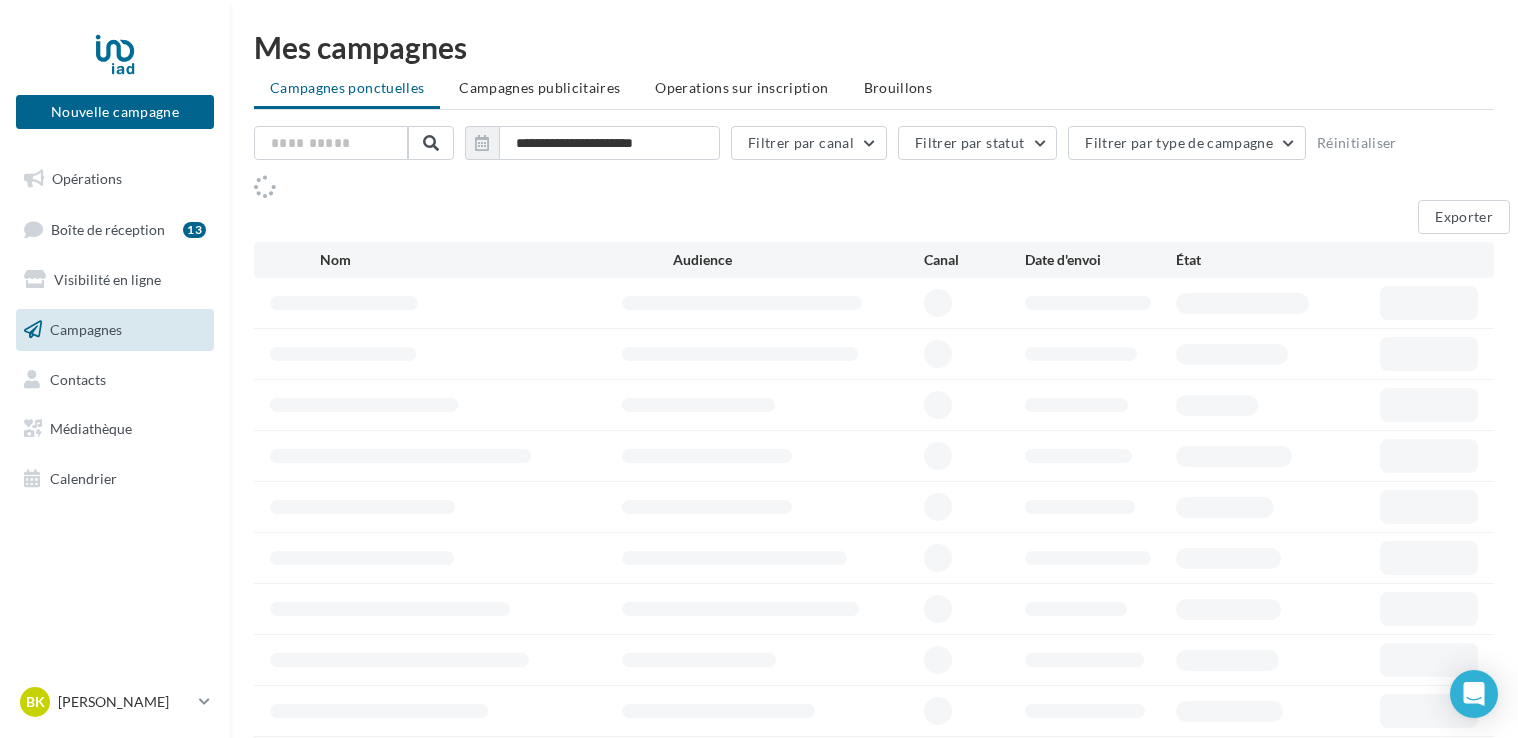 scroll, scrollTop: 0, scrollLeft: 0, axis: both 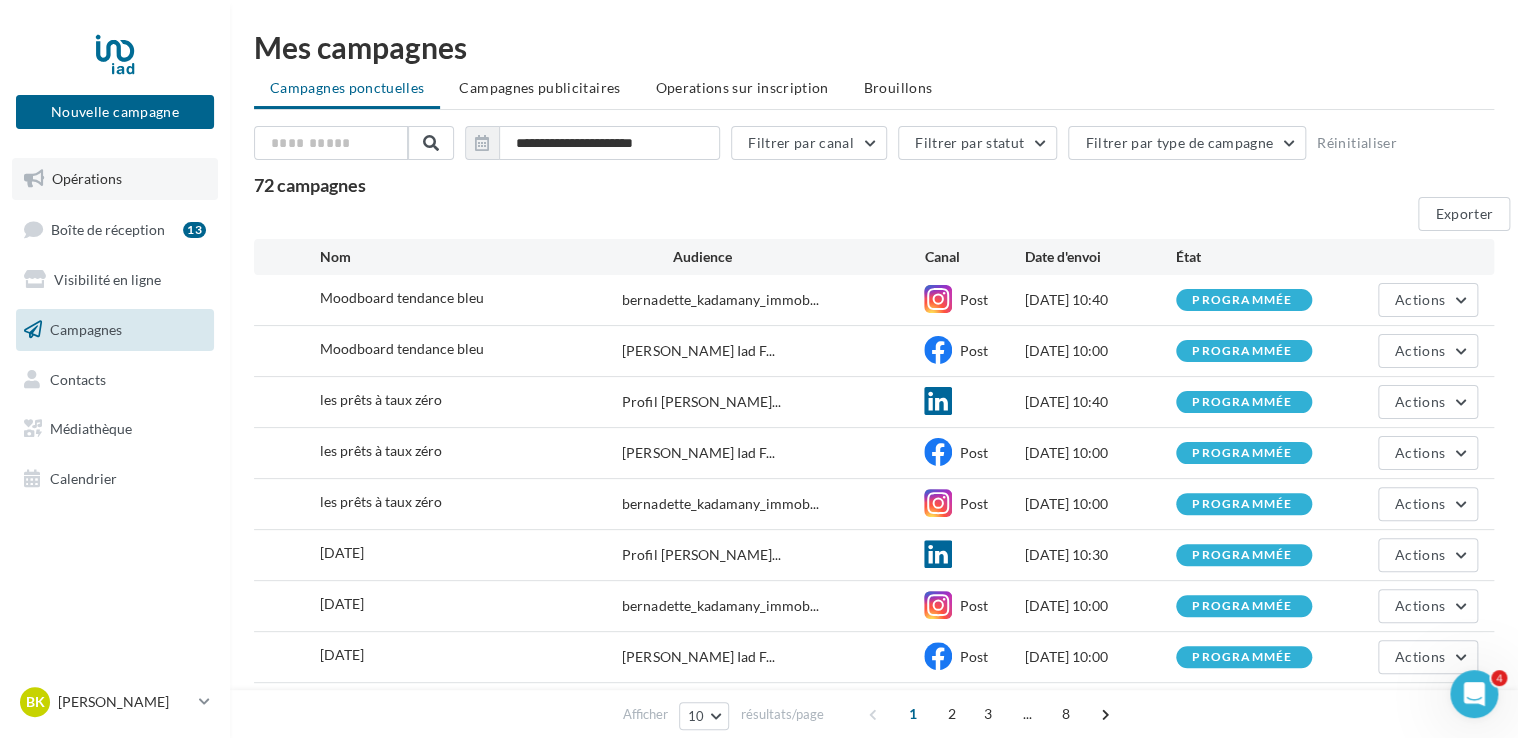 click on "Opérations" at bounding box center [87, 178] 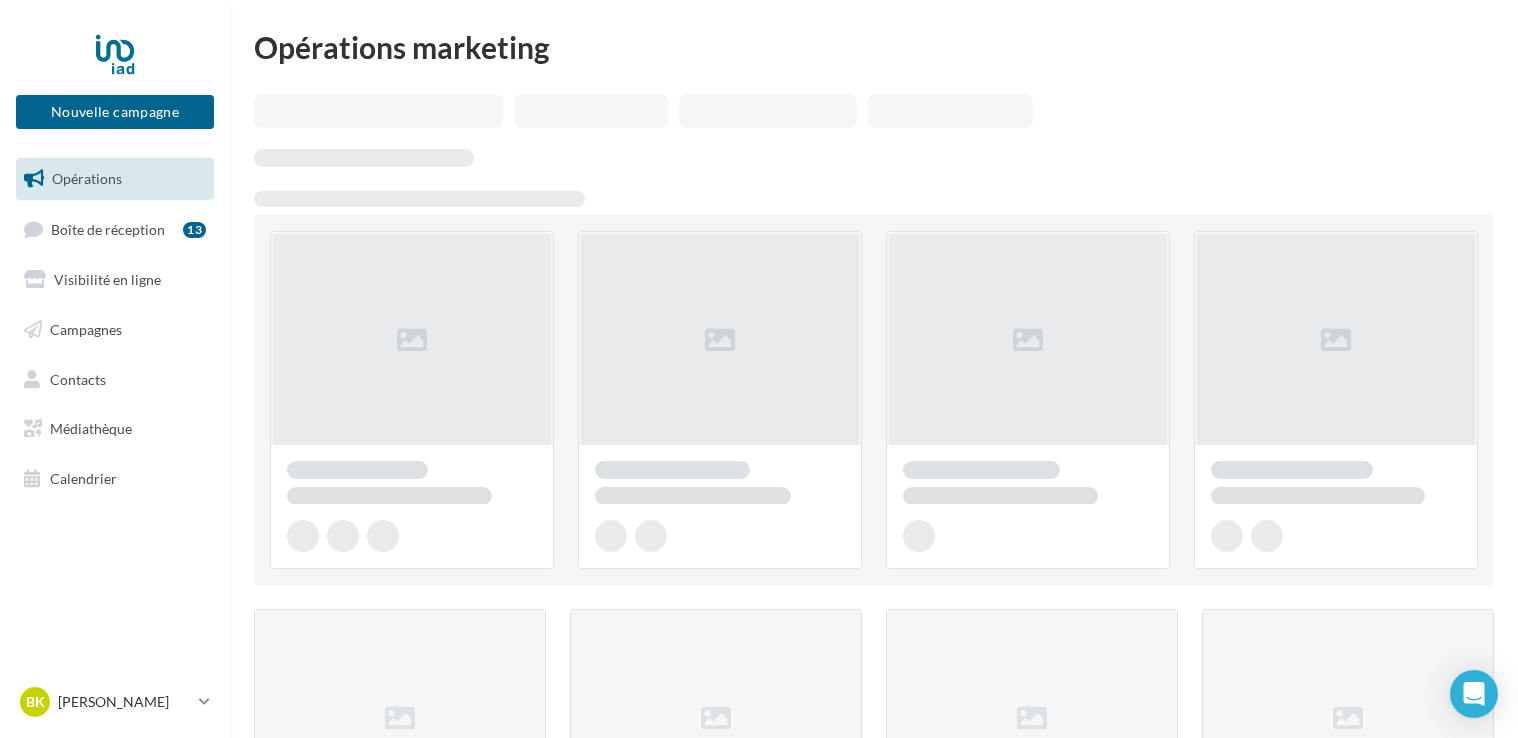 scroll, scrollTop: 0, scrollLeft: 0, axis: both 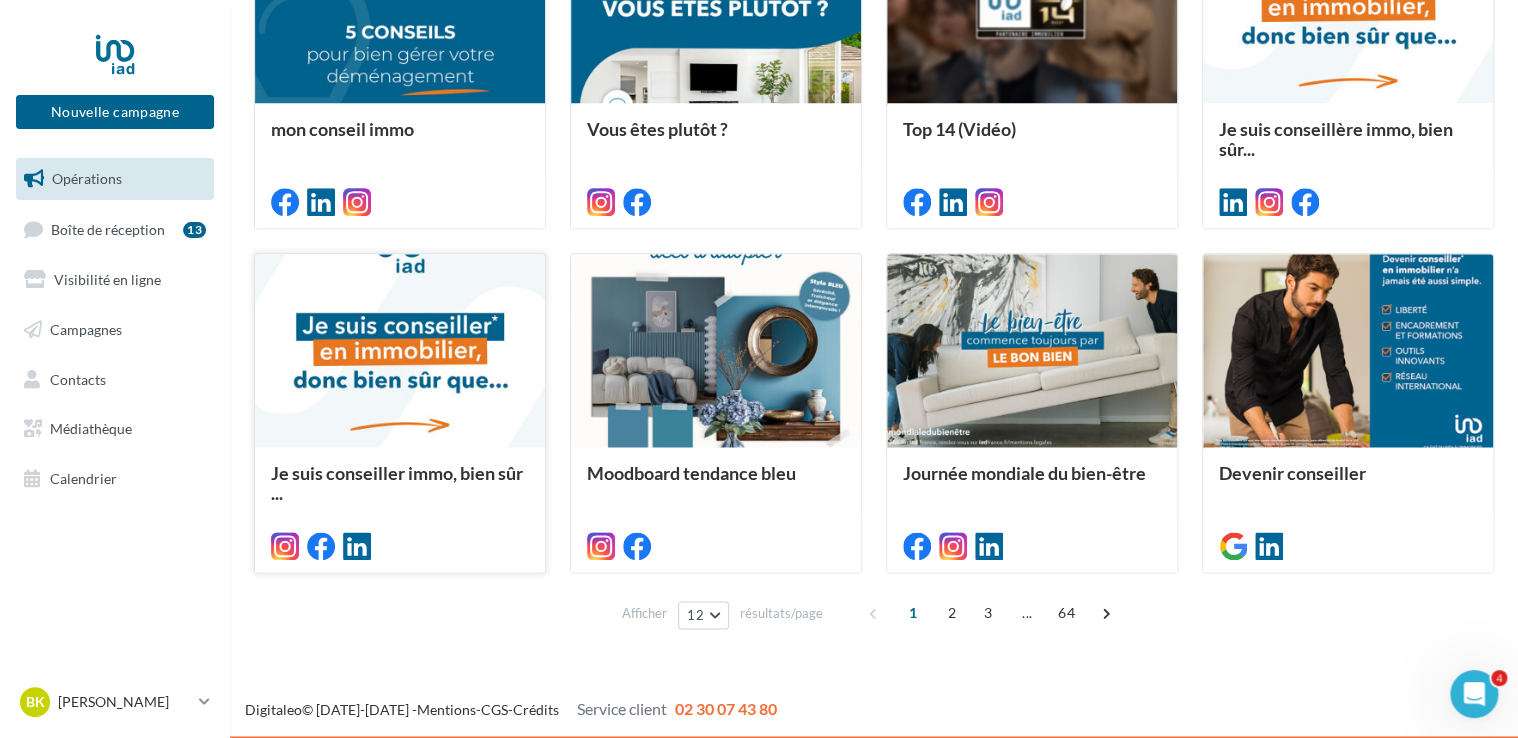 click at bounding box center [400, 351] 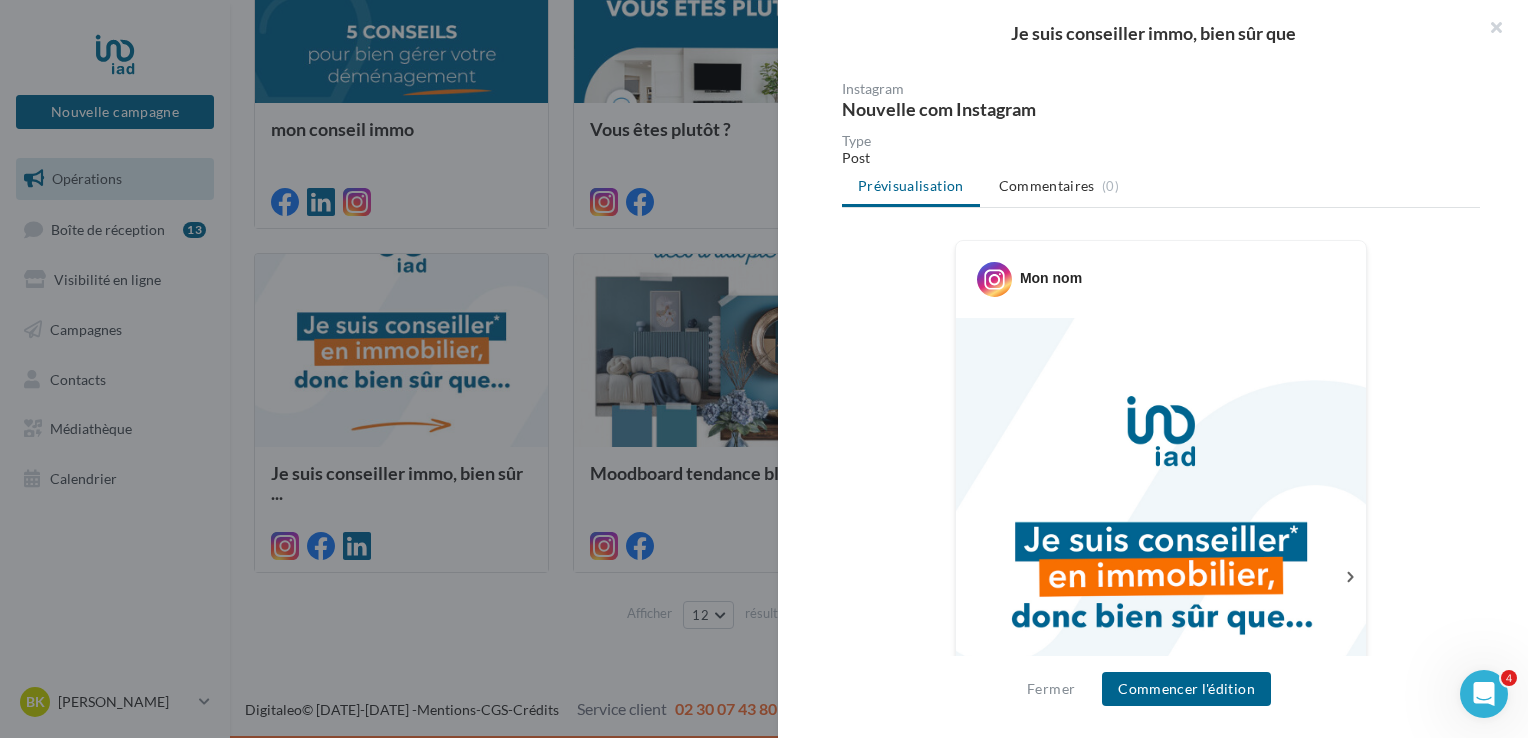 scroll, scrollTop: 500, scrollLeft: 0, axis: vertical 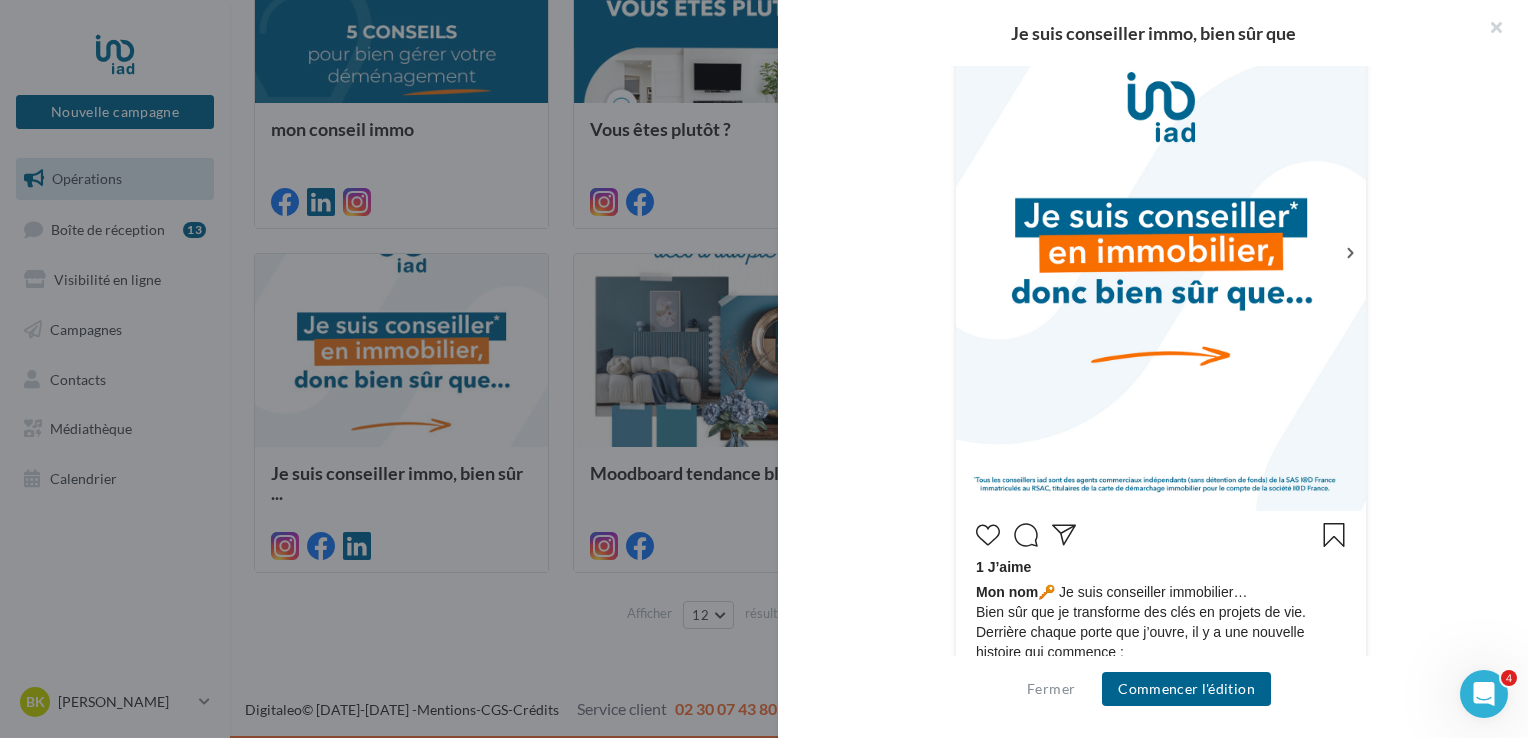 click 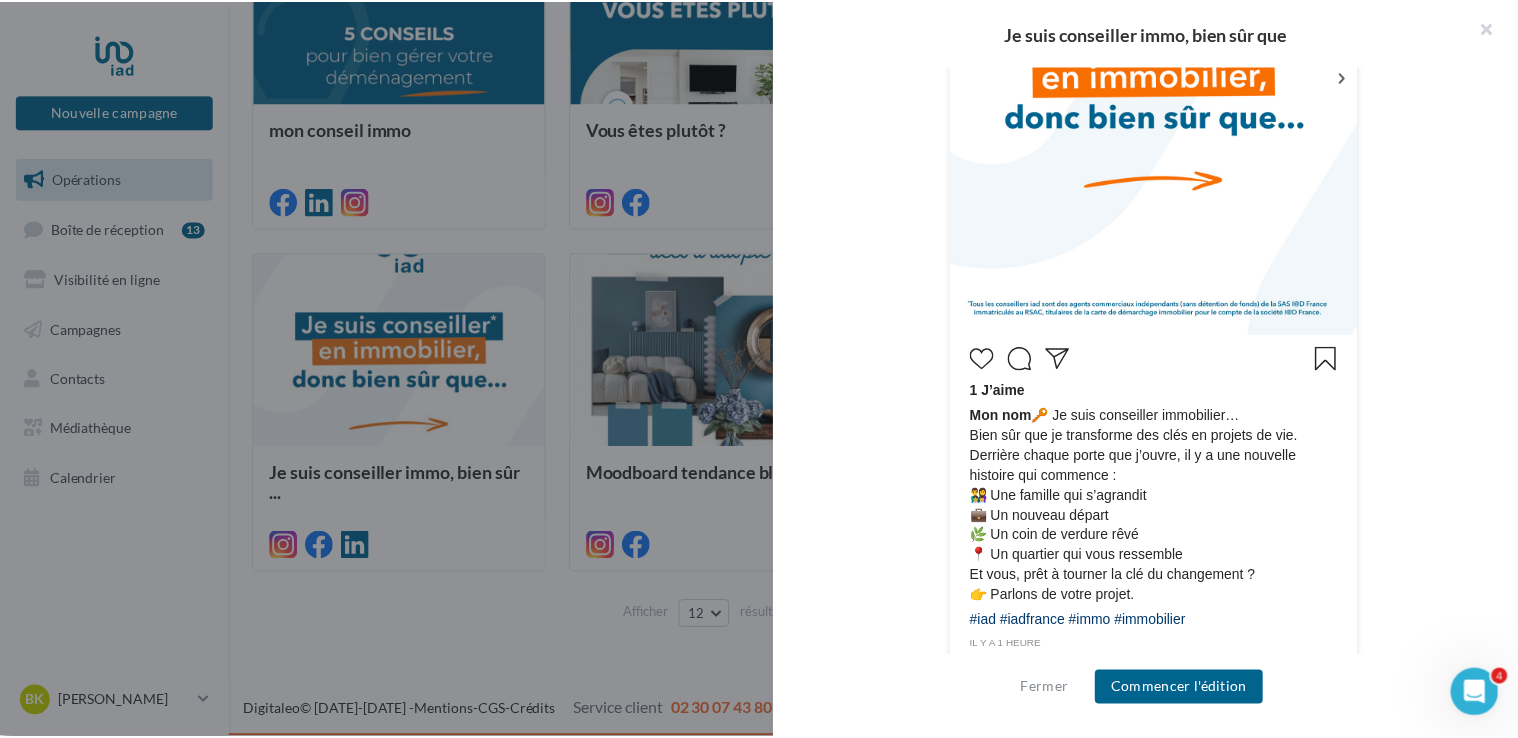 scroll, scrollTop: 758, scrollLeft: 0, axis: vertical 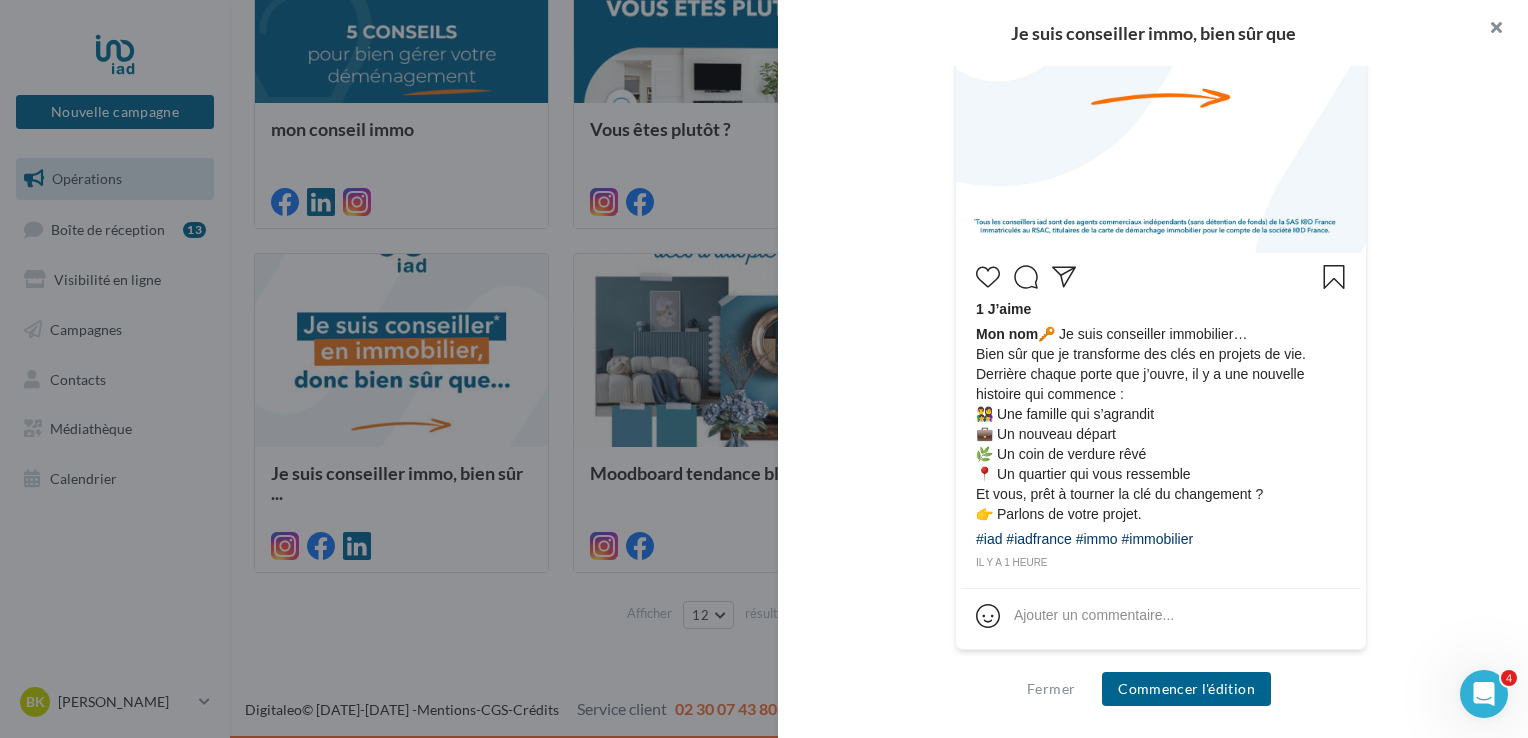 click at bounding box center [1488, 30] 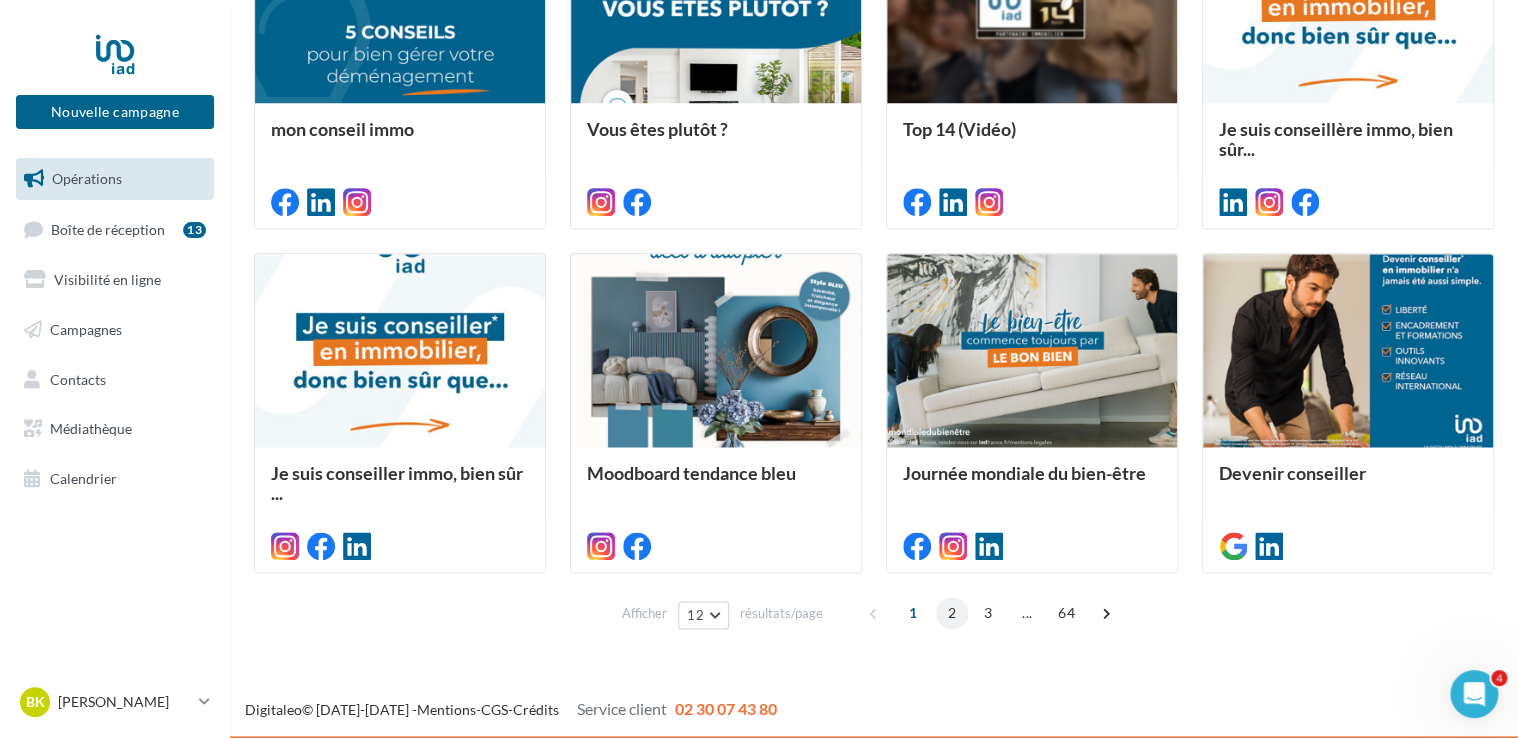 click on "2" at bounding box center (952, 613) 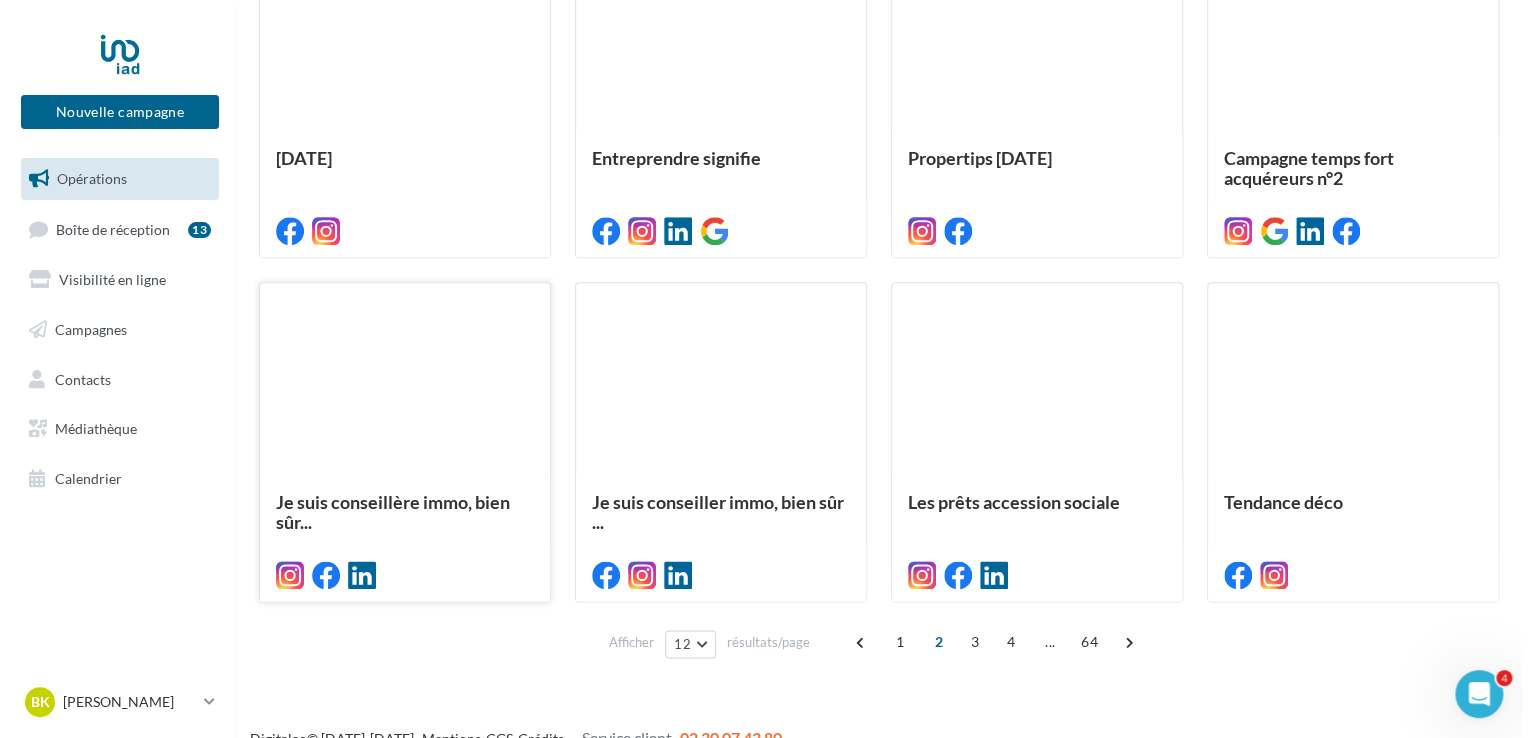 scroll, scrollTop: 1014, scrollLeft: 0, axis: vertical 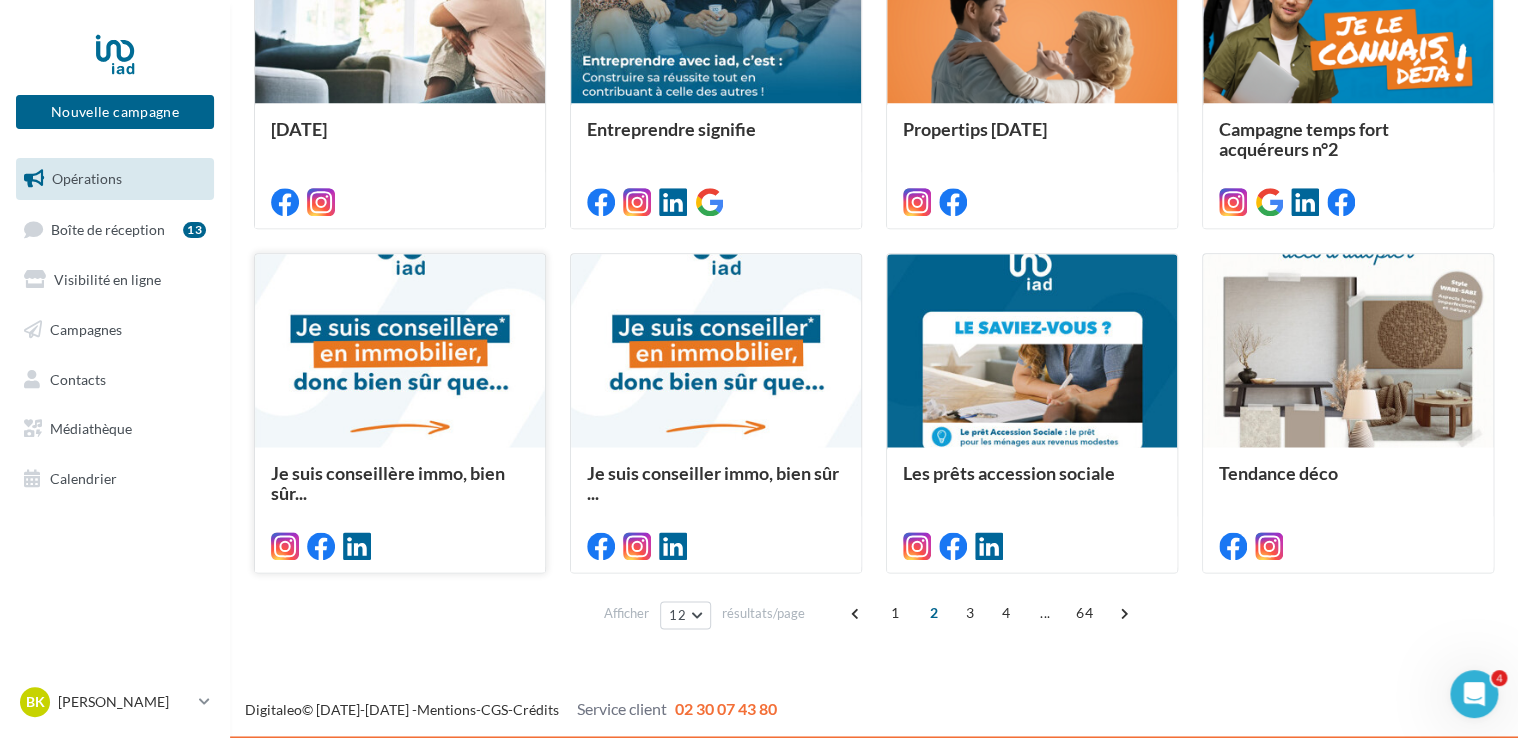 click at bounding box center [400, 351] 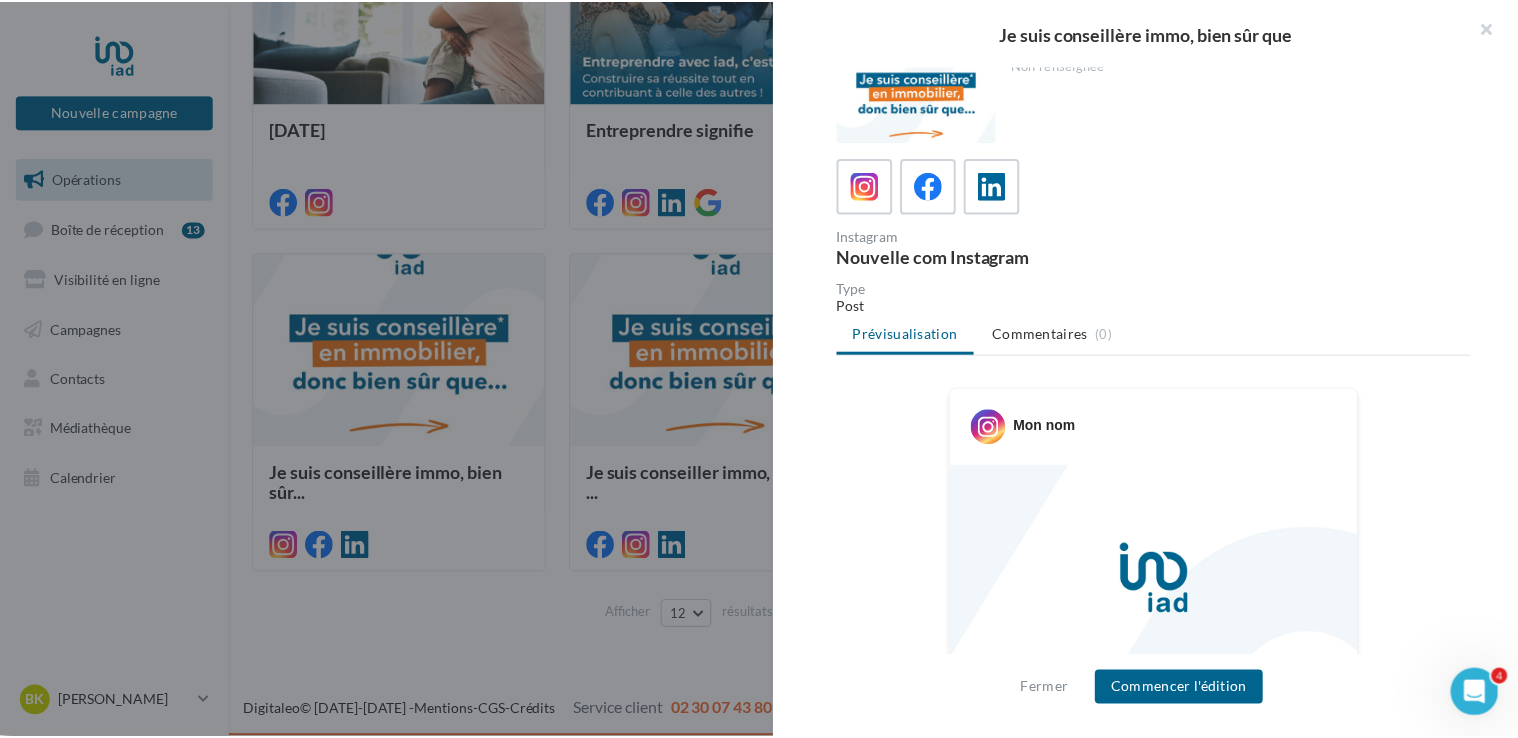 scroll, scrollTop: 0, scrollLeft: 0, axis: both 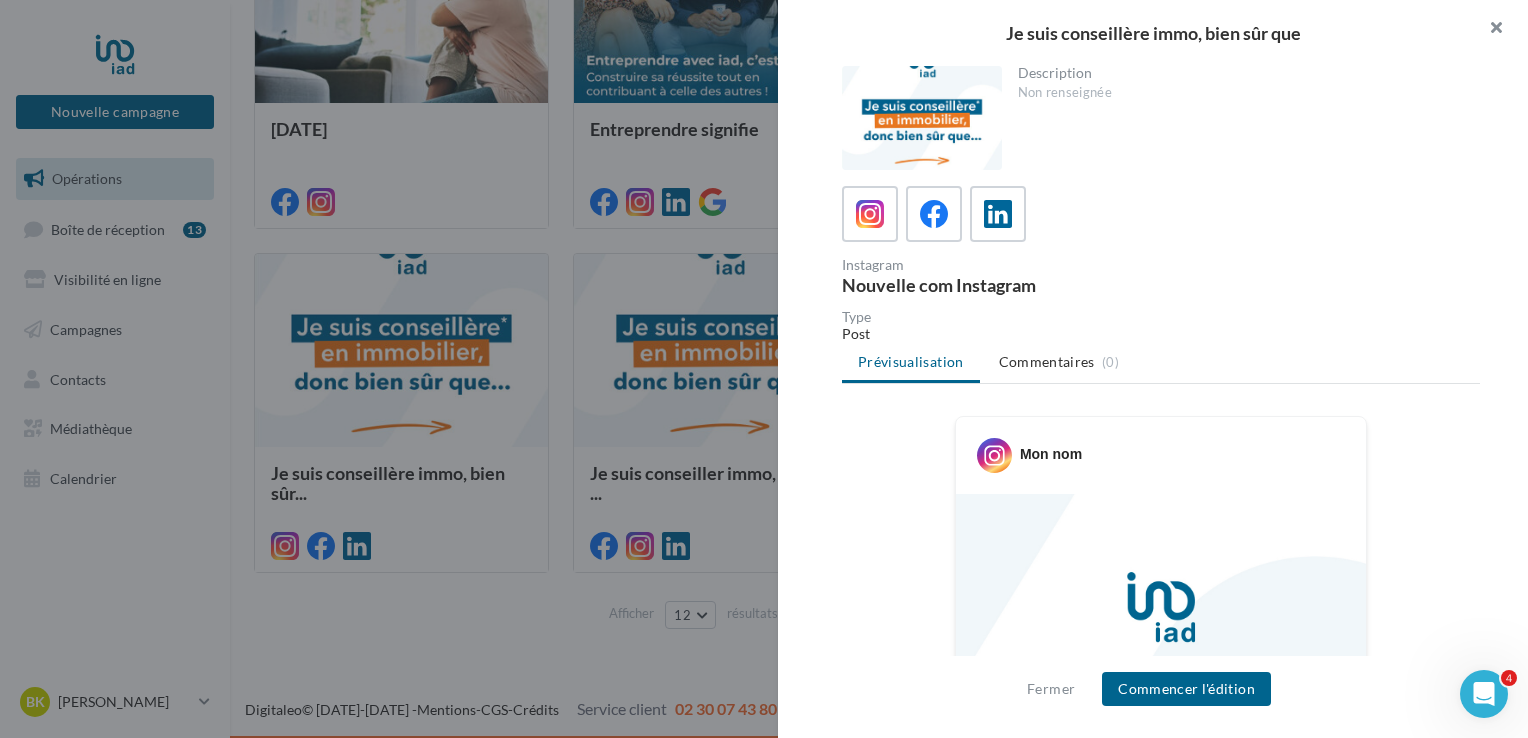 click at bounding box center (1488, 30) 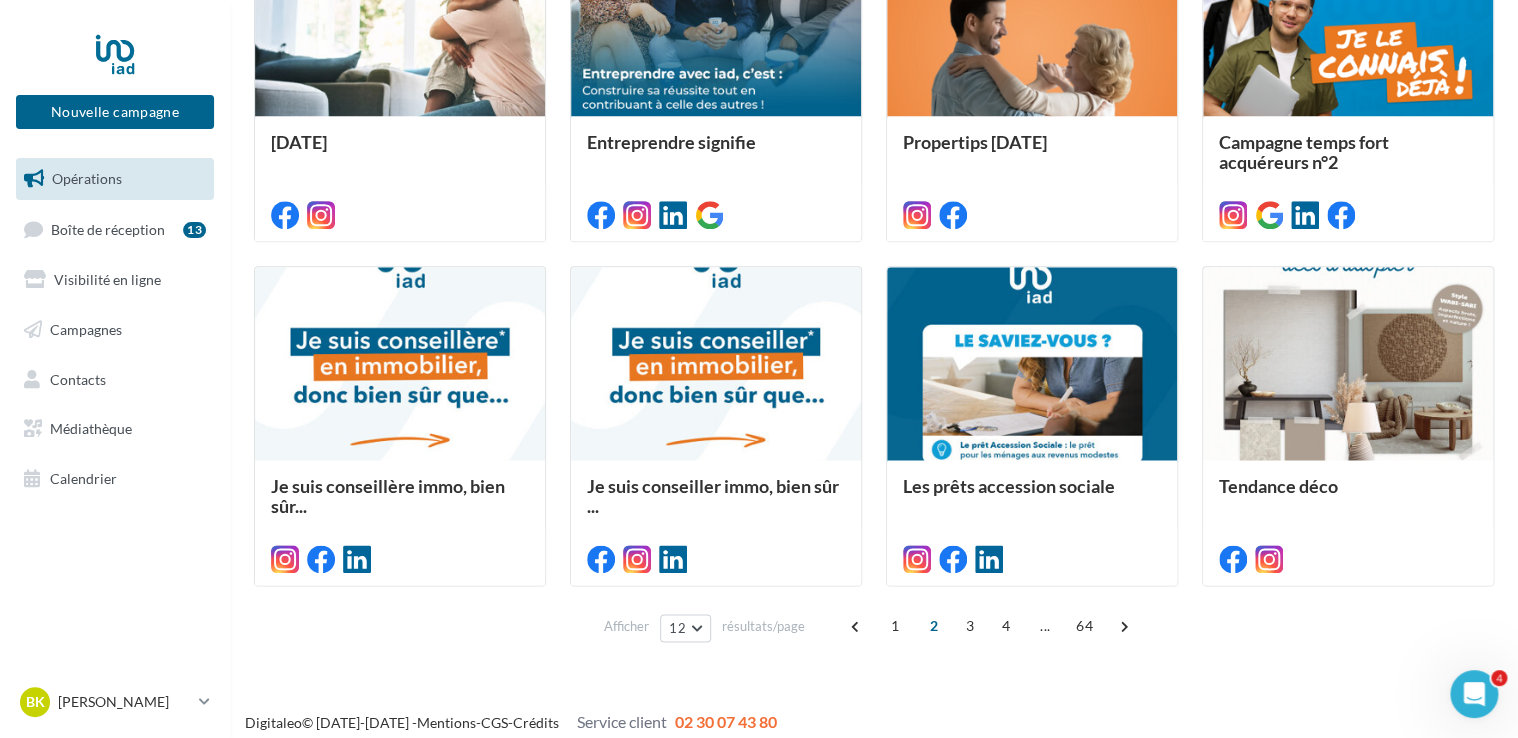 scroll, scrollTop: 1014, scrollLeft: 0, axis: vertical 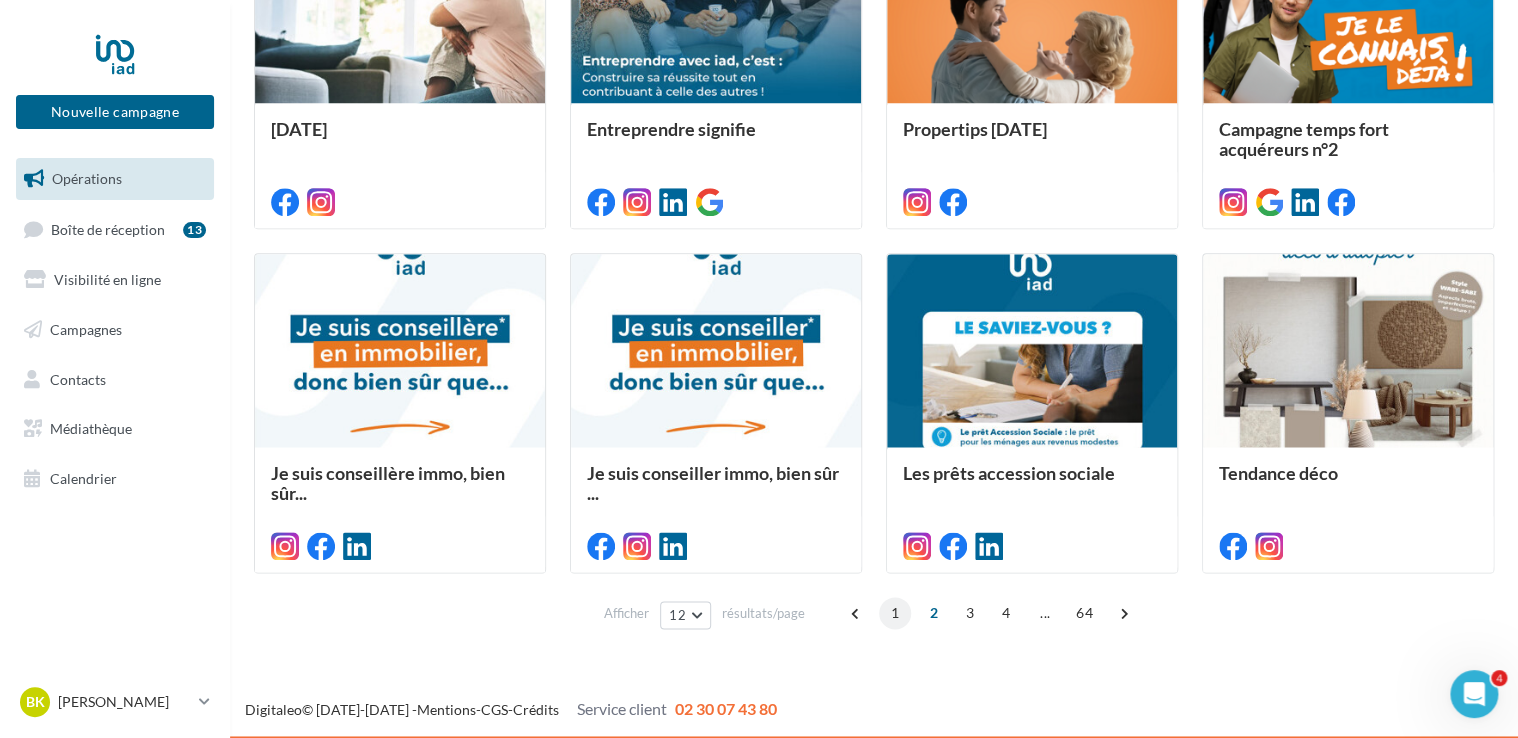 click on "1" at bounding box center [895, 613] 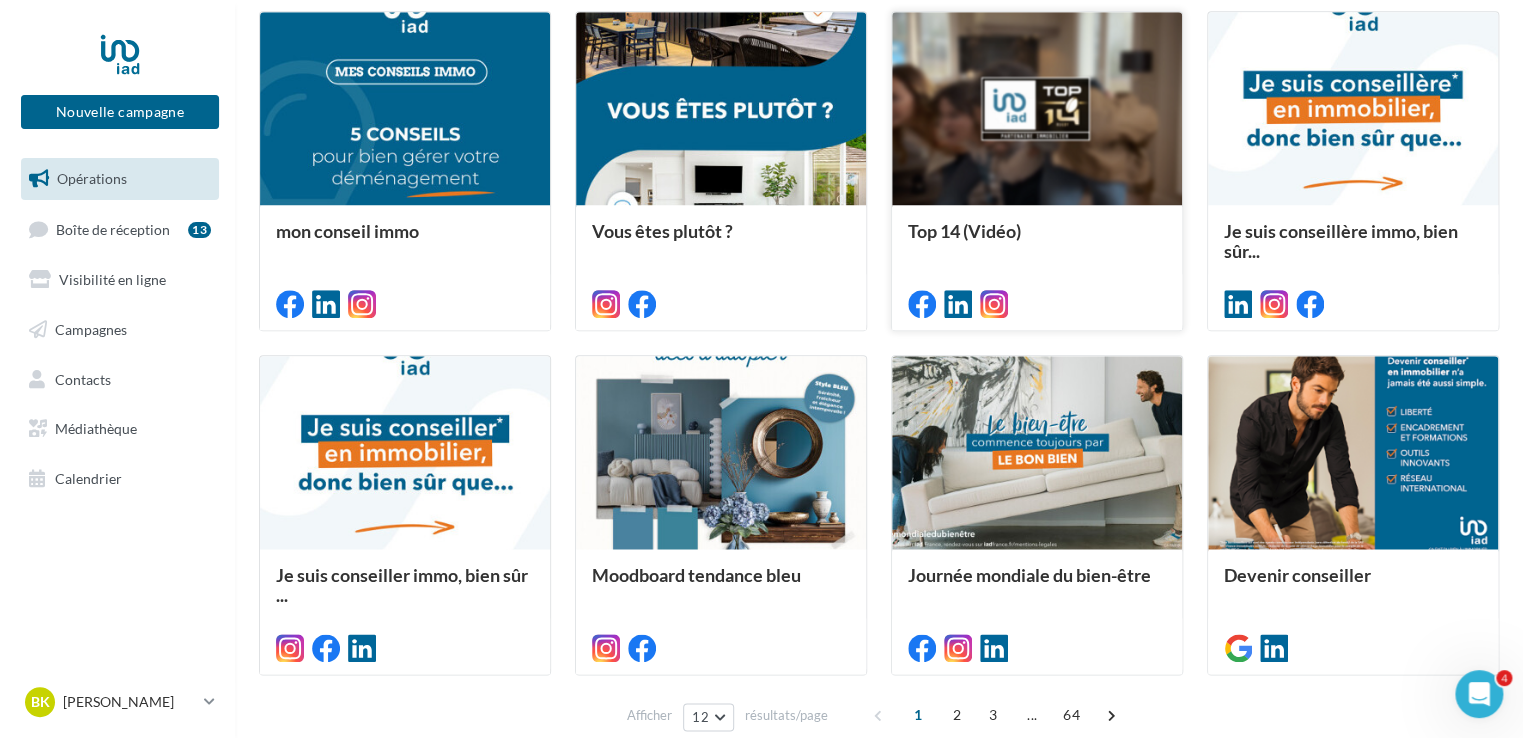 scroll, scrollTop: 714, scrollLeft: 0, axis: vertical 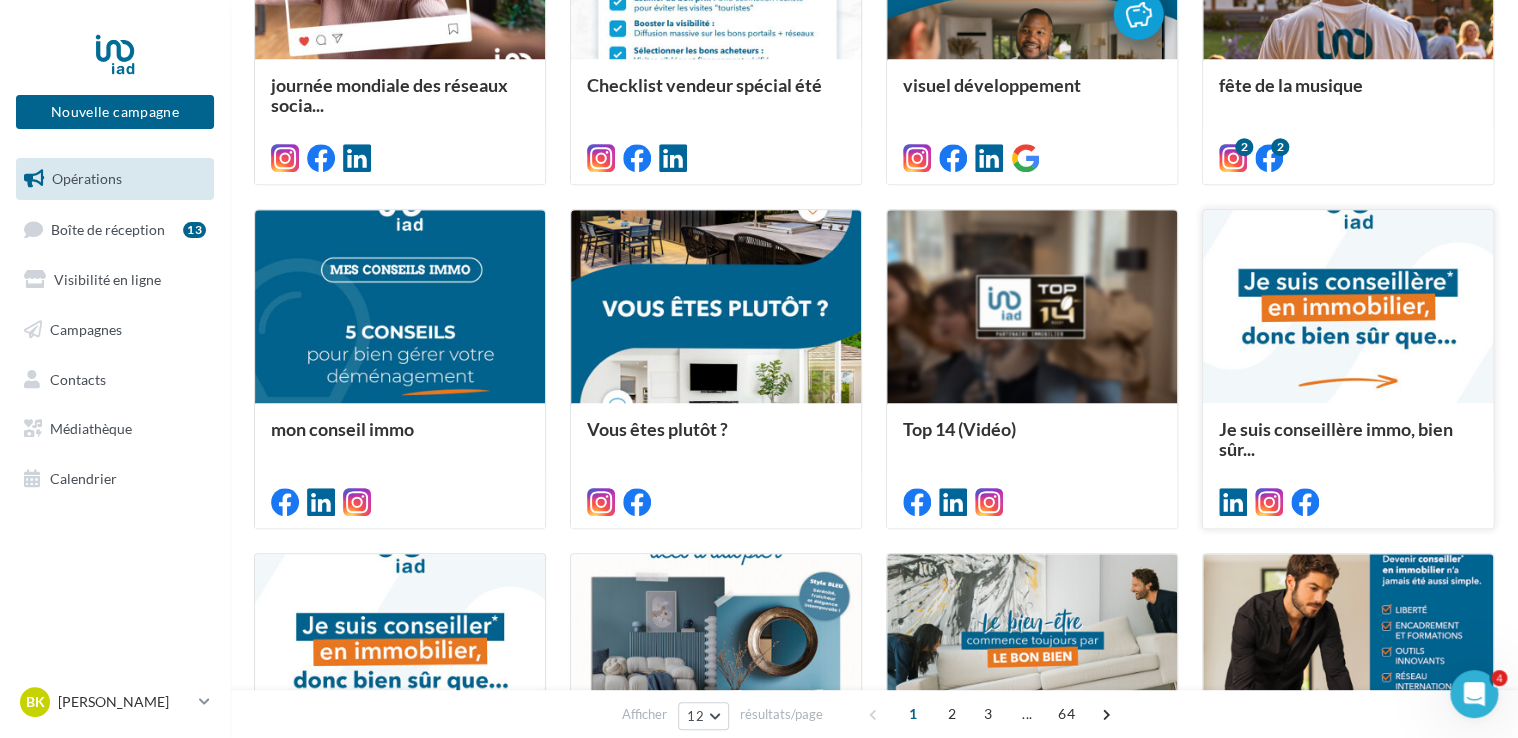 click at bounding box center (1348, 307) 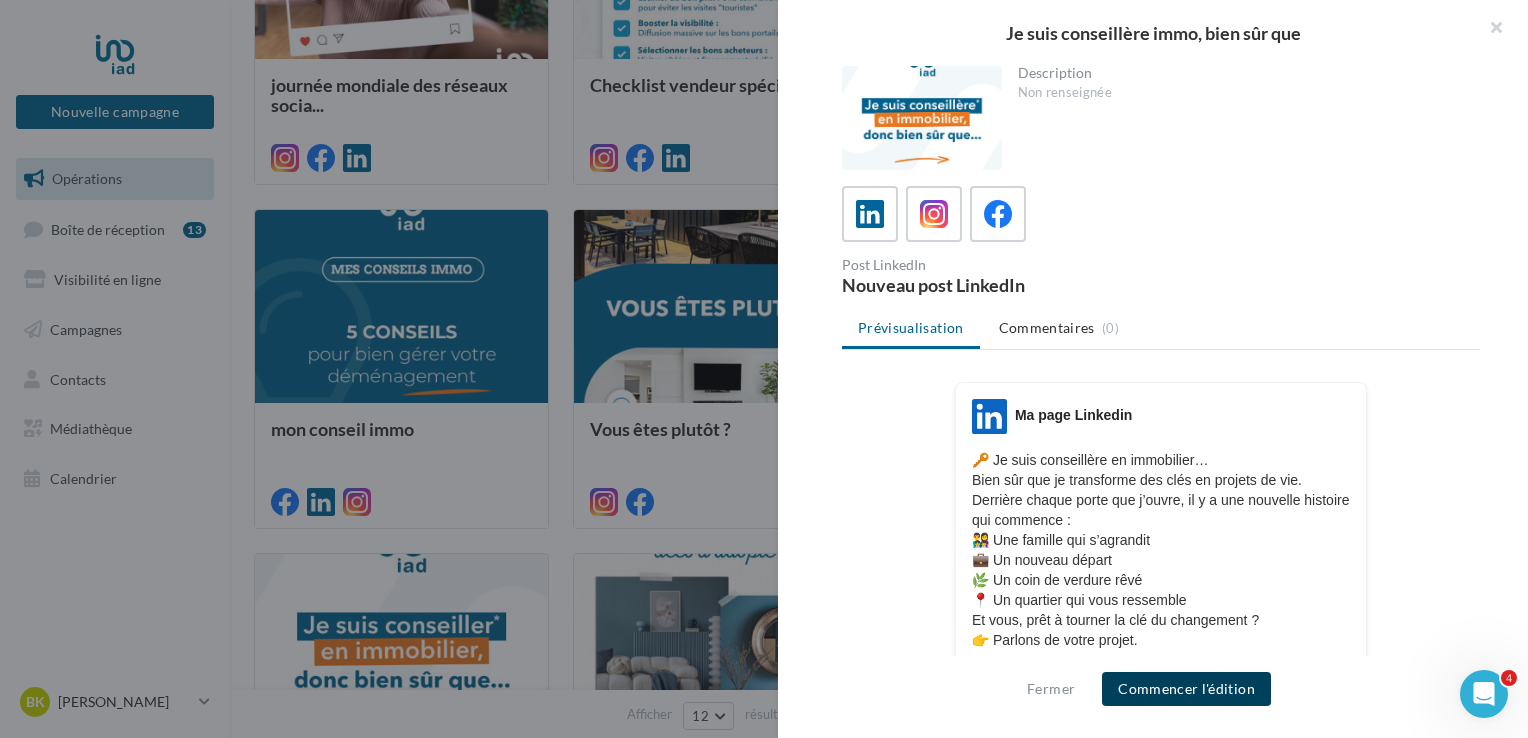 click on "Commencer l'édition" at bounding box center [1186, 689] 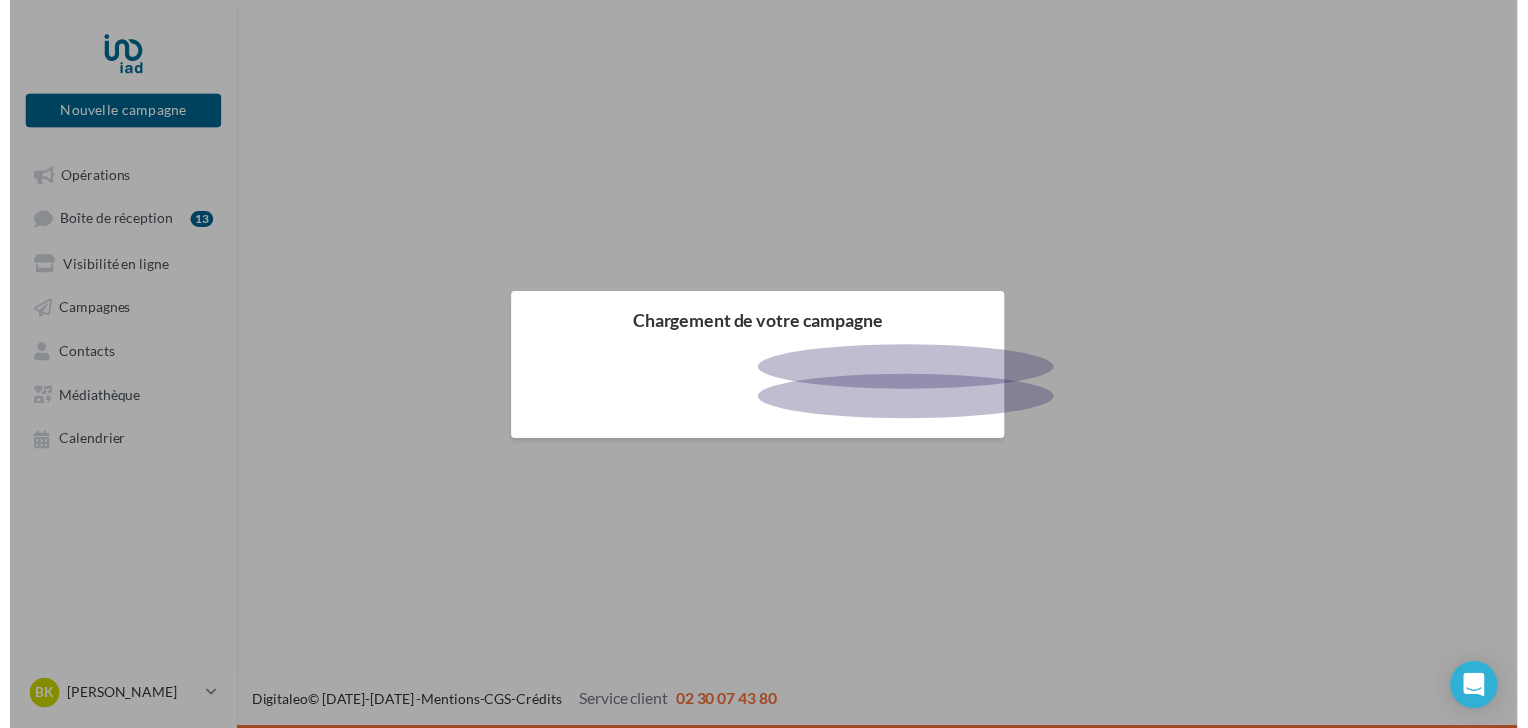 scroll, scrollTop: 0, scrollLeft: 0, axis: both 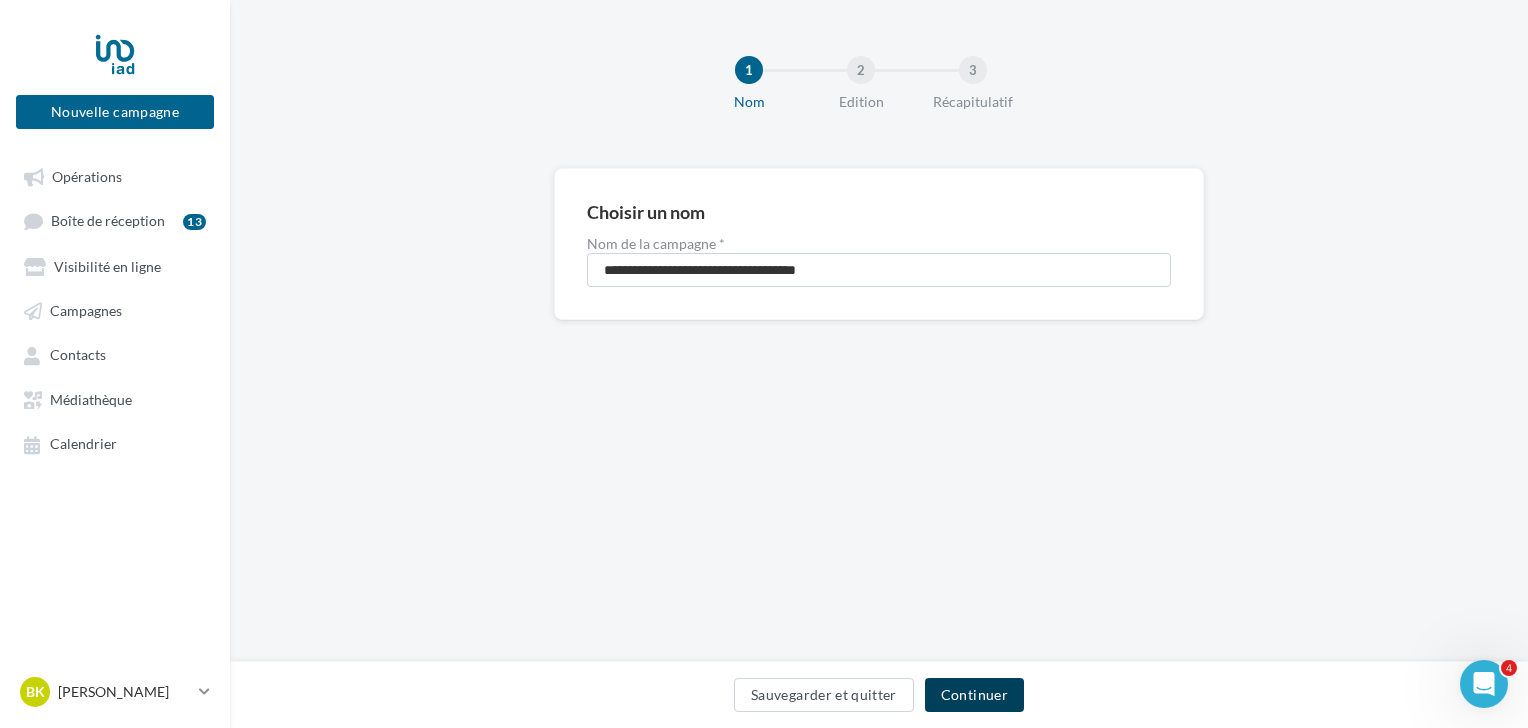 click on "Continuer" at bounding box center [974, 695] 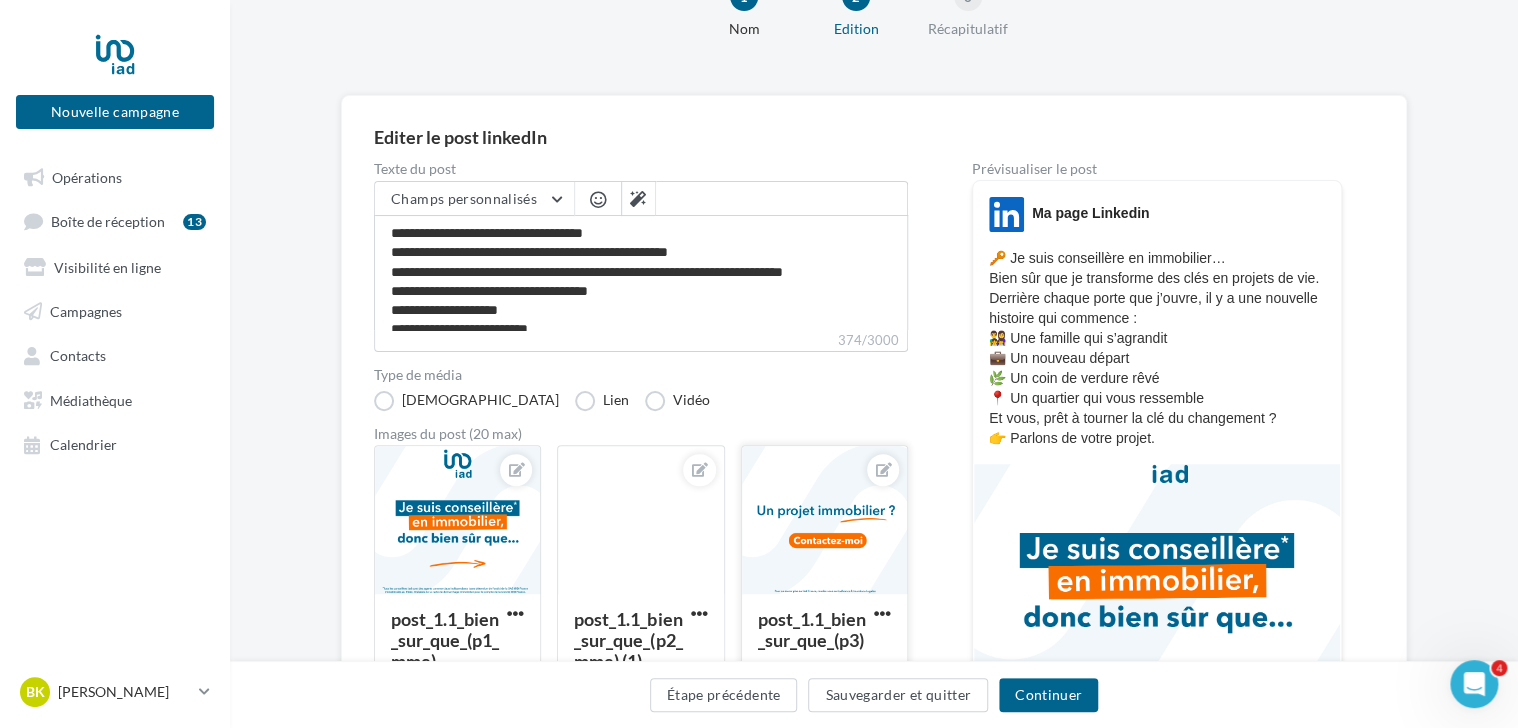 scroll, scrollTop: 300, scrollLeft: 0, axis: vertical 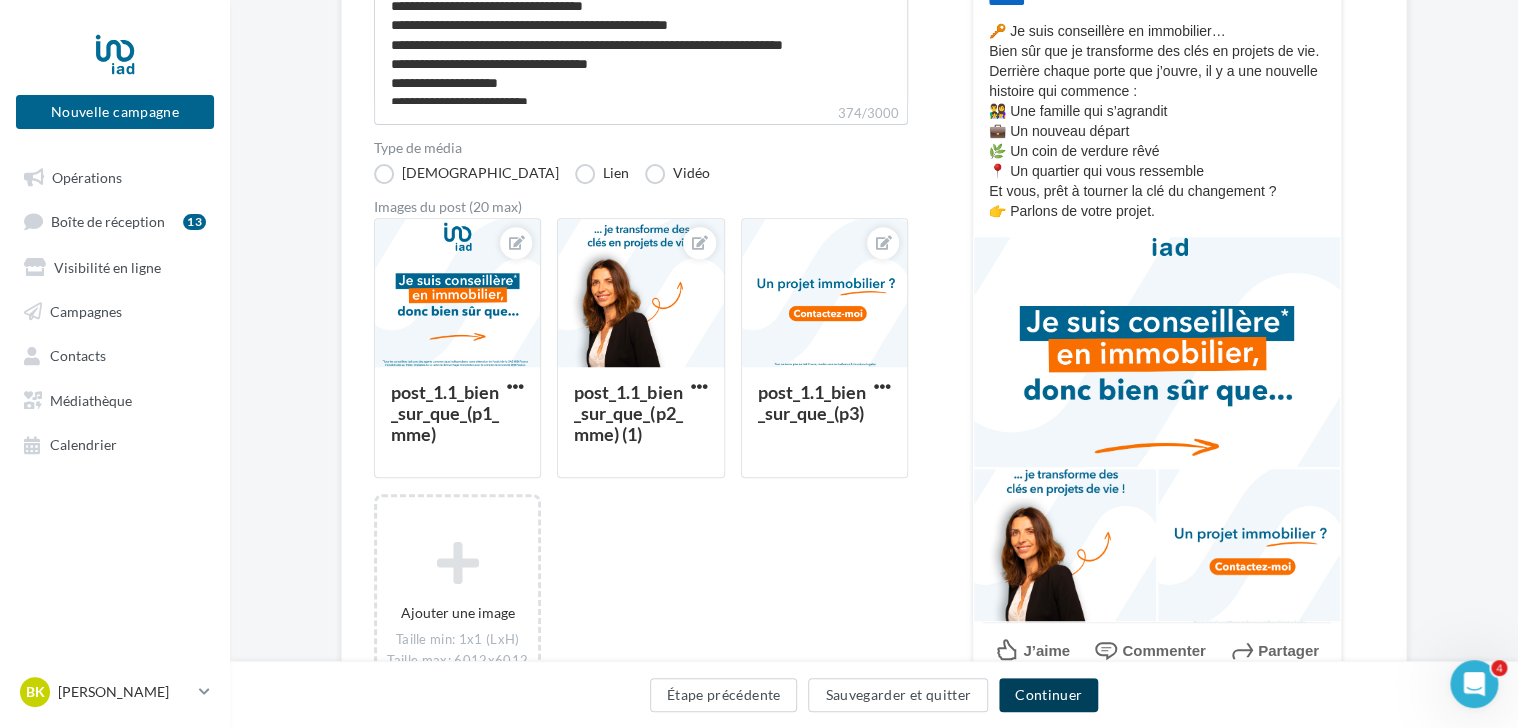 click on "Continuer" at bounding box center [1048, 695] 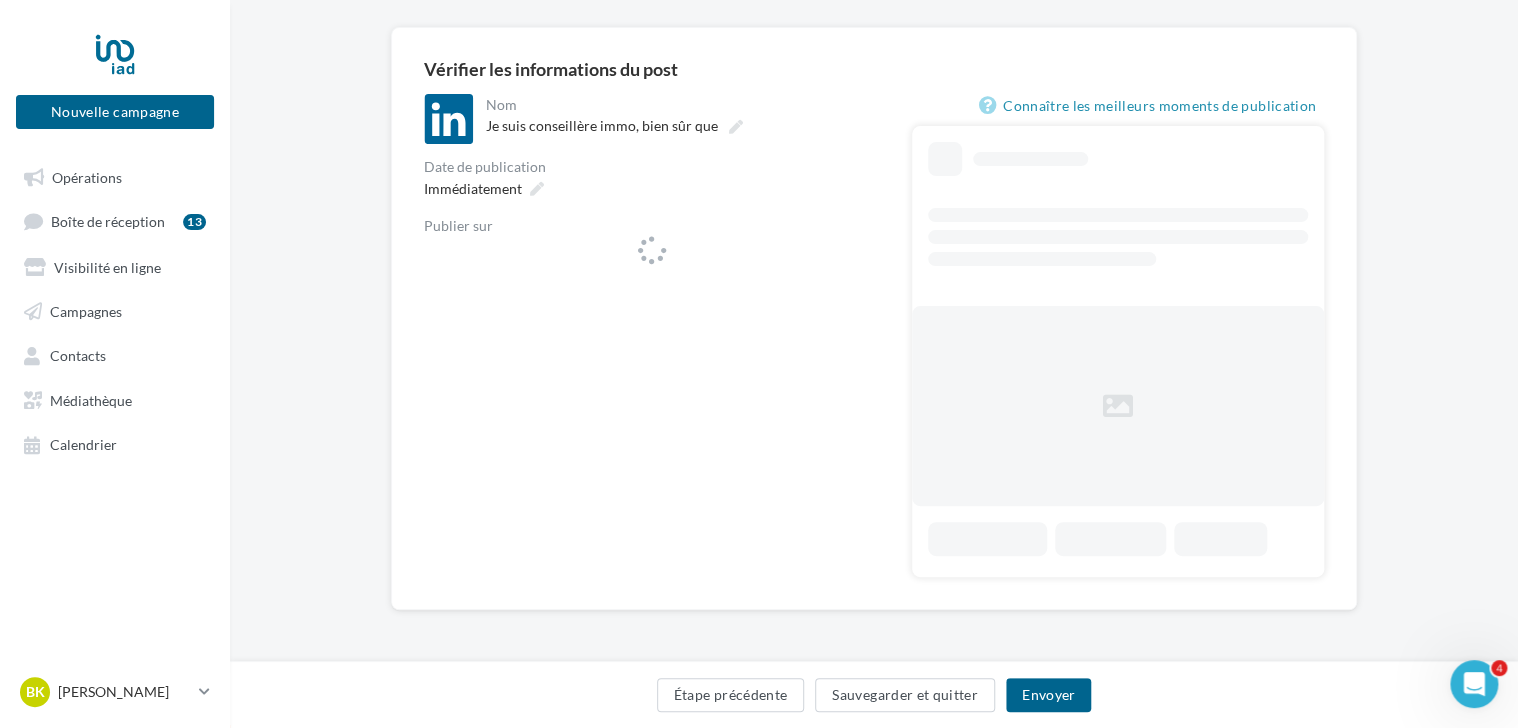 scroll, scrollTop: 140, scrollLeft: 0, axis: vertical 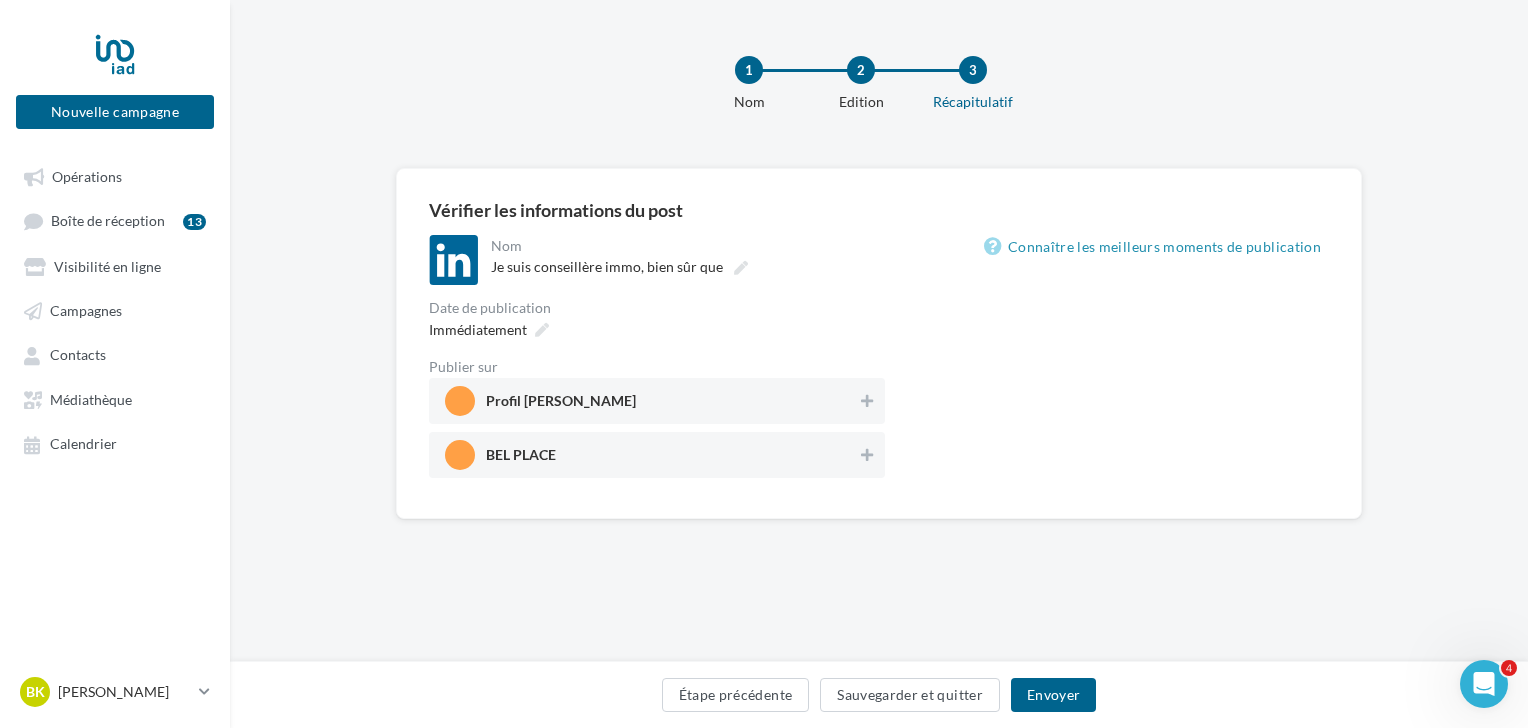 drag, startPoint x: 863, startPoint y: 259, endPoint x: 627, endPoint y: 262, distance: 236.01907 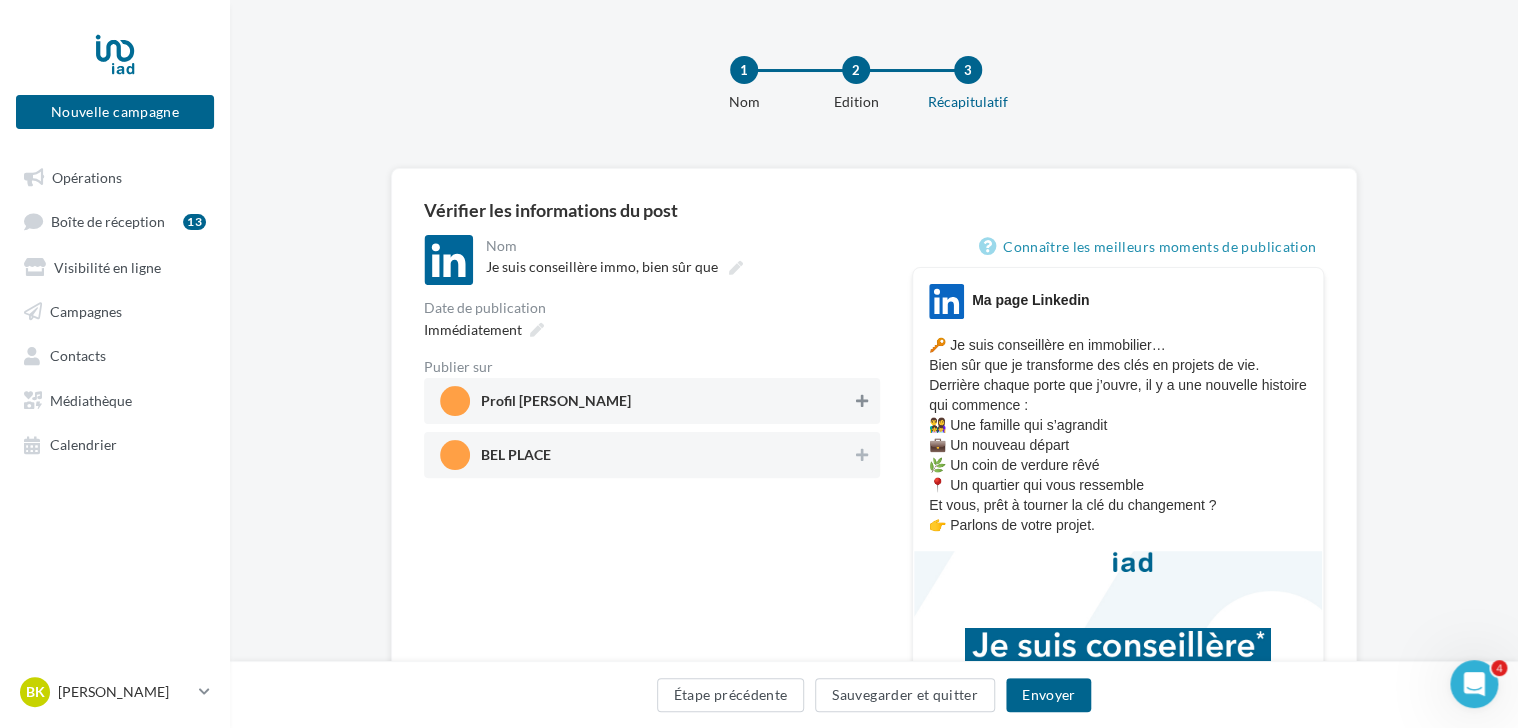 click at bounding box center [862, 401] 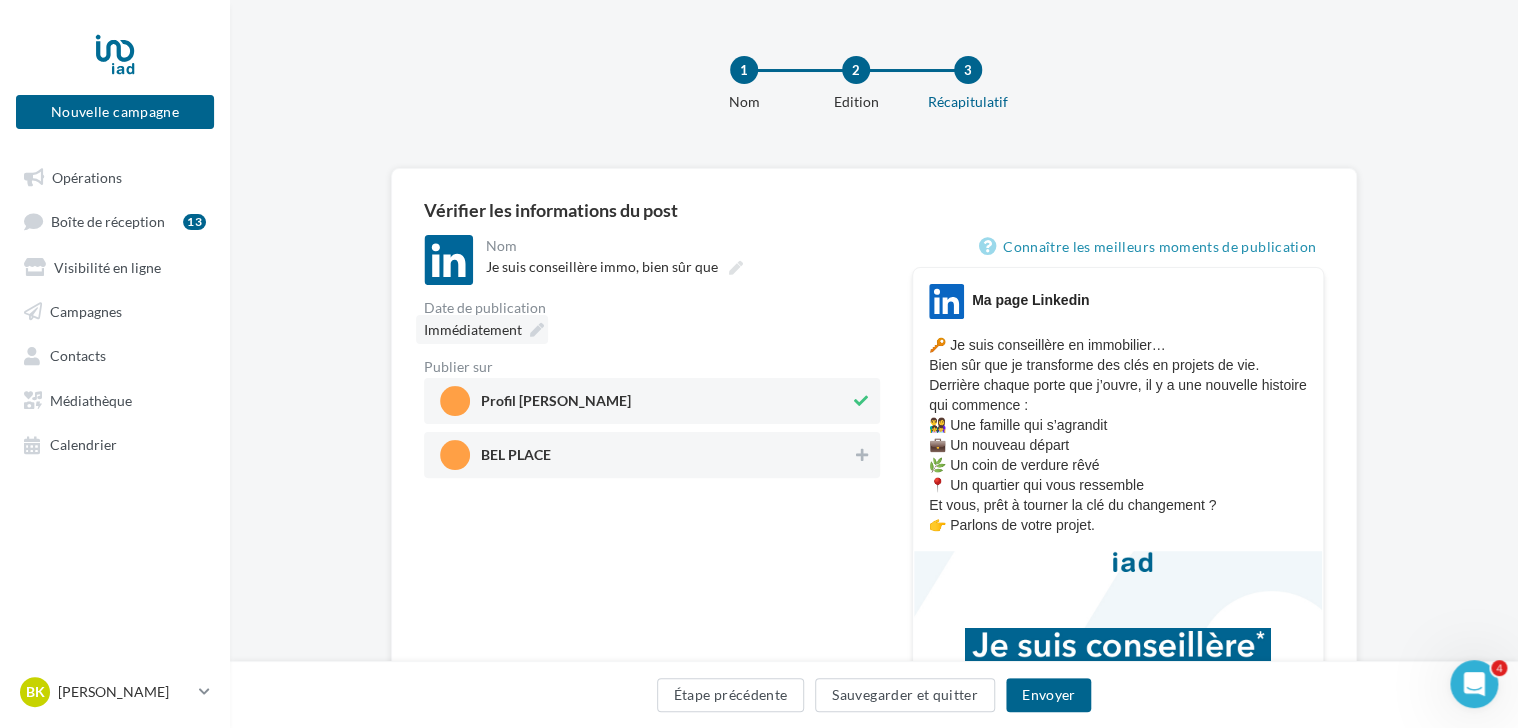 click at bounding box center [537, 330] 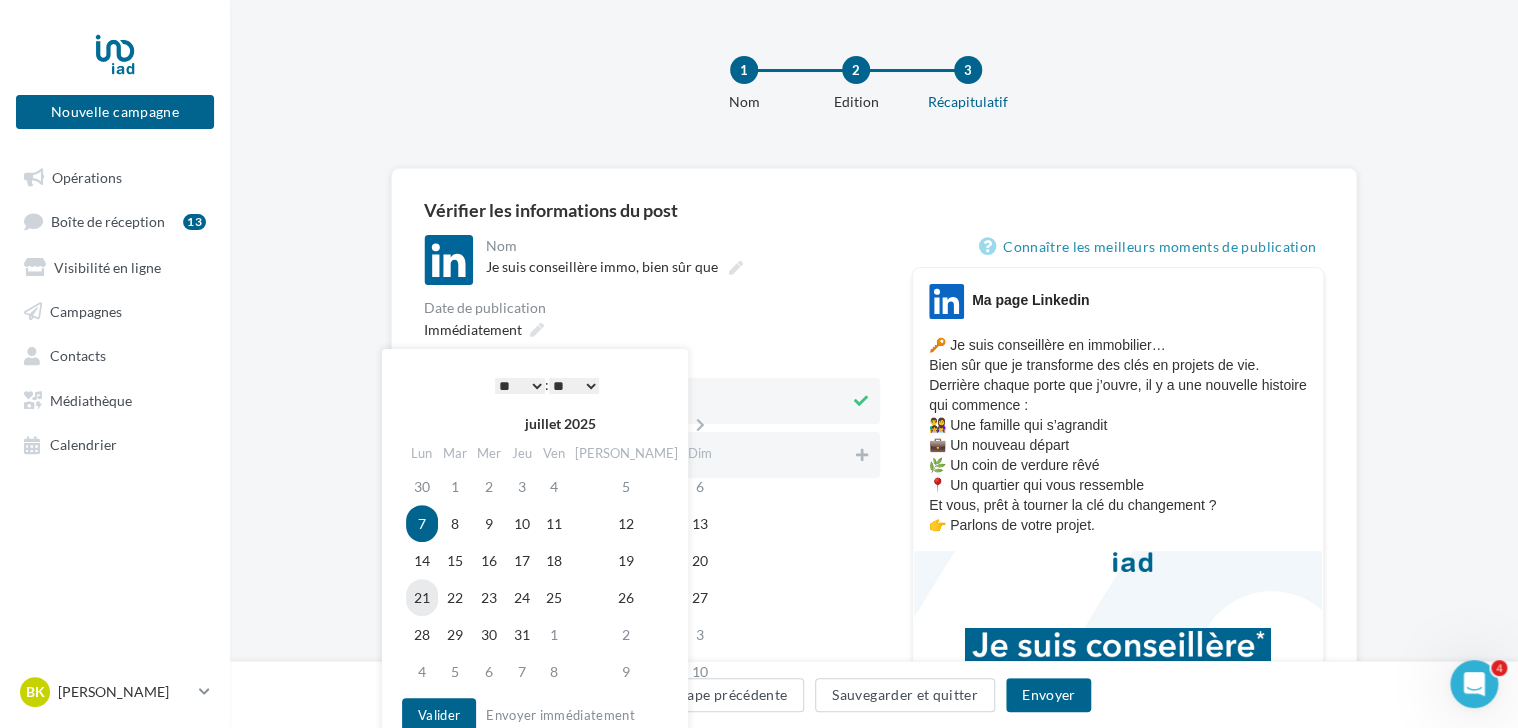 click on "21" at bounding box center (422, 597) 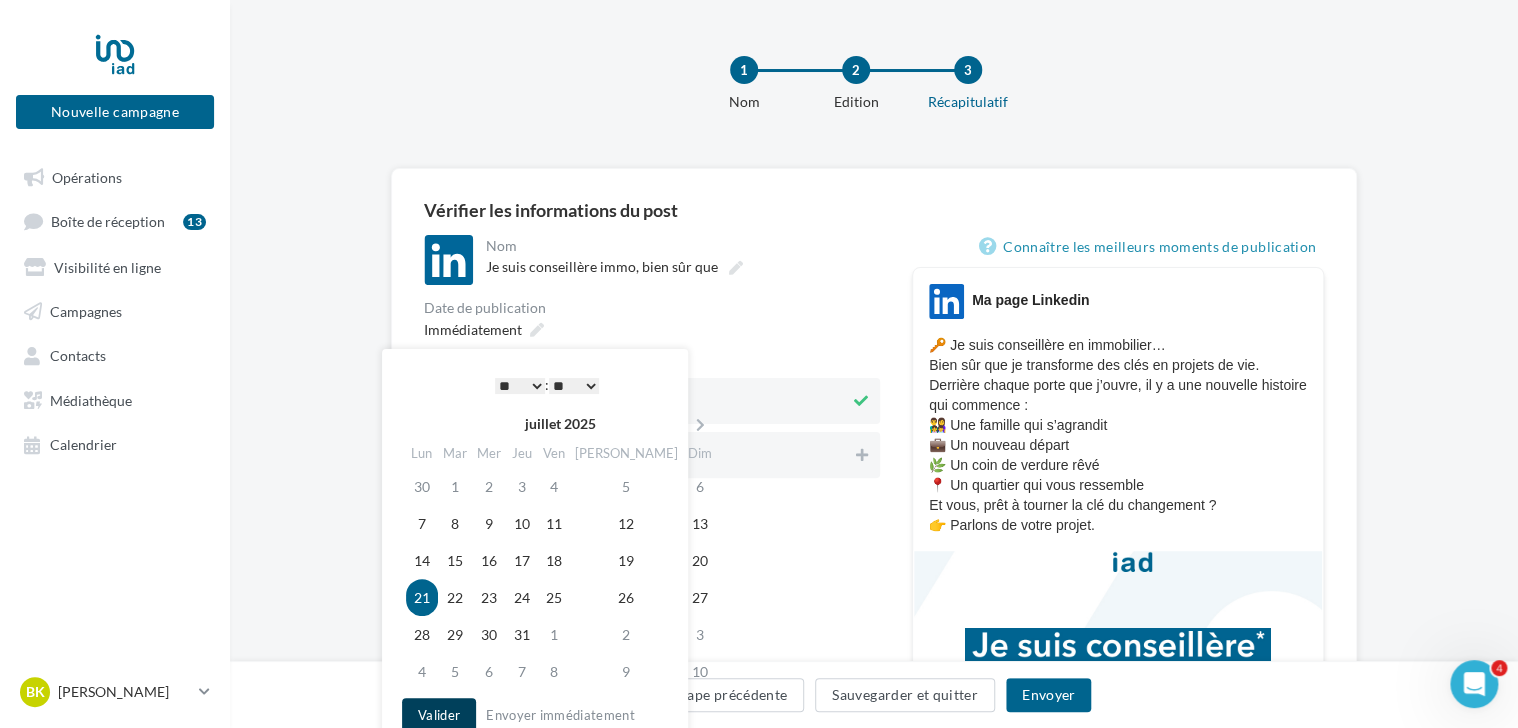 click on "Valider" at bounding box center [439, 715] 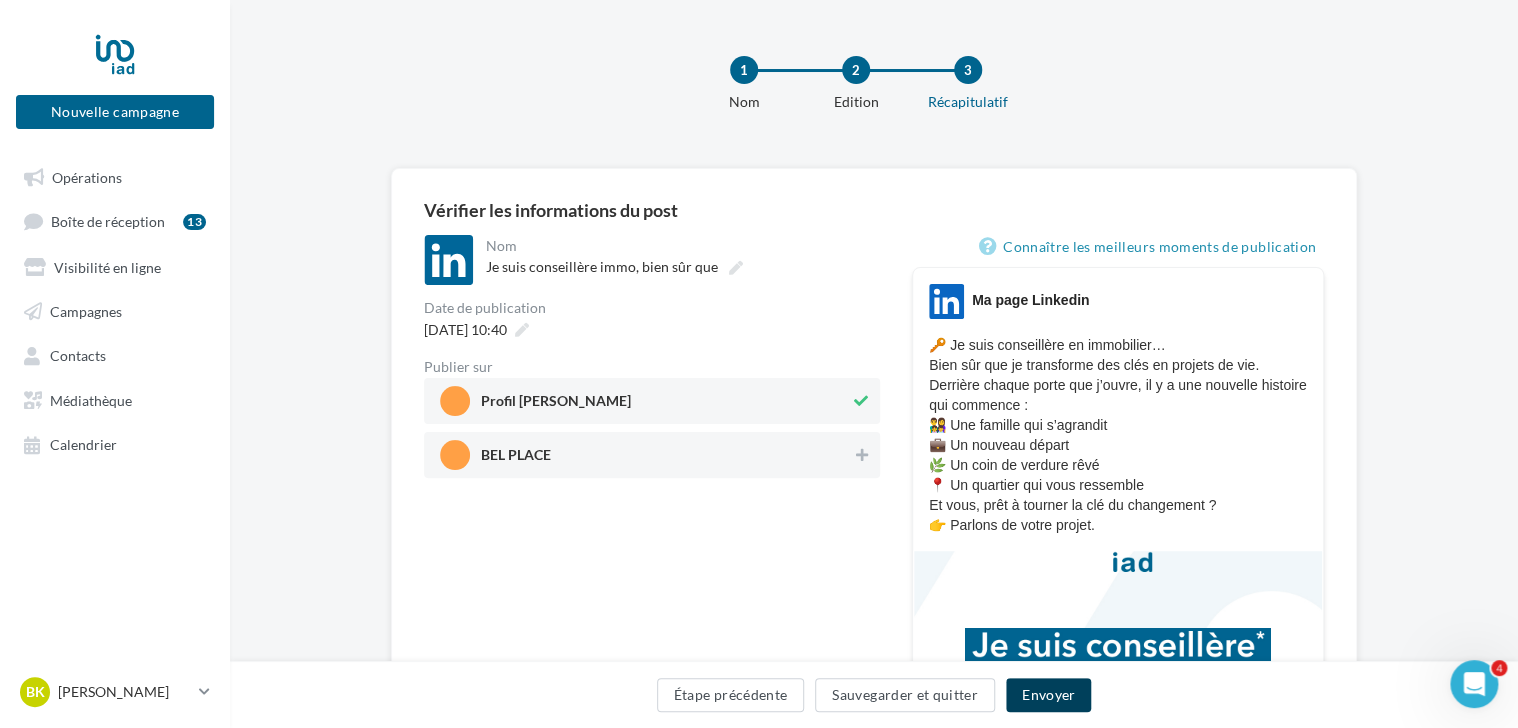 drag, startPoint x: 1048, startPoint y: 696, endPoint x: 1023, endPoint y: 694, distance: 25.079872 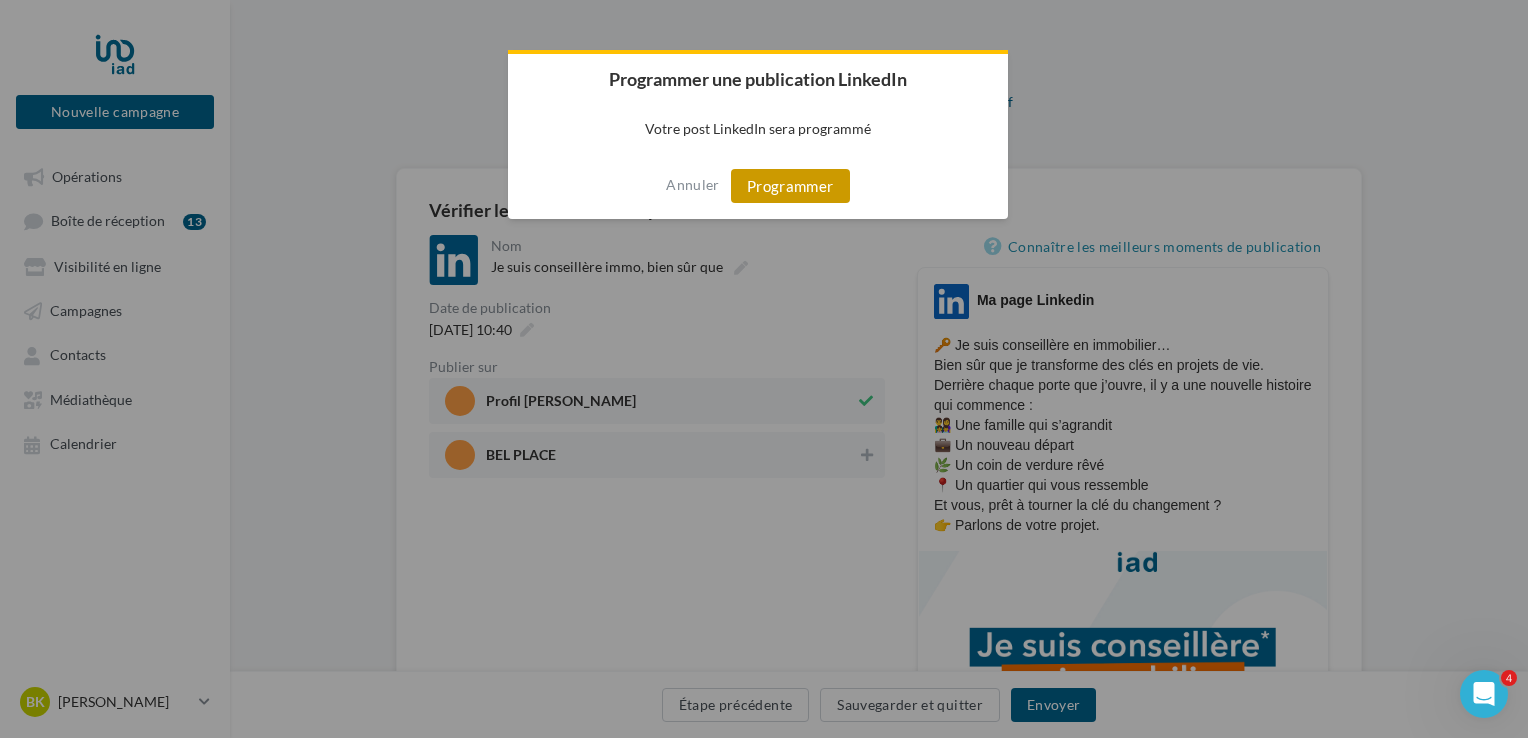 click on "Programmer" at bounding box center (790, 186) 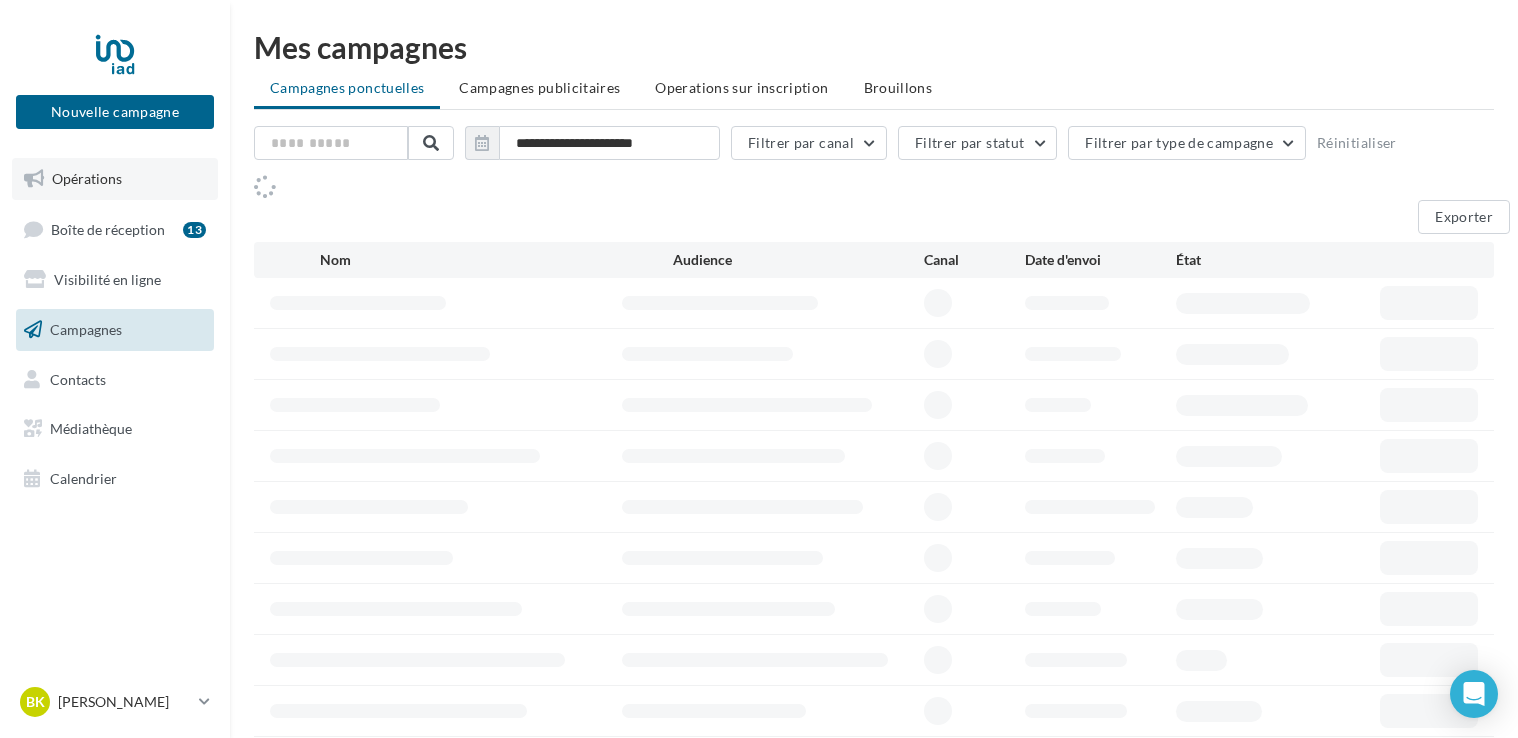 scroll, scrollTop: 0, scrollLeft: 0, axis: both 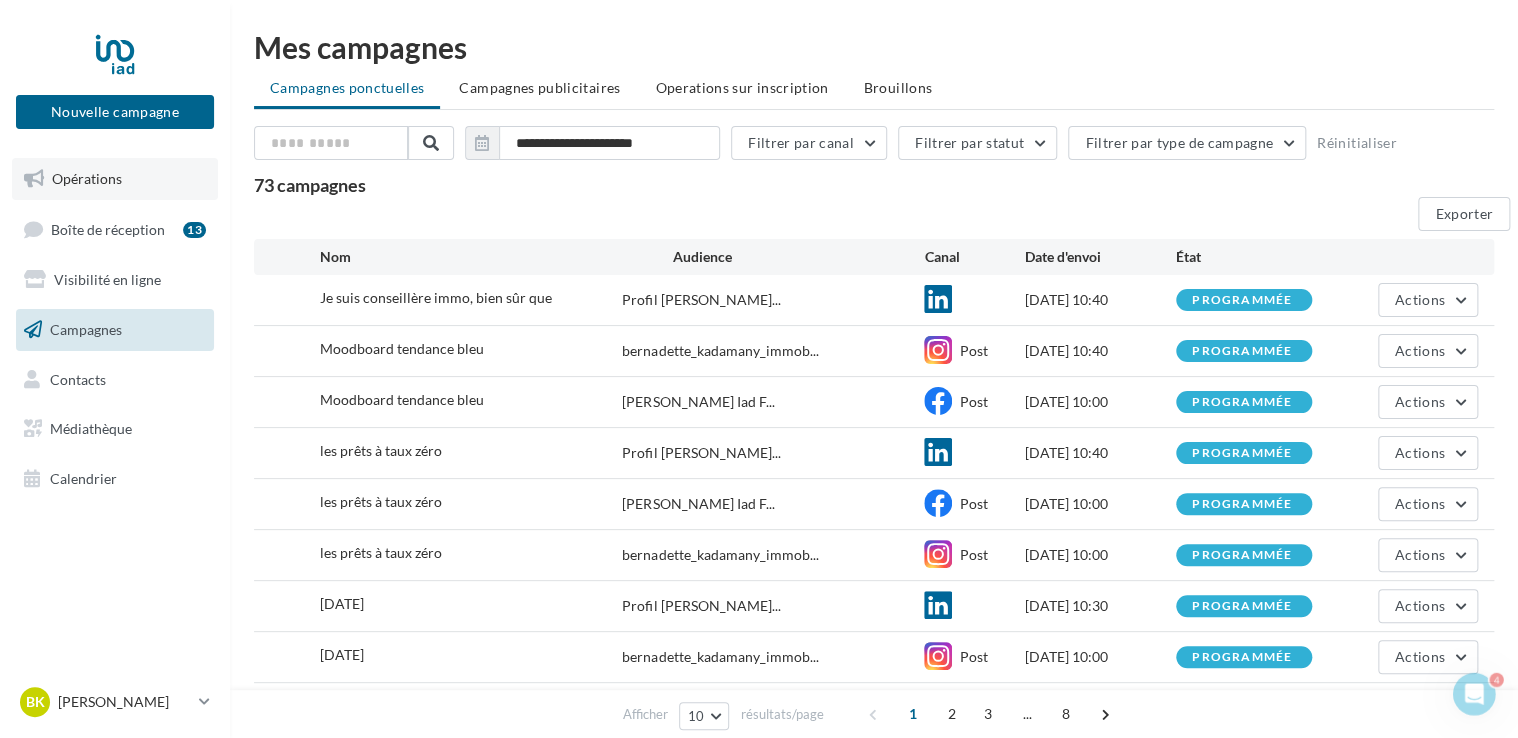 click on "Opérations" at bounding box center [87, 178] 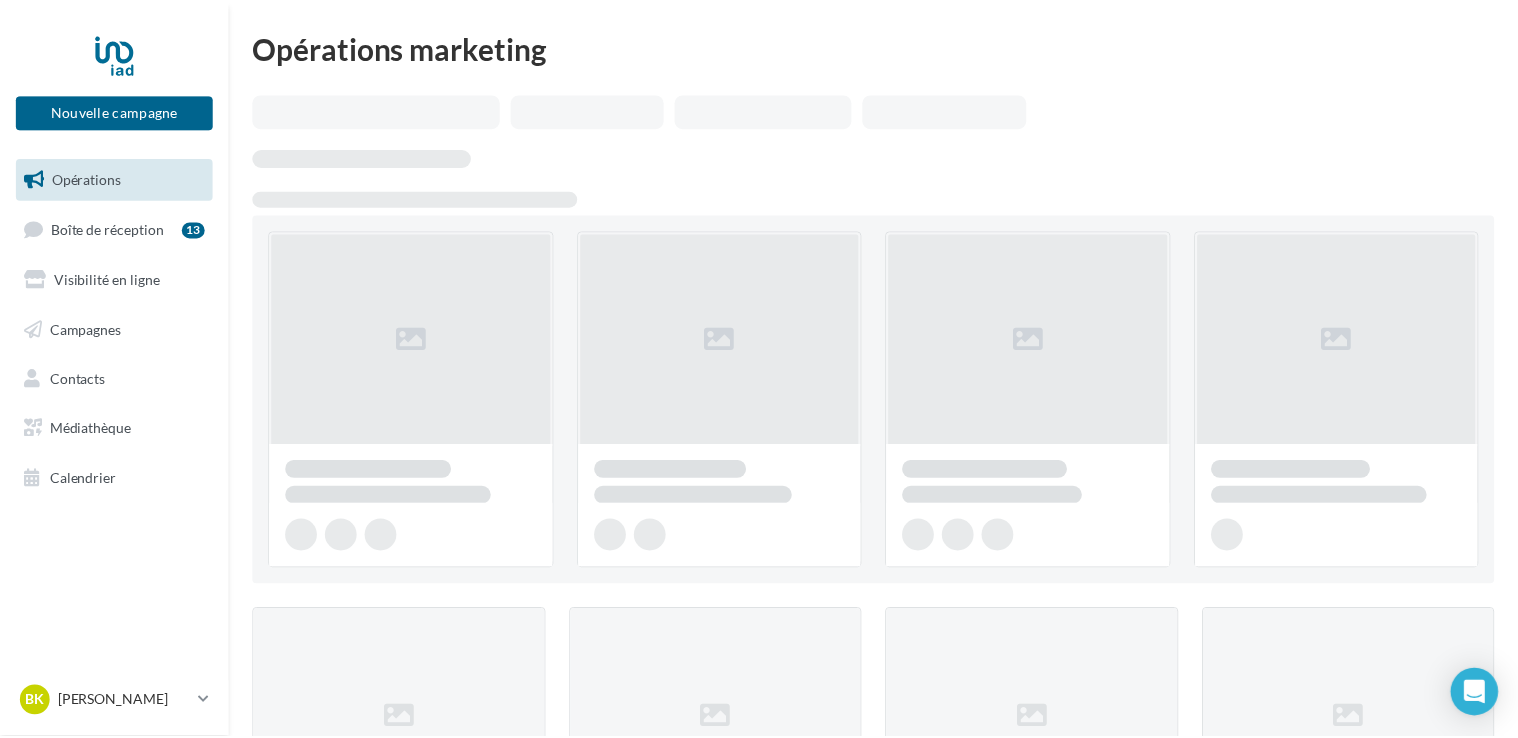 scroll, scrollTop: 0, scrollLeft: 0, axis: both 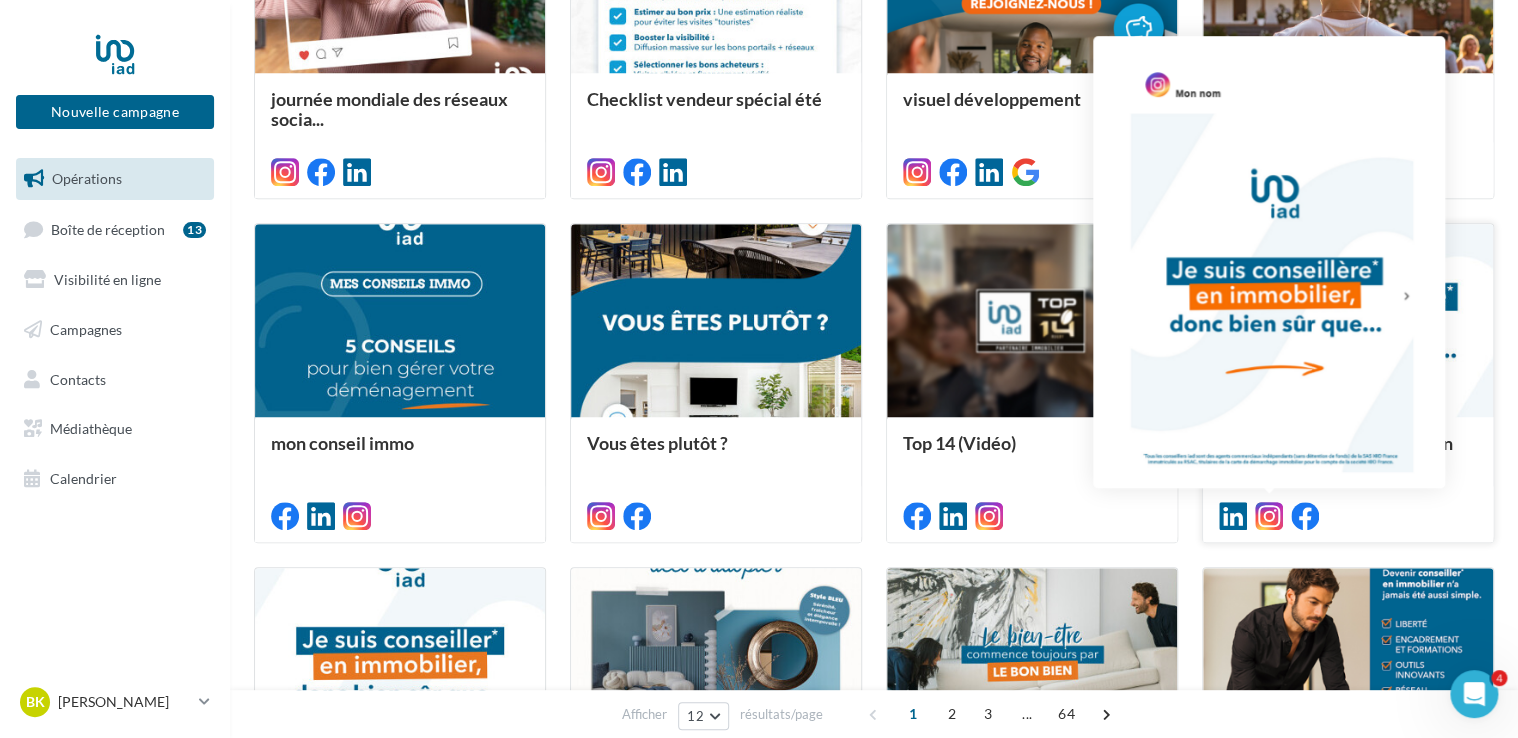 click at bounding box center [1269, 516] 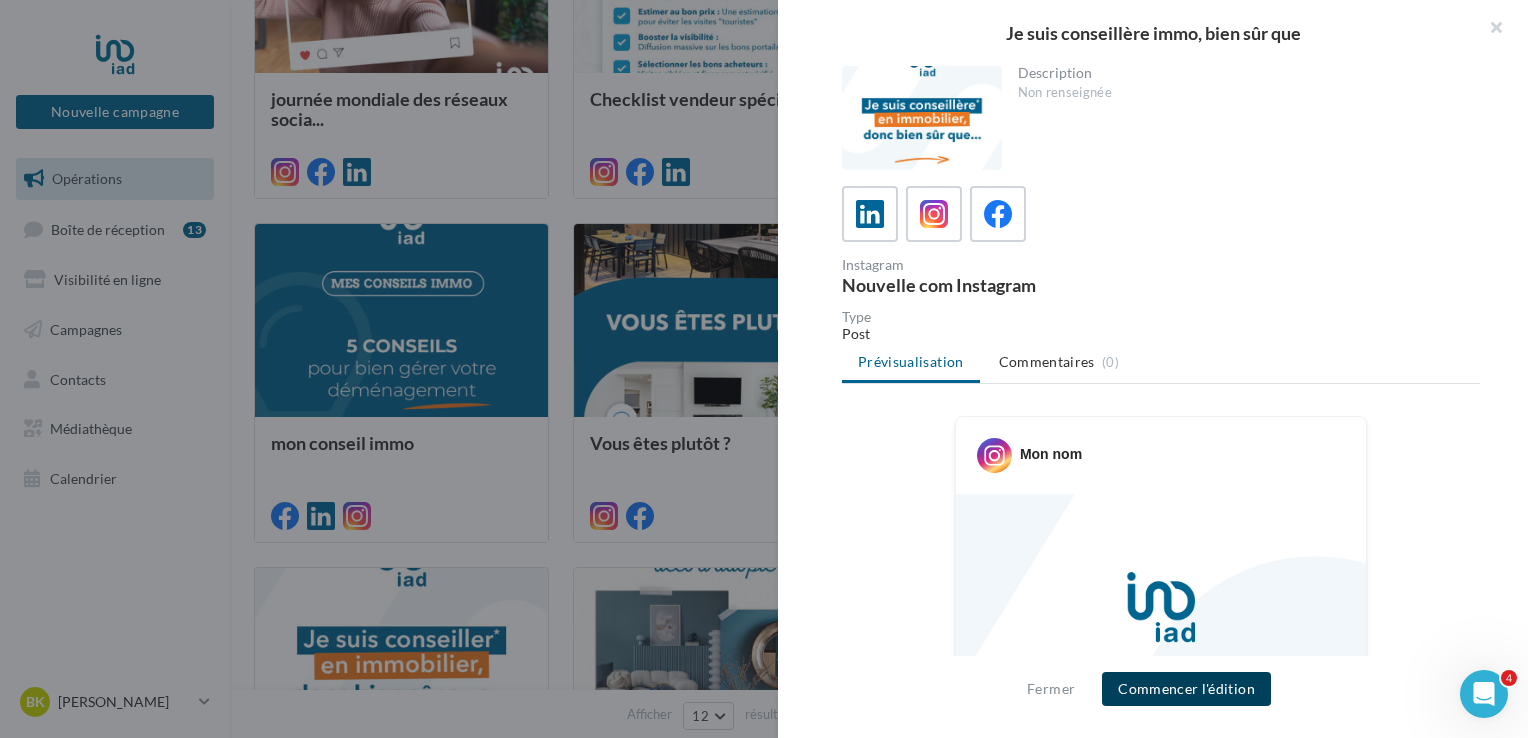 click on "Commencer l'édition" at bounding box center [1186, 689] 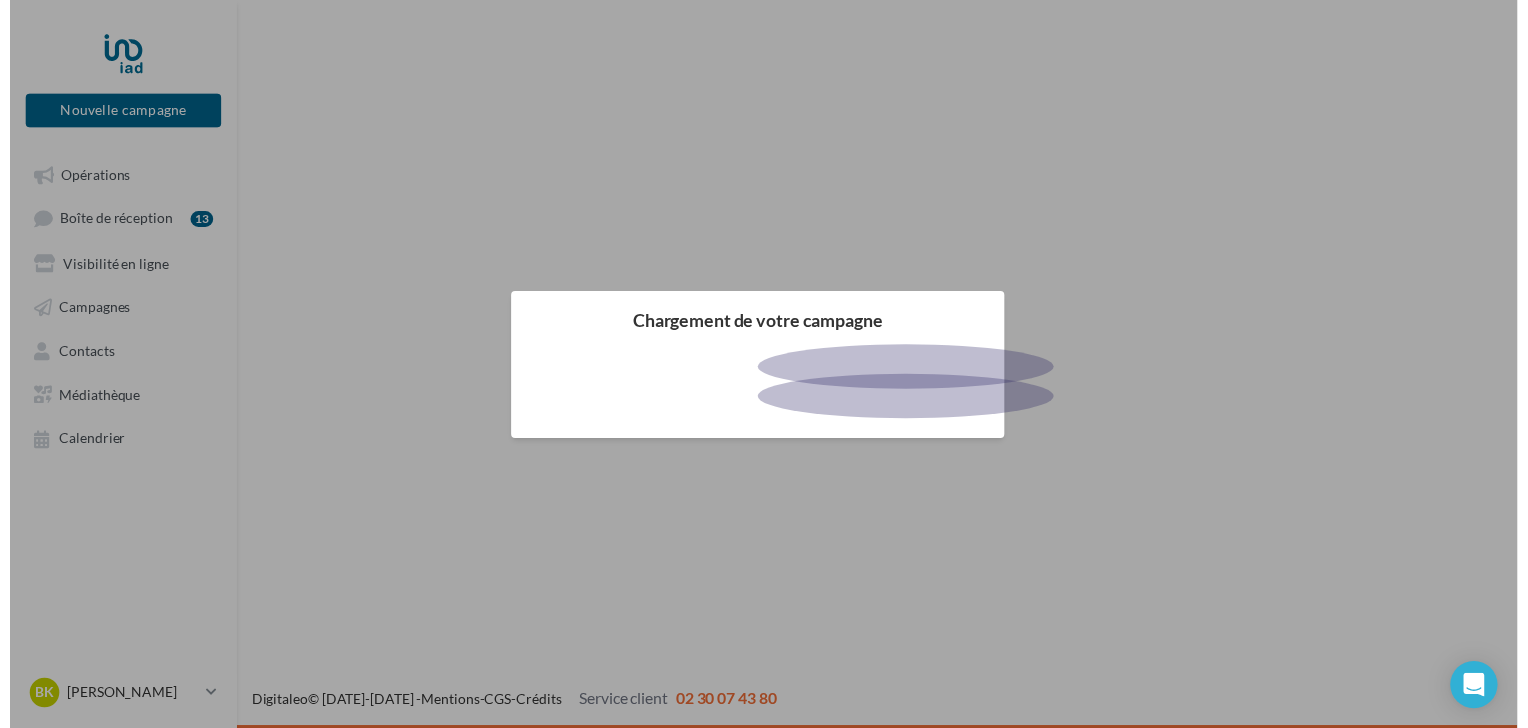 scroll, scrollTop: 0, scrollLeft: 0, axis: both 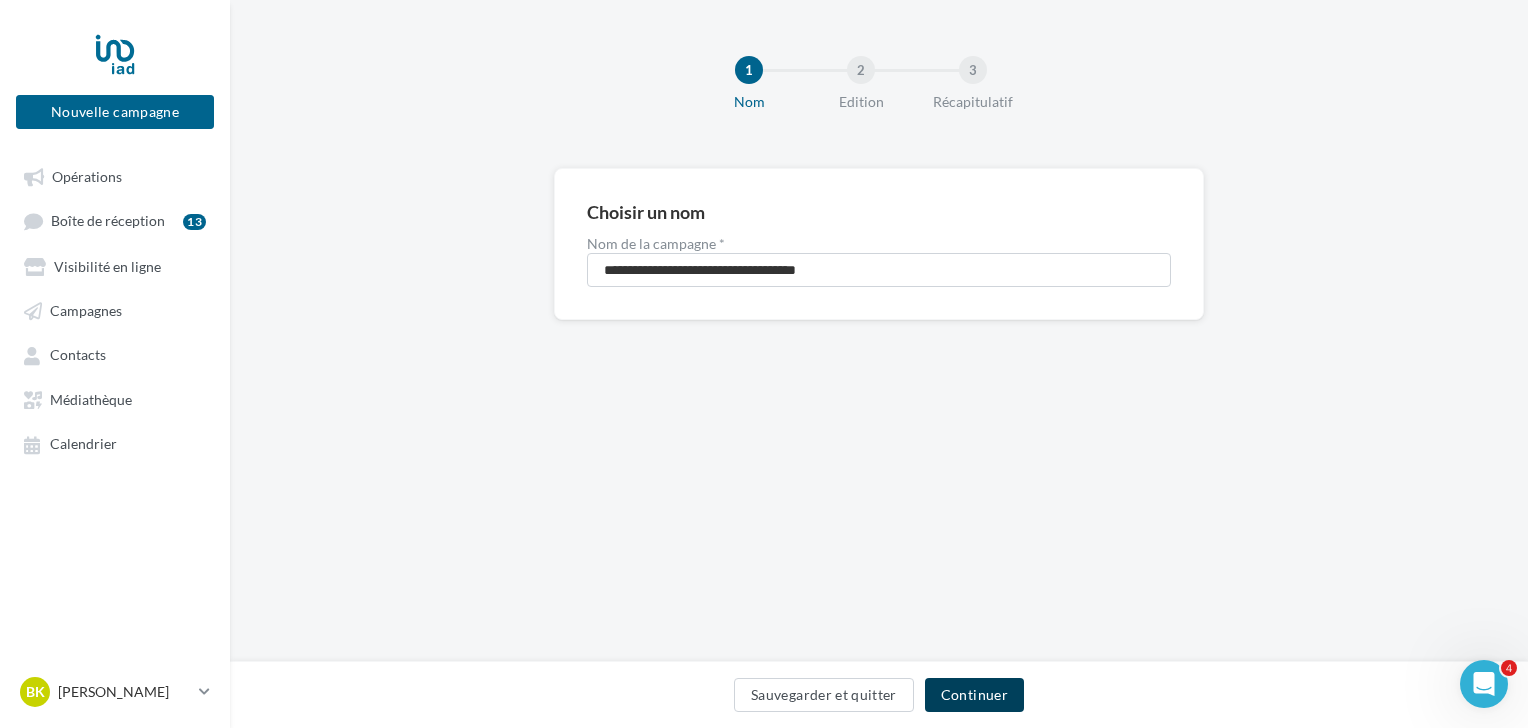 click on "Continuer" at bounding box center (974, 695) 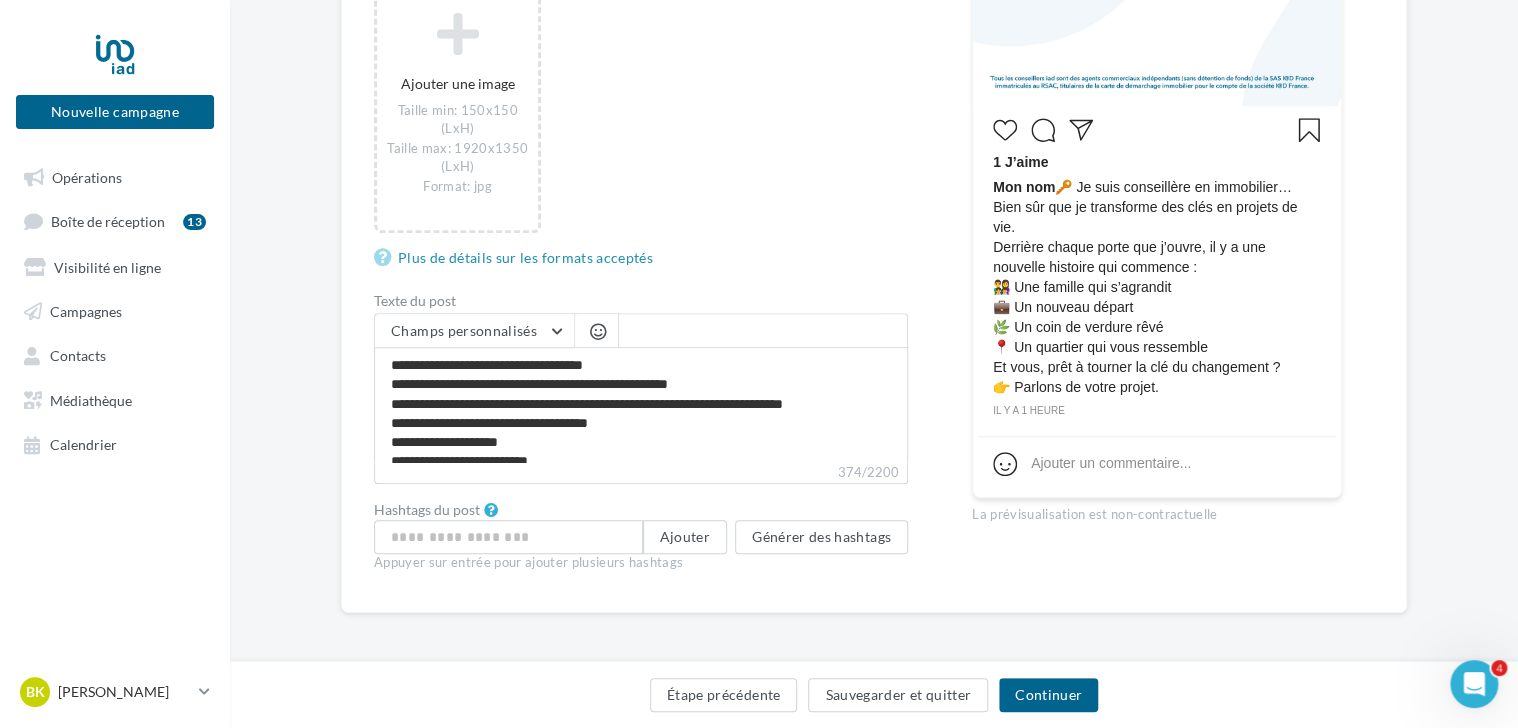 scroll, scrollTop: 691, scrollLeft: 0, axis: vertical 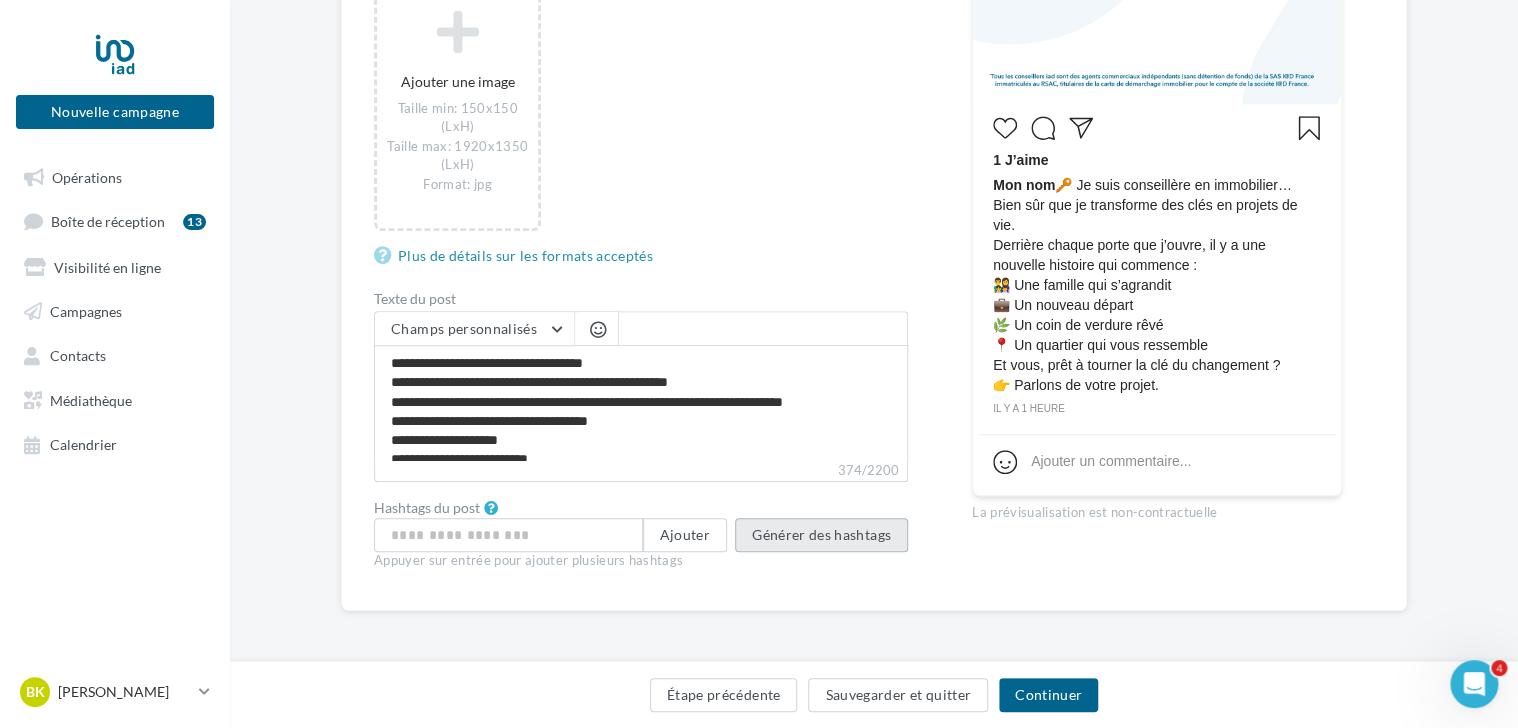 click on "Générer des hashtags" at bounding box center [821, 535] 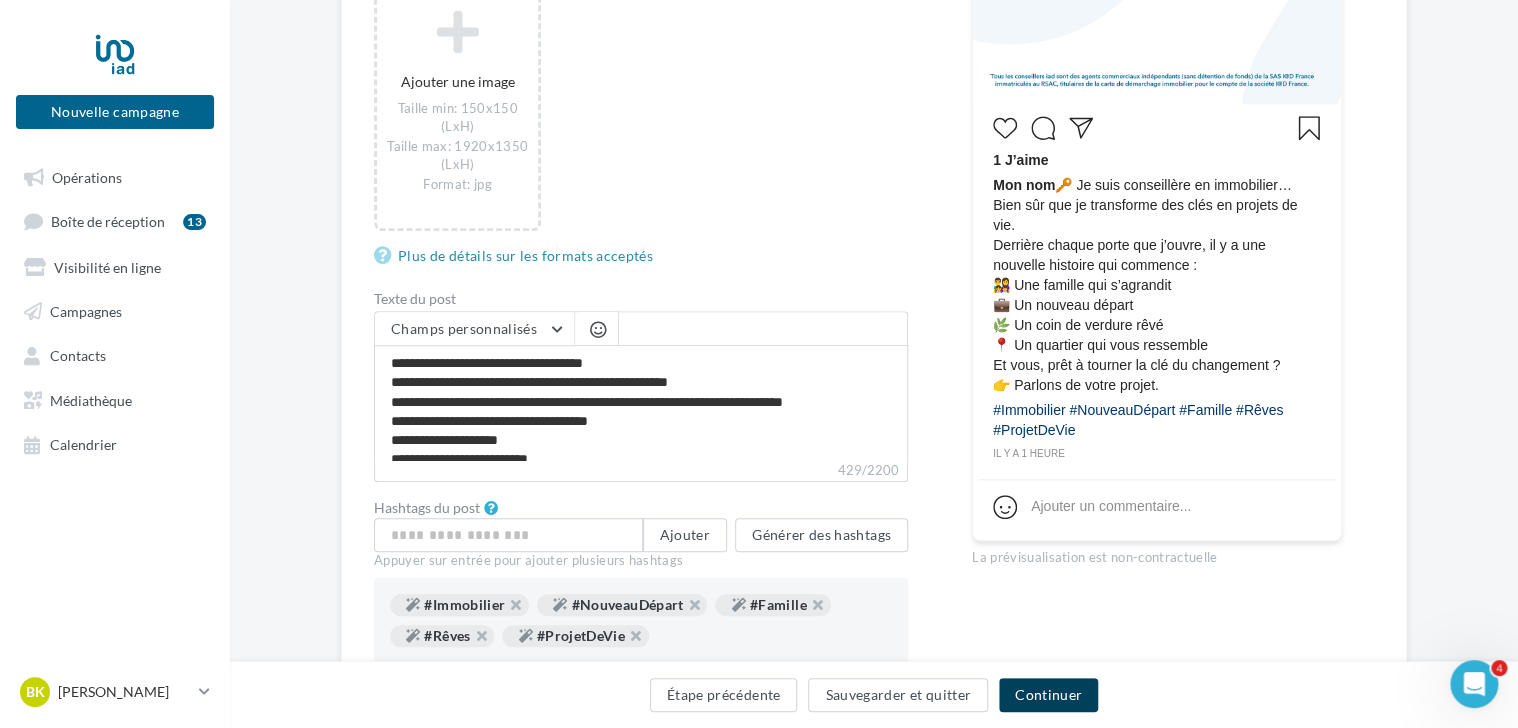 click on "Continuer" at bounding box center (1048, 695) 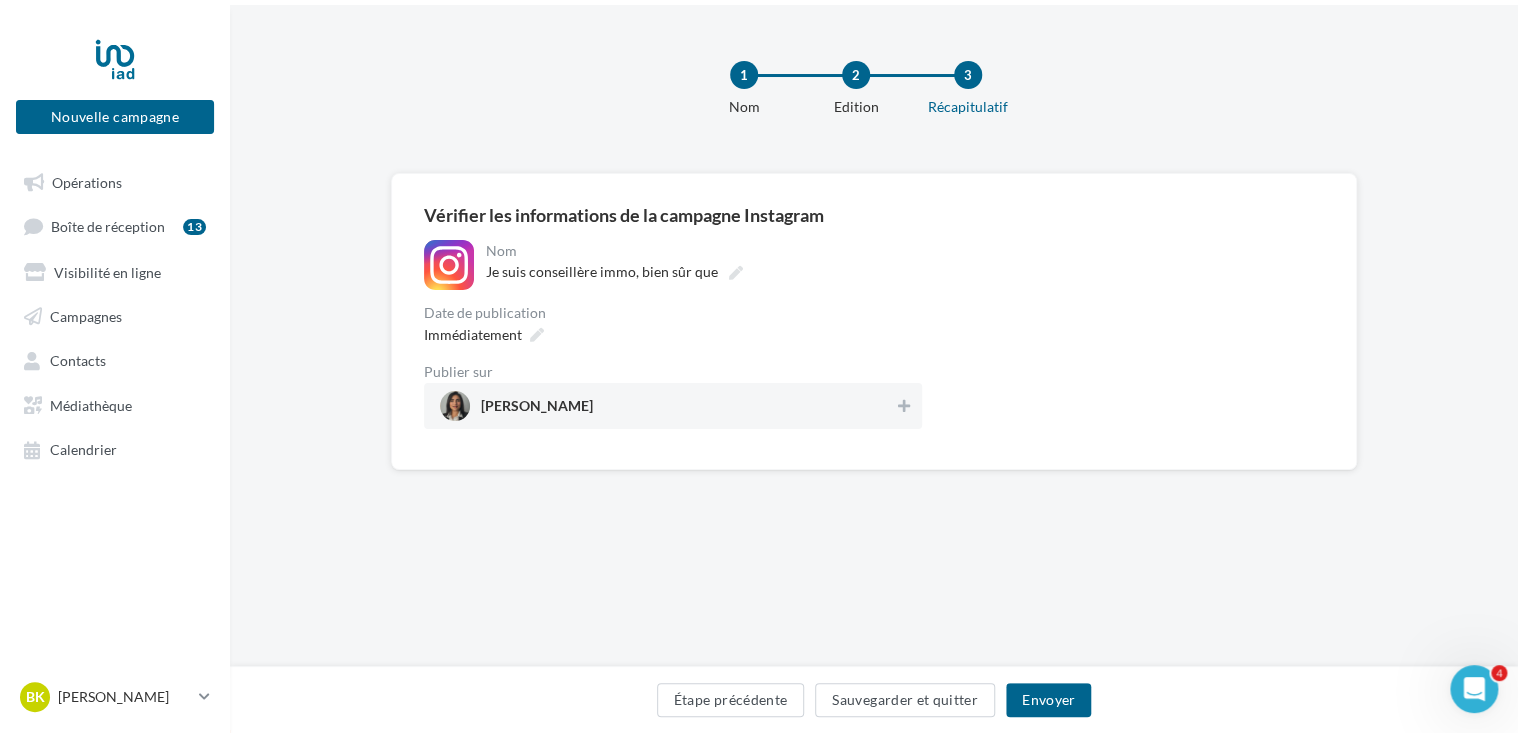 scroll, scrollTop: 0, scrollLeft: 0, axis: both 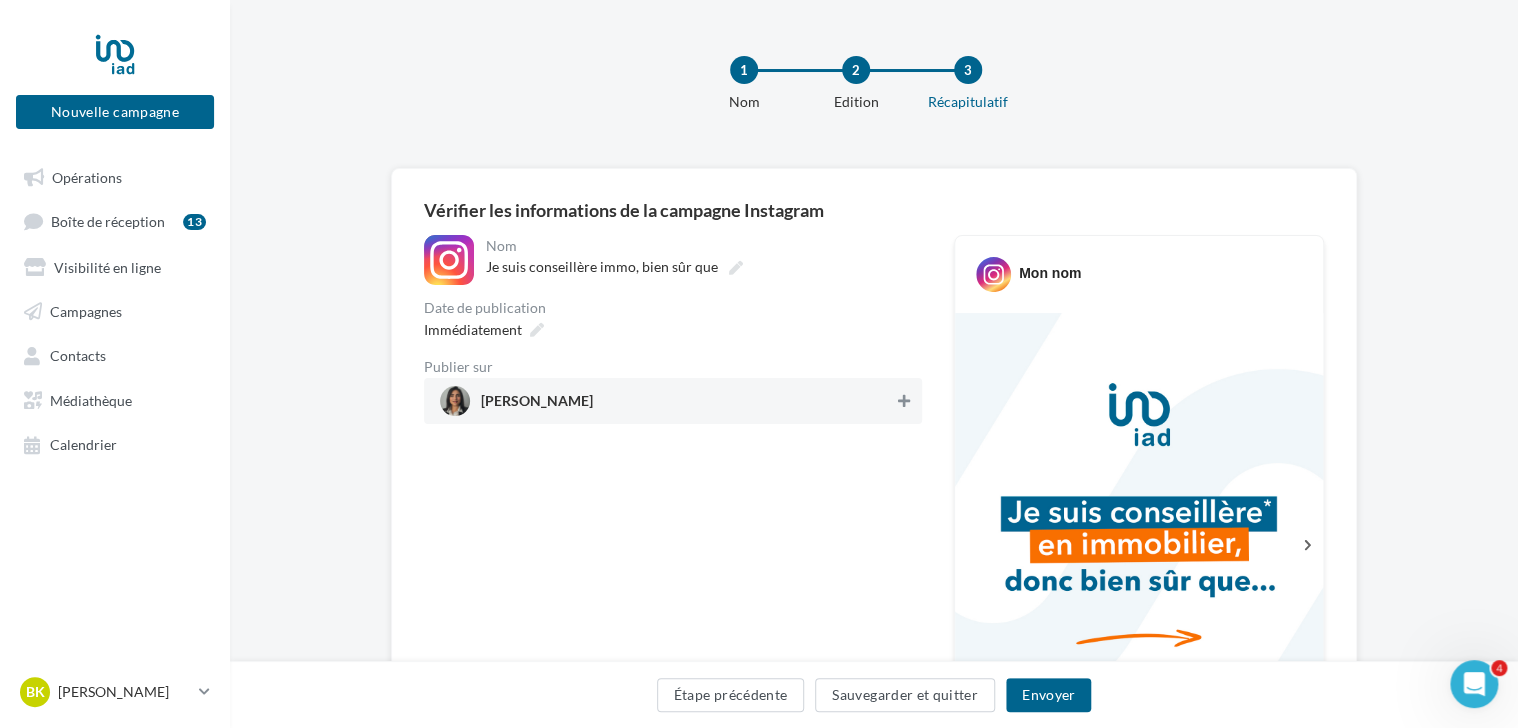 click at bounding box center (904, 401) 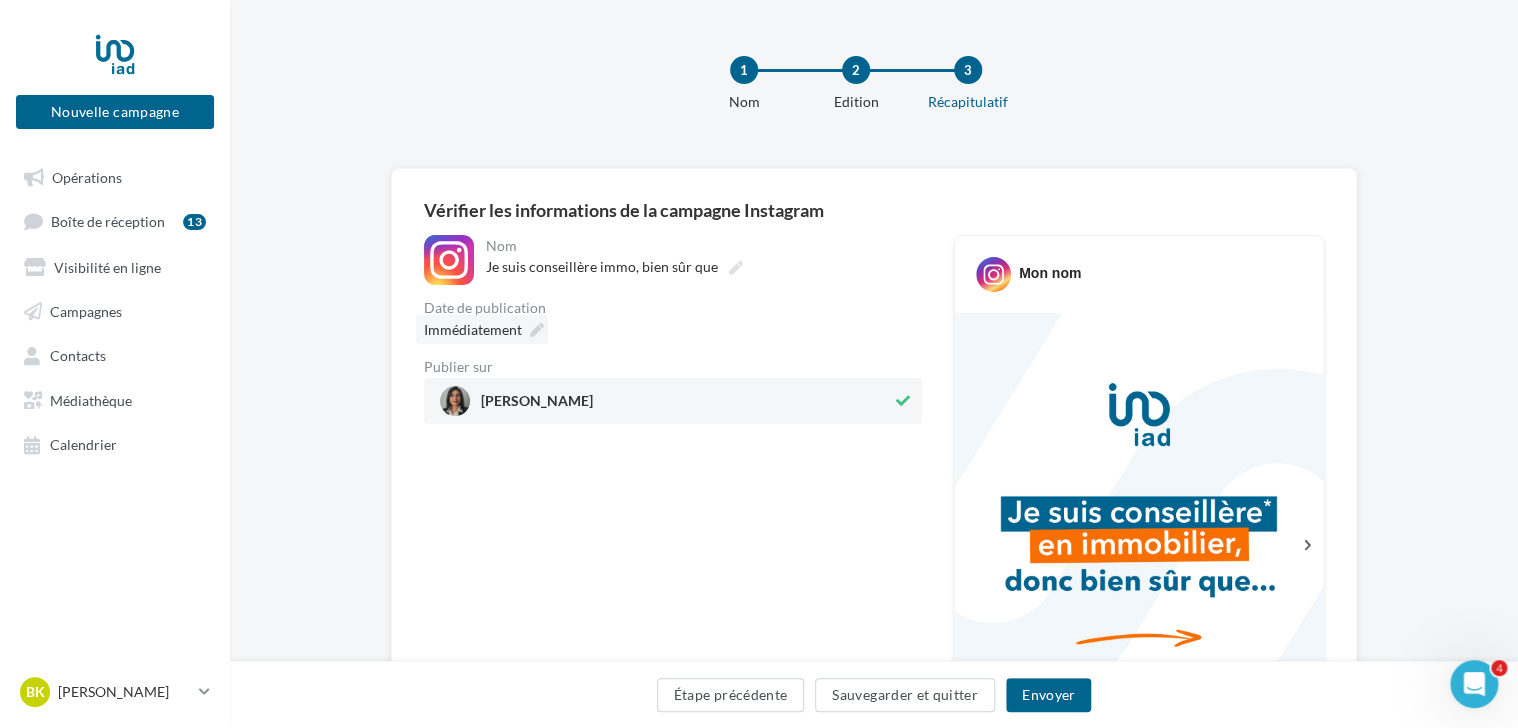 click on "Immédiatement" at bounding box center (482, 329) 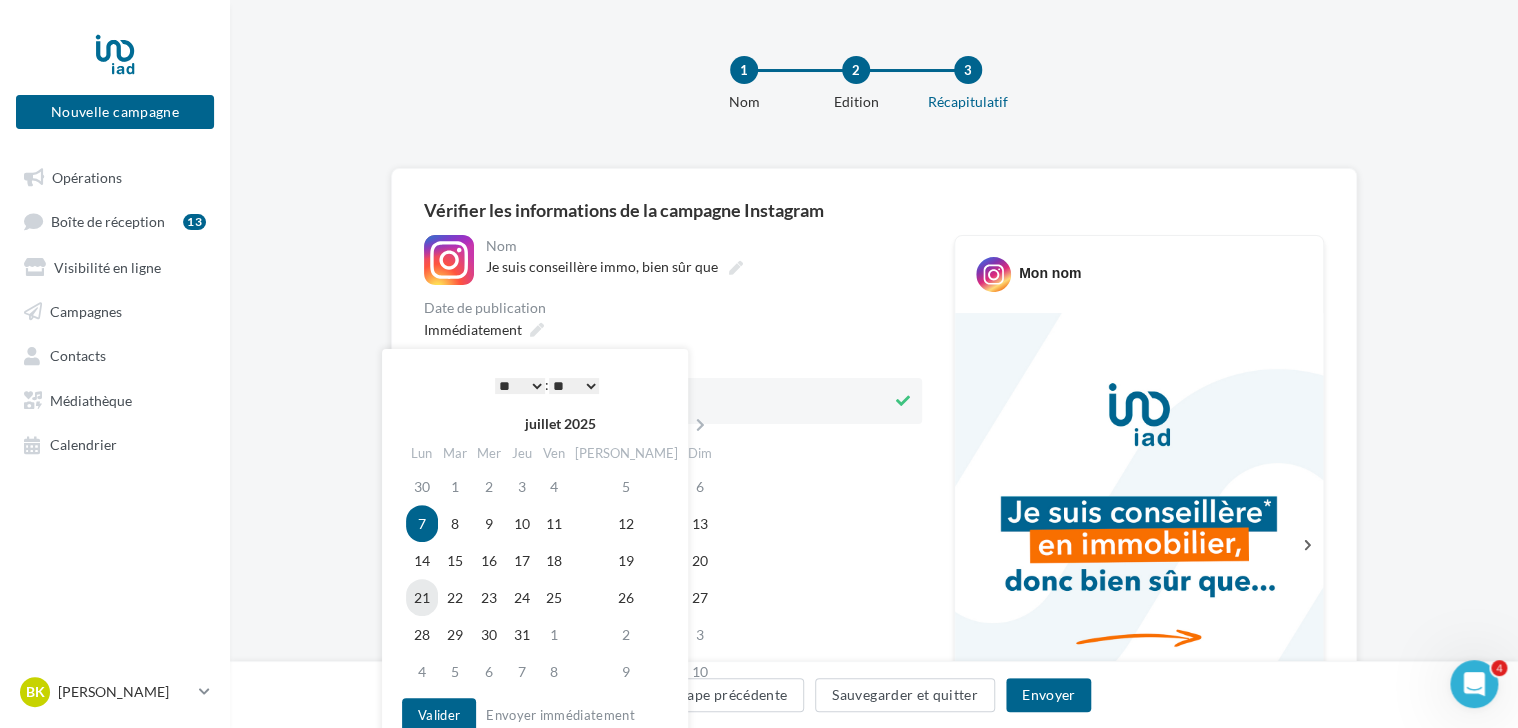 click on "21" at bounding box center (422, 597) 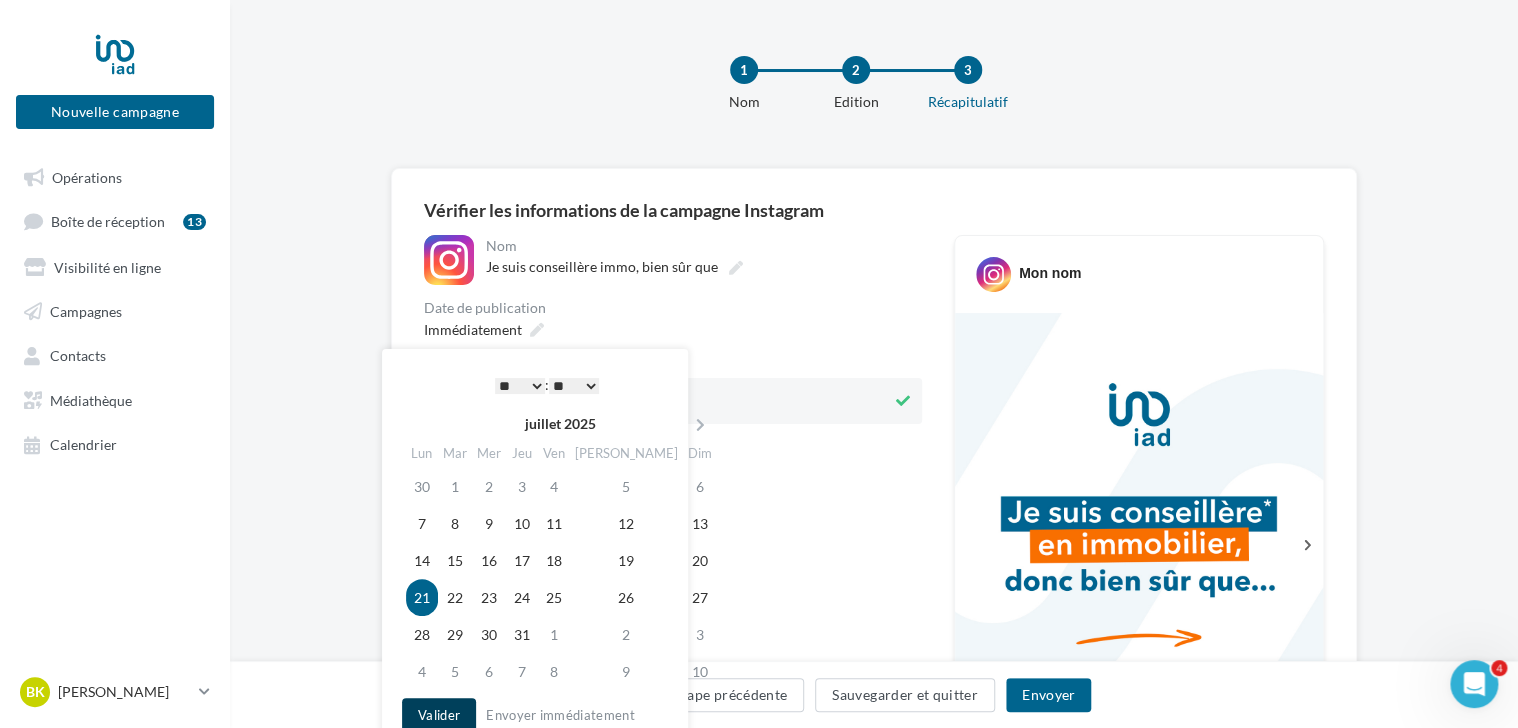 drag, startPoint x: 443, startPoint y: 717, endPoint x: 464, endPoint y: 717, distance: 21 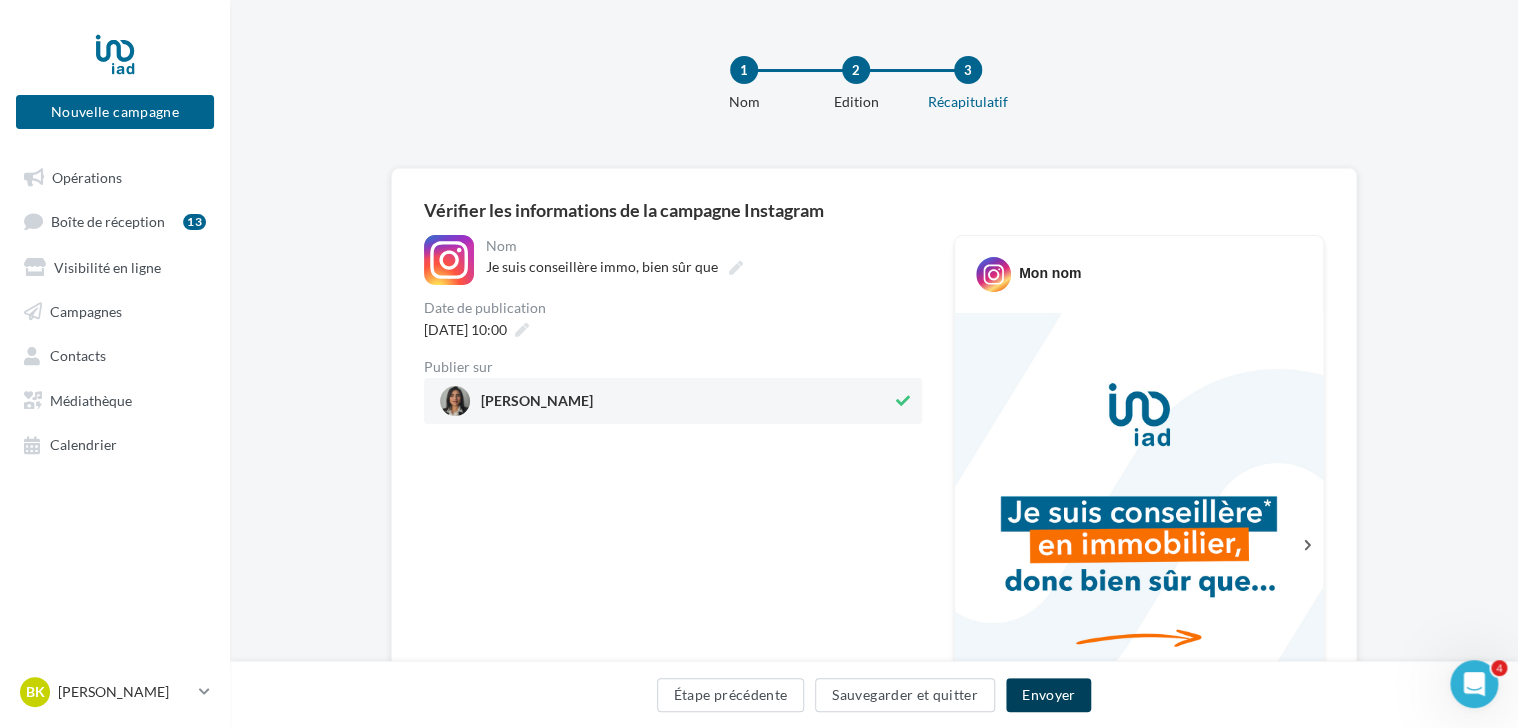 click on "Envoyer" at bounding box center (1048, 695) 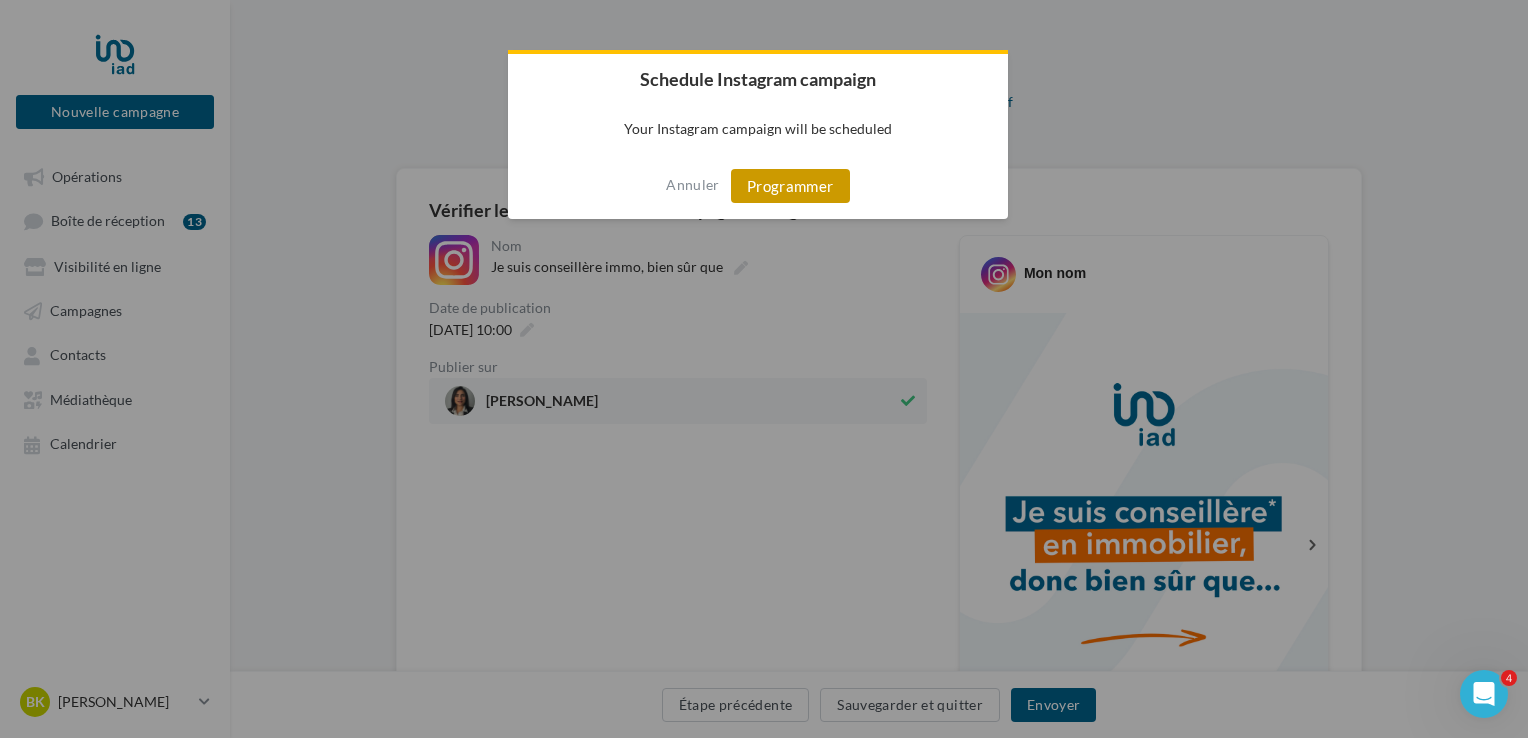 click on "Programmer" at bounding box center (790, 186) 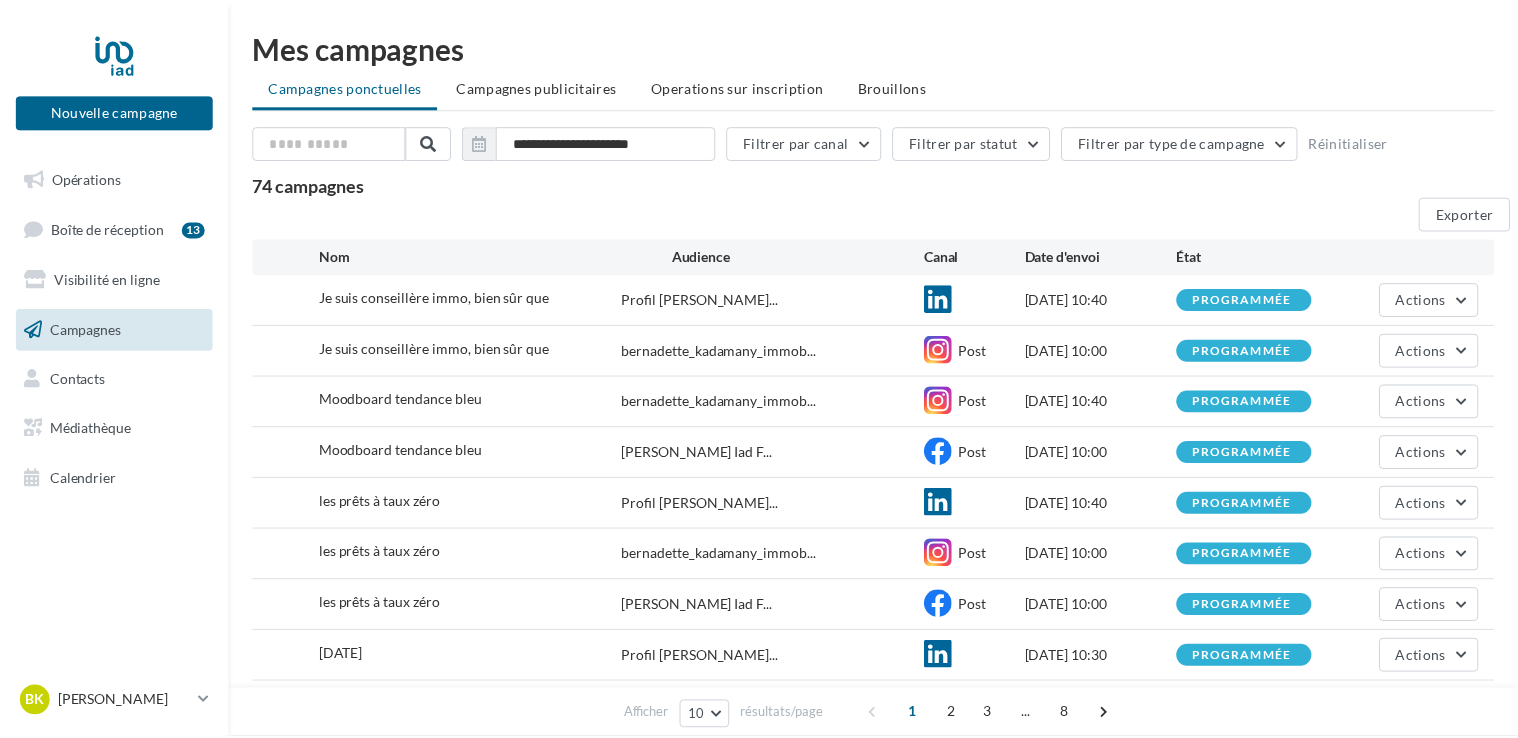 scroll, scrollTop: 0, scrollLeft: 0, axis: both 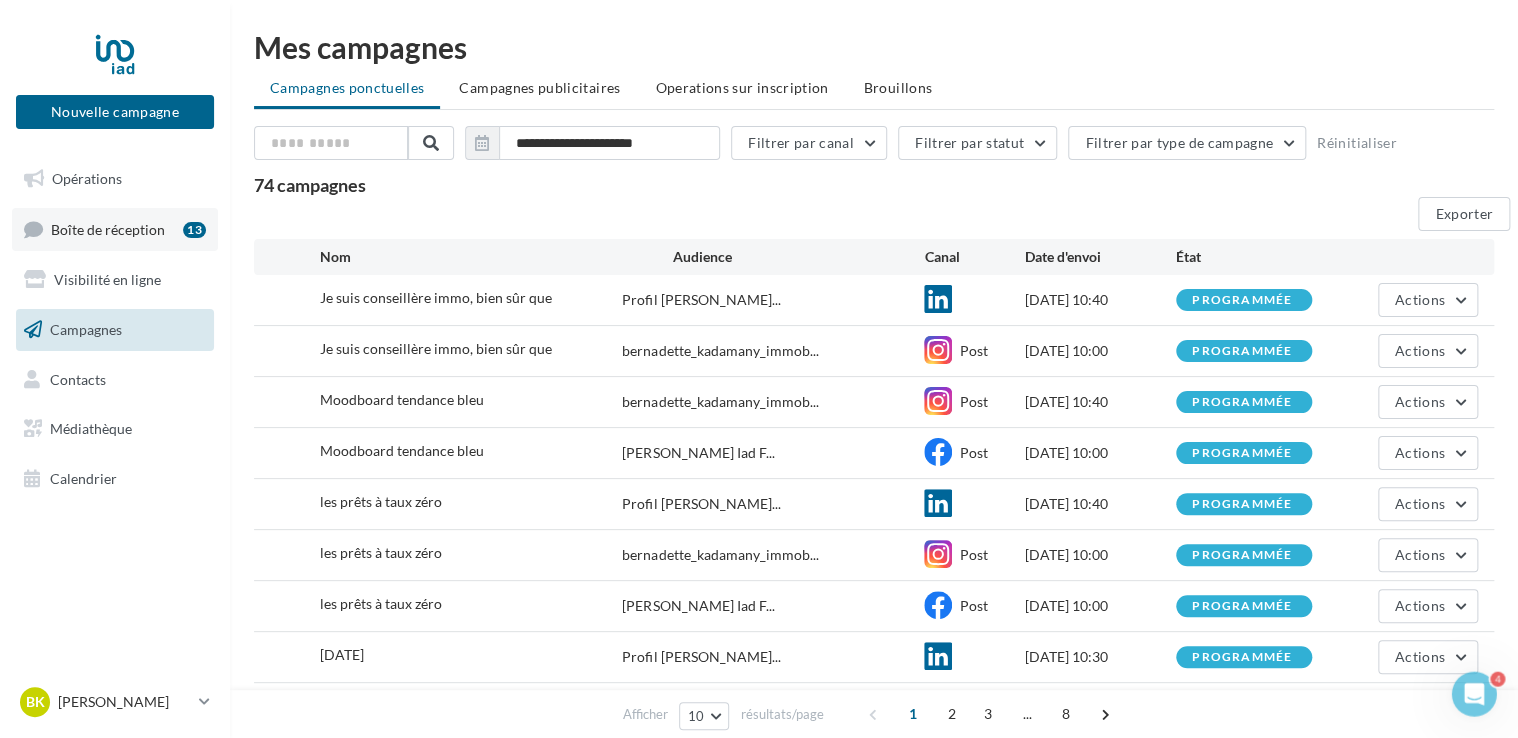 click on "Boîte de réception" at bounding box center [108, 228] 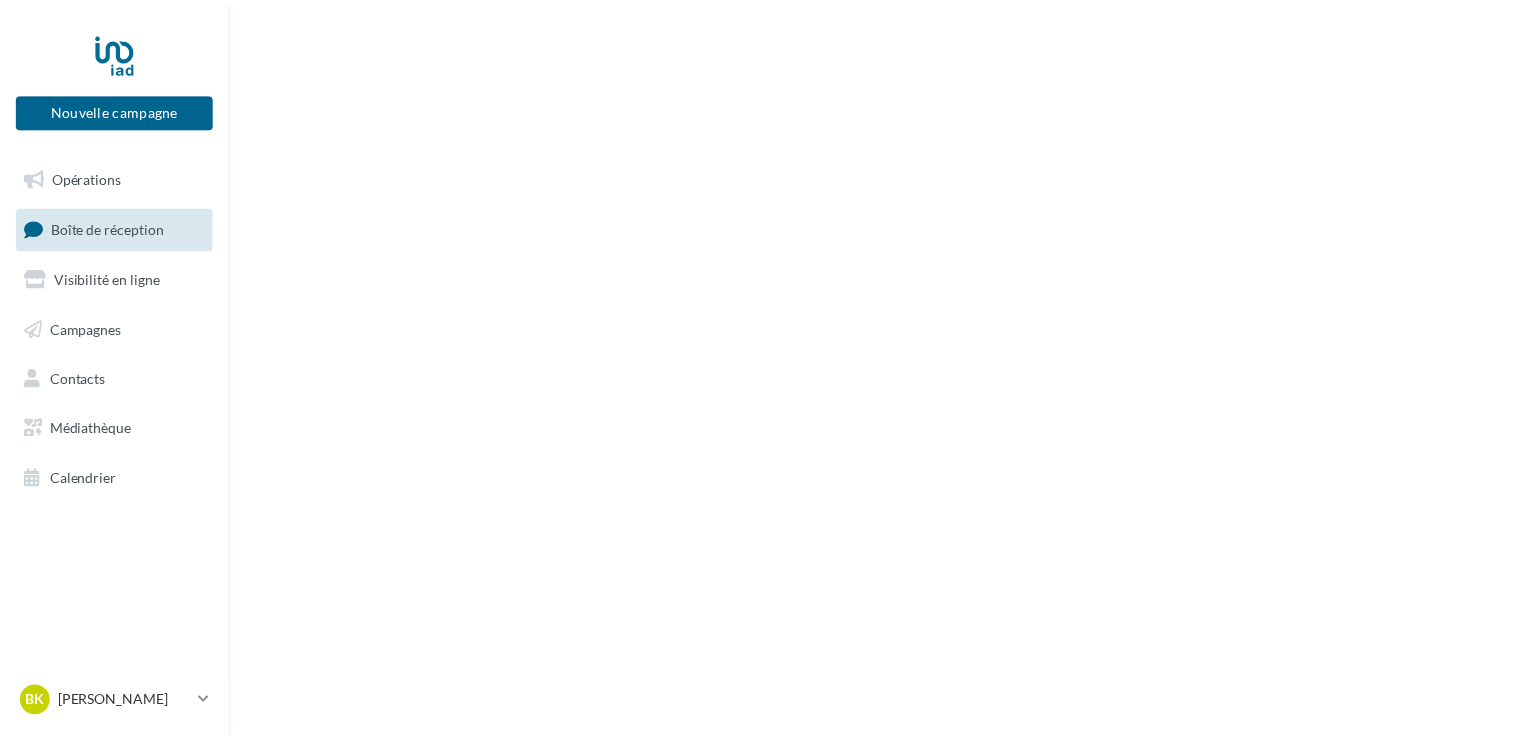 scroll, scrollTop: 0, scrollLeft: 0, axis: both 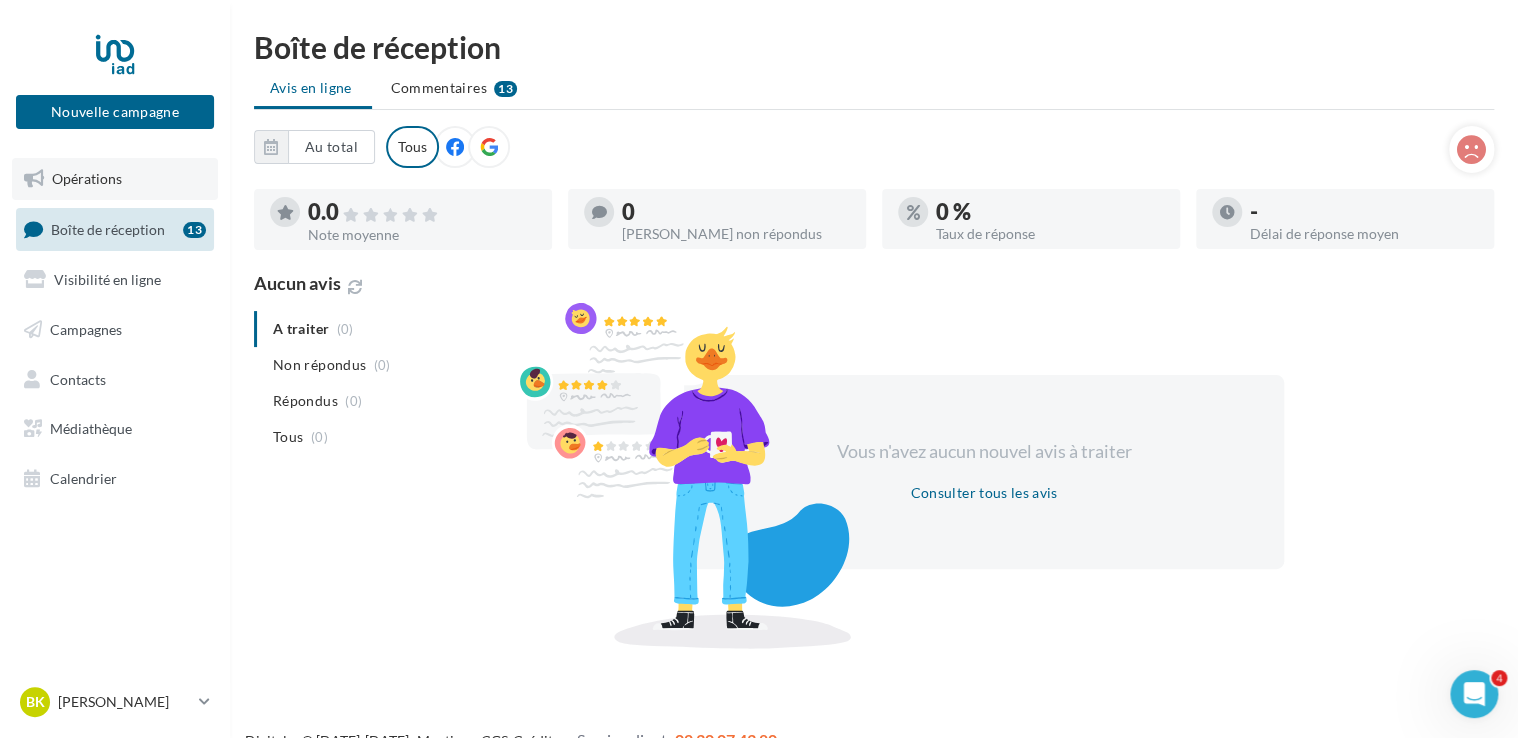 click on "Opérations" at bounding box center [87, 178] 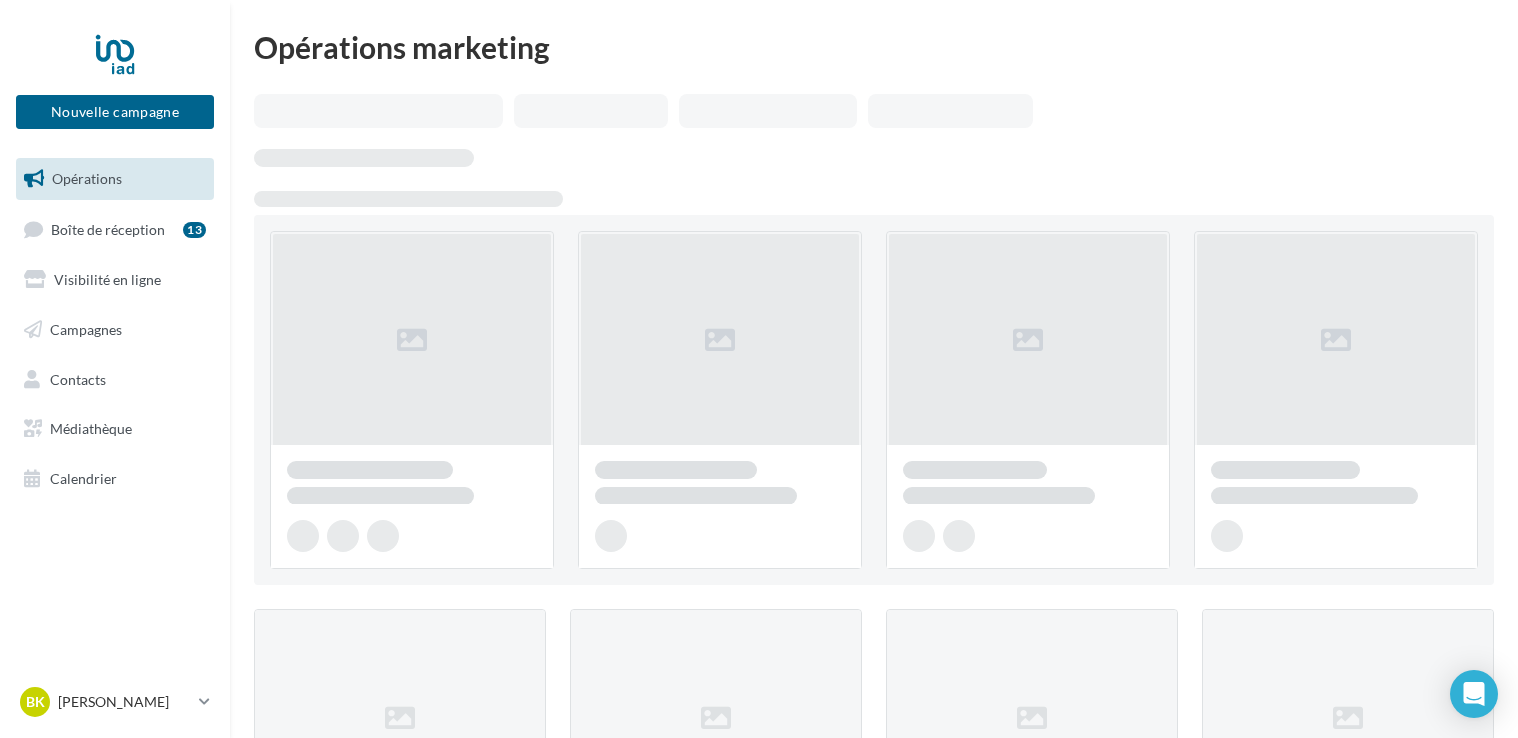 scroll, scrollTop: 0, scrollLeft: 0, axis: both 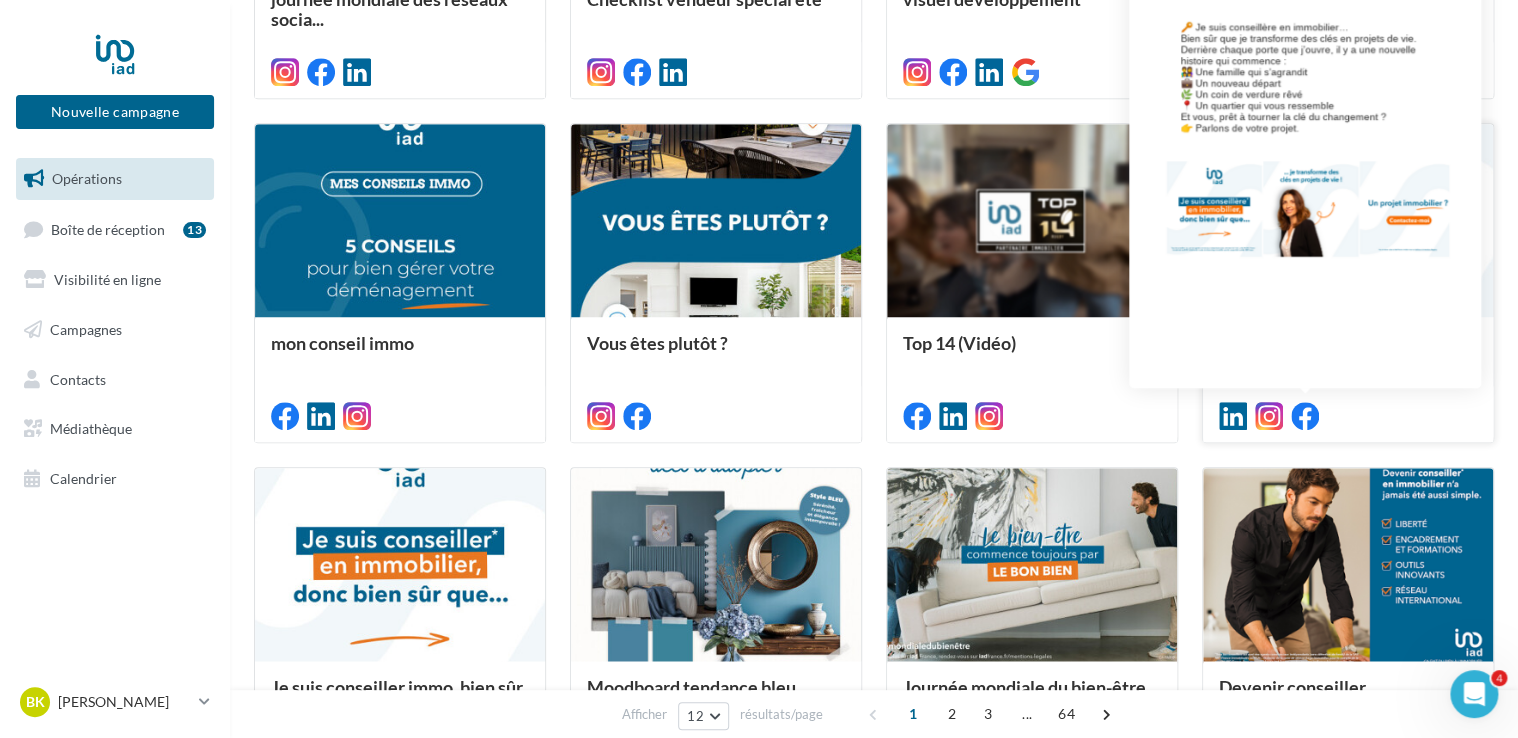 click at bounding box center (1305, 416) 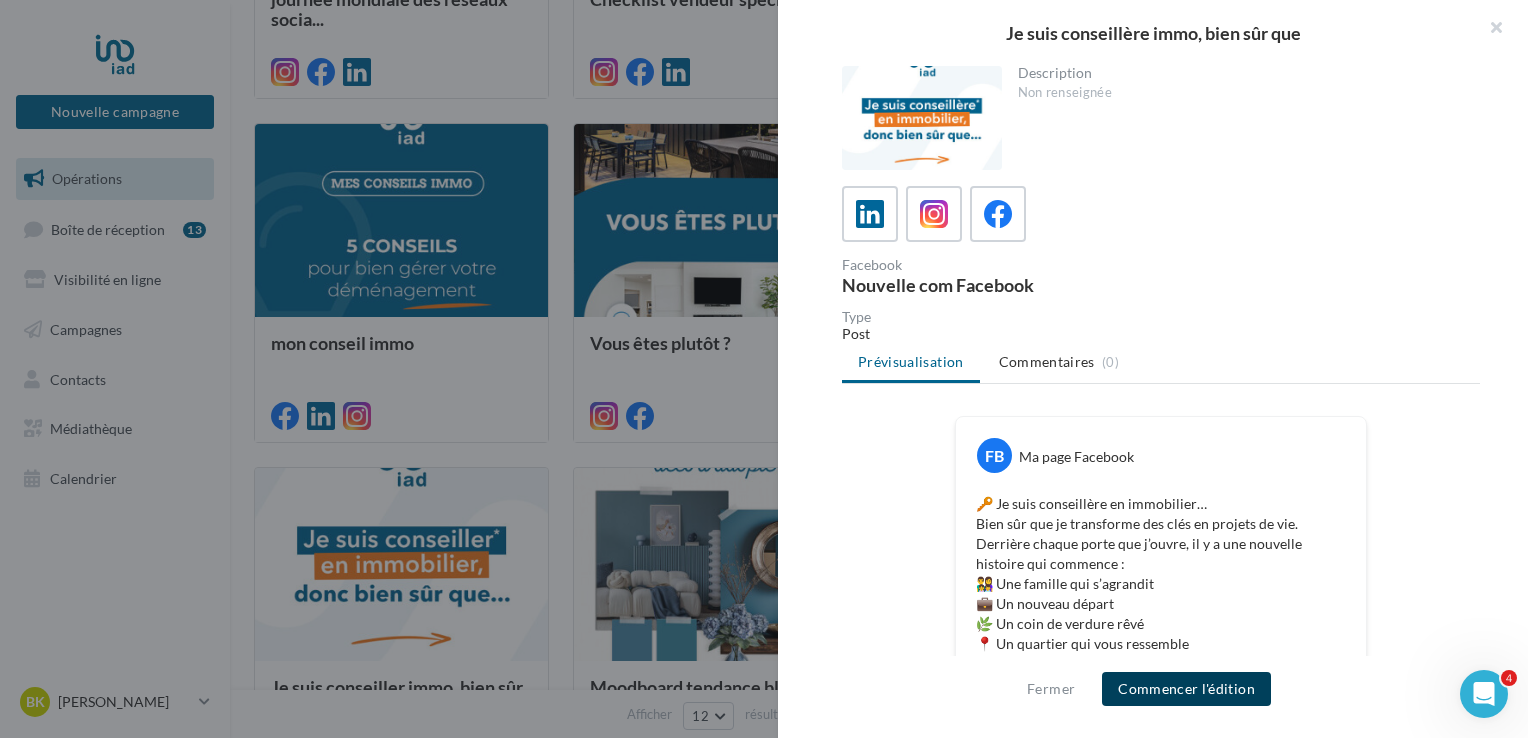 click on "Commencer l'édition" at bounding box center (1186, 689) 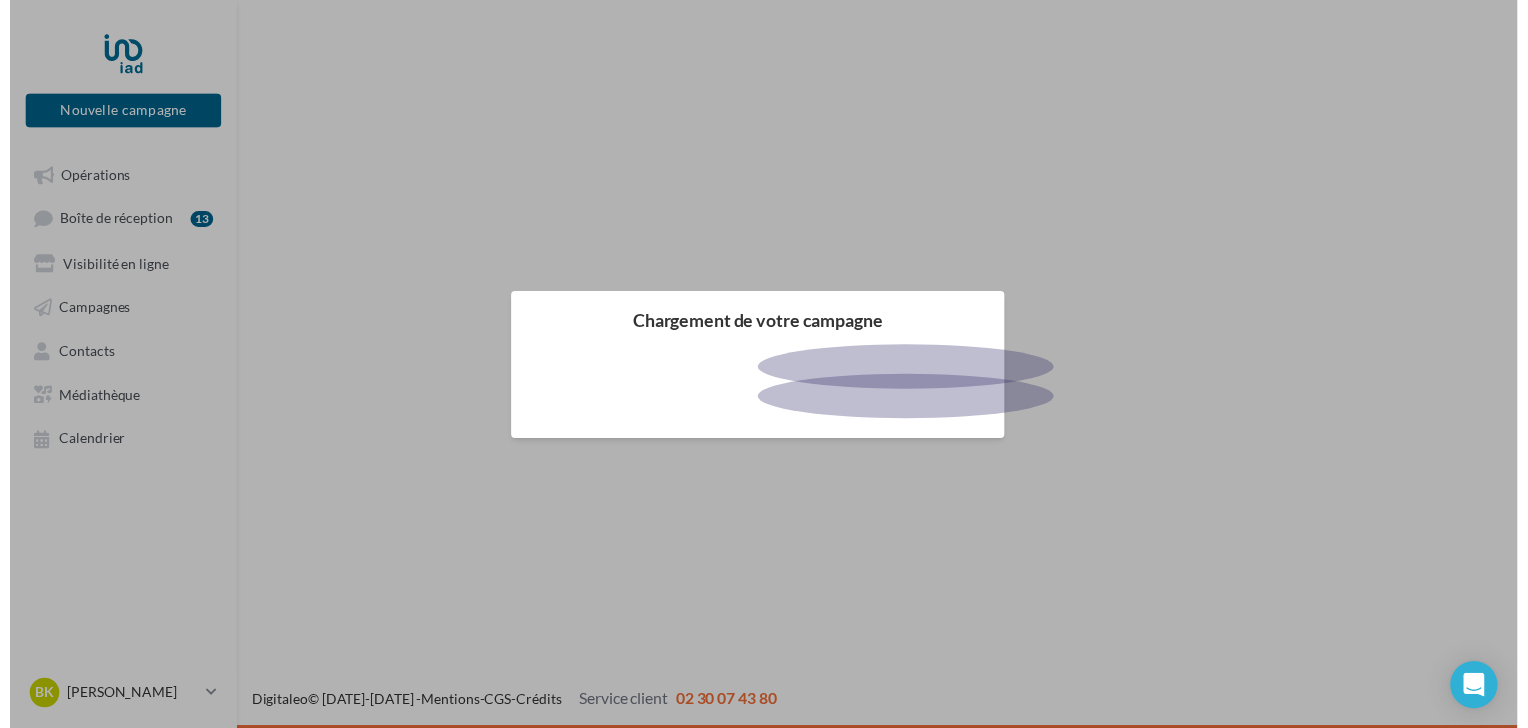scroll, scrollTop: 0, scrollLeft: 0, axis: both 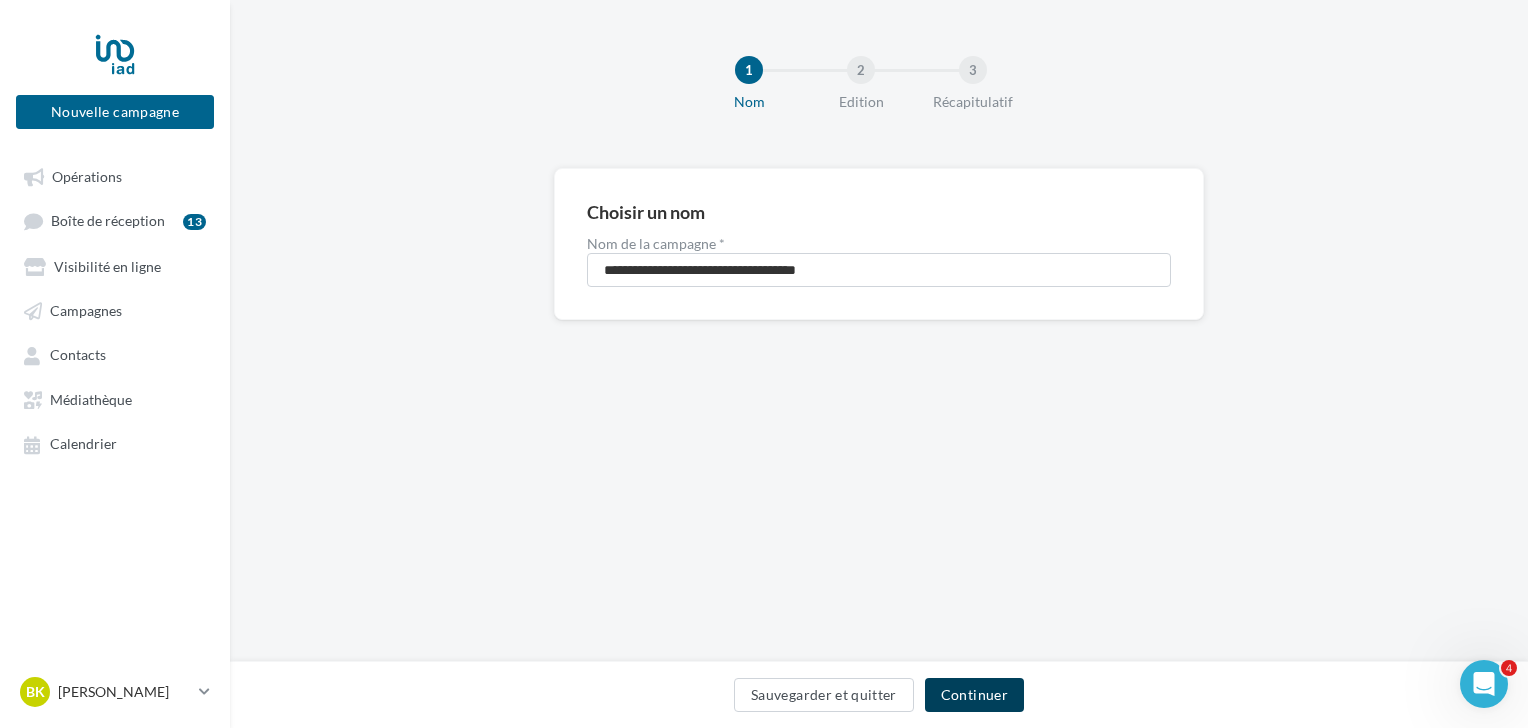 click on "Continuer" at bounding box center [974, 695] 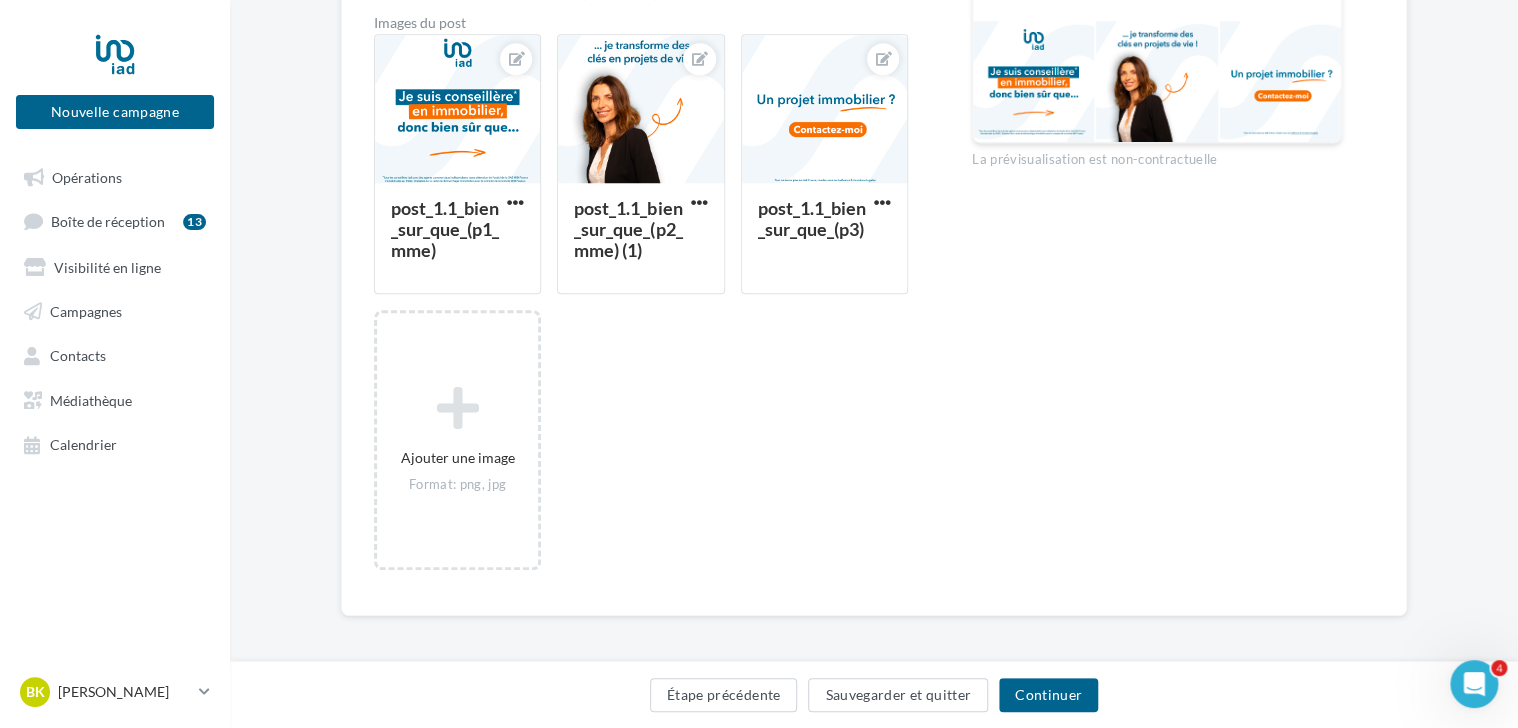 scroll, scrollTop: 541, scrollLeft: 0, axis: vertical 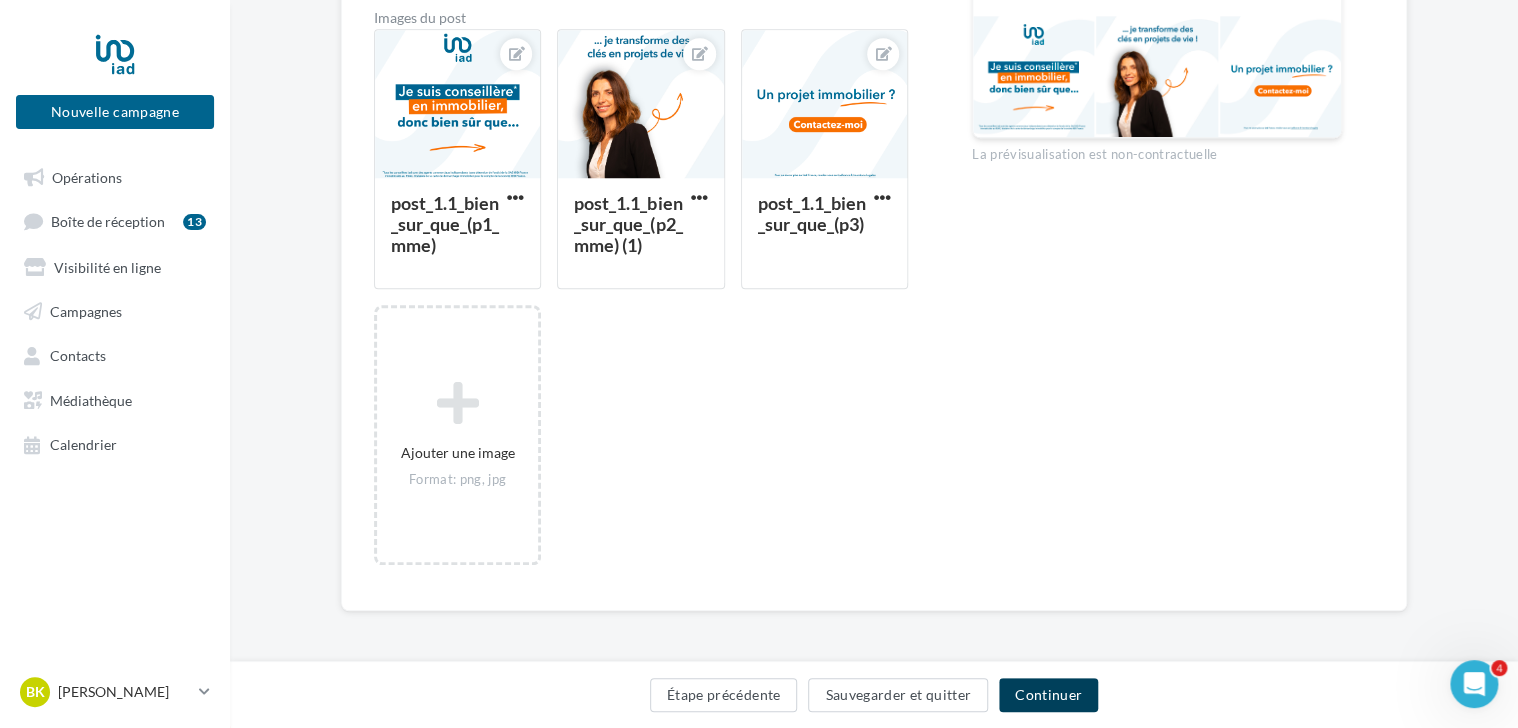 click on "Continuer" at bounding box center [1048, 695] 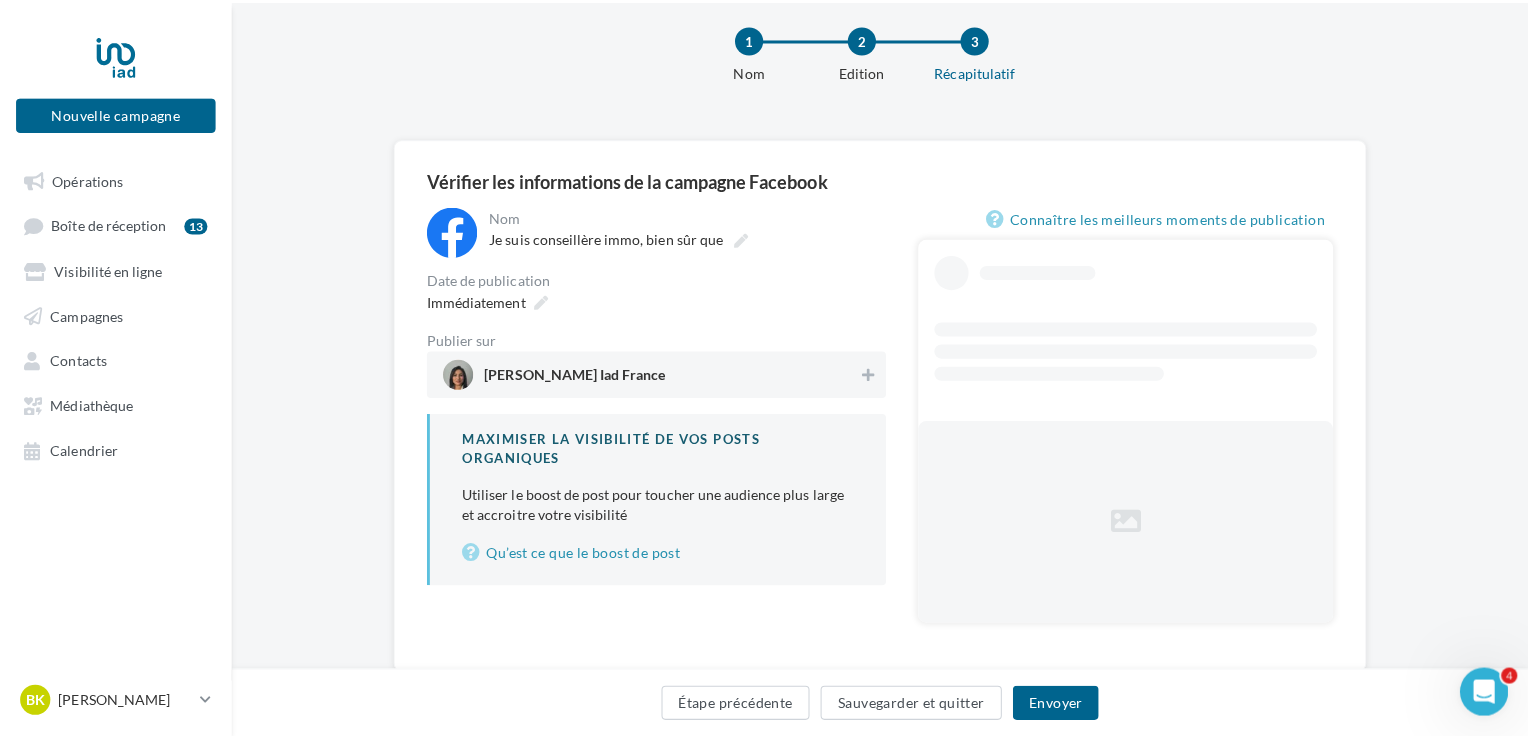 scroll, scrollTop: 85, scrollLeft: 0, axis: vertical 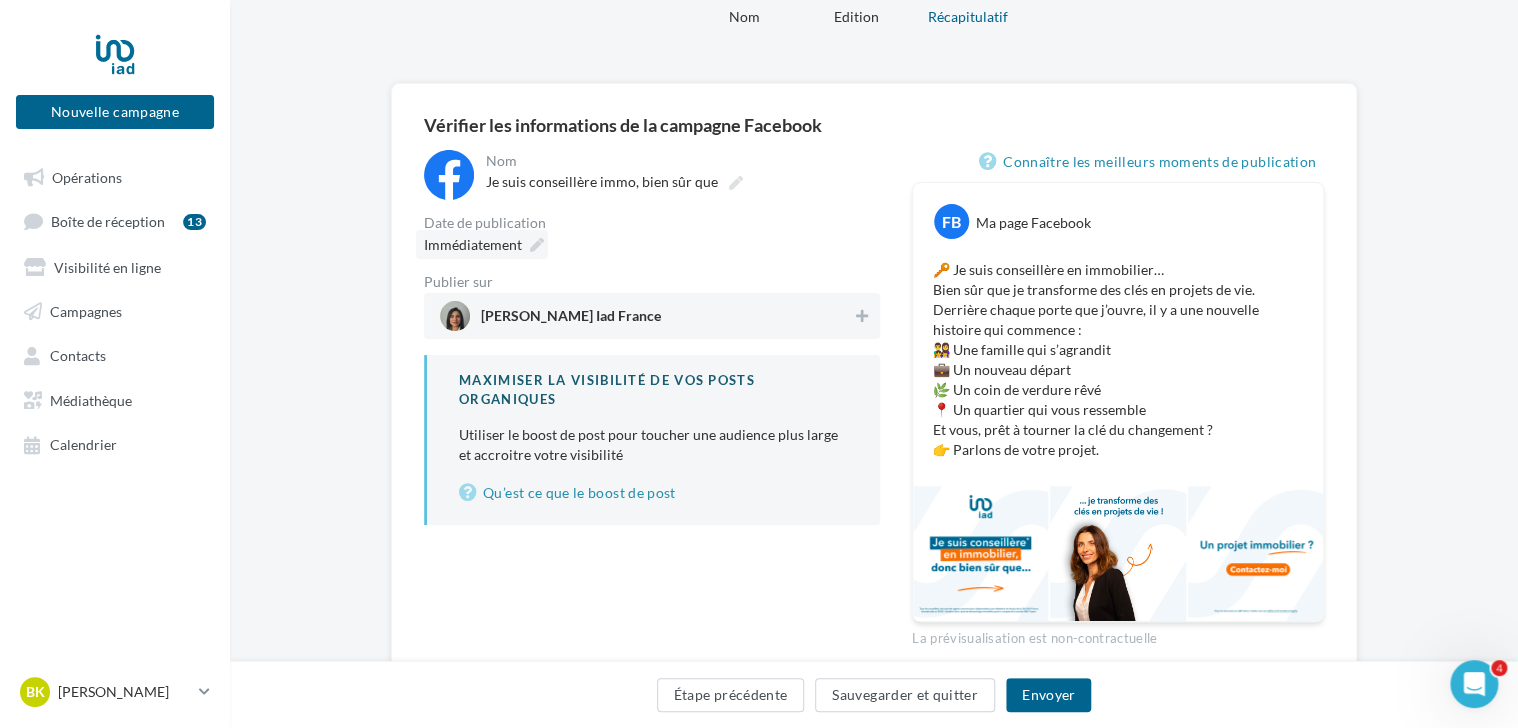 click at bounding box center [537, 245] 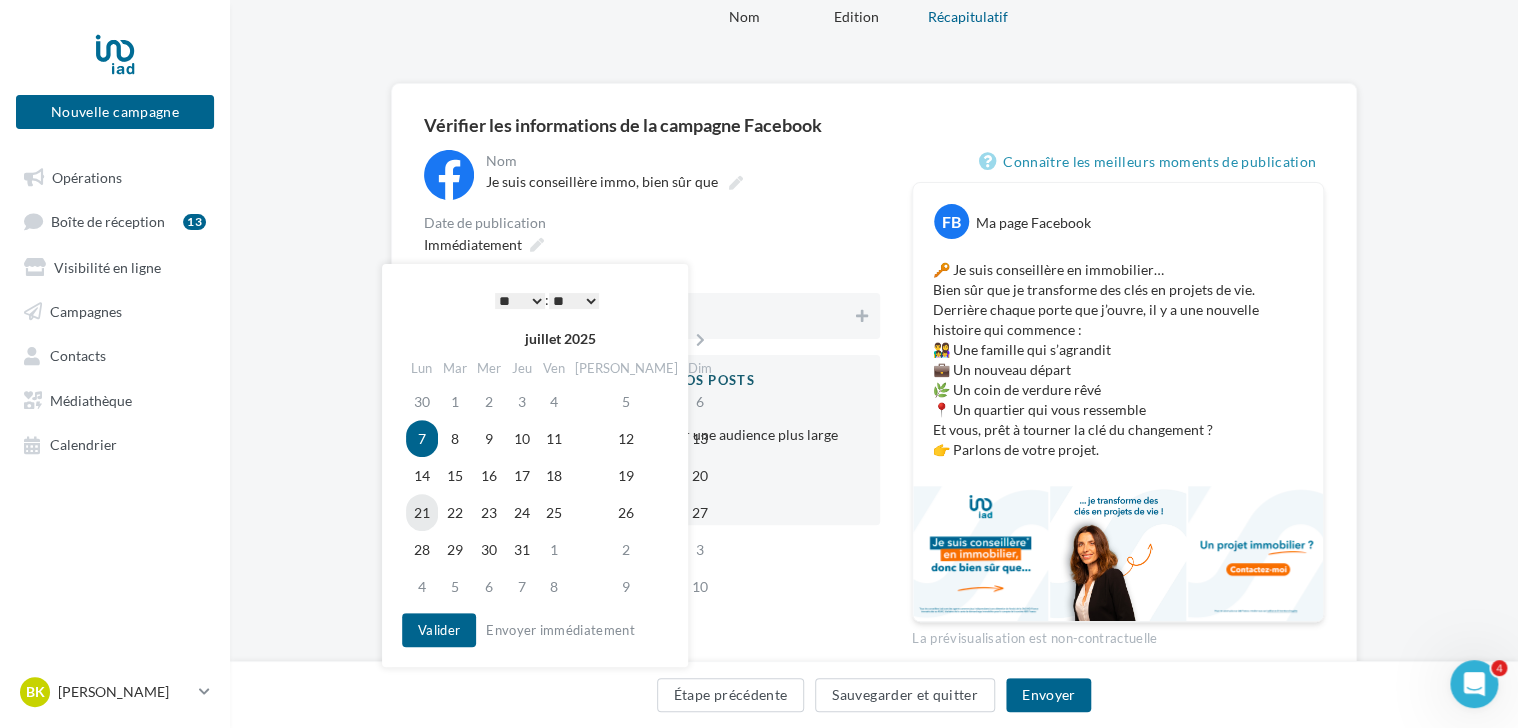 click on "21" at bounding box center [422, 512] 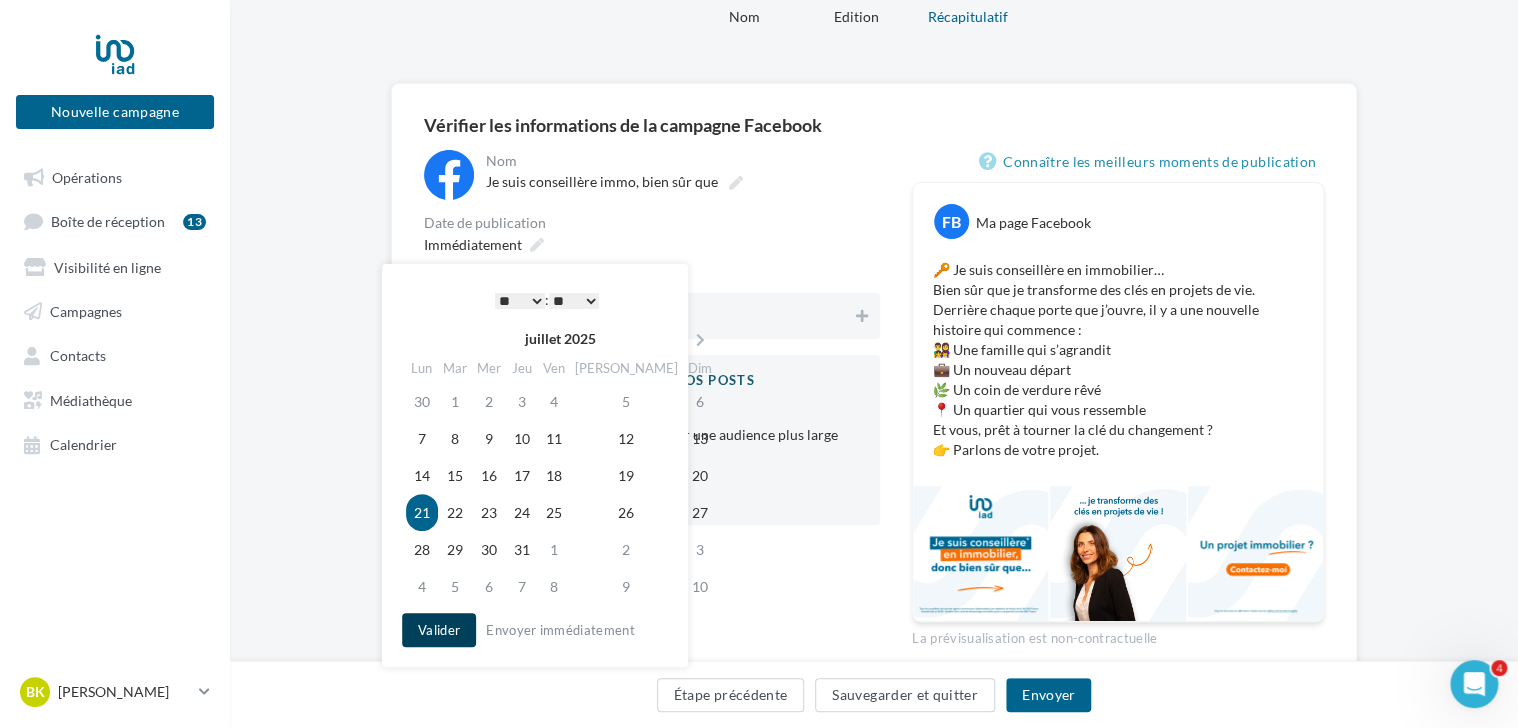 drag, startPoint x: 428, startPoint y: 625, endPoint x: 440, endPoint y: 629, distance: 12.649111 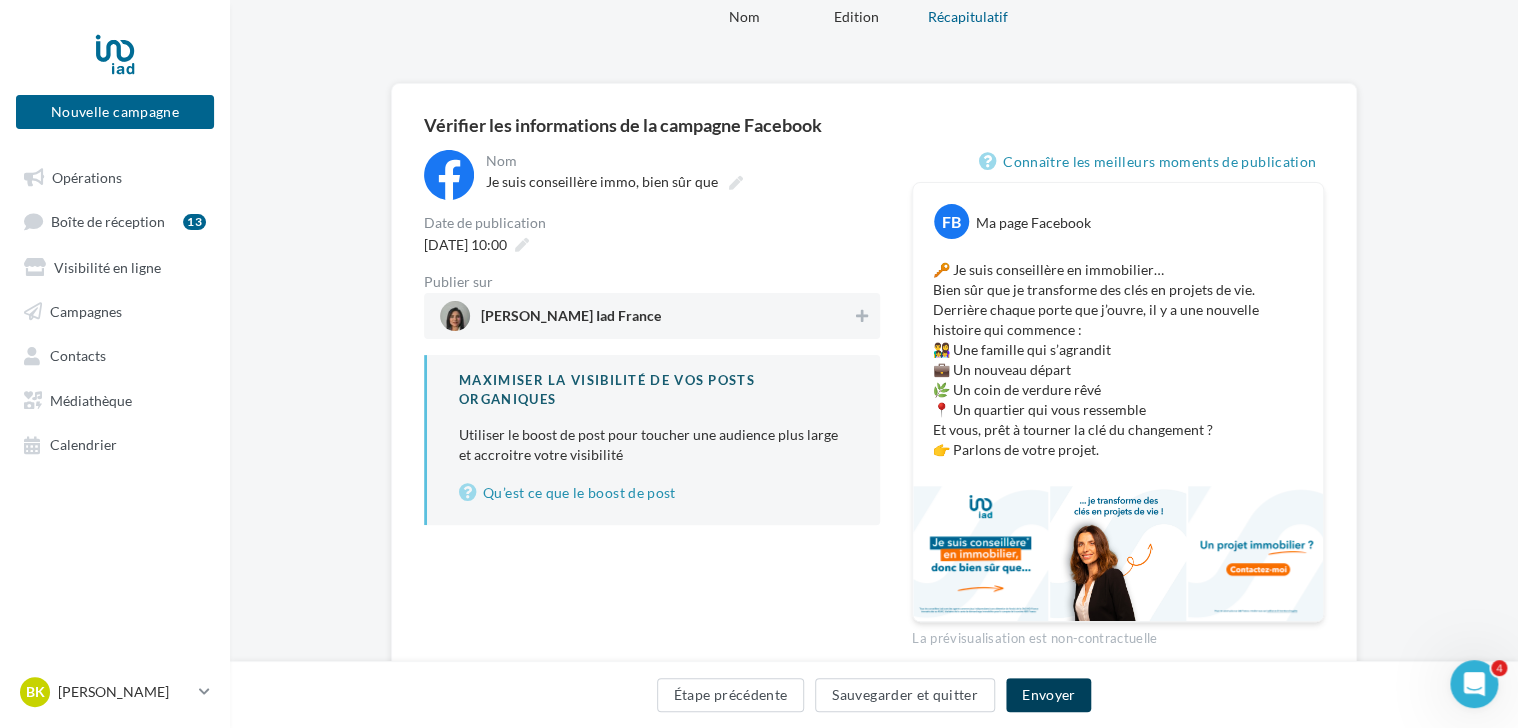 click on "Envoyer" at bounding box center [1048, 695] 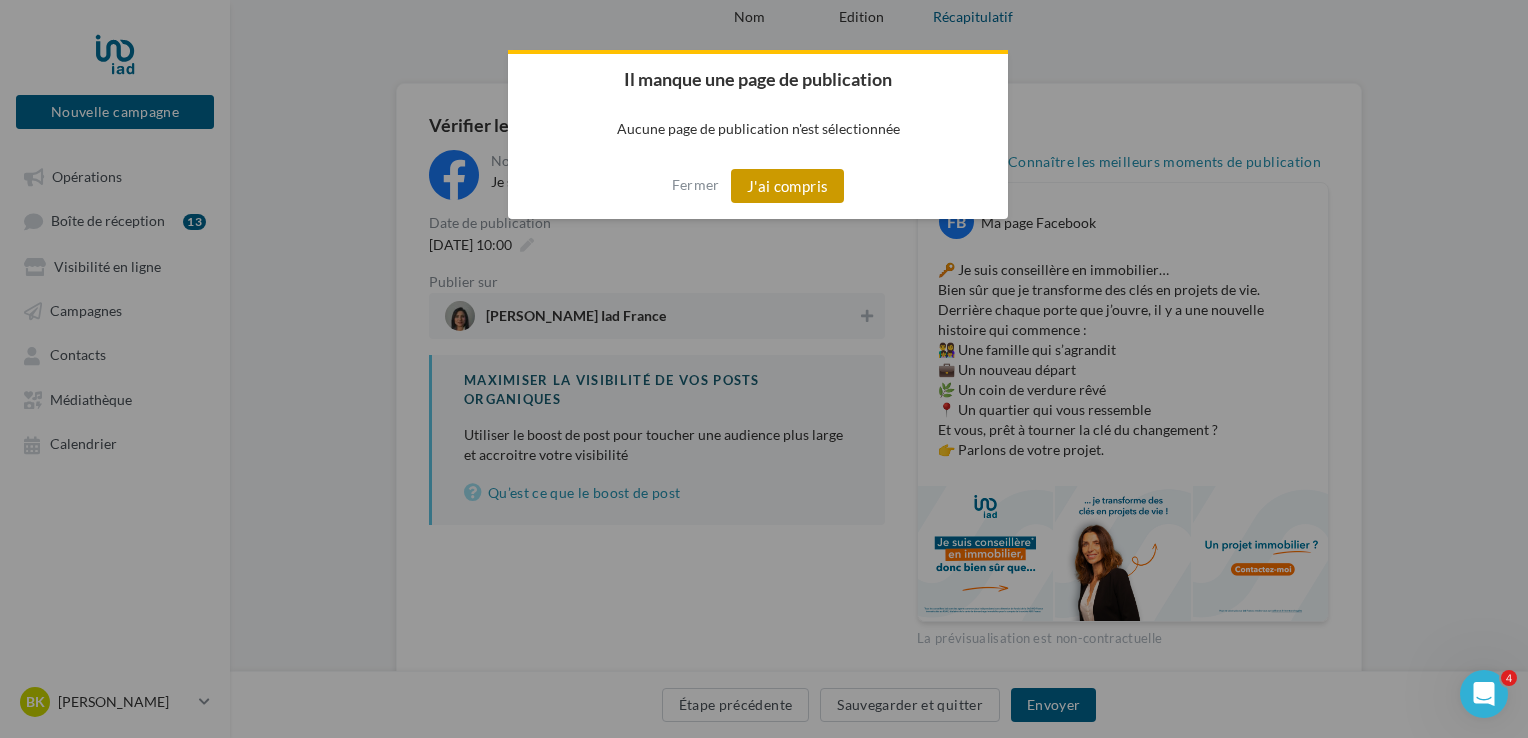 click on "J'ai compris" at bounding box center [788, 186] 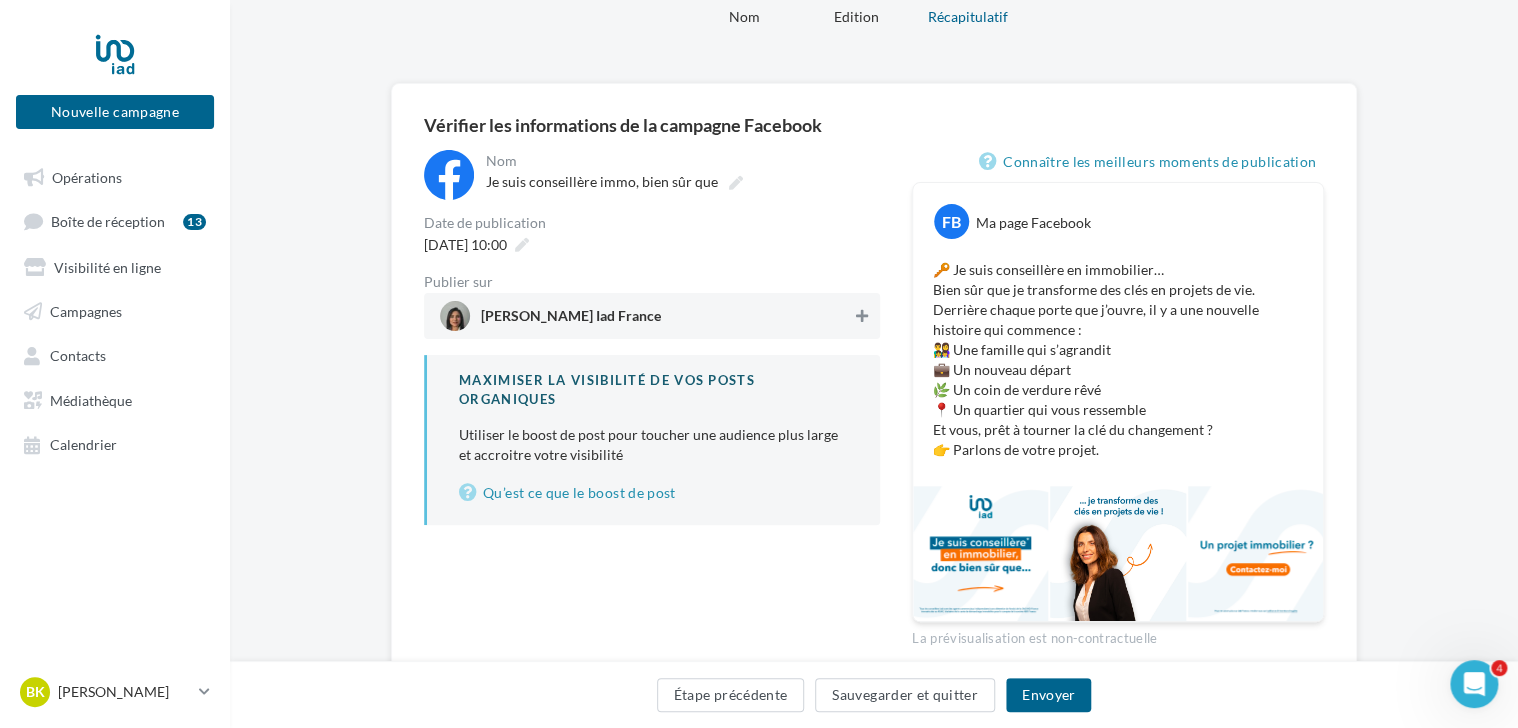 click at bounding box center [862, 316] 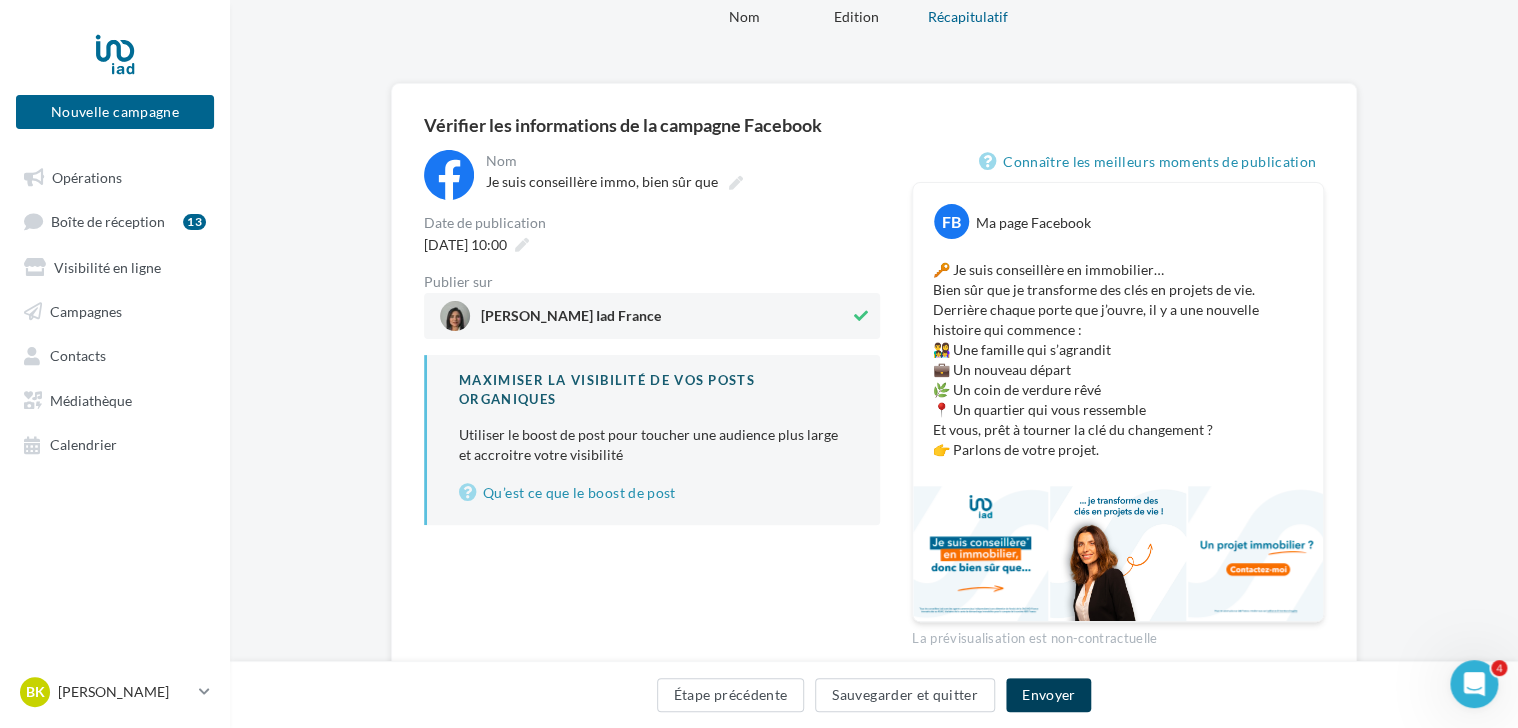 drag, startPoint x: 1061, startPoint y: 695, endPoint x: 1051, endPoint y: 699, distance: 10.770329 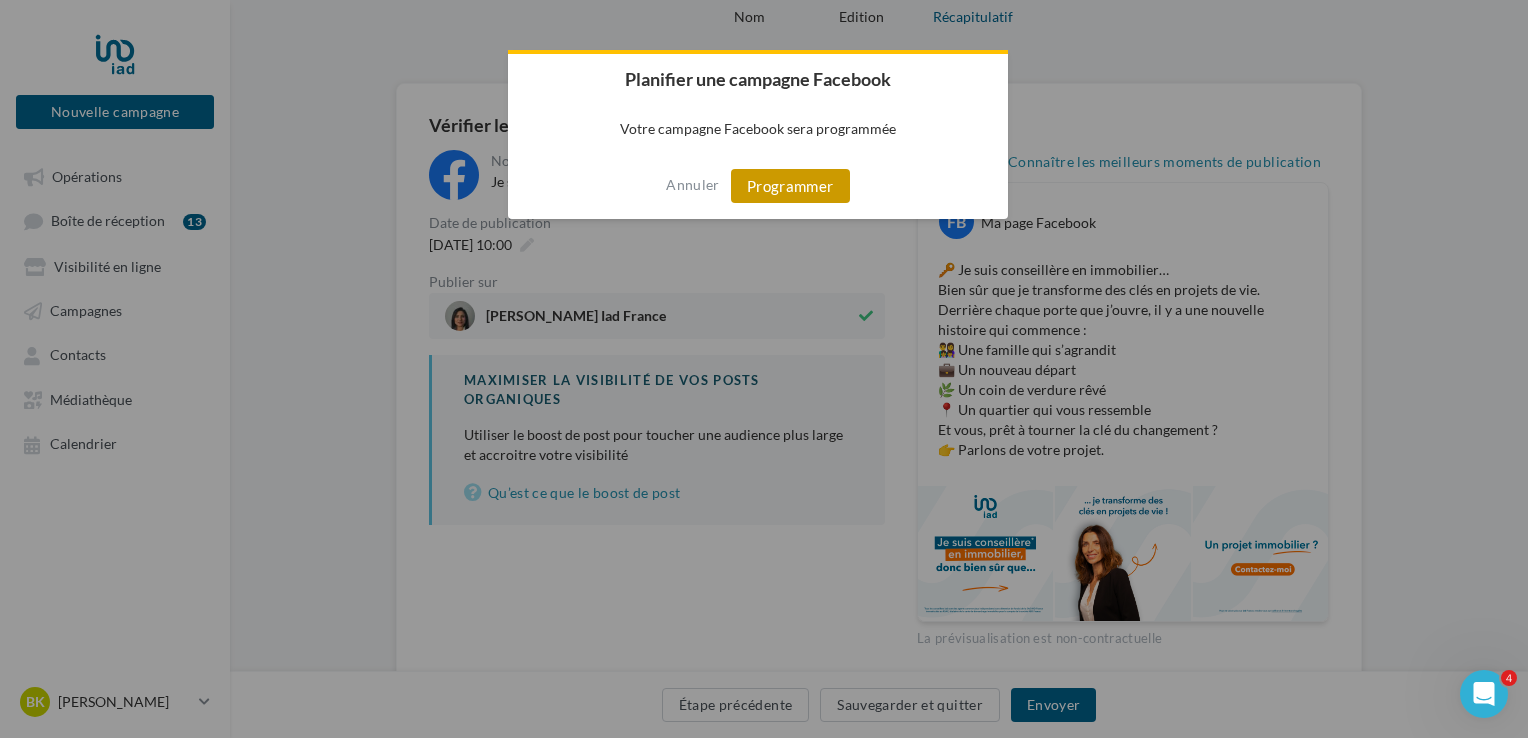 click on "Programmer" at bounding box center [790, 186] 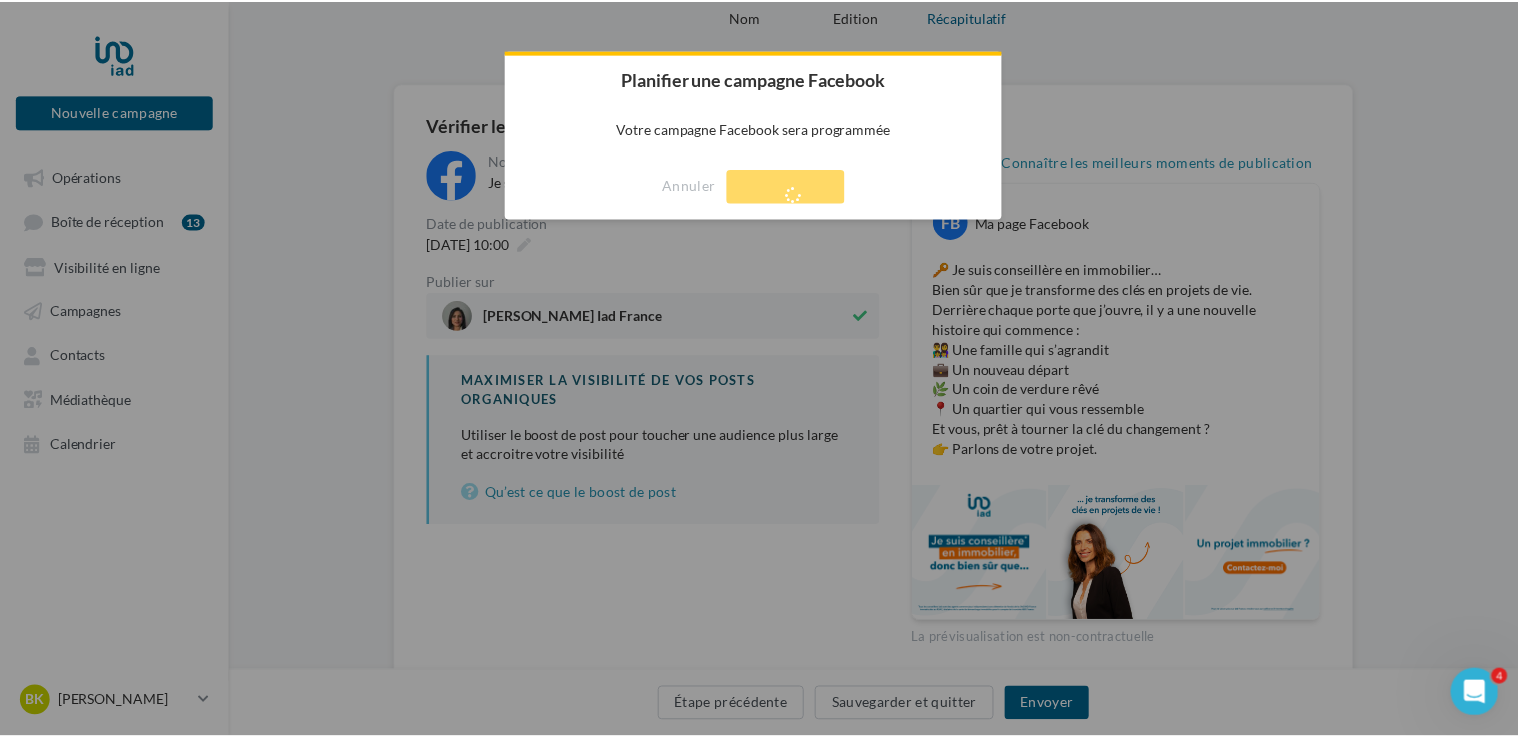 scroll, scrollTop: 32, scrollLeft: 0, axis: vertical 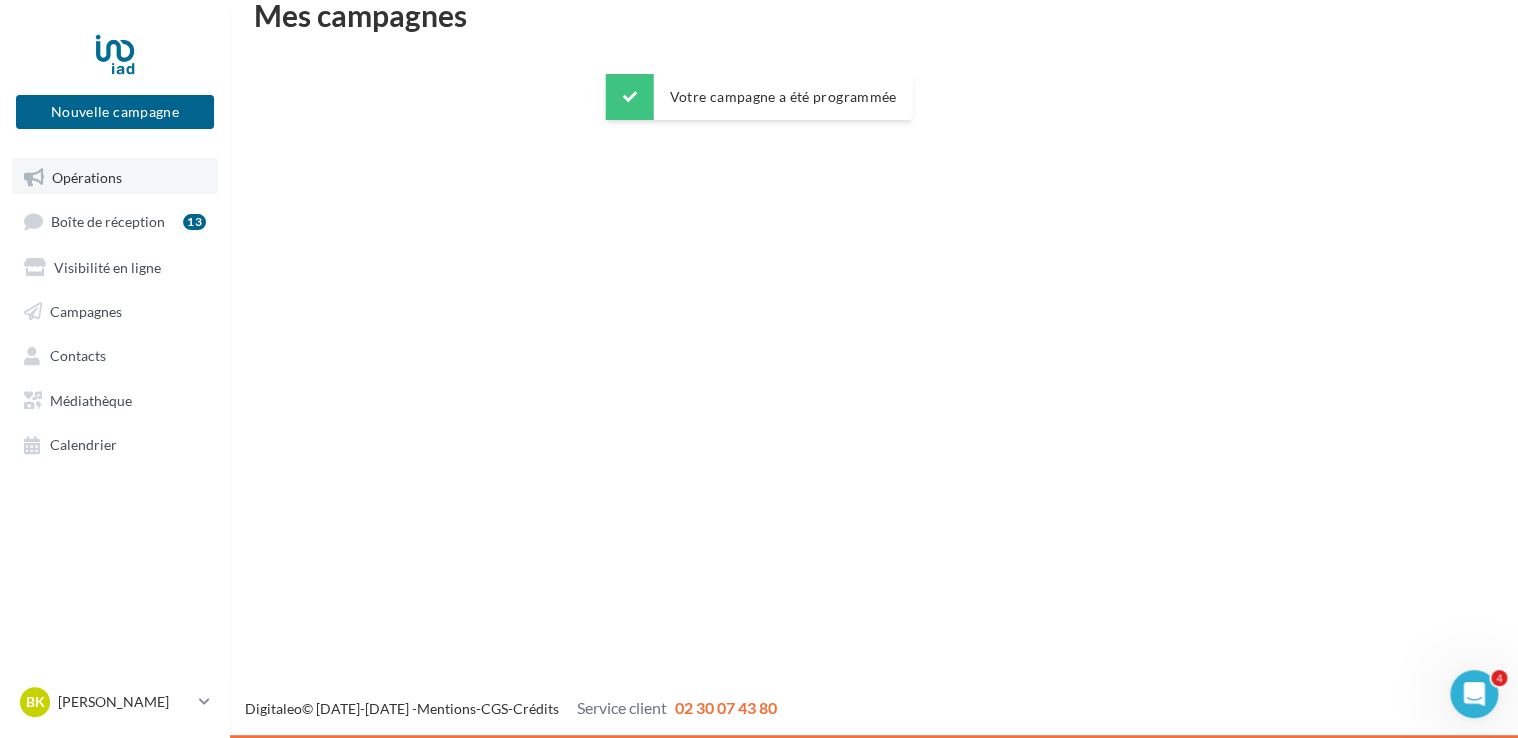 click on "Opérations" at bounding box center [87, 176] 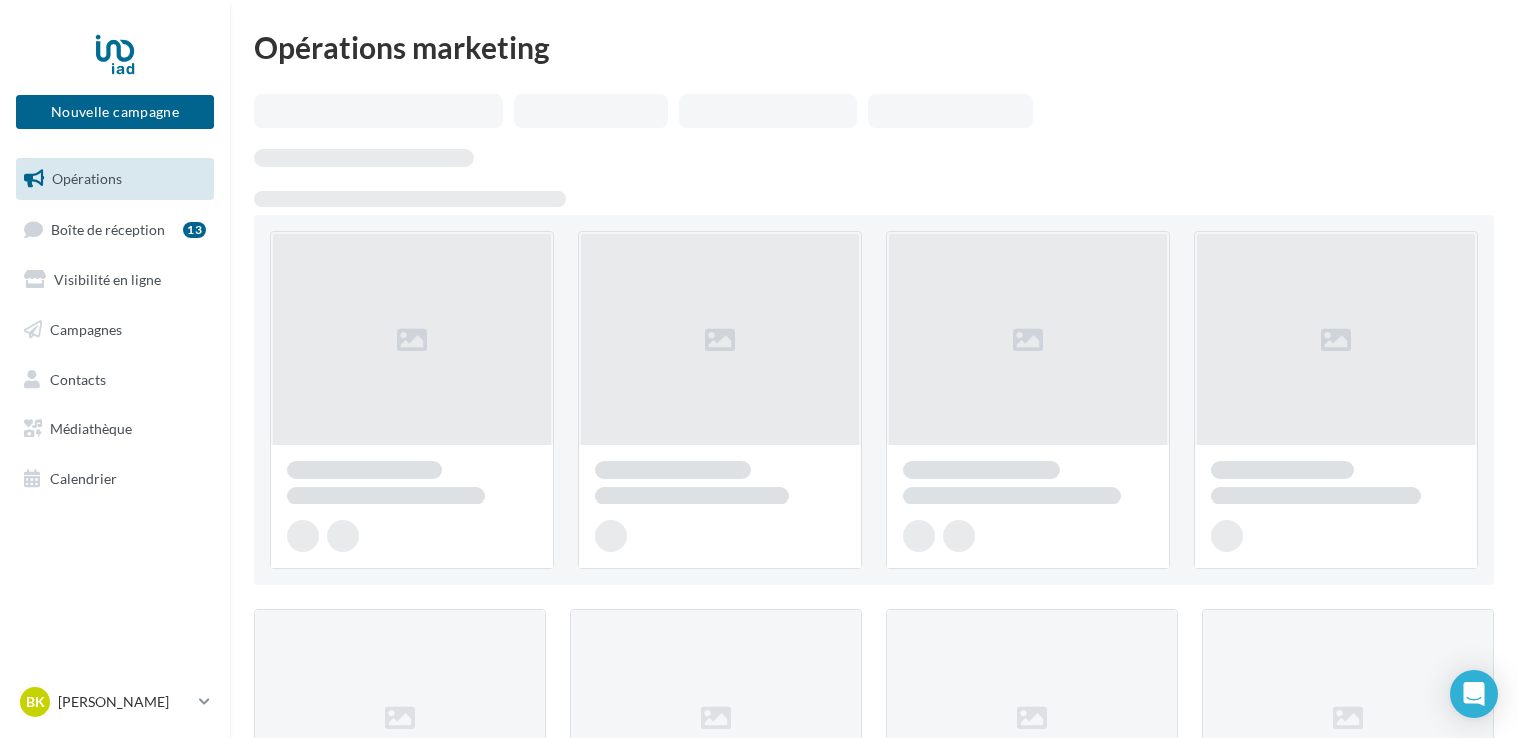 scroll, scrollTop: 0, scrollLeft: 0, axis: both 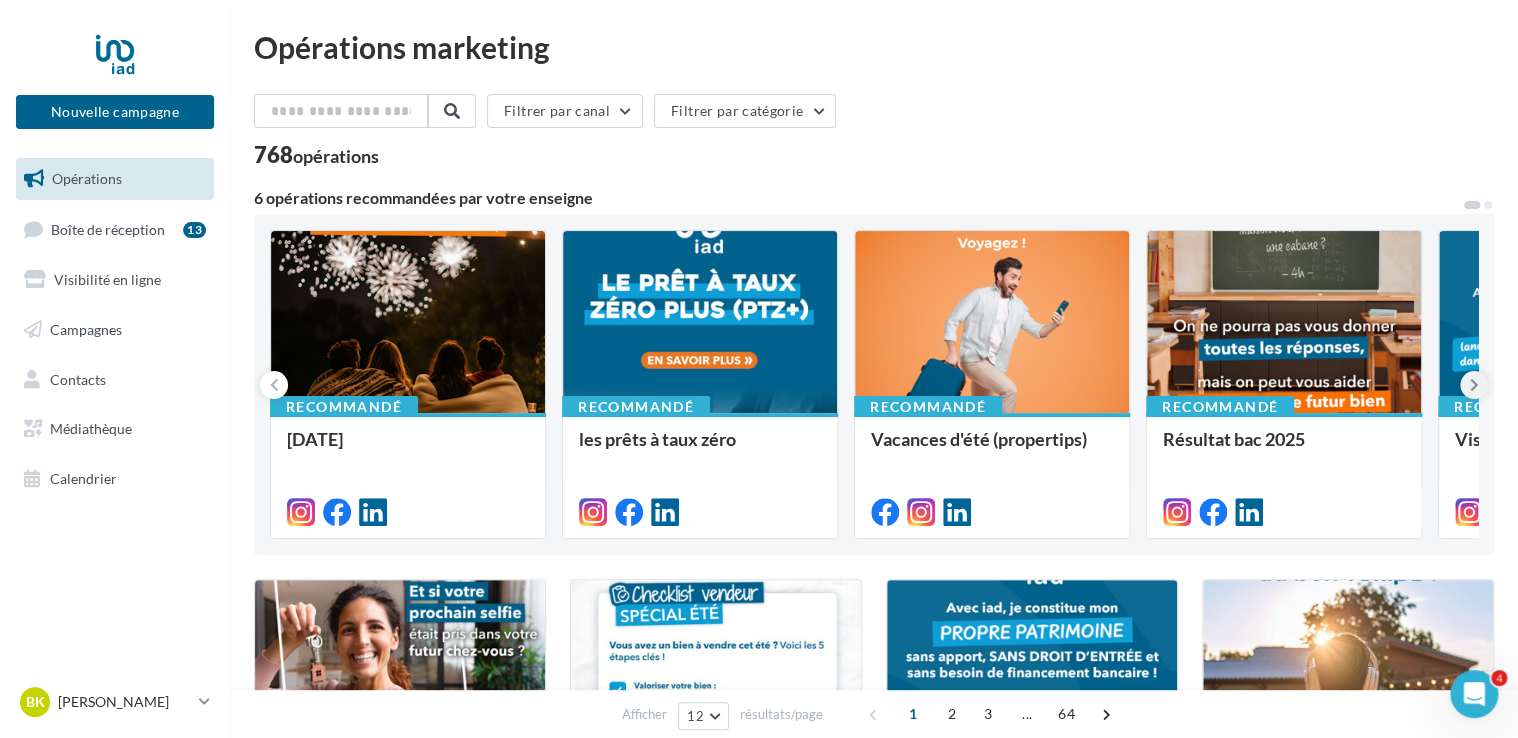 click at bounding box center [1474, 385] 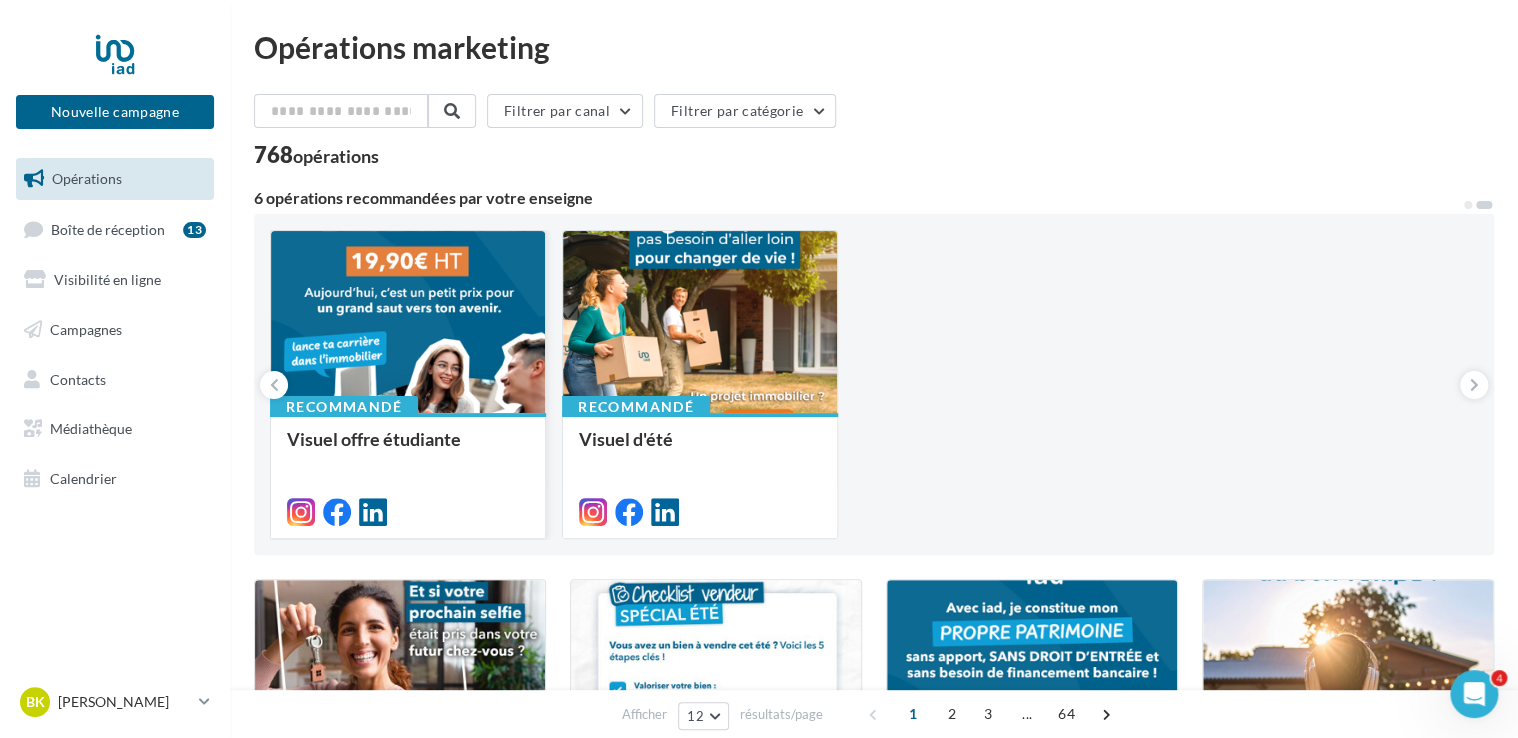 click at bounding box center (408, 323) 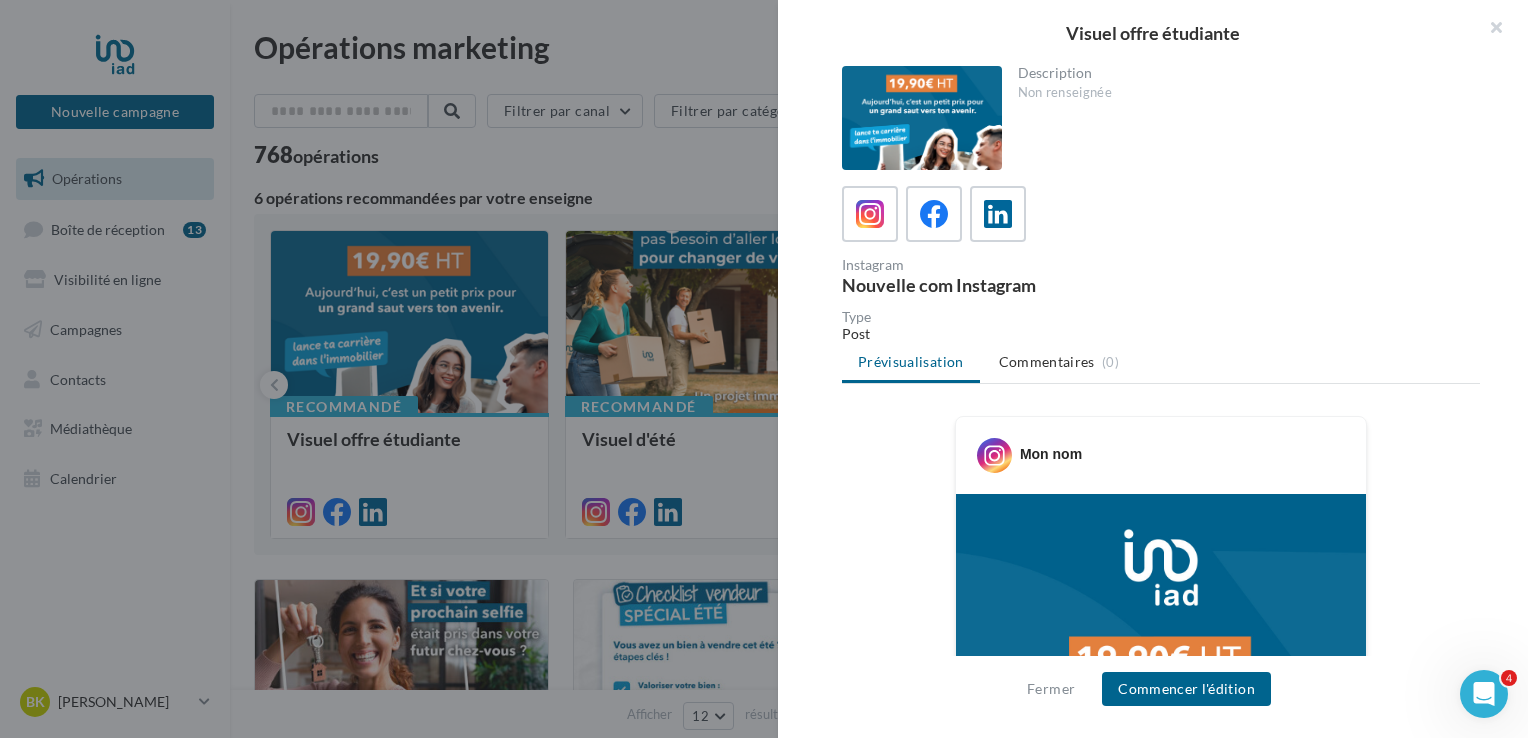 scroll, scrollTop: 500, scrollLeft: 0, axis: vertical 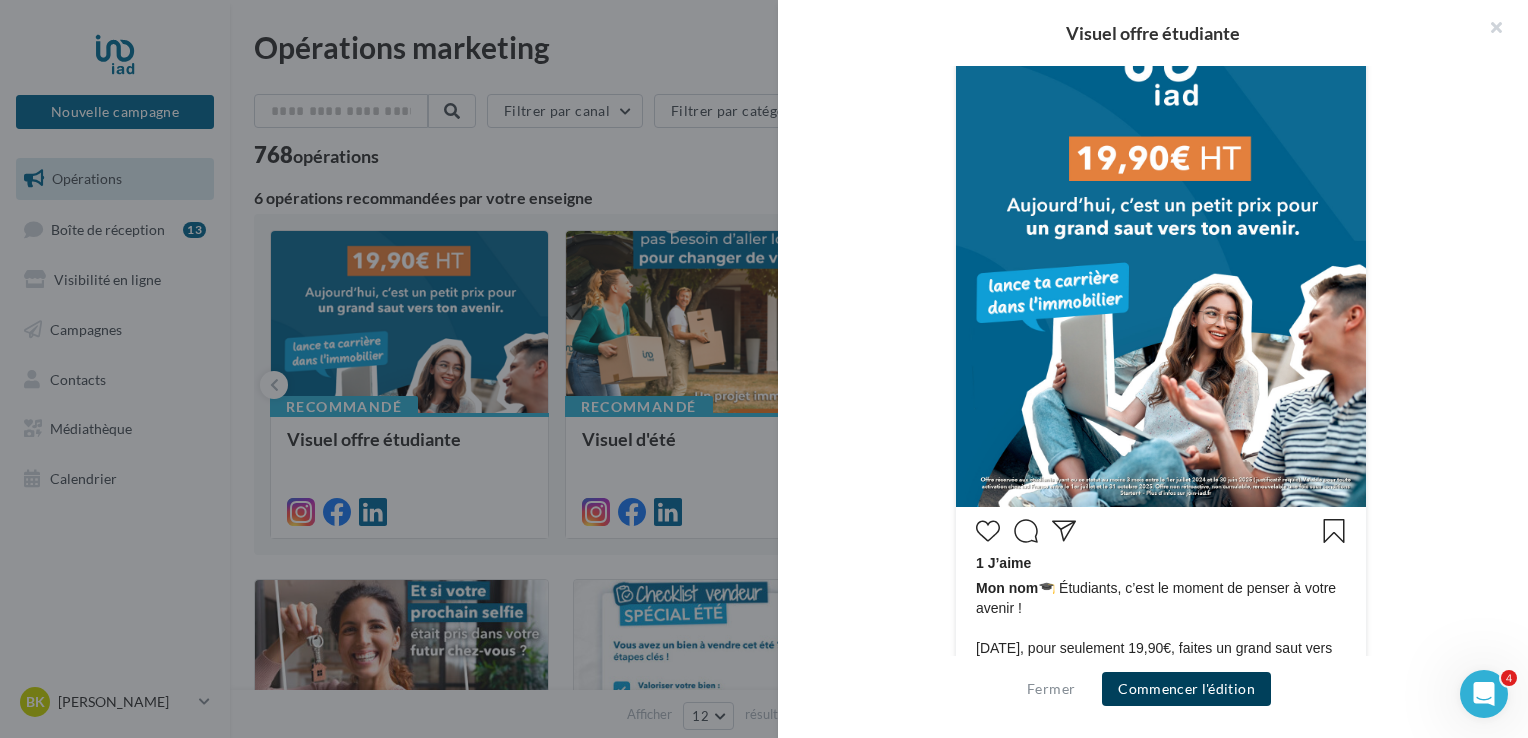 click on "Commencer l'édition" at bounding box center (1186, 689) 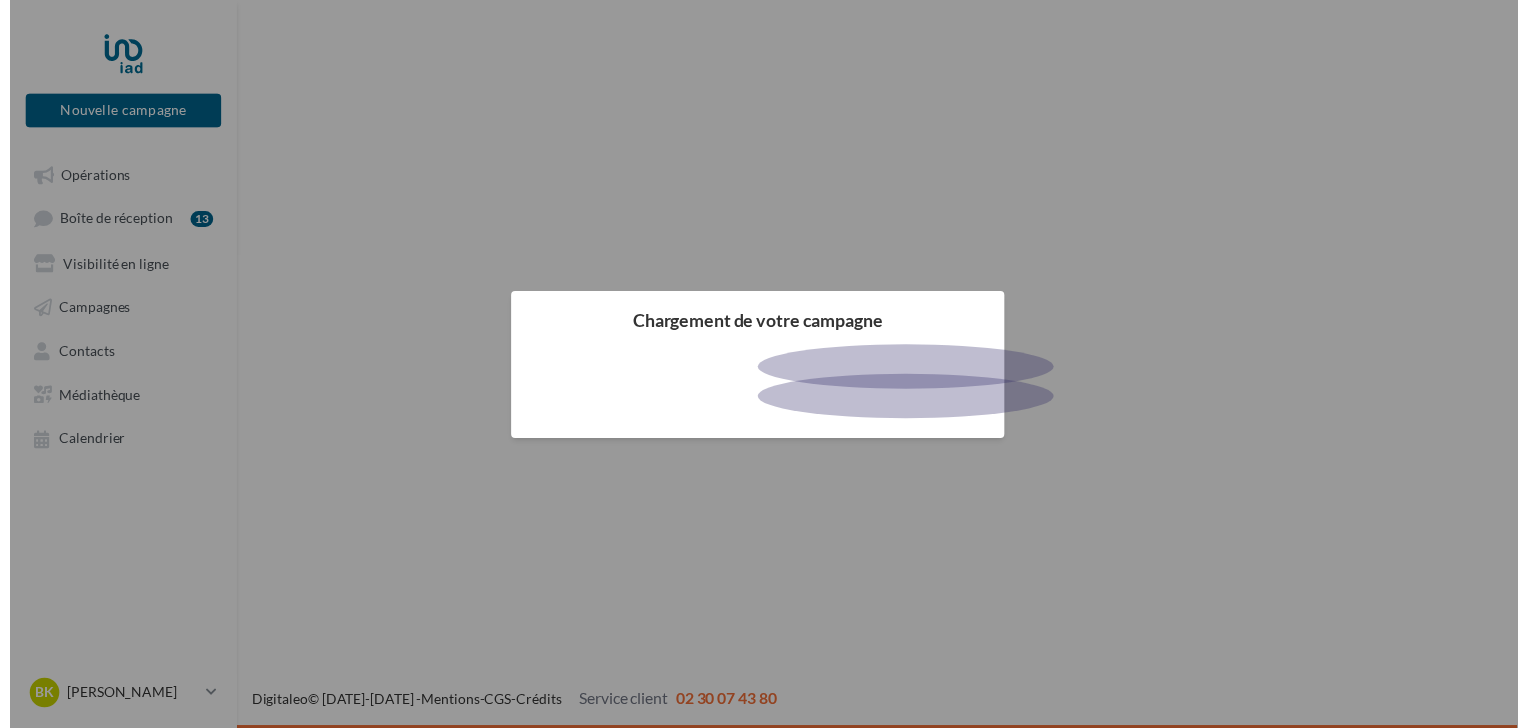 scroll, scrollTop: 0, scrollLeft: 0, axis: both 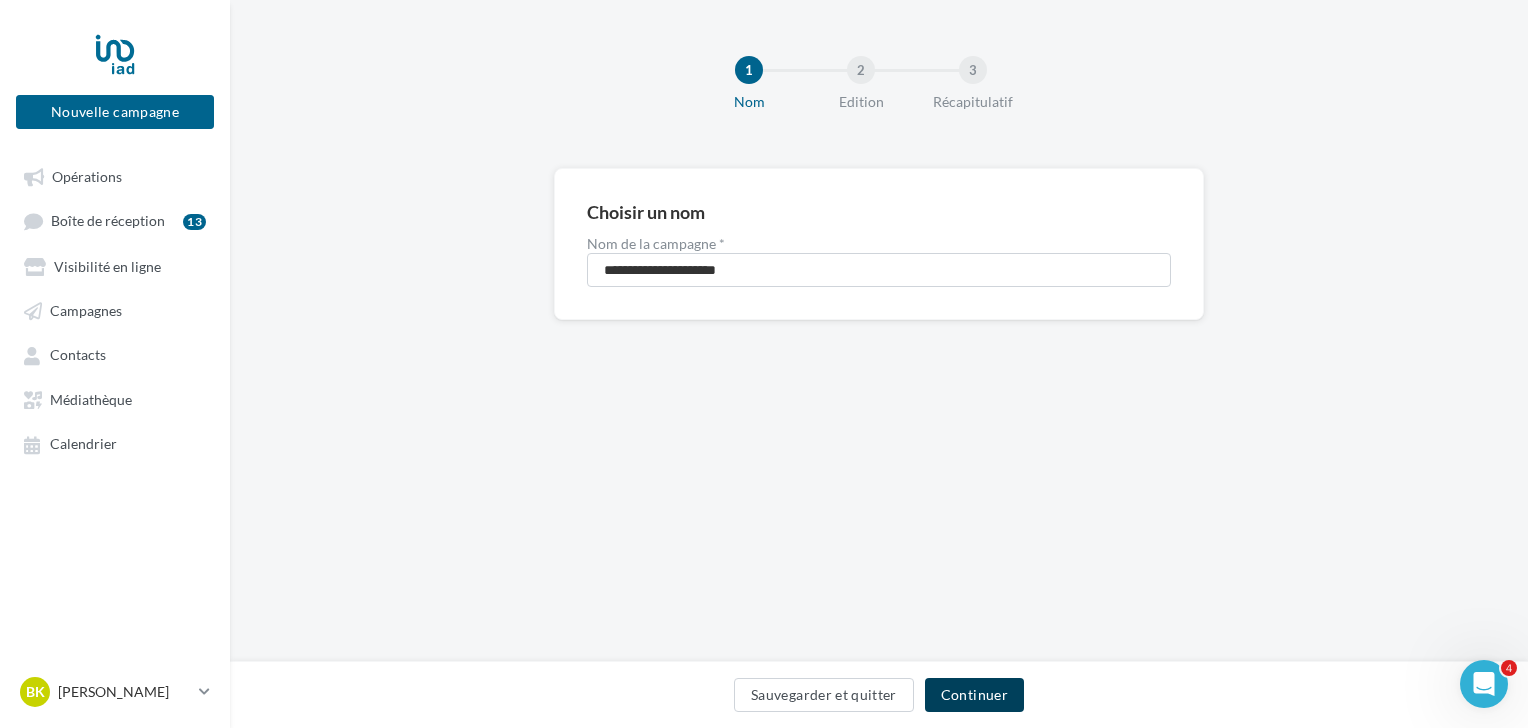 click on "Continuer" at bounding box center [974, 695] 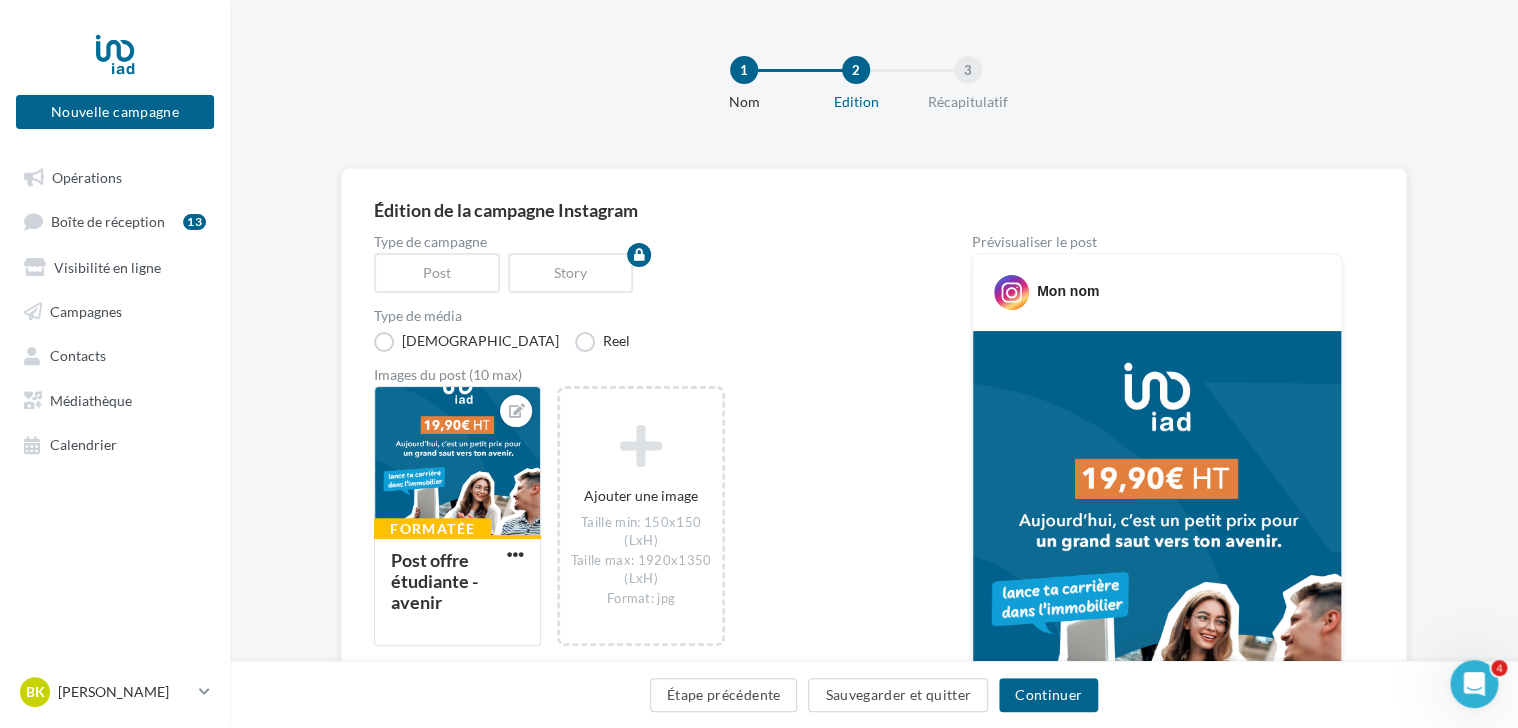 scroll, scrollTop: 500, scrollLeft: 0, axis: vertical 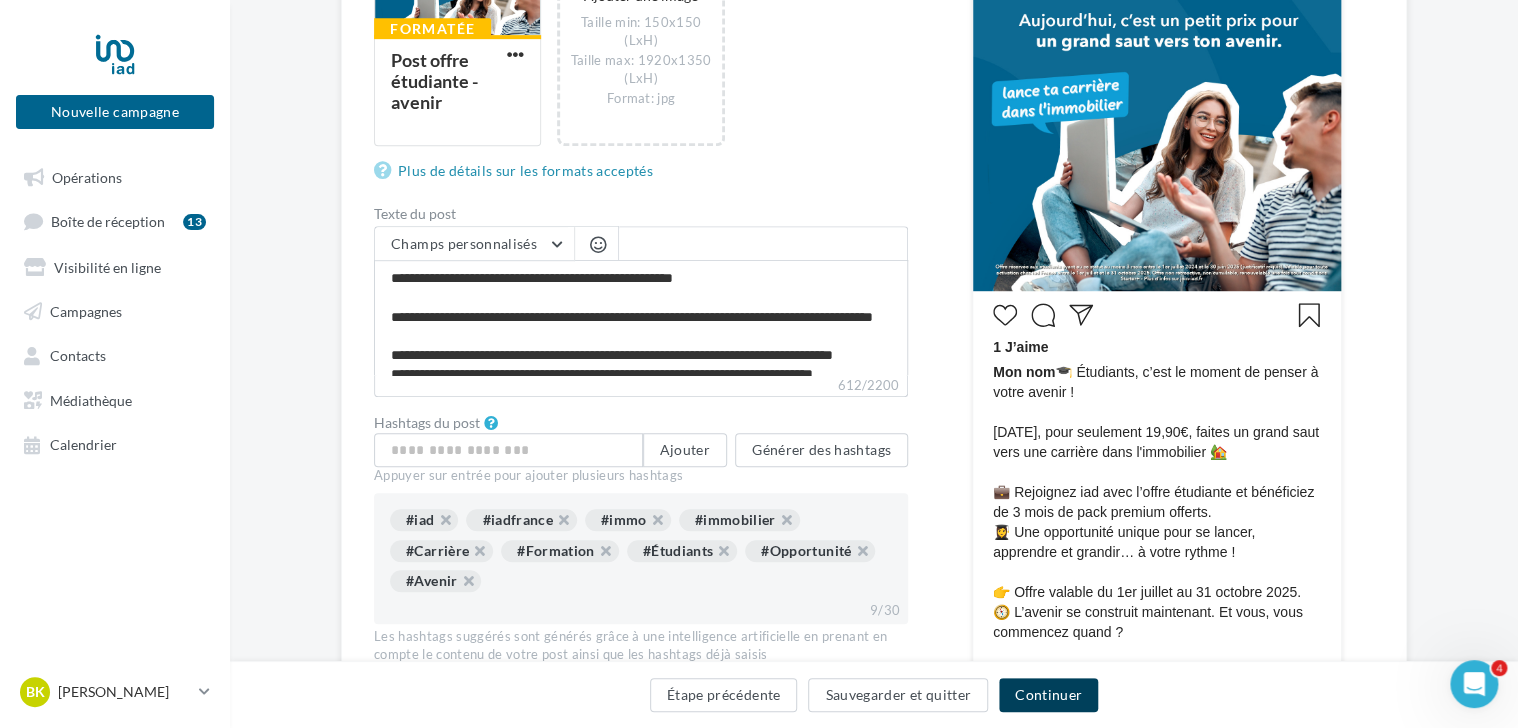 click on "Continuer" at bounding box center [1048, 695] 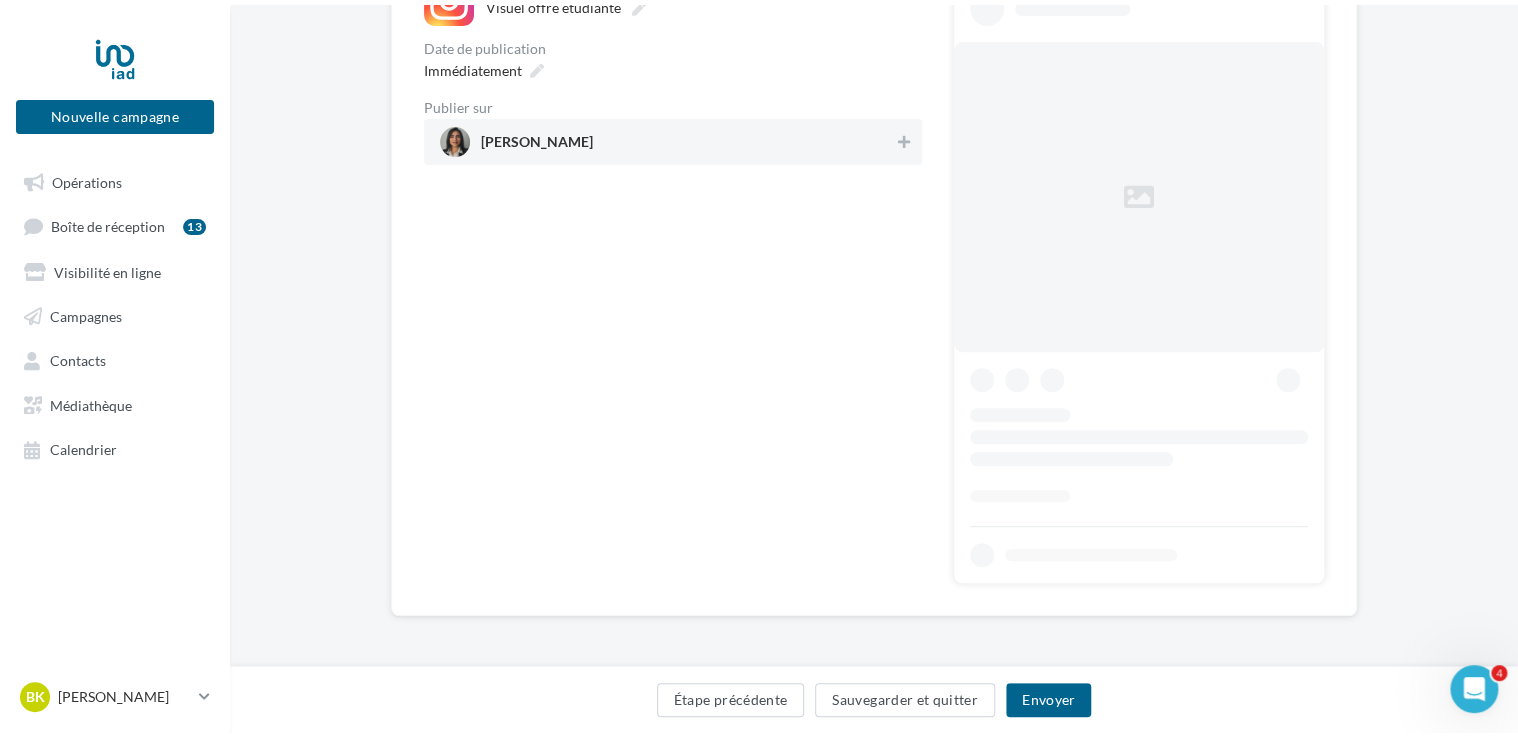 scroll, scrollTop: 0, scrollLeft: 0, axis: both 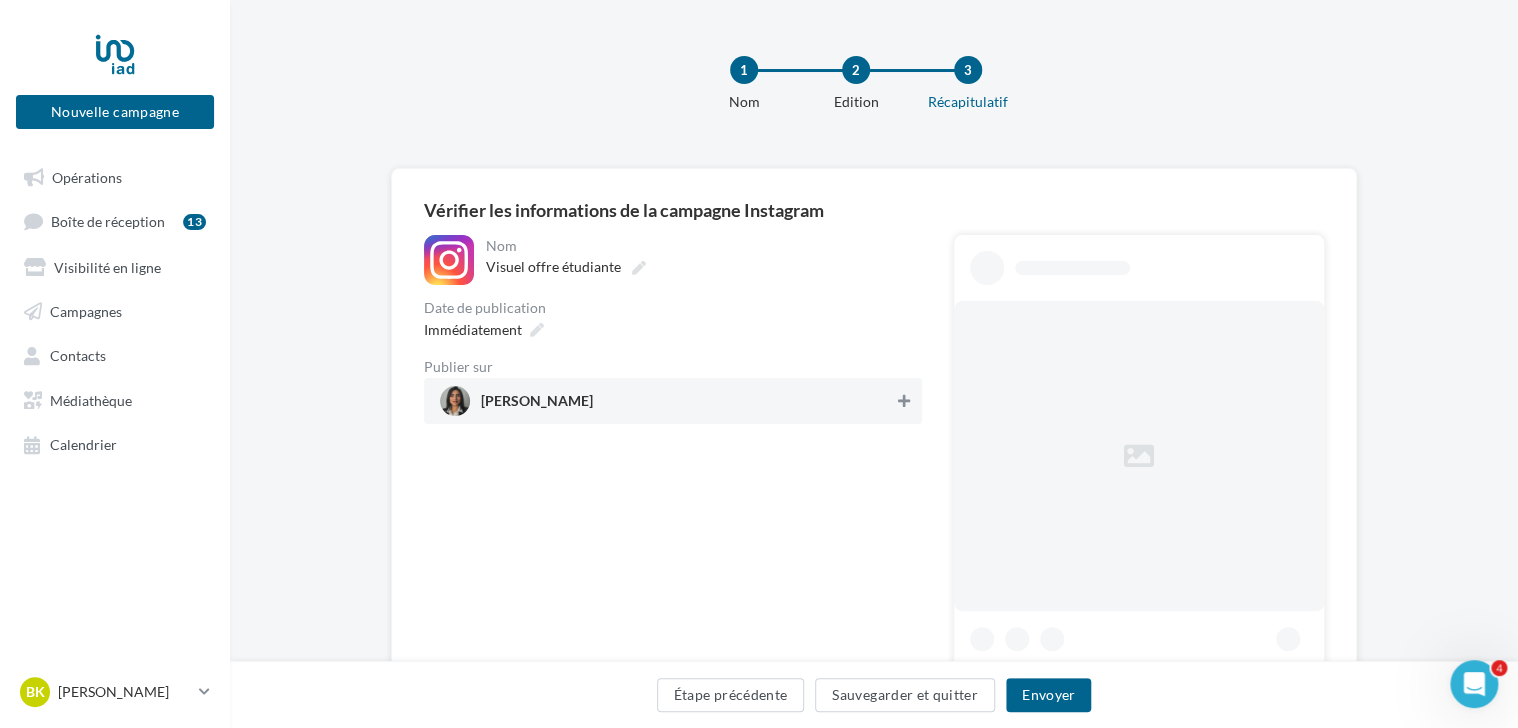 click at bounding box center [904, 401] 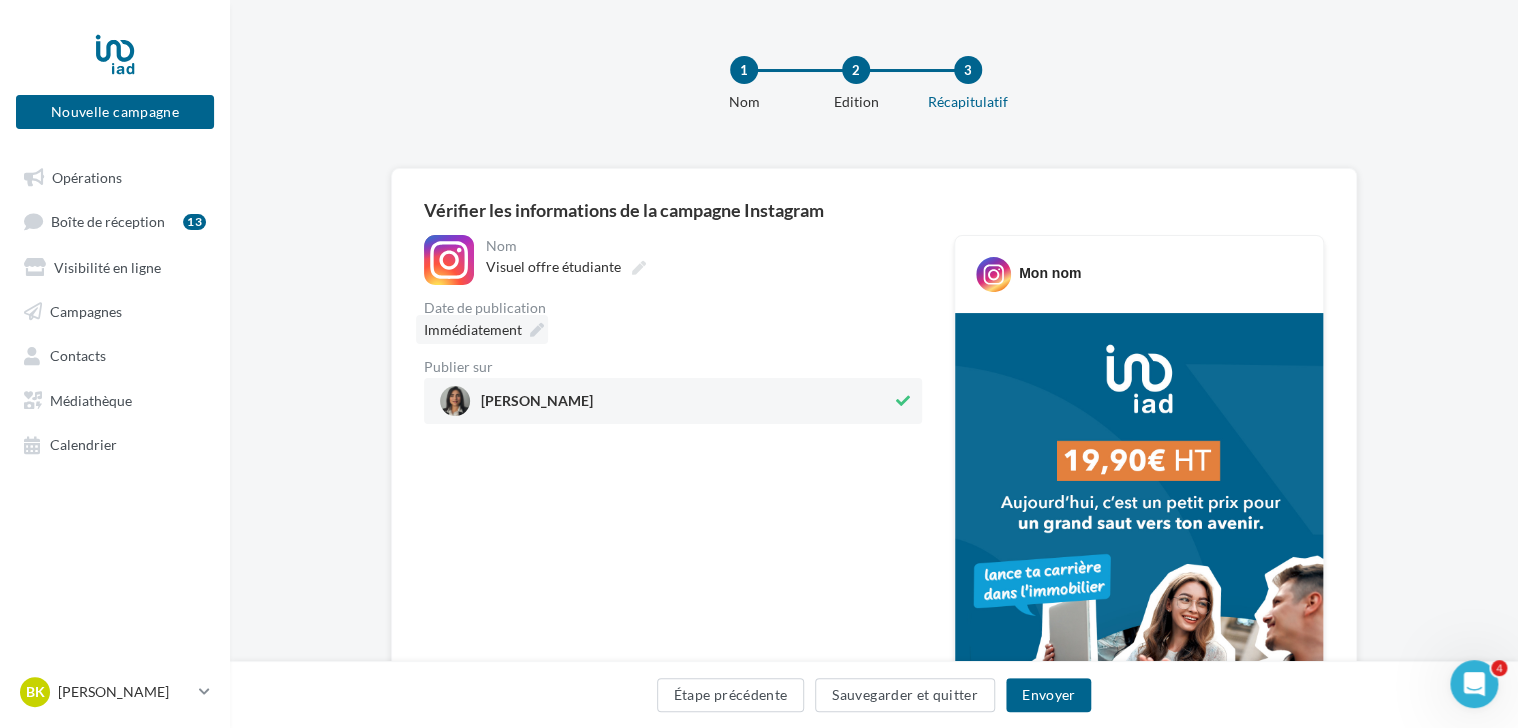 click at bounding box center [537, 330] 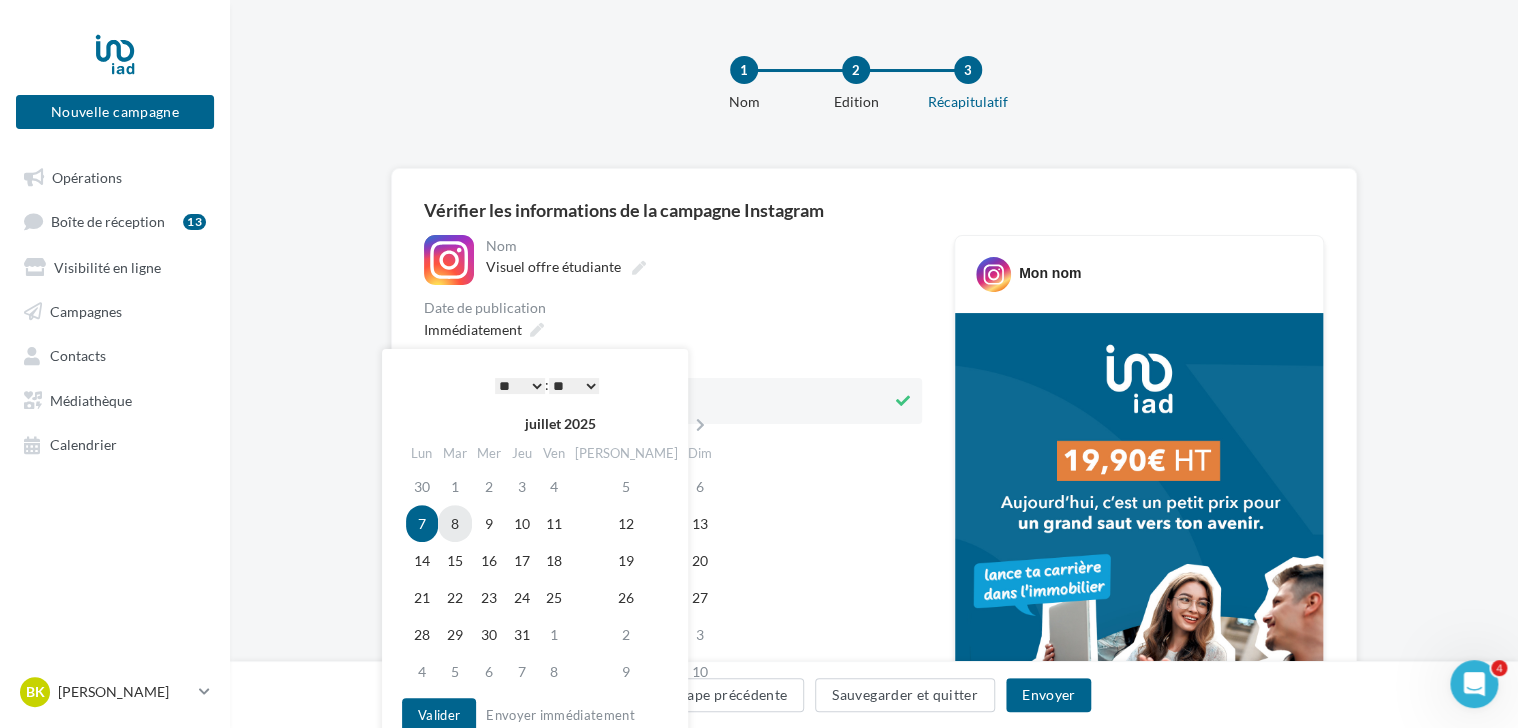 click on "8" at bounding box center (455, 523) 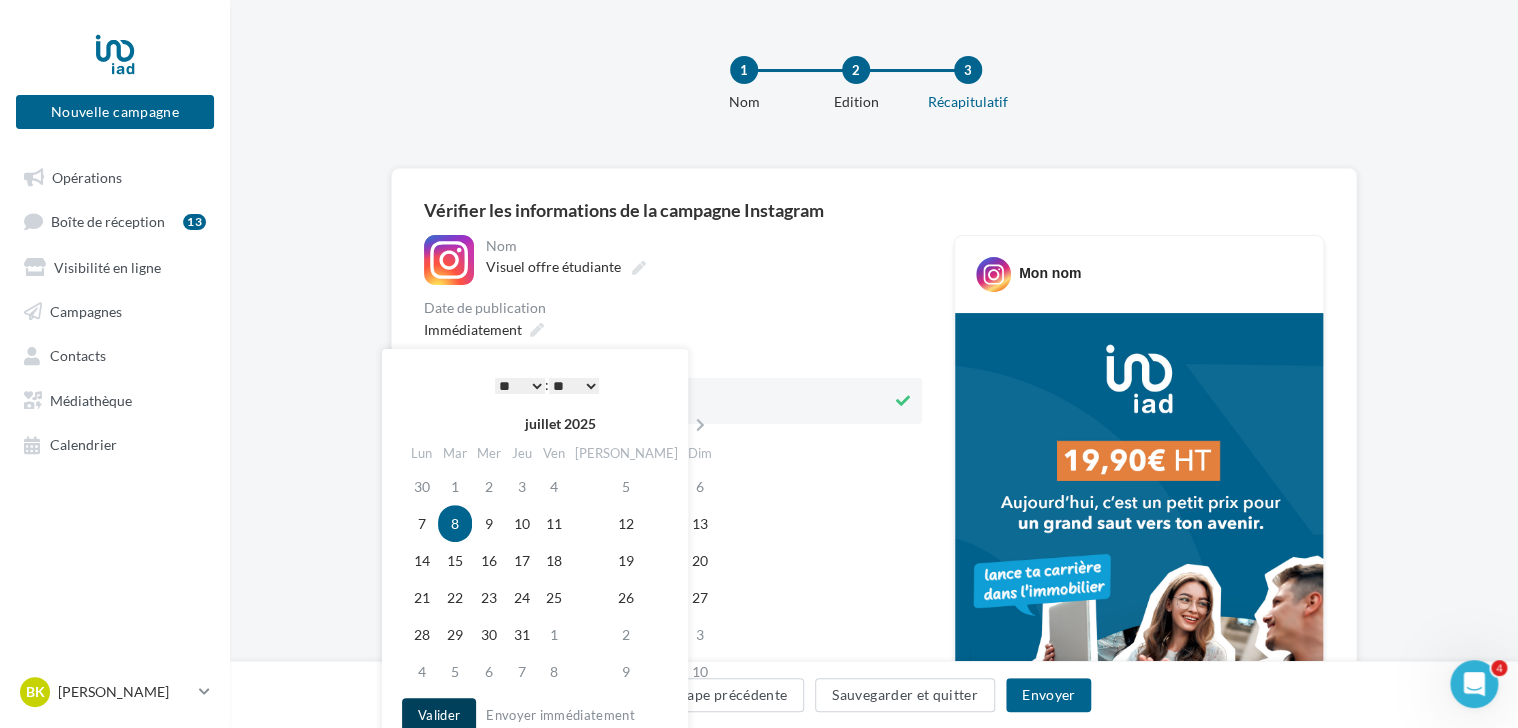 click on "Valider" at bounding box center [439, 715] 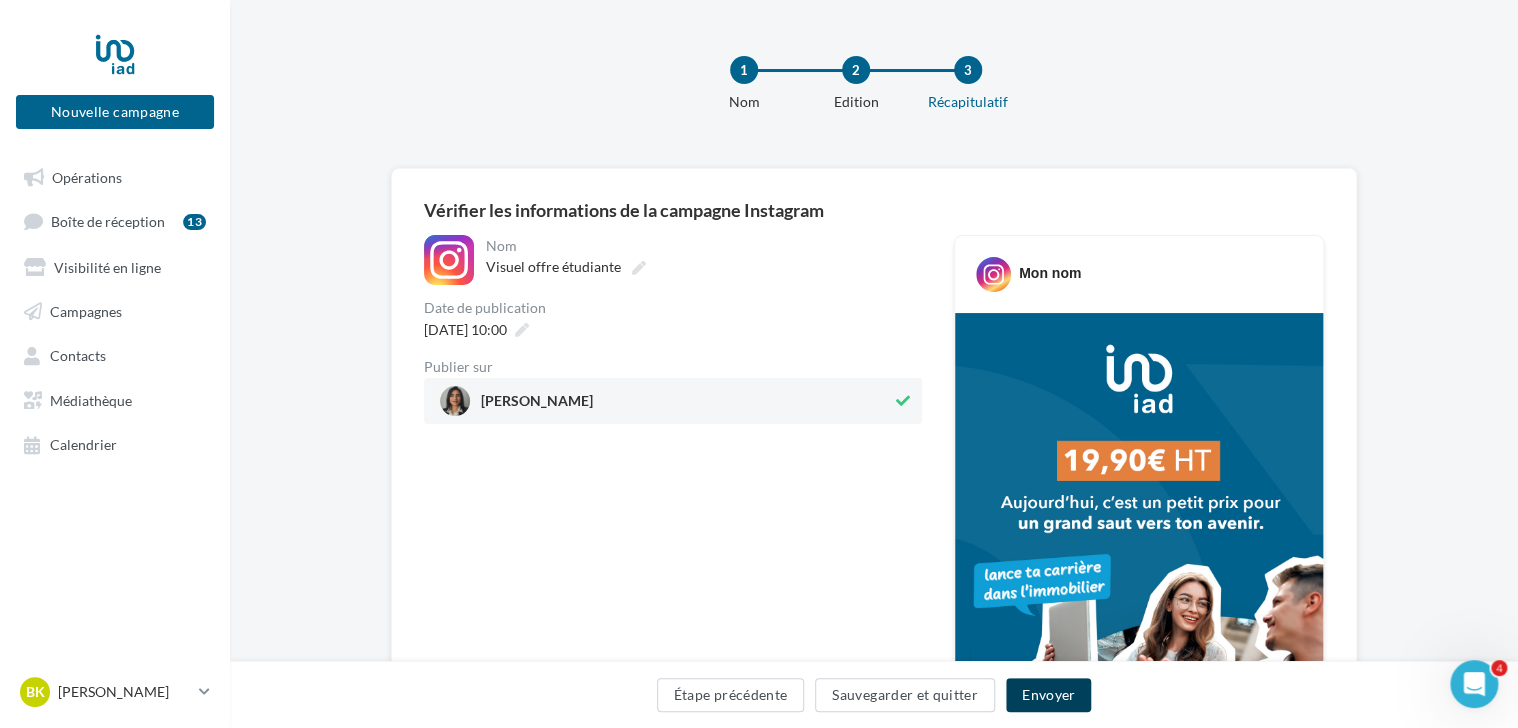 click on "Envoyer" at bounding box center (1048, 695) 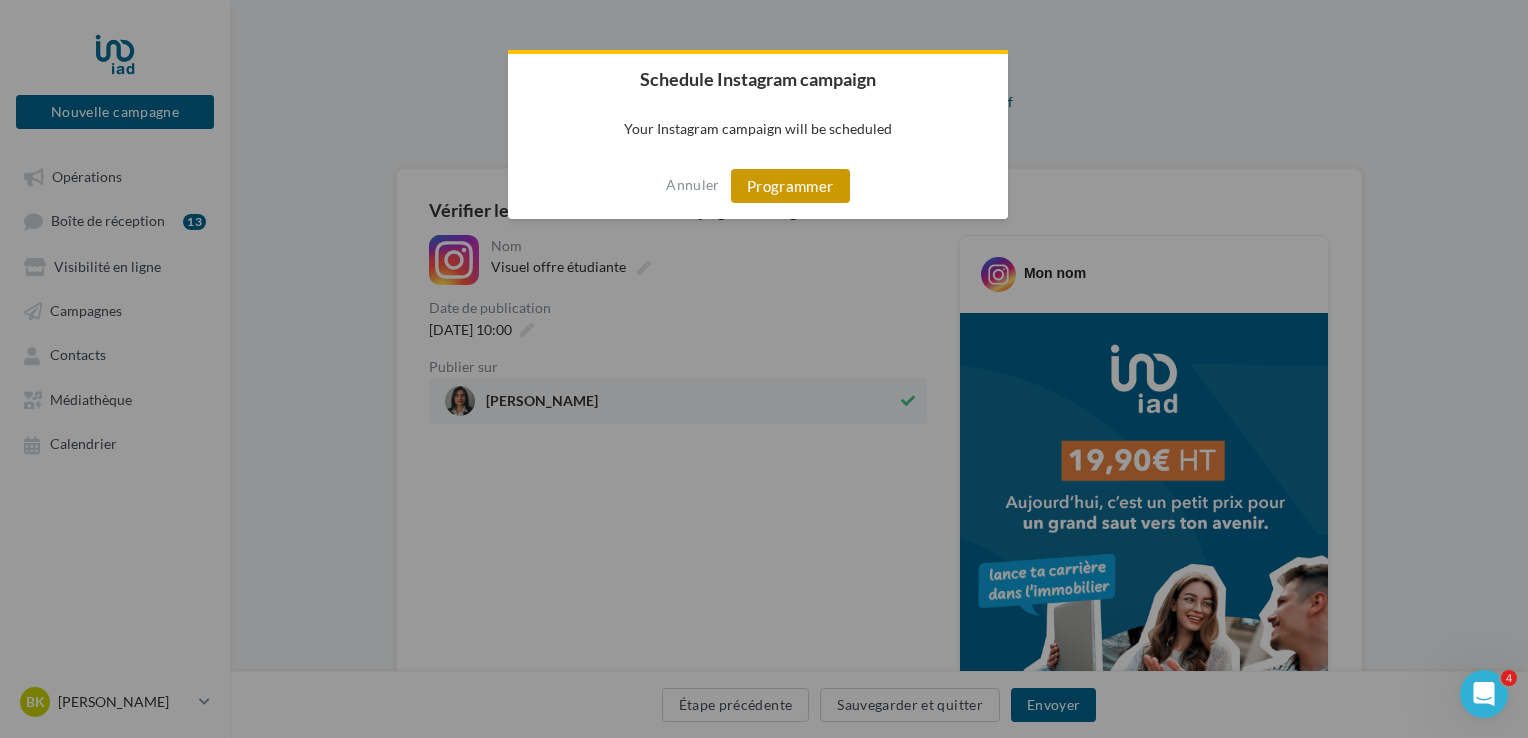 click on "Programmer" at bounding box center [790, 186] 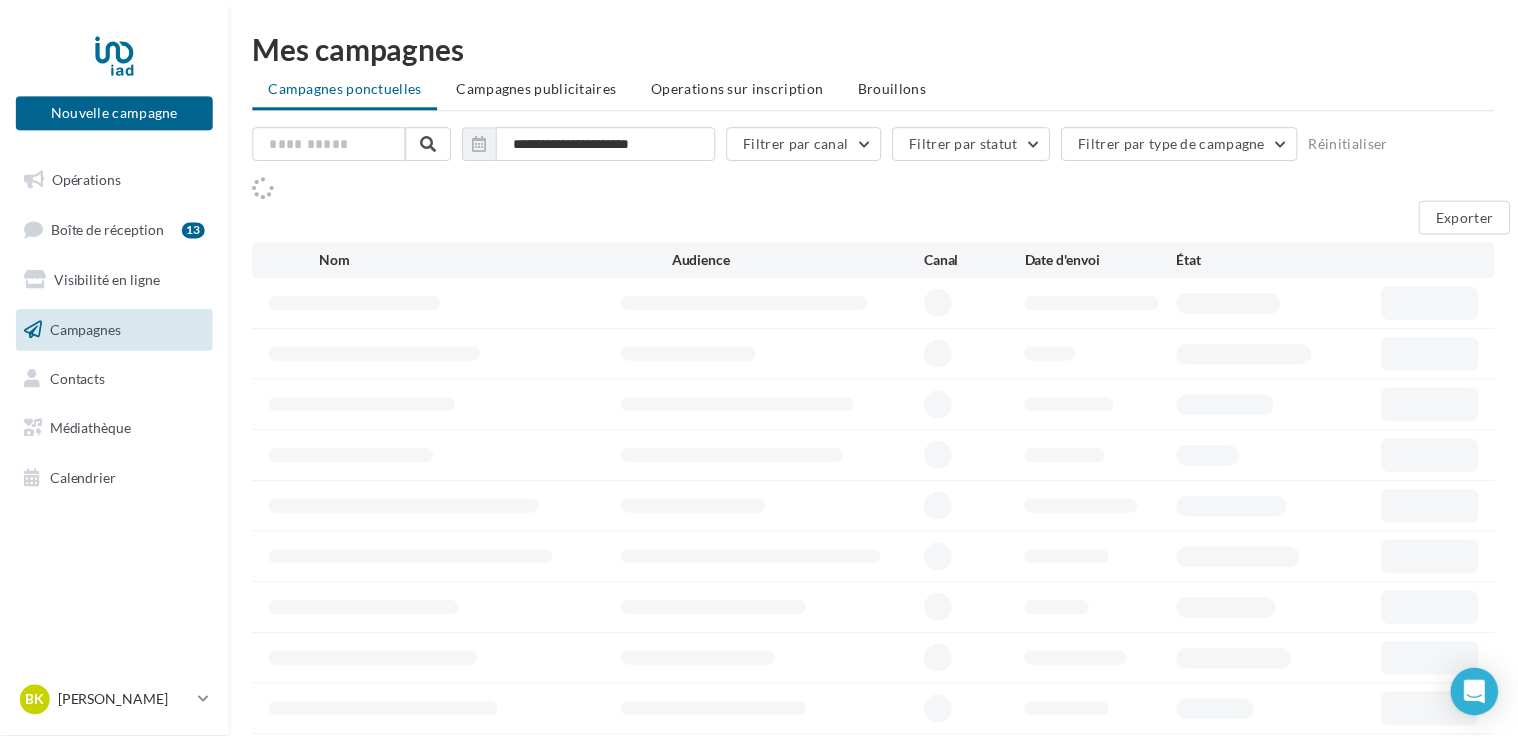 scroll, scrollTop: 0, scrollLeft: 0, axis: both 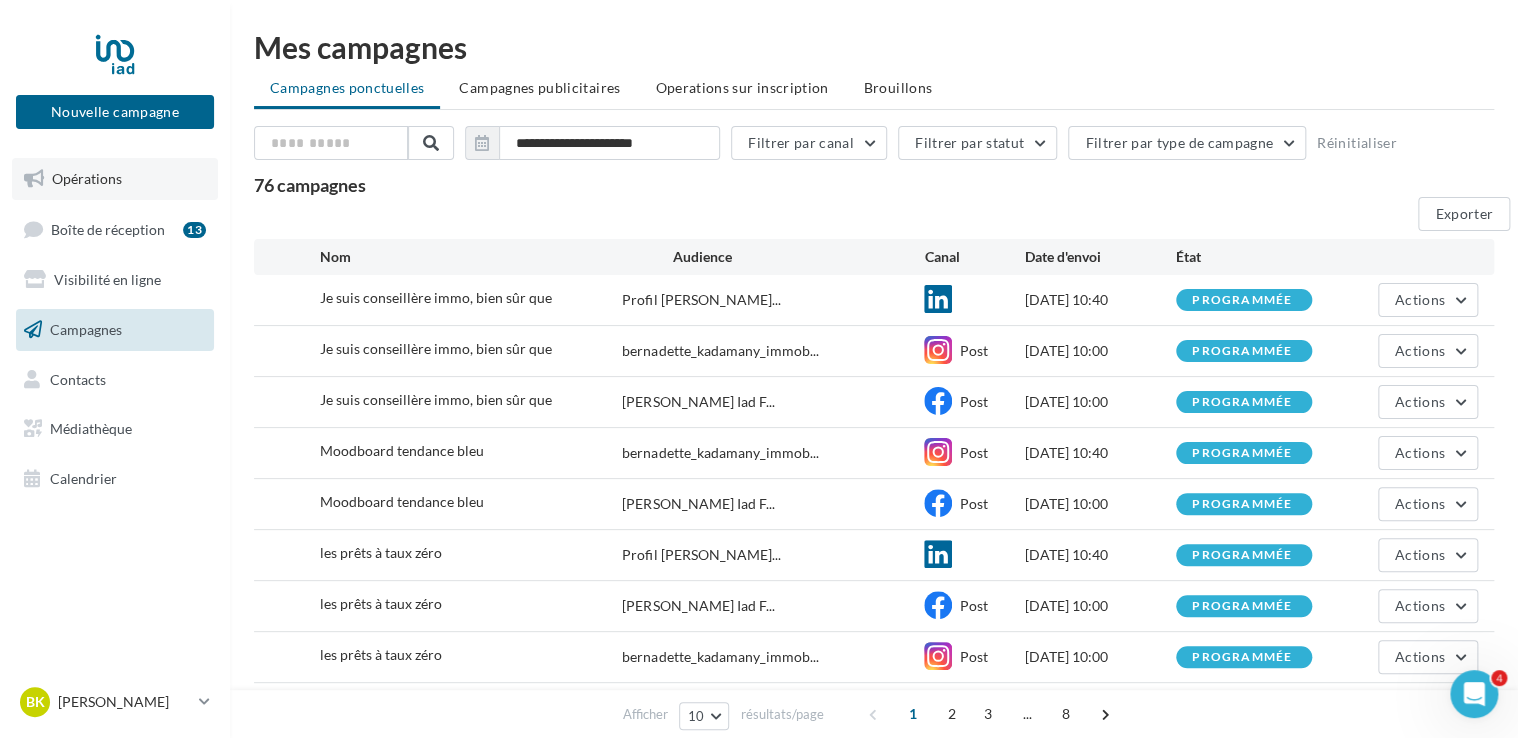 click on "Opérations" at bounding box center [87, 178] 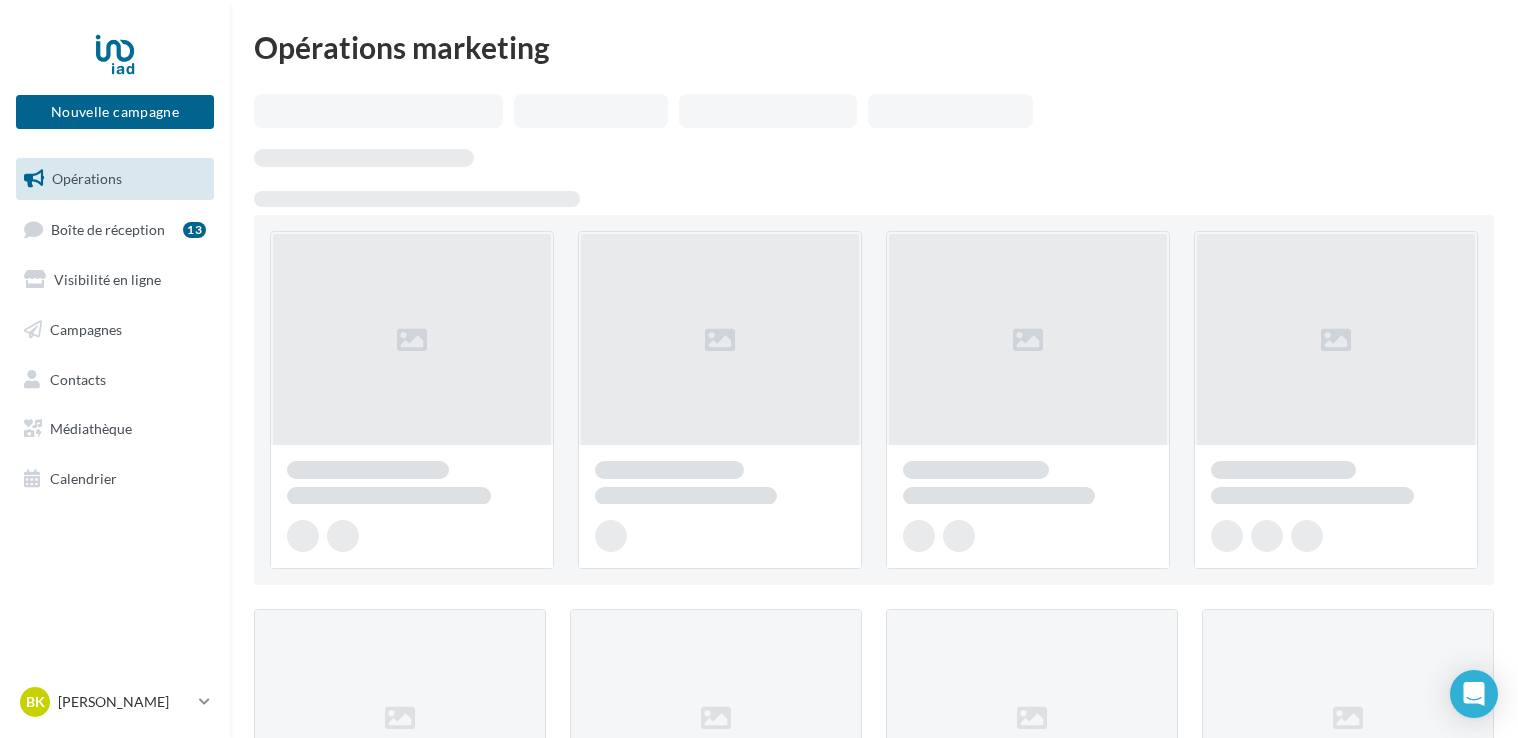 scroll, scrollTop: 0, scrollLeft: 0, axis: both 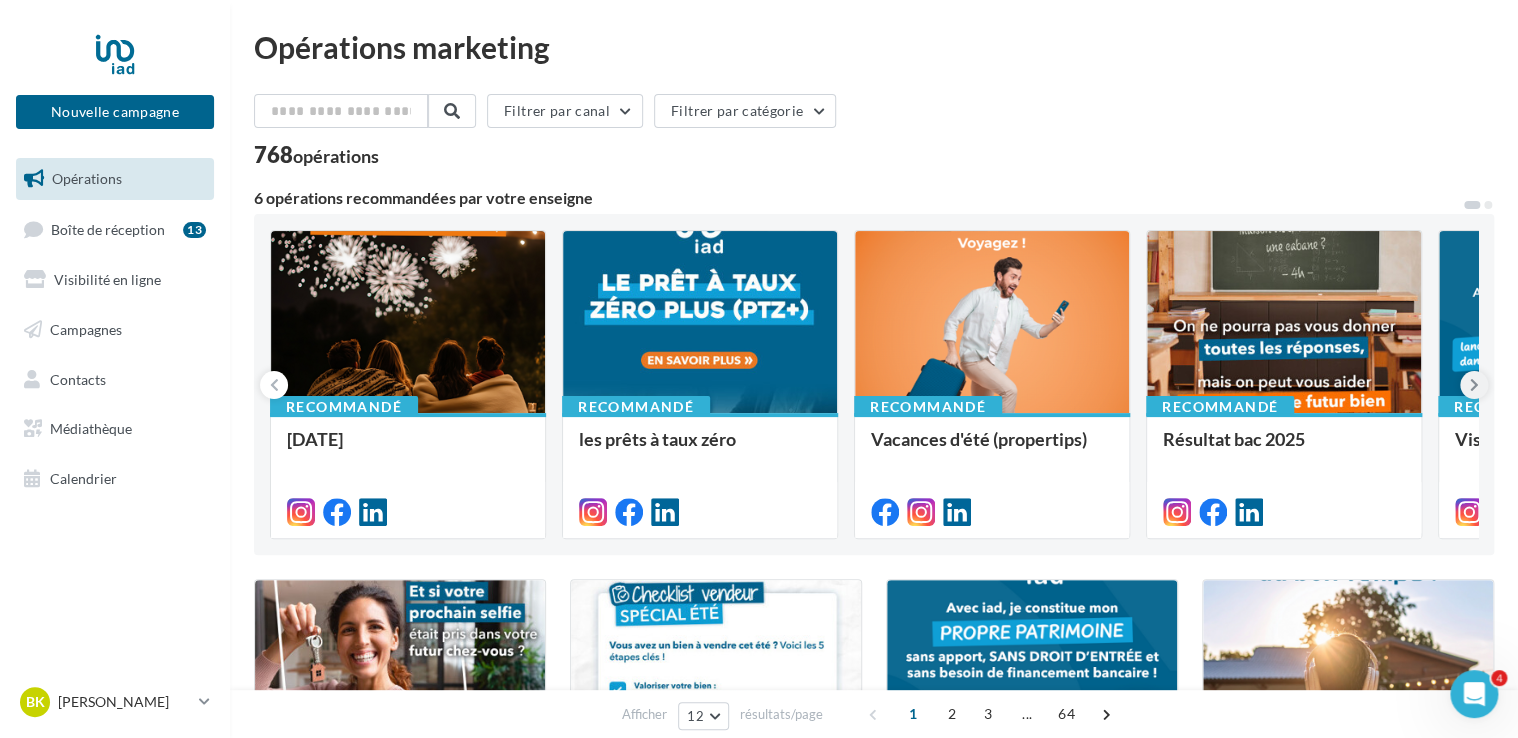 click at bounding box center [1474, 385] 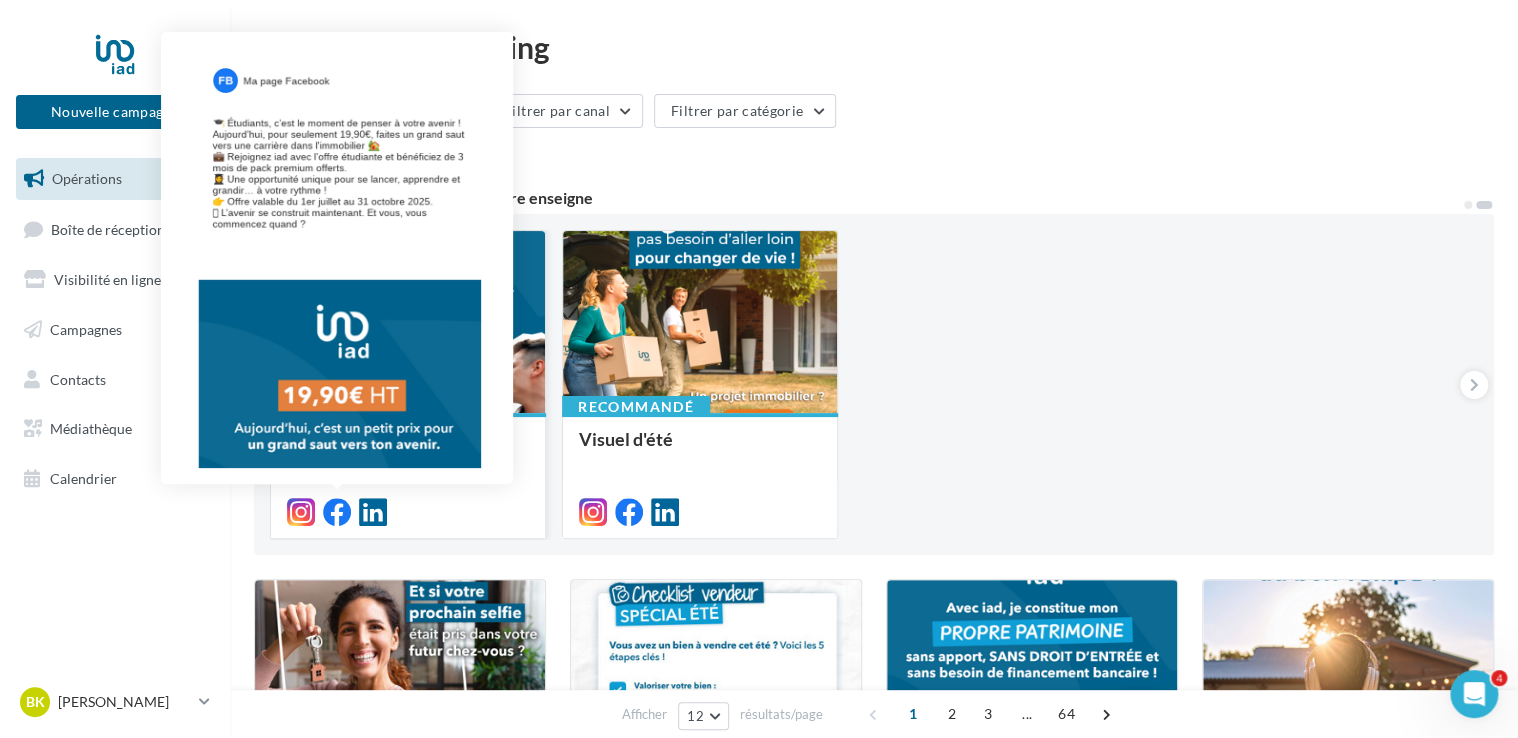 click at bounding box center (337, 512) 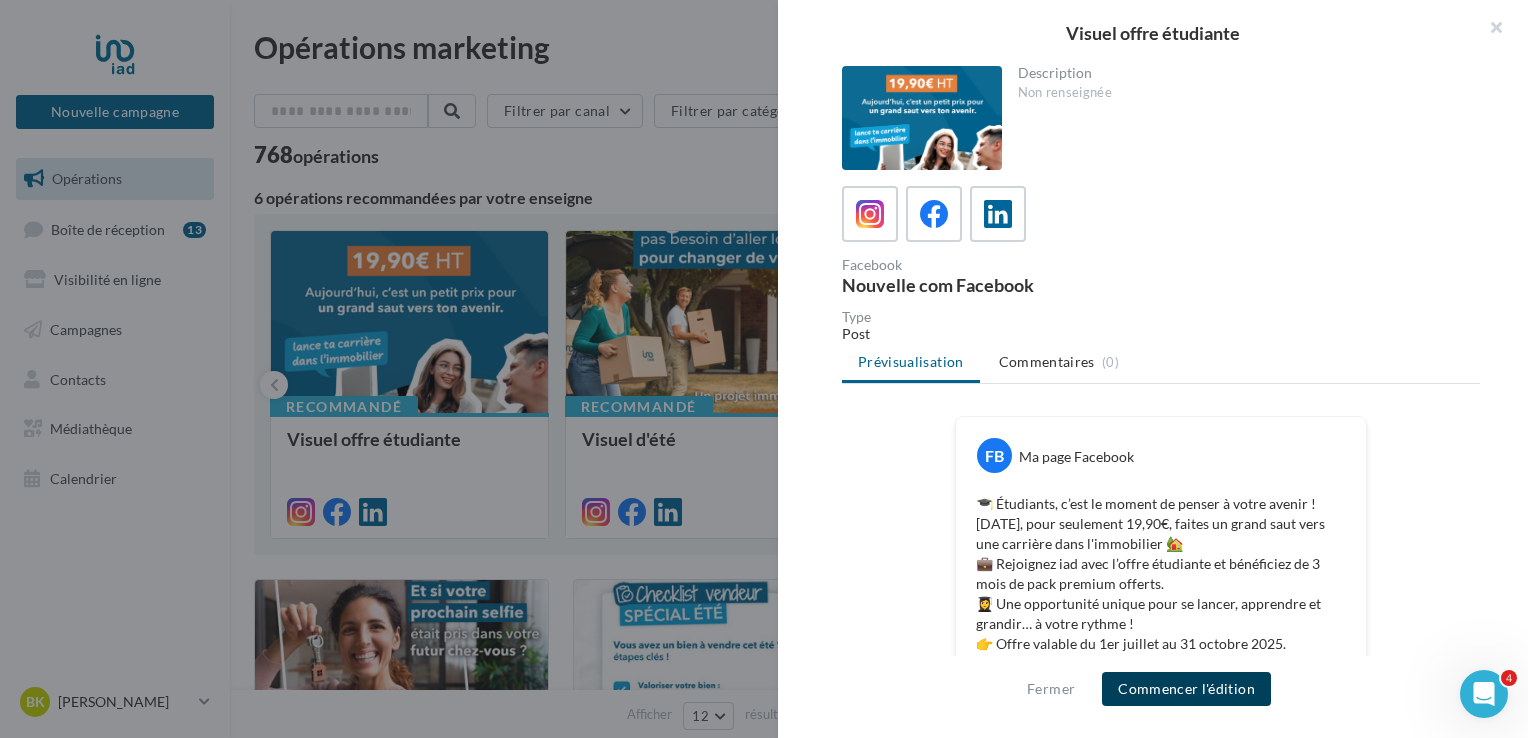 click on "Commencer l'édition" at bounding box center [1186, 689] 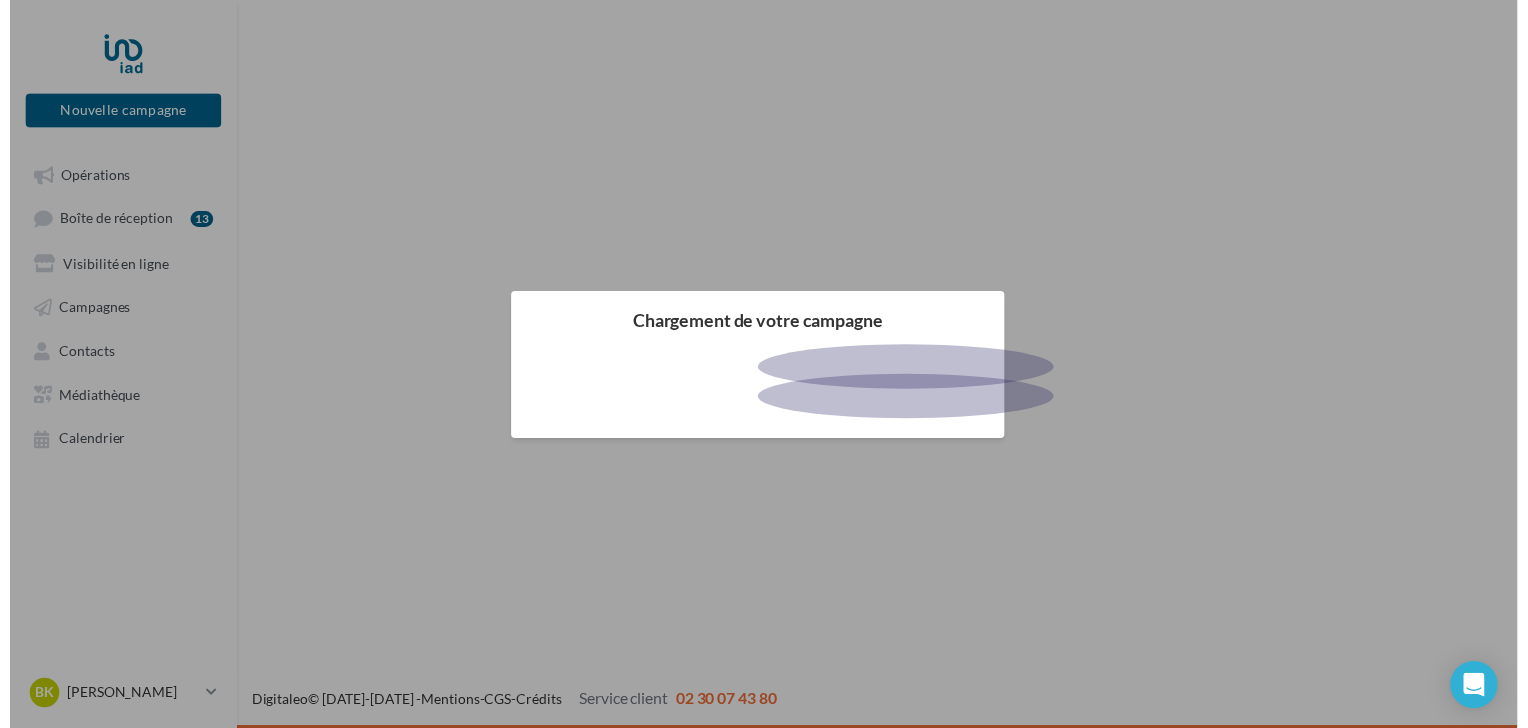 scroll, scrollTop: 0, scrollLeft: 0, axis: both 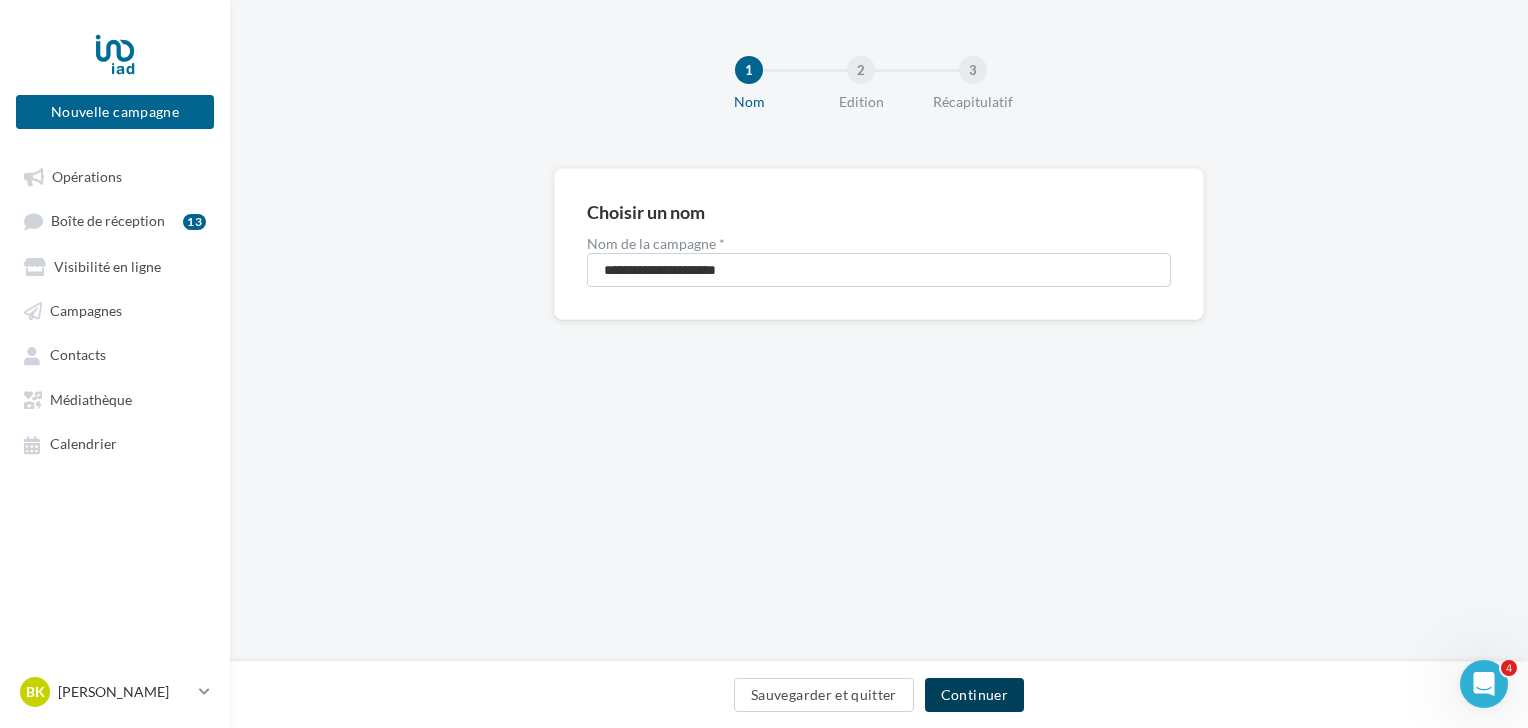 click on "Continuer" at bounding box center (974, 695) 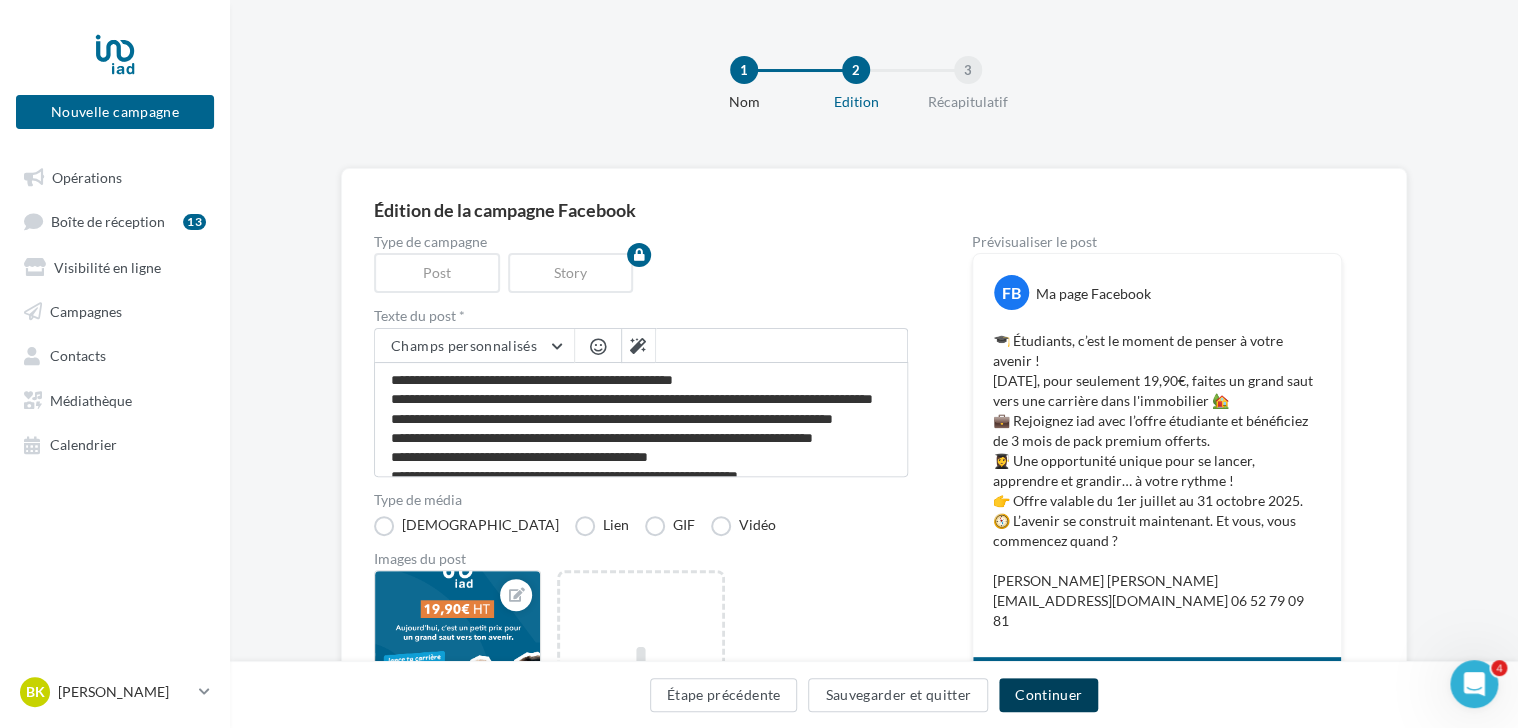 click on "Continuer" at bounding box center (1048, 695) 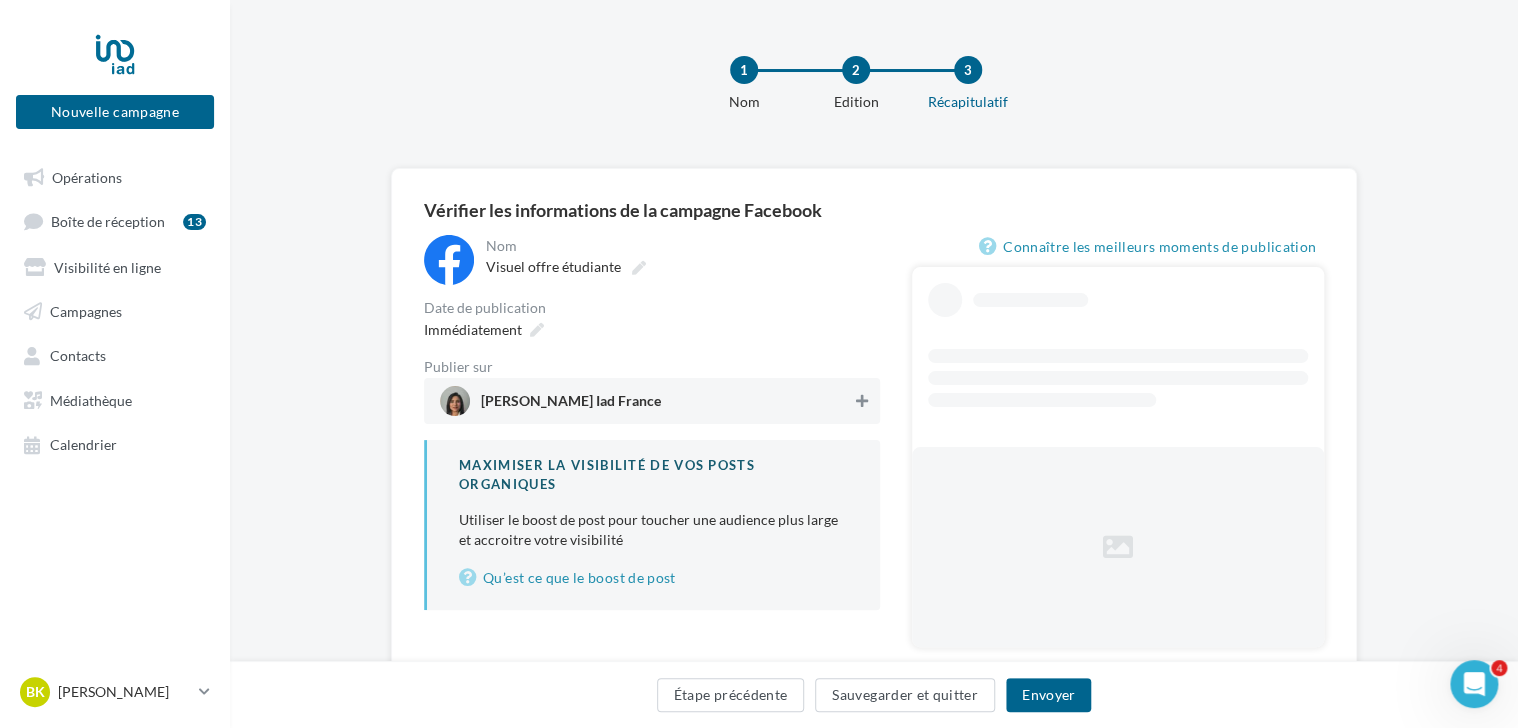 click at bounding box center [862, 401] 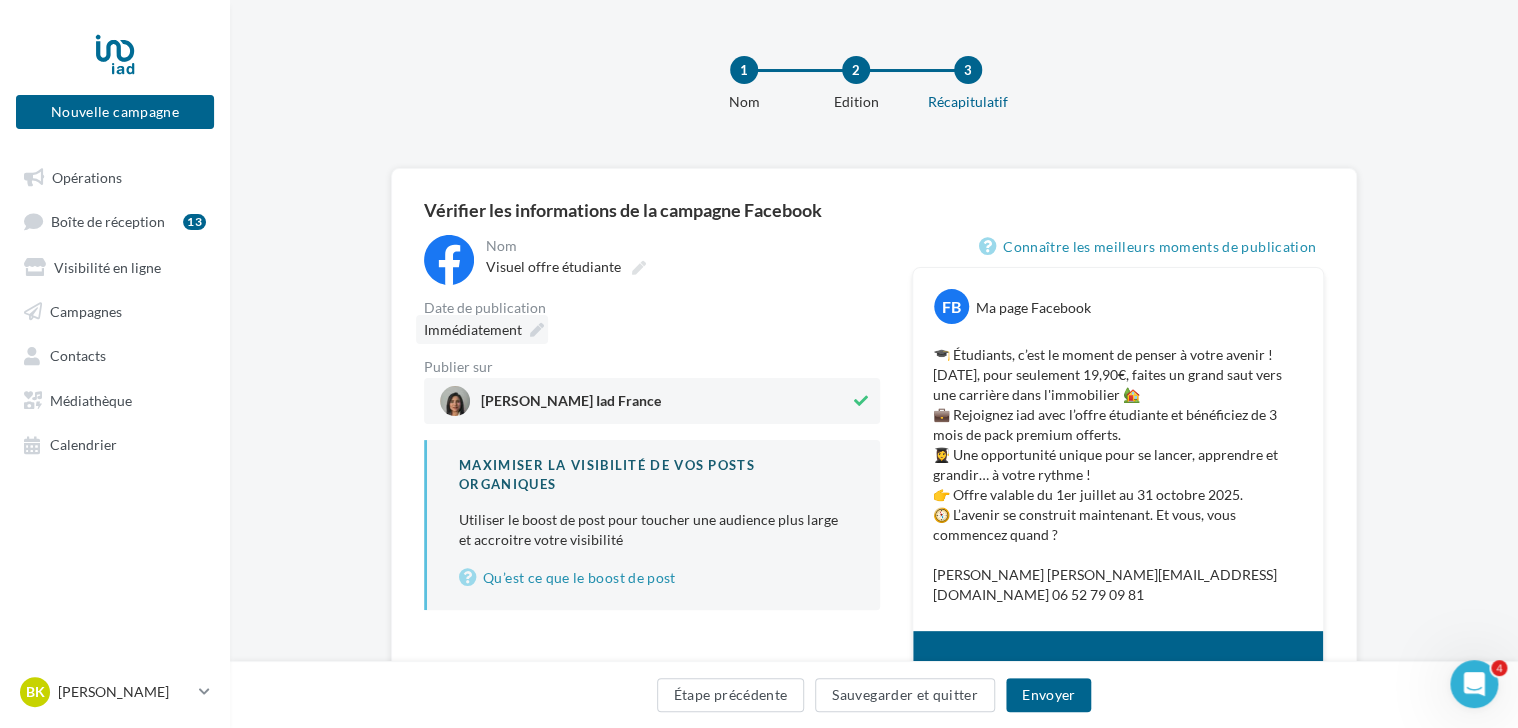 click at bounding box center [537, 330] 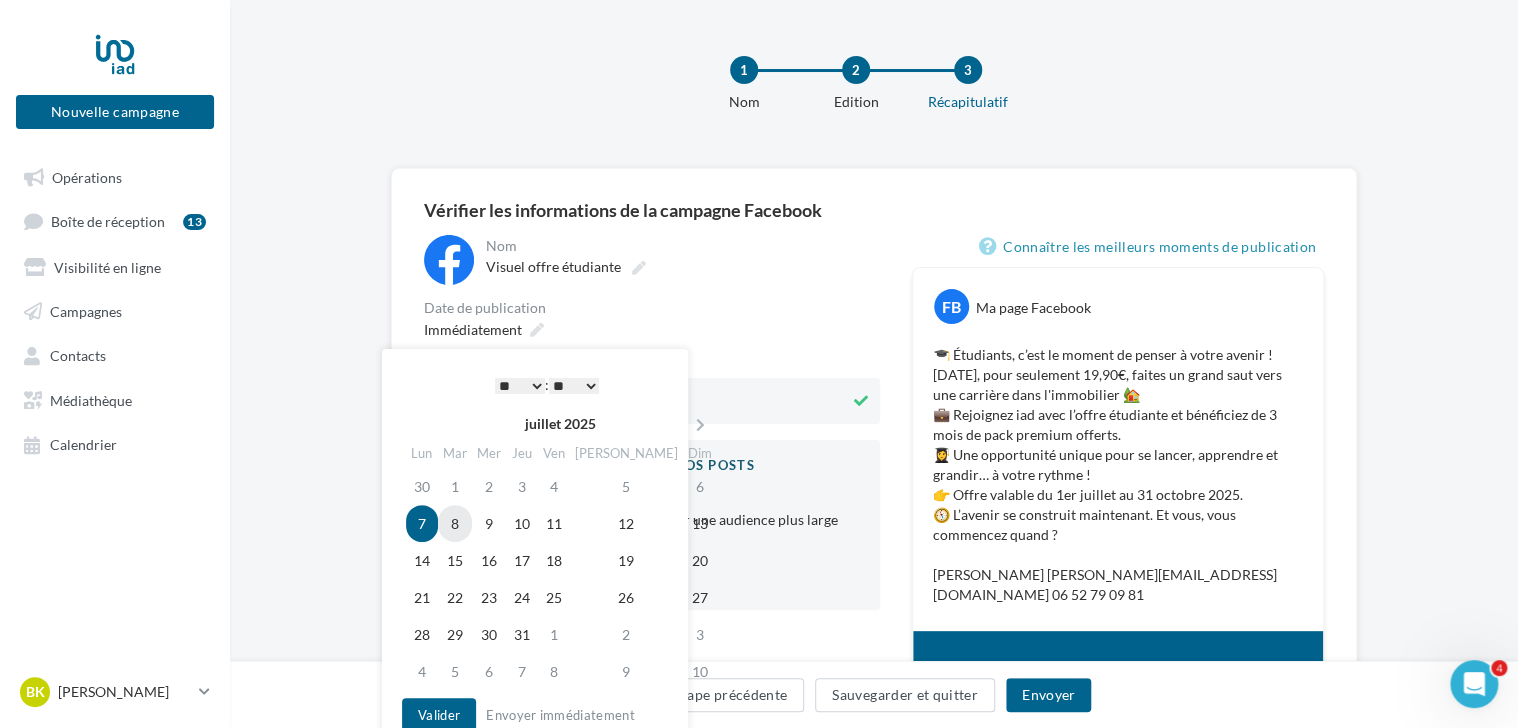click on "8" at bounding box center (455, 523) 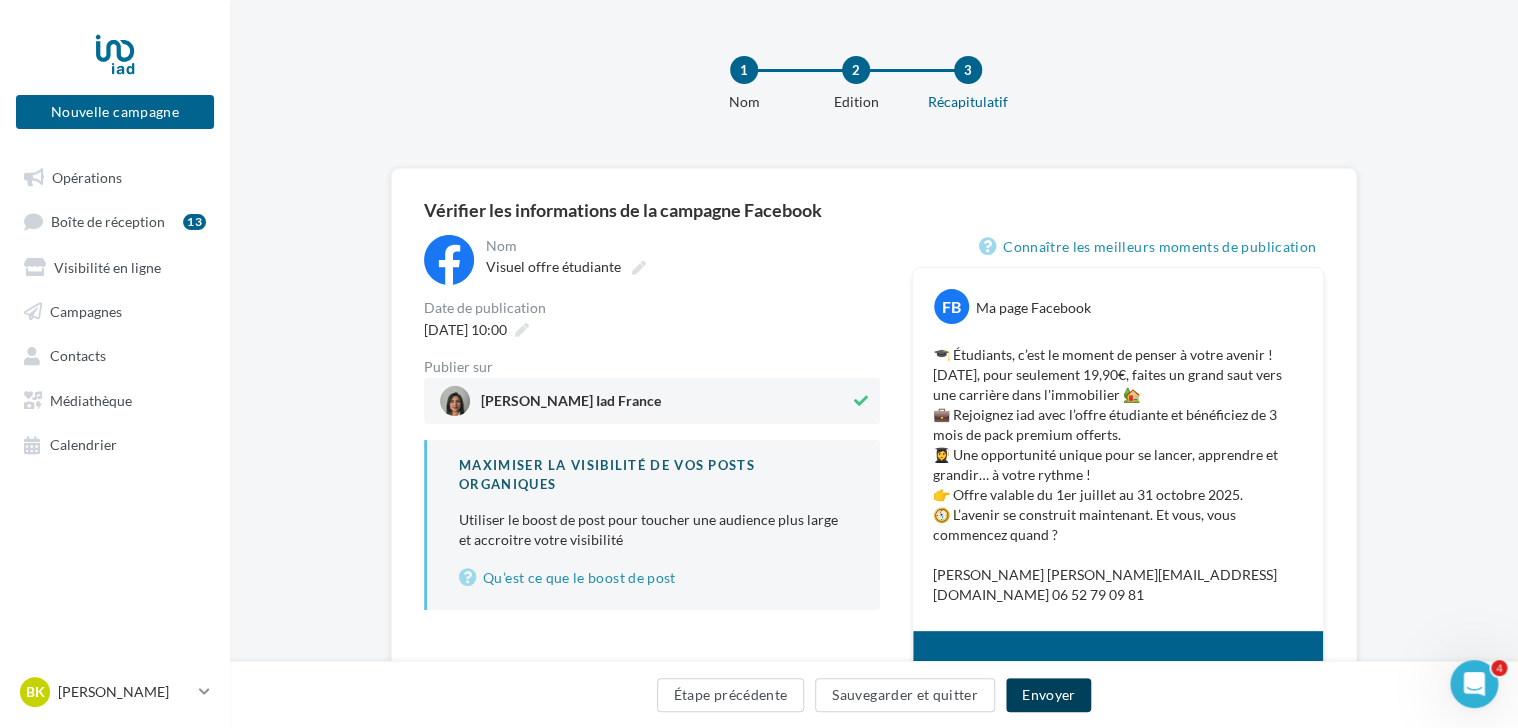 click on "Envoyer" at bounding box center [1048, 695] 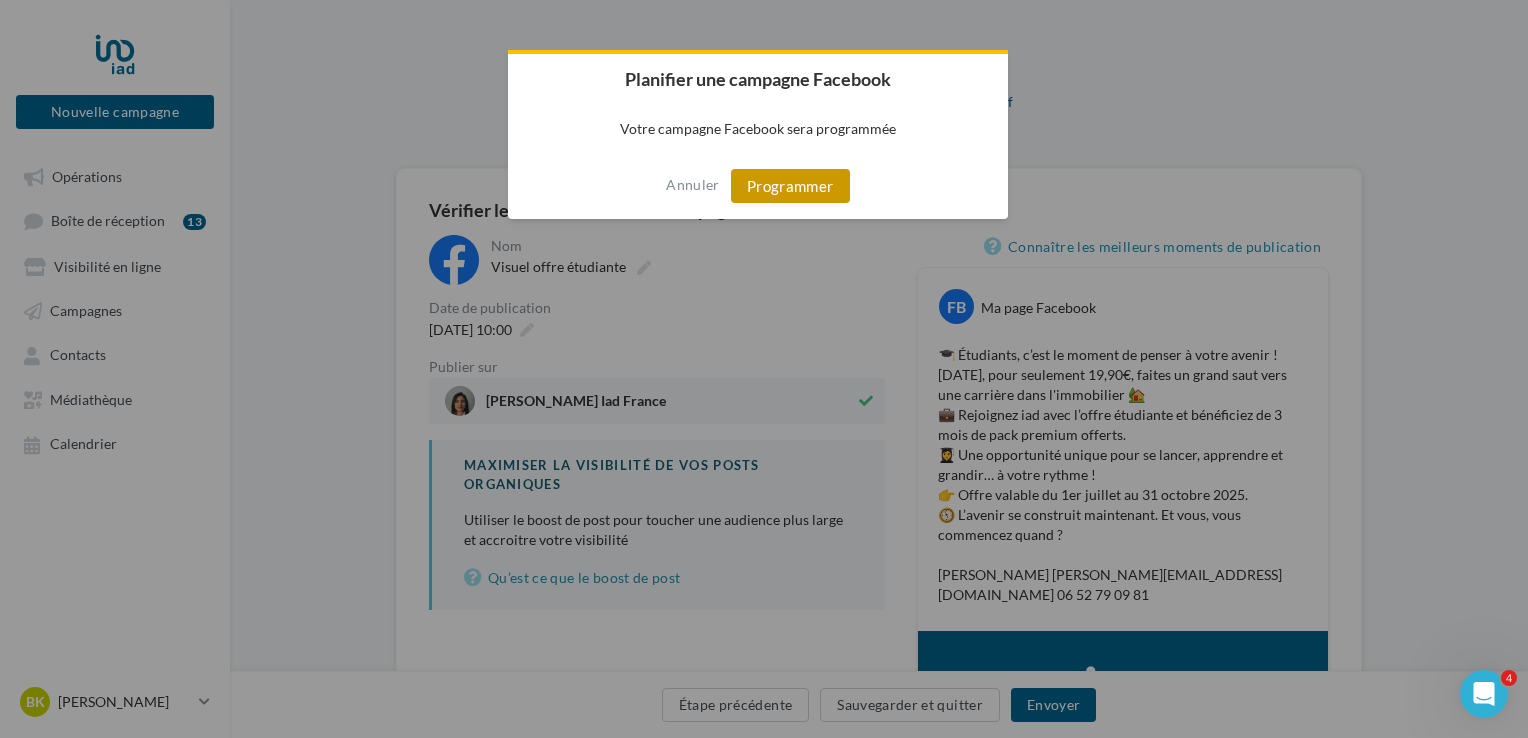 click on "Programmer" at bounding box center [790, 186] 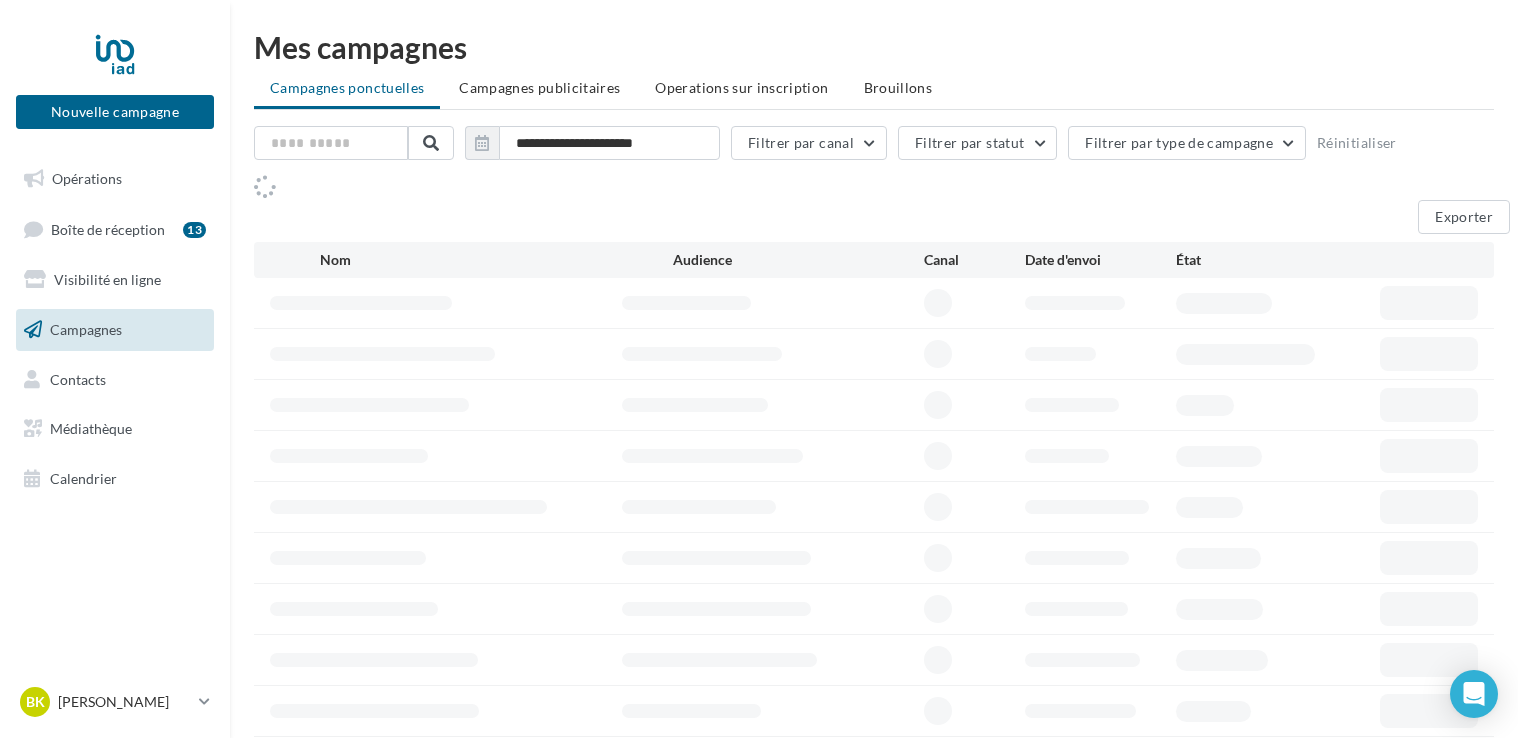 scroll, scrollTop: 0, scrollLeft: 0, axis: both 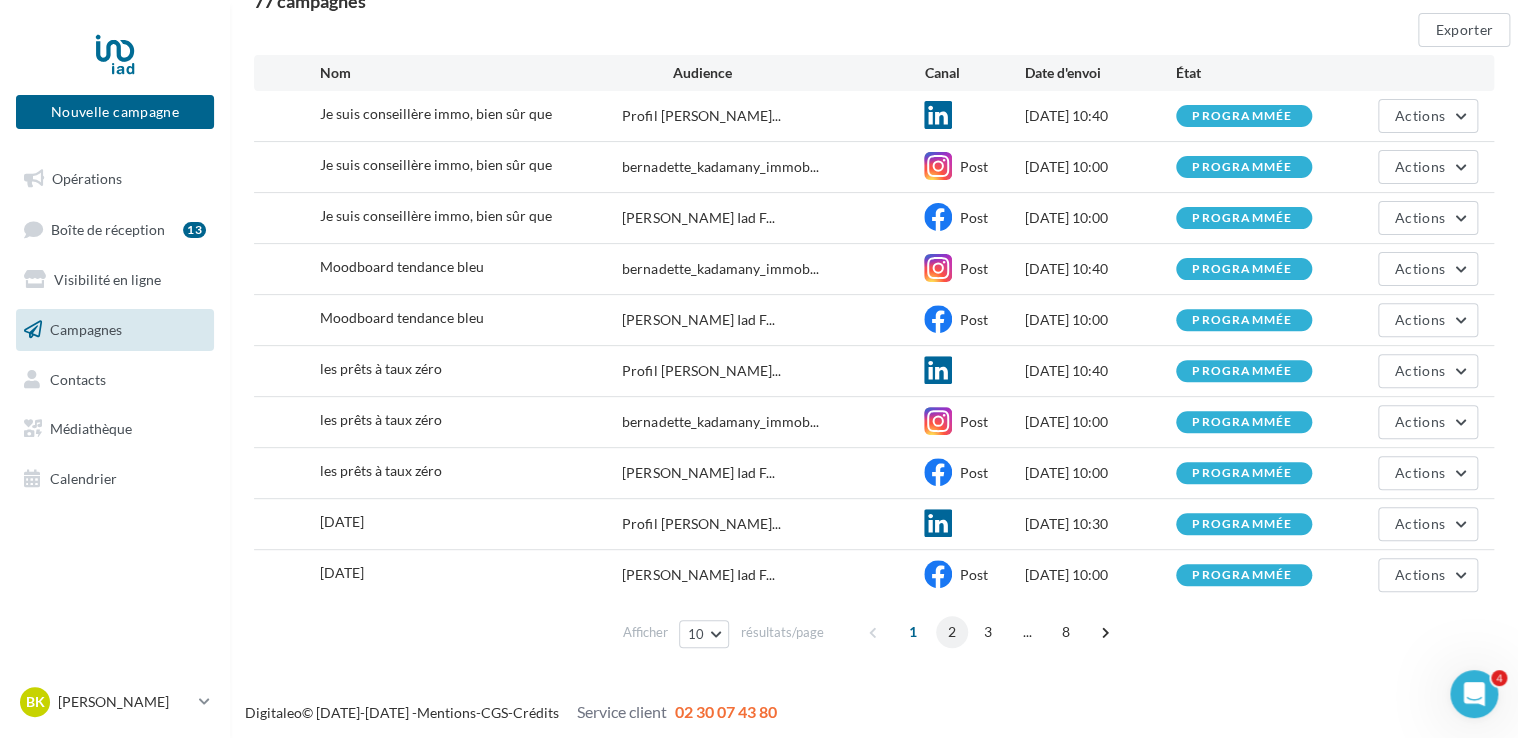 click on "2" at bounding box center (952, 632) 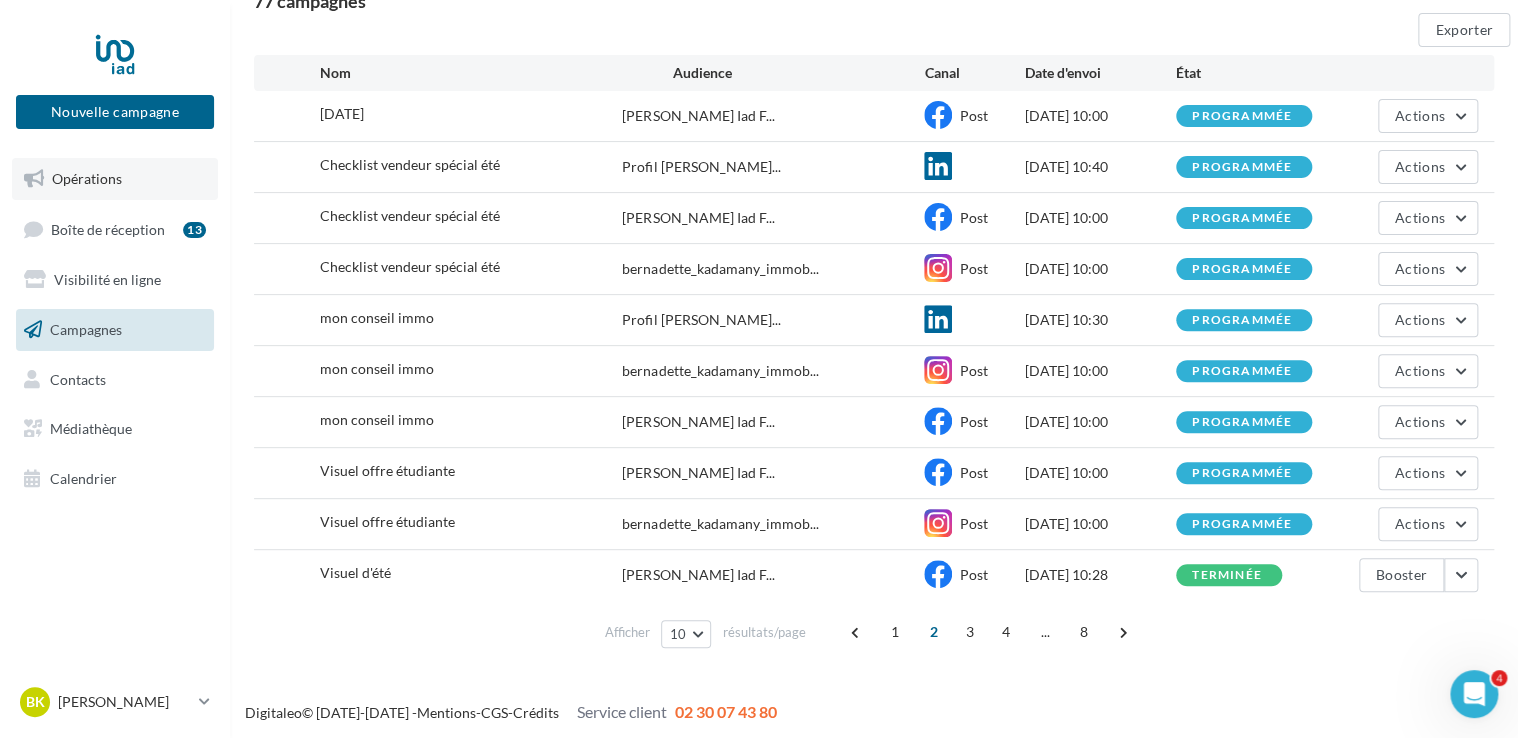 click on "Opérations" at bounding box center (115, 179) 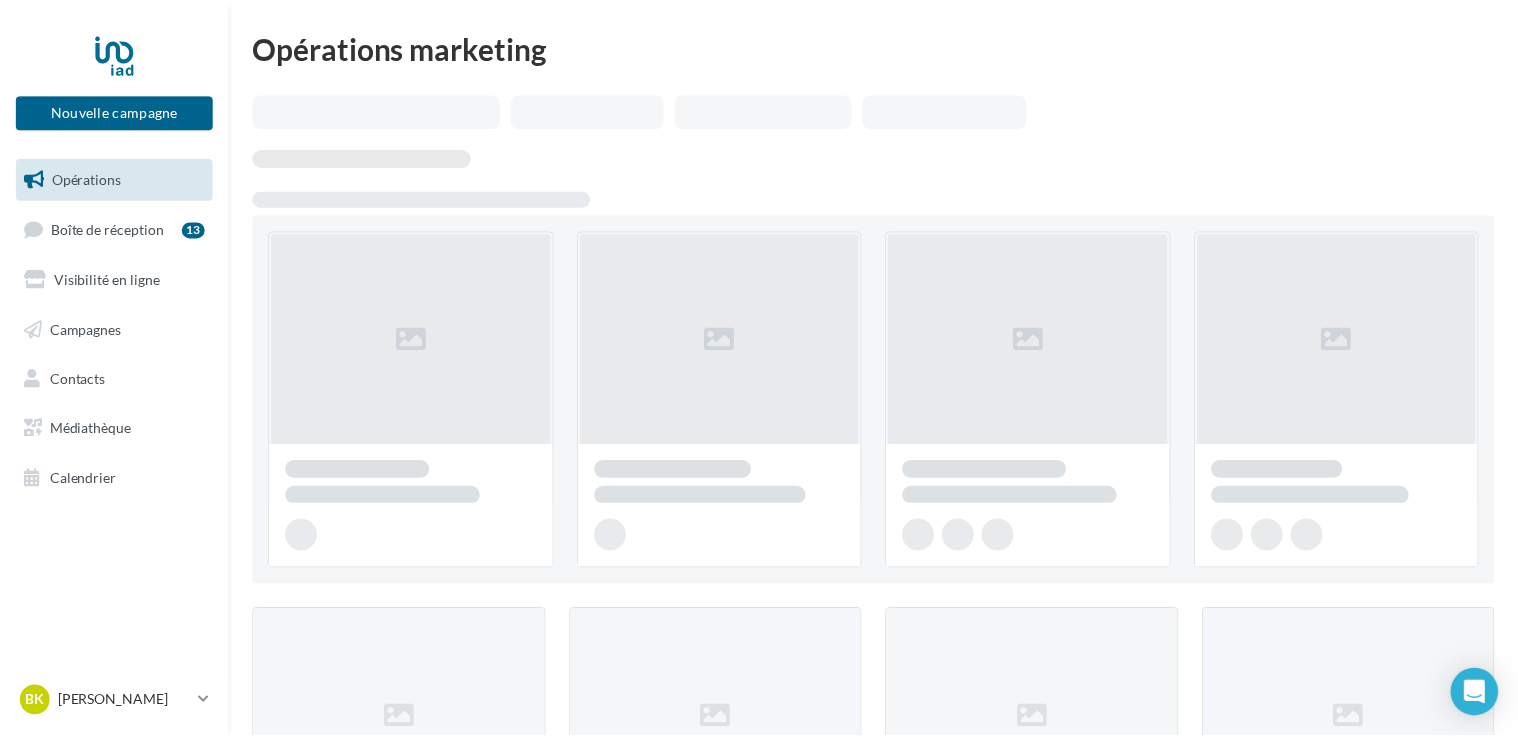 scroll, scrollTop: 0, scrollLeft: 0, axis: both 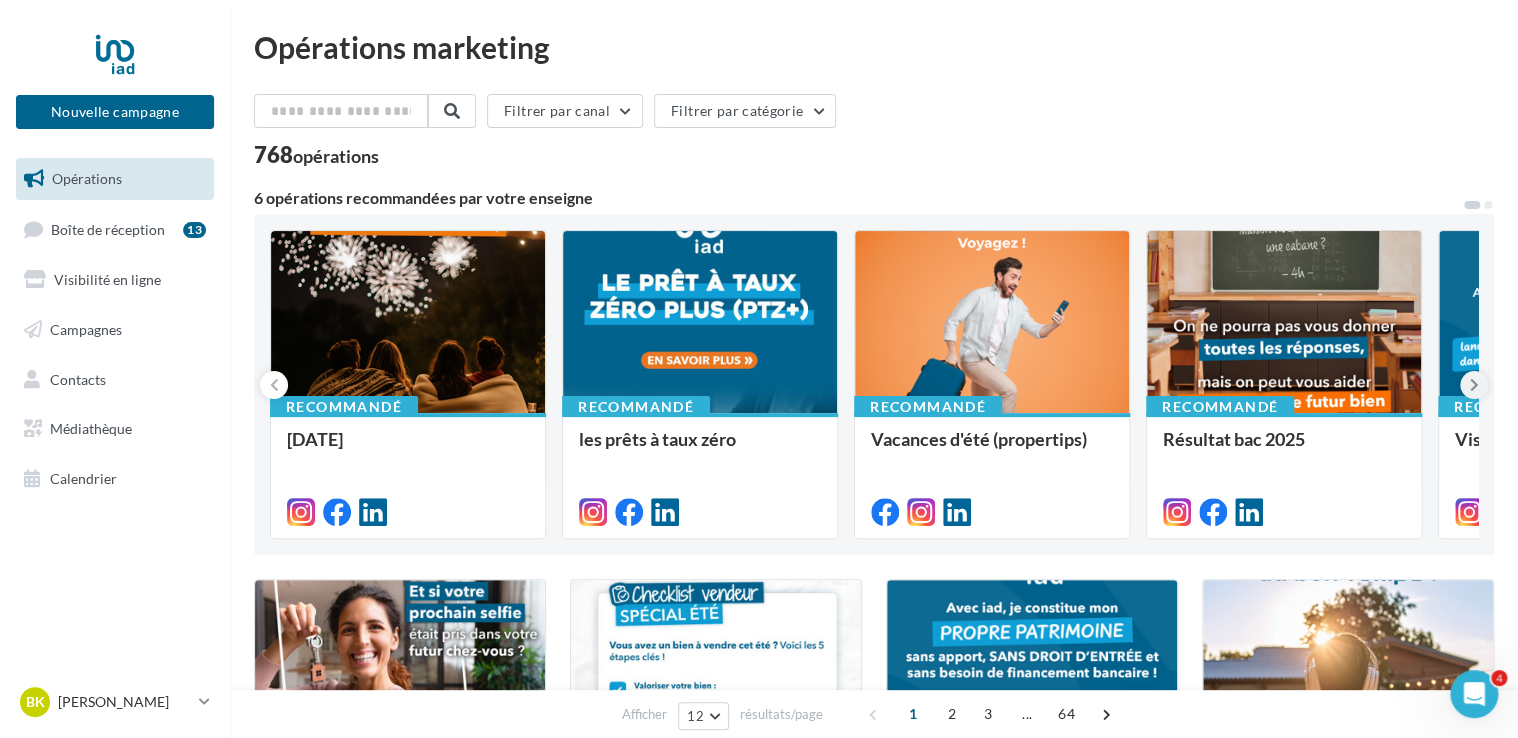 click at bounding box center [1474, 385] 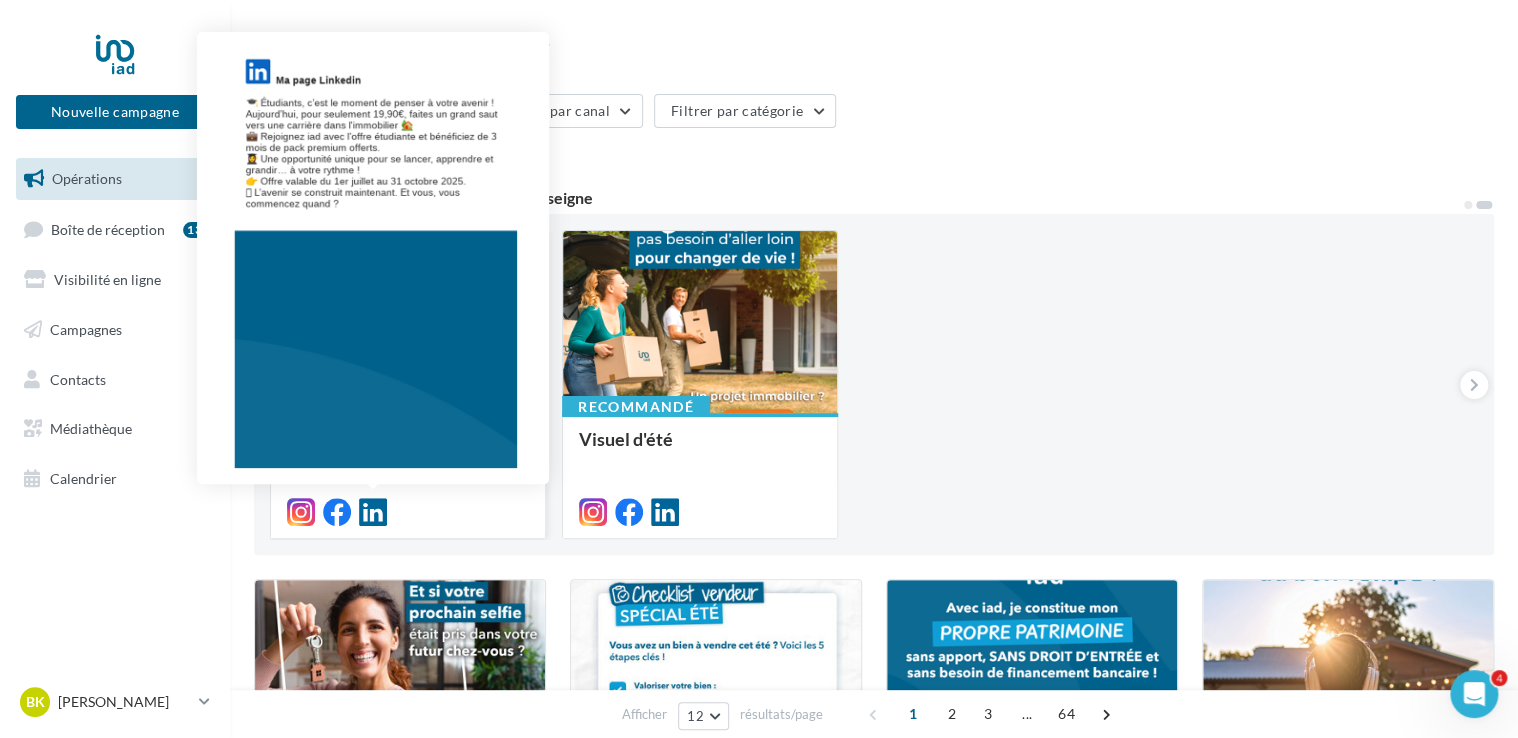 click at bounding box center [373, 512] 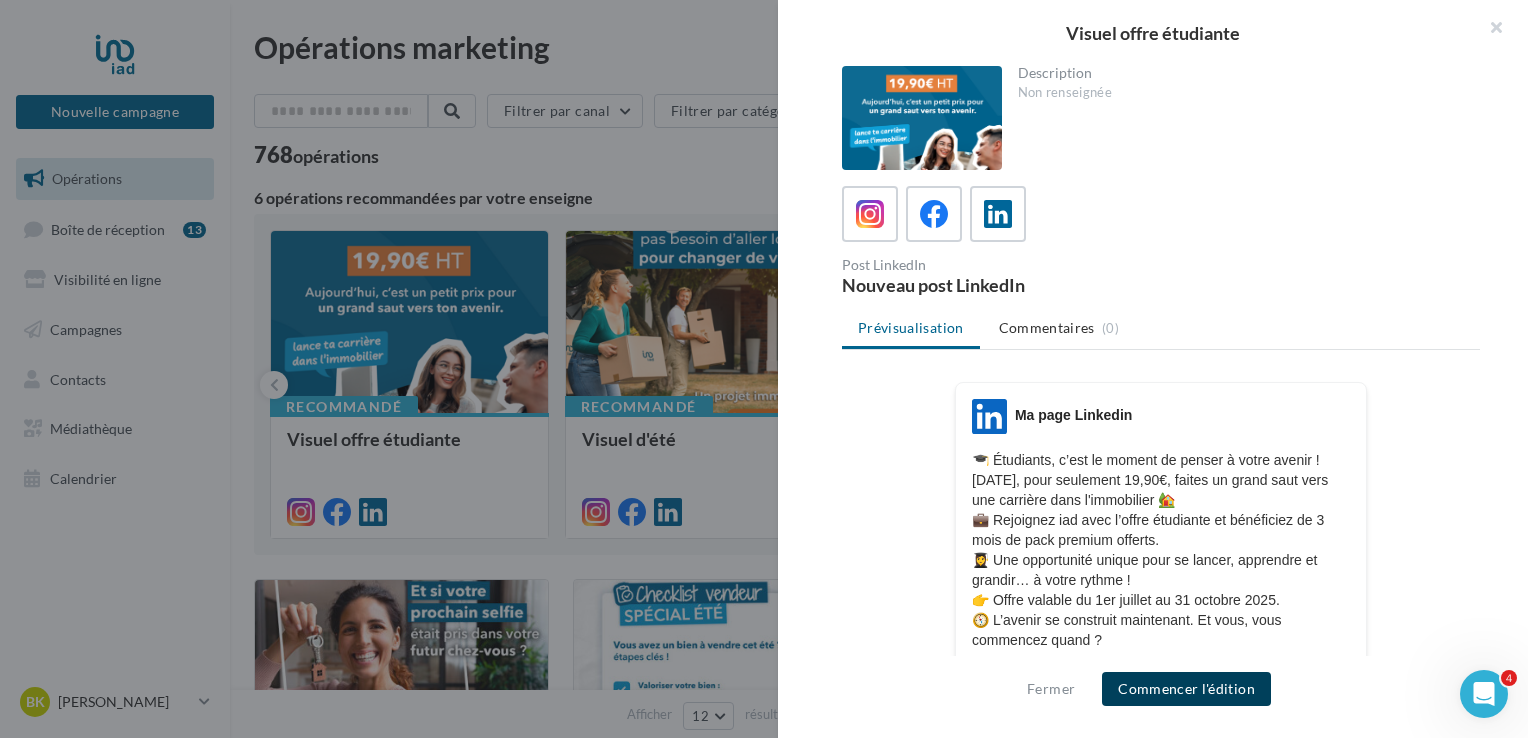 click on "Commencer l'édition" at bounding box center [1186, 689] 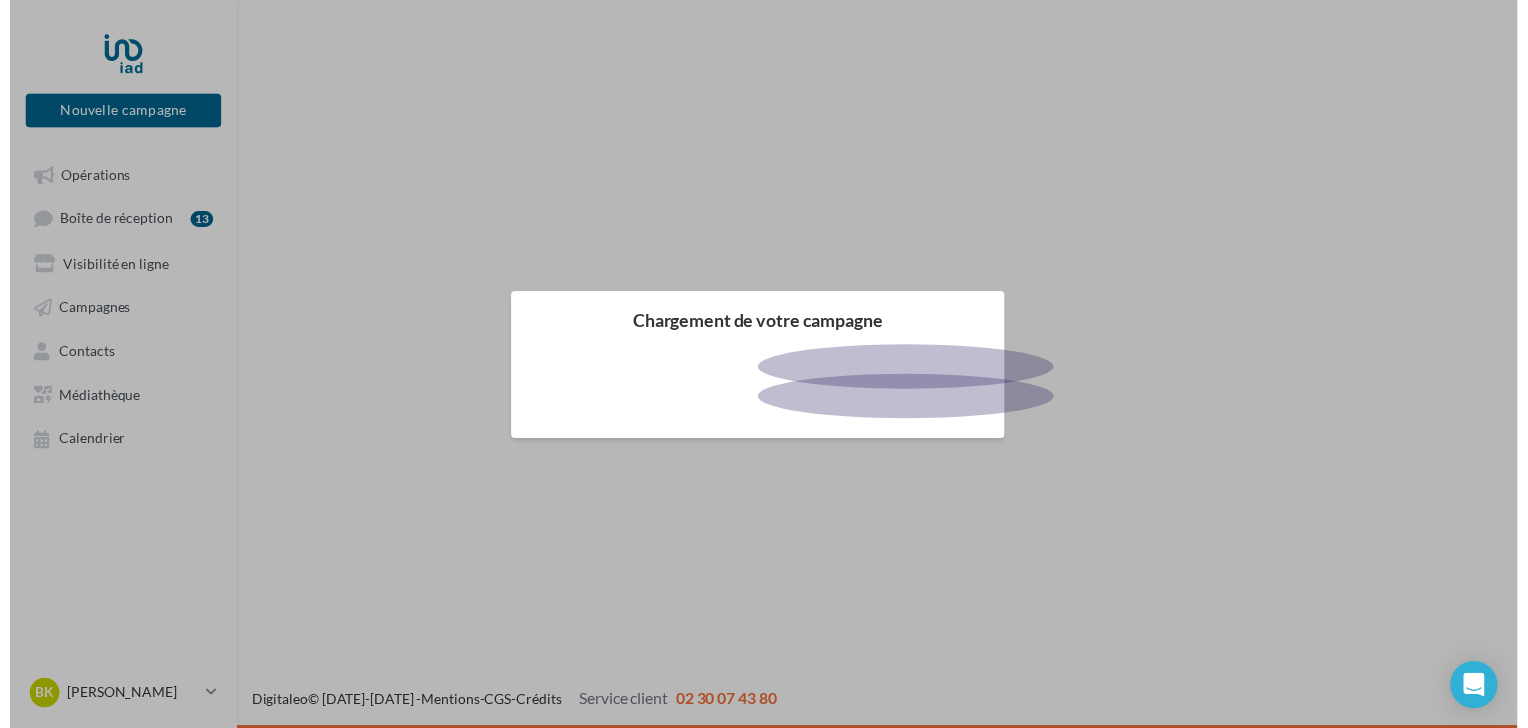scroll, scrollTop: 0, scrollLeft: 0, axis: both 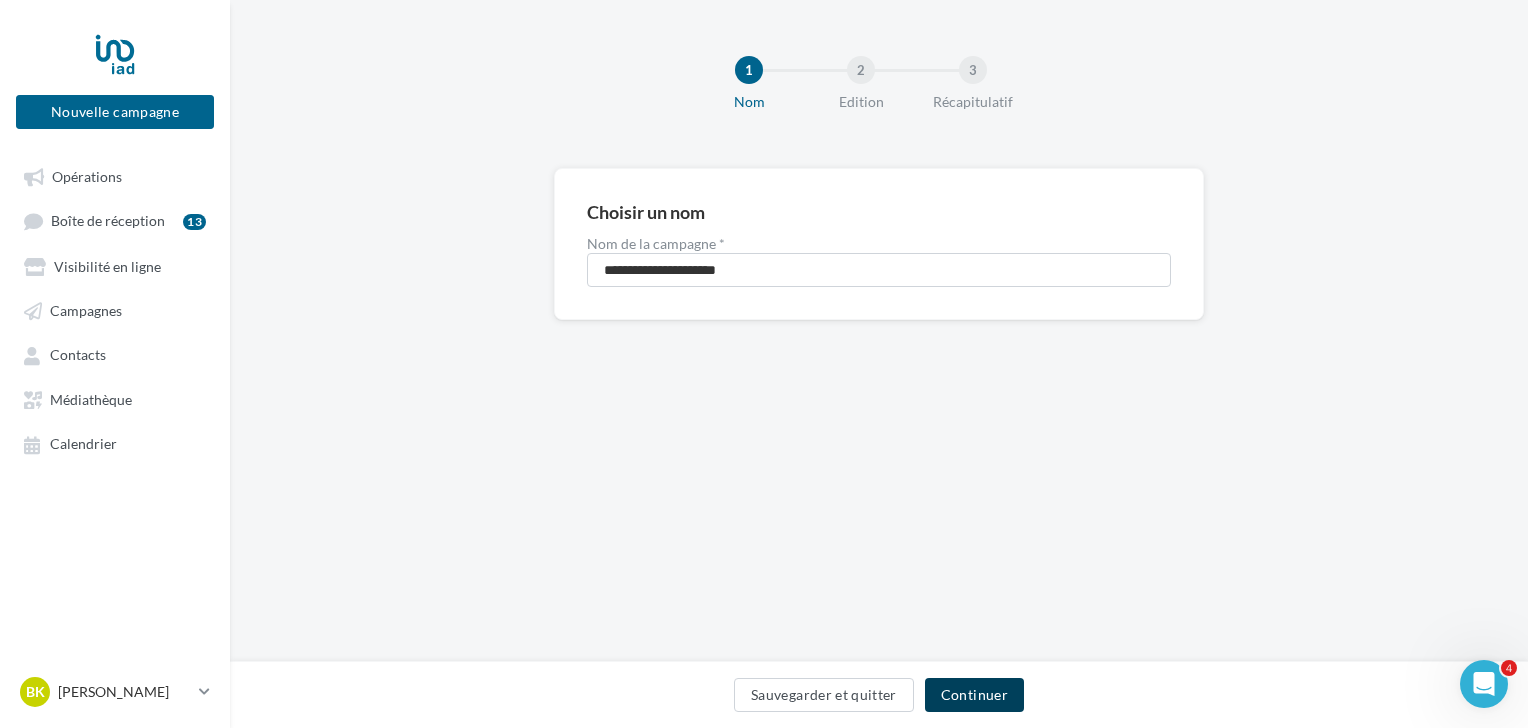 click on "Continuer" at bounding box center (974, 695) 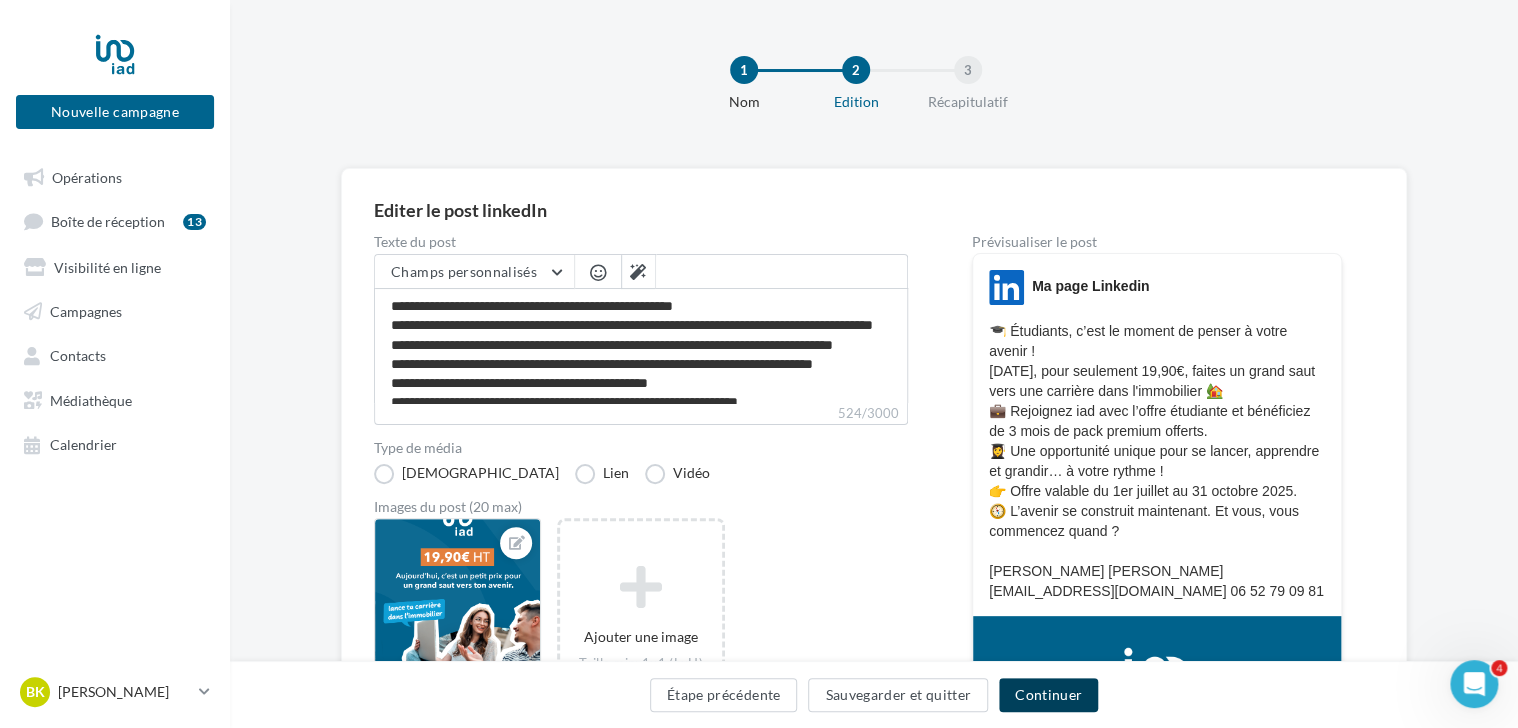 drag, startPoint x: 1040, startPoint y: 698, endPoint x: 874, endPoint y: 674, distance: 167.72597 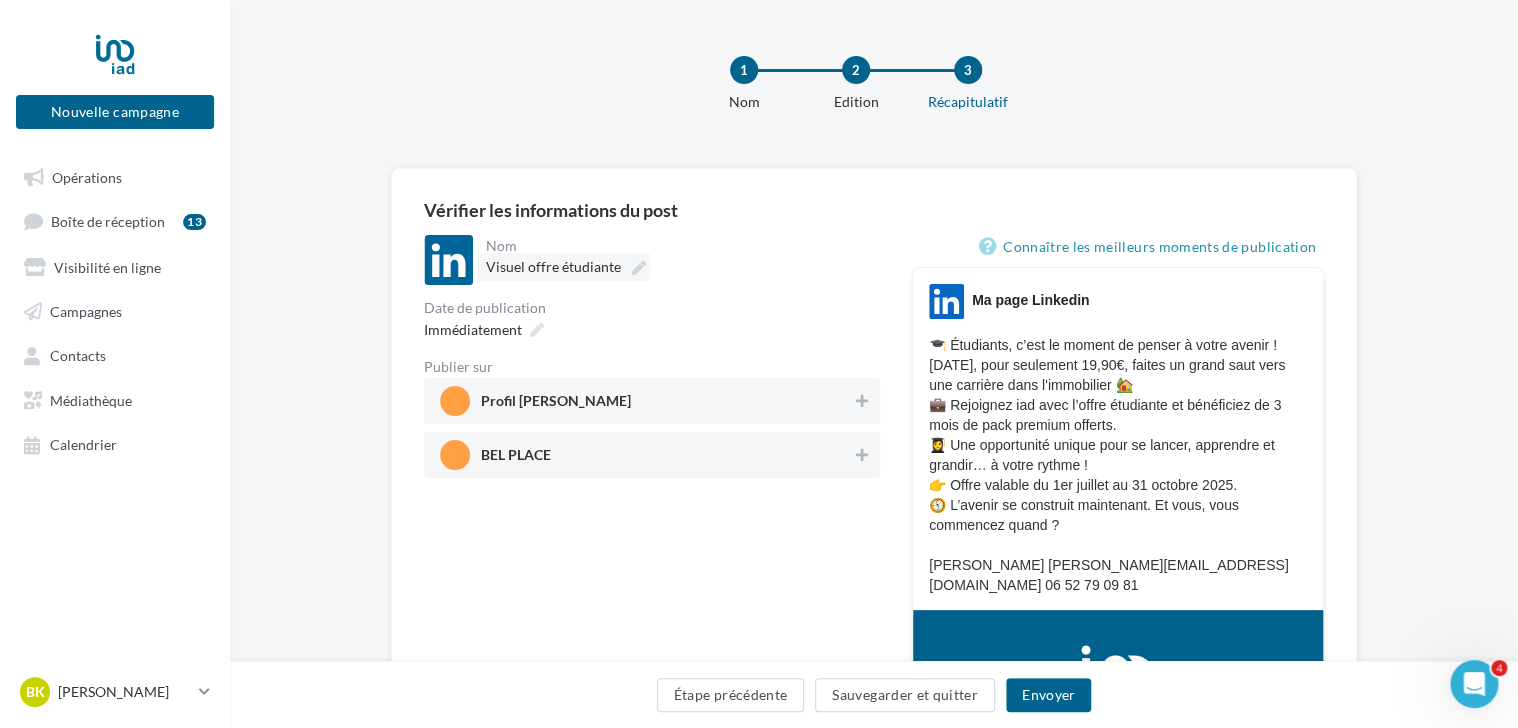 click at bounding box center [639, 268] 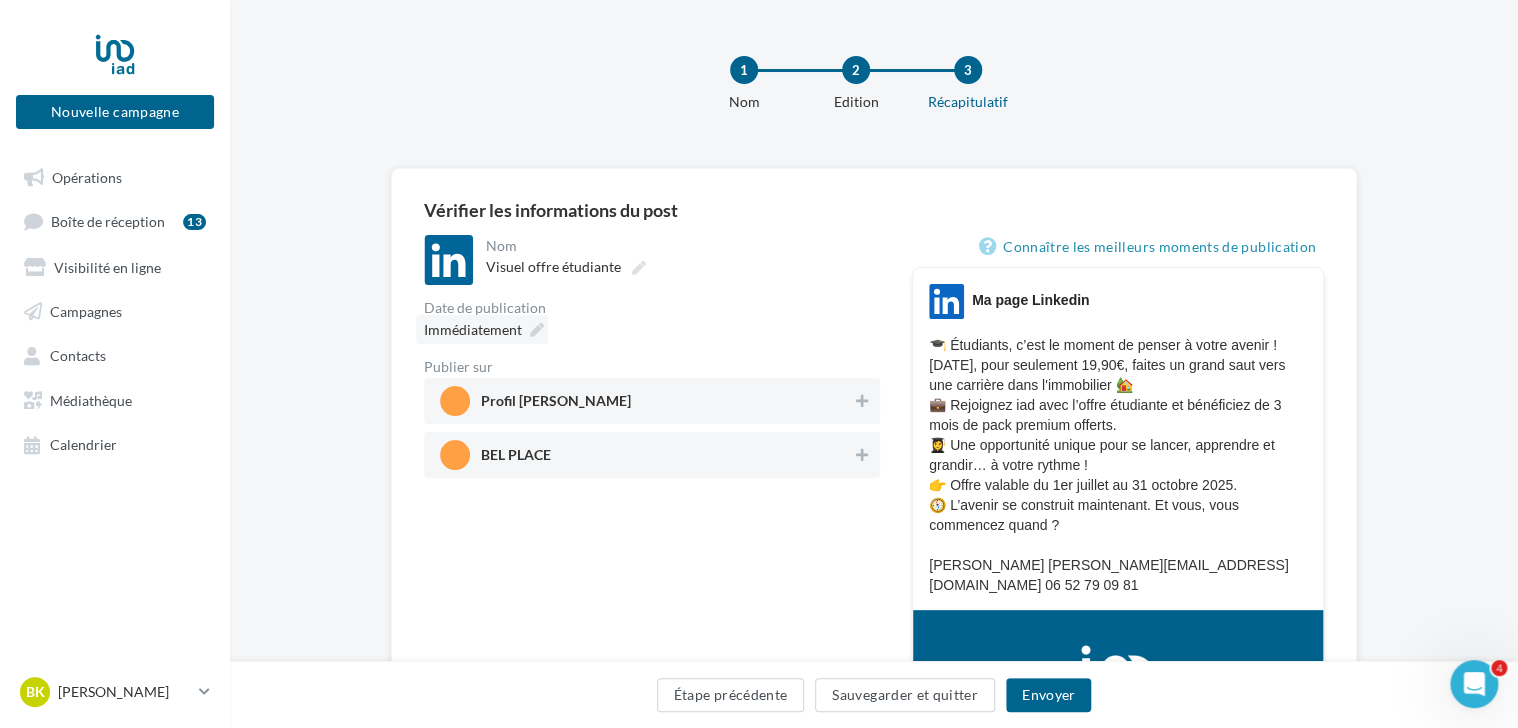 click on "Immédiatement" at bounding box center (482, 329) 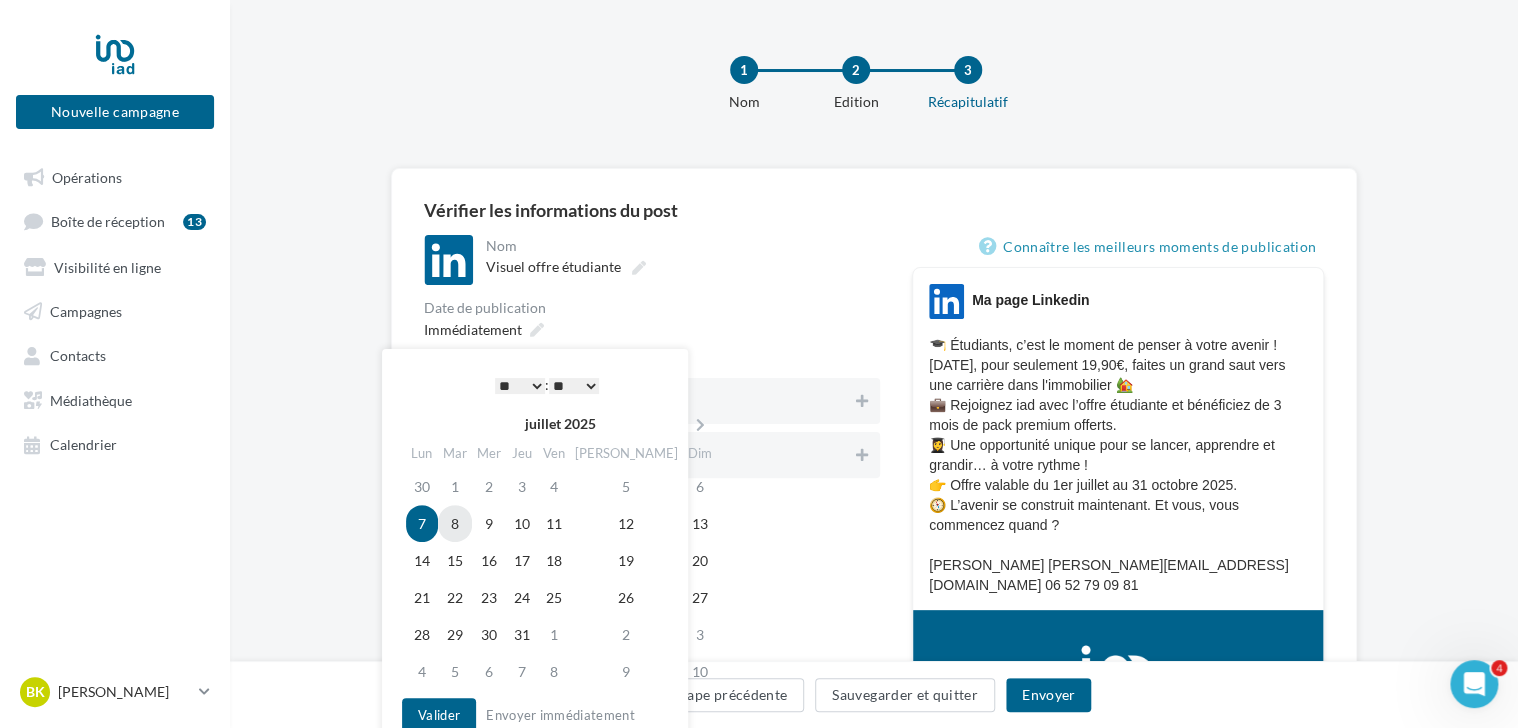 click on "8" at bounding box center [455, 523] 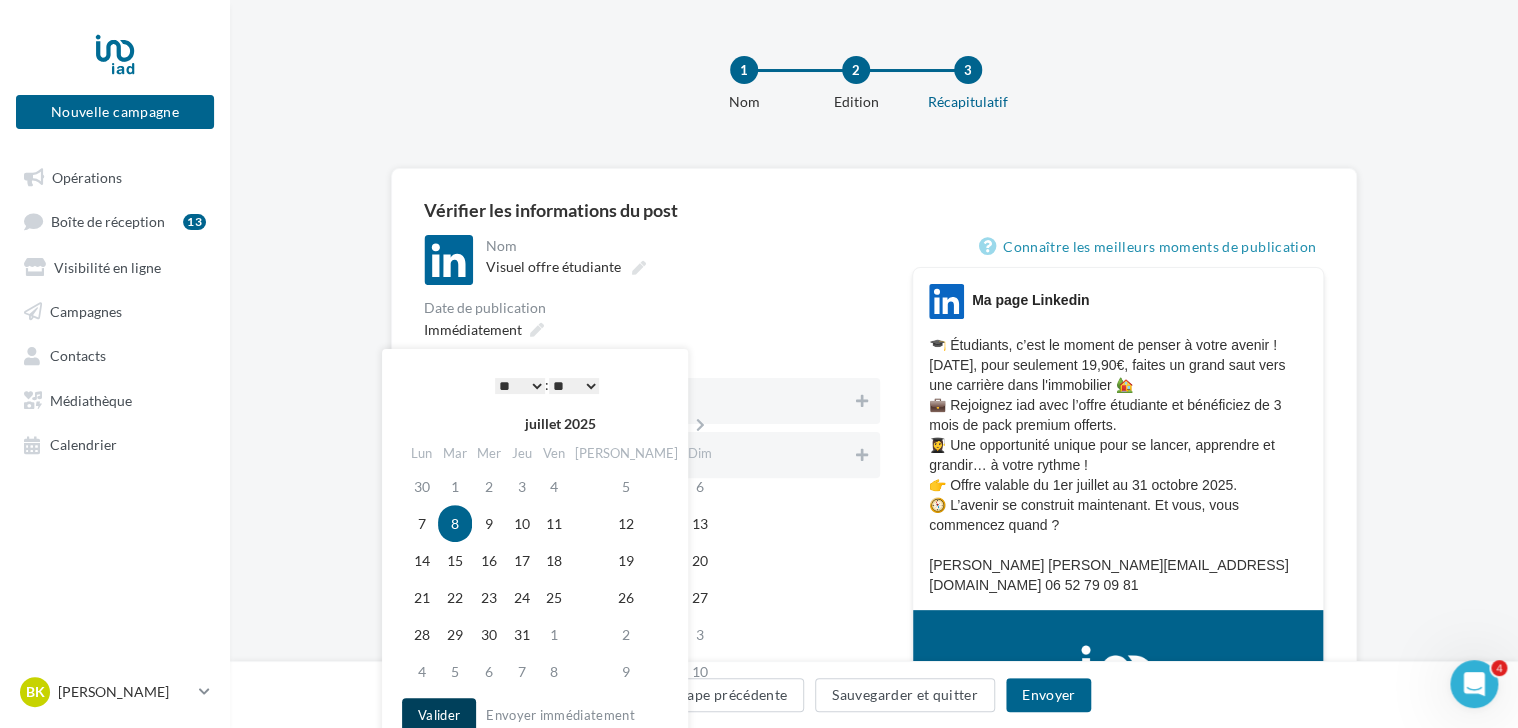 click on "Valider" at bounding box center (439, 715) 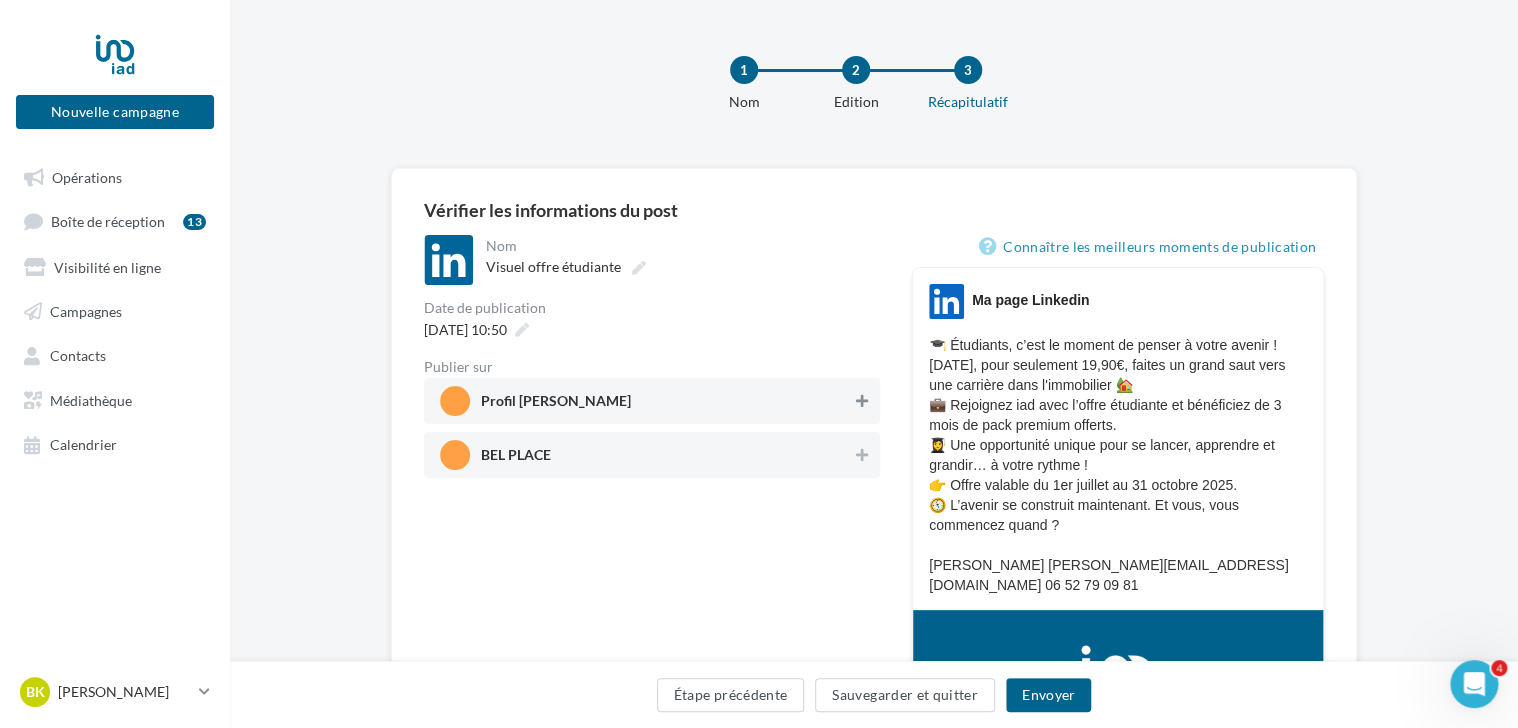 click at bounding box center (862, 401) 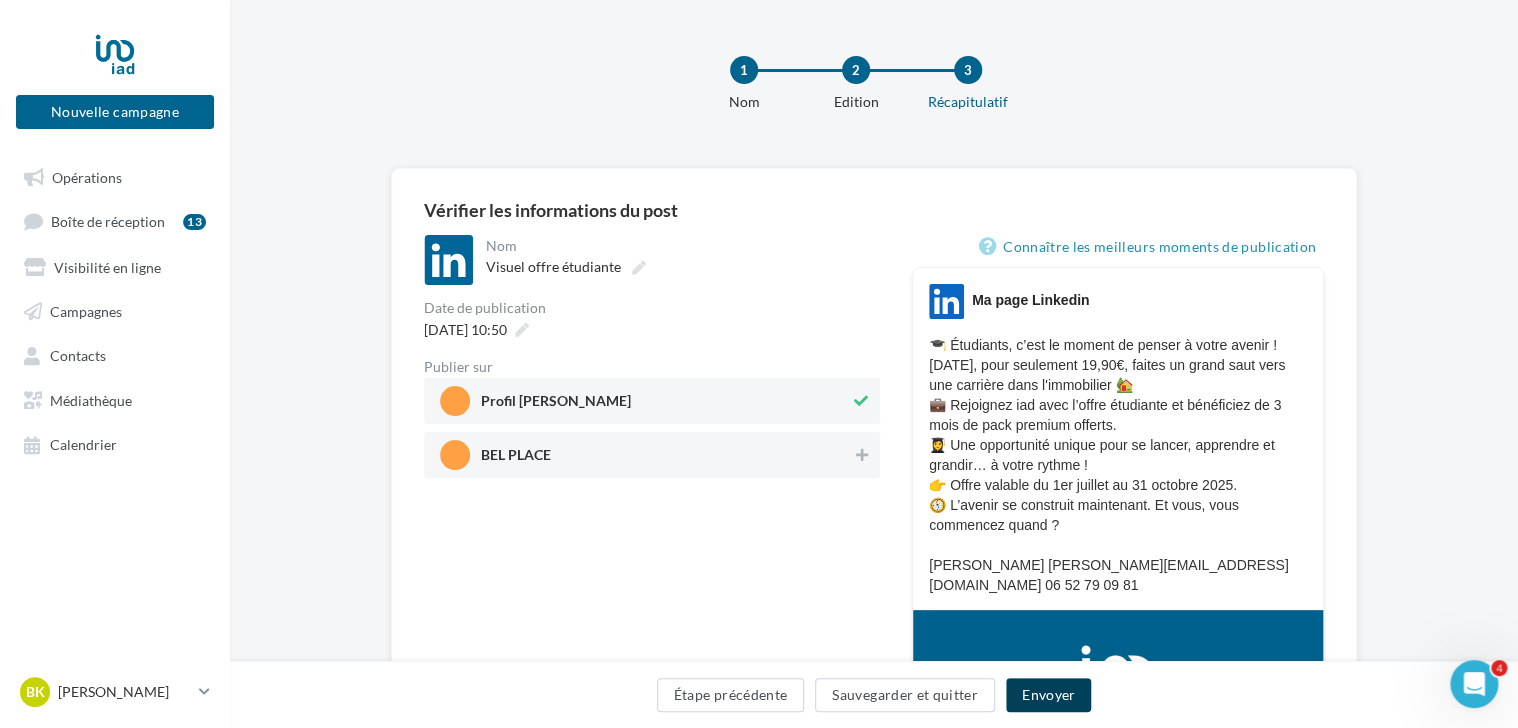 click on "Envoyer" at bounding box center [1048, 695] 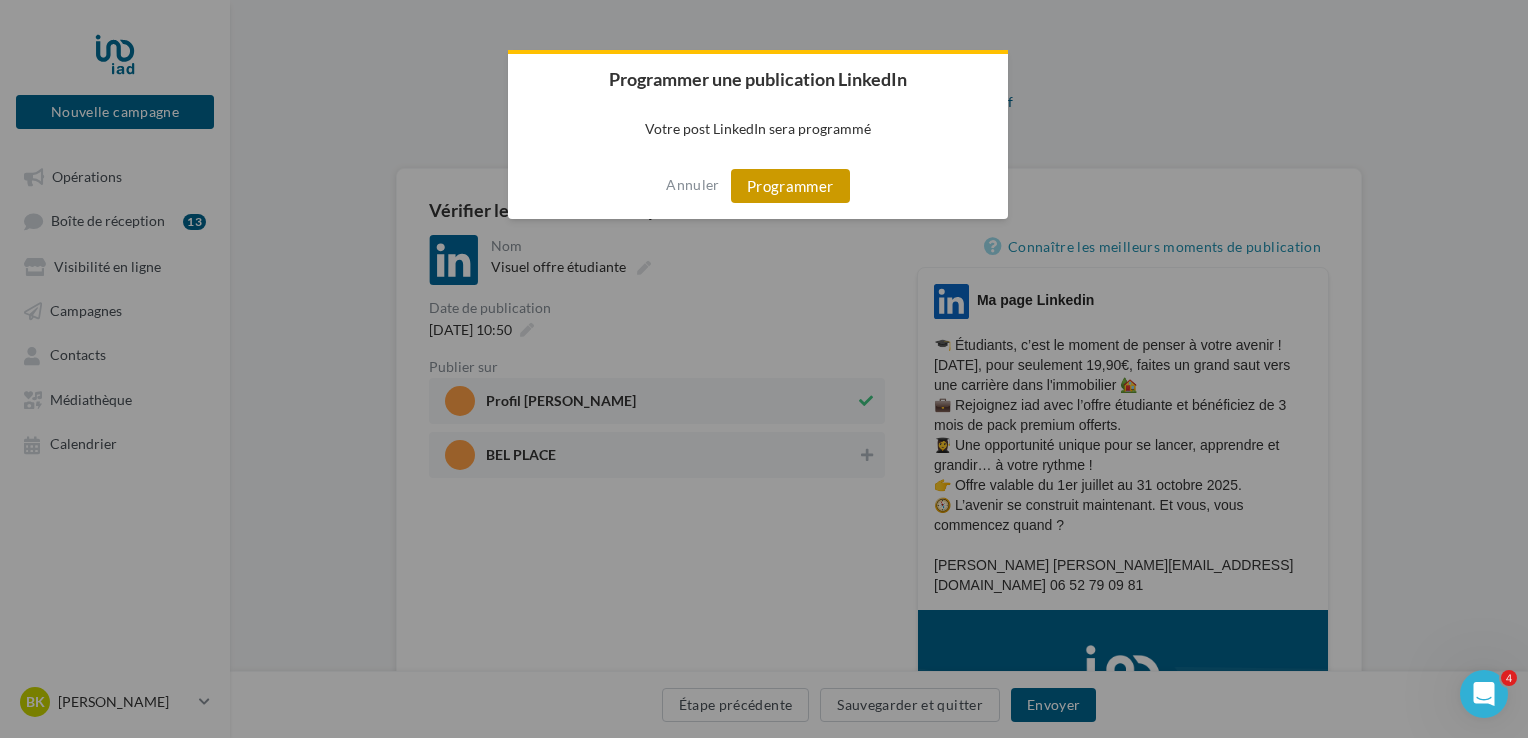 click on "Programmer" at bounding box center [790, 186] 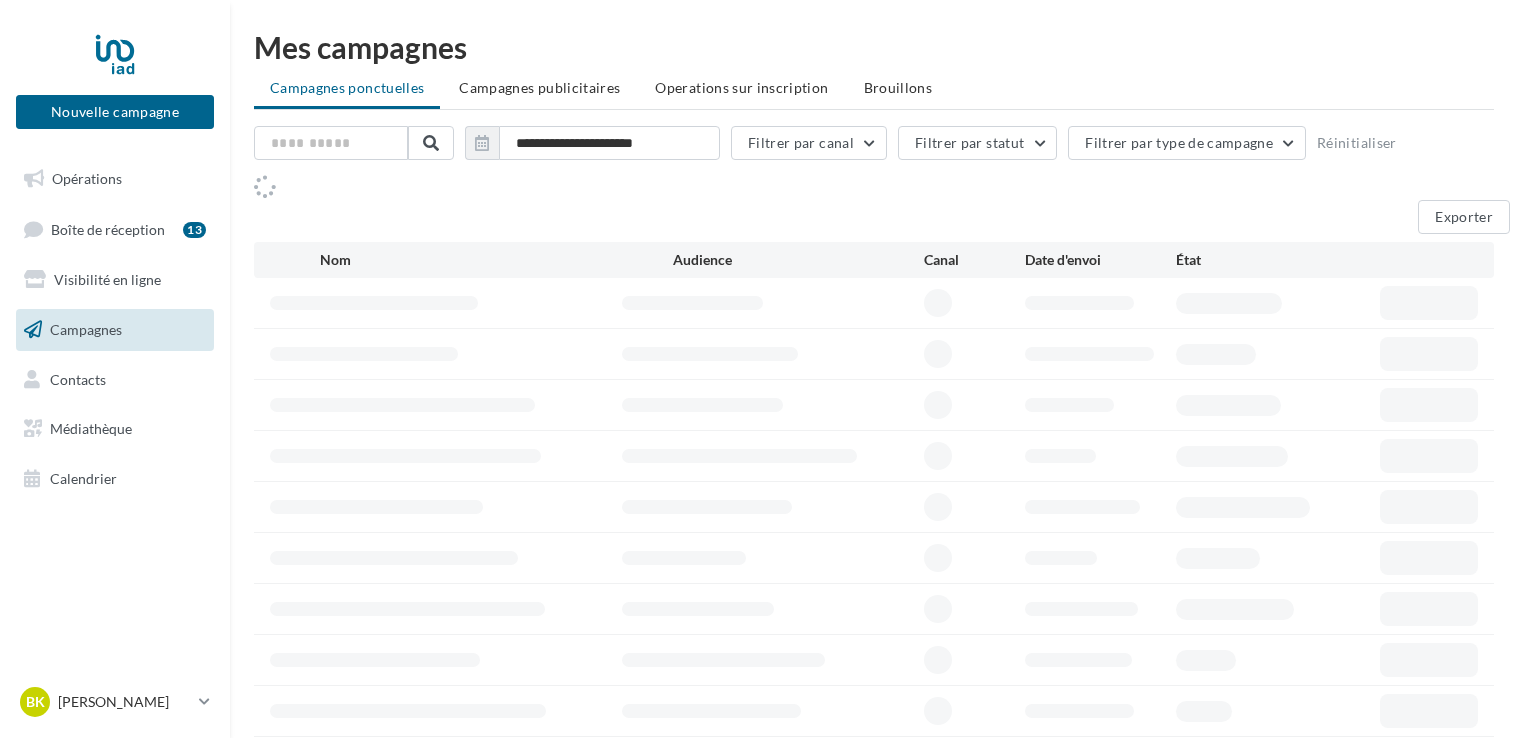 scroll, scrollTop: 0, scrollLeft: 0, axis: both 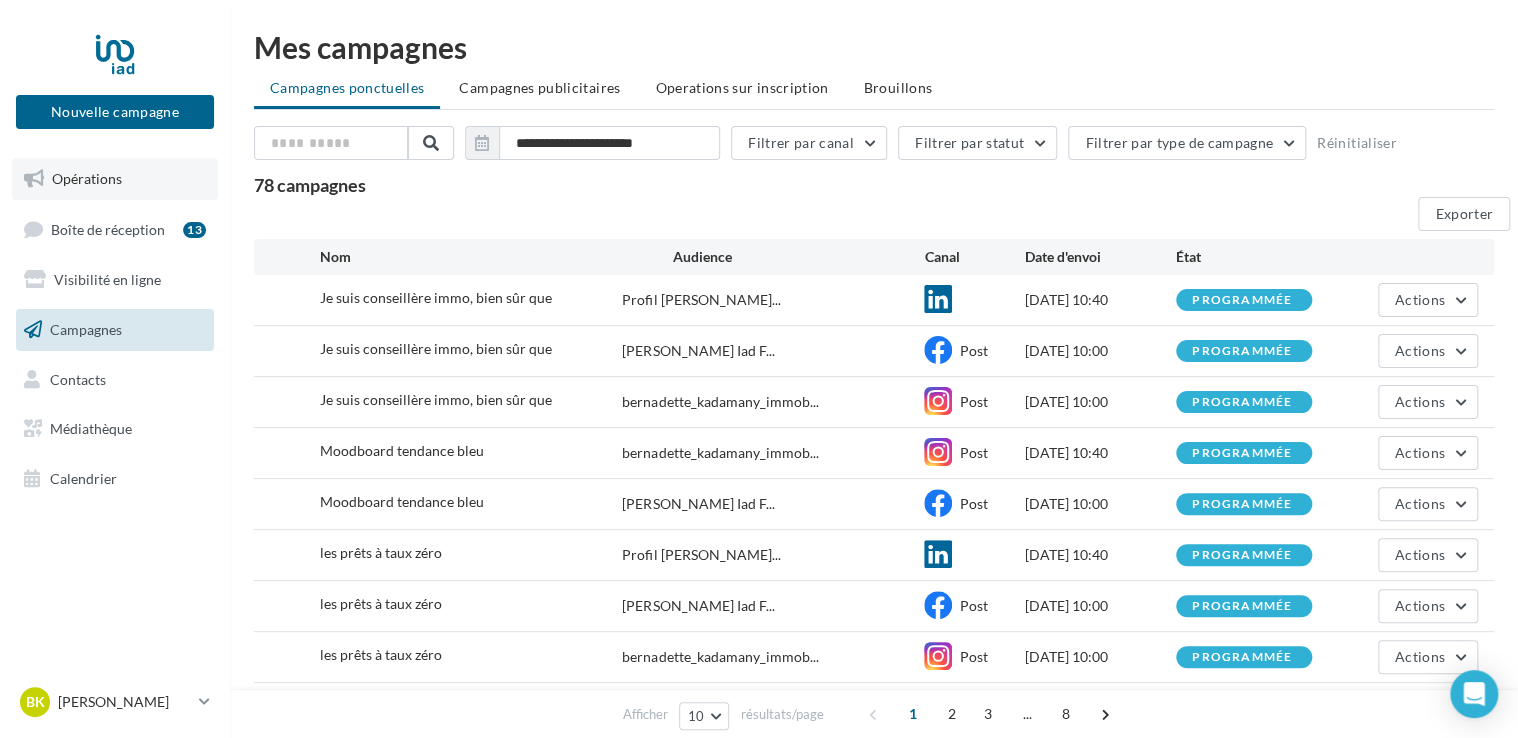 drag, startPoint x: 0, startPoint y: 0, endPoint x: 100, endPoint y: 181, distance: 206.78732 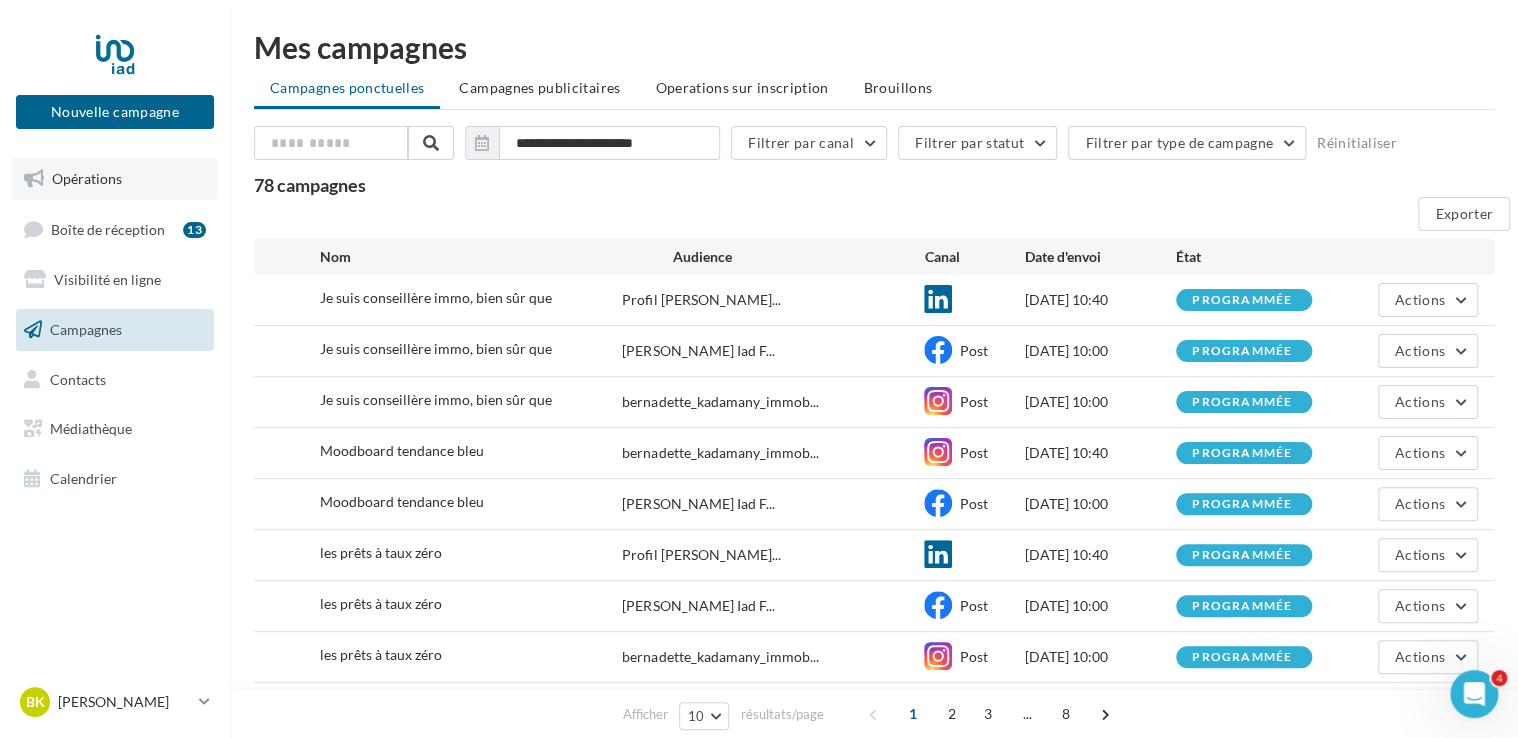 scroll, scrollTop: 0, scrollLeft: 0, axis: both 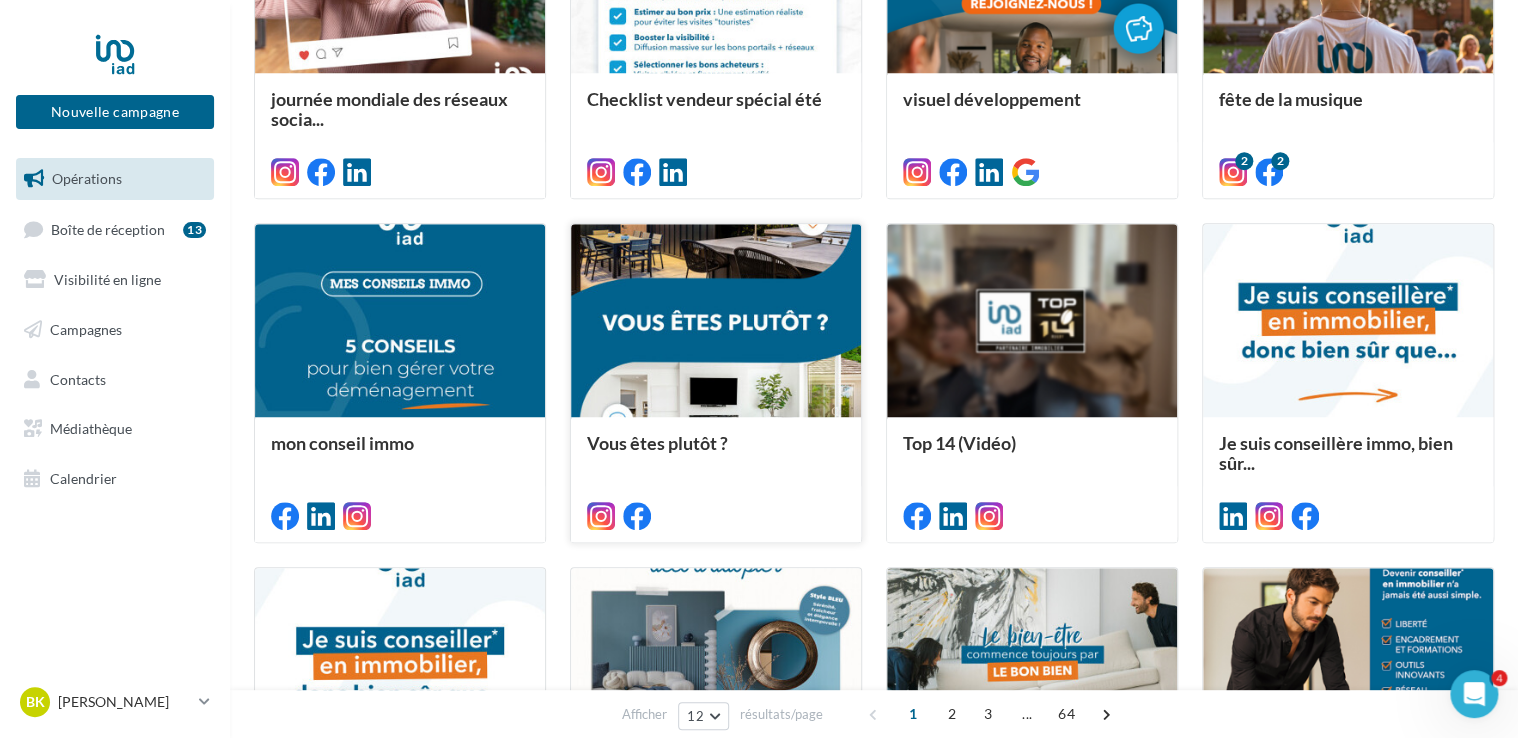 click at bounding box center (716, 321) 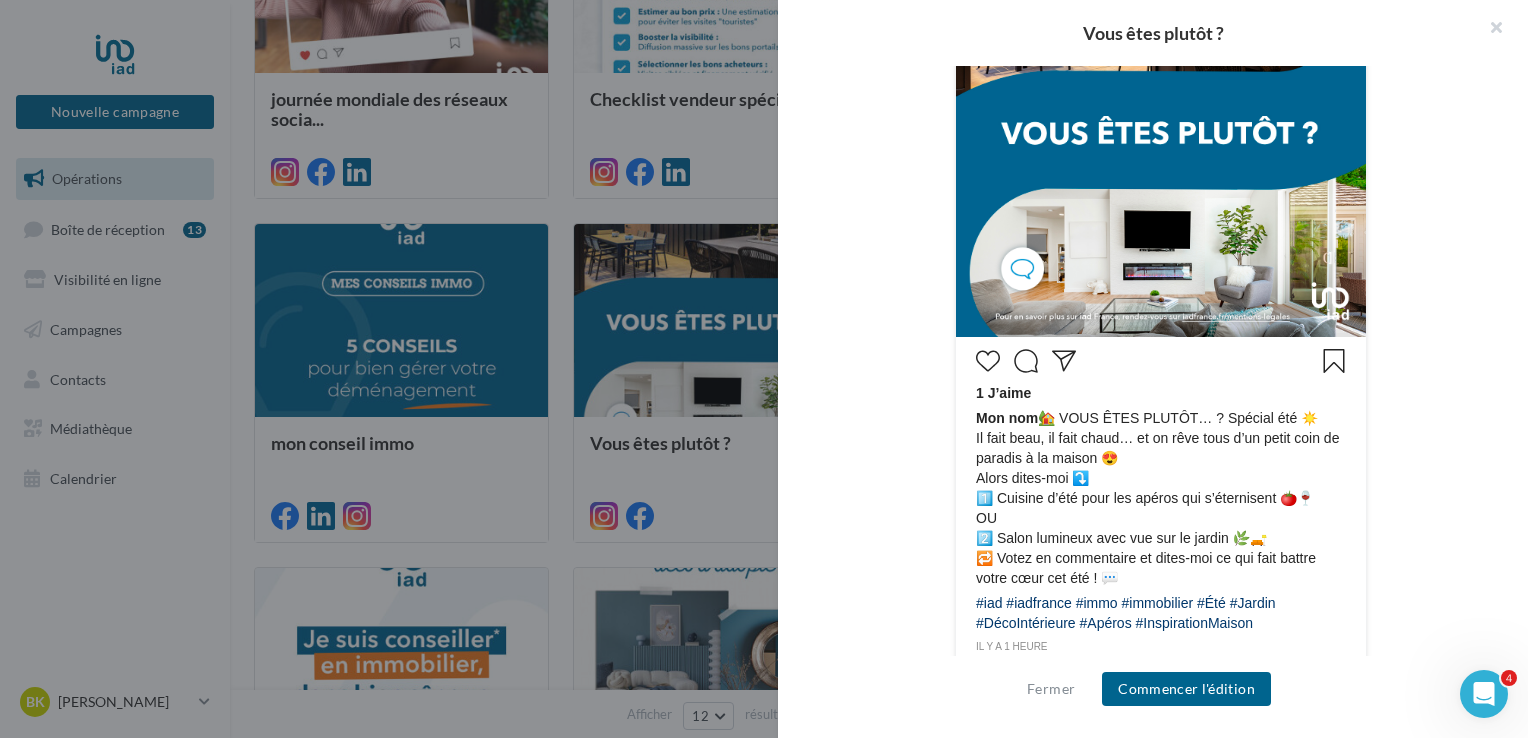 scroll, scrollTop: 600, scrollLeft: 0, axis: vertical 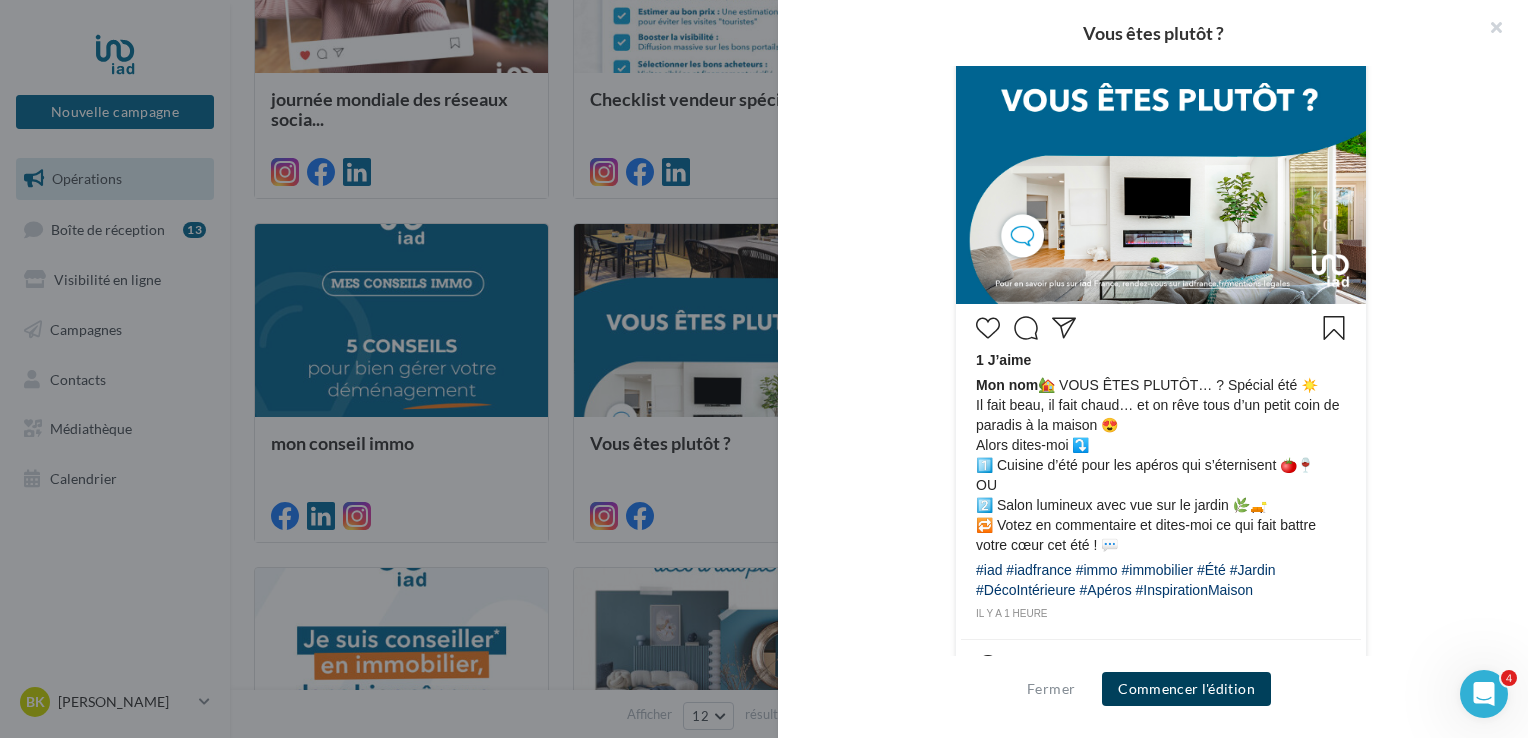 click on "Commencer l'édition" at bounding box center [1186, 689] 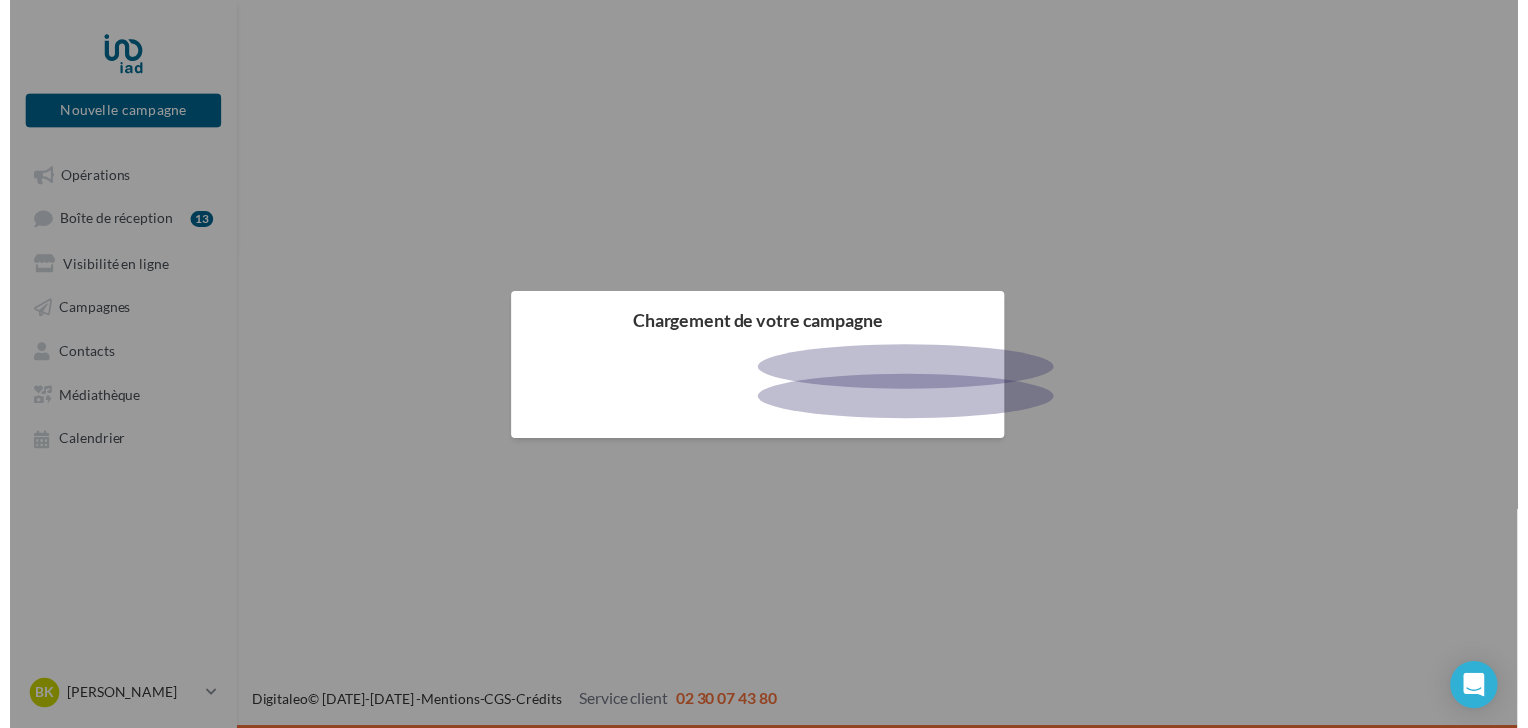 scroll, scrollTop: 0, scrollLeft: 0, axis: both 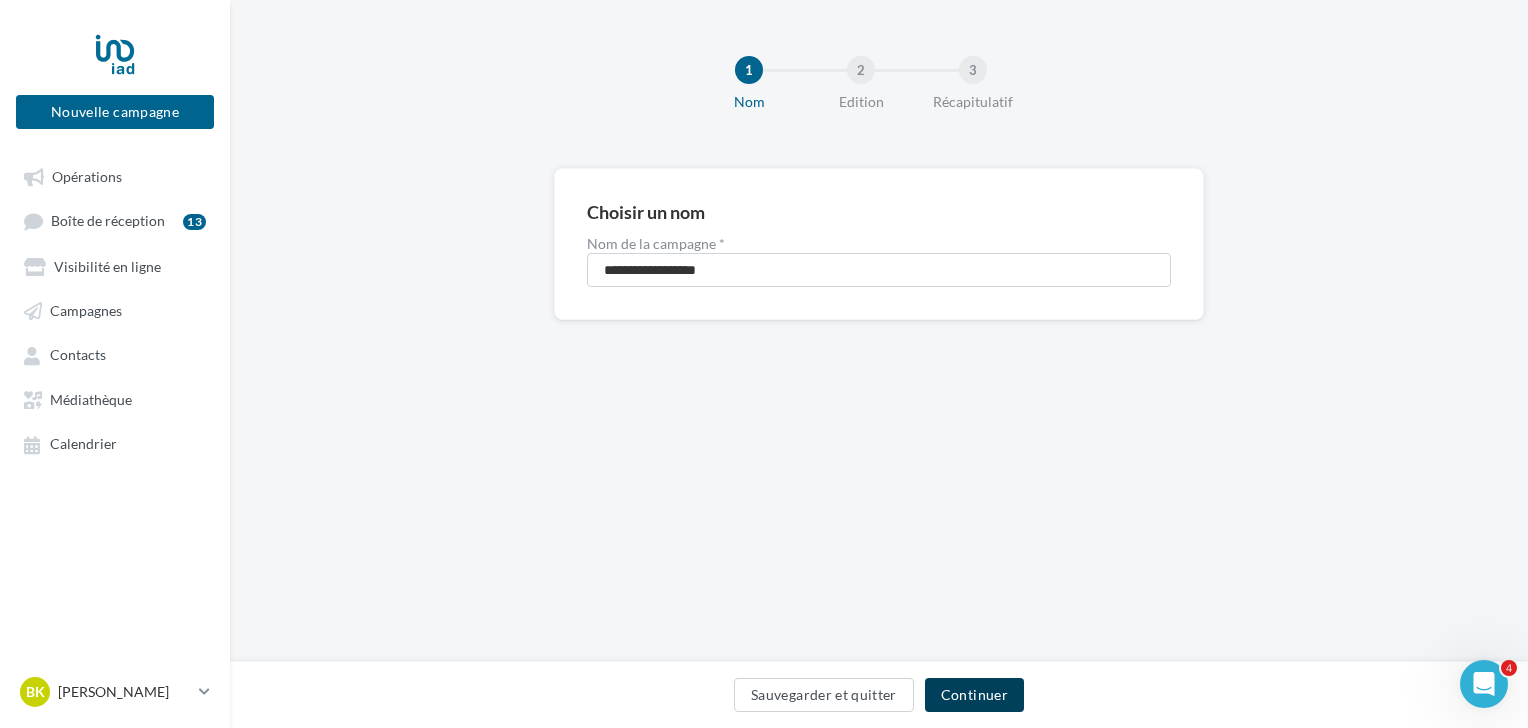 click on "Continuer" at bounding box center [974, 695] 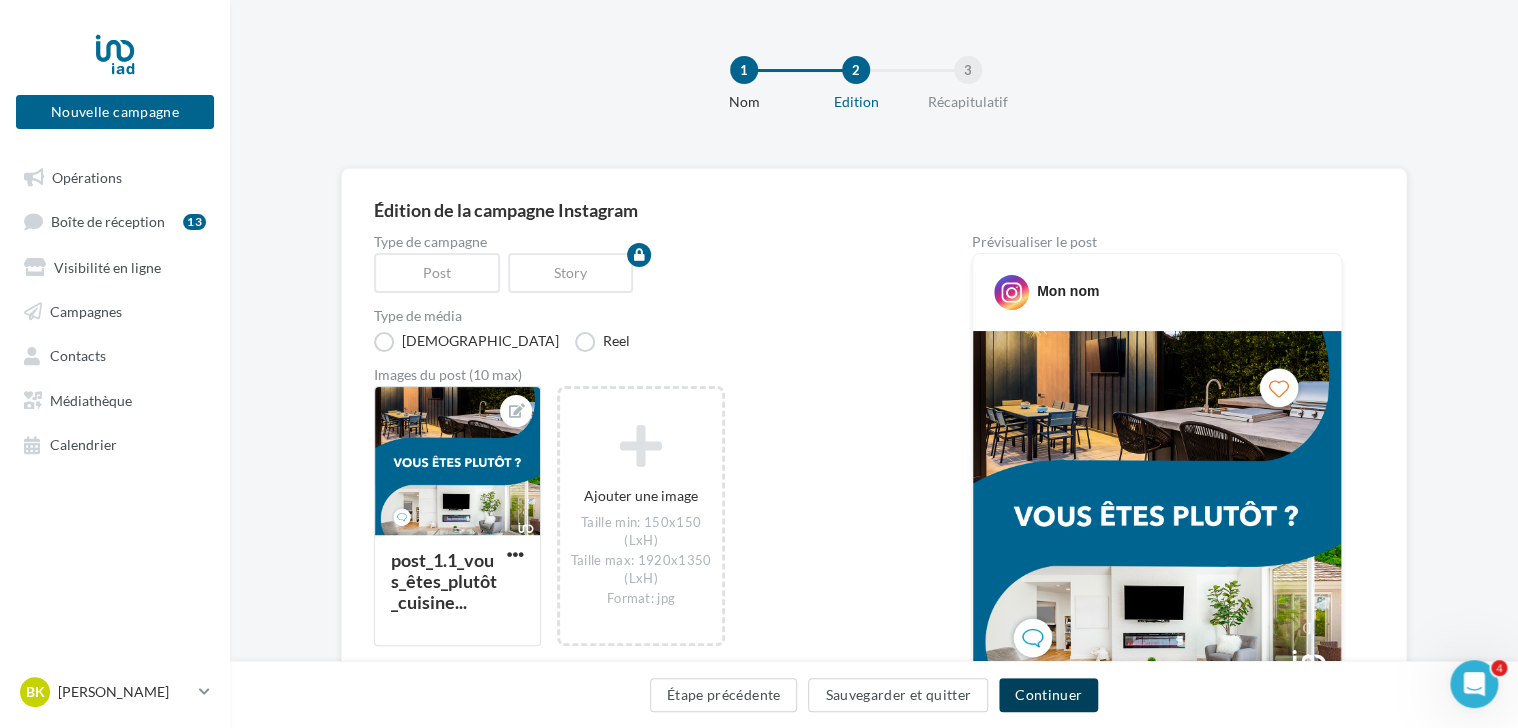 click on "Continuer" at bounding box center [1048, 695] 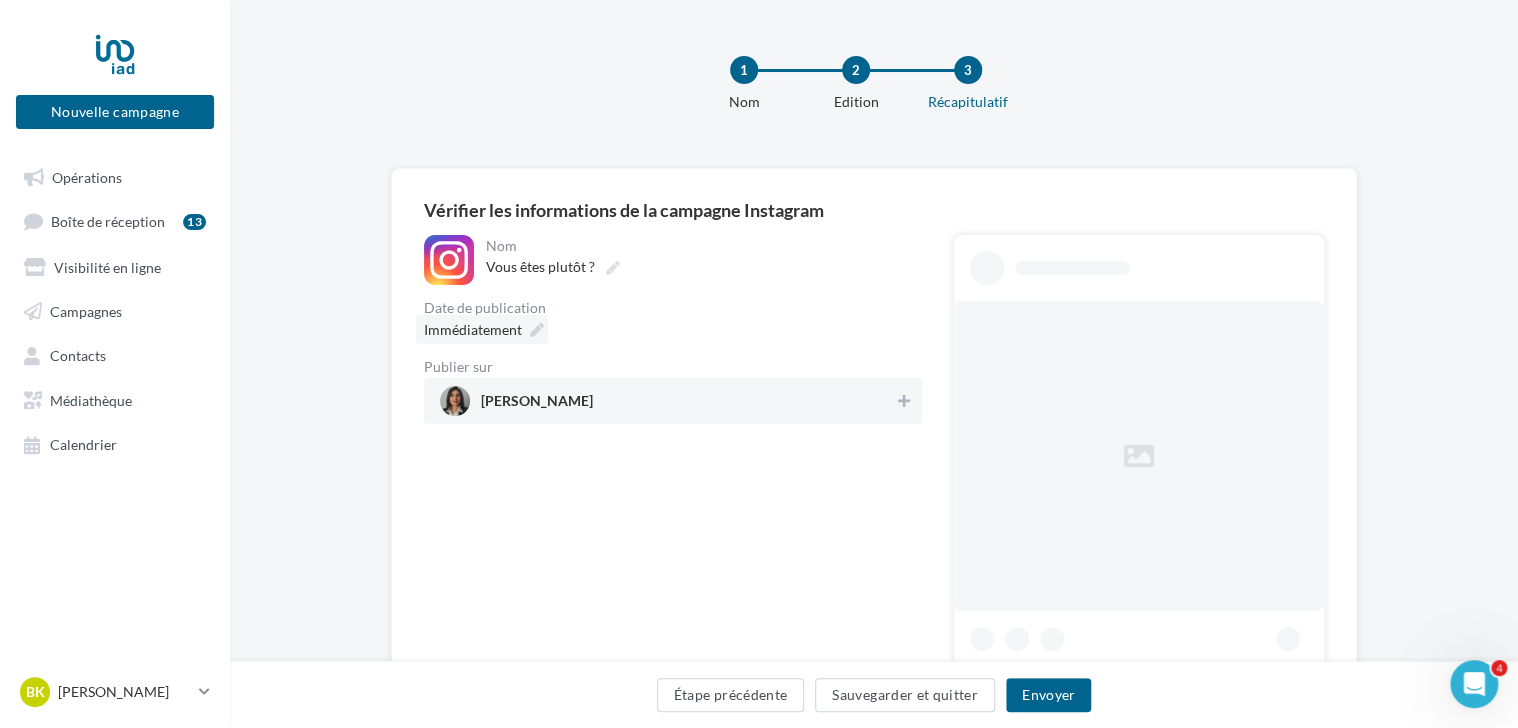 click on "Immédiatement" at bounding box center (482, 329) 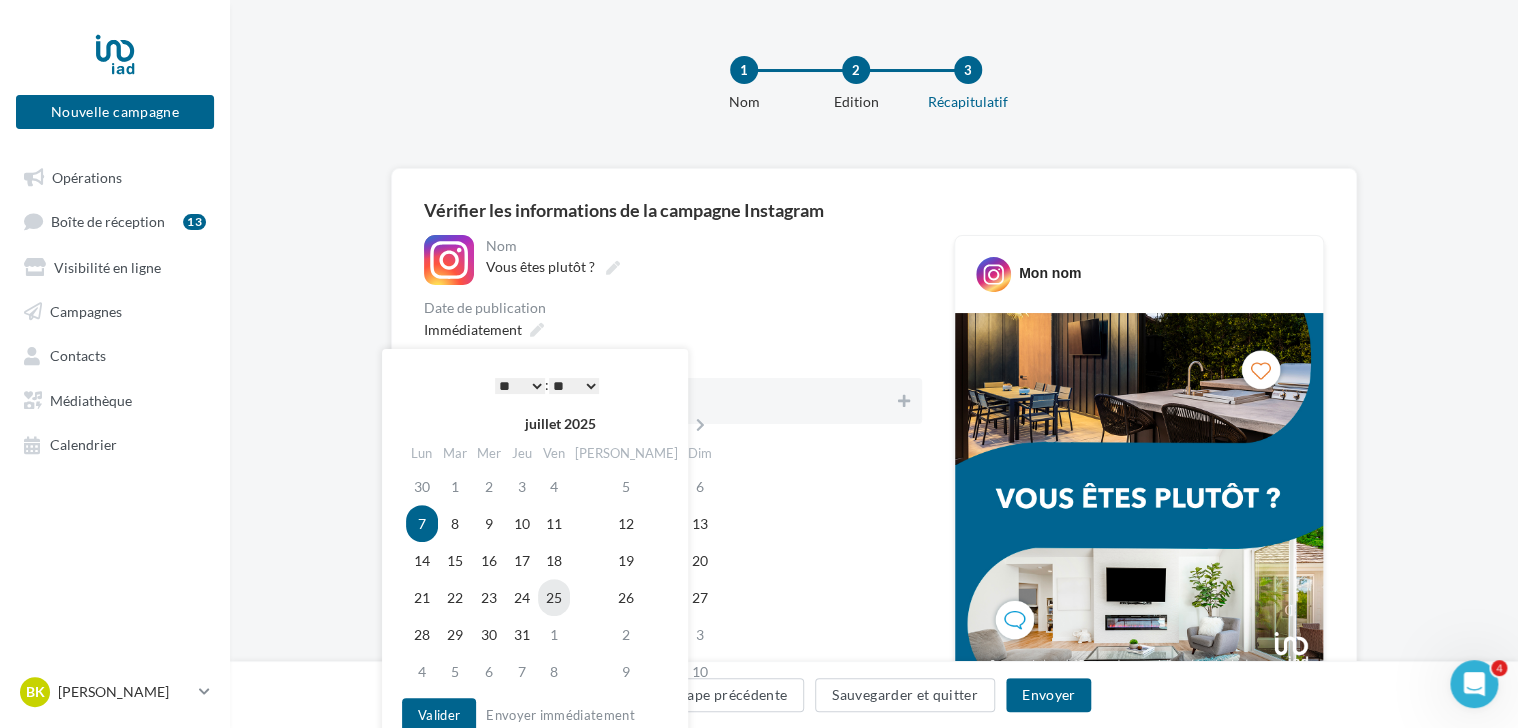 click on "25" at bounding box center [554, 597] 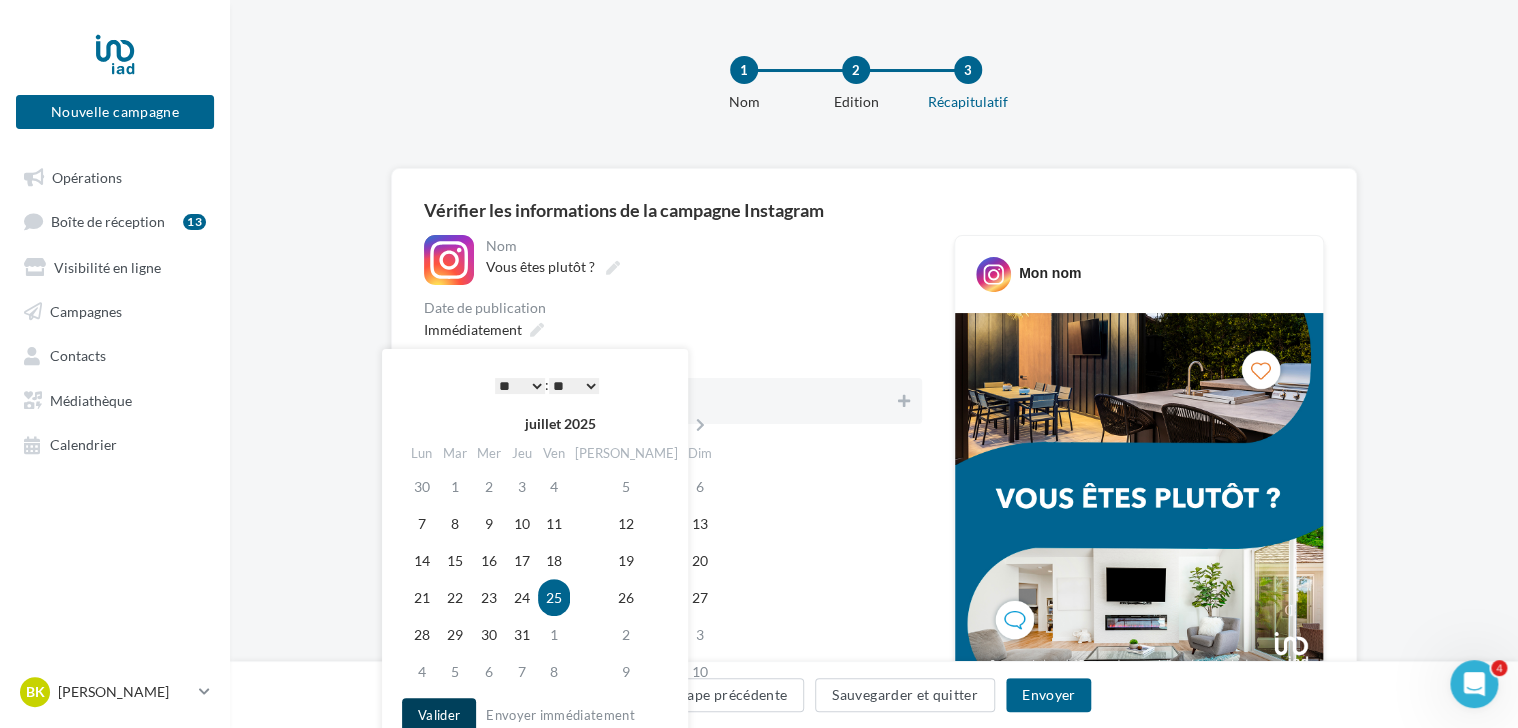 click on "Valider" at bounding box center [439, 715] 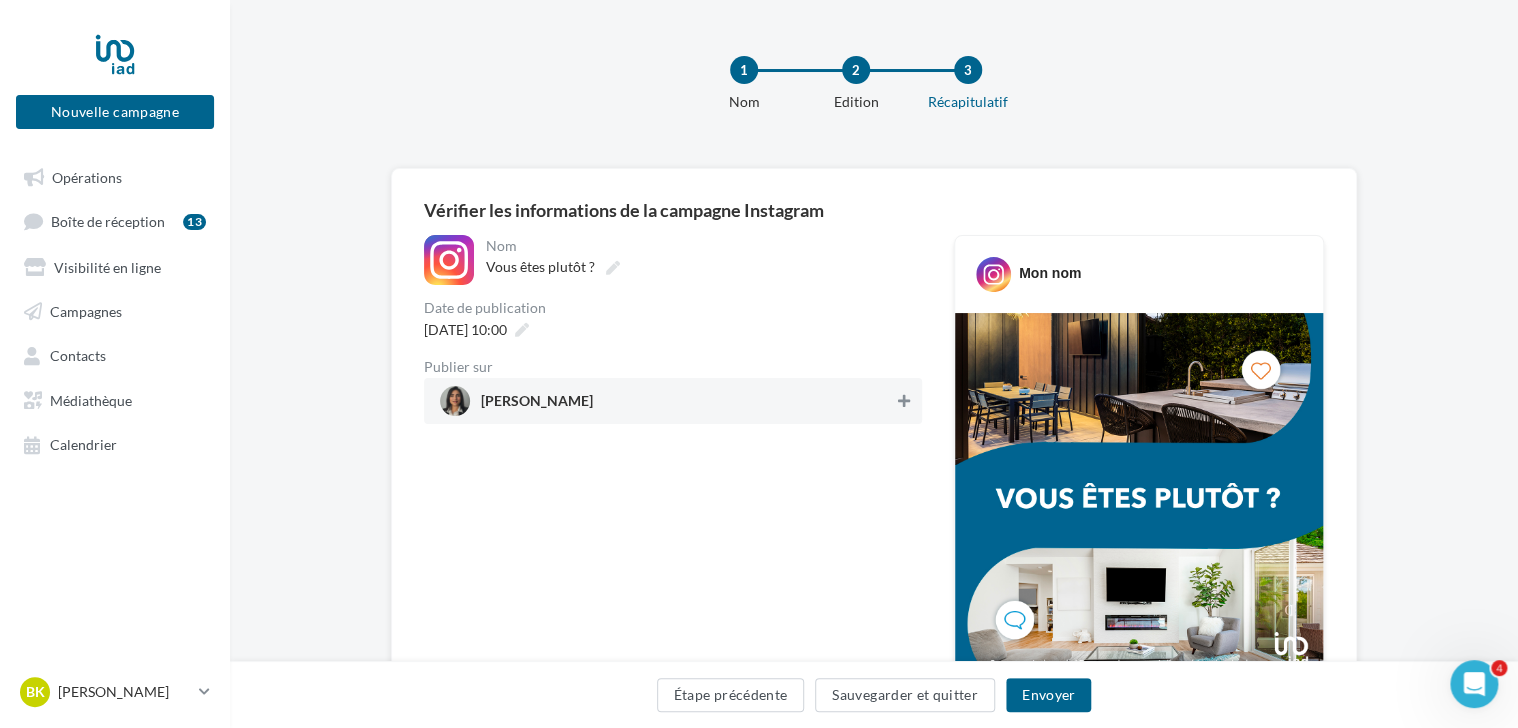 click at bounding box center (904, 401) 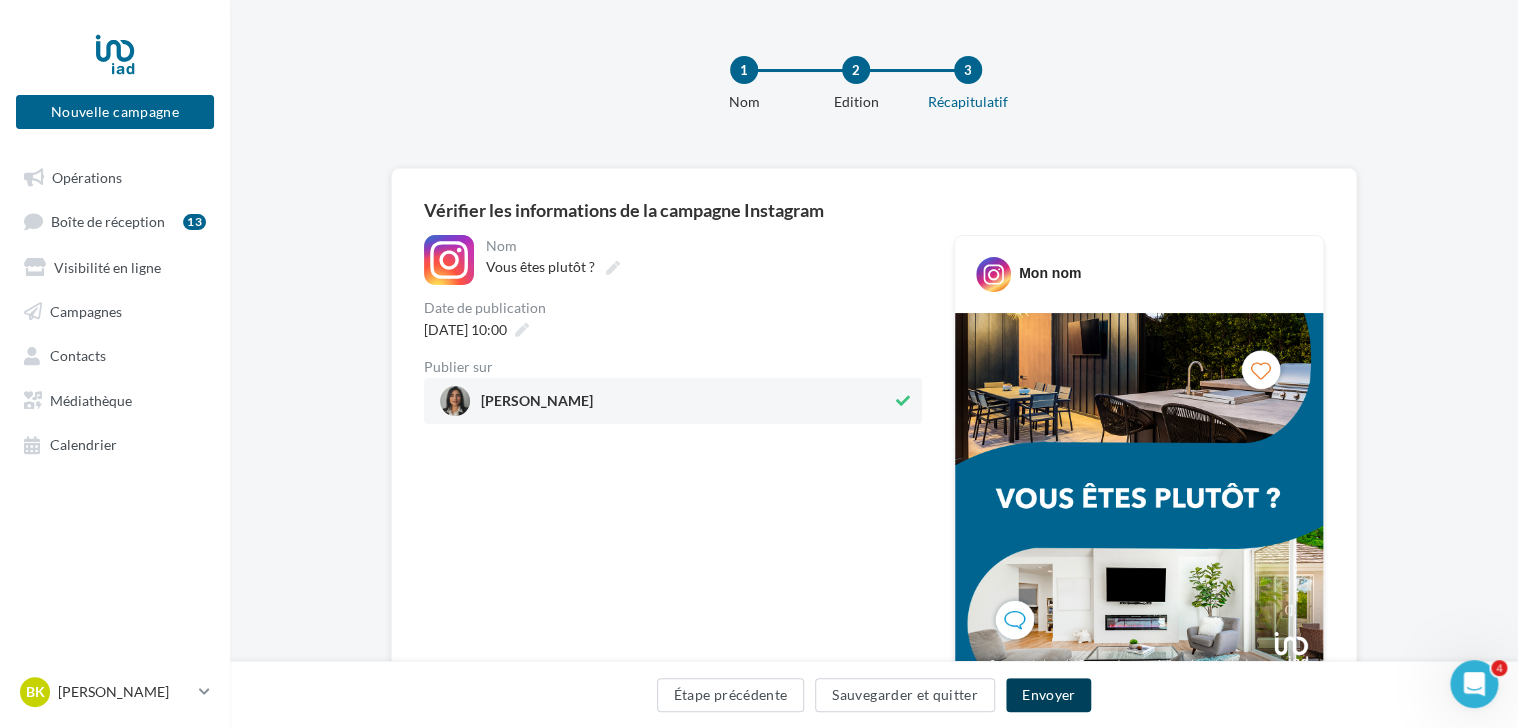 click on "Envoyer" at bounding box center [1048, 695] 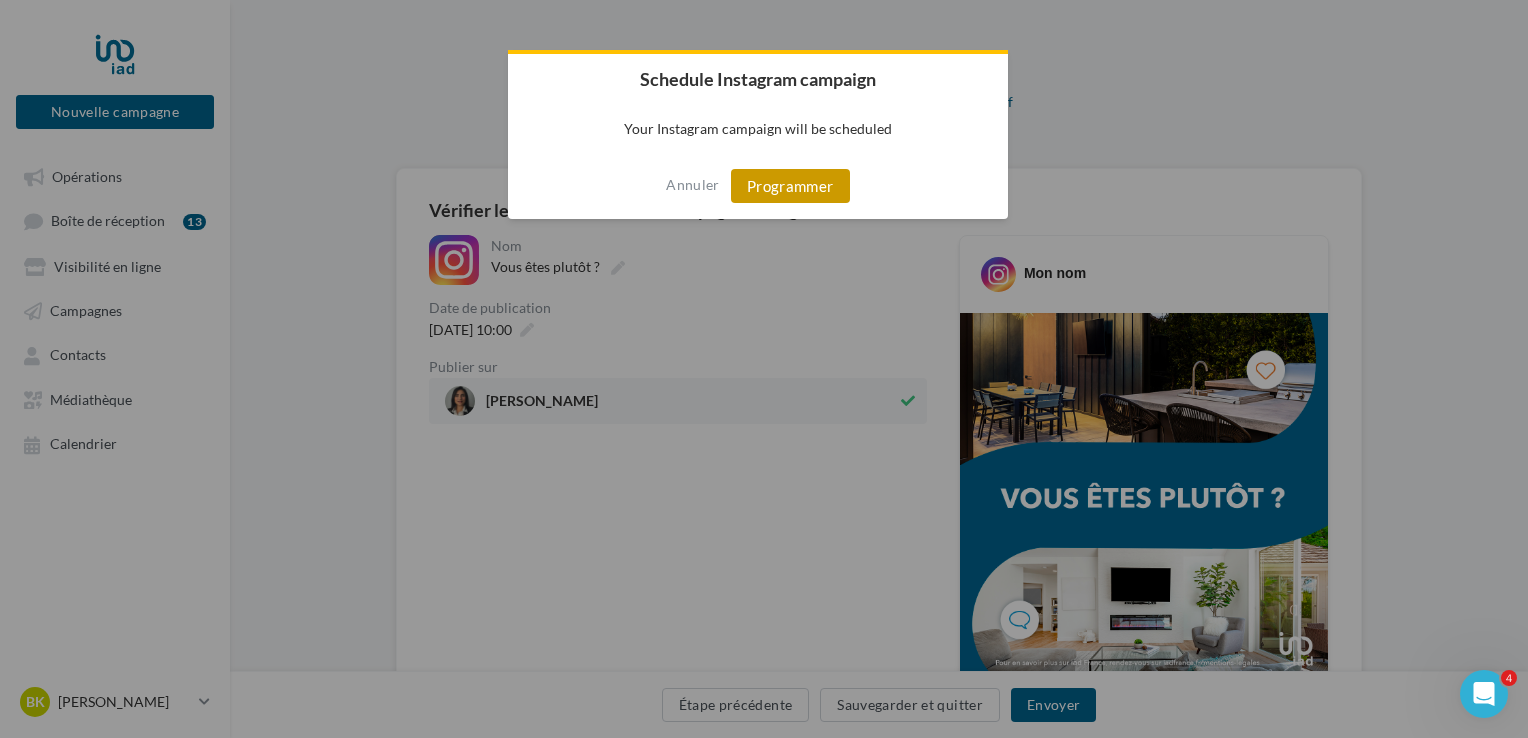 click on "Programmer" at bounding box center (790, 186) 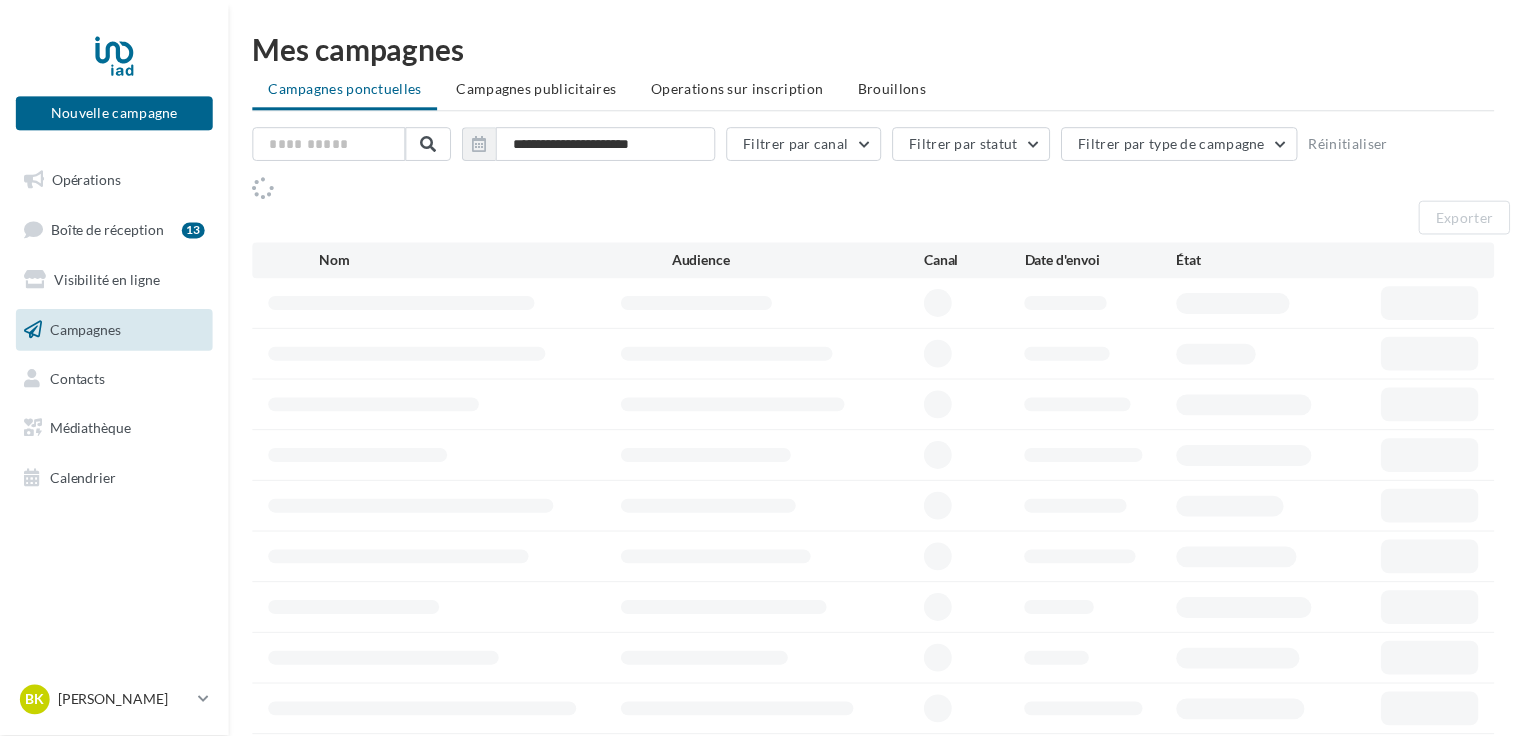 scroll, scrollTop: 0, scrollLeft: 0, axis: both 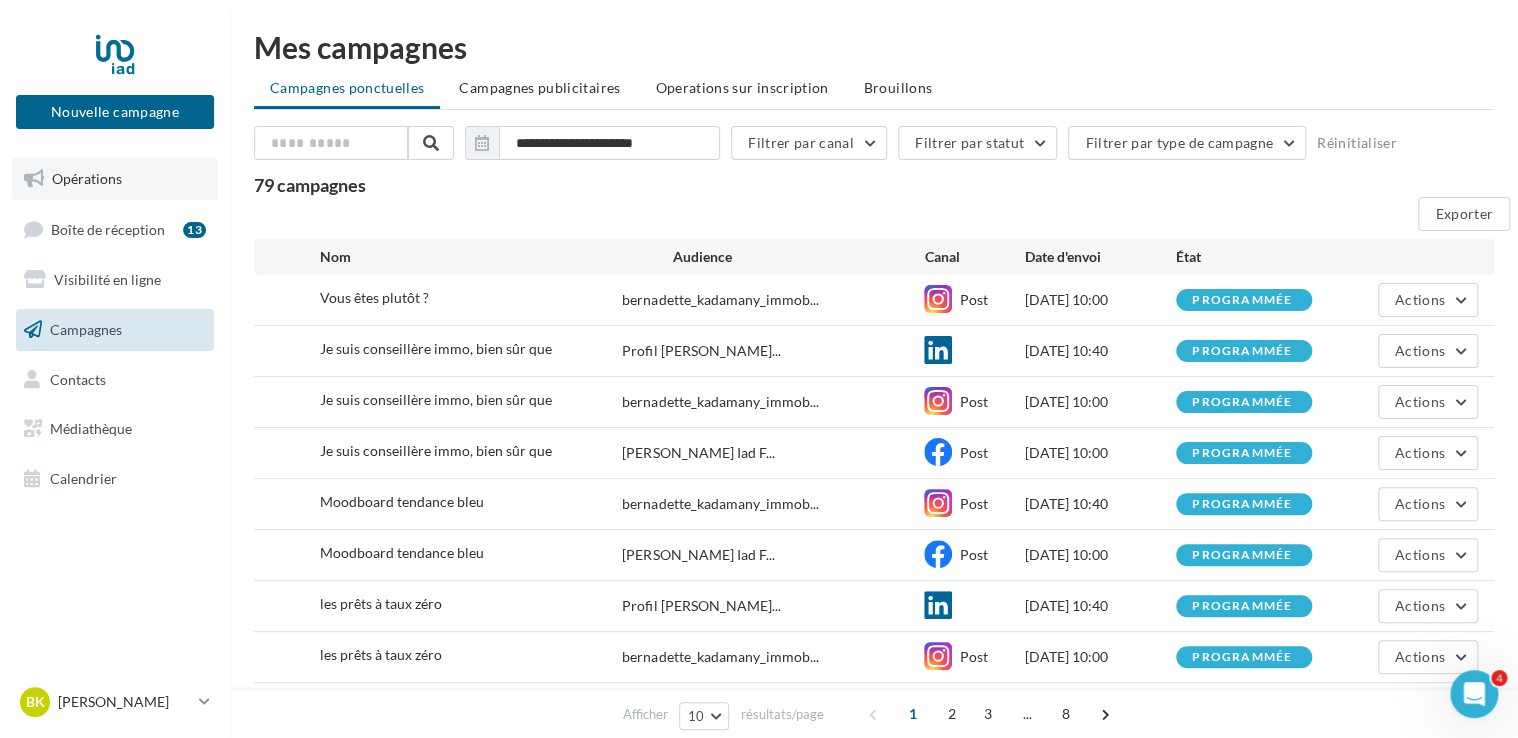 click on "Opérations" at bounding box center [87, 178] 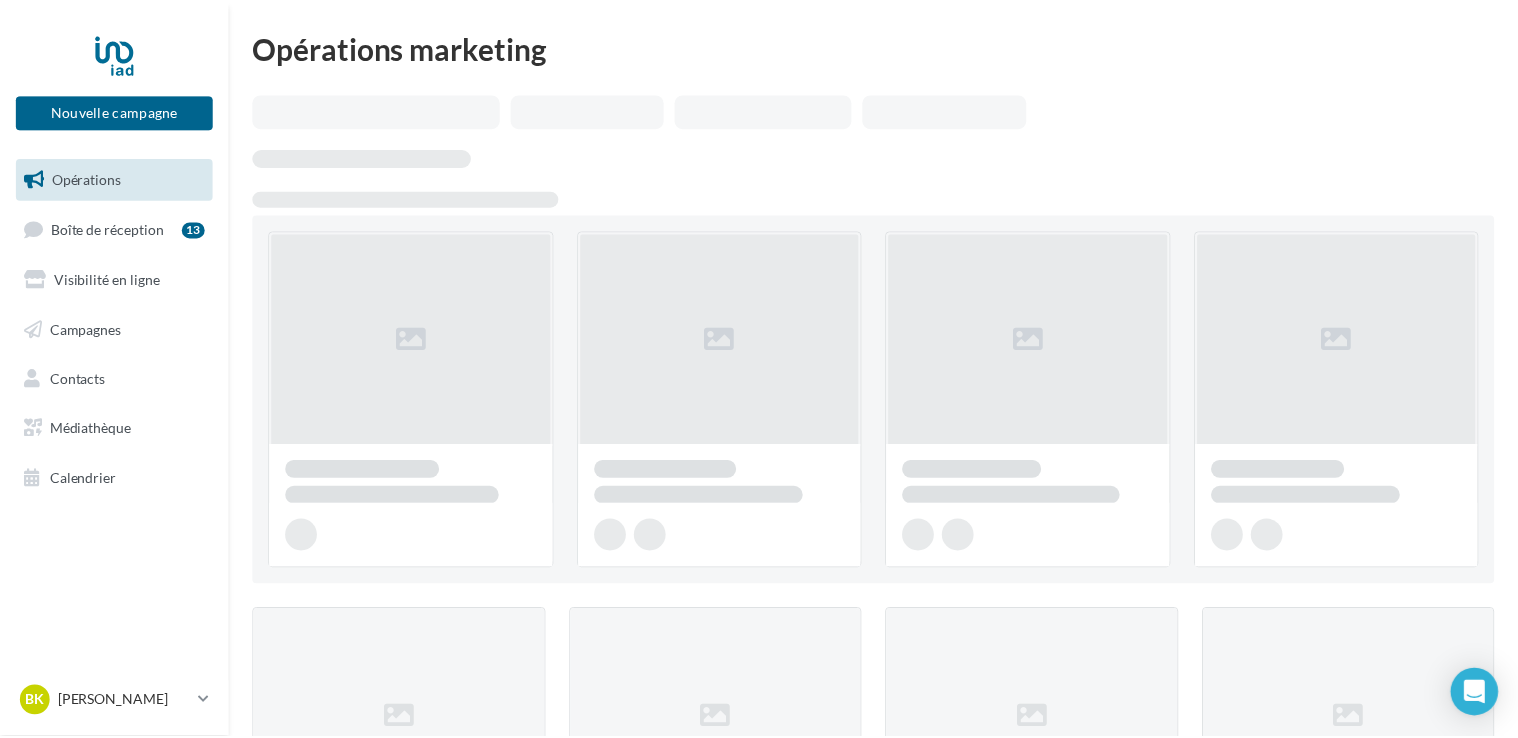 scroll, scrollTop: 0, scrollLeft: 0, axis: both 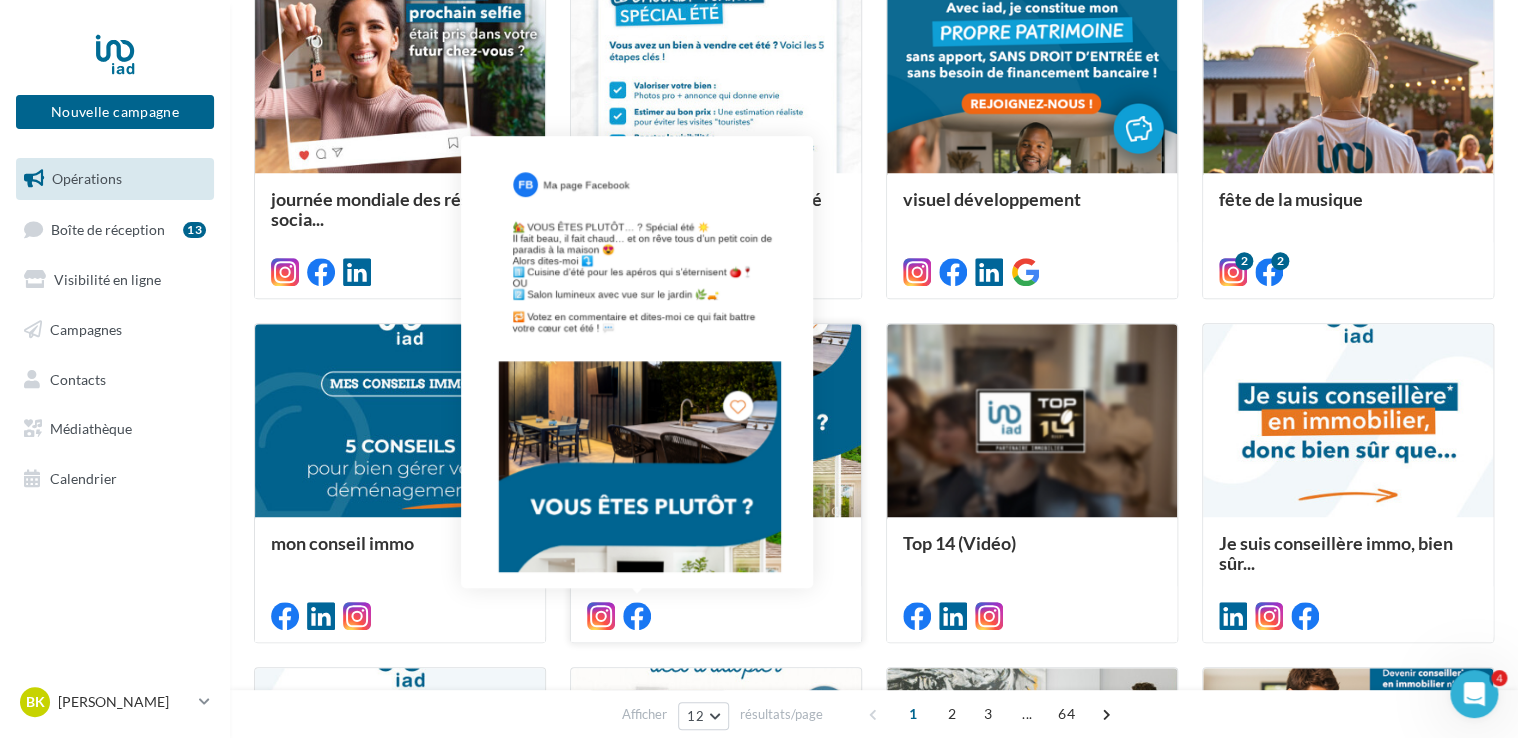 click at bounding box center (637, 616) 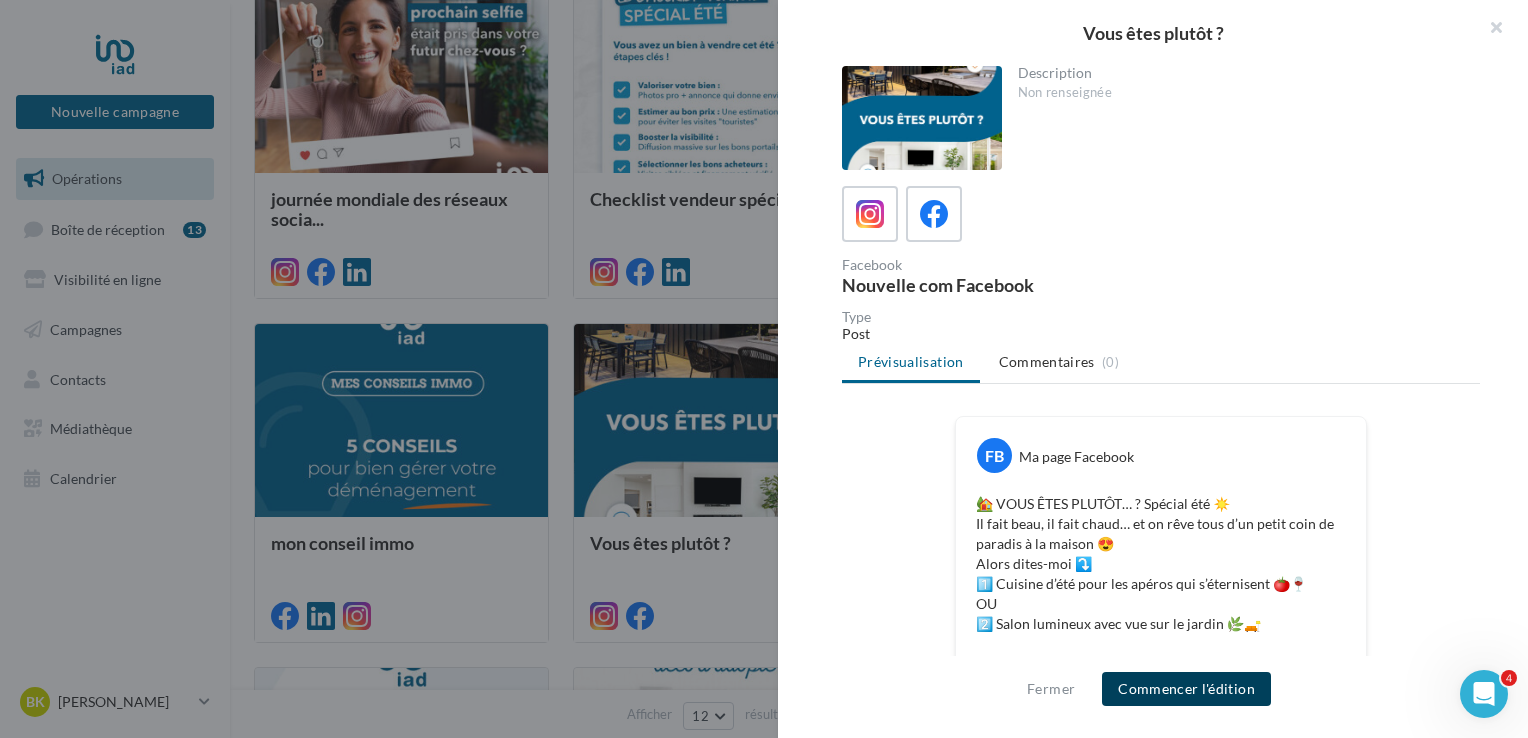 click on "Commencer l'édition" at bounding box center (1186, 689) 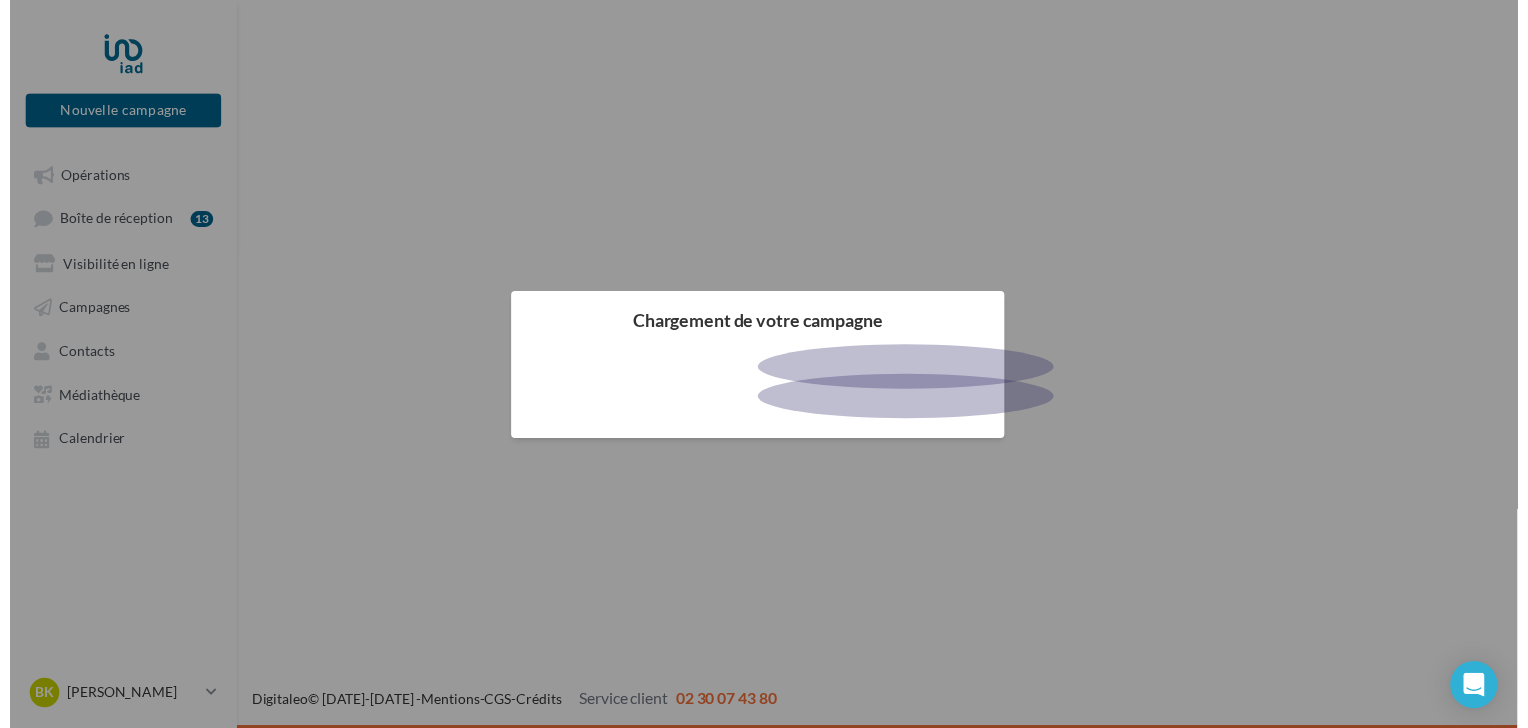 scroll, scrollTop: 0, scrollLeft: 0, axis: both 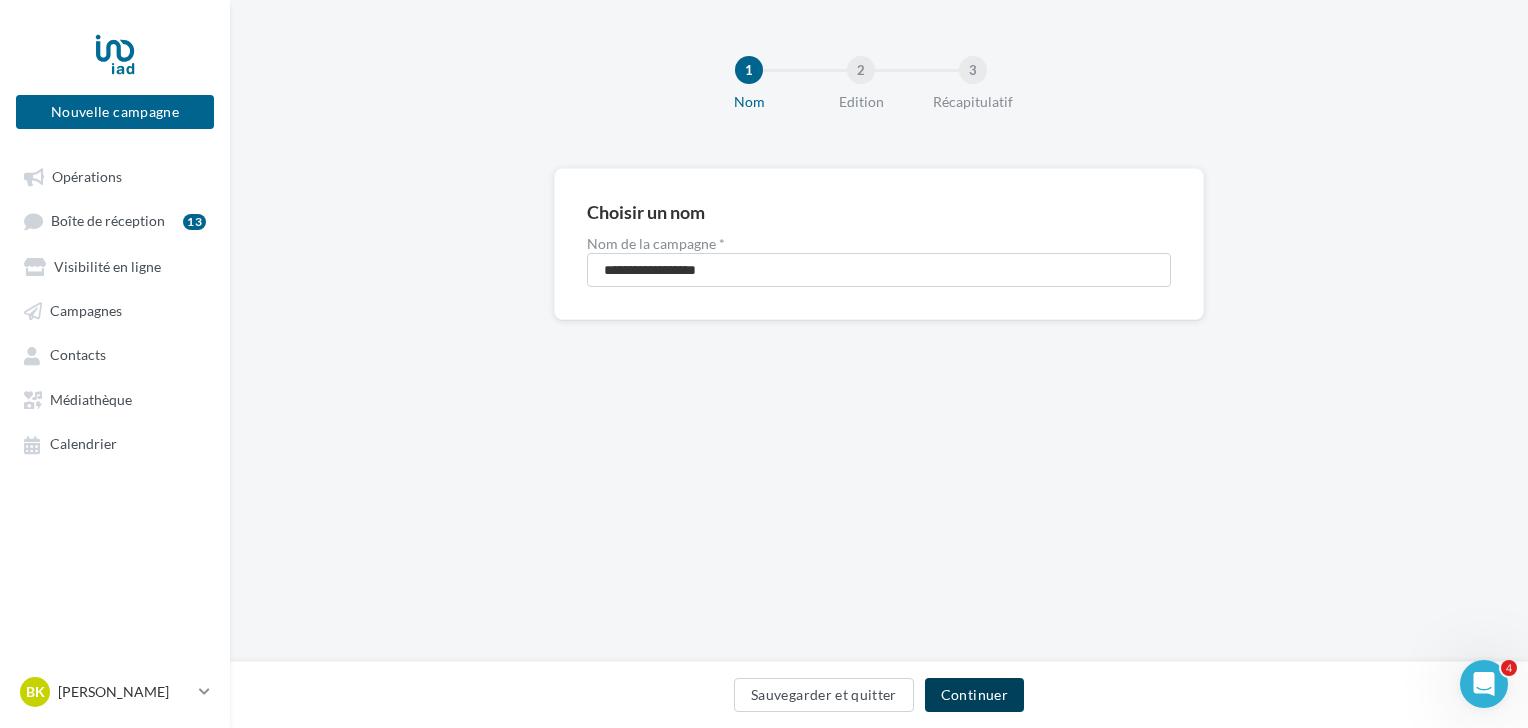 click on "Continuer" at bounding box center (974, 695) 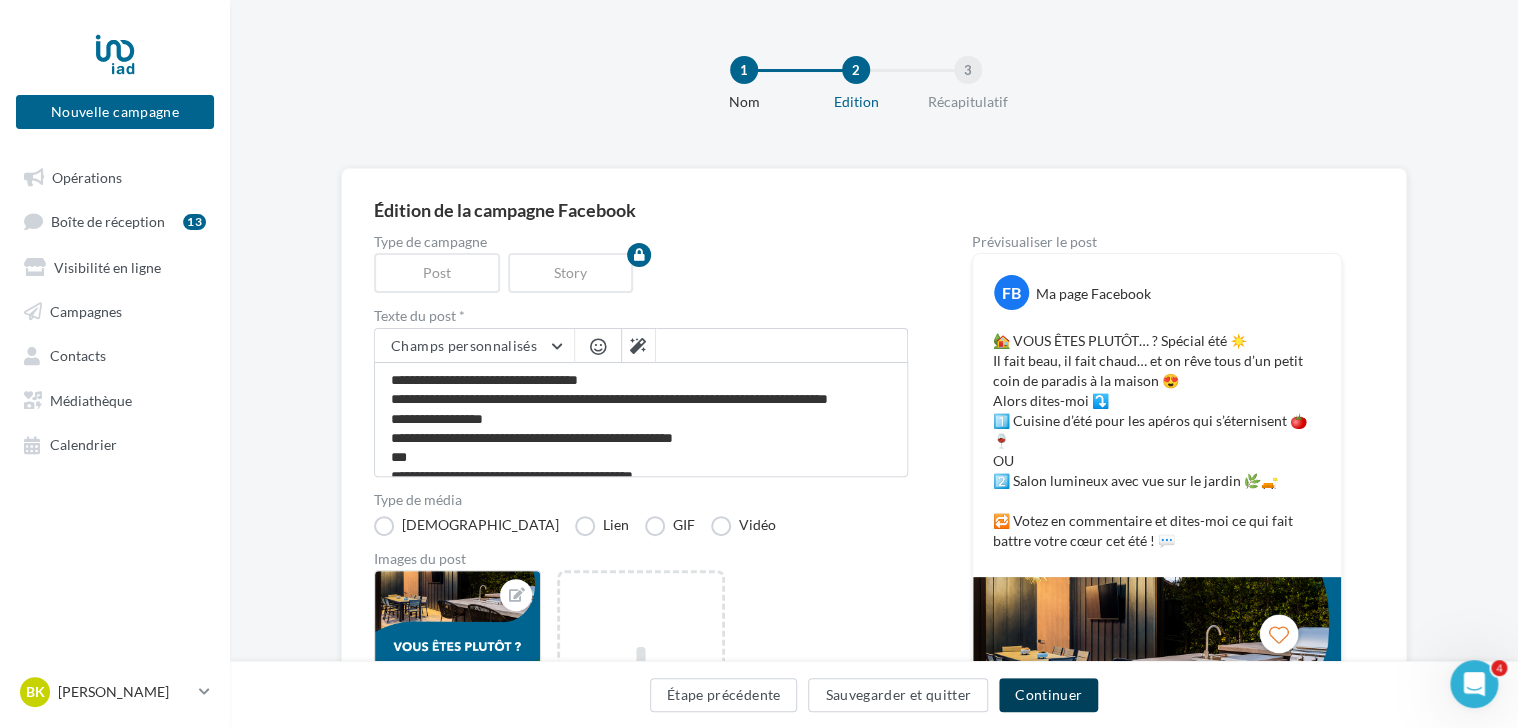 click on "Continuer" at bounding box center [1048, 695] 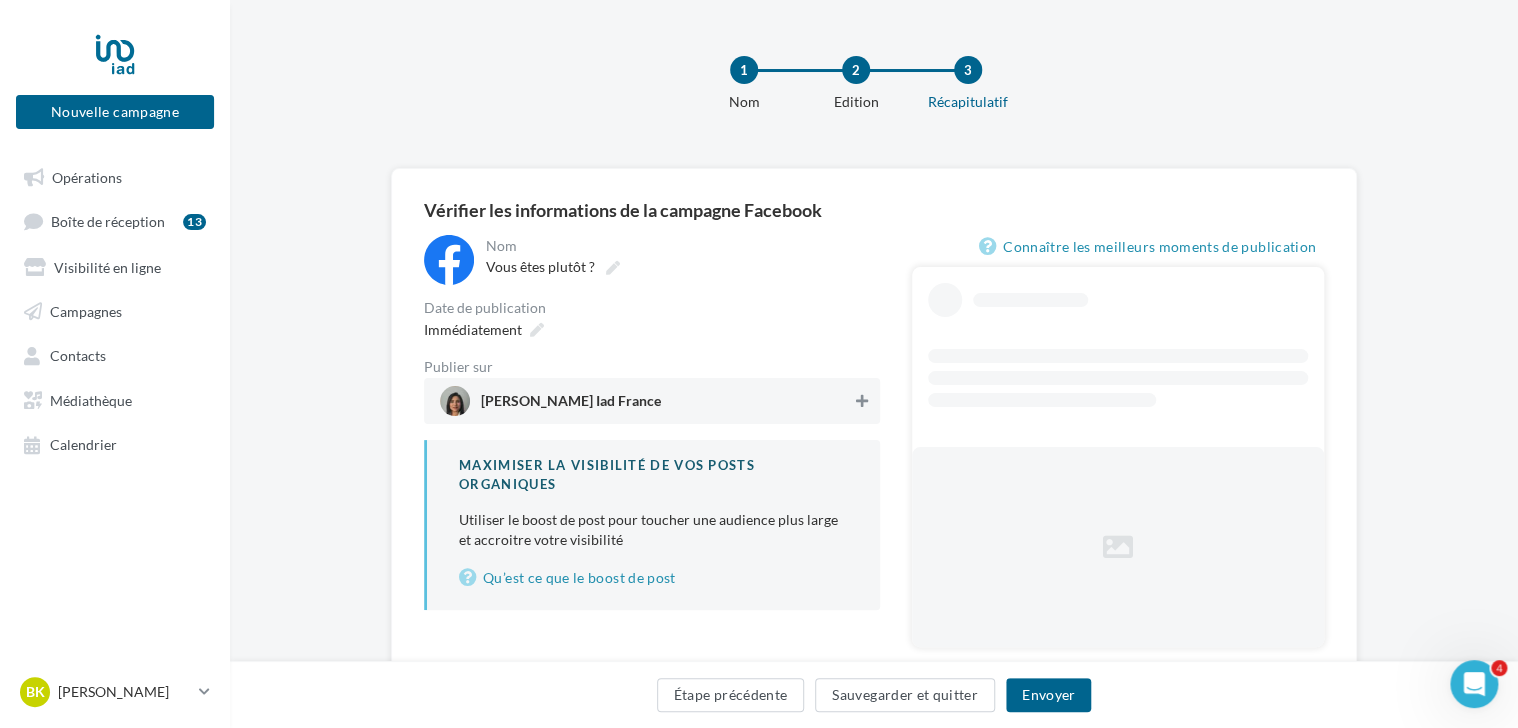 click at bounding box center (862, 401) 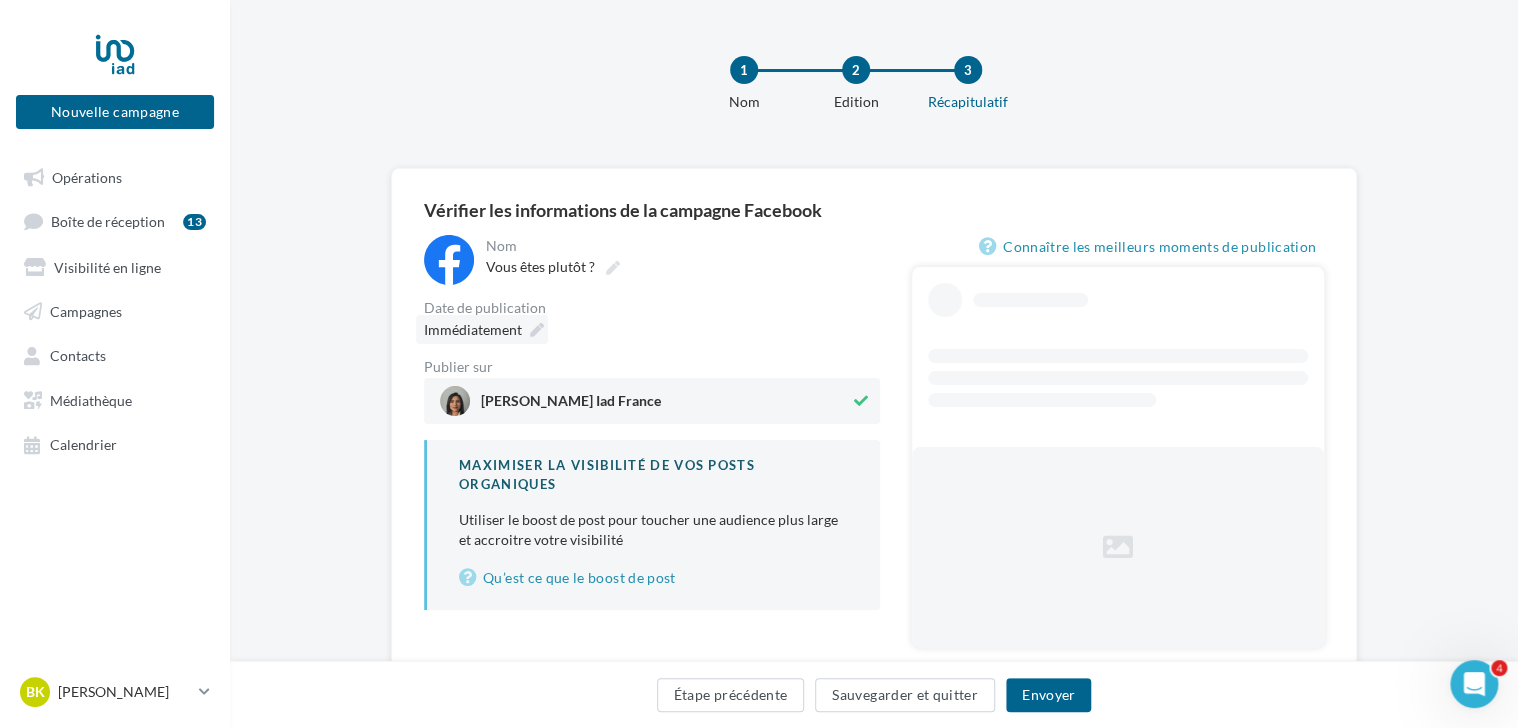 click at bounding box center [537, 330] 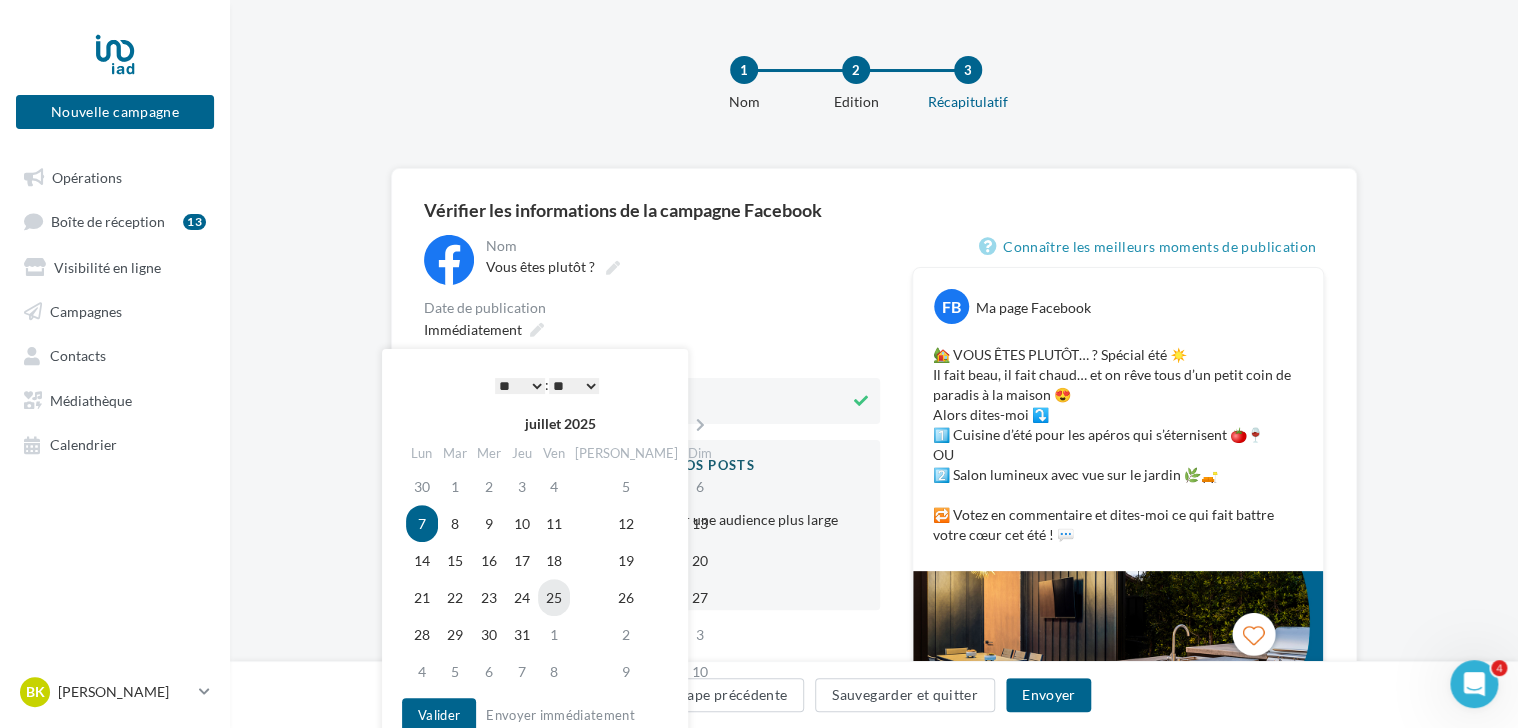 click on "25" at bounding box center (554, 597) 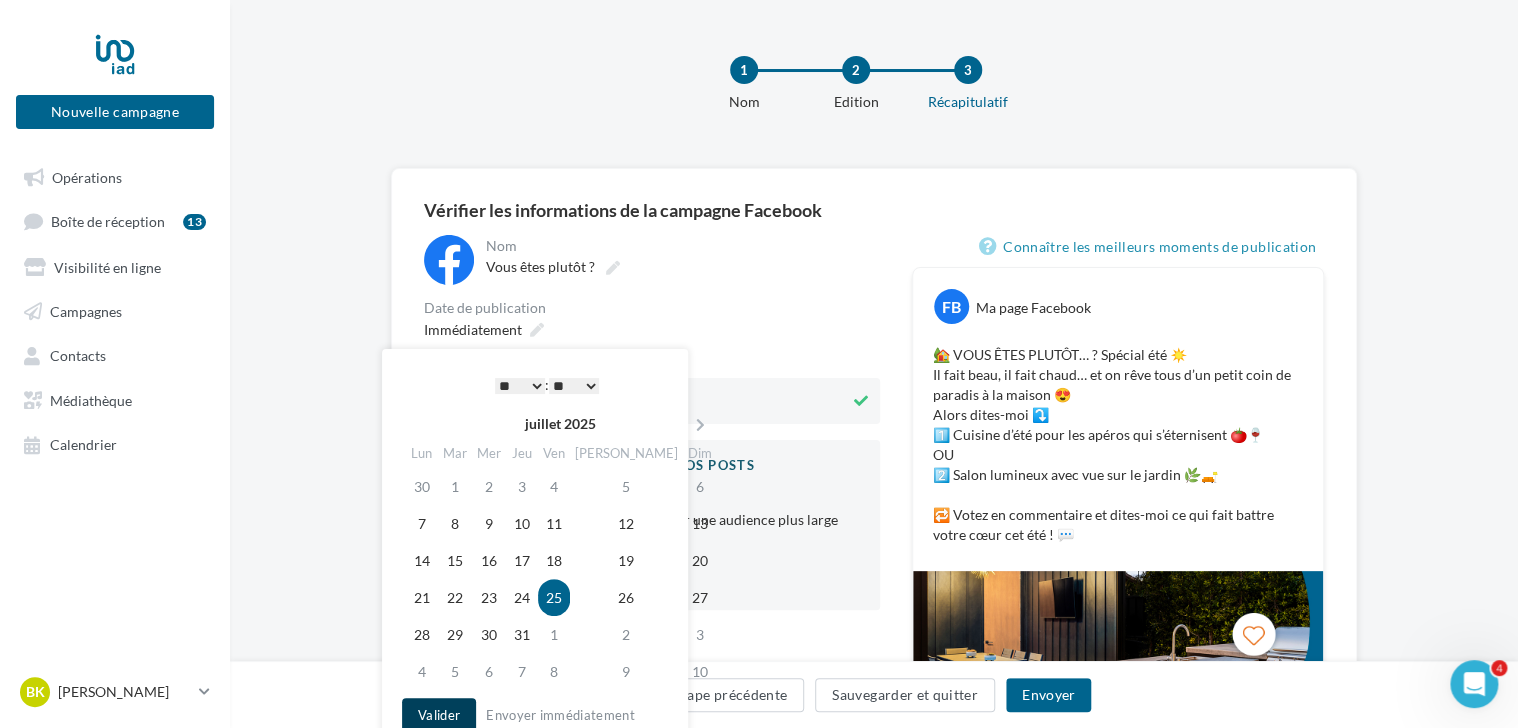 drag, startPoint x: 429, startPoint y: 710, endPoint x: 448, endPoint y: 710, distance: 19 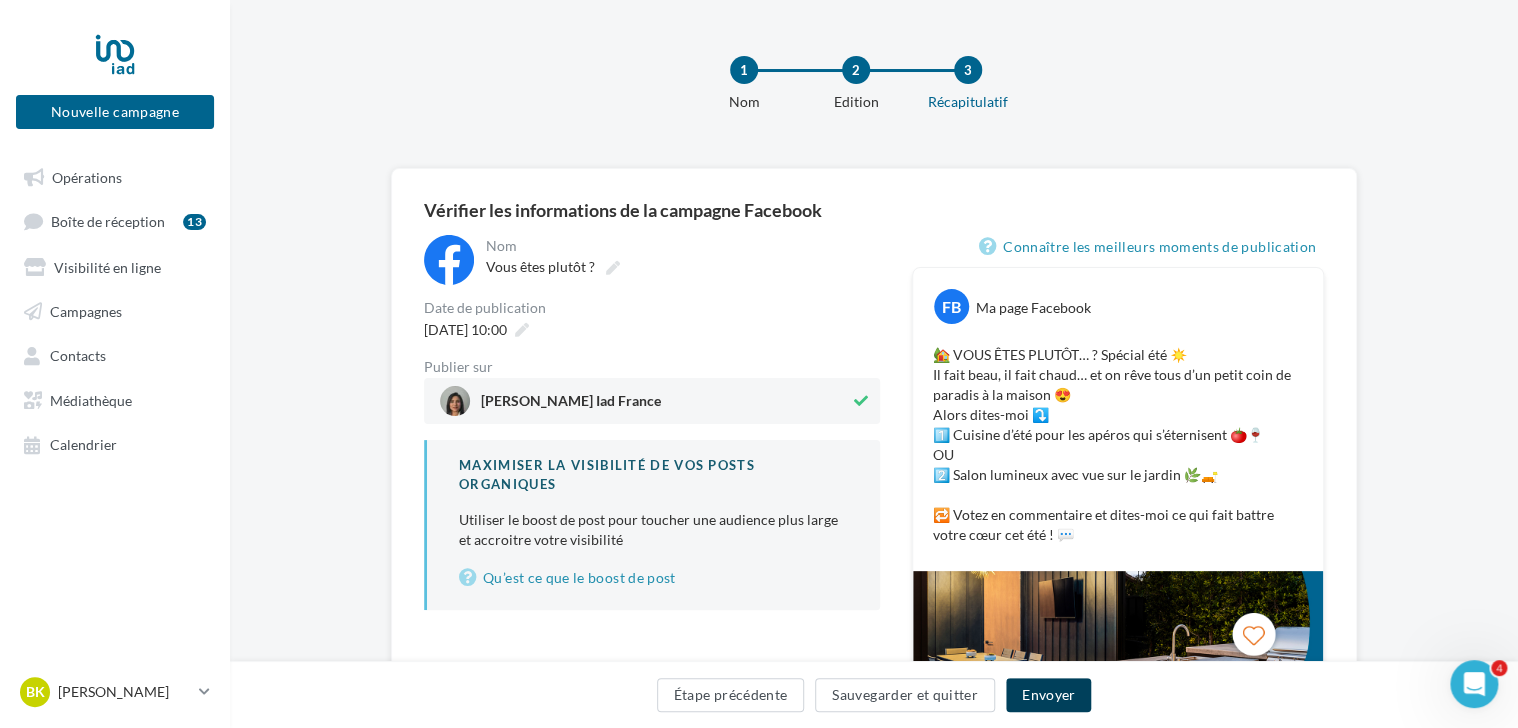 click on "Envoyer" at bounding box center (1048, 695) 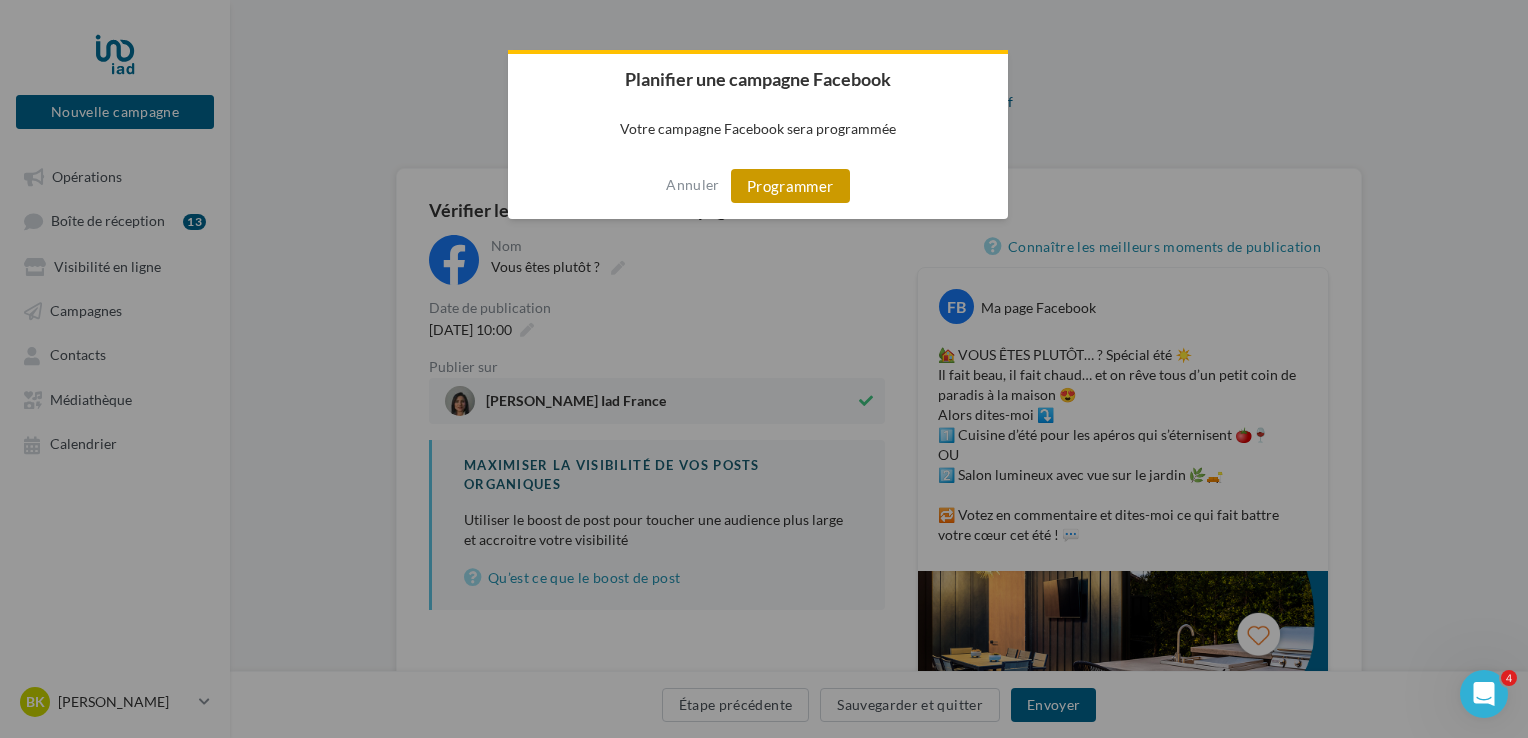 click on "Programmer" at bounding box center [790, 186] 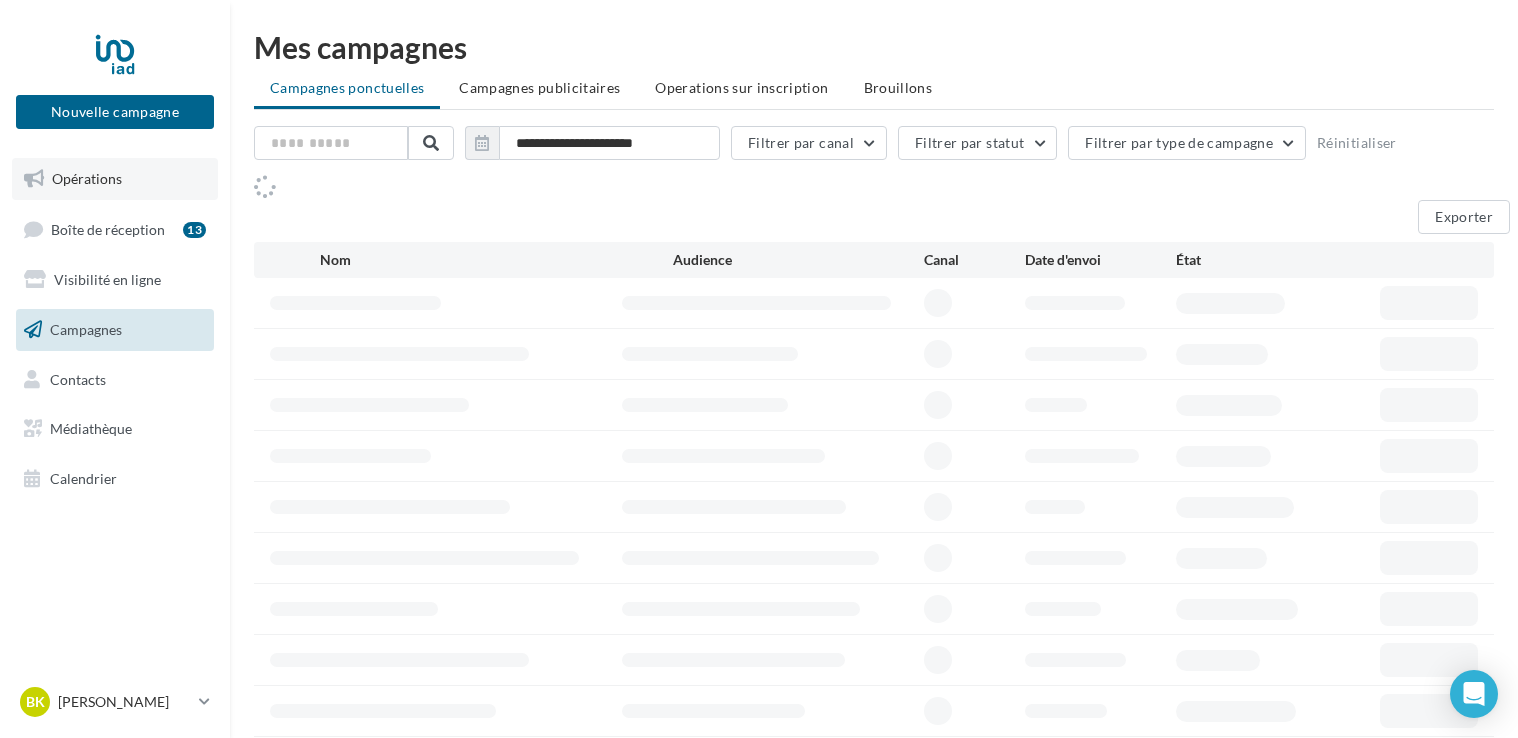 scroll, scrollTop: 0, scrollLeft: 0, axis: both 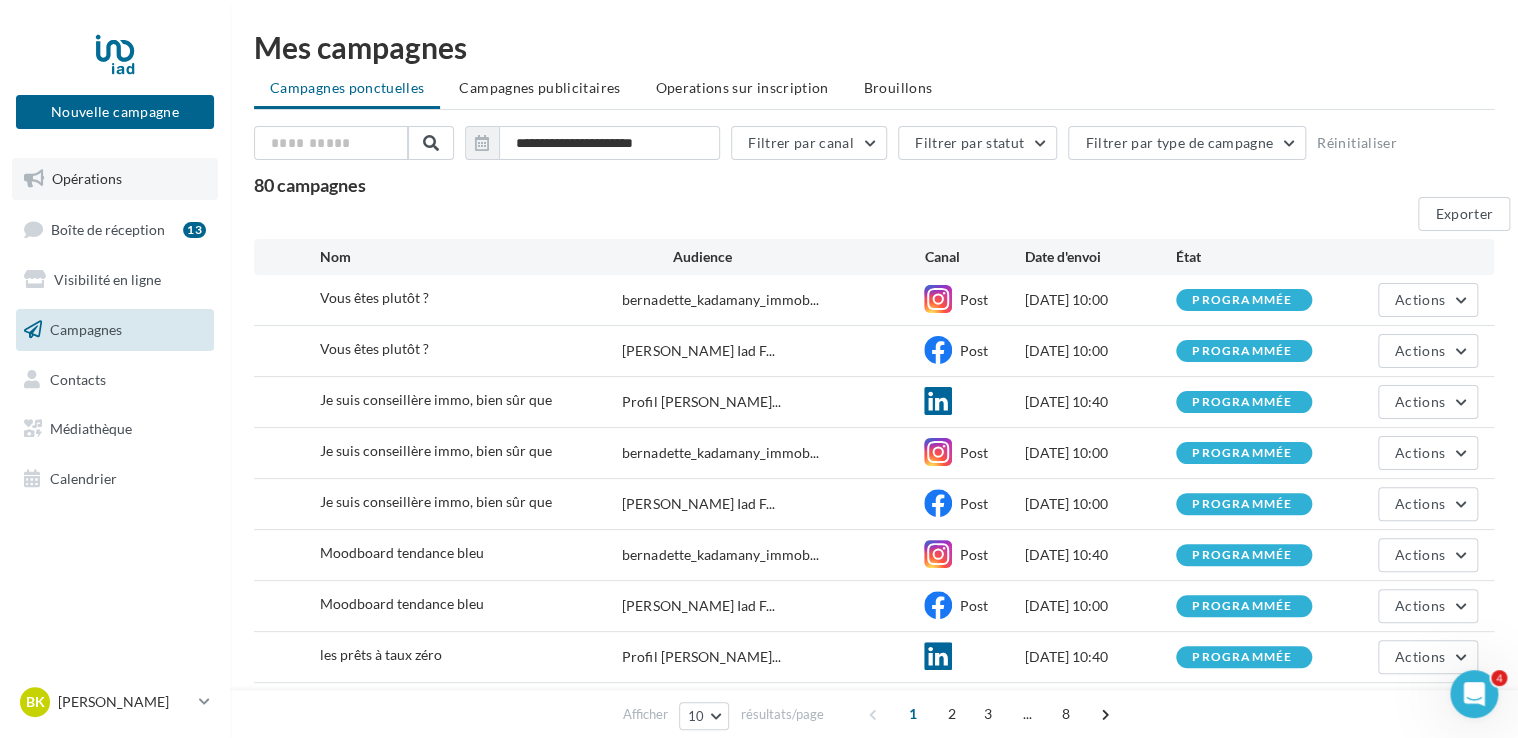 click on "Opérations" at bounding box center [87, 178] 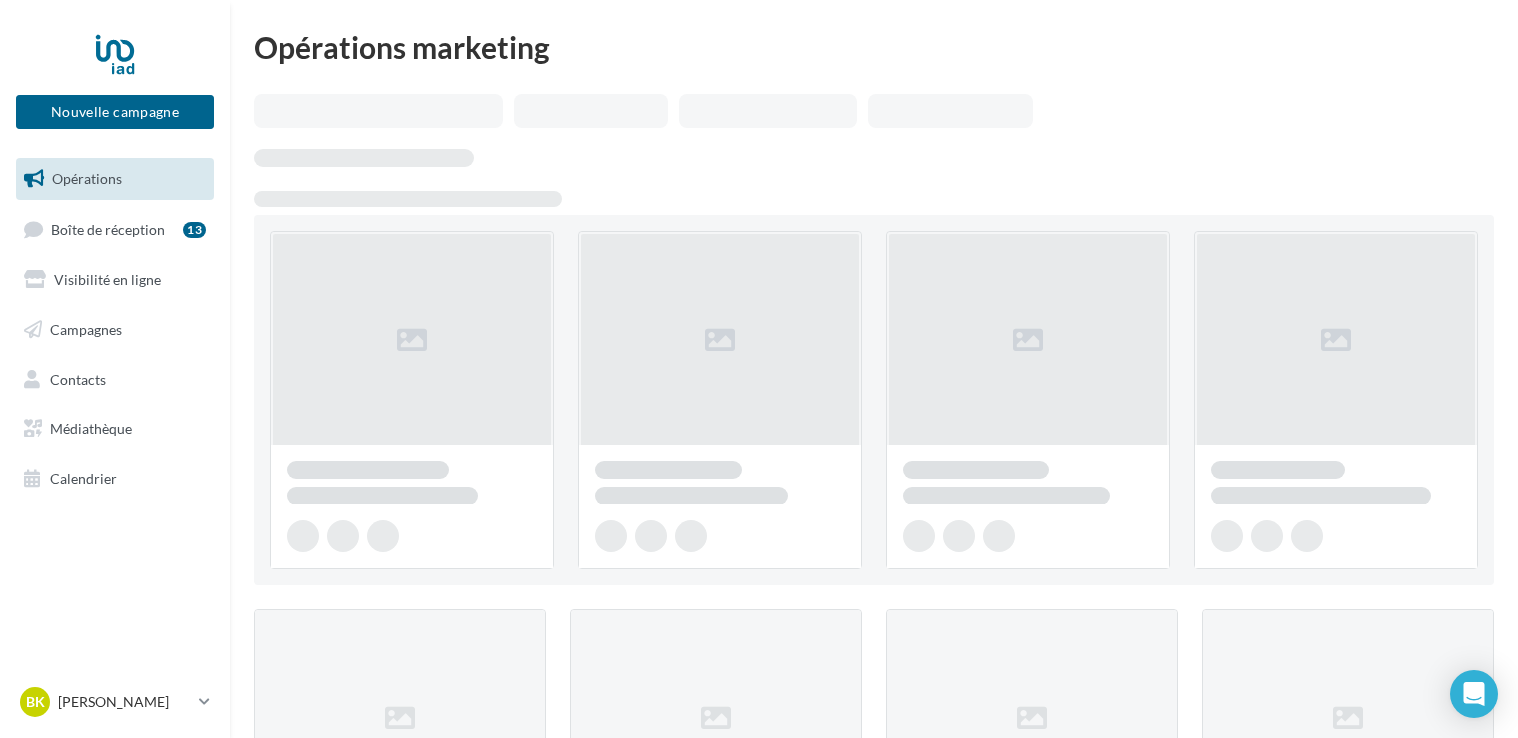 scroll, scrollTop: 0, scrollLeft: 0, axis: both 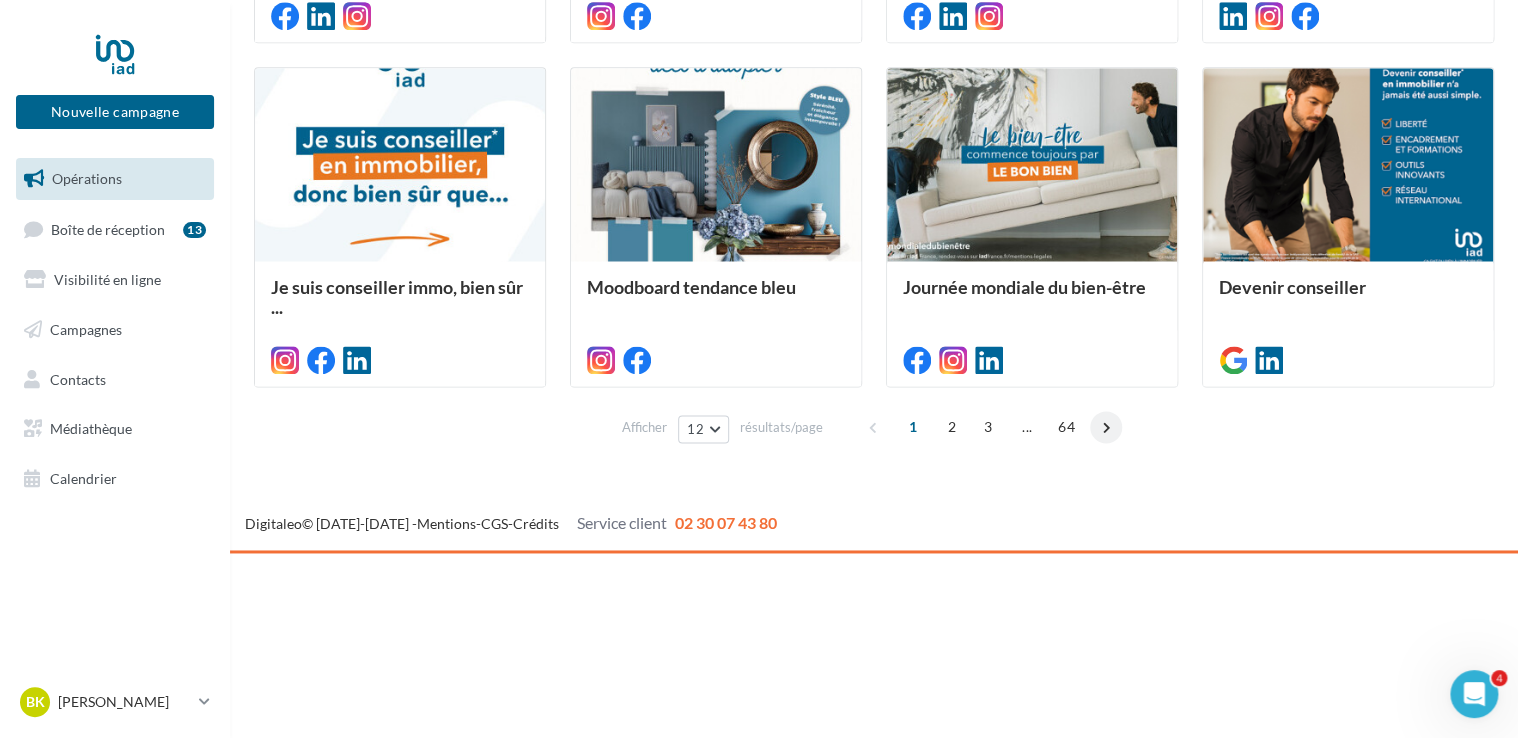 click at bounding box center (1106, 427) 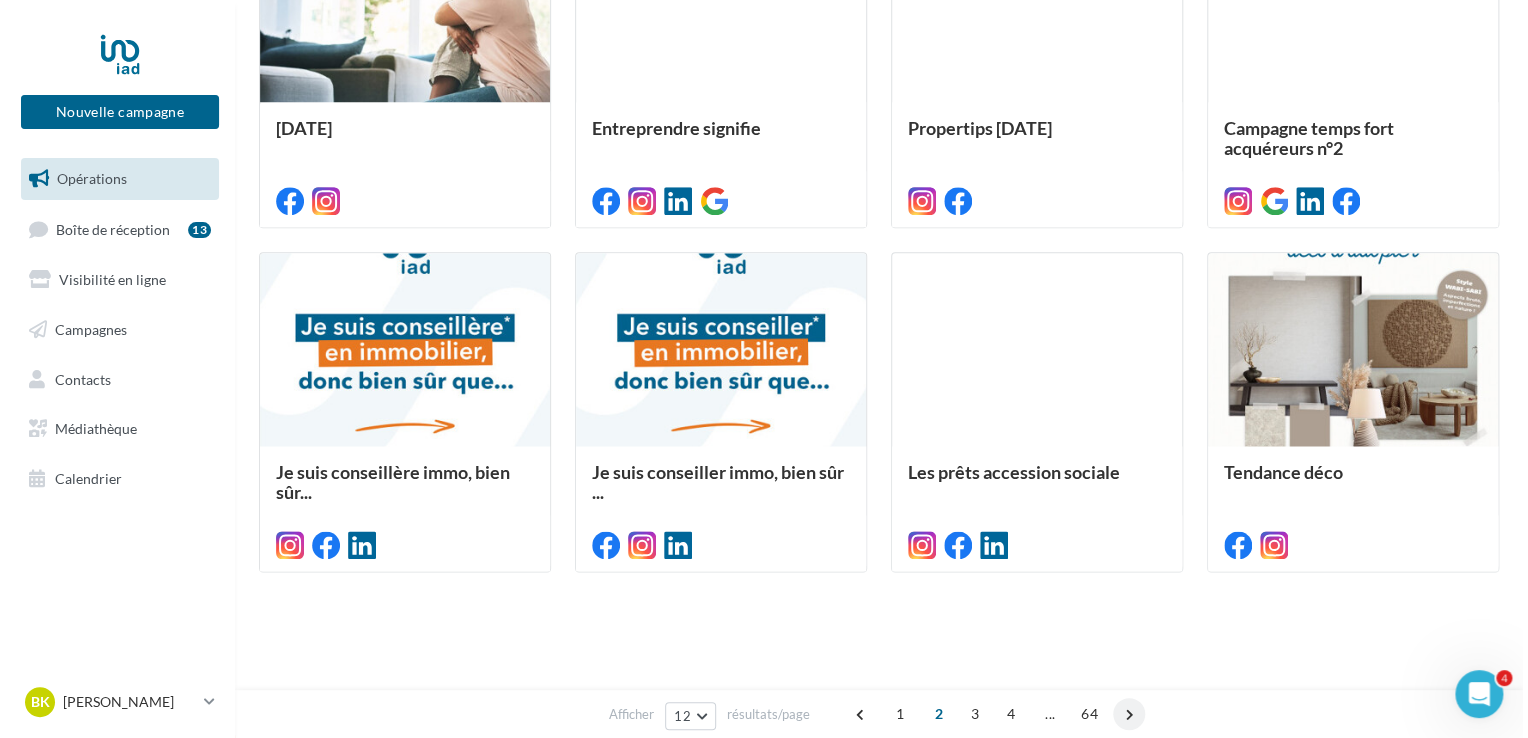 scroll, scrollTop: 499, scrollLeft: 0, axis: vertical 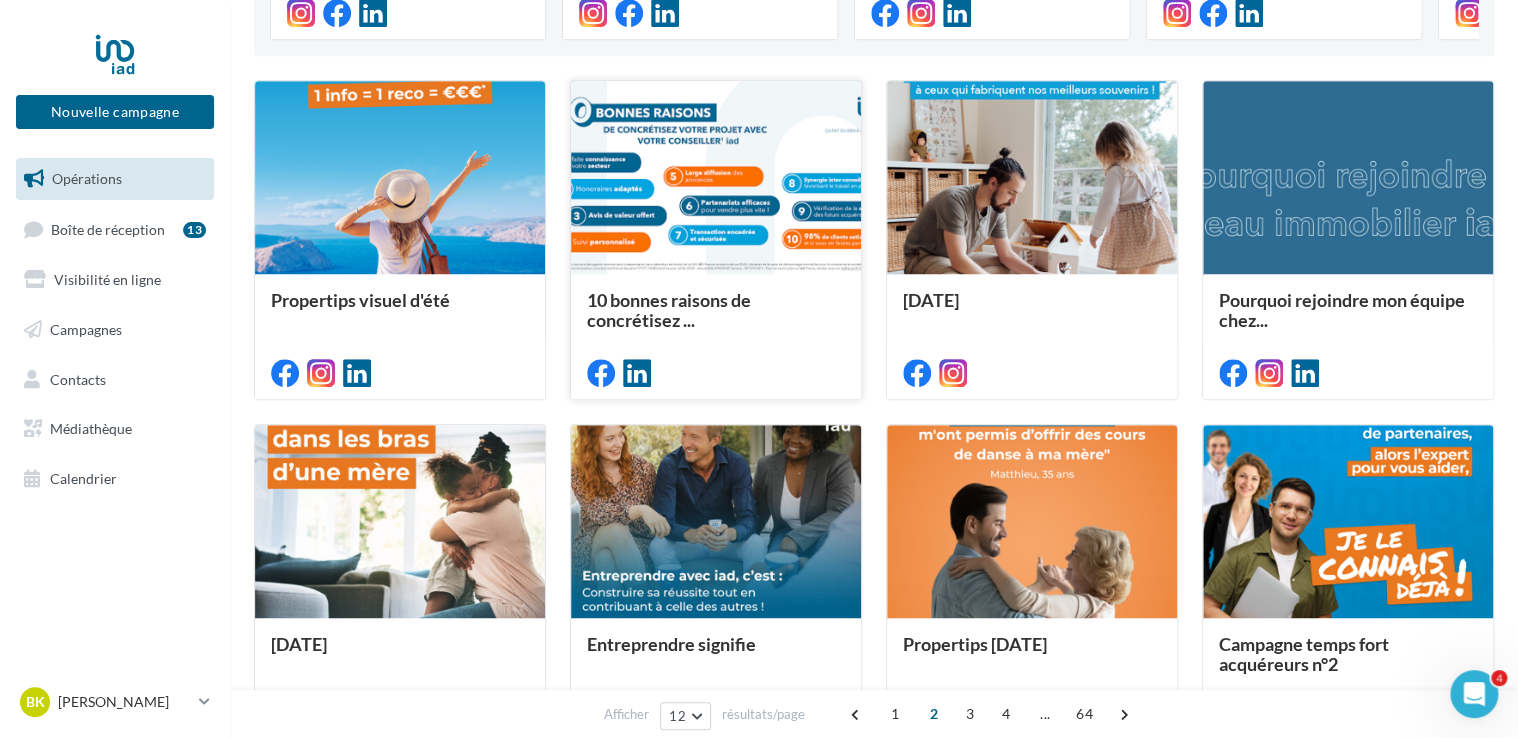 click at bounding box center (716, 178) 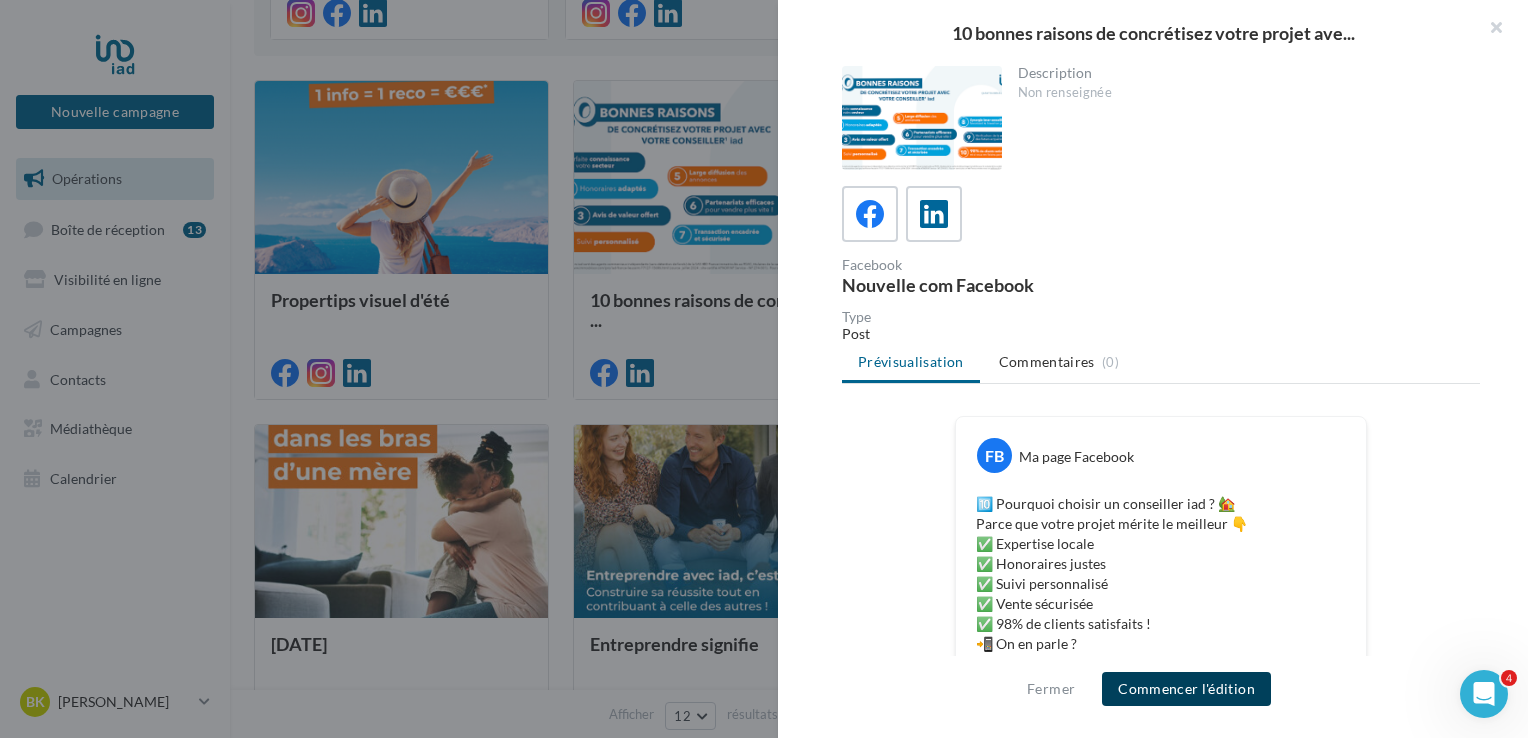 click on "Commencer l'édition" at bounding box center [1186, 689] 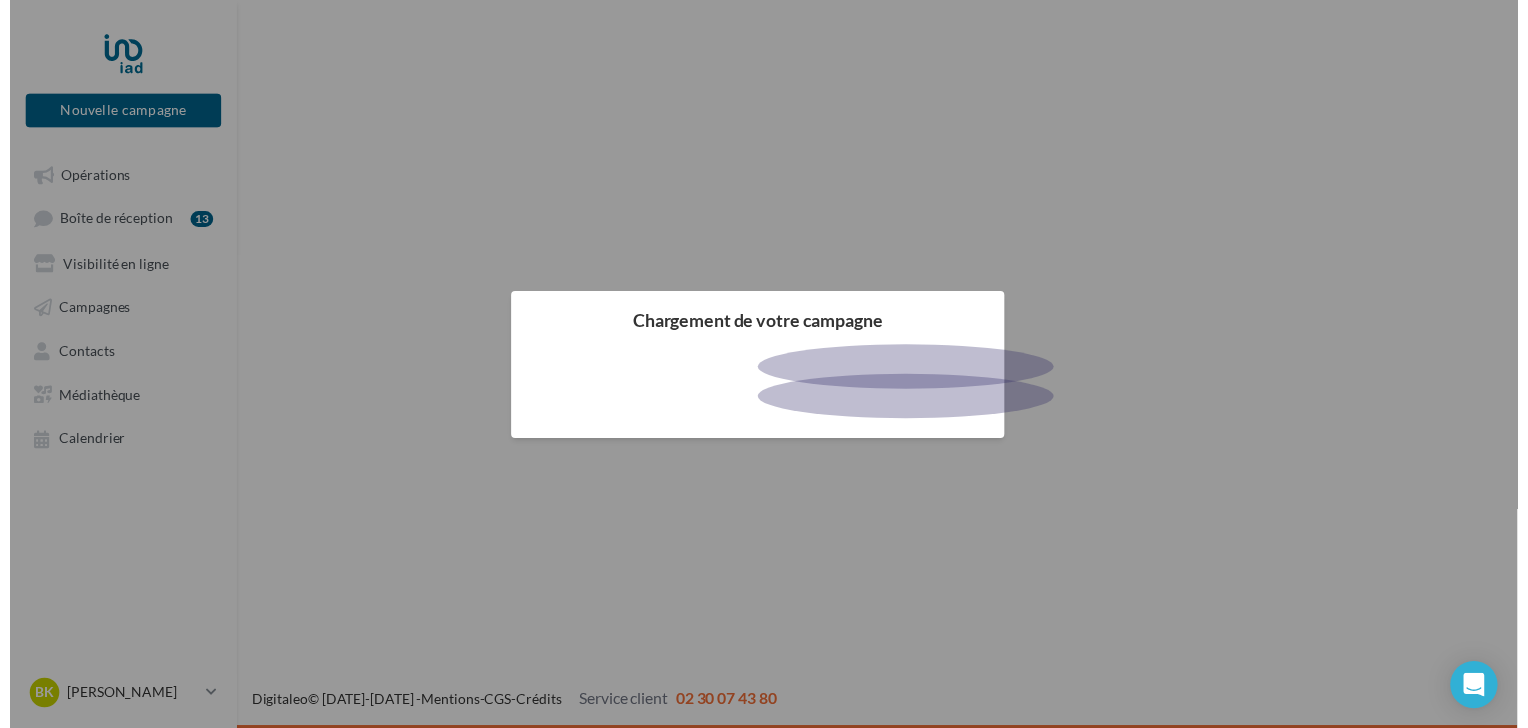 scroll, scrollTop: 0, scrollLeft: 0, axis: both 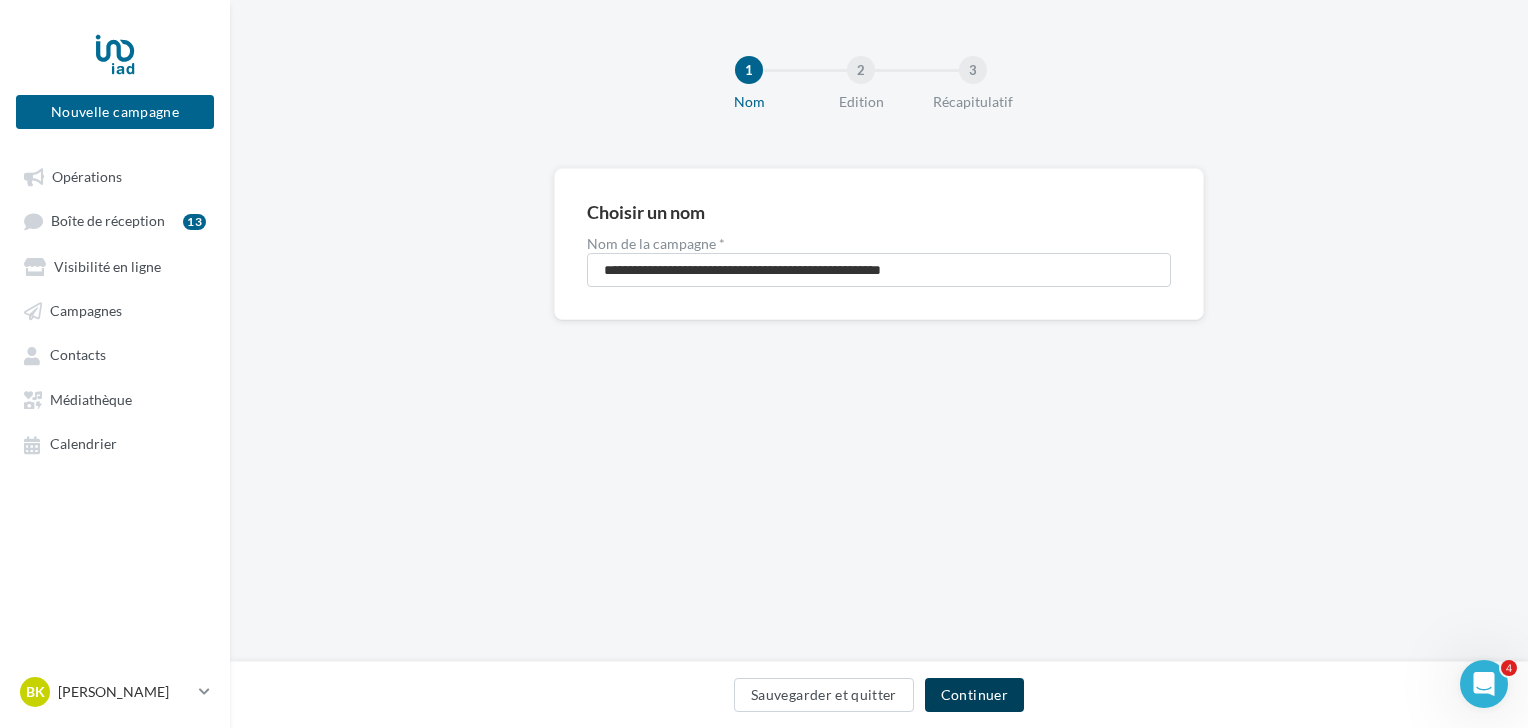 click on "Continuer" at bounding box center [974, 695] 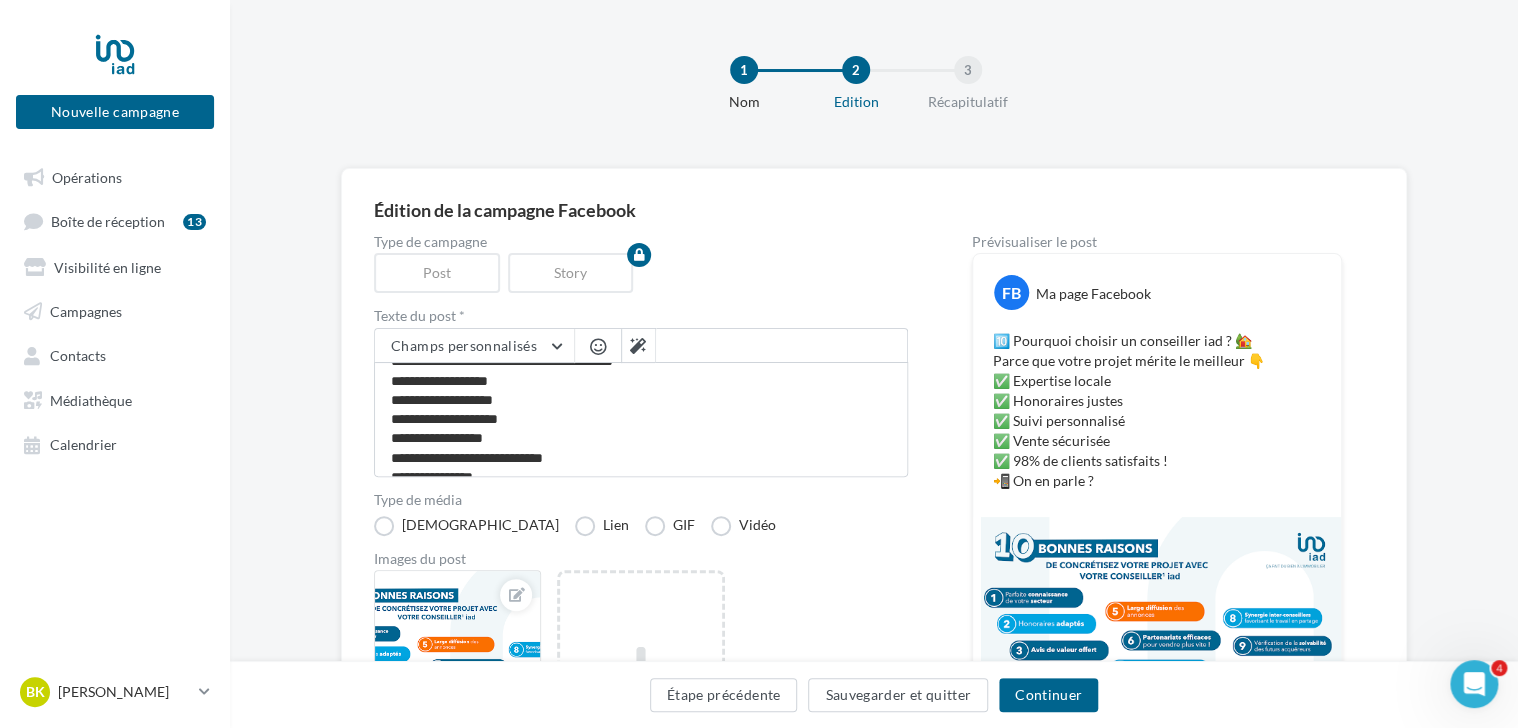 scroll, scrollTop: 56, scrollLeft: 0, axis: vertical 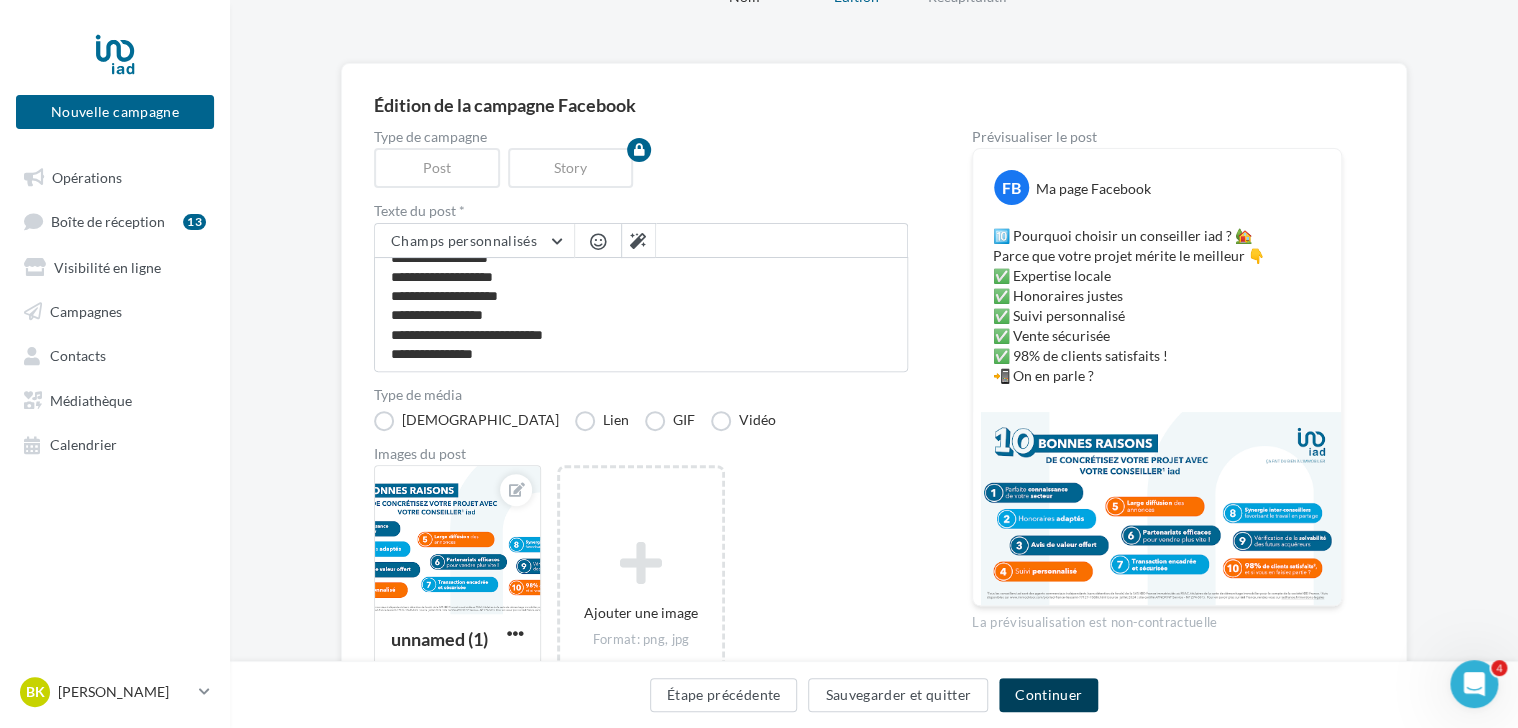drag, startPoint x: 1054, startPoint y: 702, endPoint x: 937, endPoint y: 663, distance: 123.32883 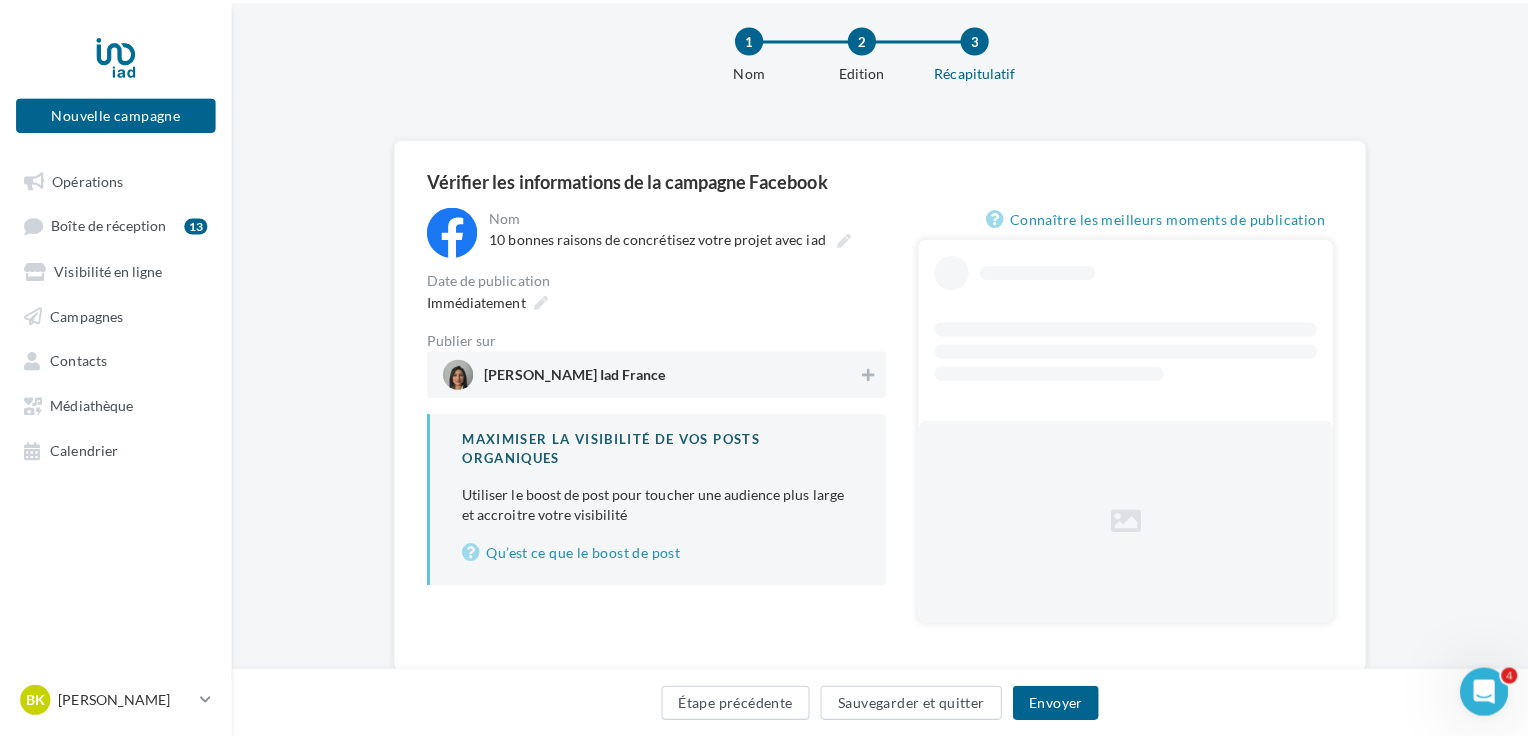 scroll, scrollTop: 85, scrollLeft: 0, axis: vertical 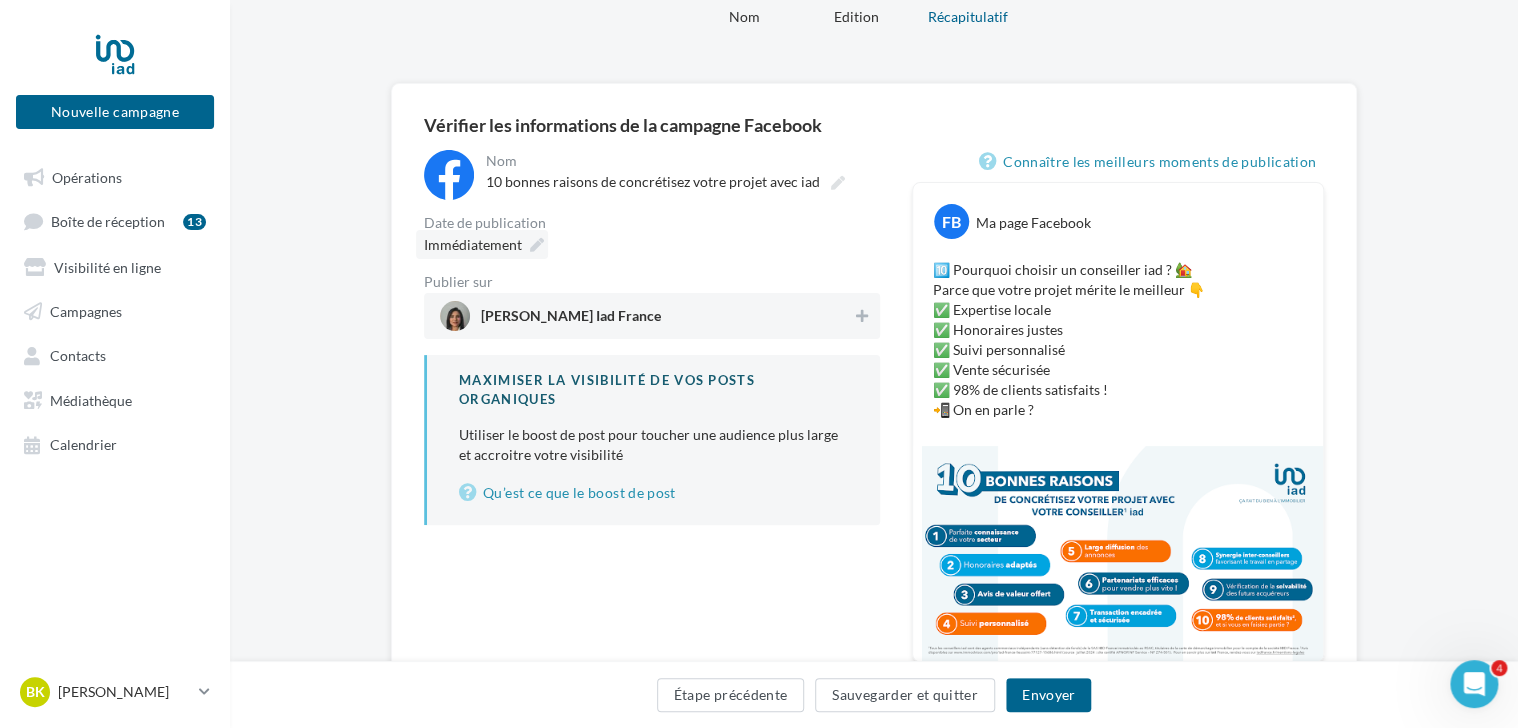 click at bounding box center (537, 245) 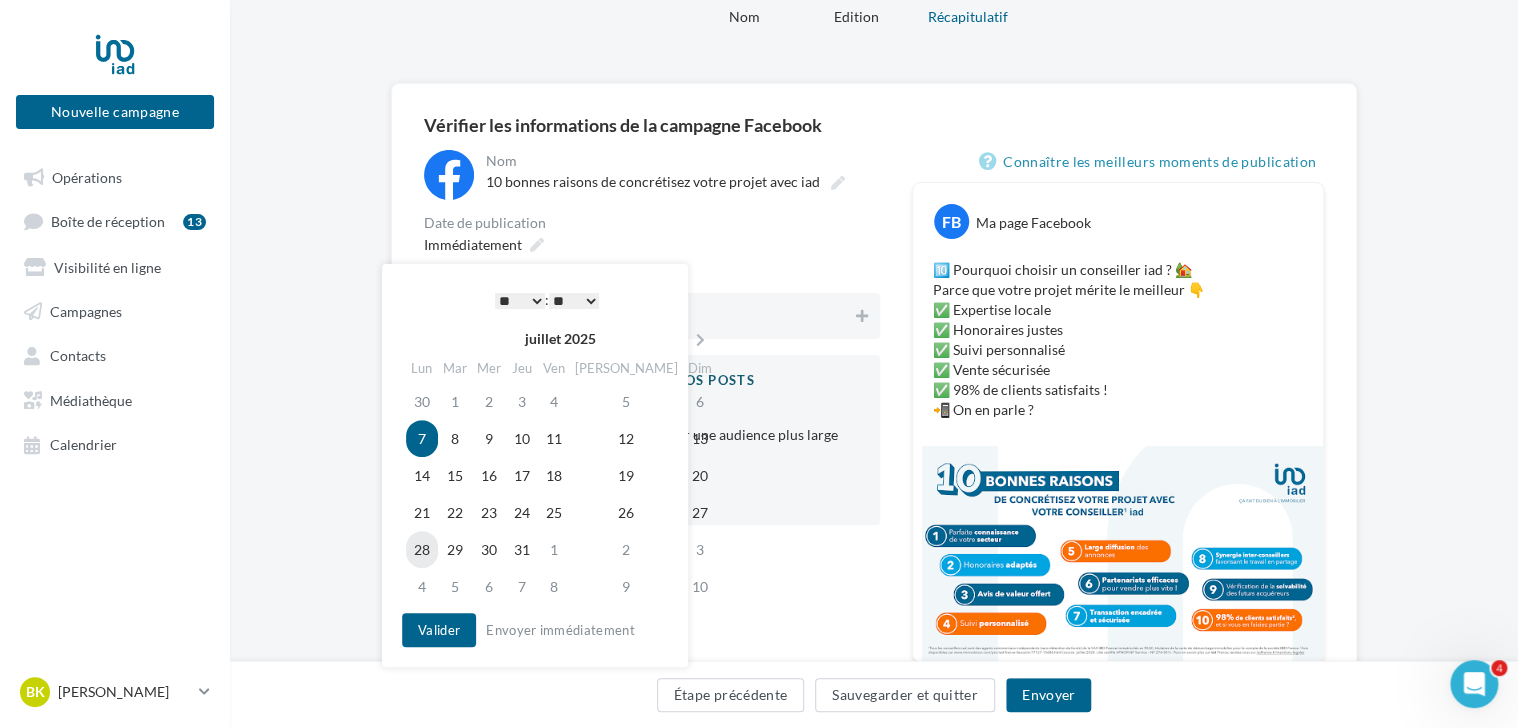 click on "28" at bounding box center (422, 549) 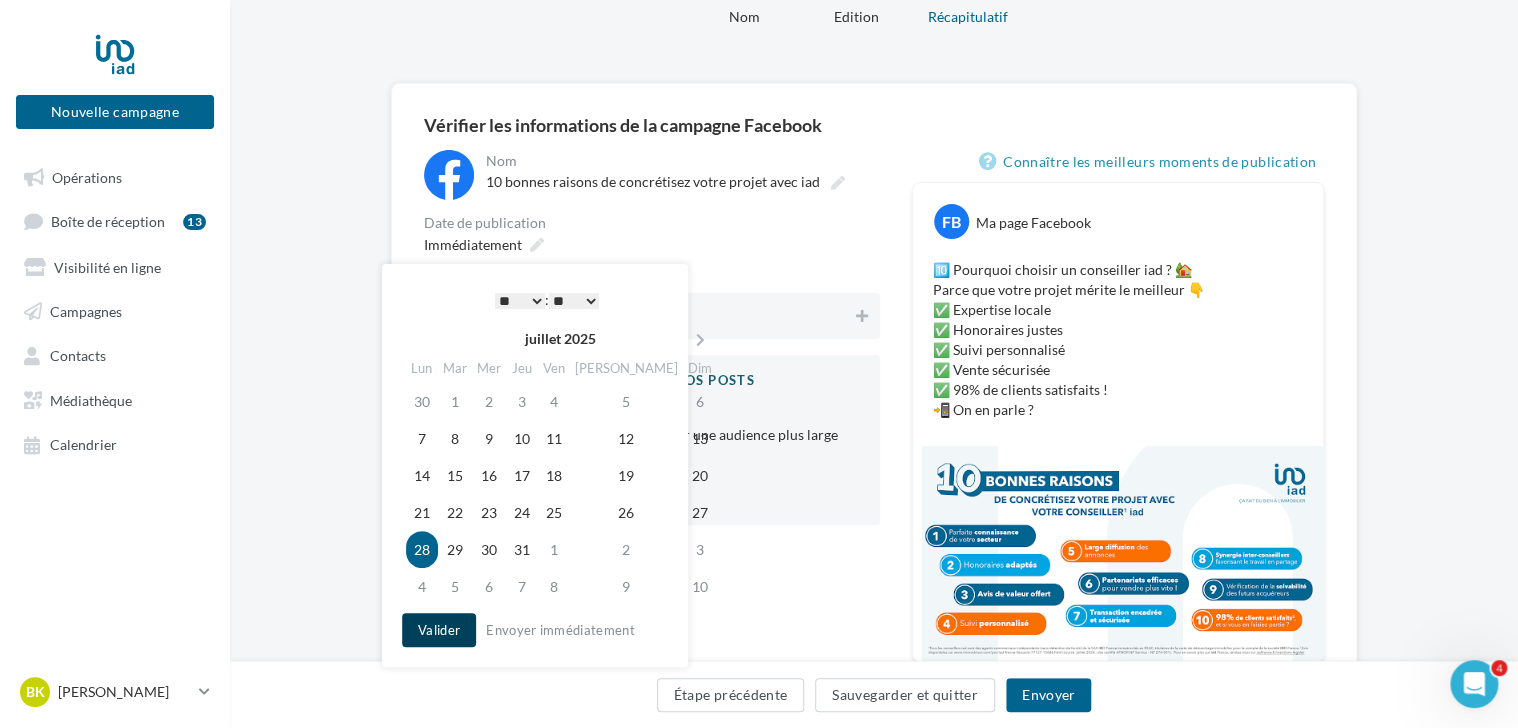 click on "Valider" at bounding box center (439, 630) 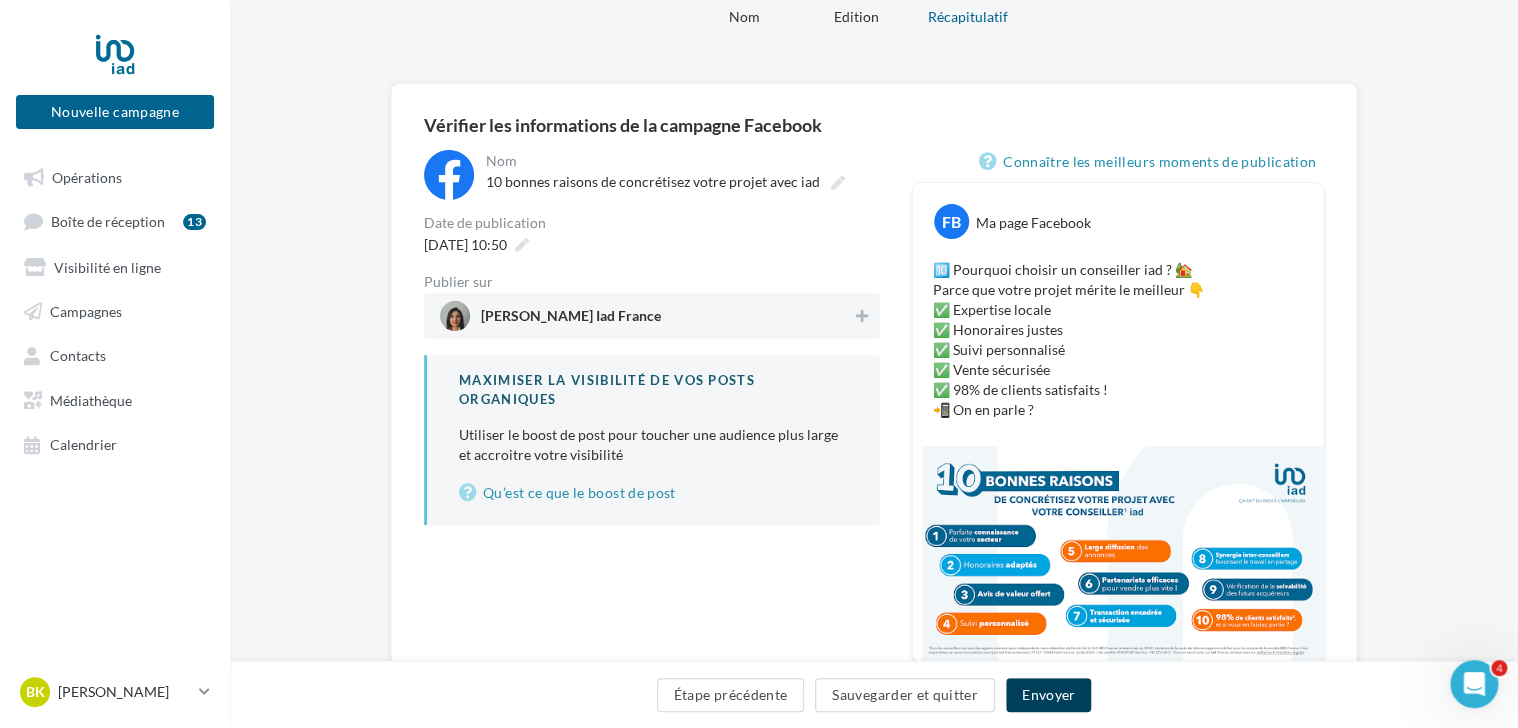 click on "Envoyer" at bounding box center [1048, 695] 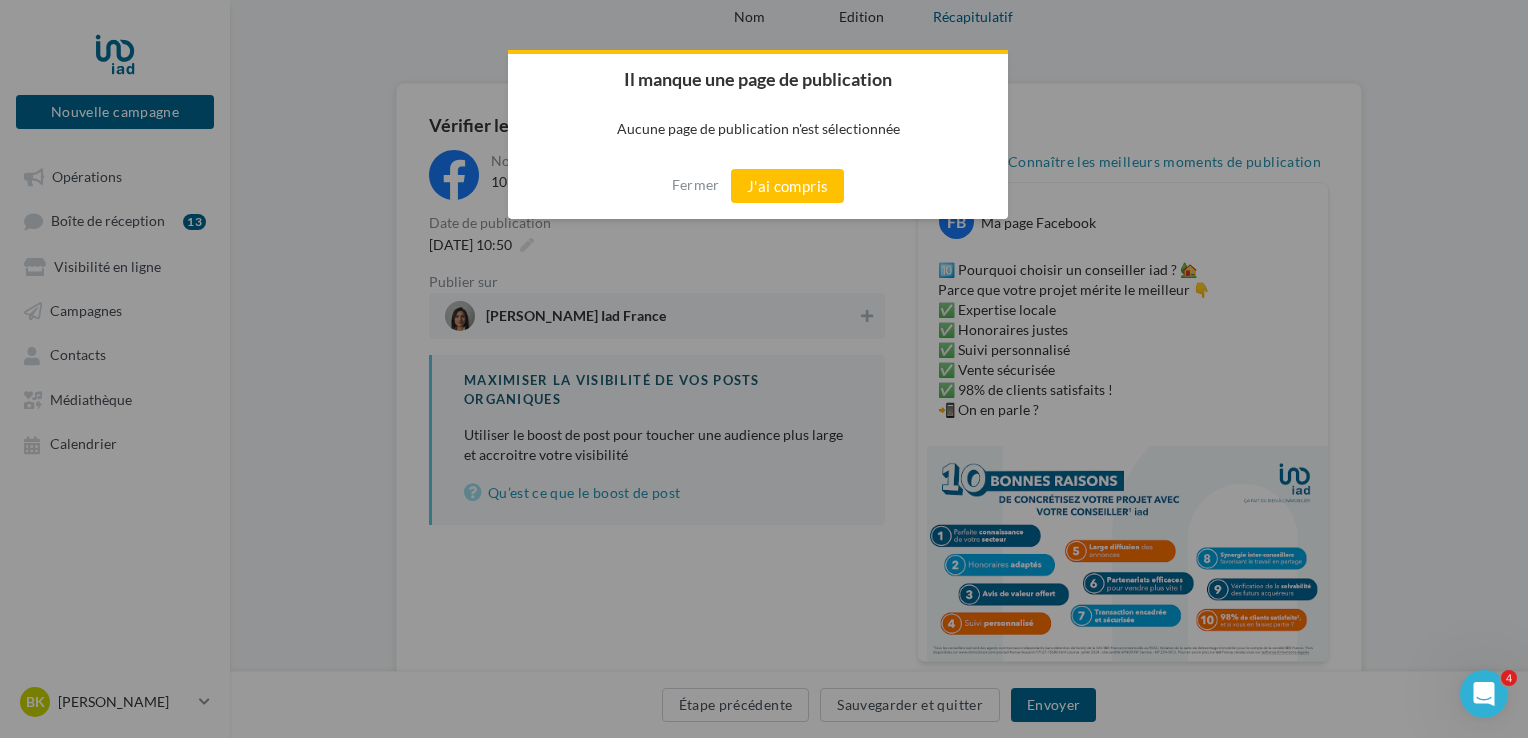 click at bounding box center [764, 369] 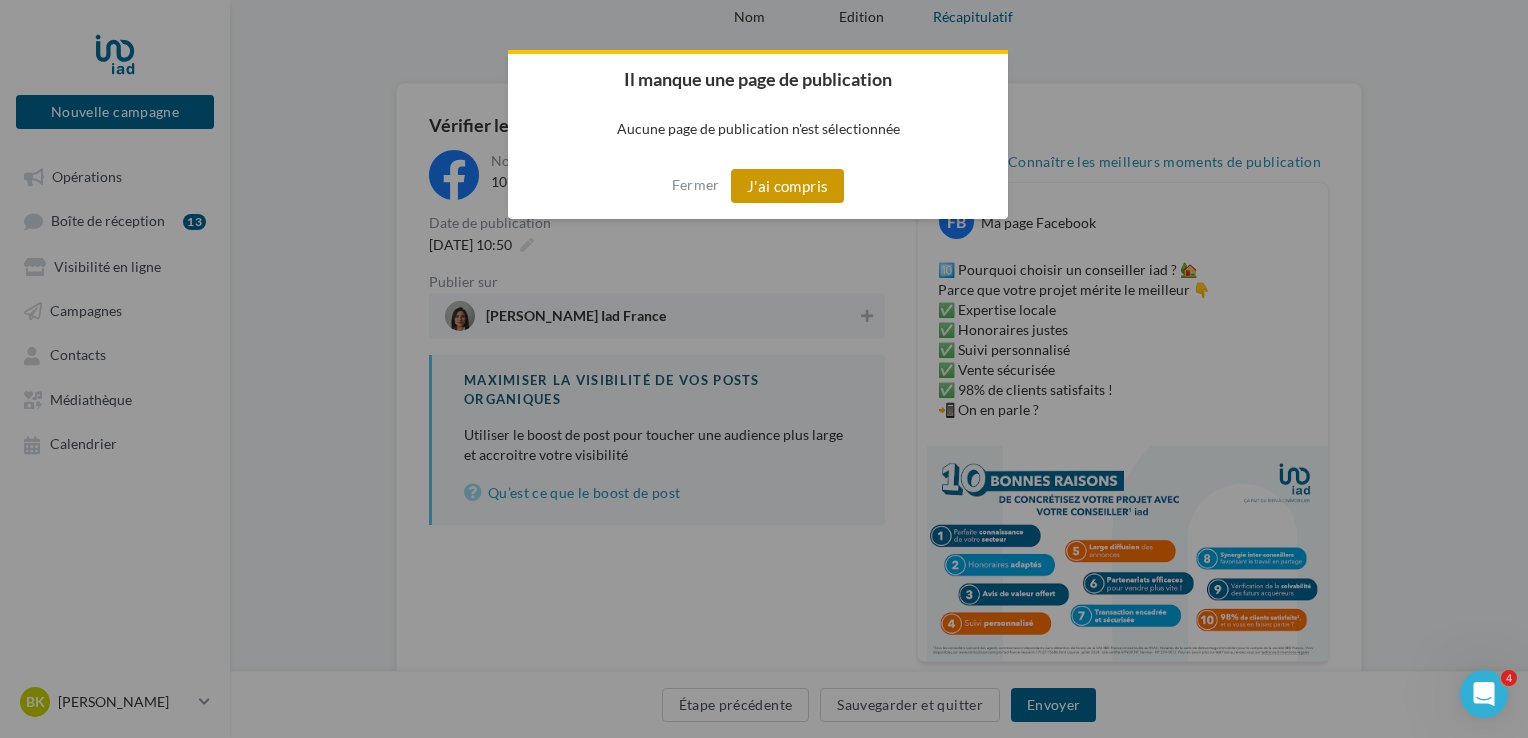 click on "J'ai compris" at bounding box center (788, 186) 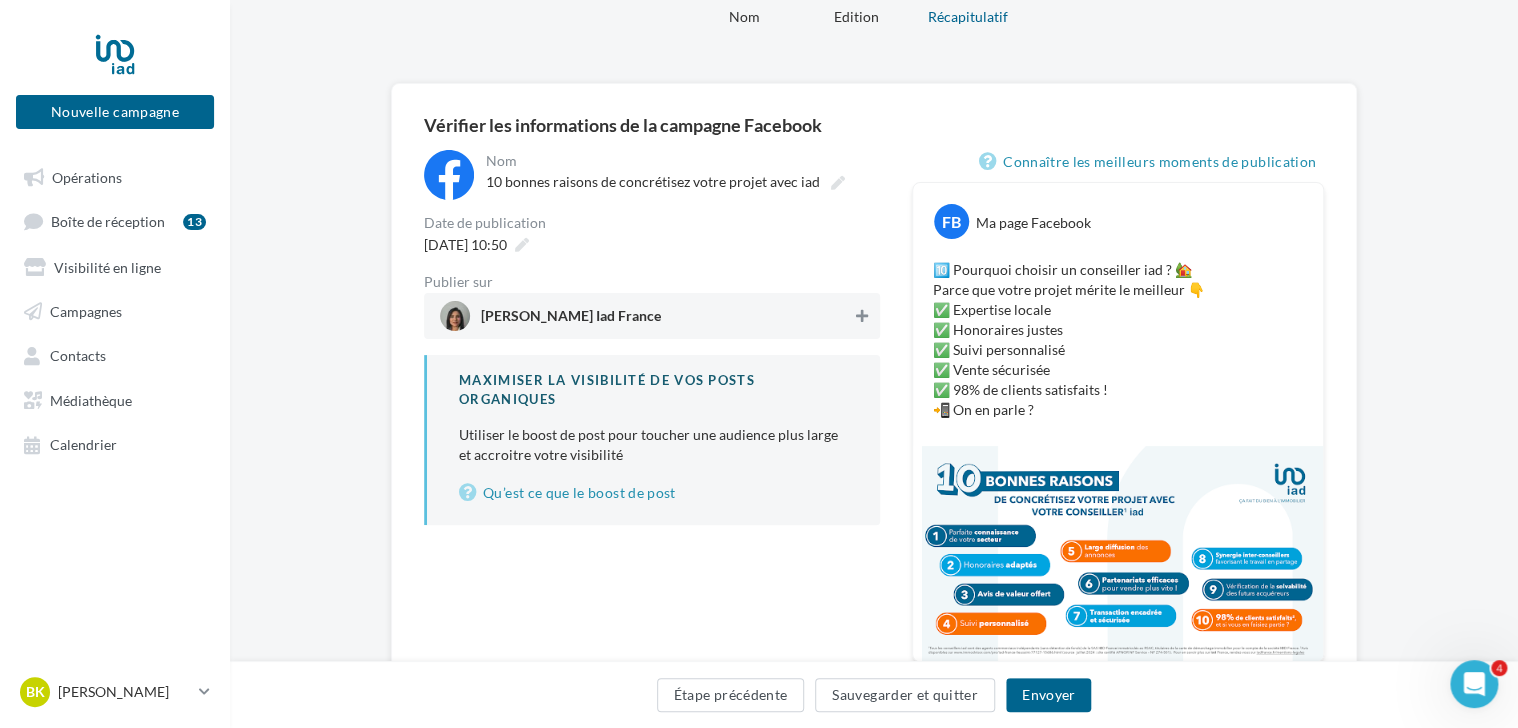 click at bounding box center (862, 316) 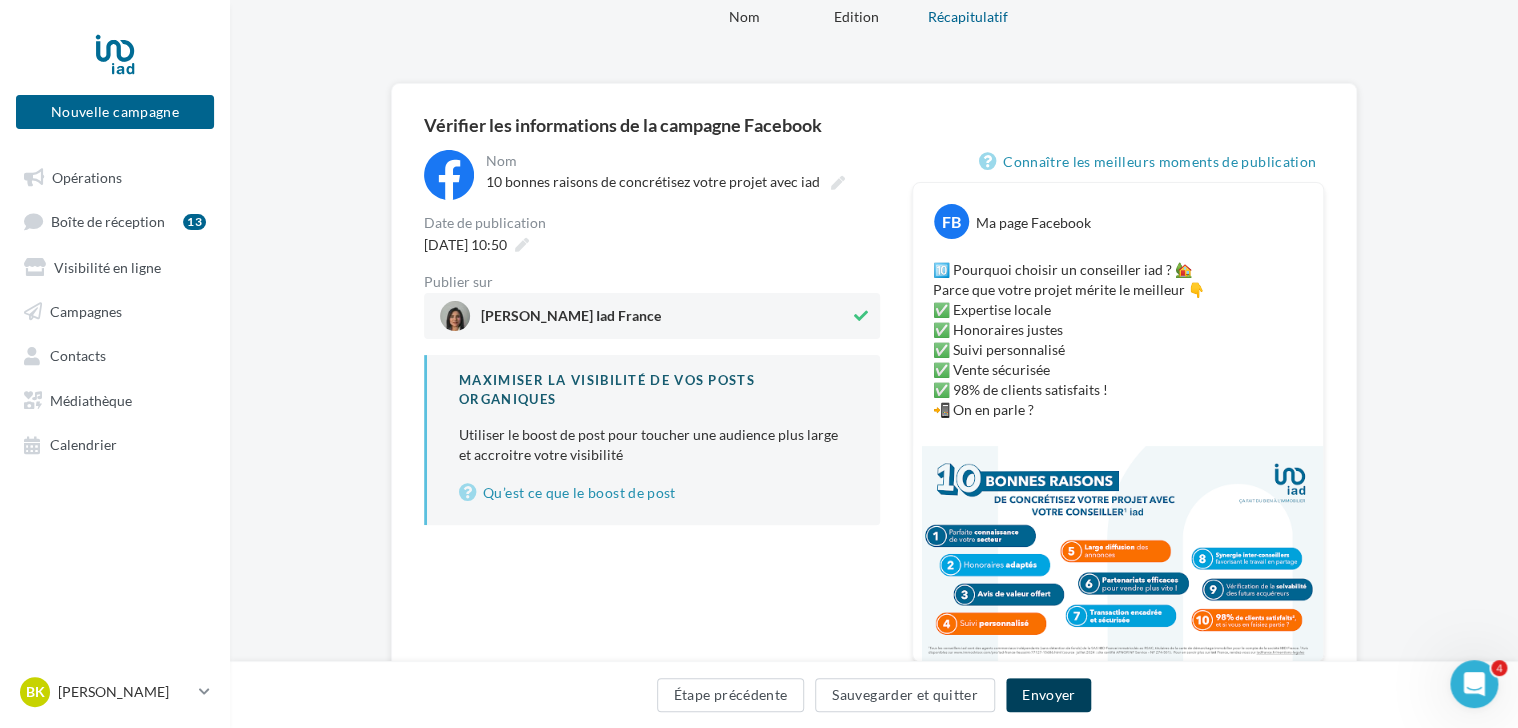 drag, startPoint x: 1049, startPoint y: 690, endPoint x: 1021, endPoint y: 690, distance: 28 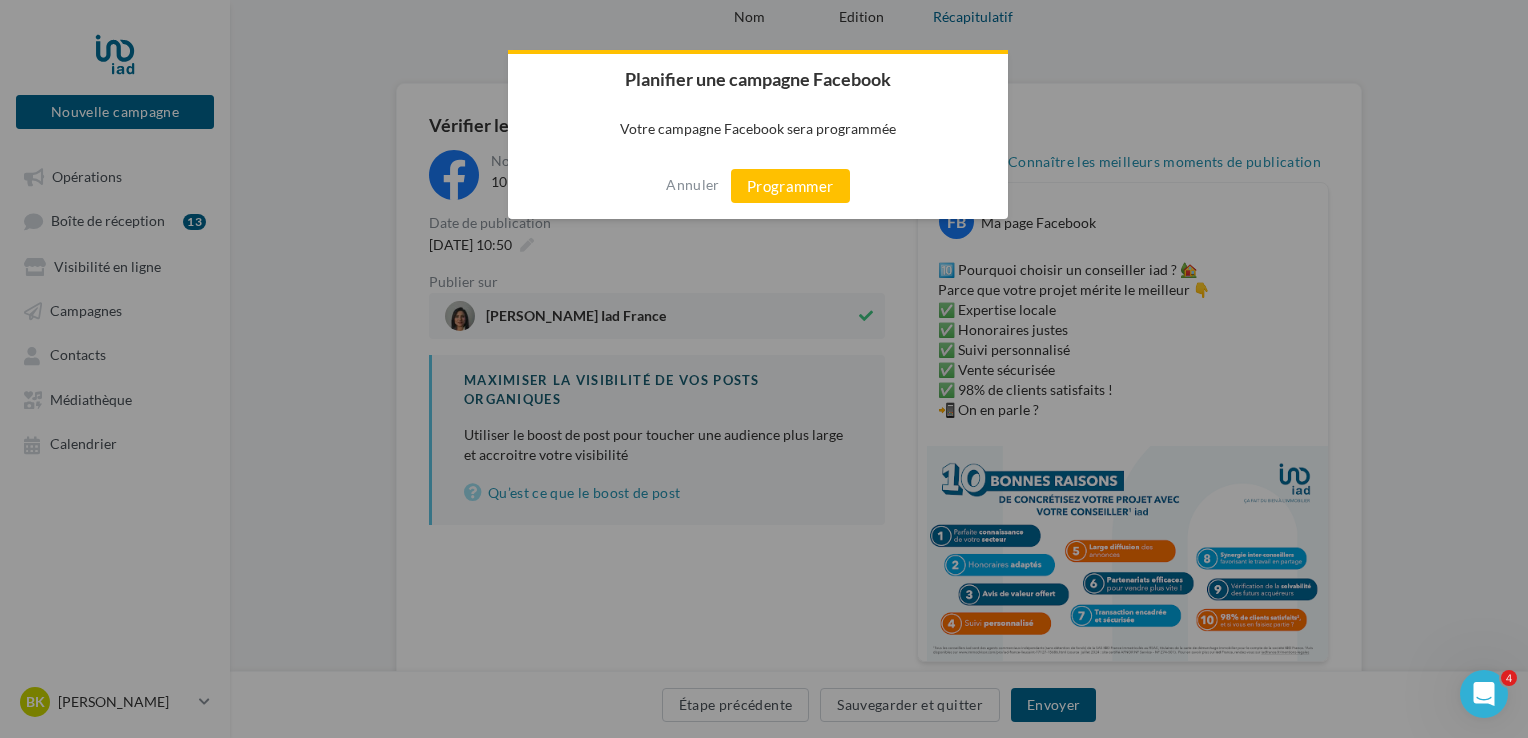 click on "Programmer" at bounding box center (790, 186) 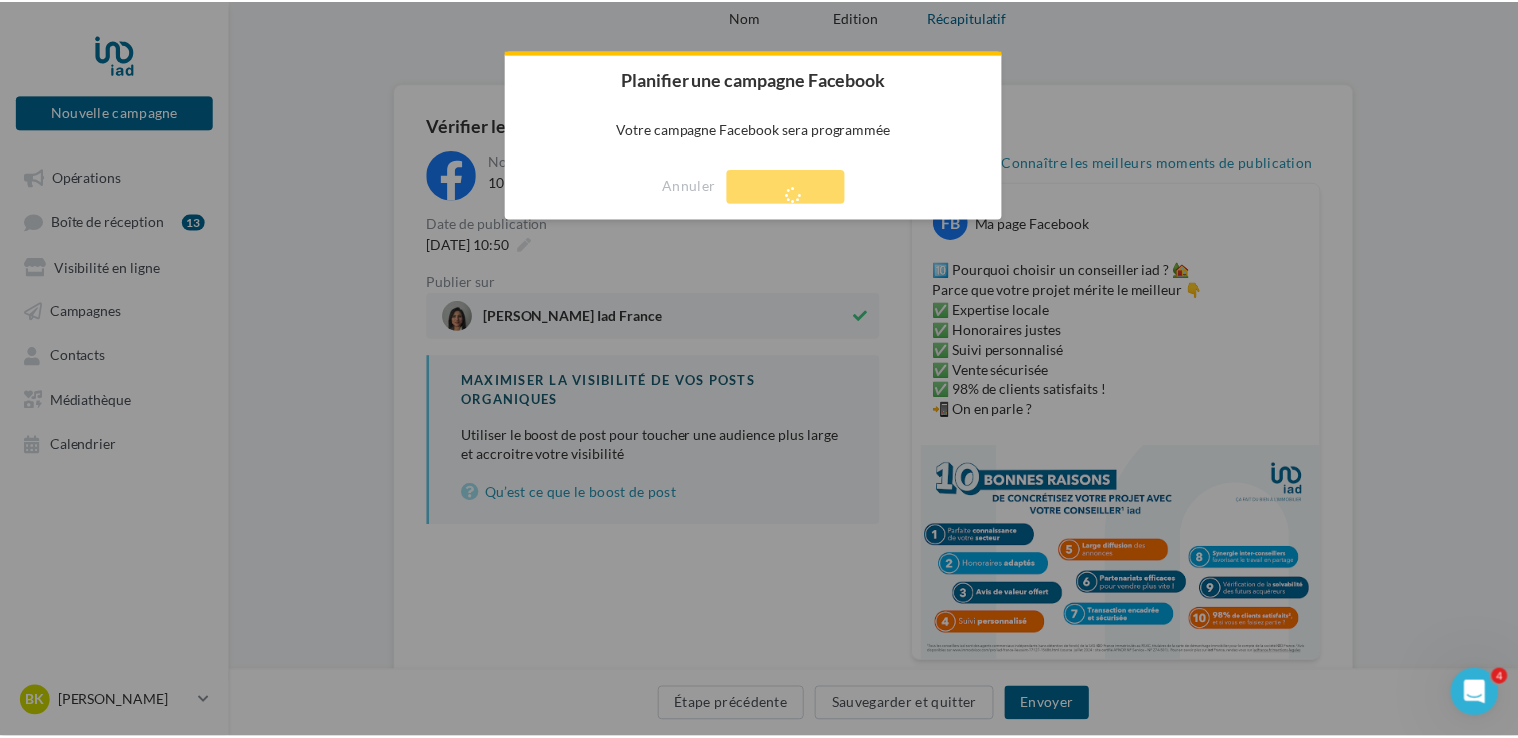 scroll, scrollTop: 32, scrollLeft: 0, axis: vertical 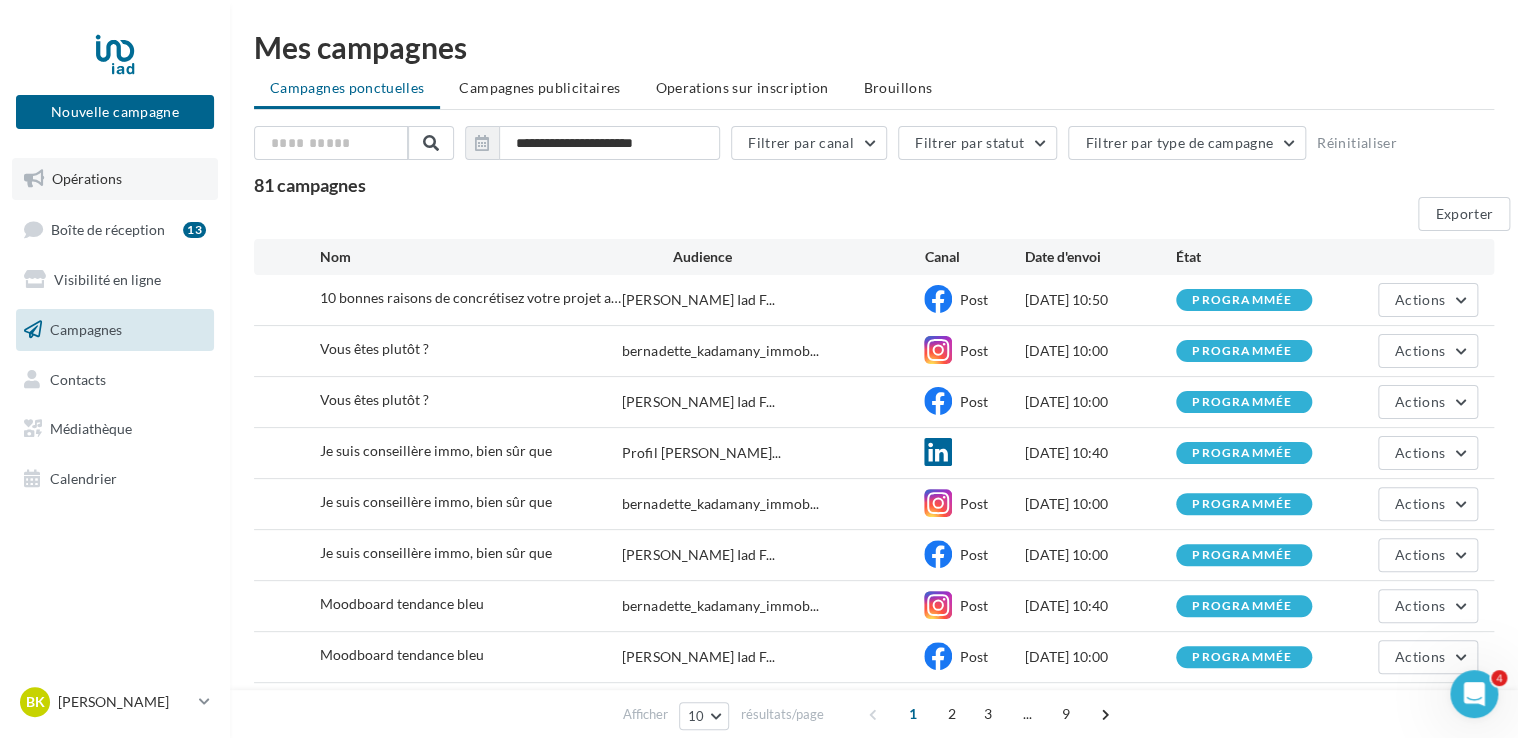 click on "Opérations" at bounding box center [87, 178] 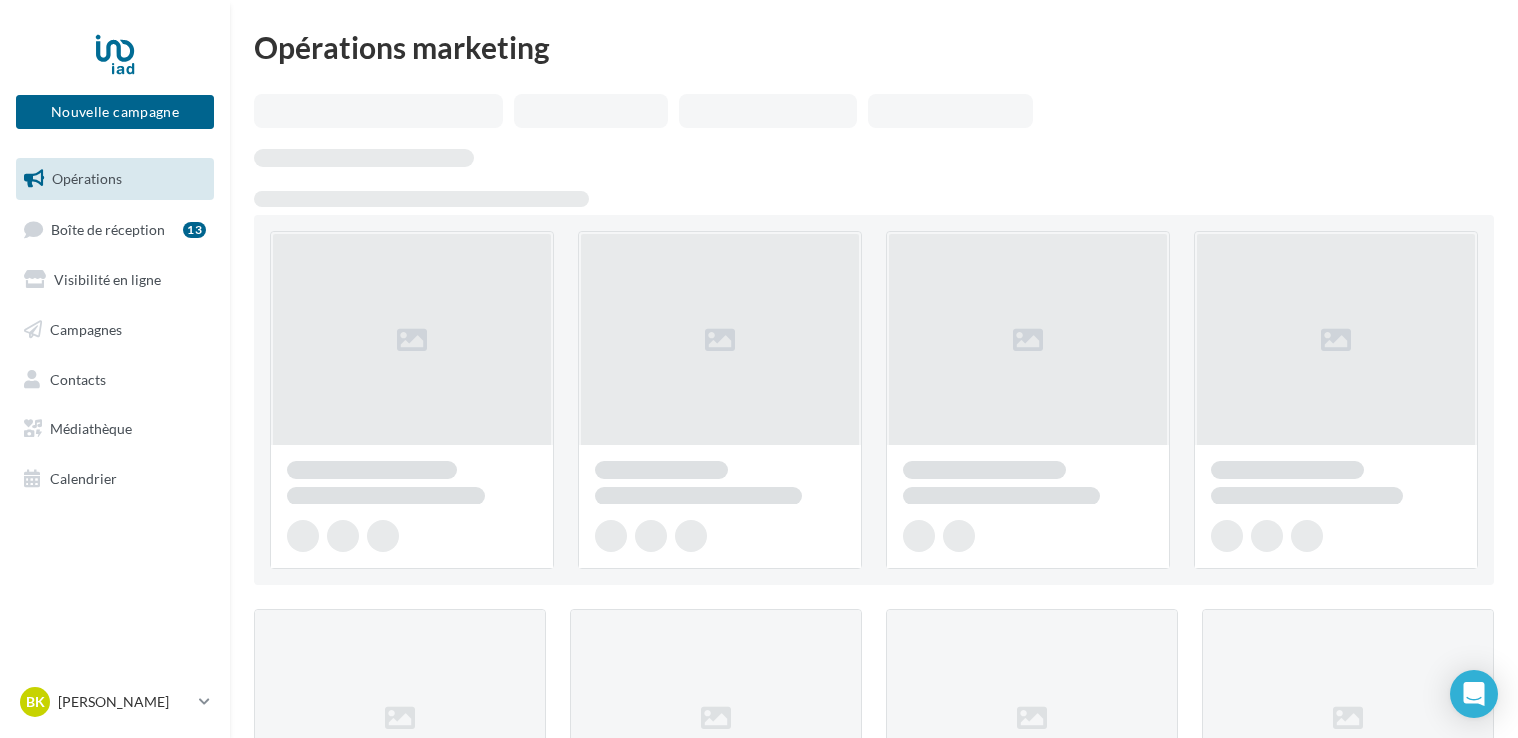 scroll, scrollTop: 0, scrollLeft: 0, axis: both 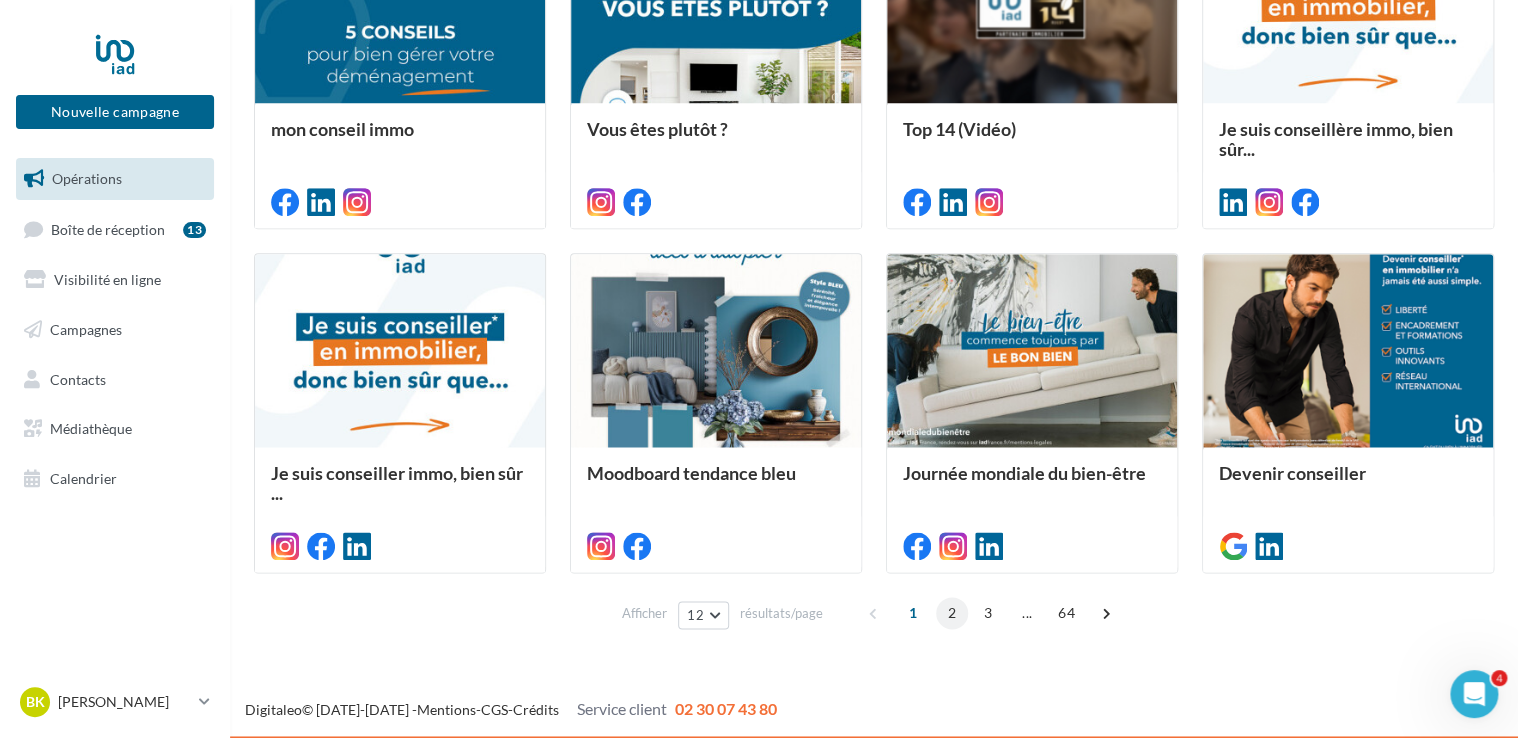 click on "2" at bounding box center [952, 613] 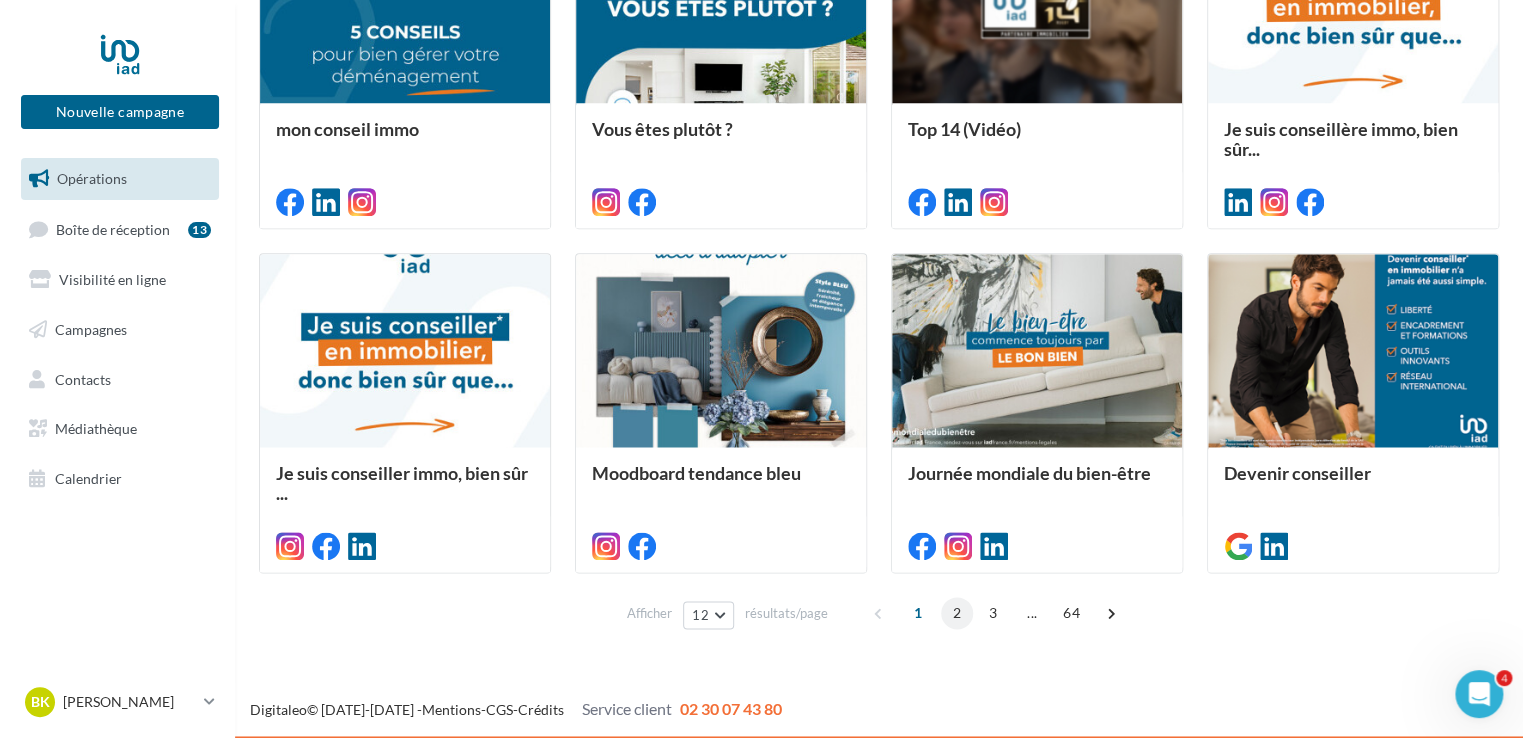 scroll, scrollTop: 499, scrollLeft: 0, axis: vertical 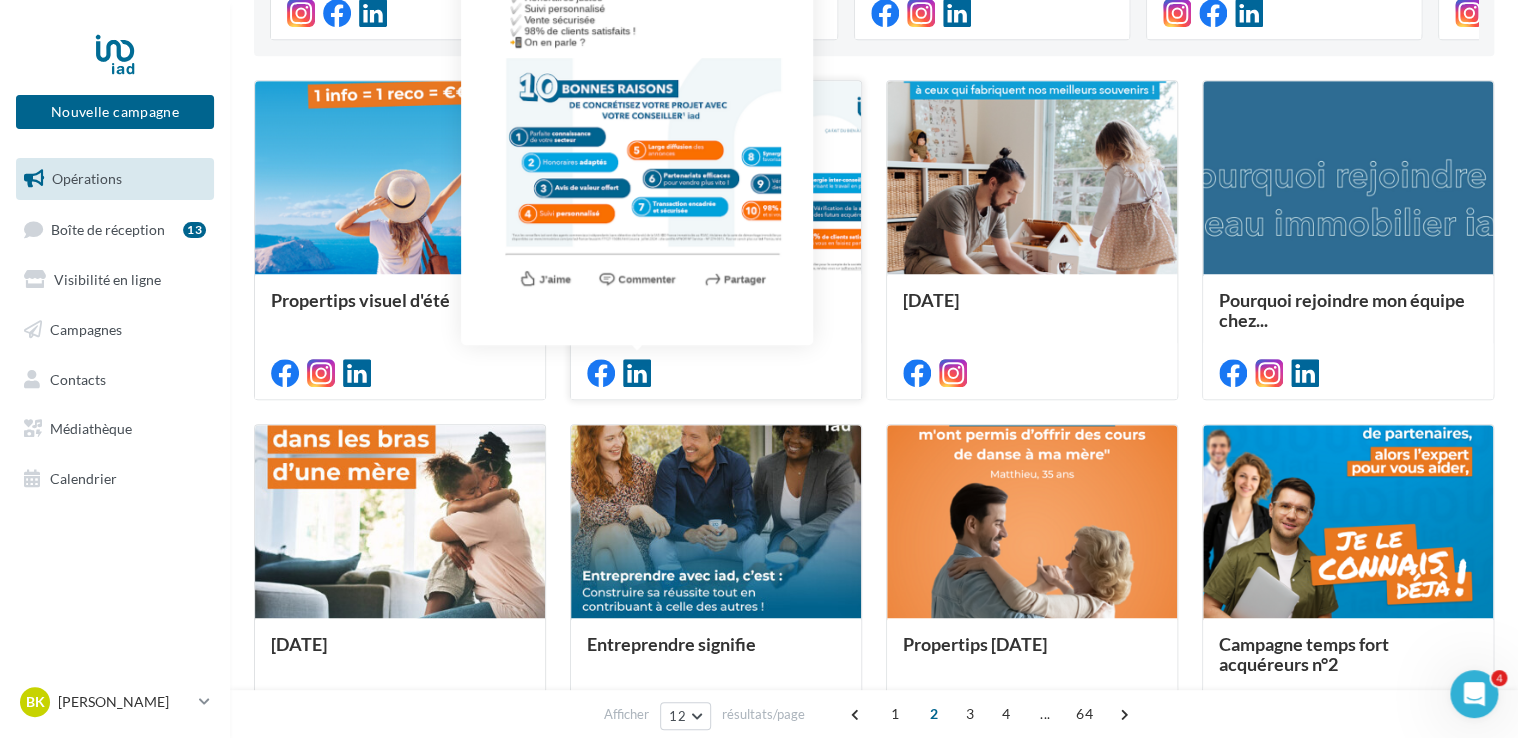 click at bounding box center [637, 373] 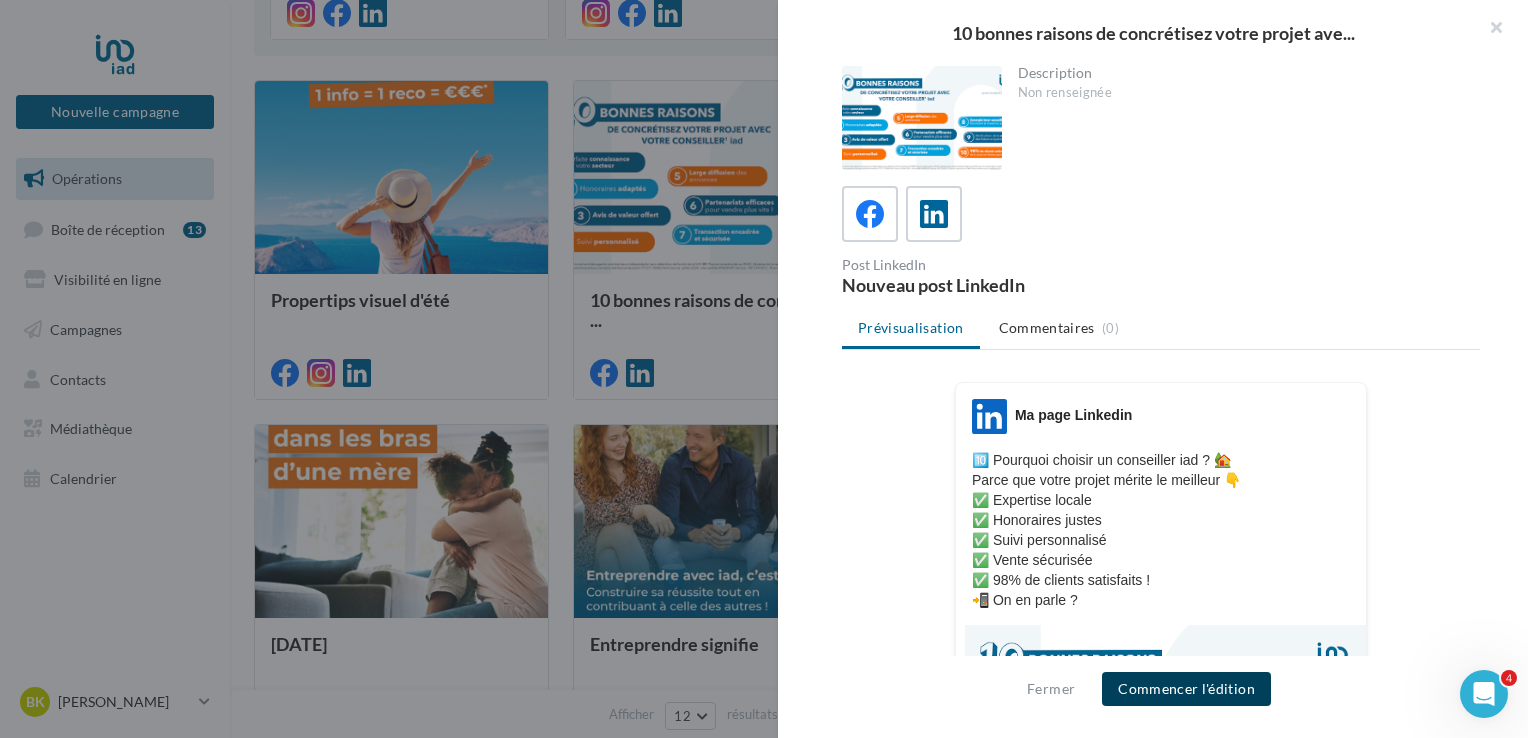 click on "Commencer l'édition" at bounding box center (1186, 689) 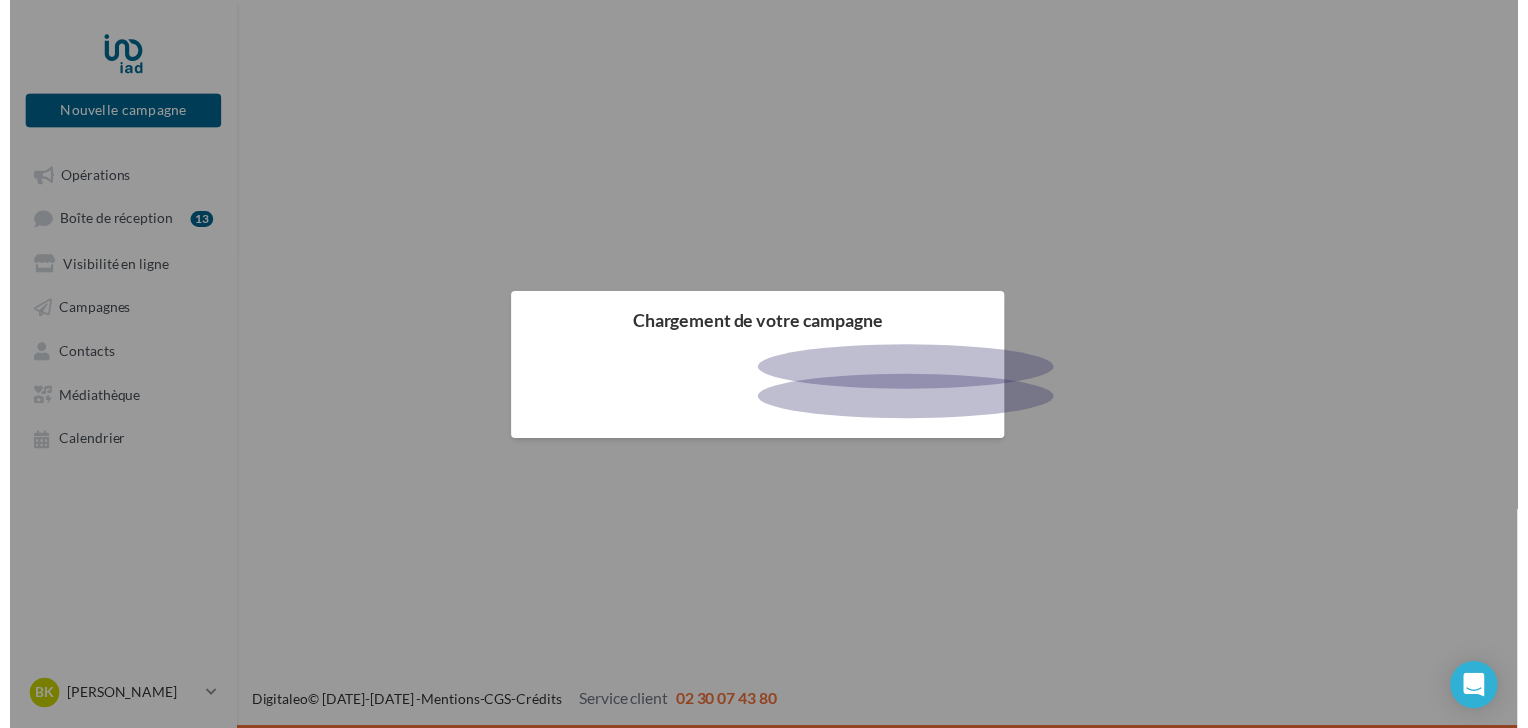scroll, scrollTop: 0, scrollLeft: 0, axis: both 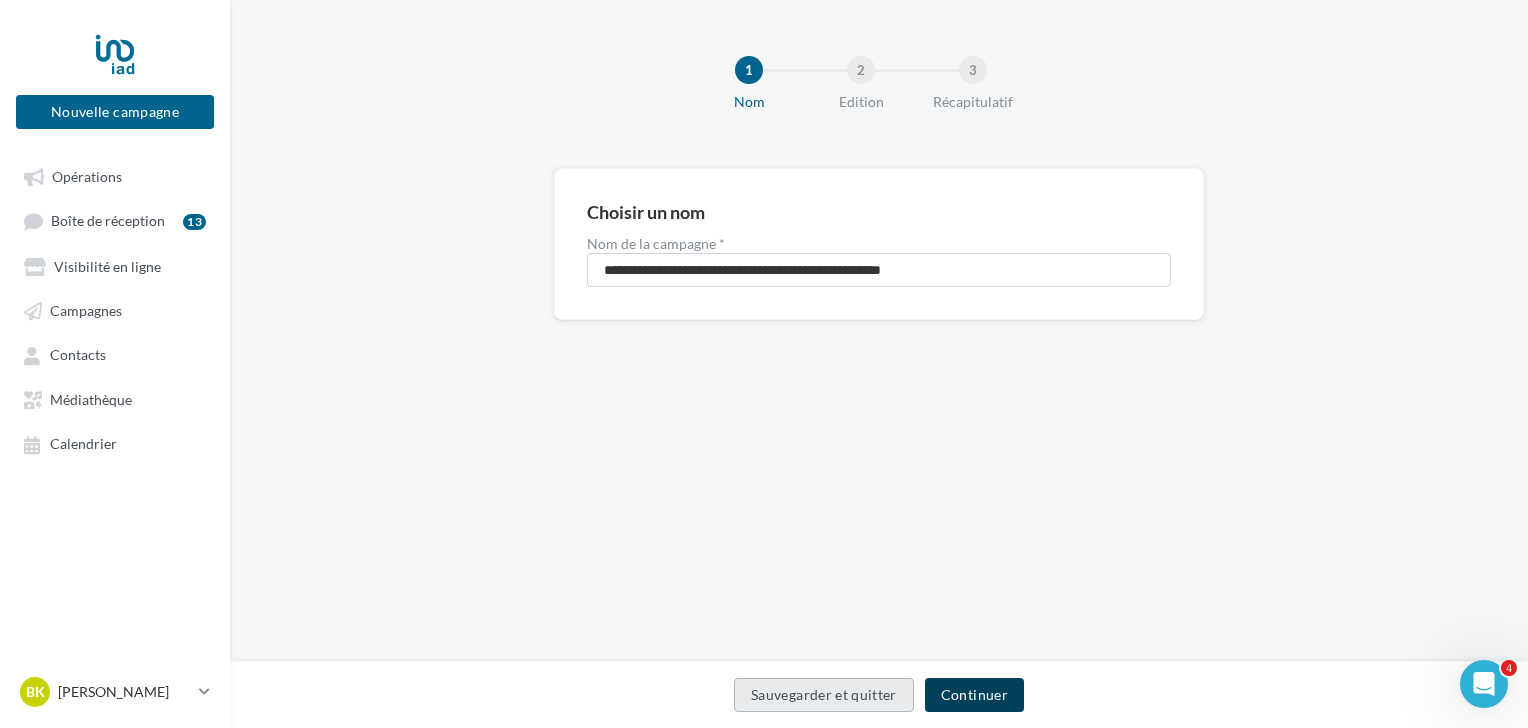 drag, startPoint x: 987, startPoint y: 696, endPoint x: 965, endPoint y: 697, distance: 22.022715 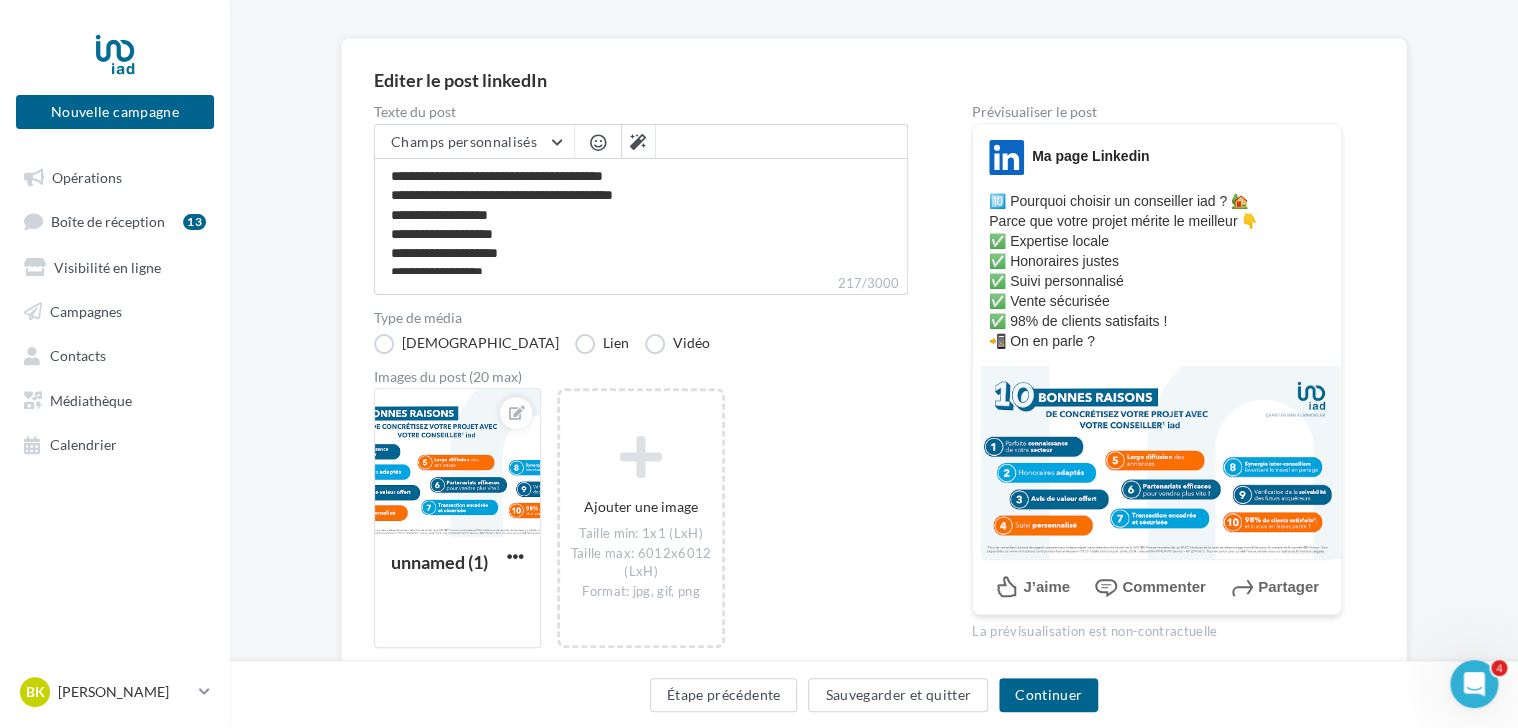 scroll, scrollTop: 213, scrollLeft: 0, axis: vertical 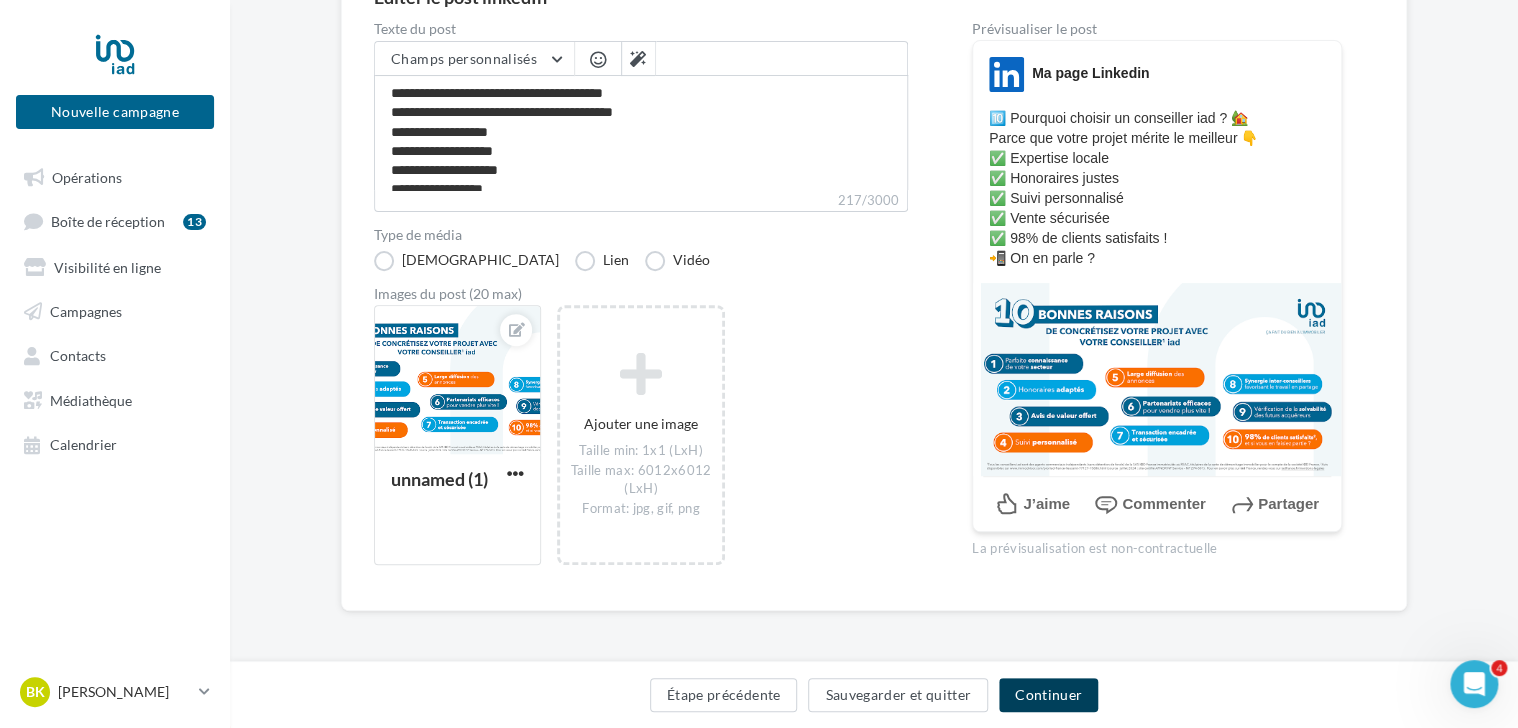 click on "Continuer" at bounding box center (1048, 695) 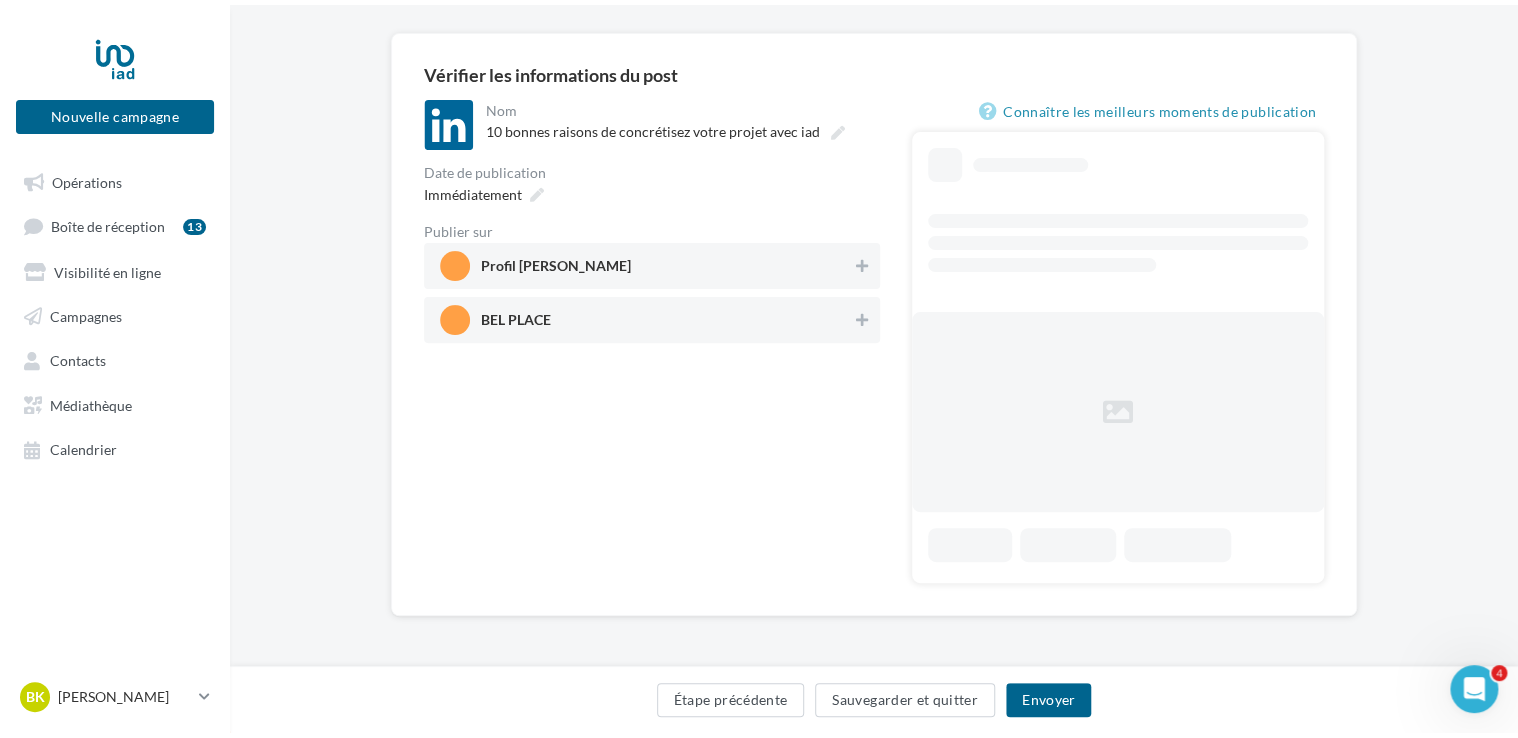 scroll, scrollTop: 0, scrollLeft: 0, axis: both 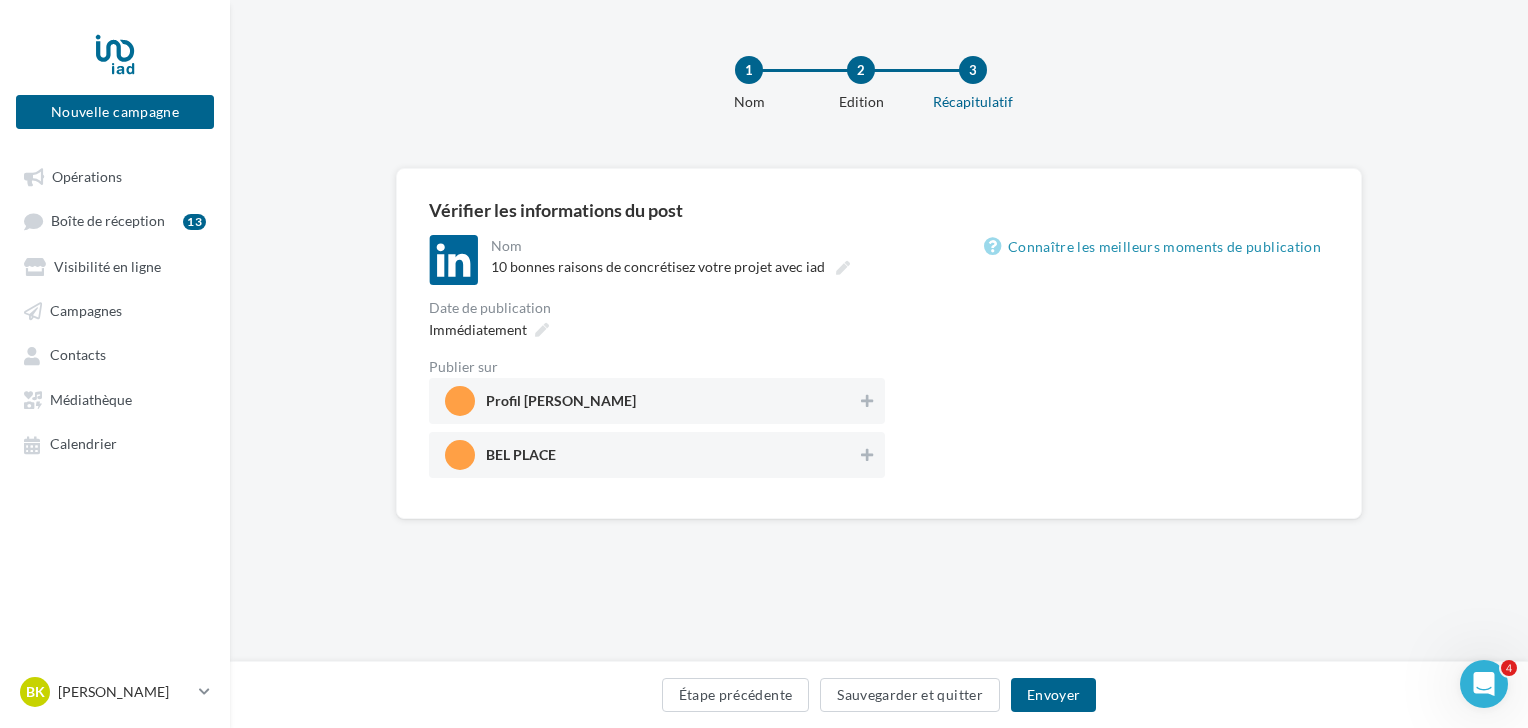 click on "10 bonnes raisons de  concrétisez votre projet avec iad" at bounding box center [686, 267] 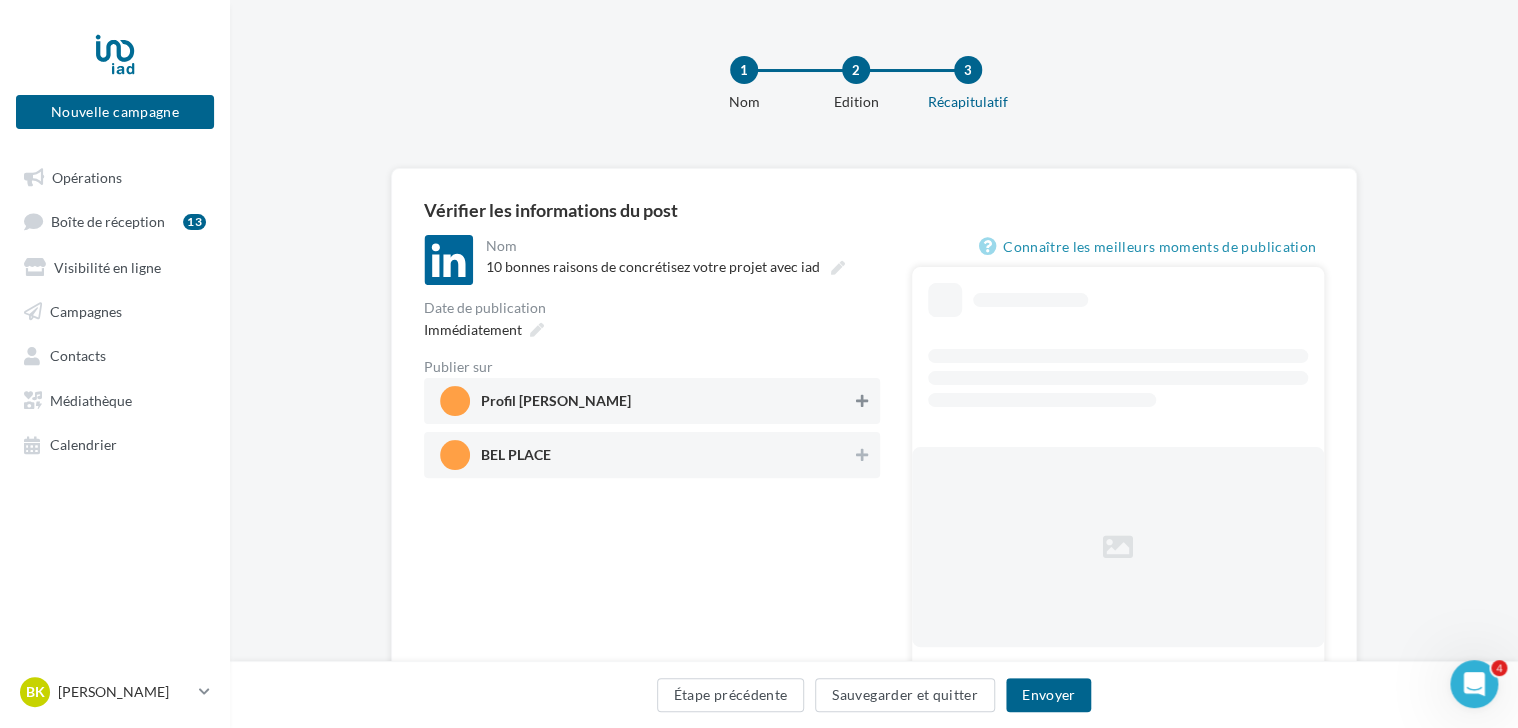 click at bounding box center (862, 401) 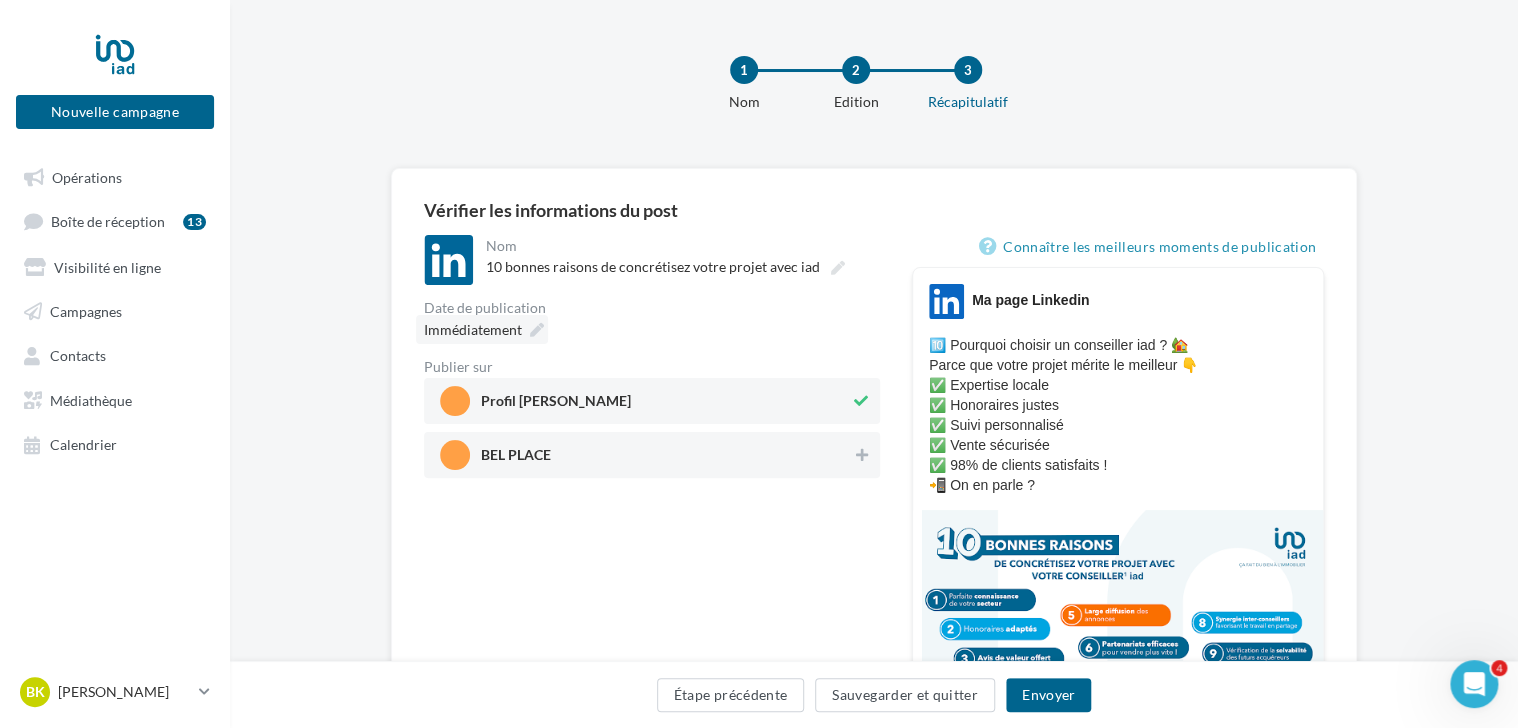 click at bounding box center [537, 330] 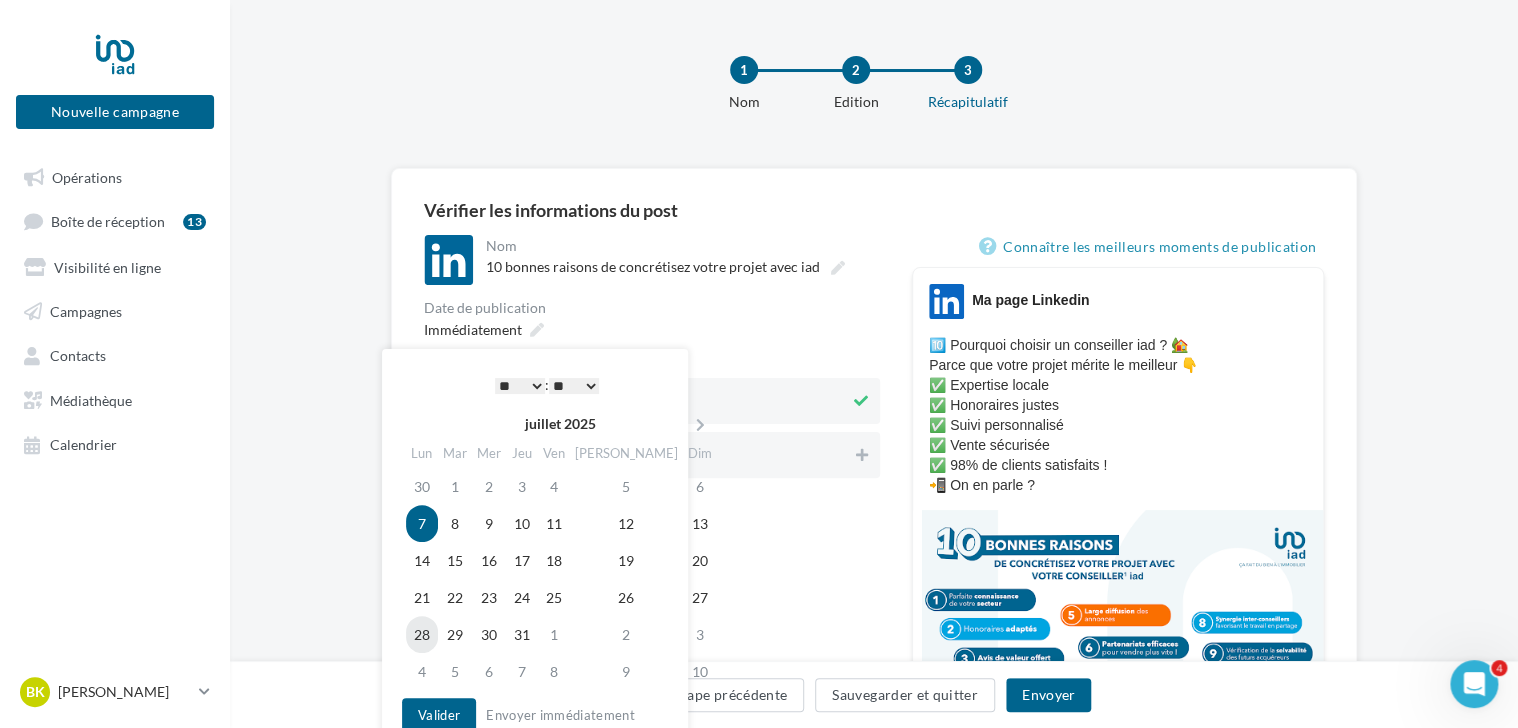 click on "28" at bounding box center [422, 634] 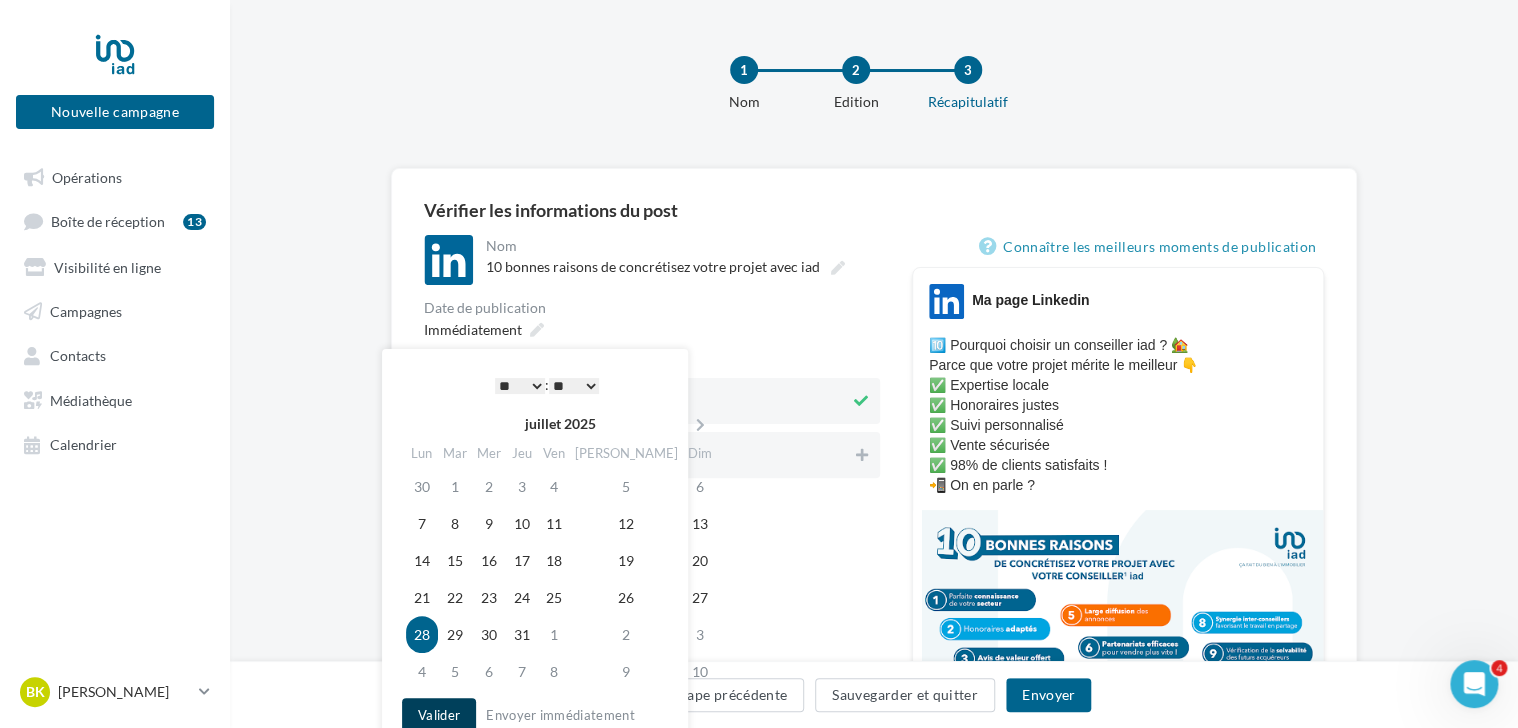 click on "Valider" at bounding box center [439, 715] 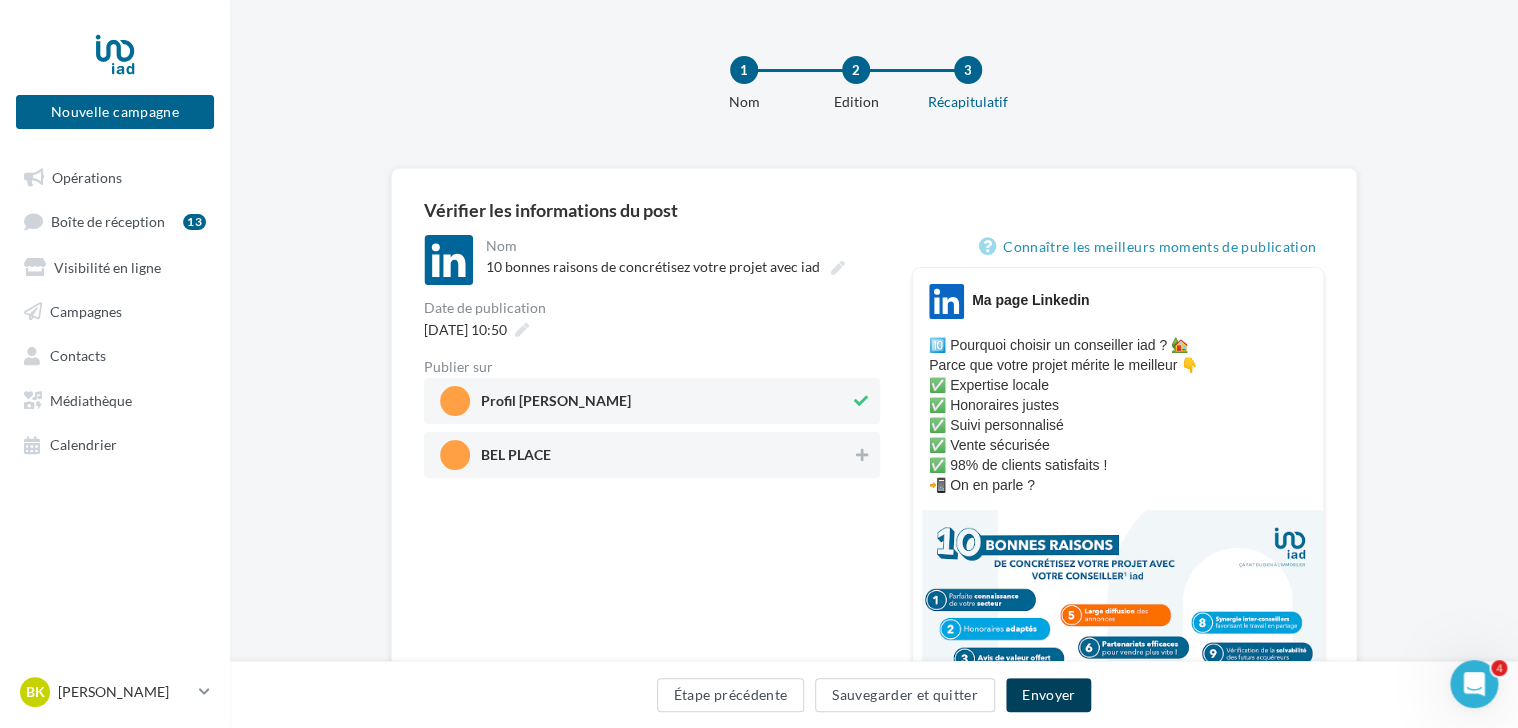 click on "Envoyer" at bounding box center [1048, 695] 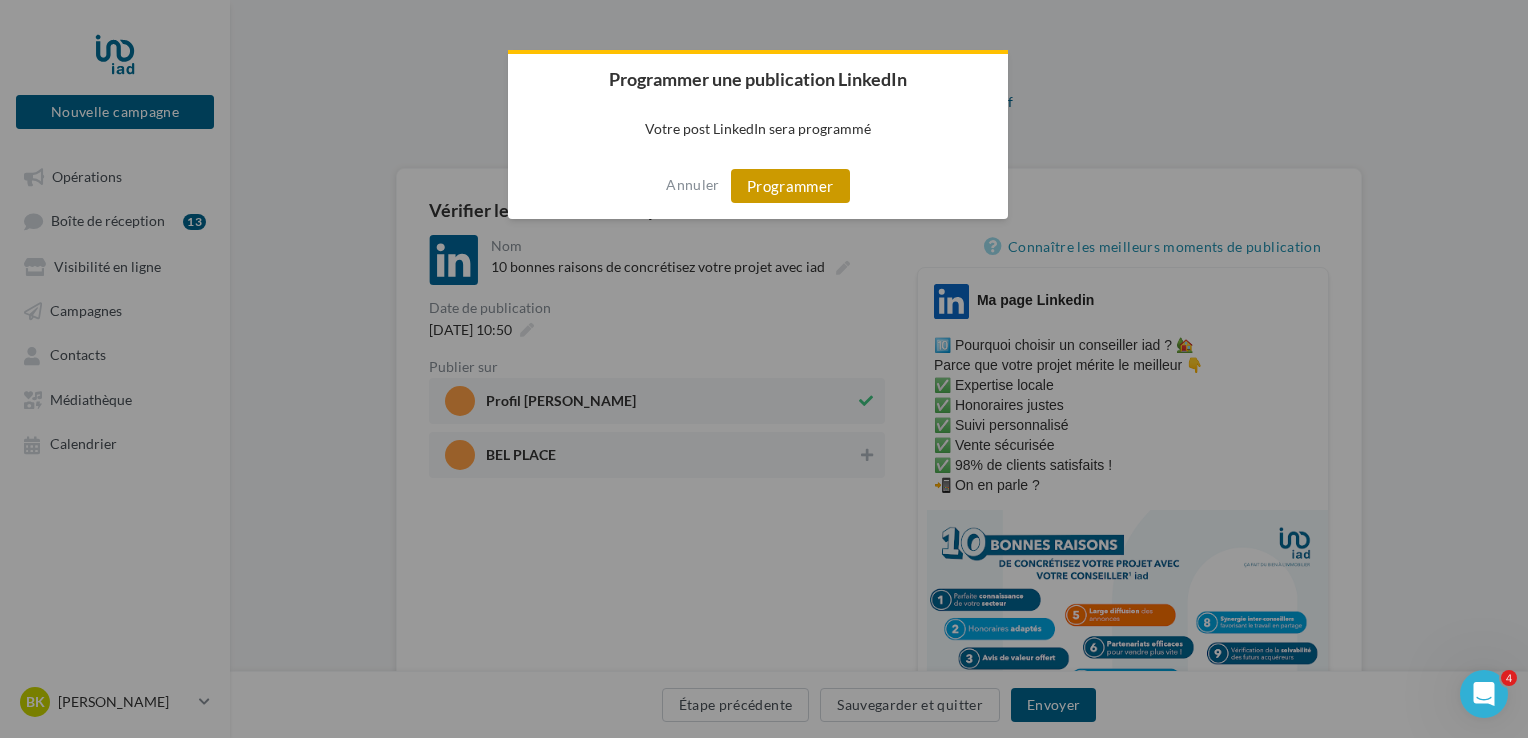 click on "Programmer" at bounding box center [790, 186] 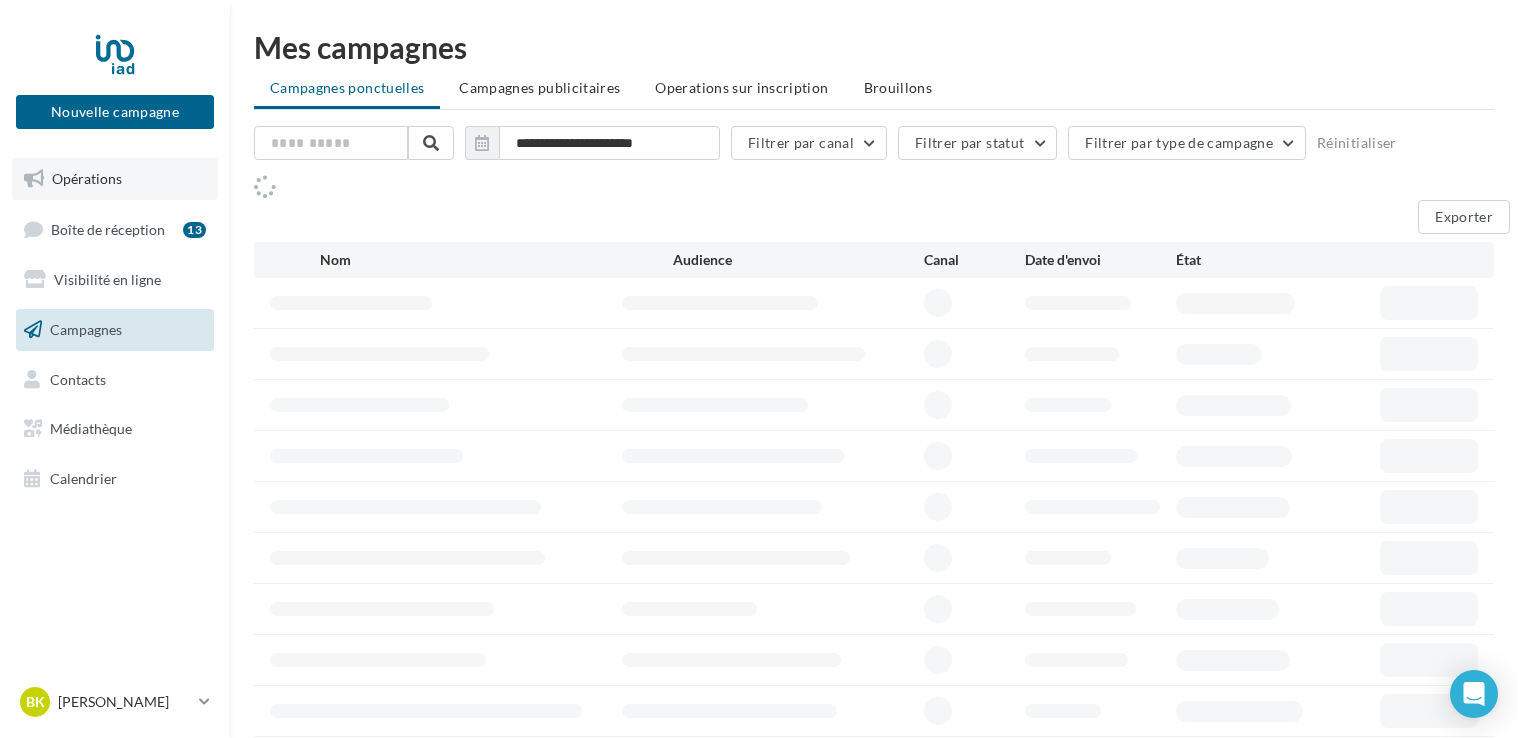scroll, scrollTop: 0, scrollLeft: 0, axis: both 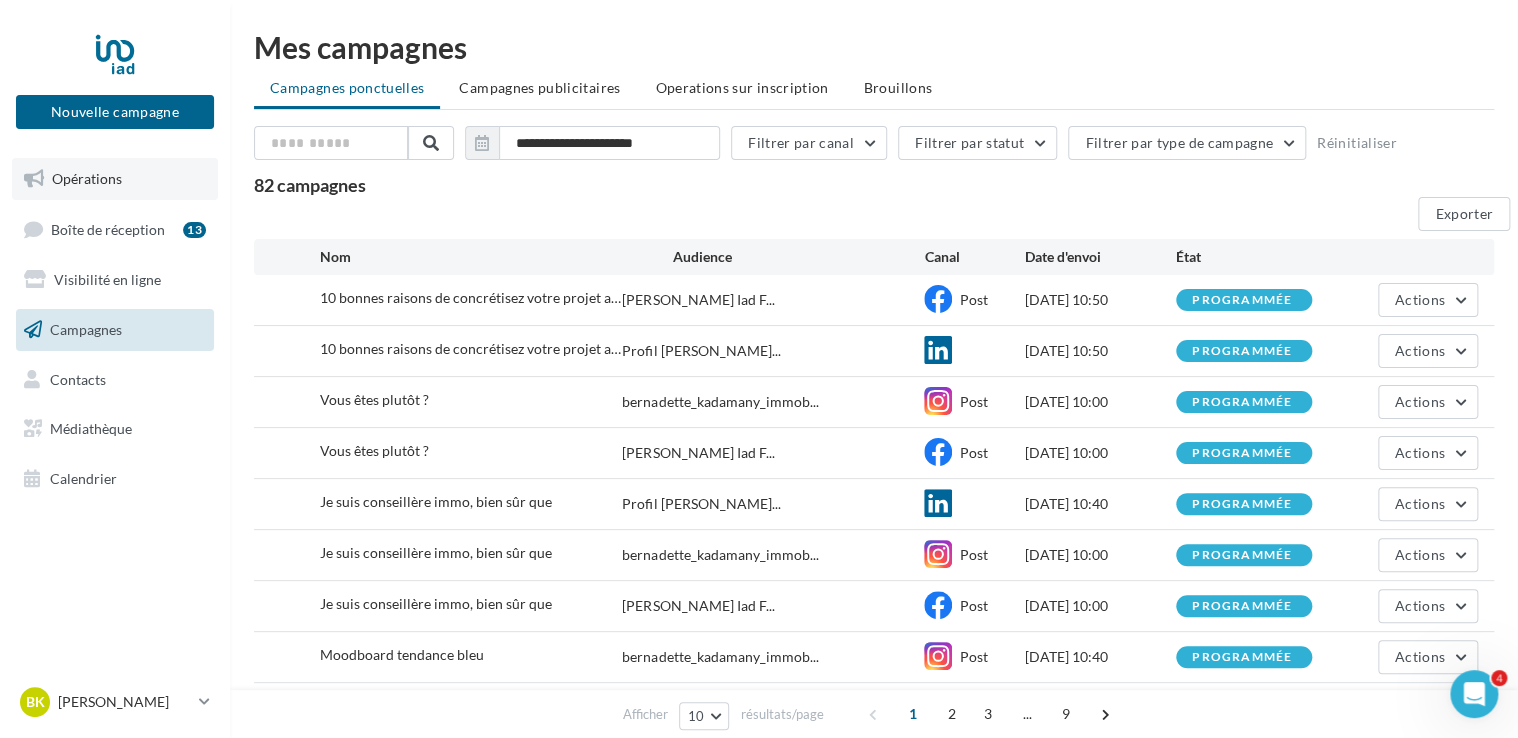click on "Opérations" at bounding box center (87, 178) 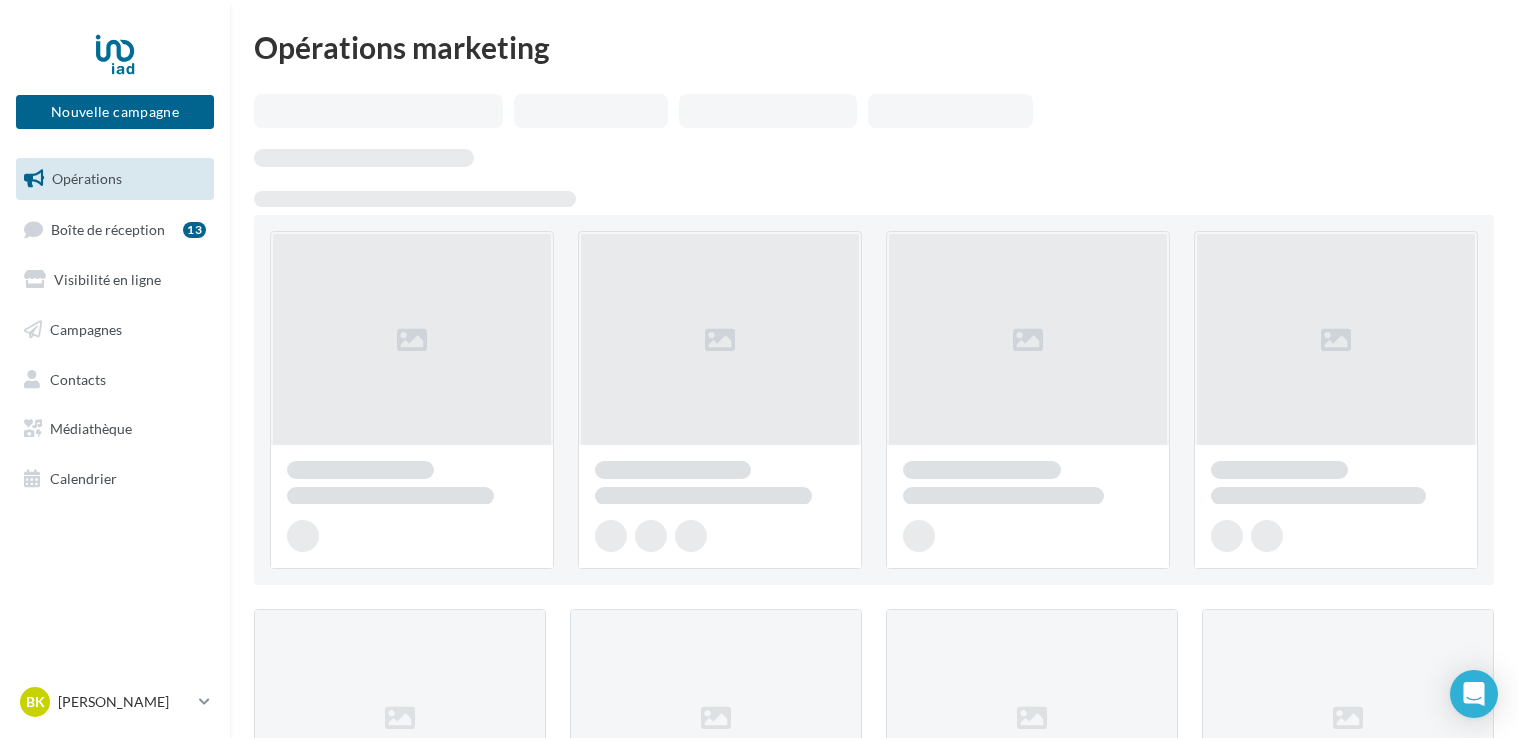 scroll, scrollTop: 0, scrollLeft: 0, axis: both 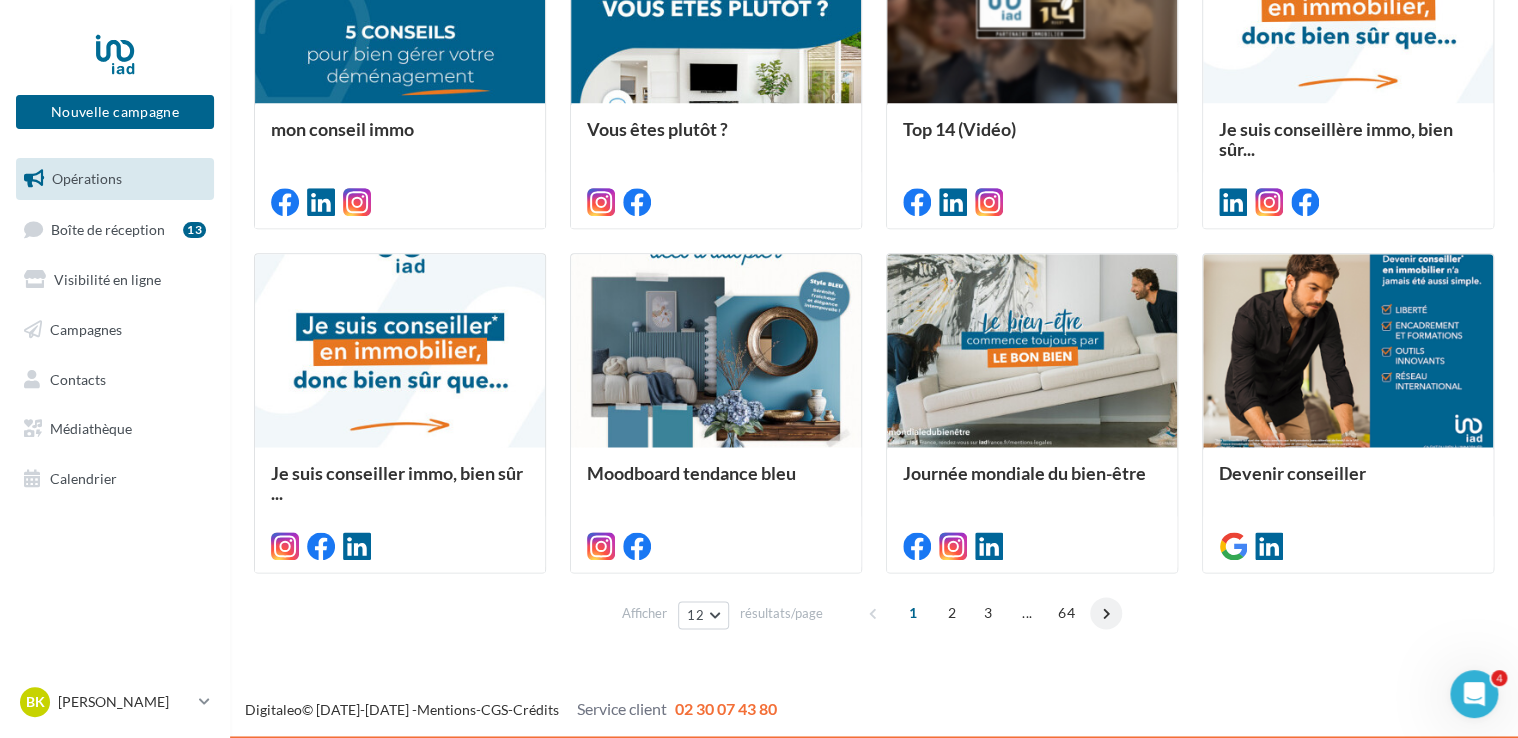 click at bounding box center (1106, 613) 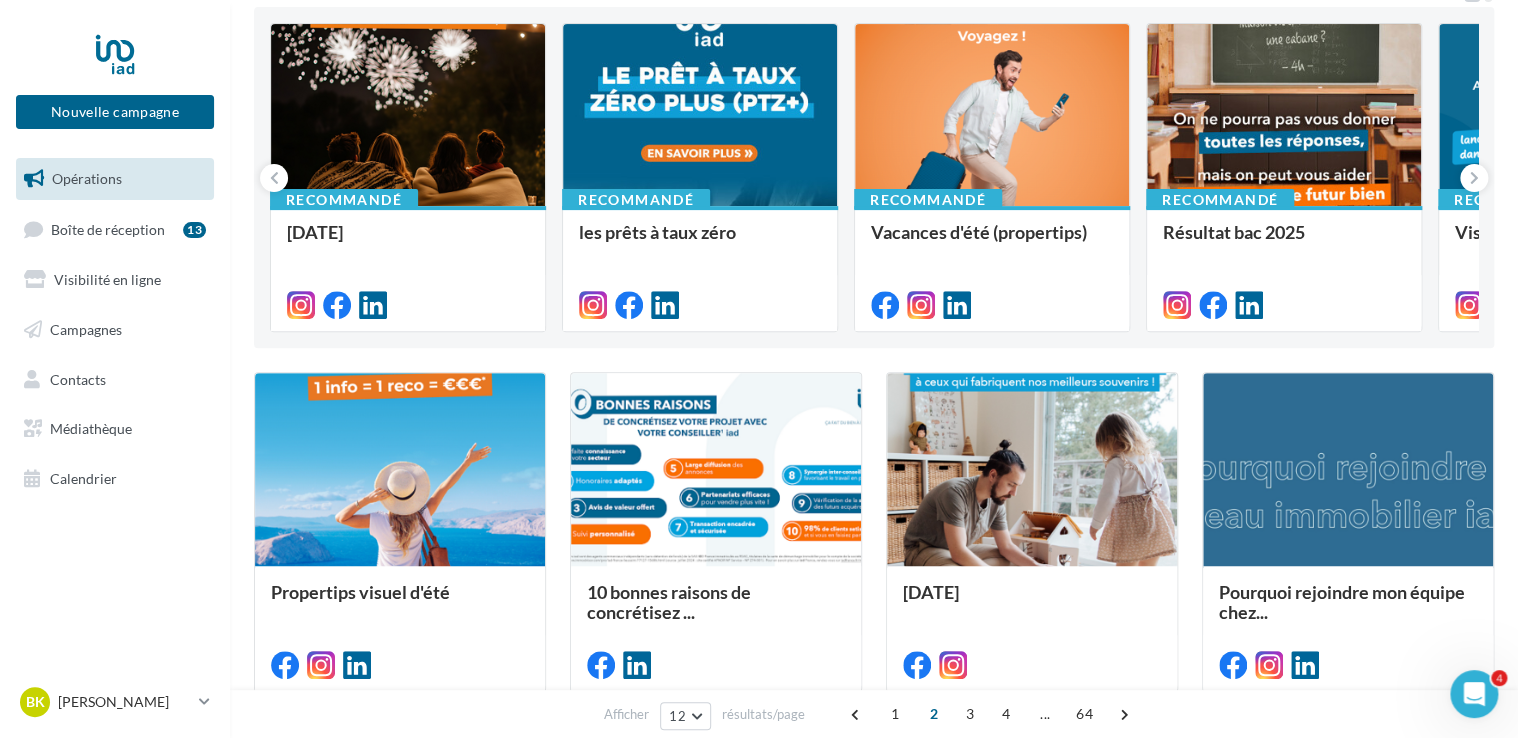 scroll, scrollTop: 199, scrollLeft: 0, axis: vertical 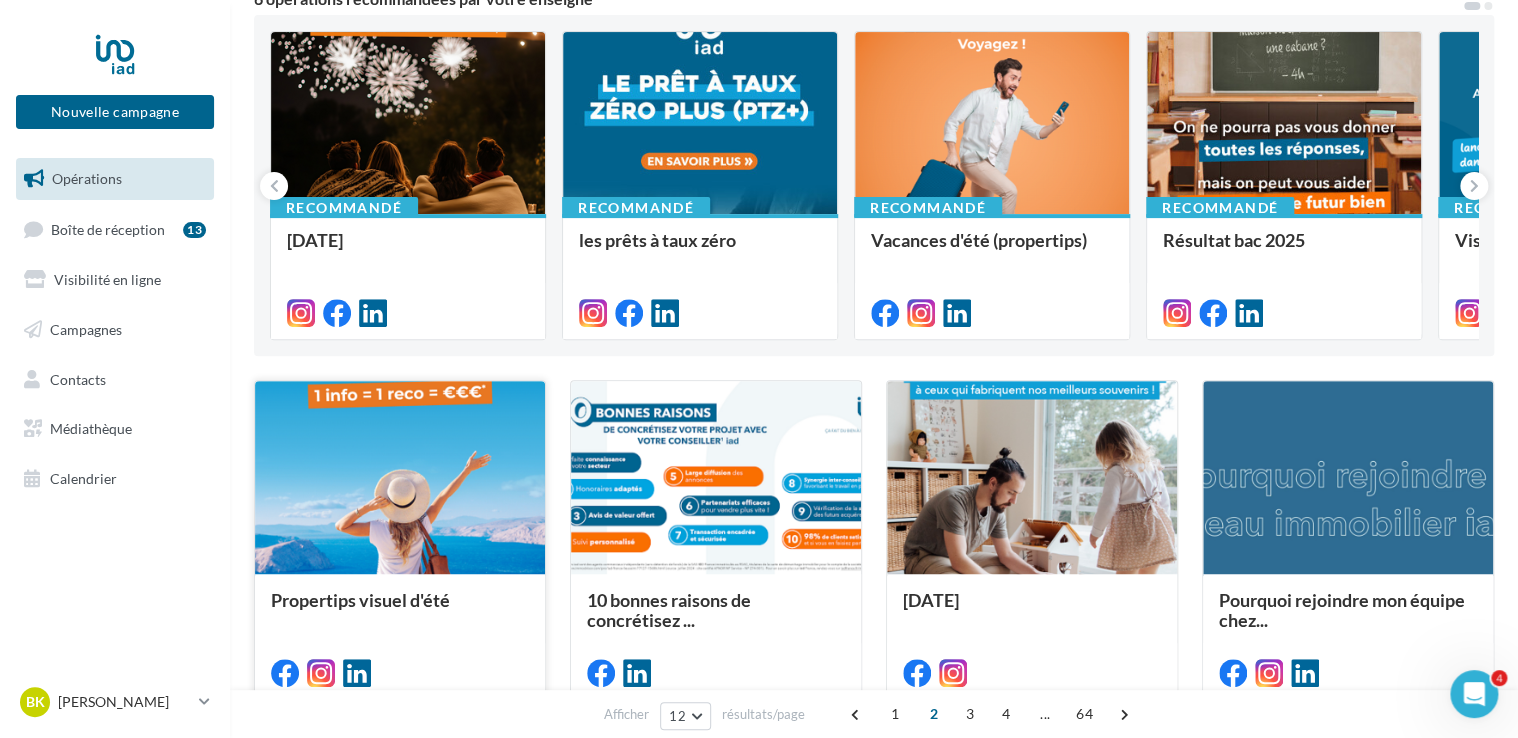 click at bounding box center [400, 478] 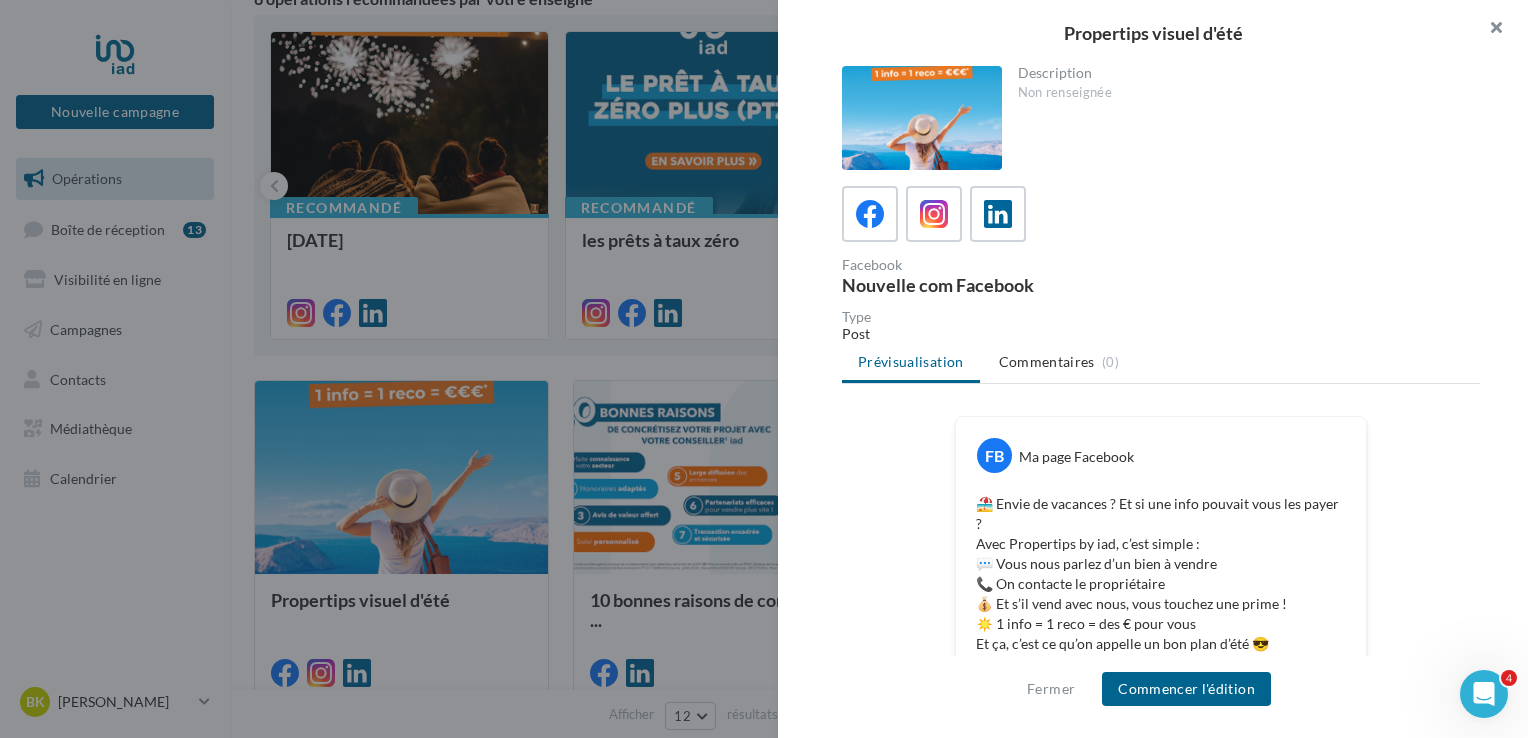 click at bounding box center [1488, 30] 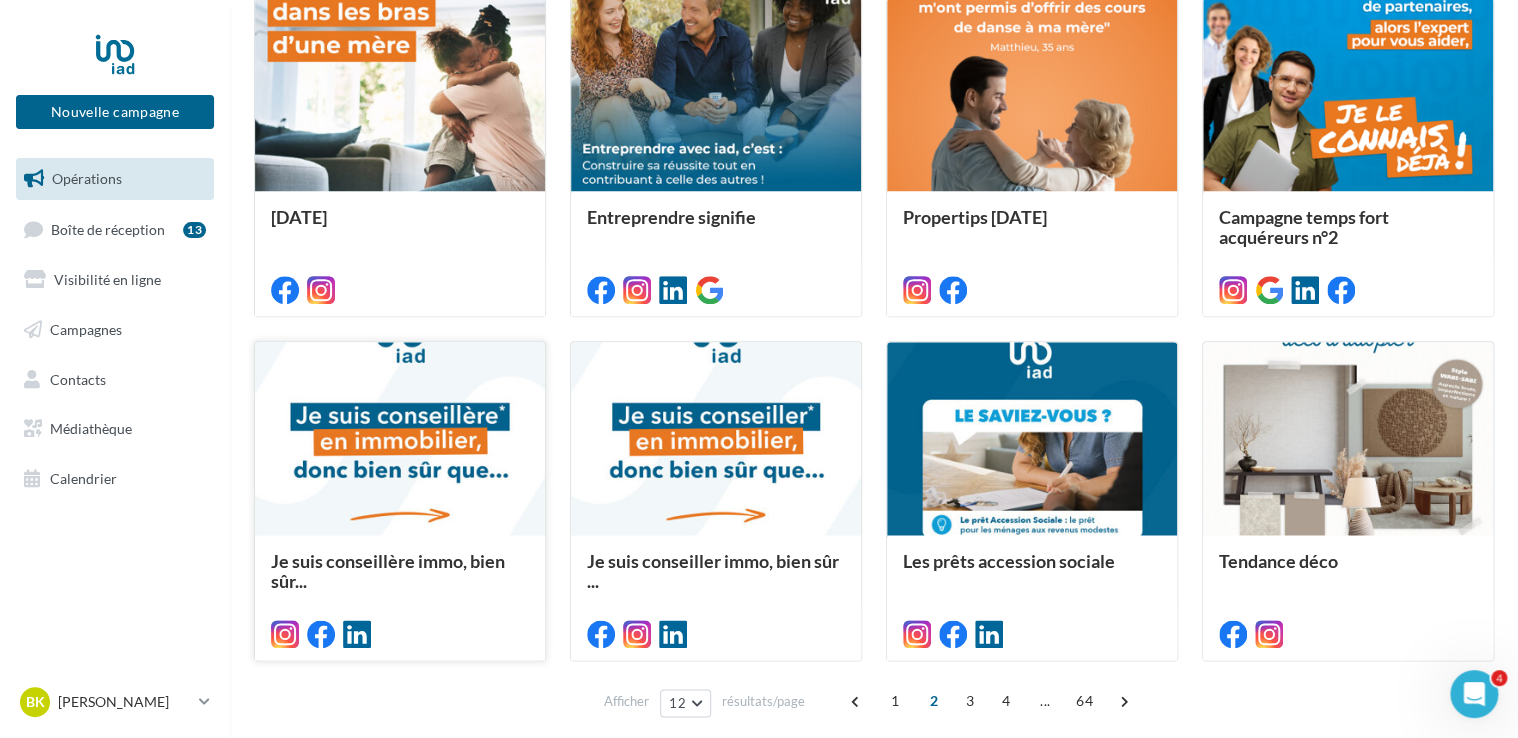 scroll, scrollTop: 1014, scrollLeft: 0, axis: vertical 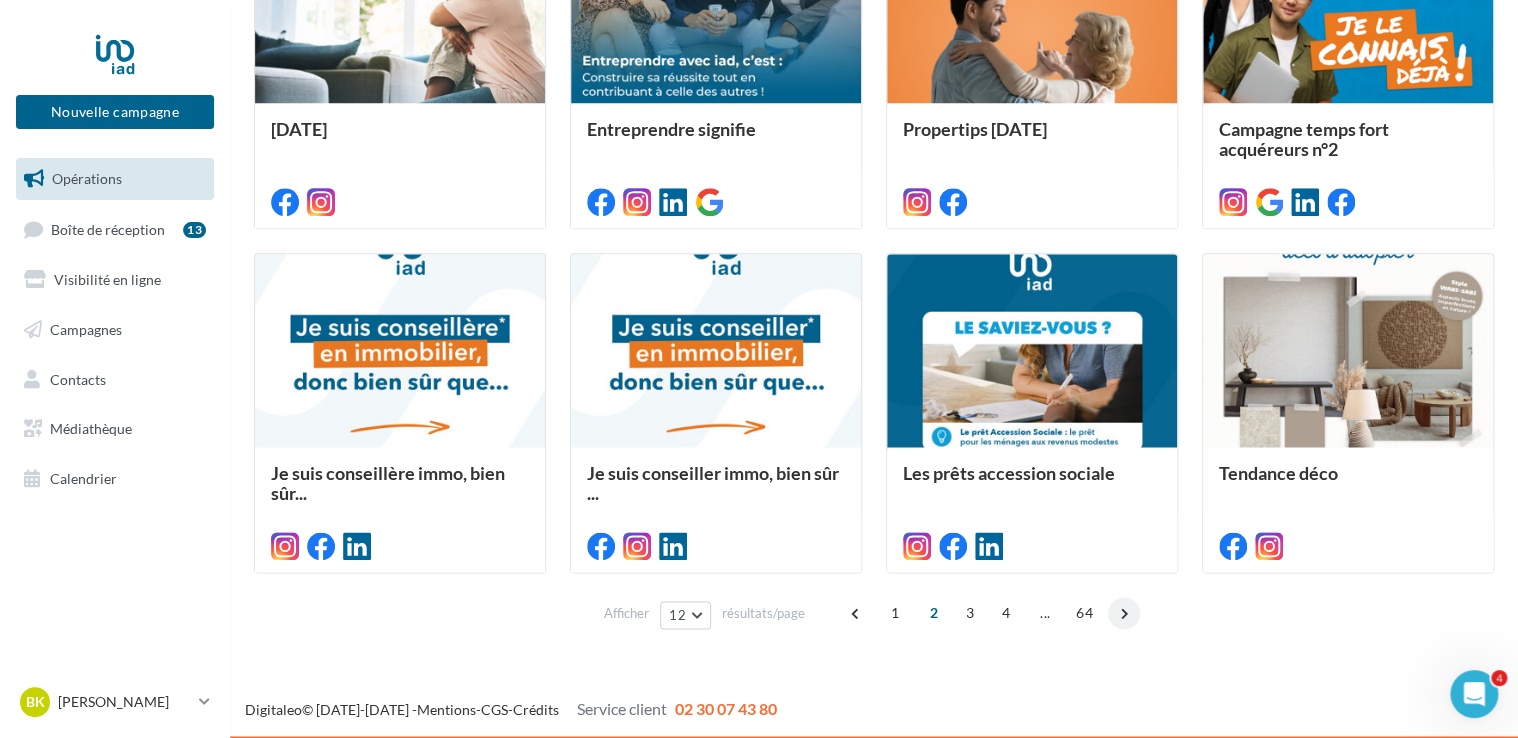 click at bounding box center [1124, 613] 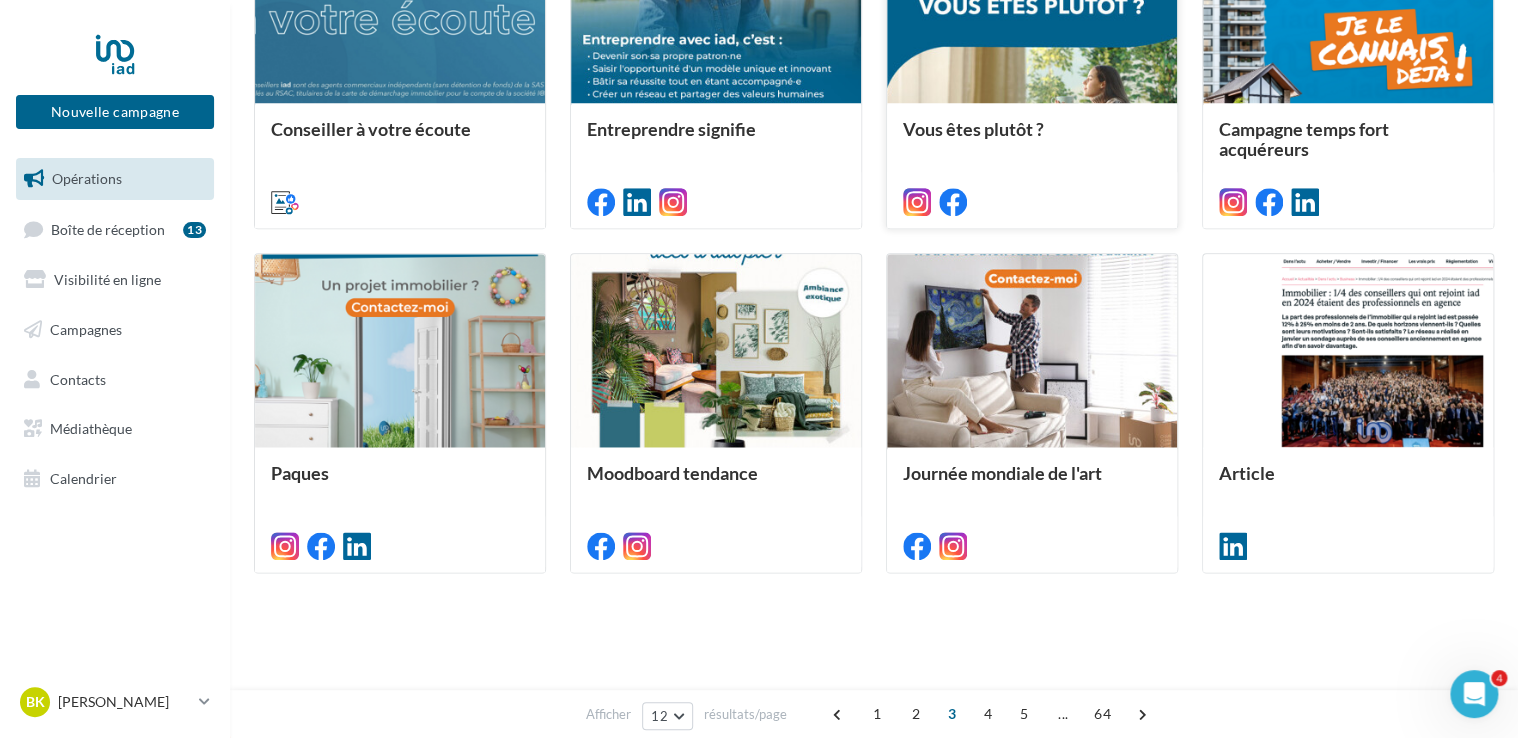scroll, scrollTop: 499, scrollLeft: 0, axis: vertical 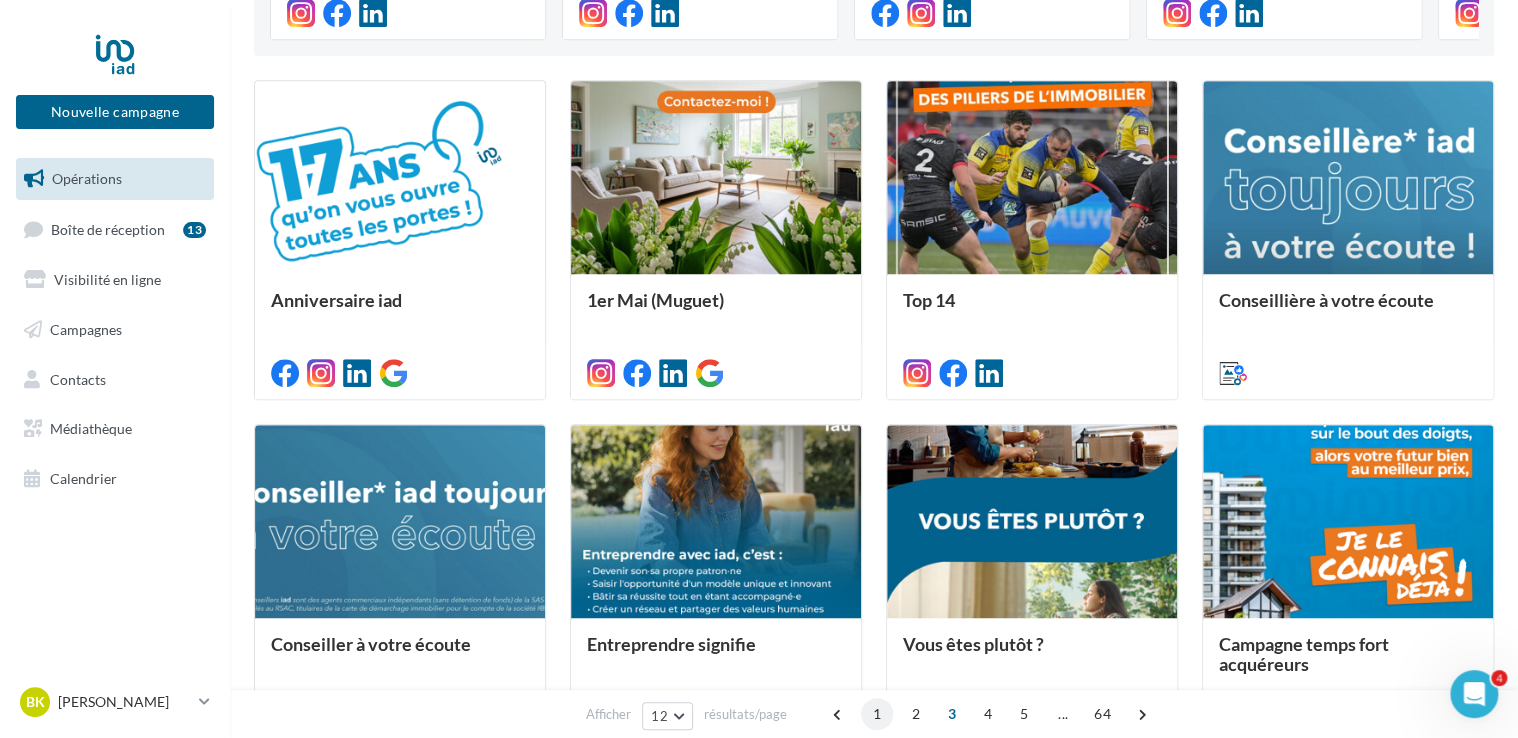 click on "1" at bounding box center [877, 714] 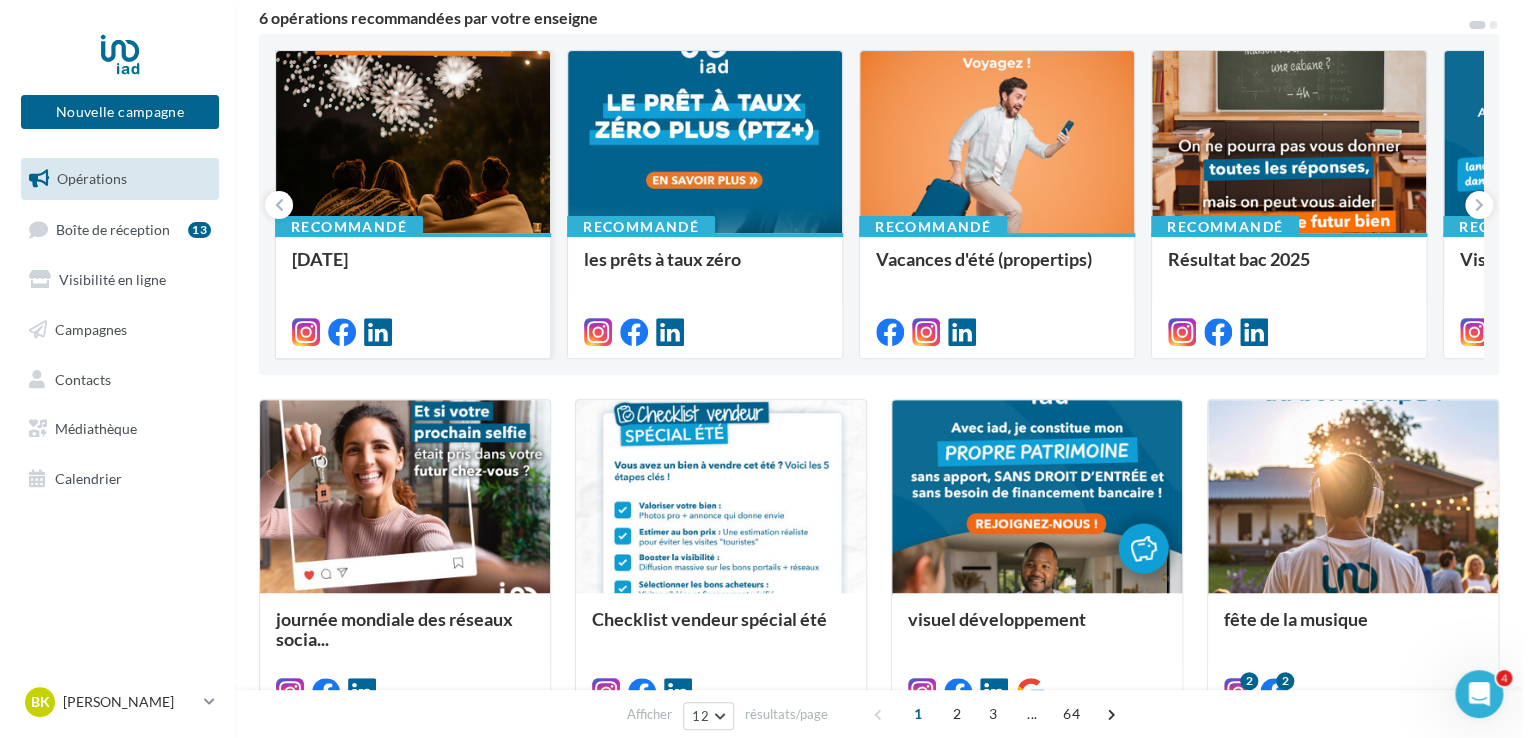 scroll, scrollTop: 0, scrollLeft: 0, axis: both 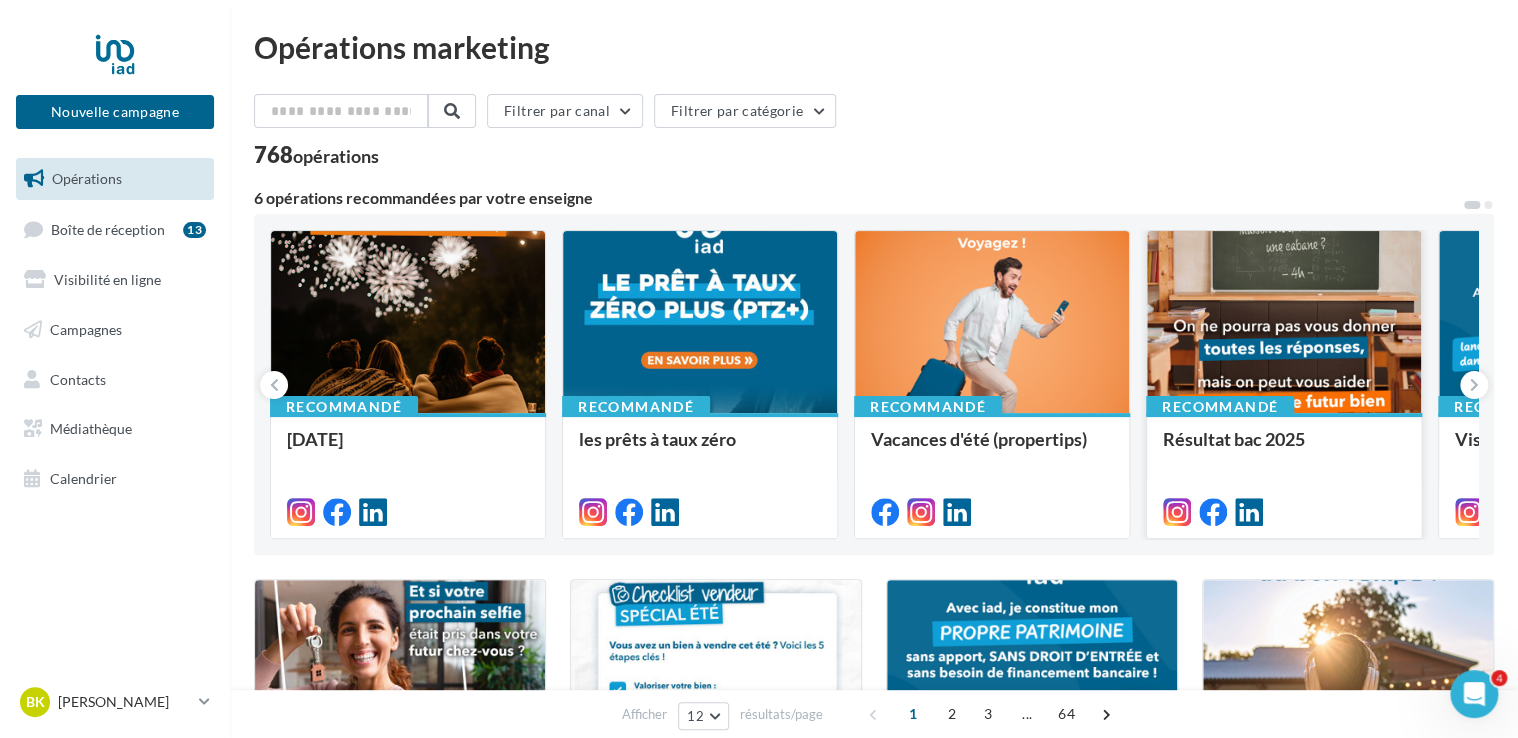 click at bounding box center (1284, 323) 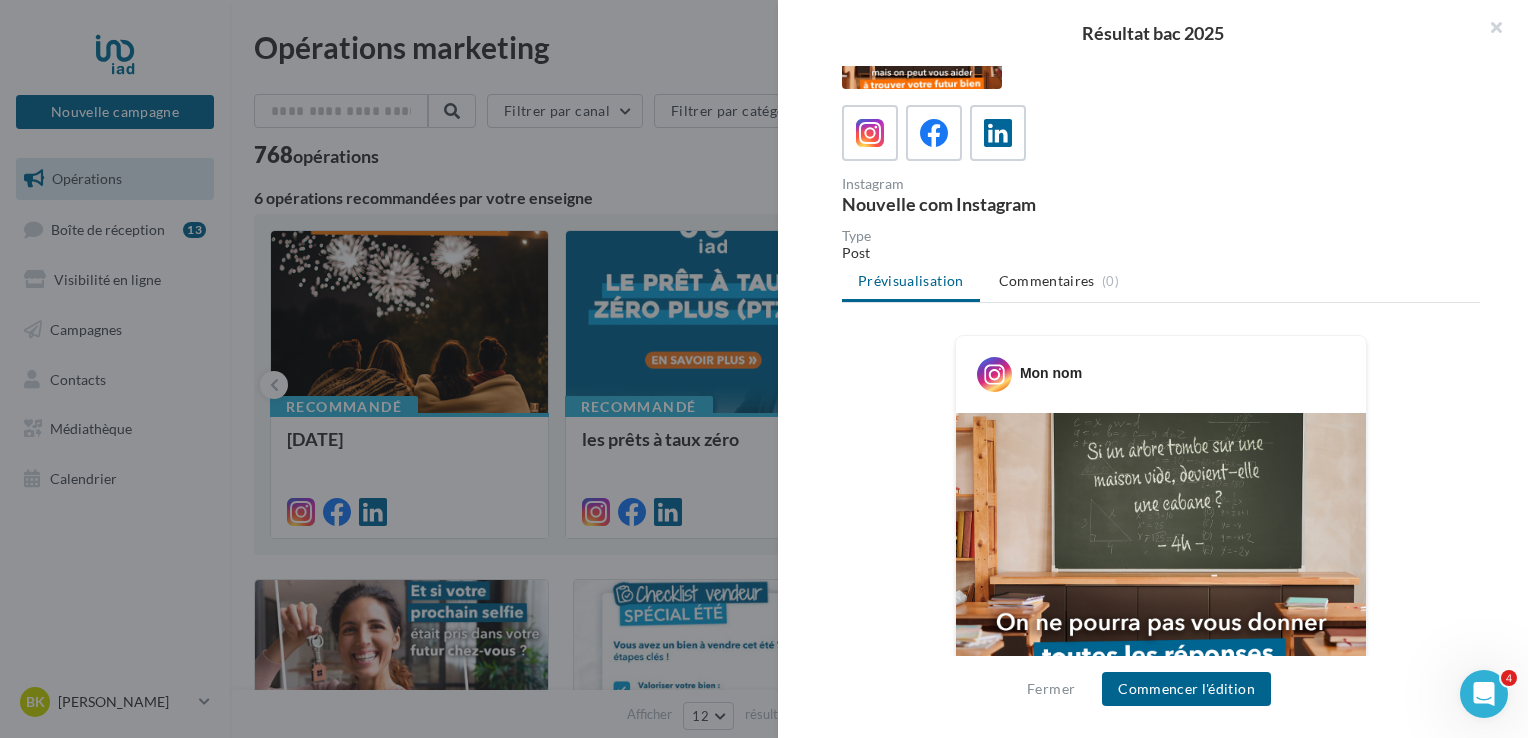 scroll, scrollTop: 0, scrollLeft: 0, axis: both 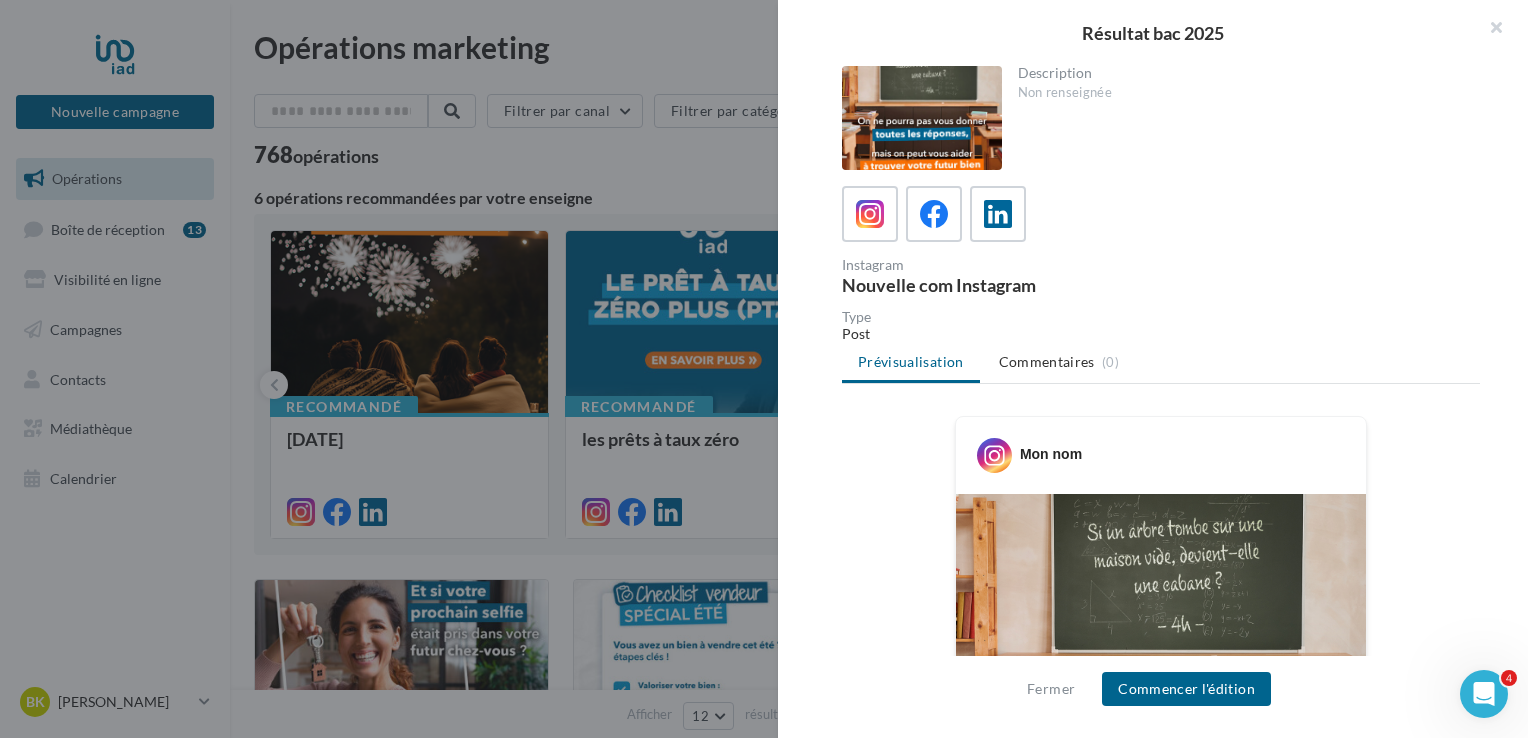 click at bounding box center [1161, 214] 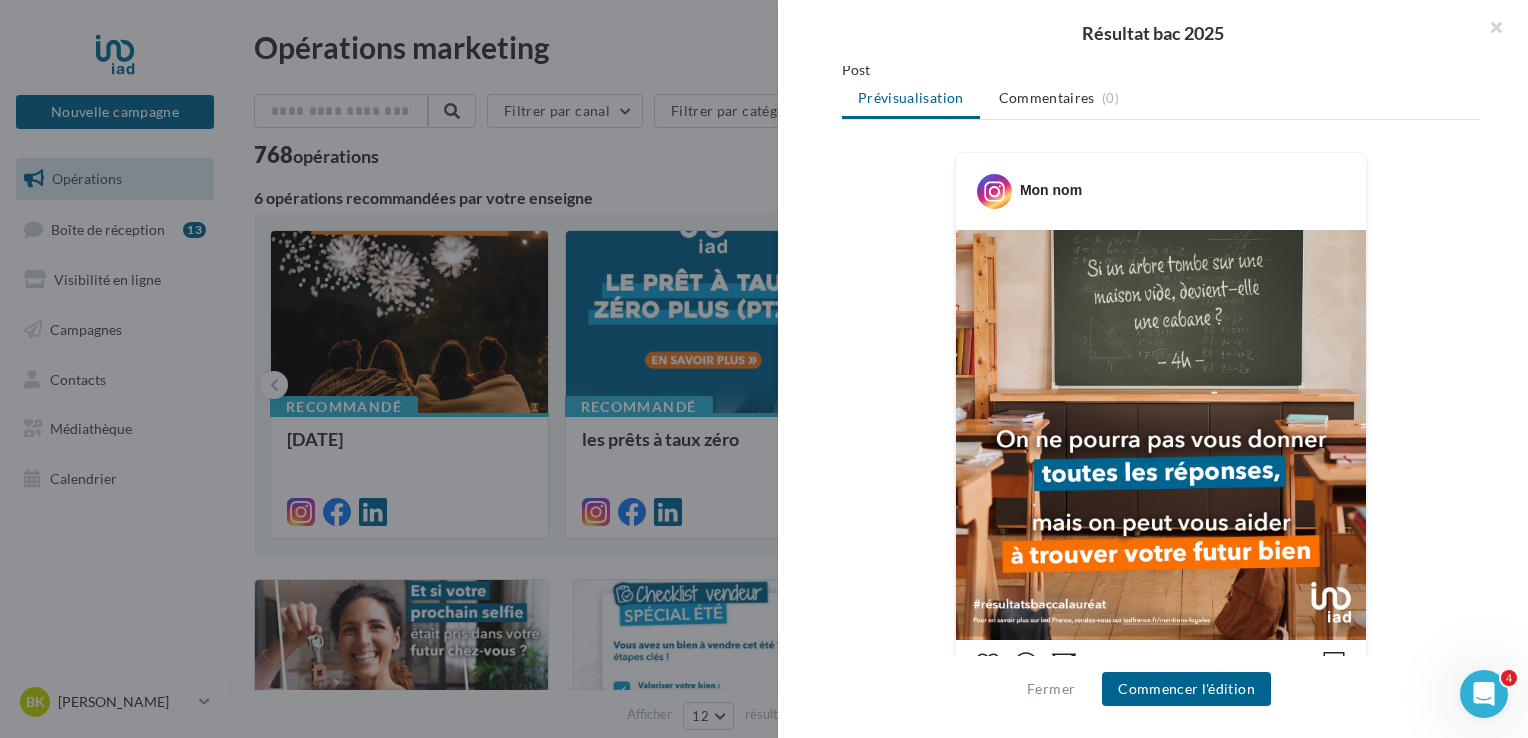 scroll, scrollTop: 371, scrollLeft: 0, axis: vertical 